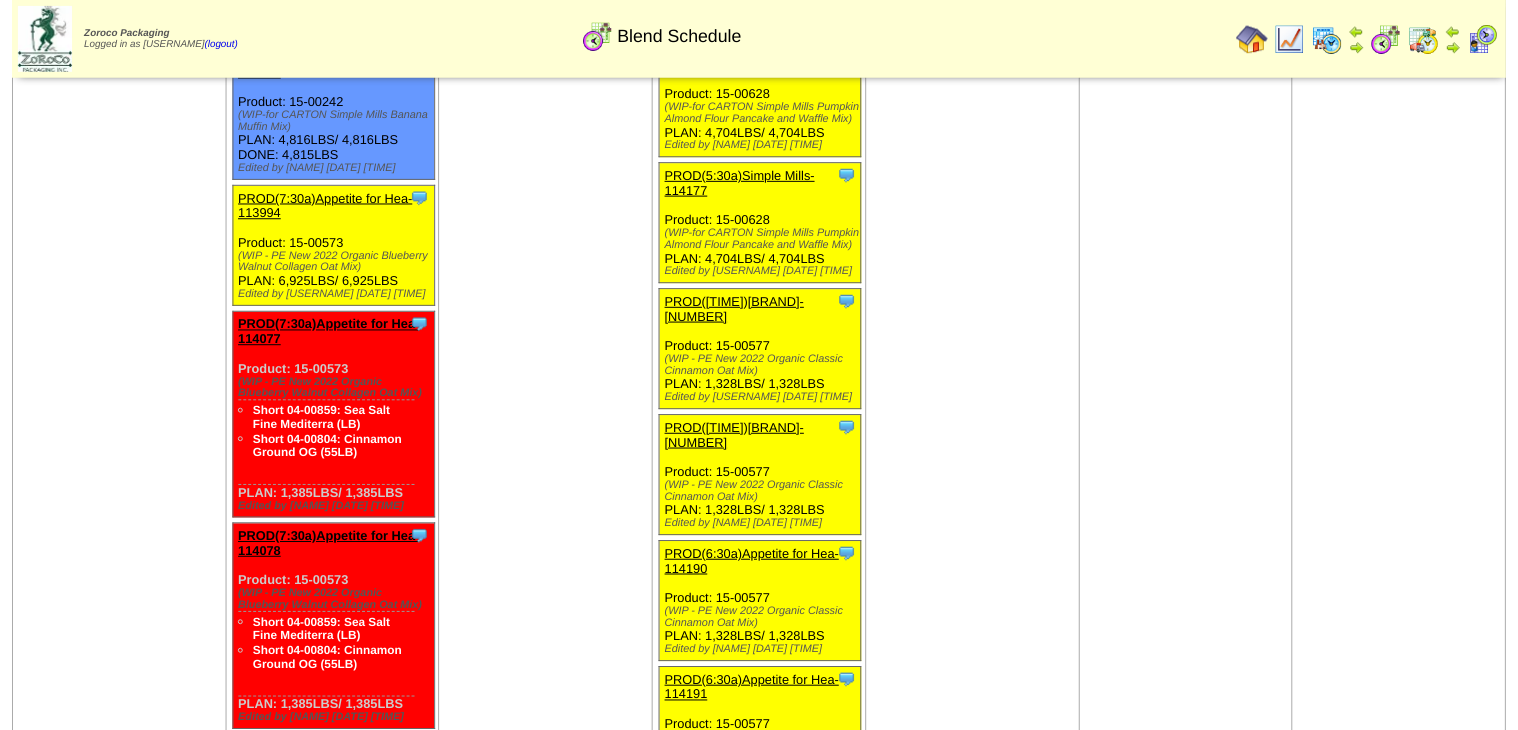 scroll, scrollTop: 1840, scrollLeft: 0, axis: vertical 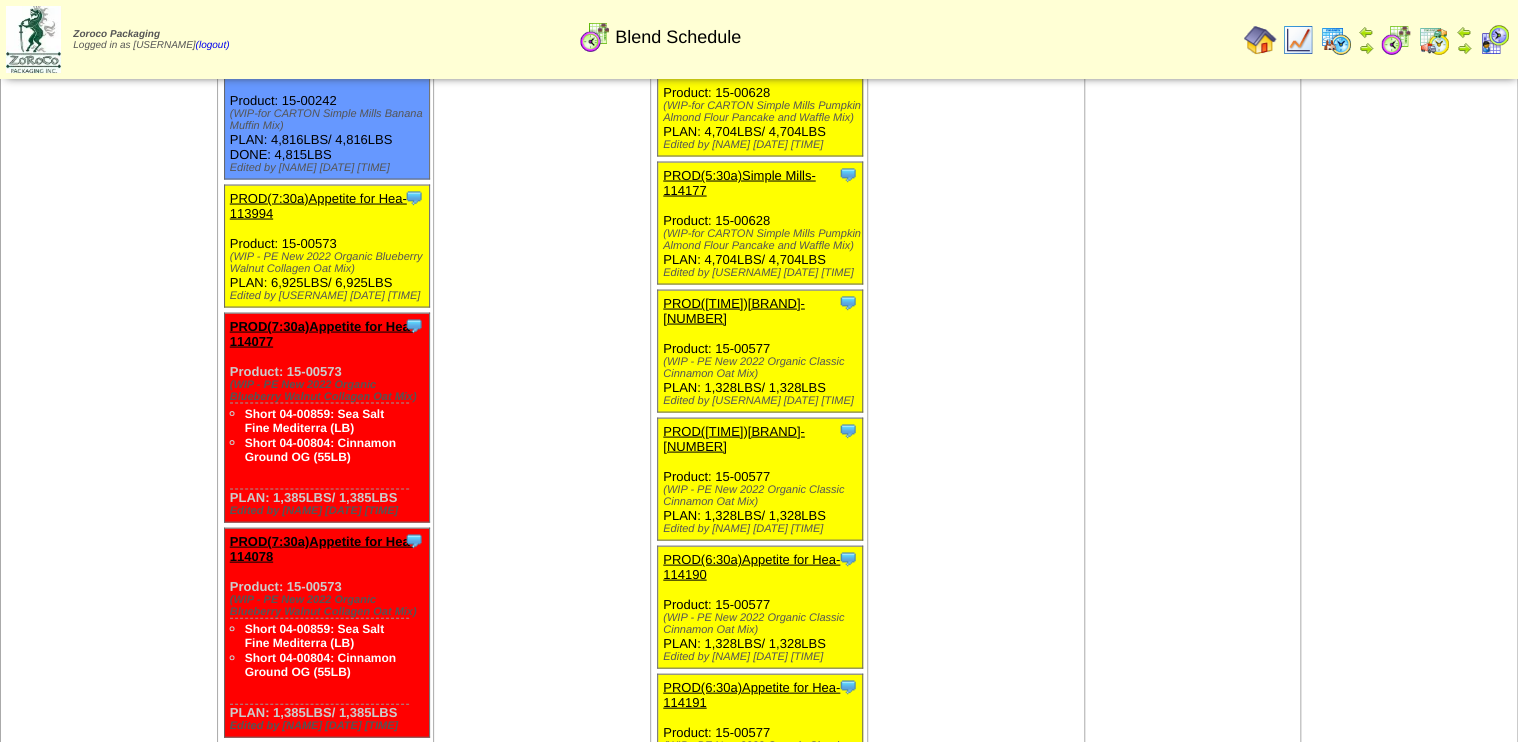 click on "PROD(7:30a)Appetite for Hea-114077" at bounding box center [322, 333] 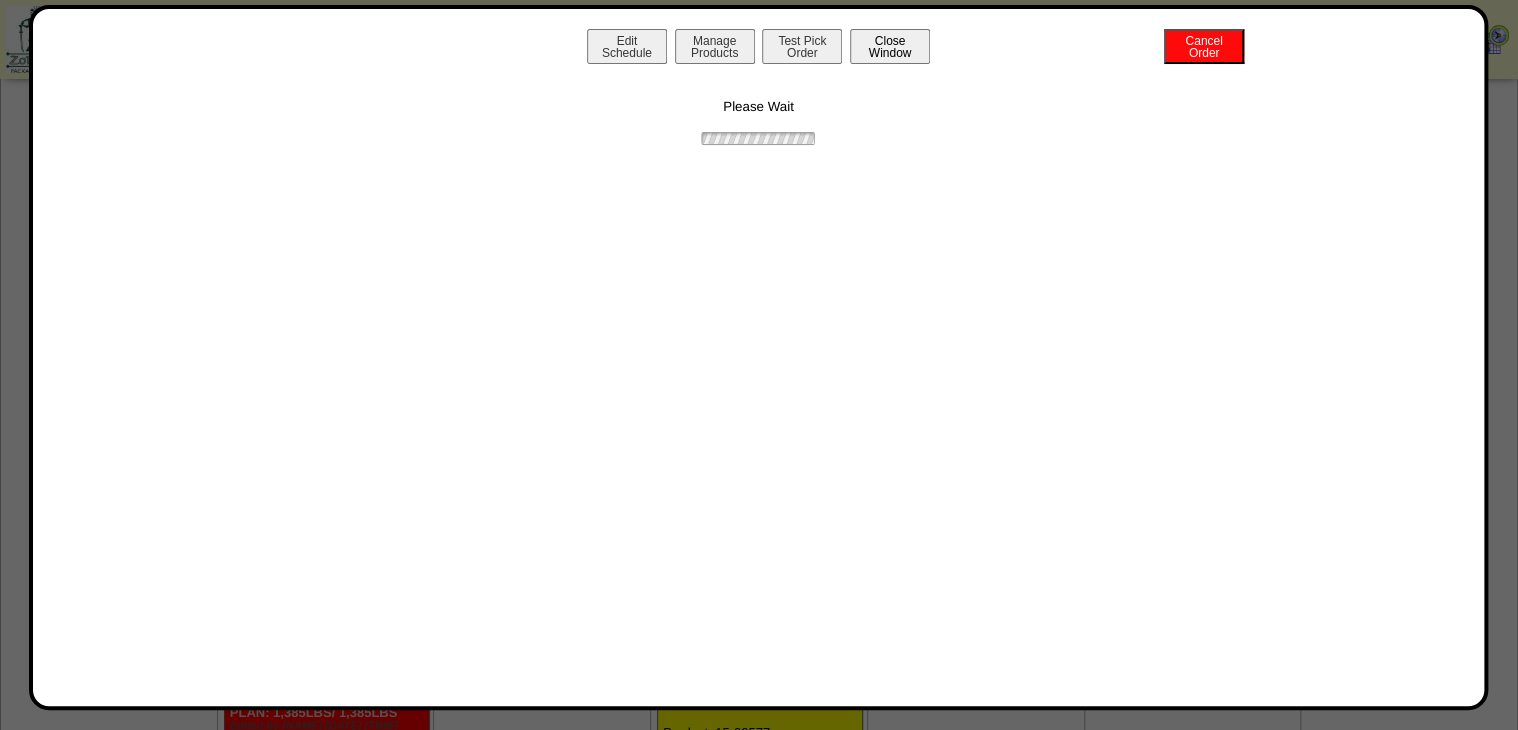 drag, startPoint x: 853, startPoint y: 67, endPoint x: 863, endPoint y: 61, distance: 11.661903 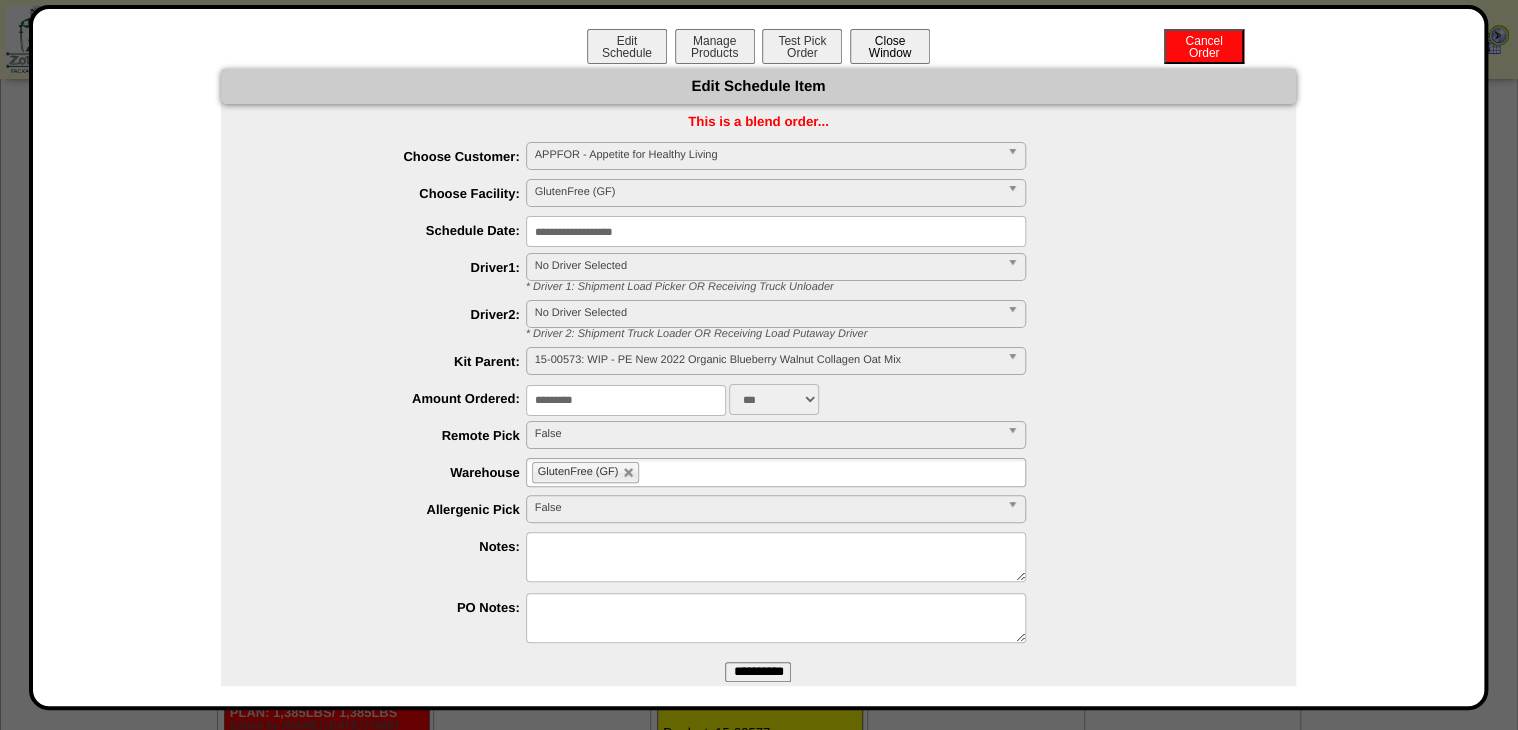 click on "Close Window" at bounding box center [890, 46] 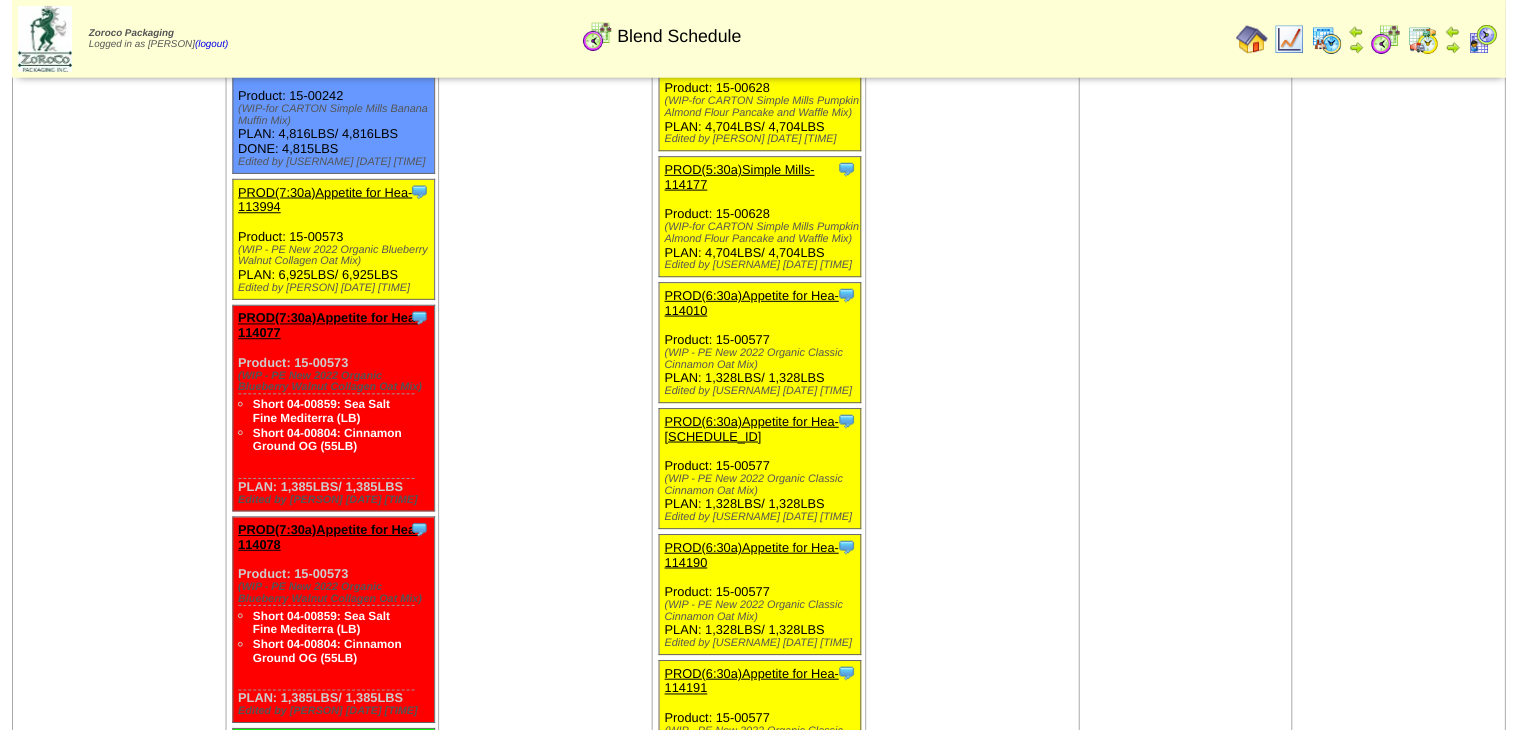 scroll, scrollTop: 1840, scrollLeft: 0, axis: vertical 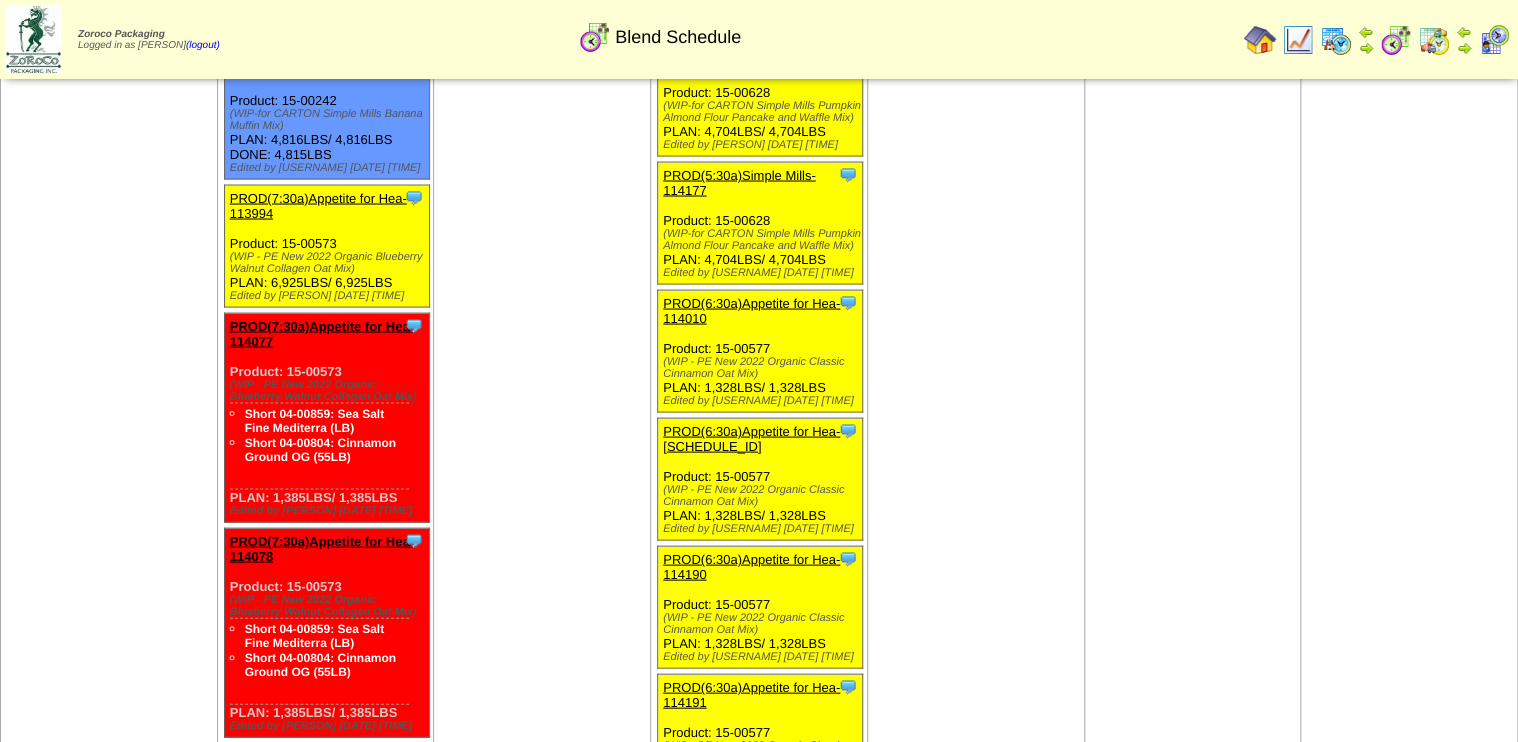click on "PROD(7:30a)Appetite for Hea-113994" at bounding box center [318, 205] 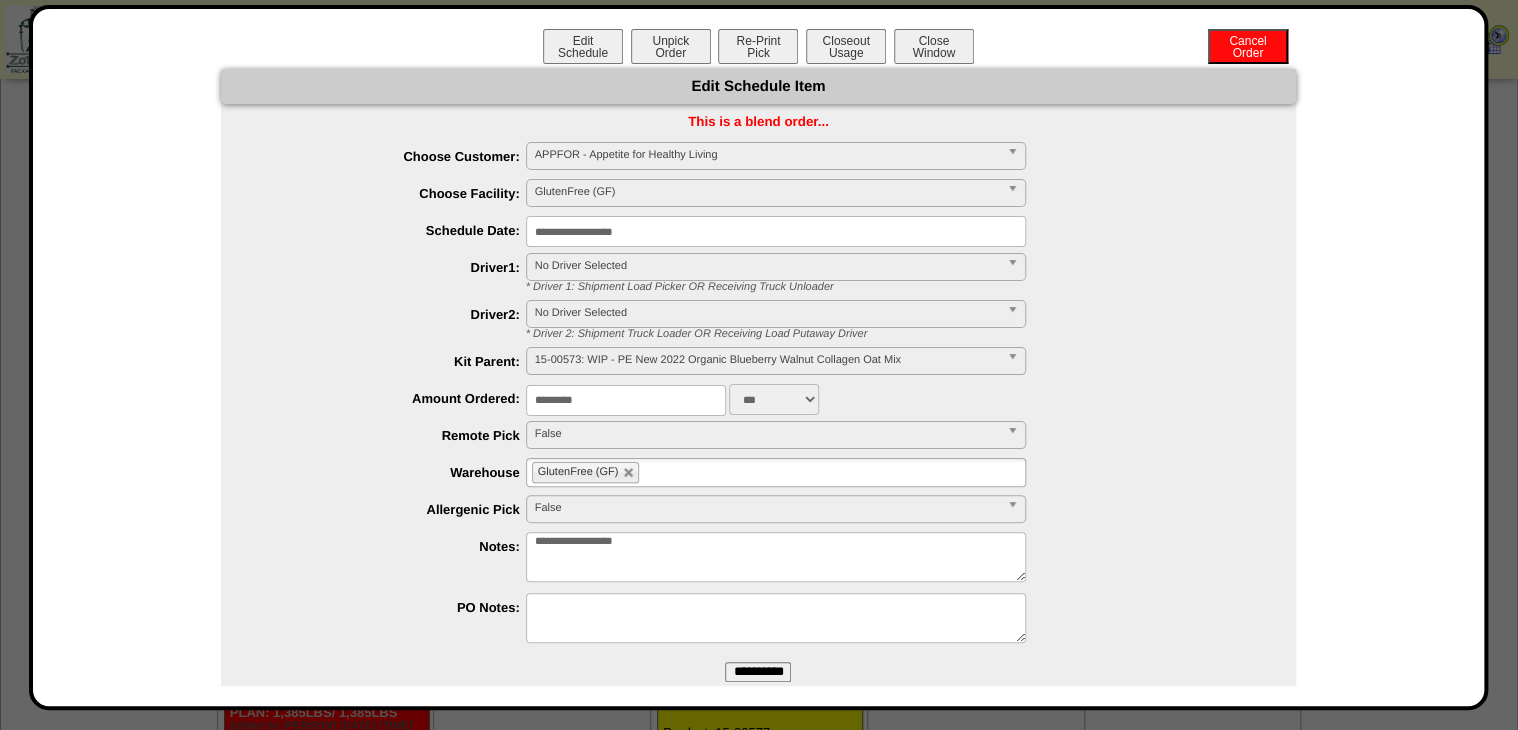 drag, startPoint x: 638, startPoint y: 396, endPoint x: 450, endPoint y: 414, distance: 188.85974 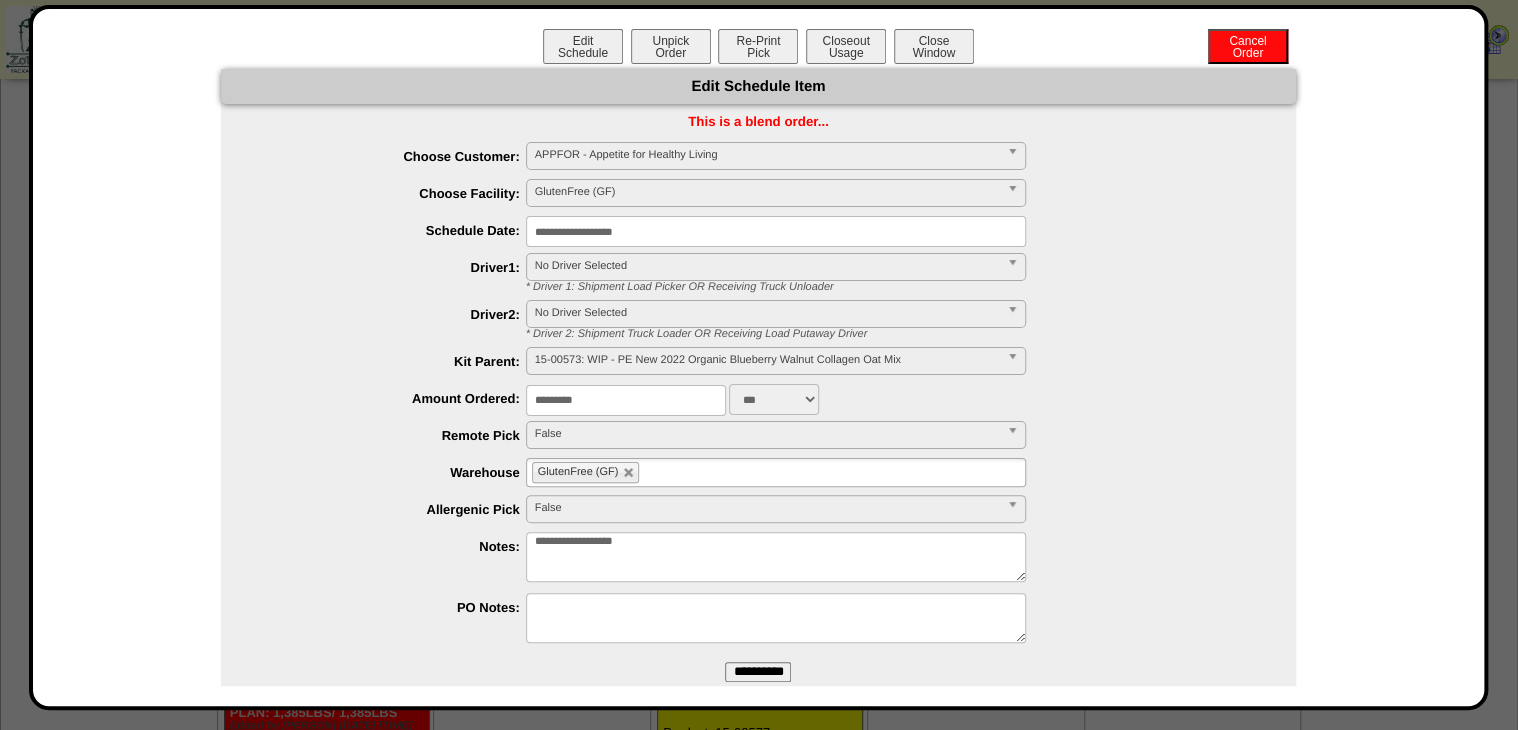 click on "*********
***" at bounding box center (778, 399) 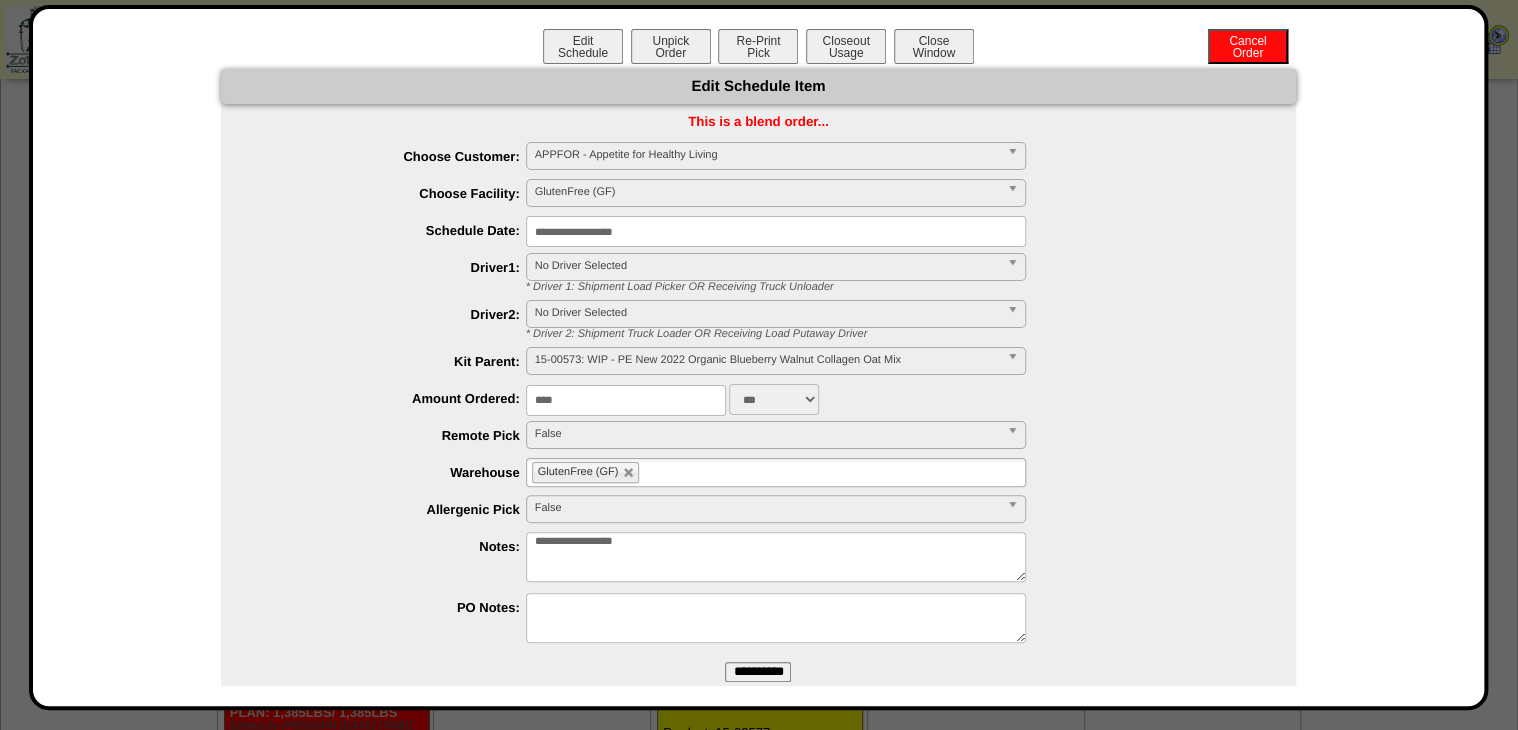 type on "****" 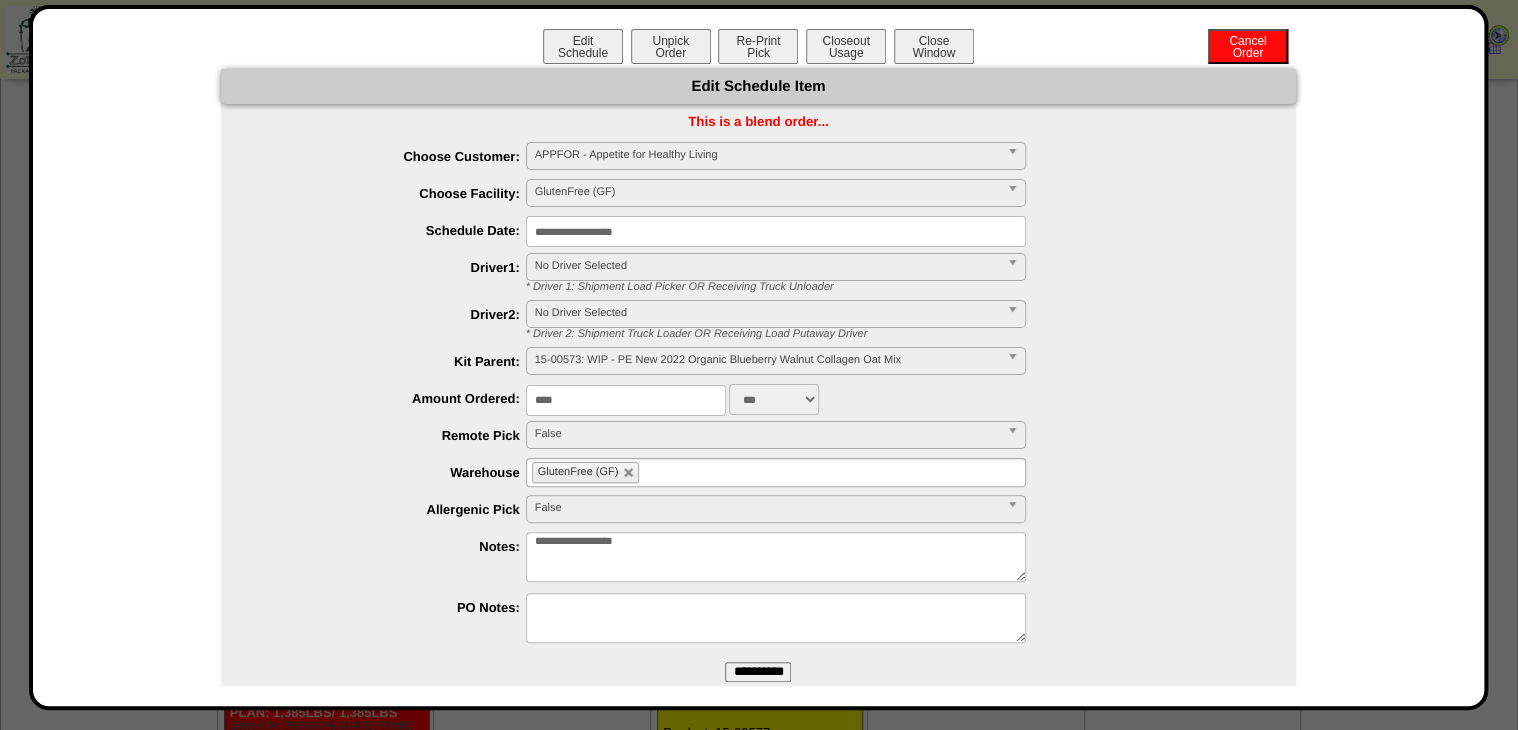 click on "**********" at bounding box center (758, 672) 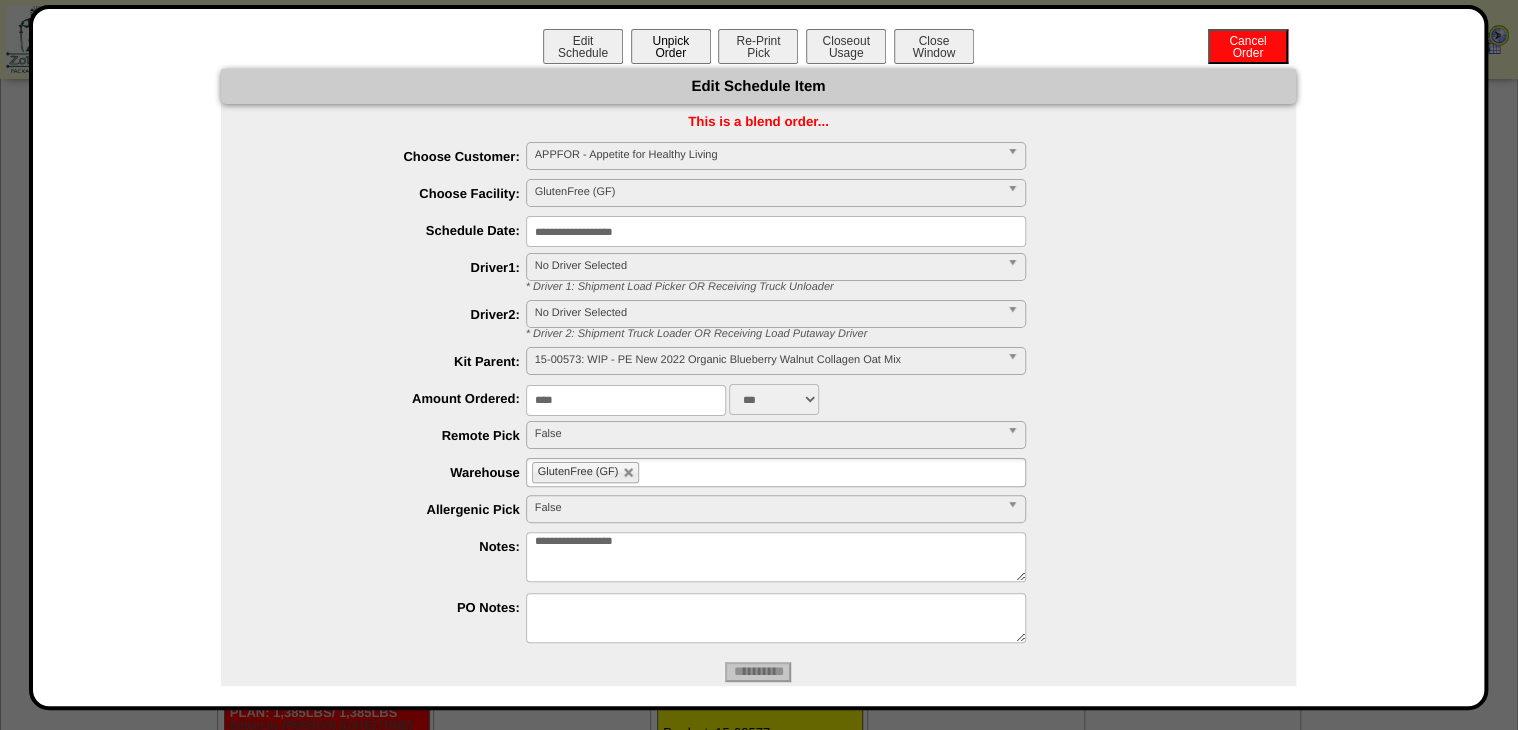 click on "Unpick Order" at bounding box center (671, 46) 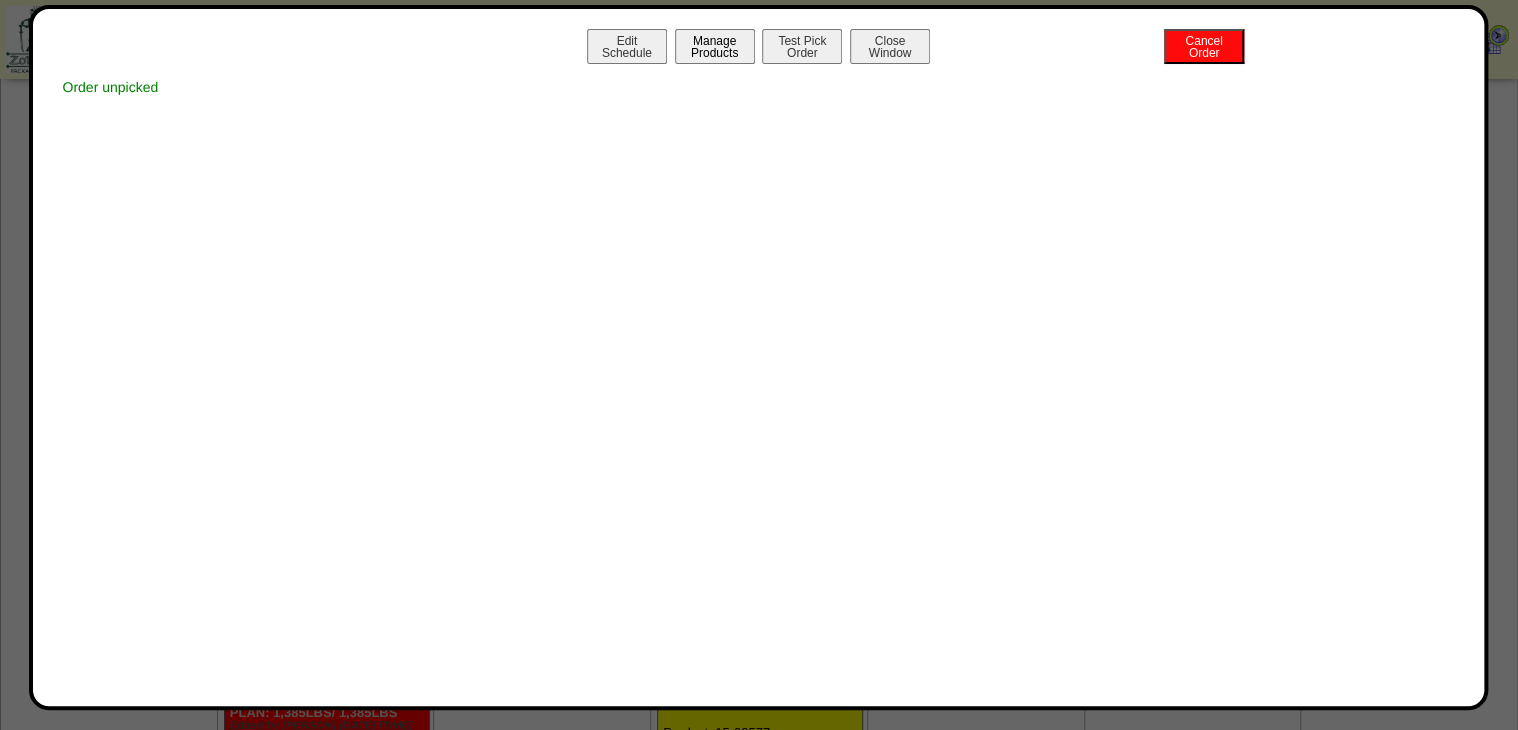 click on "Manage Products" at bounding box center (715, 46) 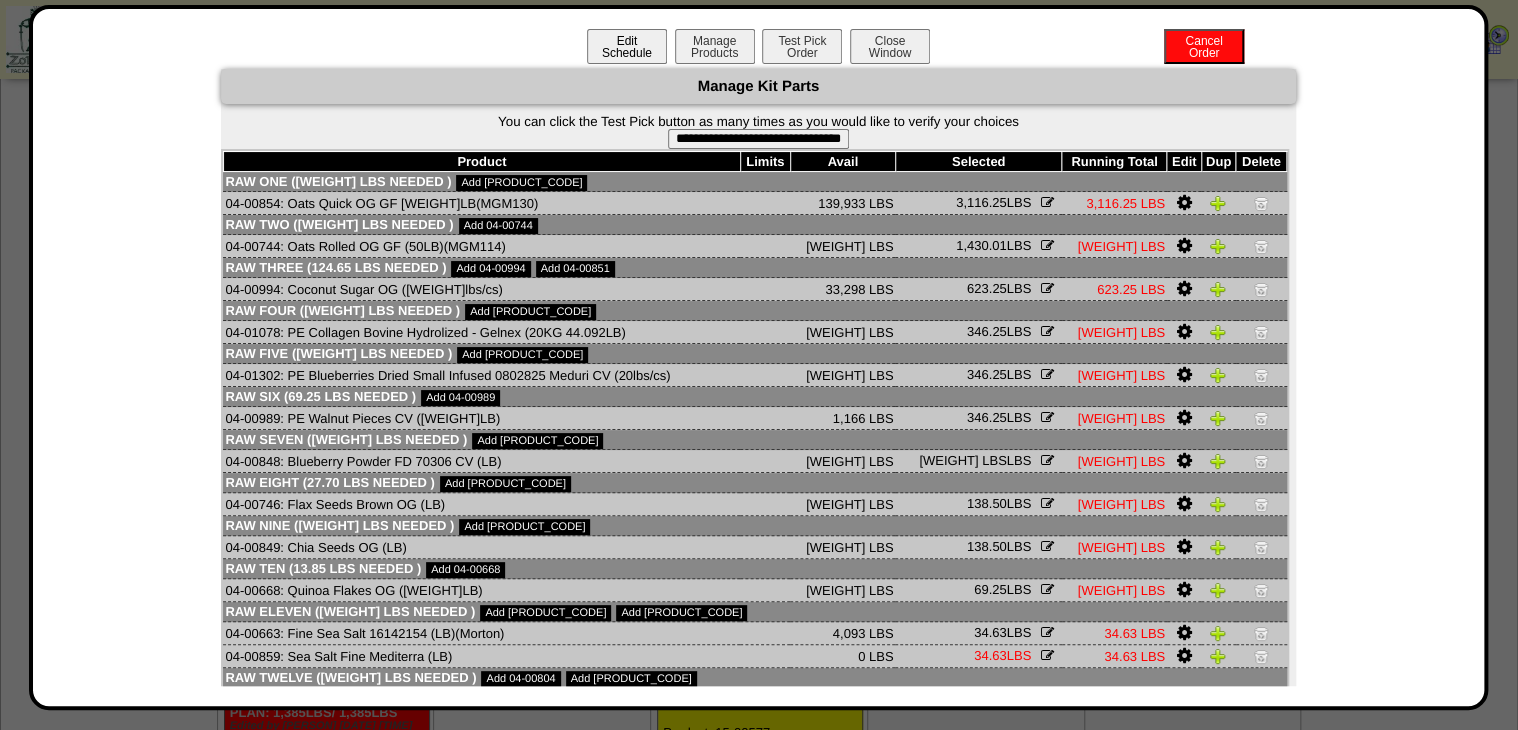 click on "Edit Schedule" at bounding box center (627, 46) 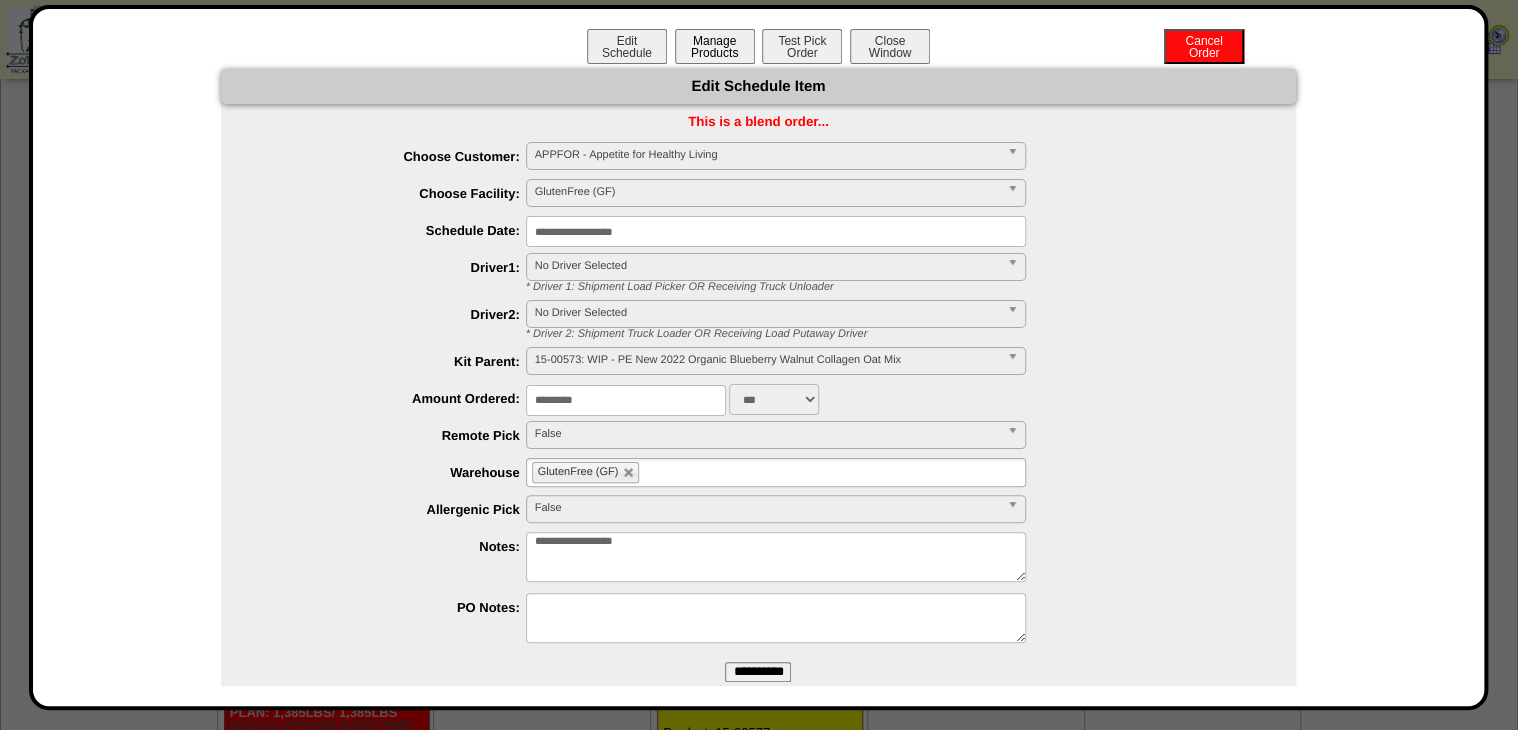 click on "Manage Products" at bounding box center [715, 46] 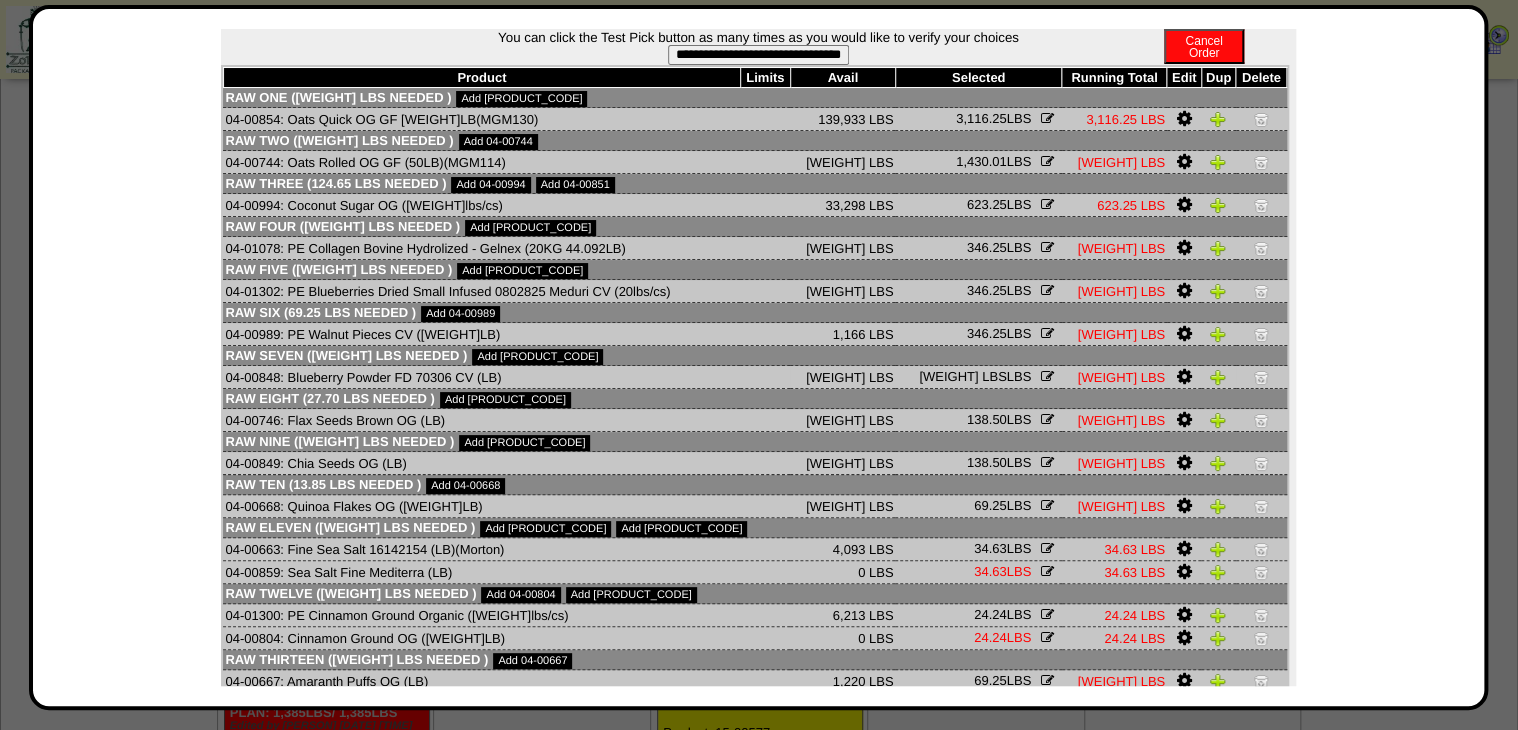 scroll, scrollTop: 158, scrollLeft: 0, axis: vertical 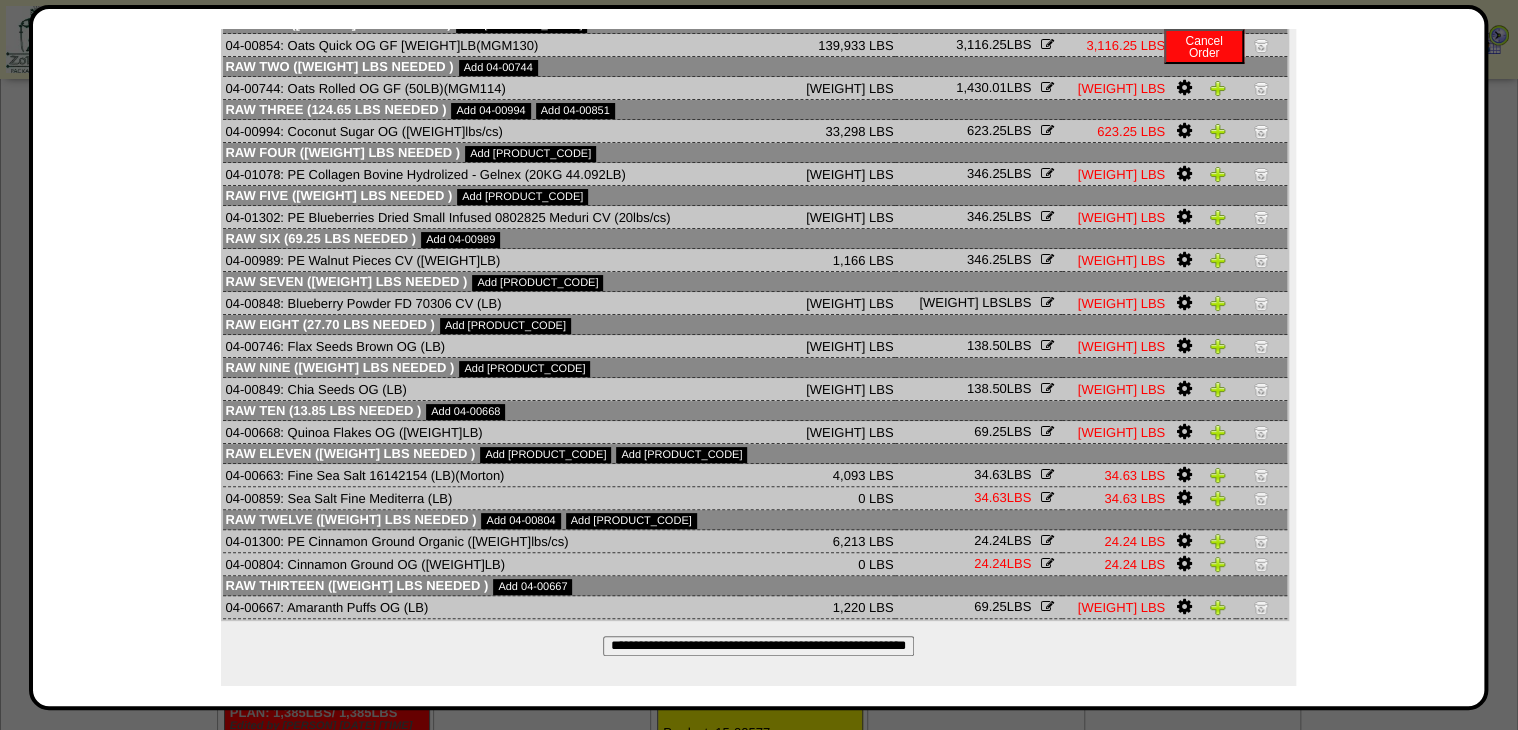 click on "**********" at bounding box center (758, 646) 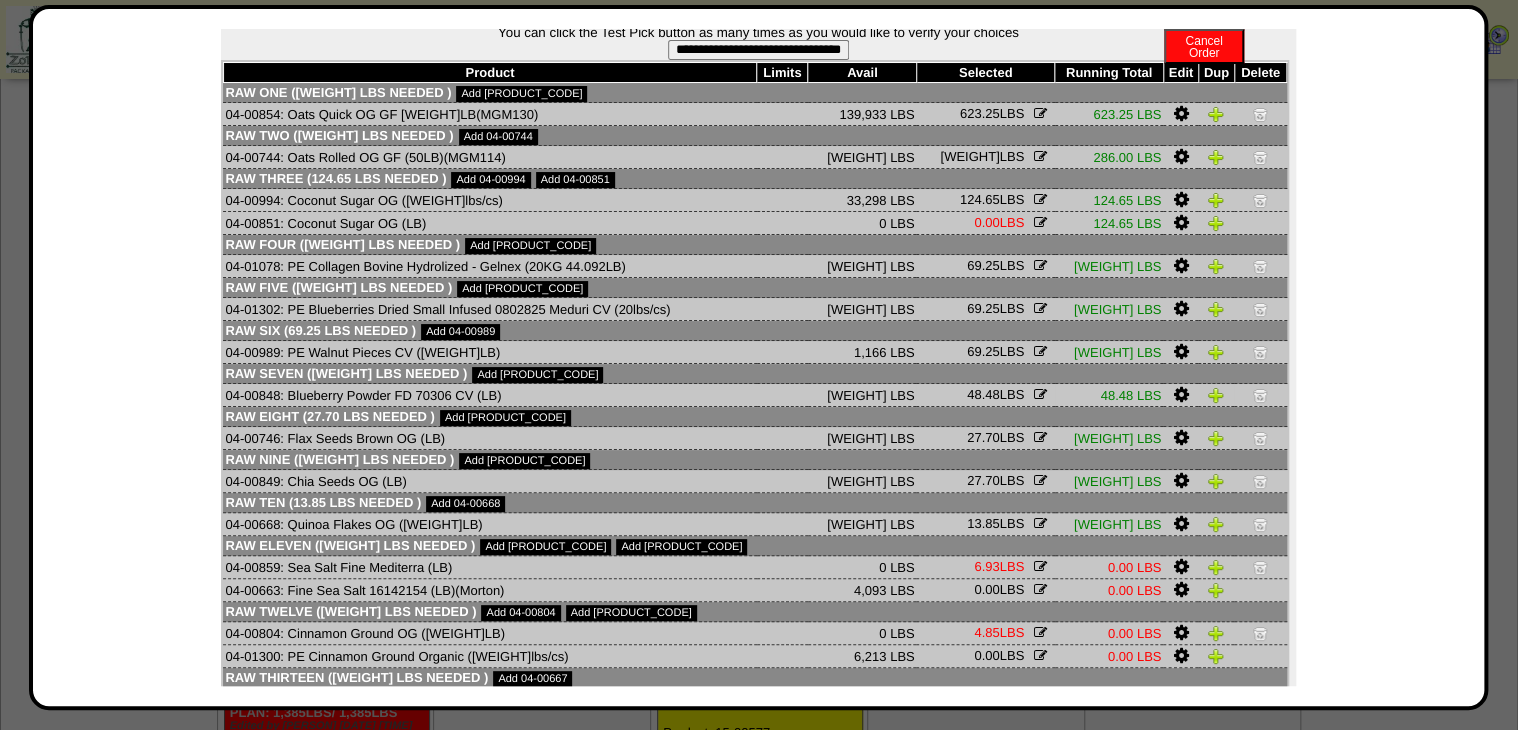 scroll, scrollTop: 160, scrollLeft: 0, axis: vertical 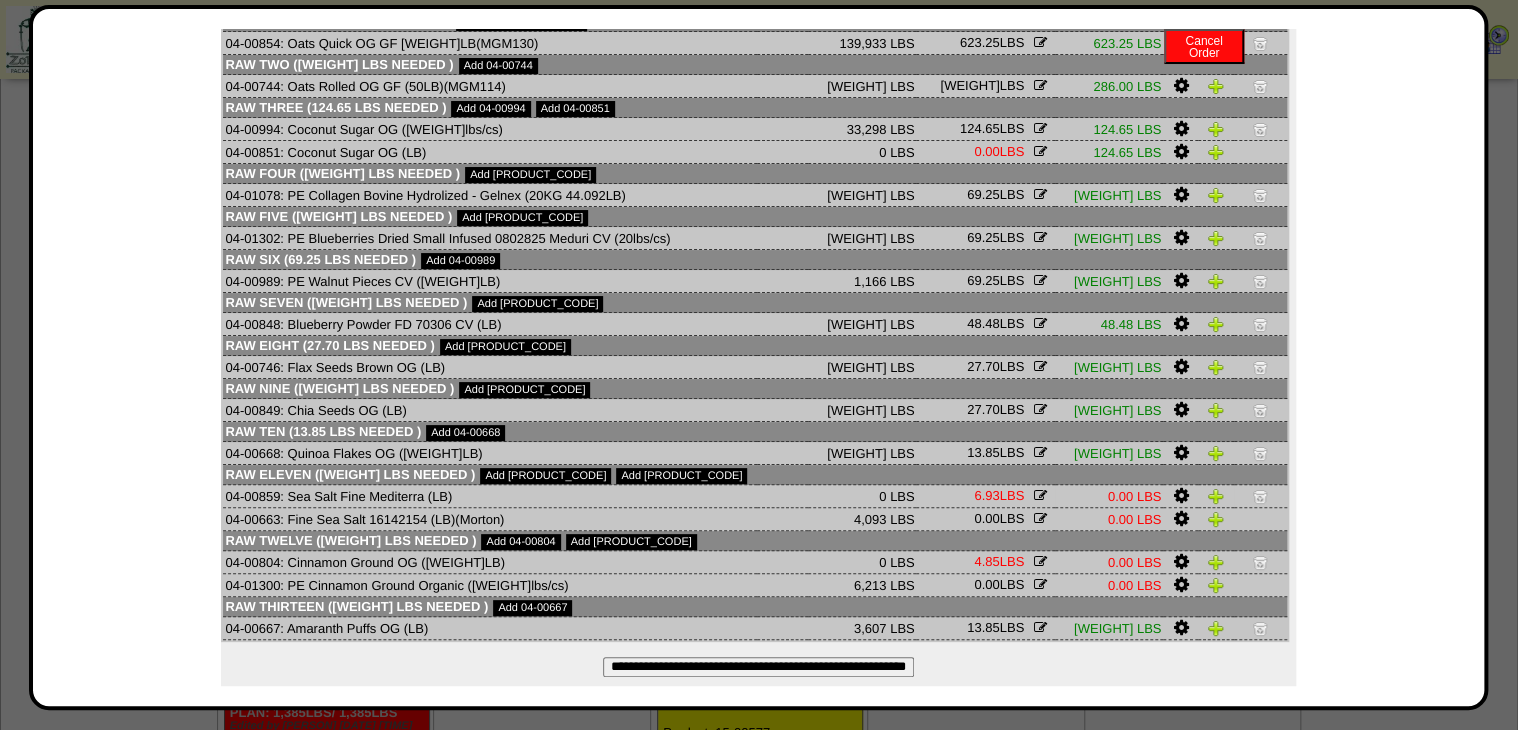 click at bounding box center [1040, 495] 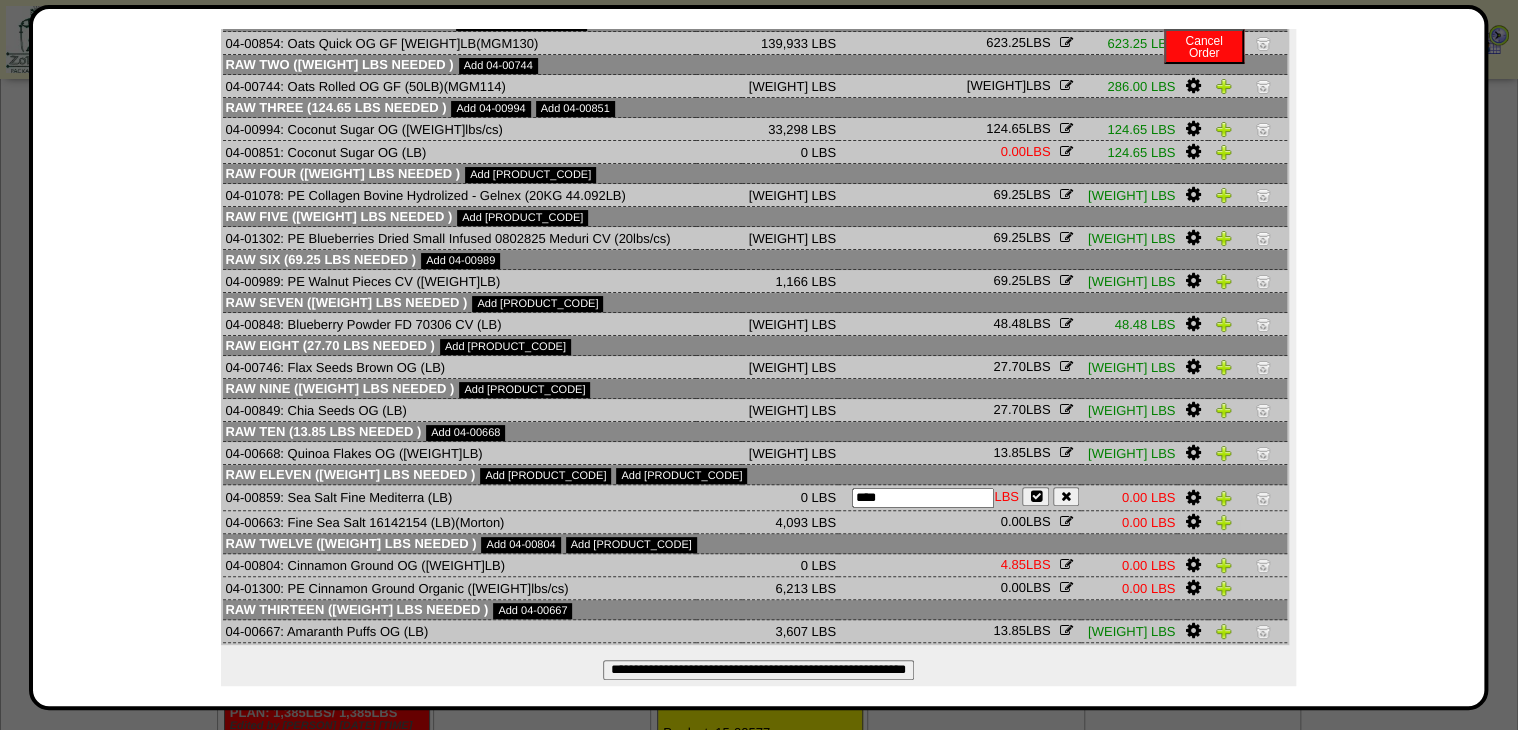 click at bounding box center [1066, 521] 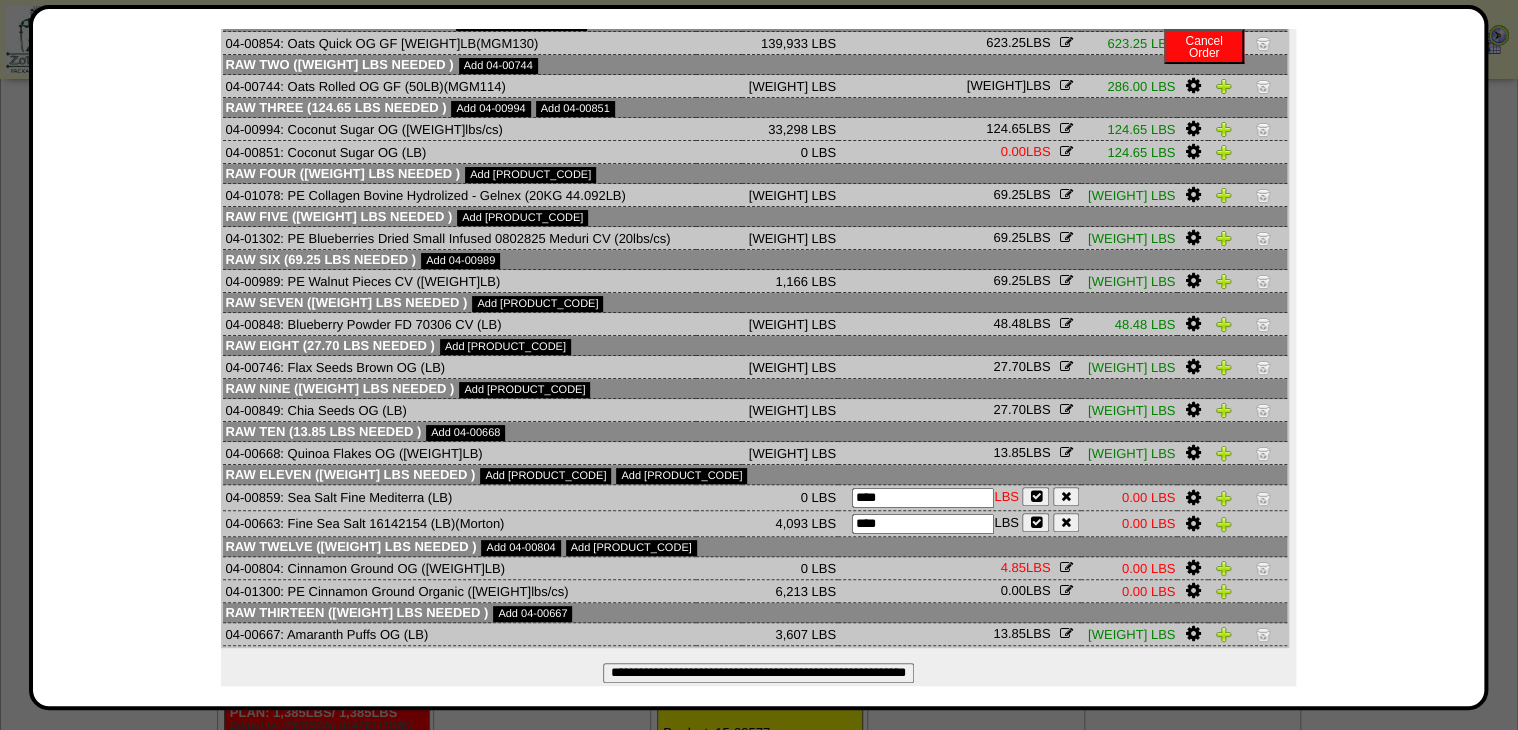 drag, startPoint x: 951, startPoint y: 517, endPoint x: 941, endPoint y: 516, distance: 10.049875 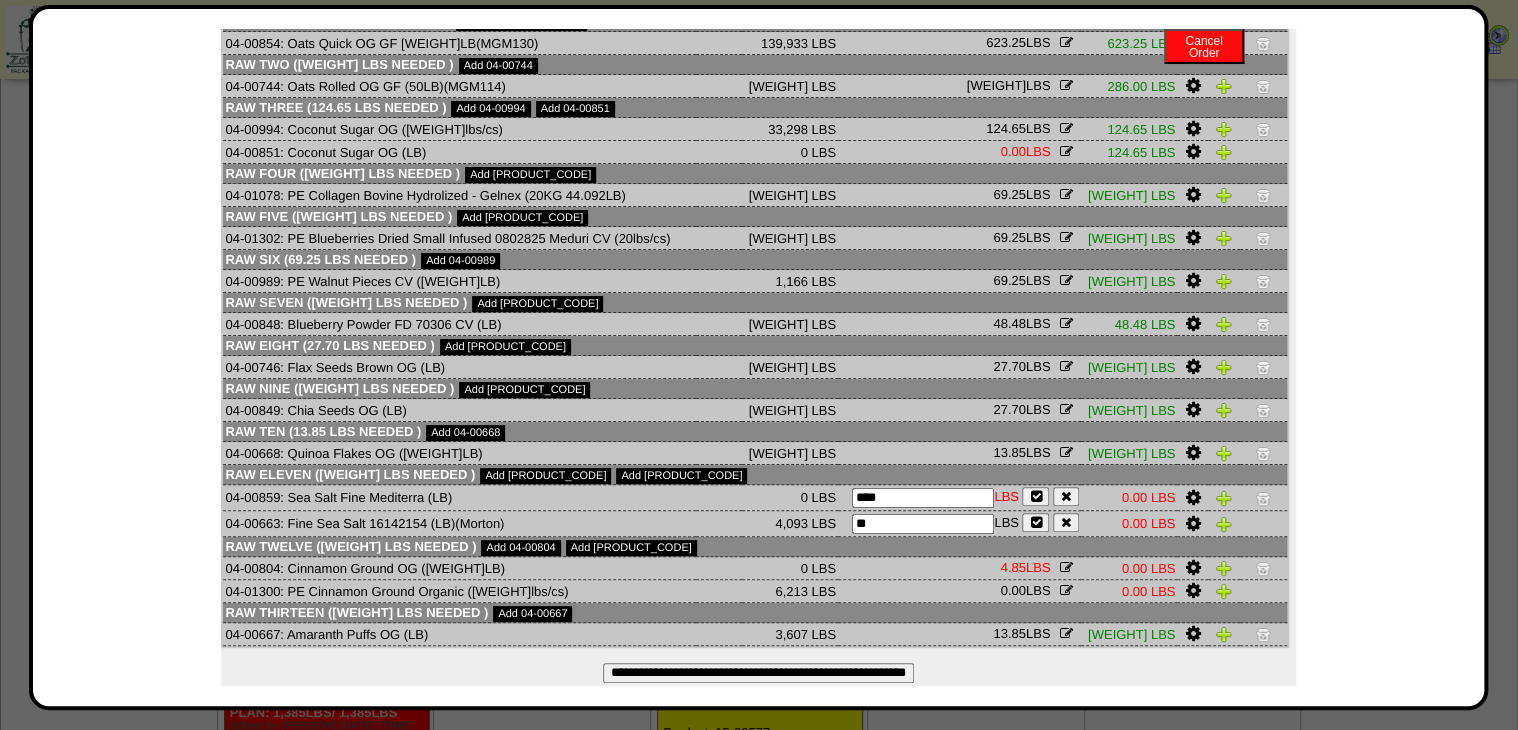 type on "*" 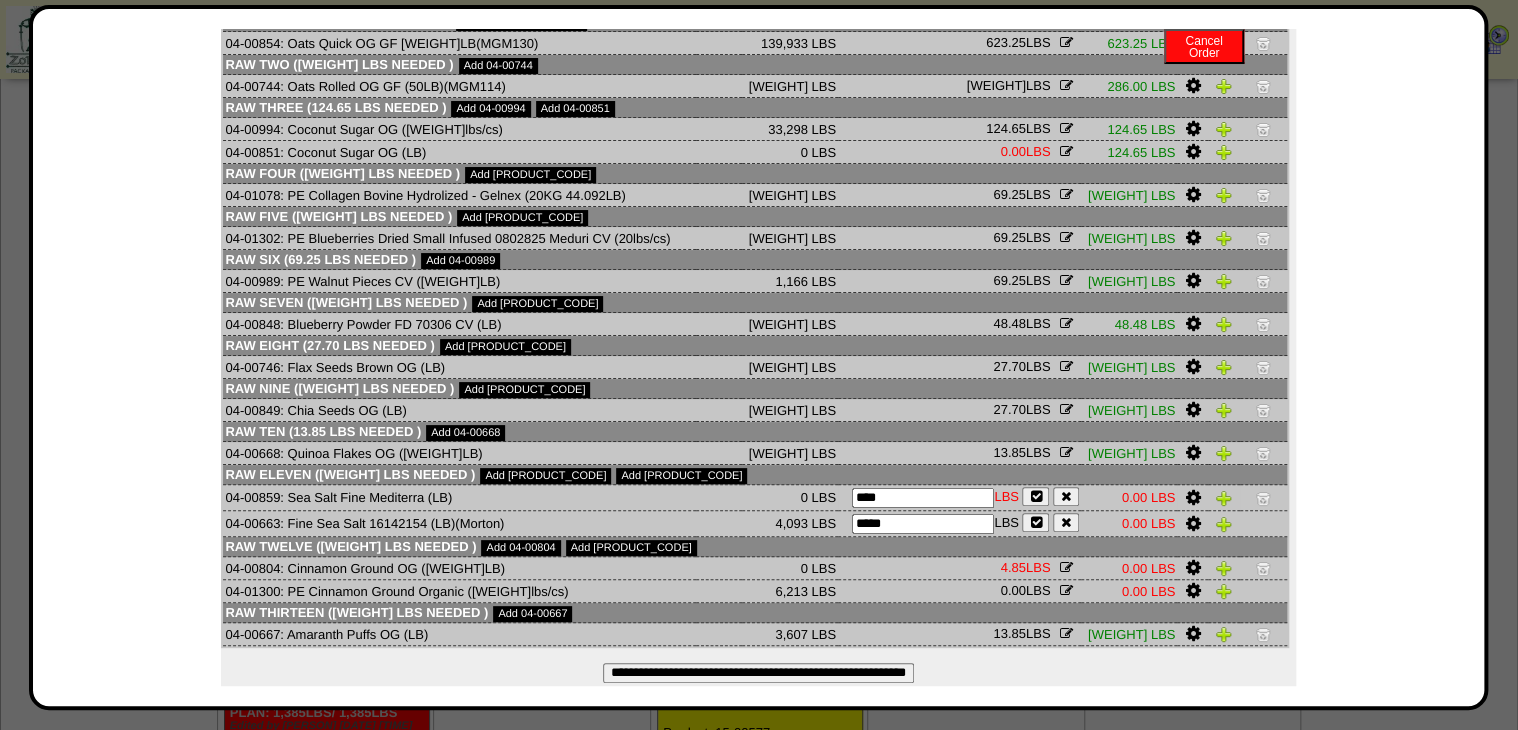type on "*****" 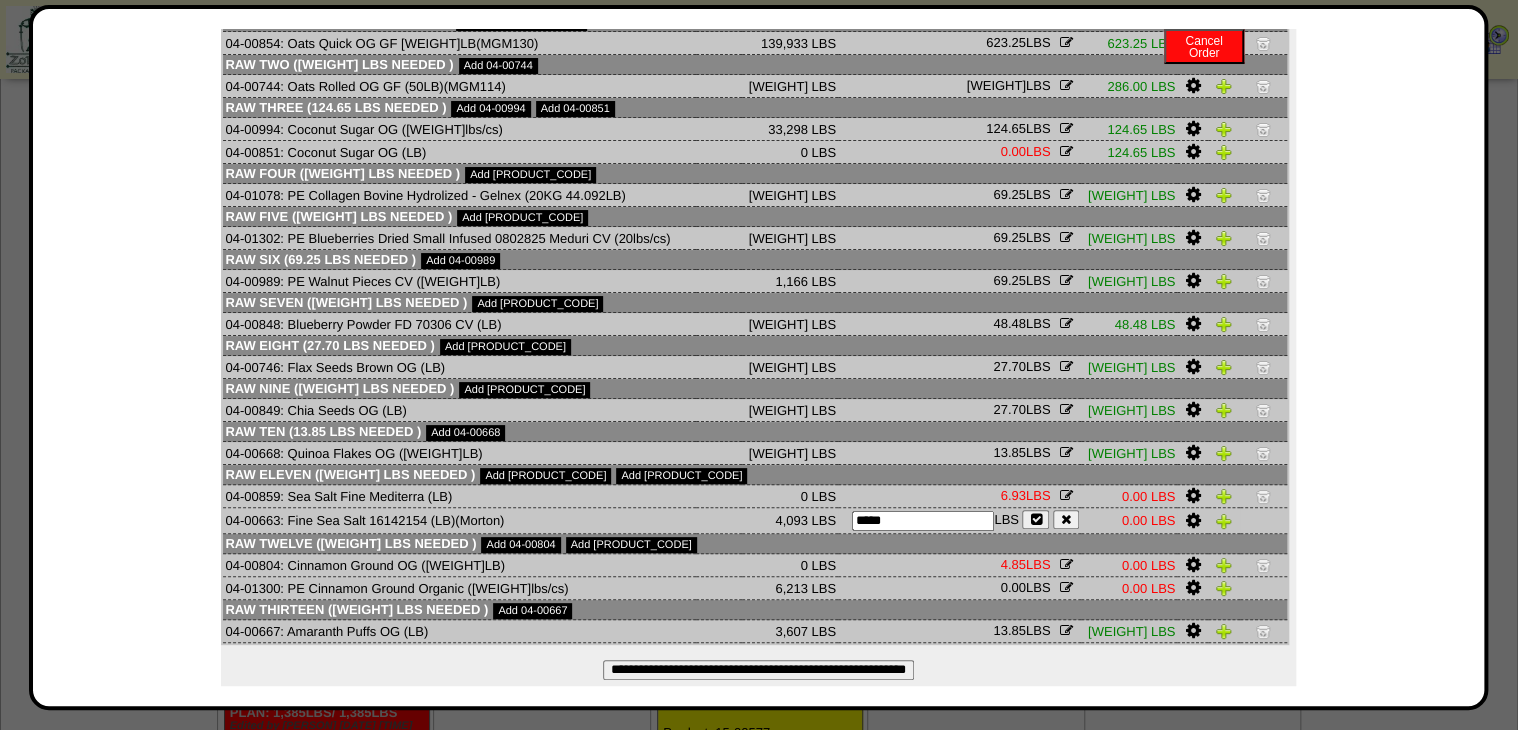 click at bounding box center (1035, 519) 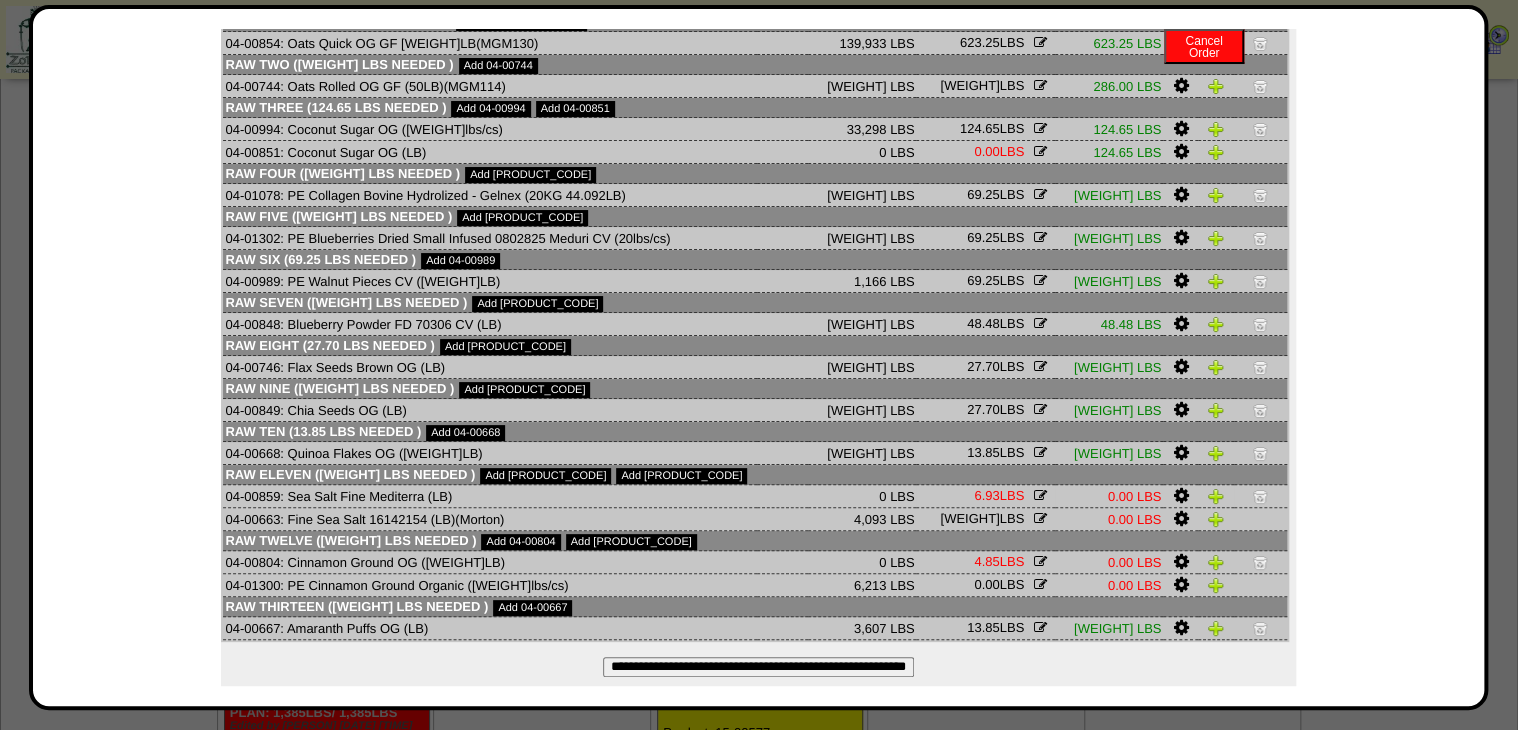 click at bounding box center (1260, 496) 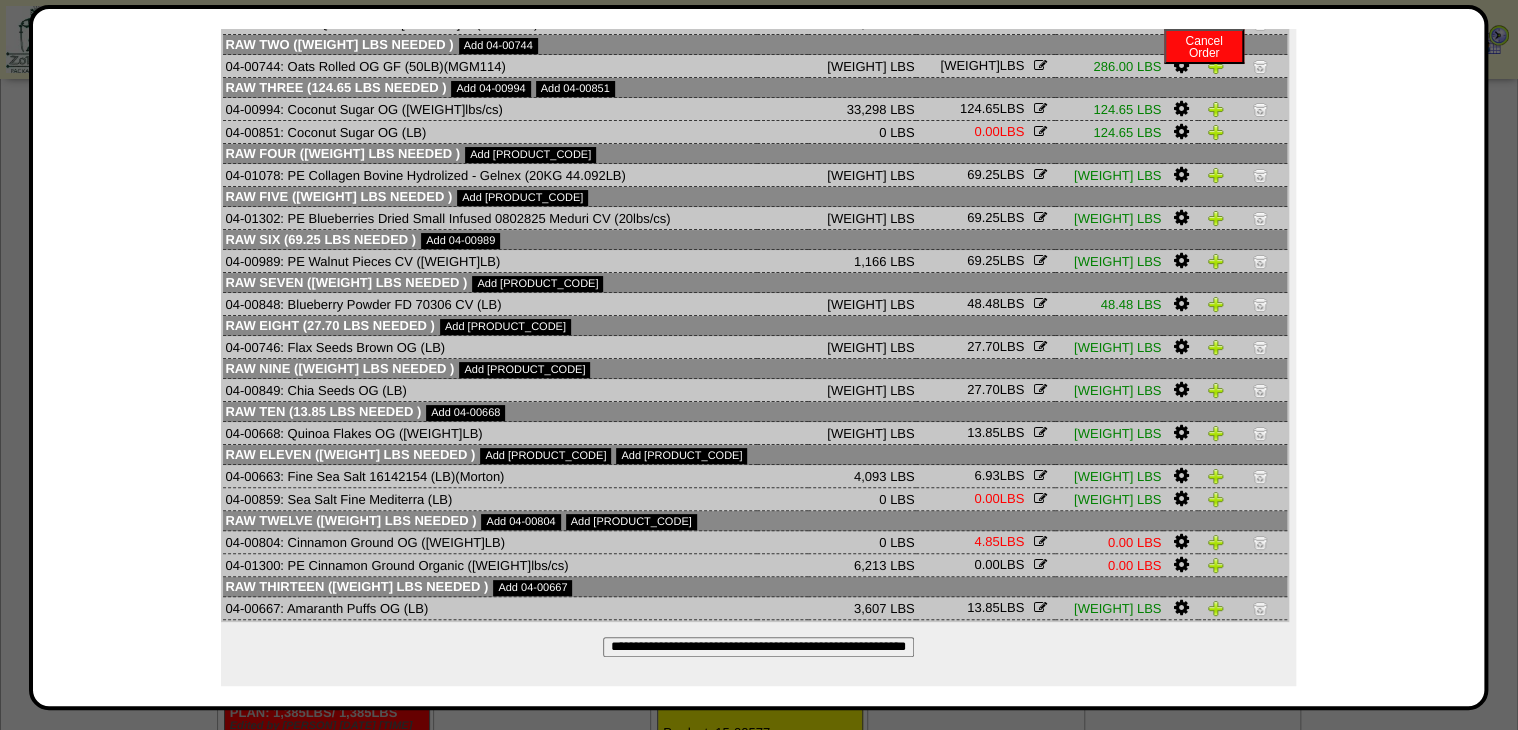 scroll, scrollTop: 181, scrollLeft: 0, axis: vertical 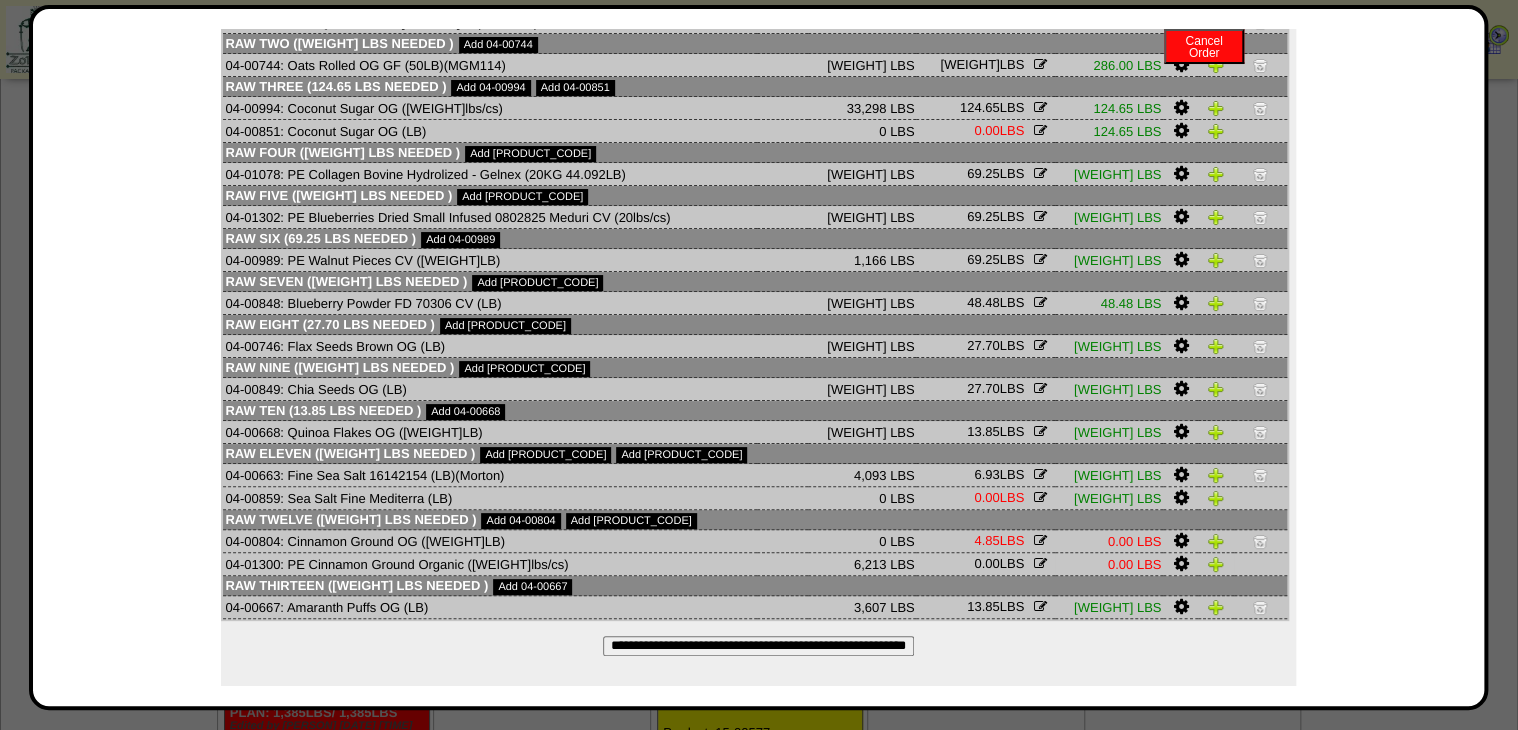 click at bounding box center [1040, 563] 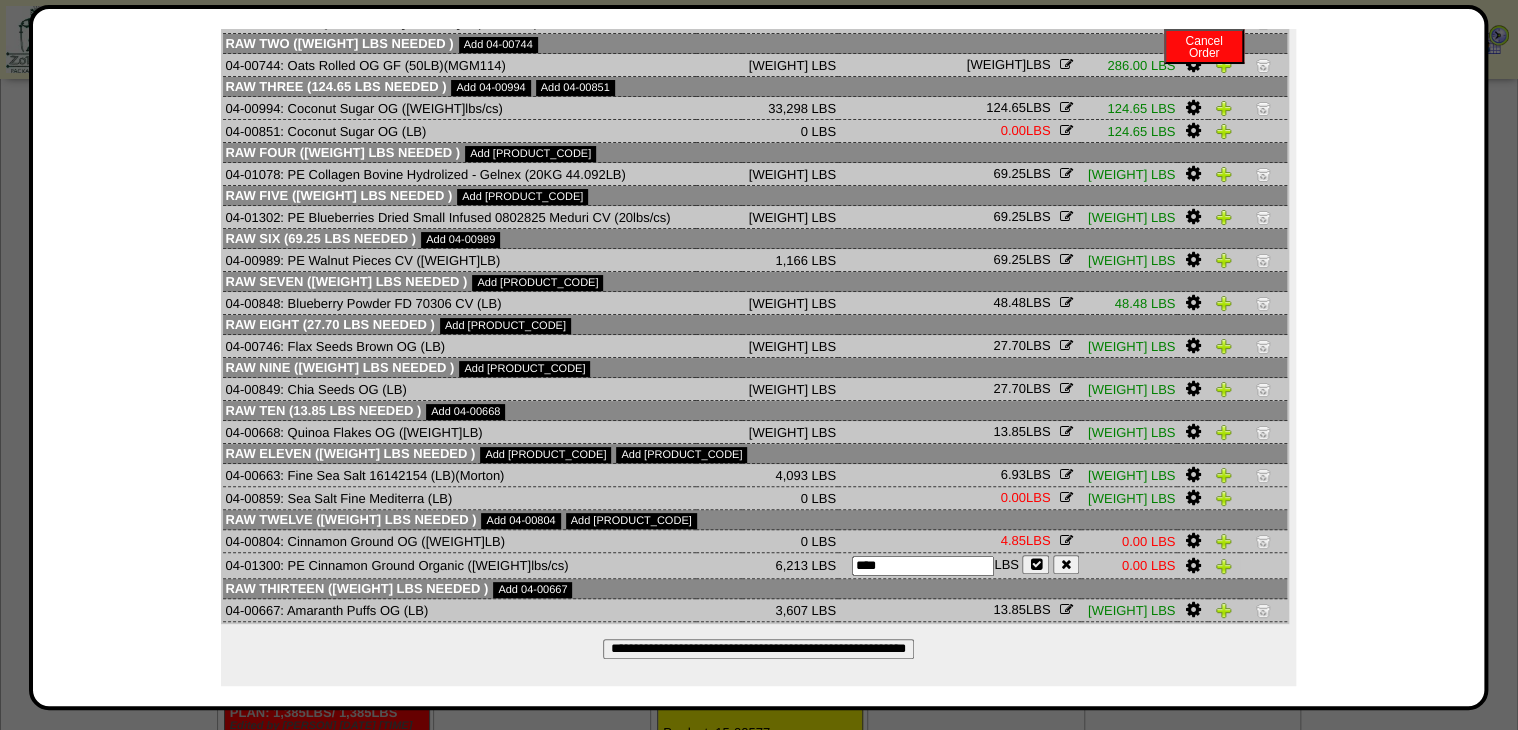 click on "****" at bounding box center [923, 566] 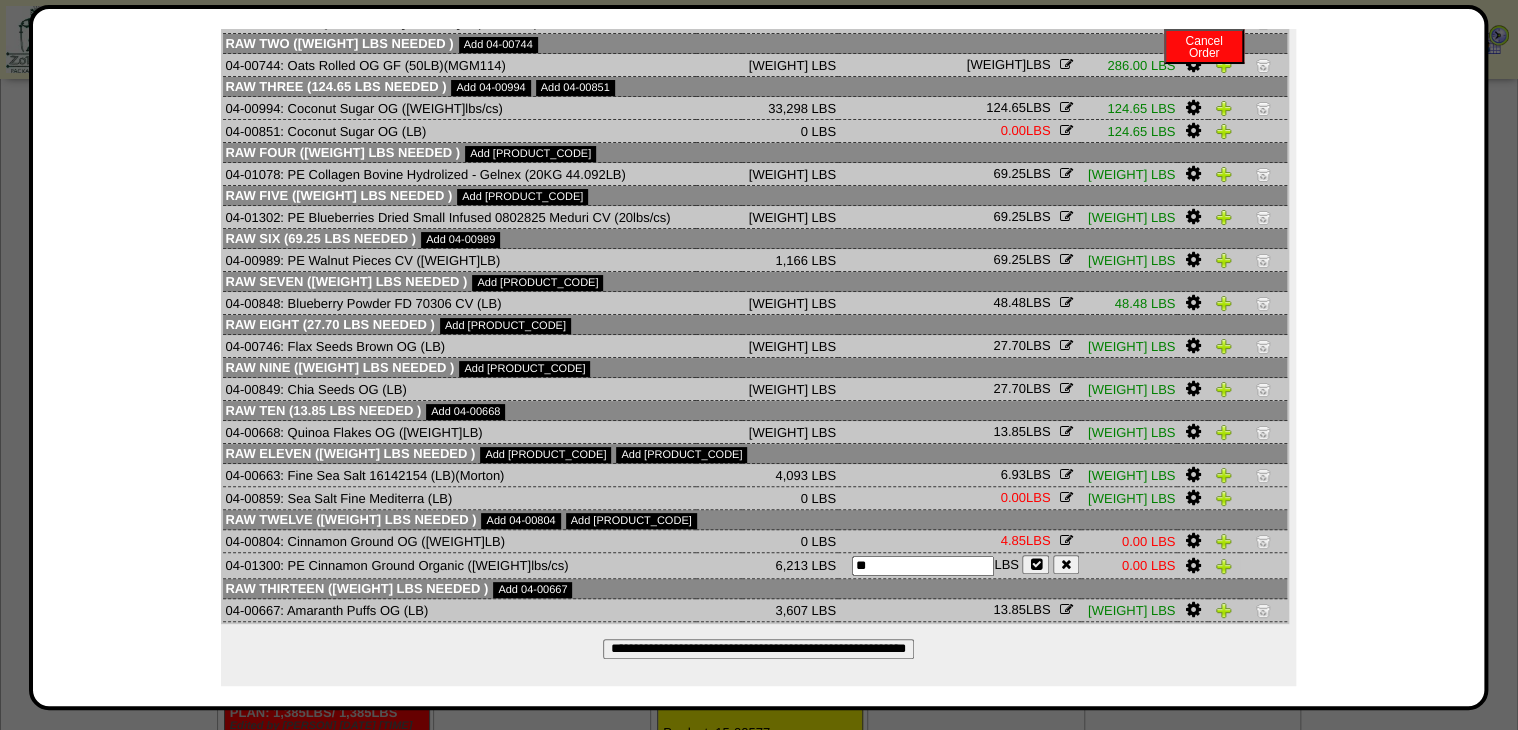 type on "*" 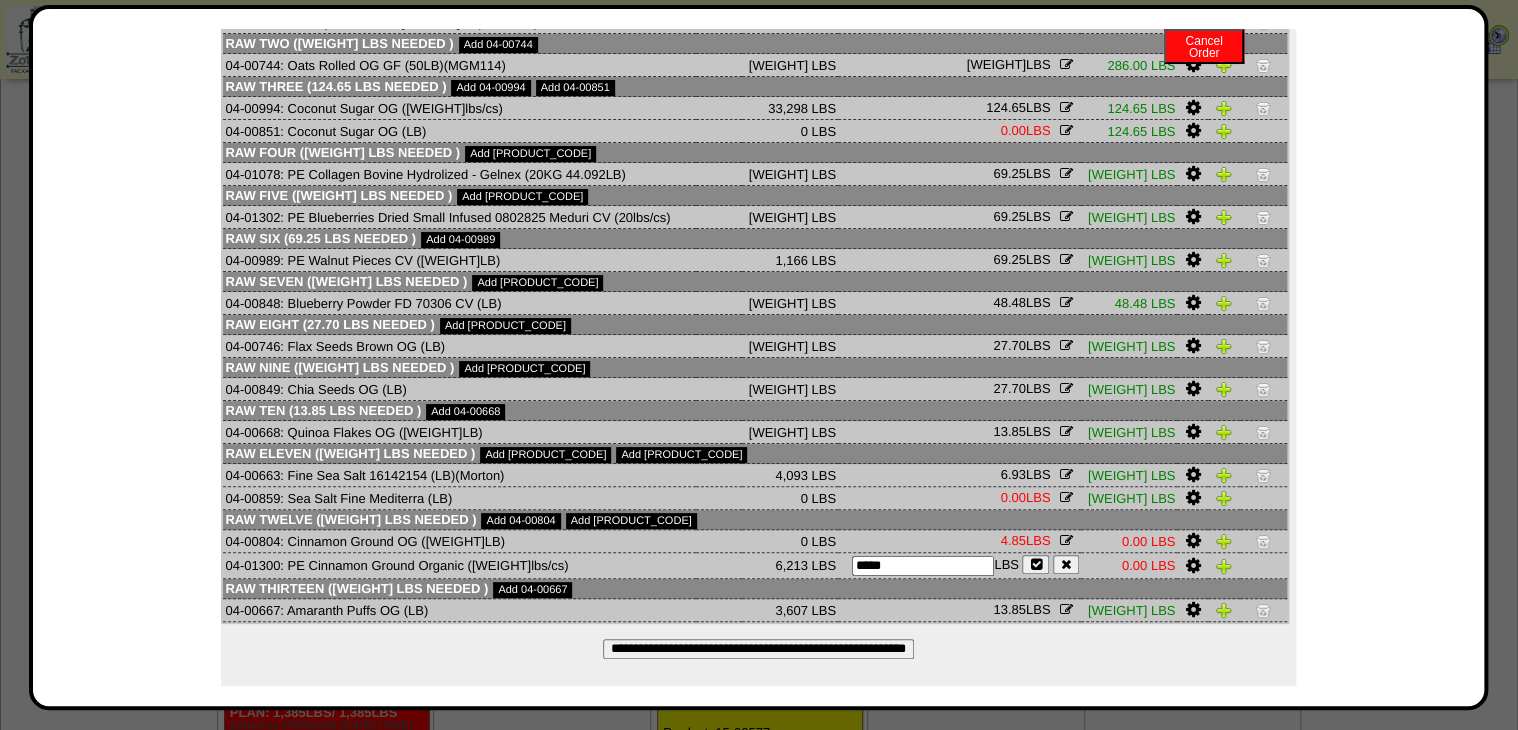type on "*****" 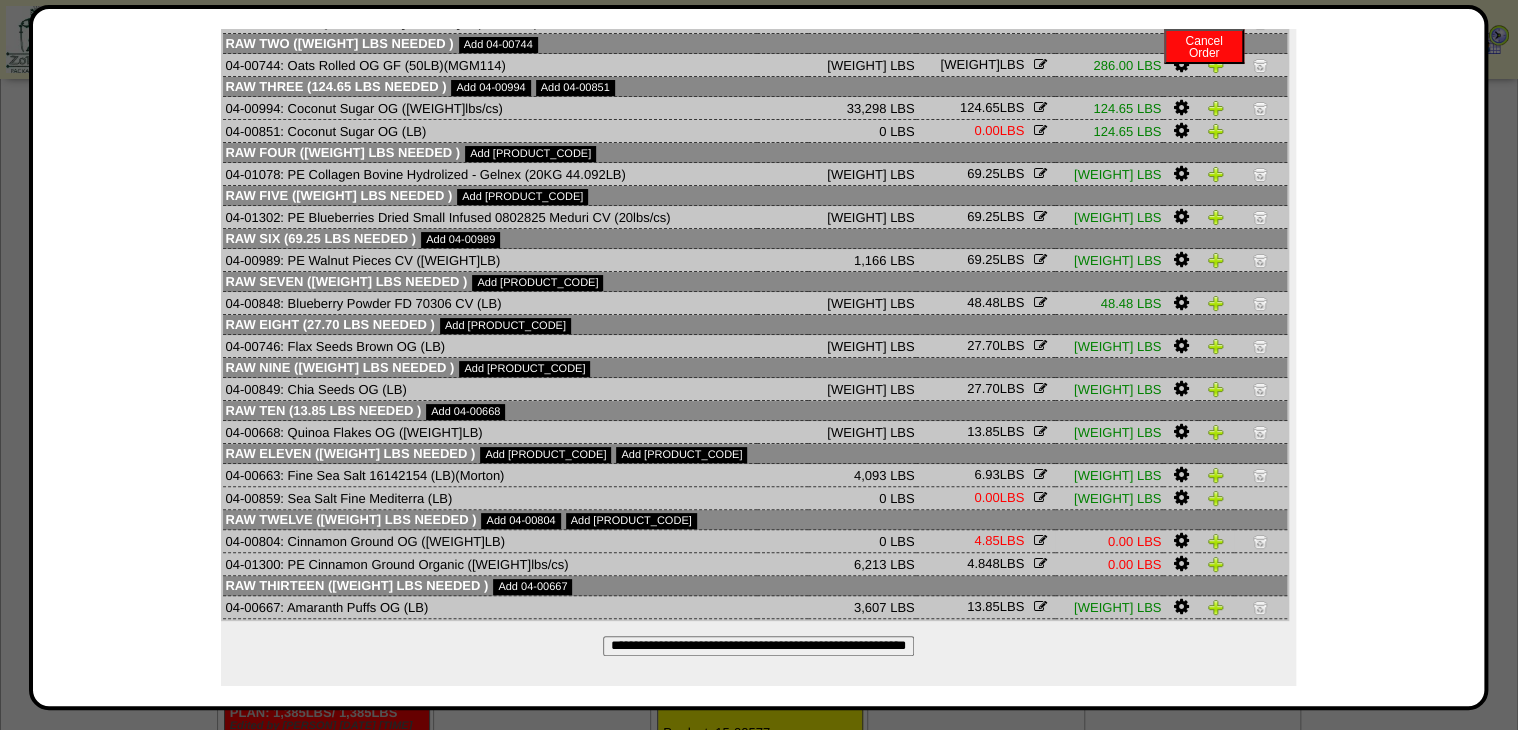 click at bounding box center [1260, 541] 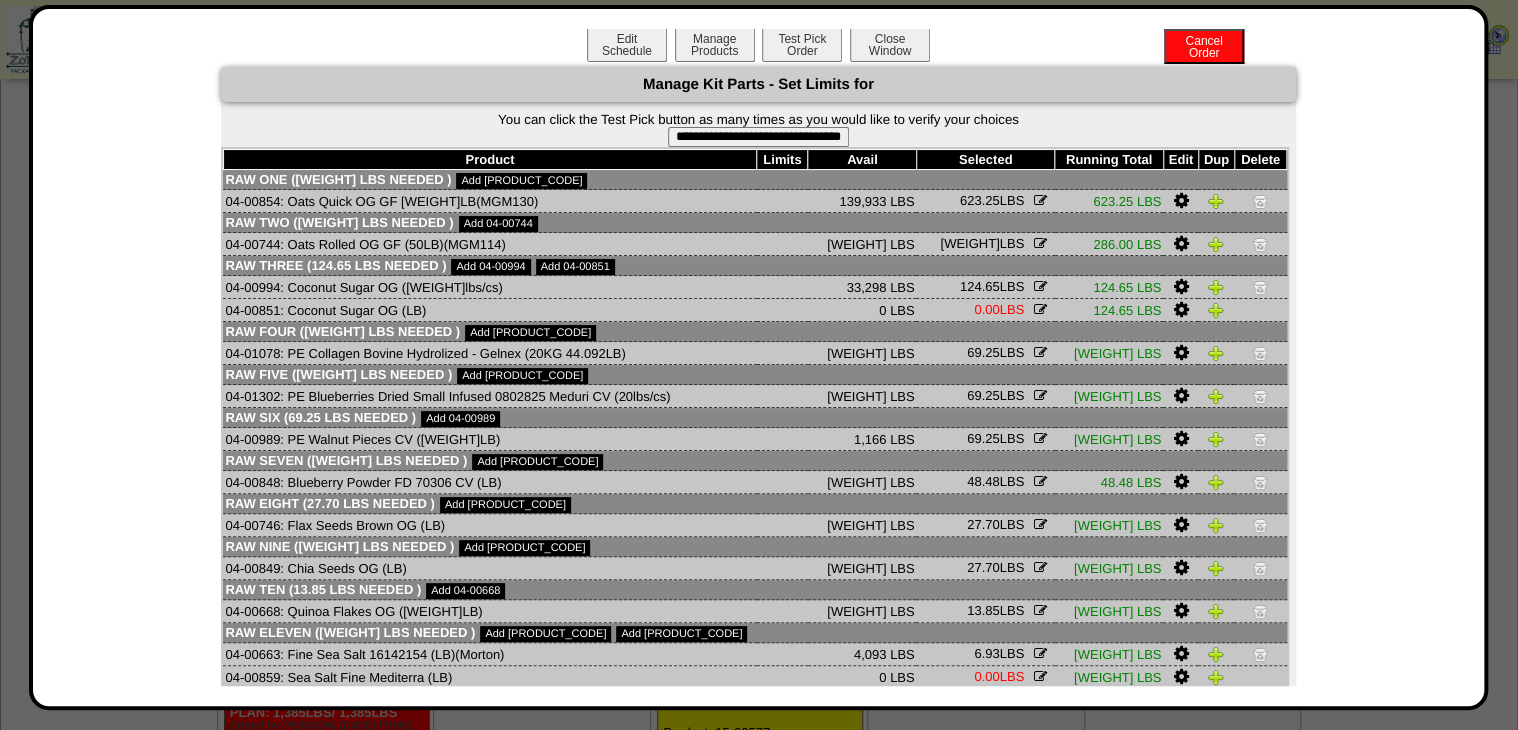 scroll, scrollTop: 0, scrollLeft: 0, axis: both 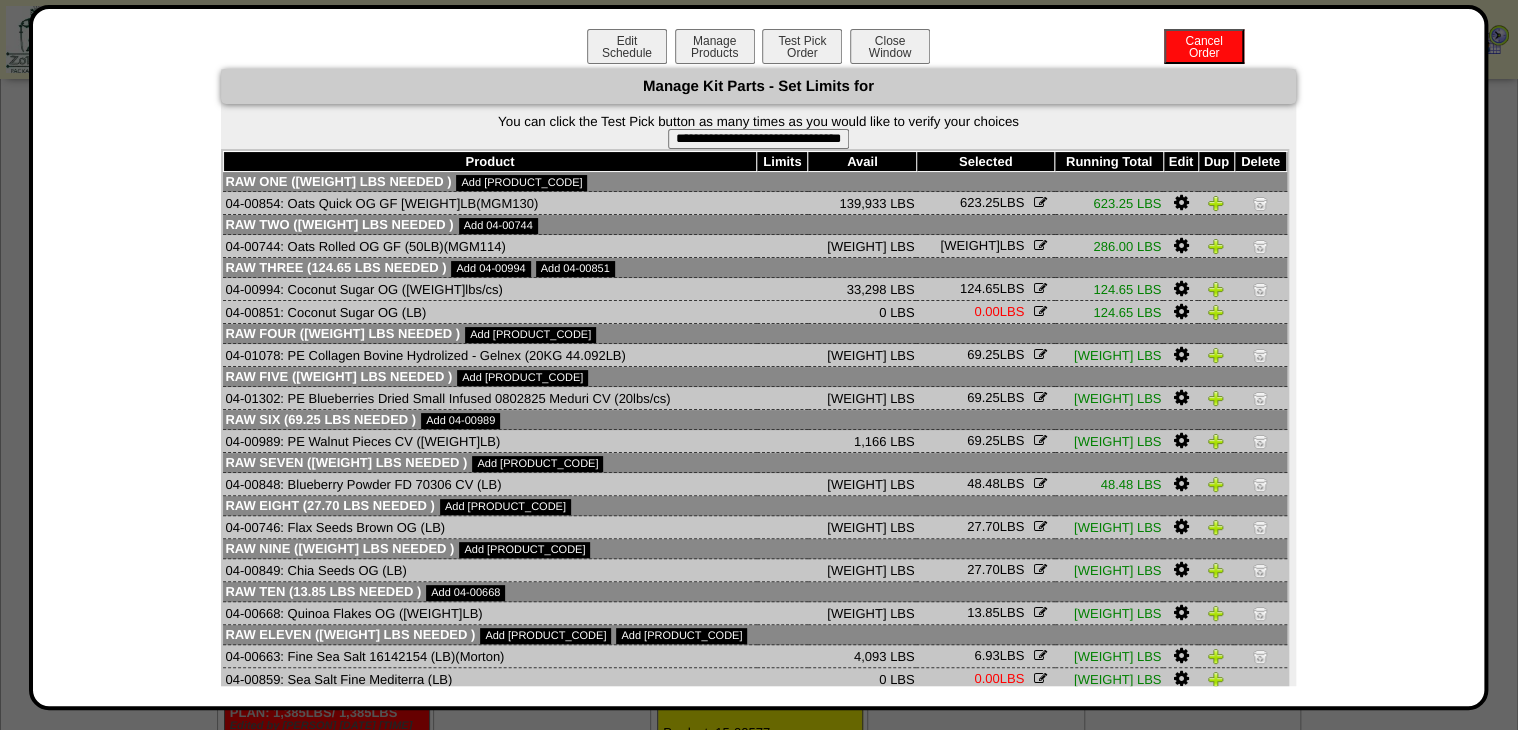 click on "**********" at bounding box center [758, 139] 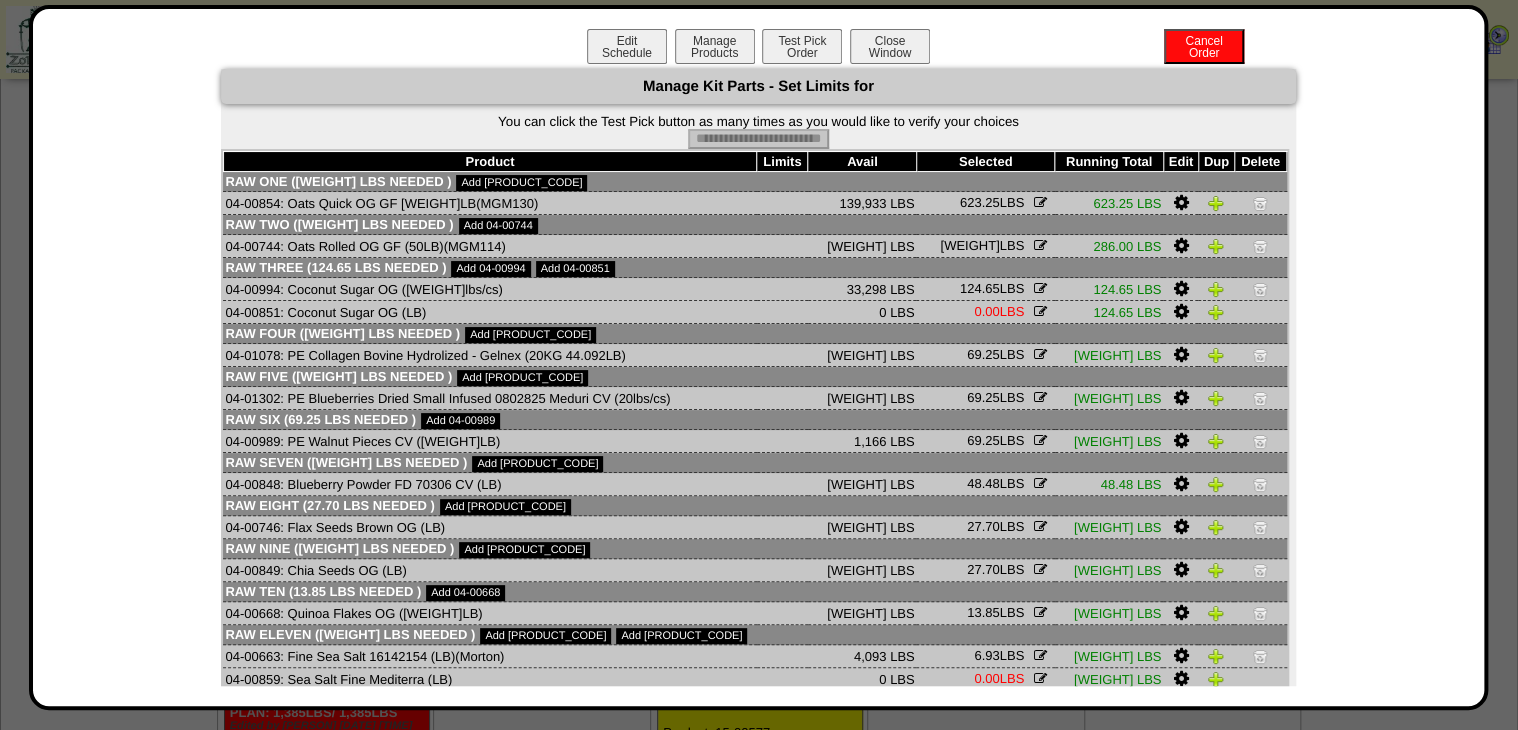 type on "**********" 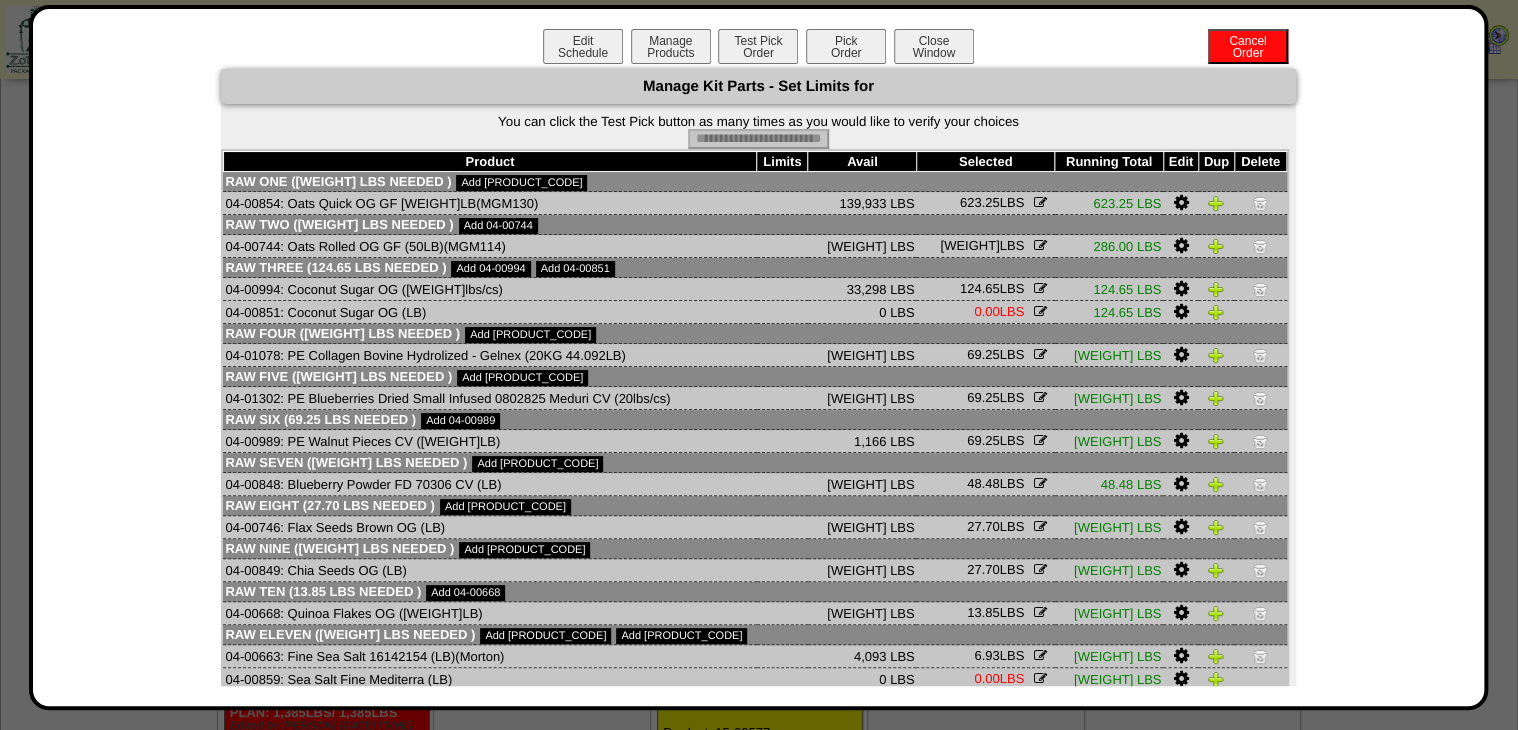 click on "Edit Schedule
Manage Products
Test Pick Order
Pick Order
Cancel Order
Close Window" at bounding box center [759, 49] 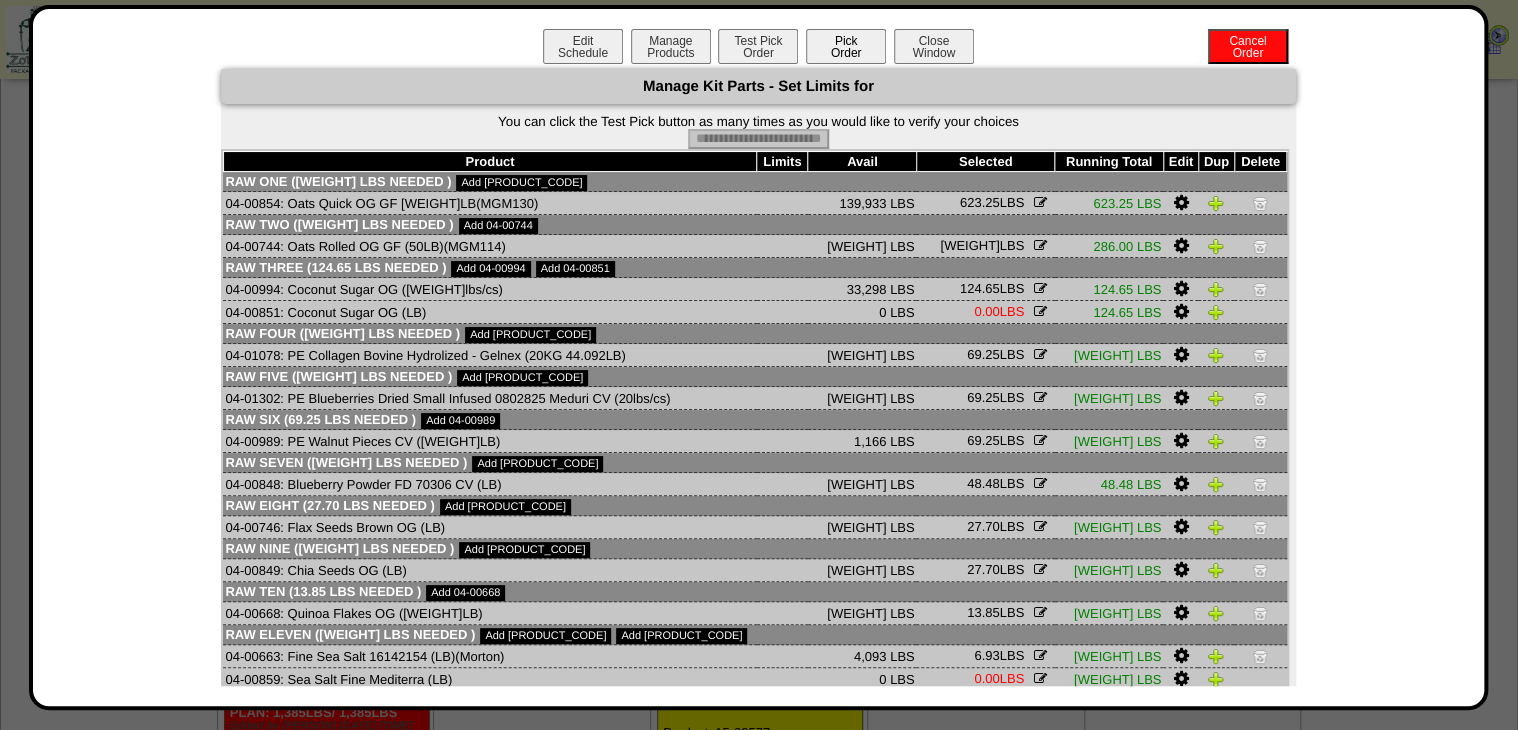 click on "Pick Order" at bounding box center (846, 46) 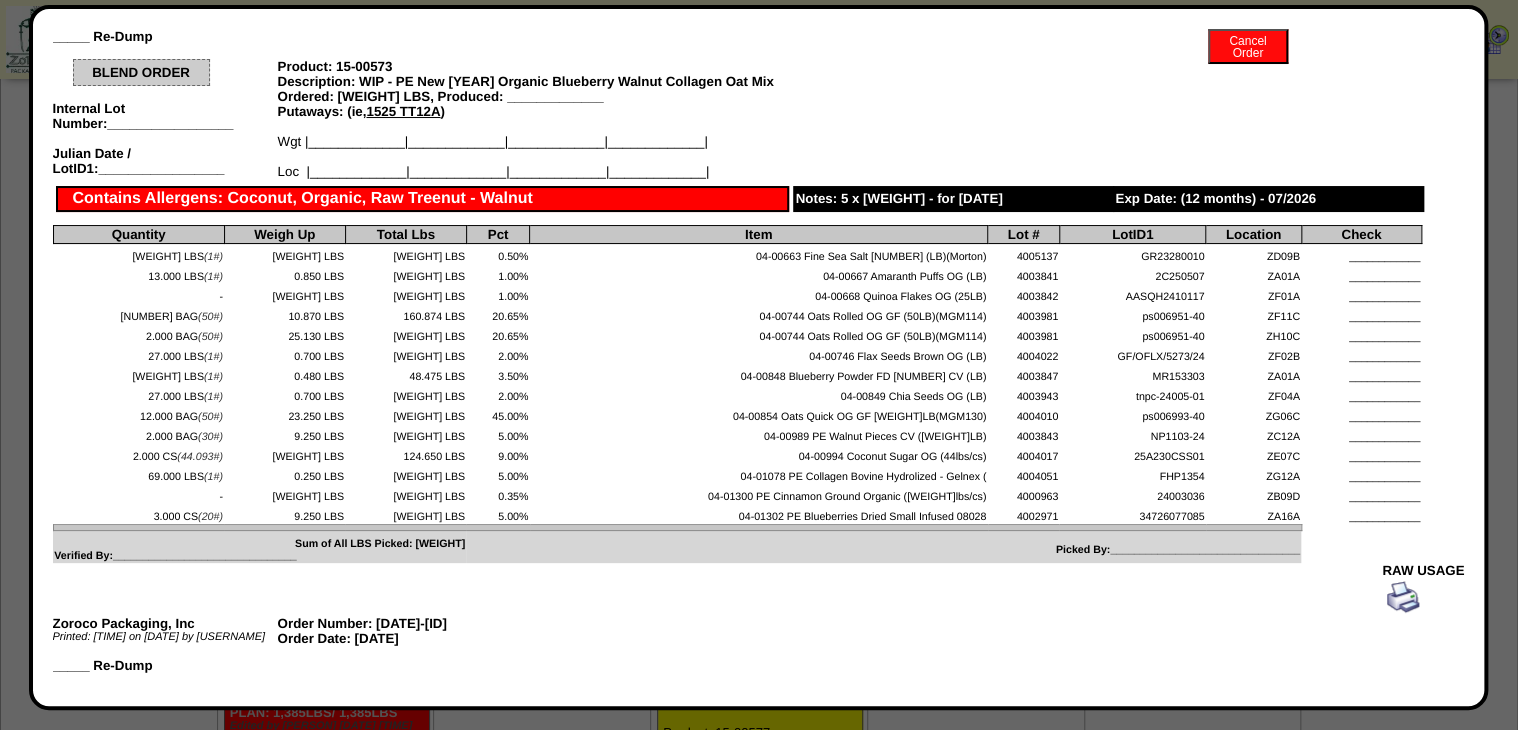 scroll, scrollTop: 160, scrollLeft: 0, axis: vertical 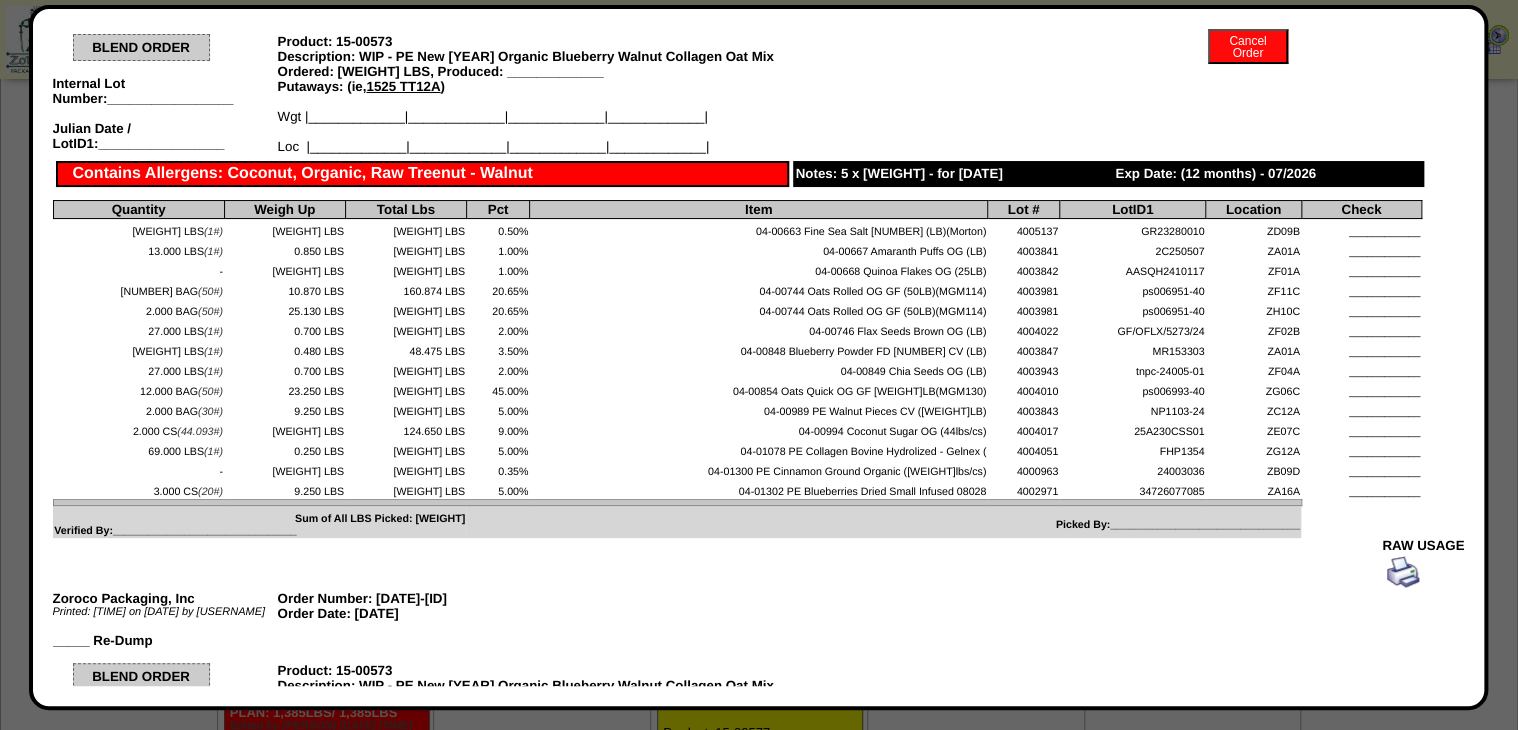 drag, startPoint x: 411, startPoint y: 364, endPoint x: 772, endPoint y: 364, distance: 361 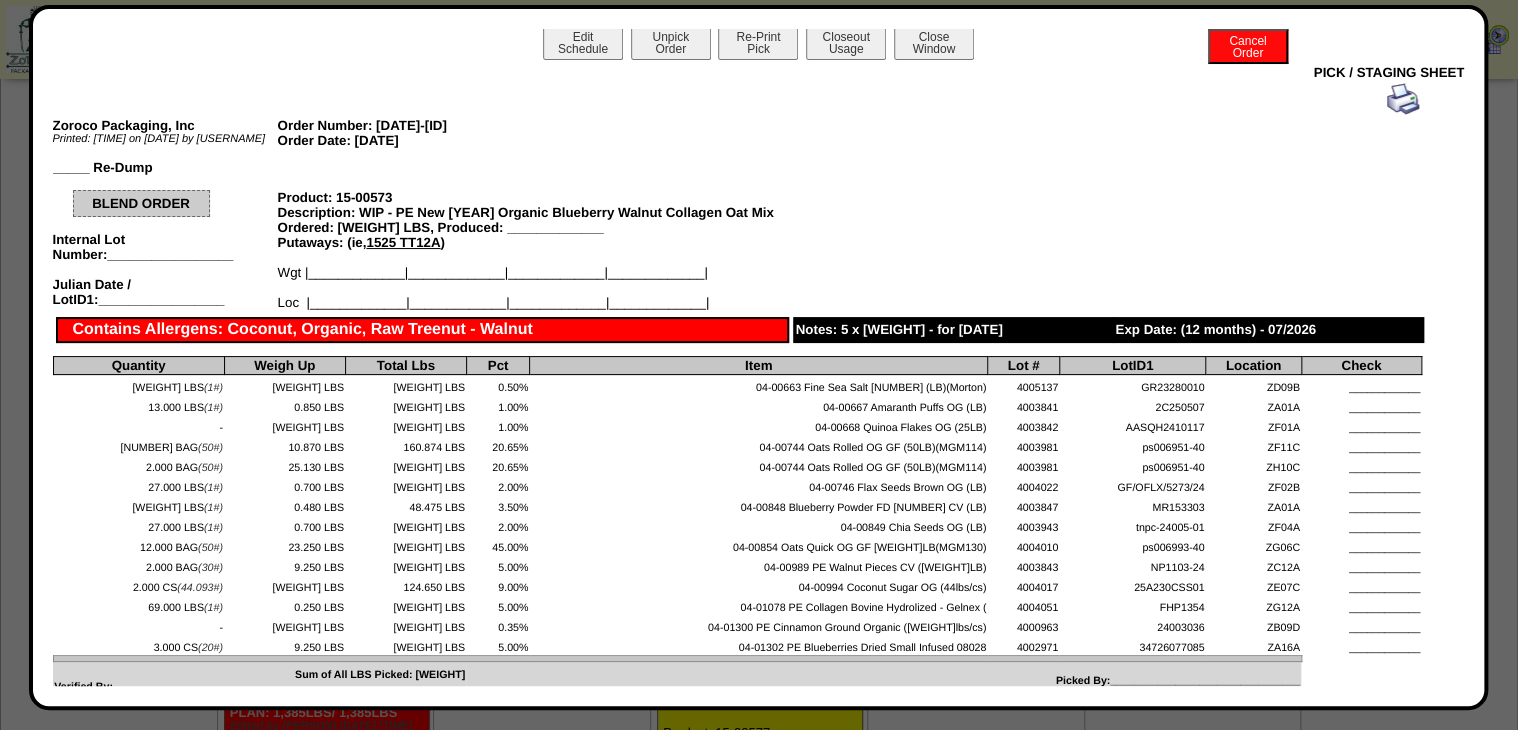 scroll, scrollTop: 0, scrollLeft: 0, axis: both 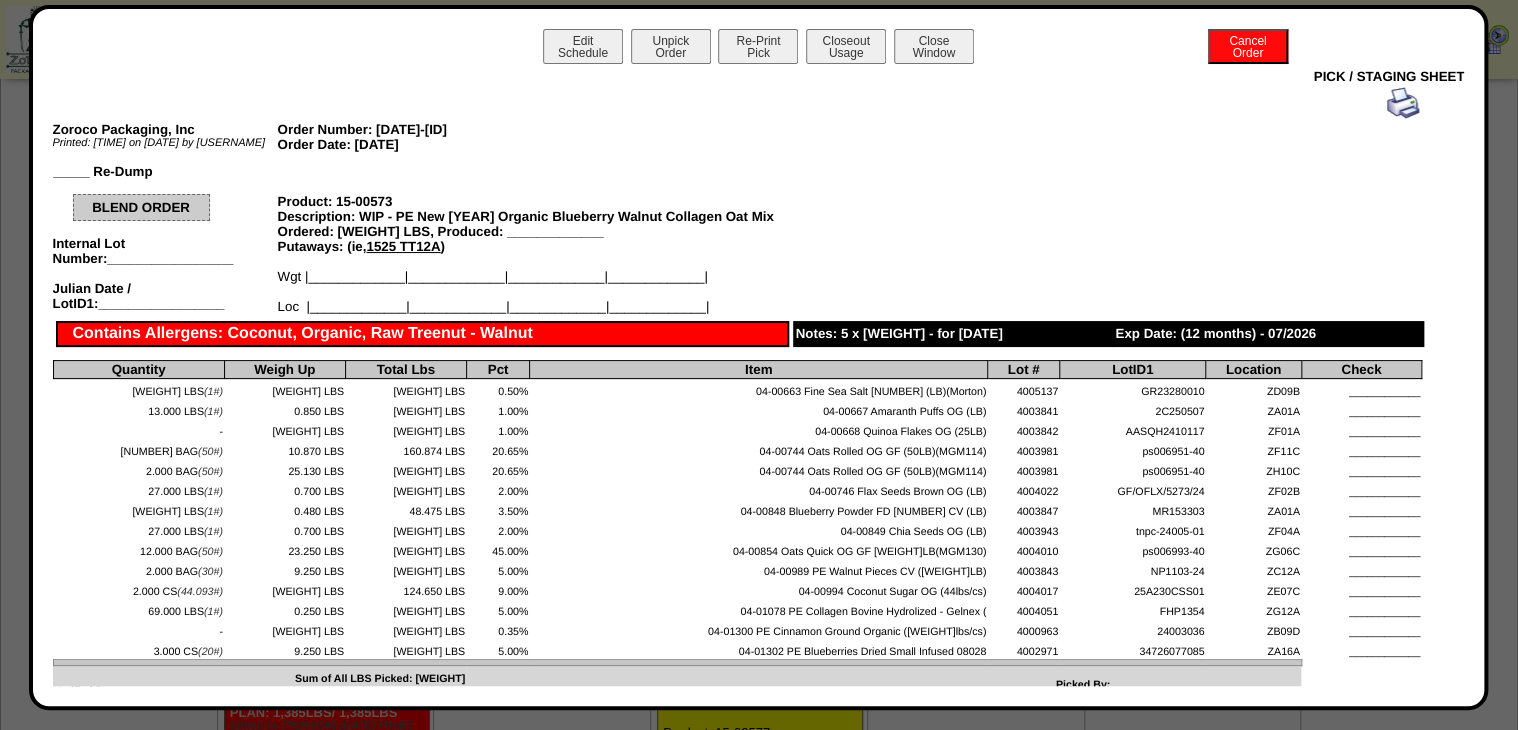 click on "Unpick Order" at bounding box center (671, 46) 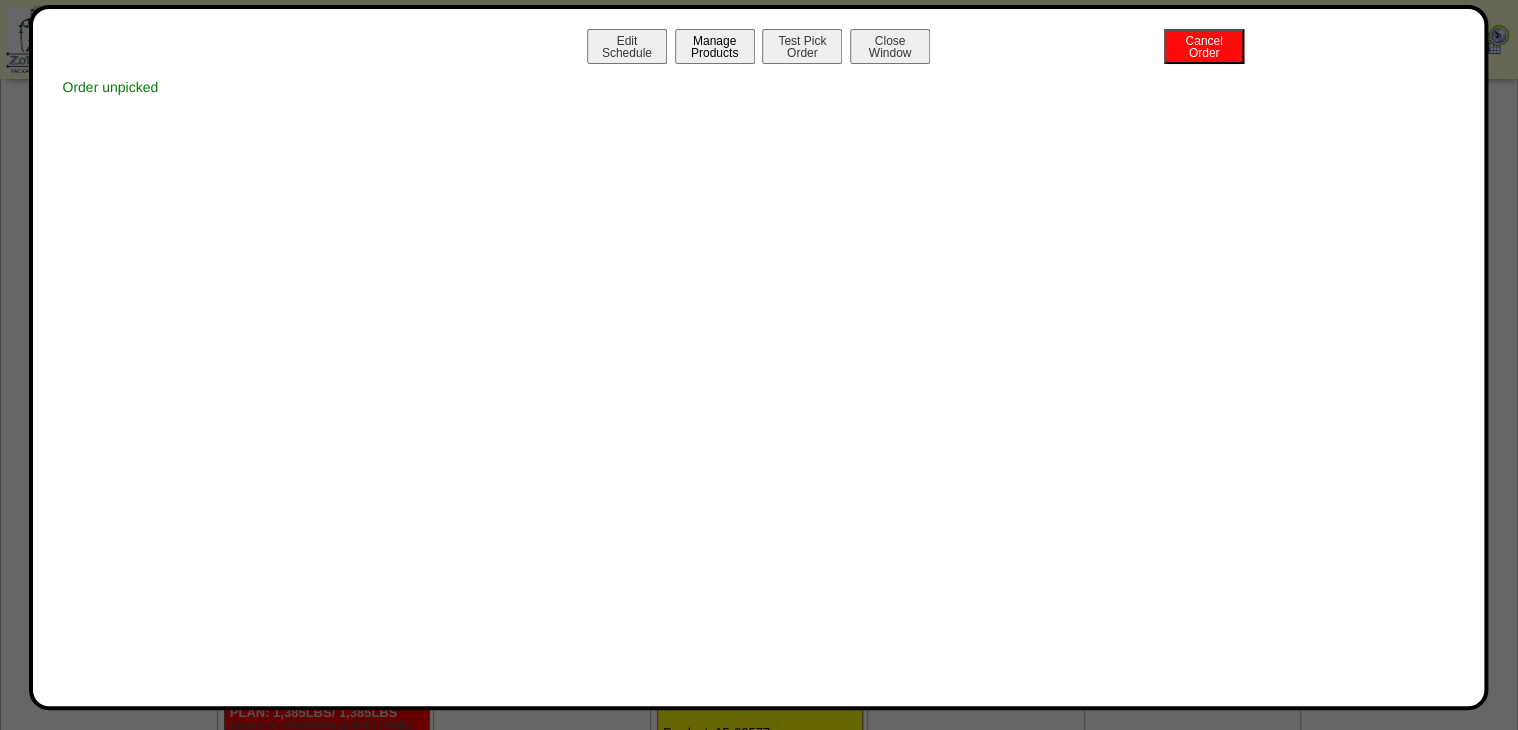click on "Manage Products" at bounding box center (715, 46) 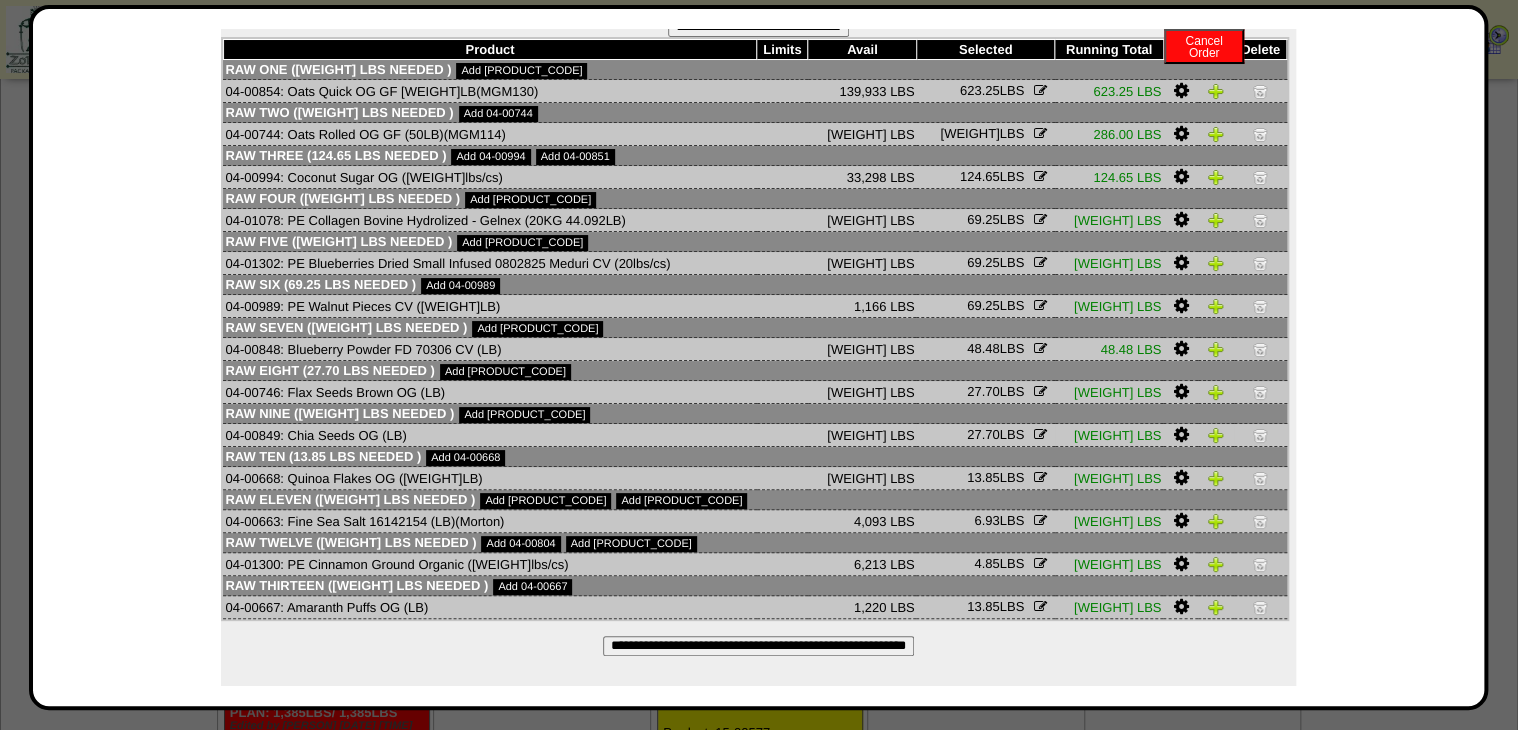 scroll, scrollTop: 33, scrollLeft: 0, axis: vertical 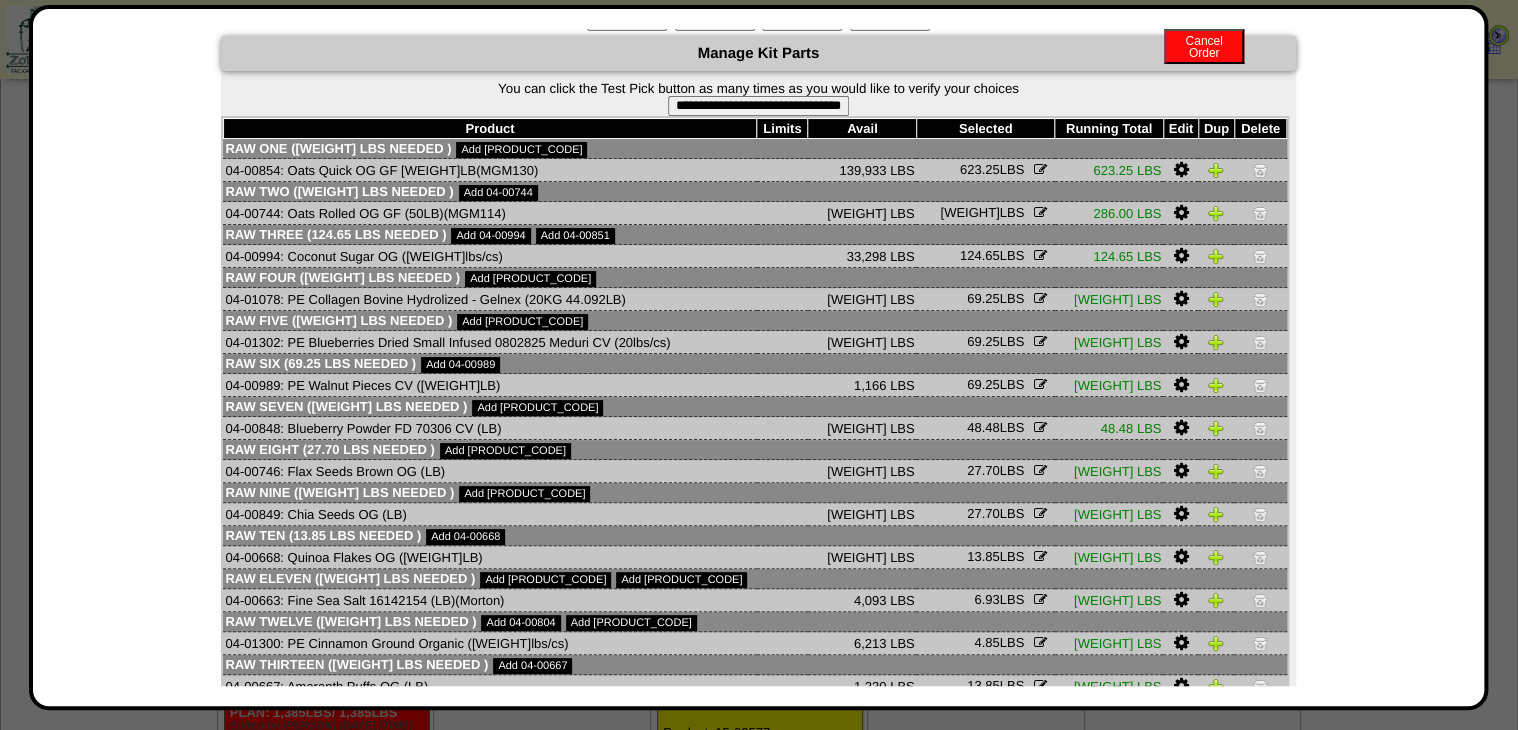 click on "**********" at bounding box center [758, 106] 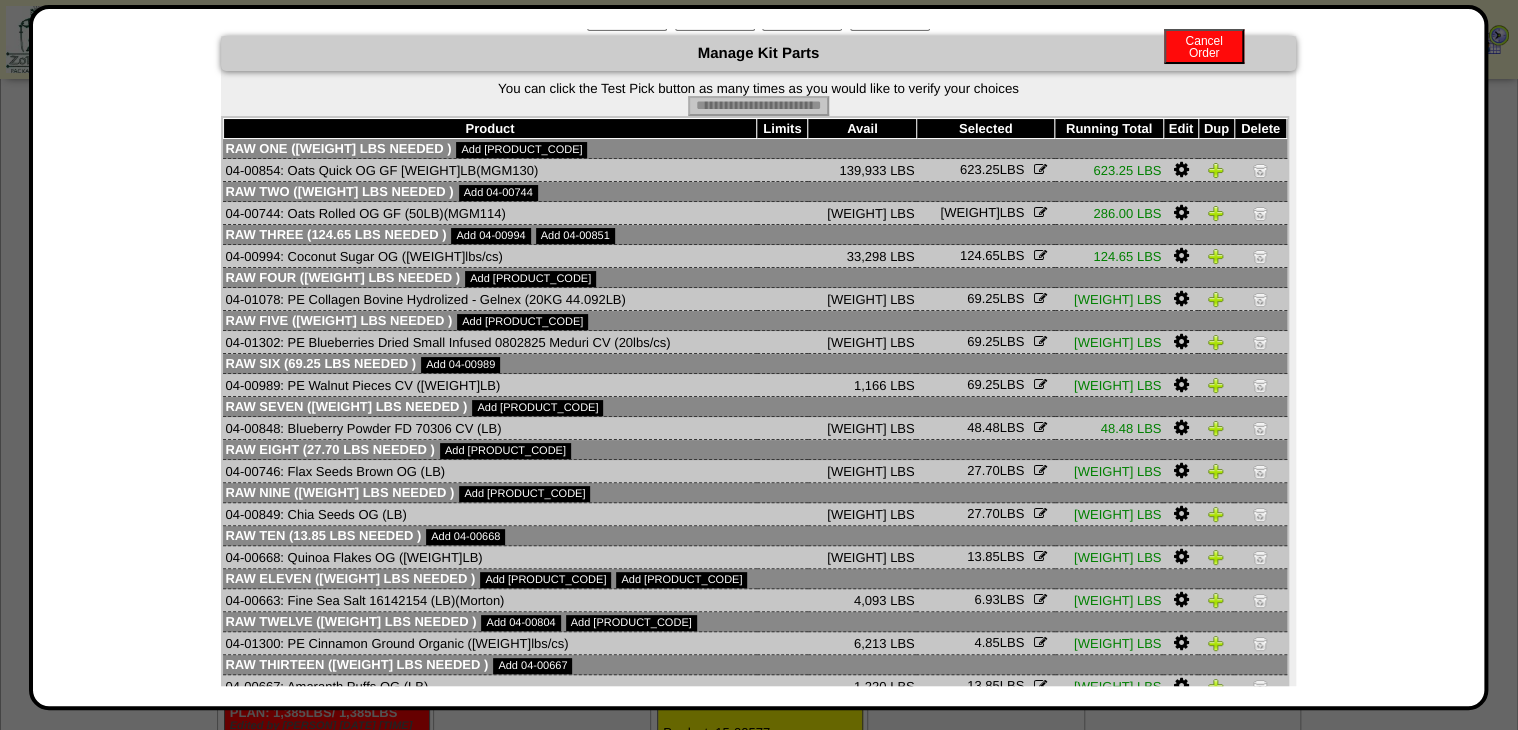 type on "**********" 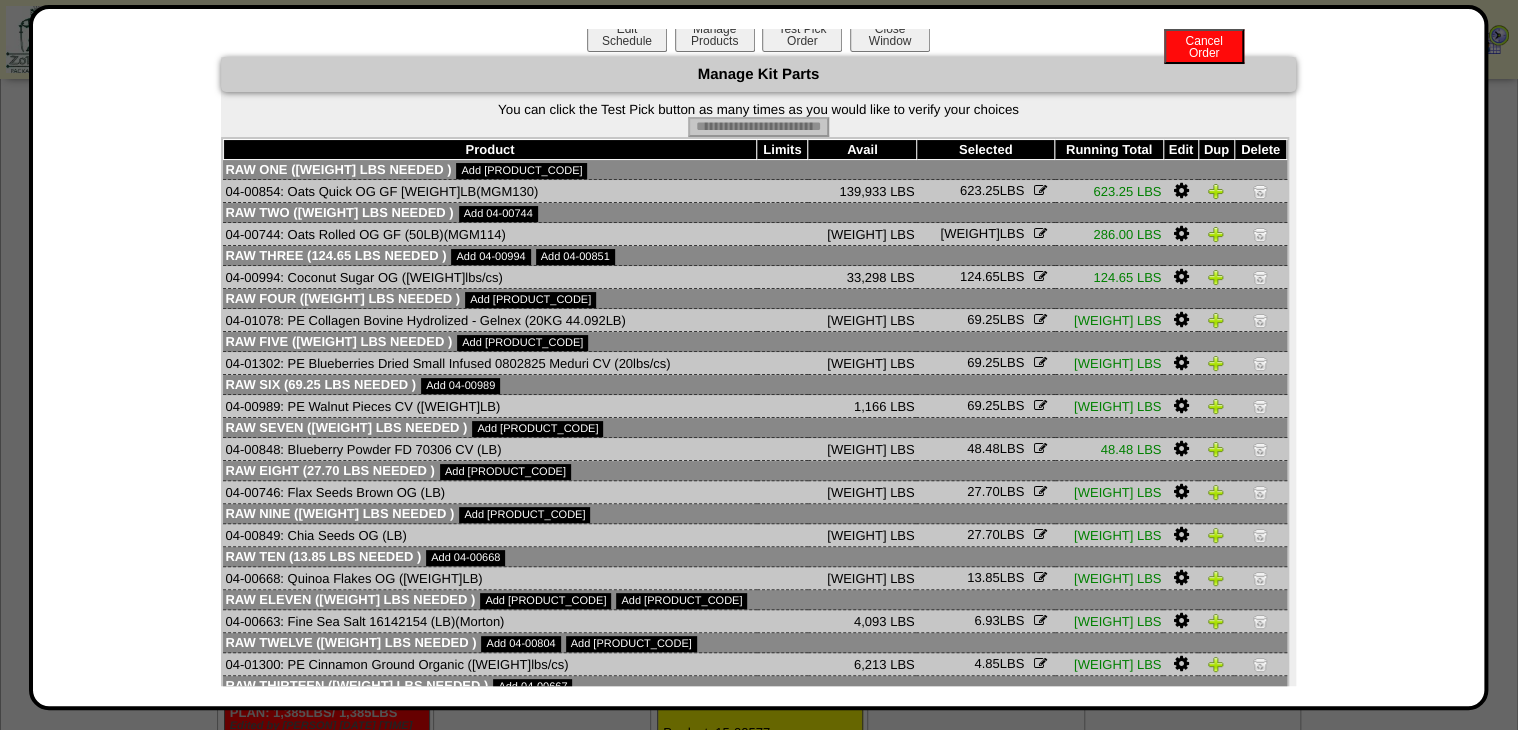 scroll, scrollTop: 0, scrollLeft: 0, axis: both 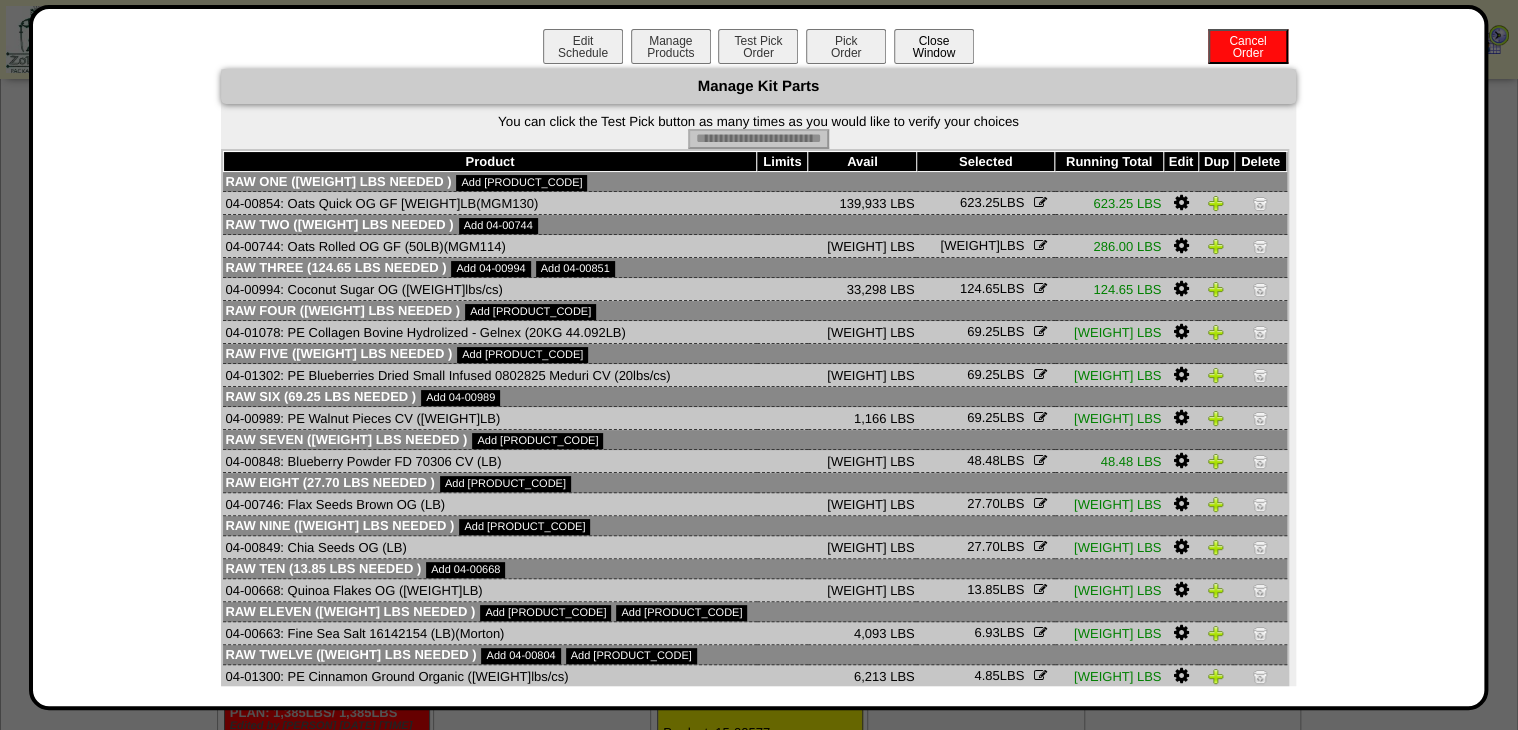click on "Close Window" at bounding box center [934, 46] 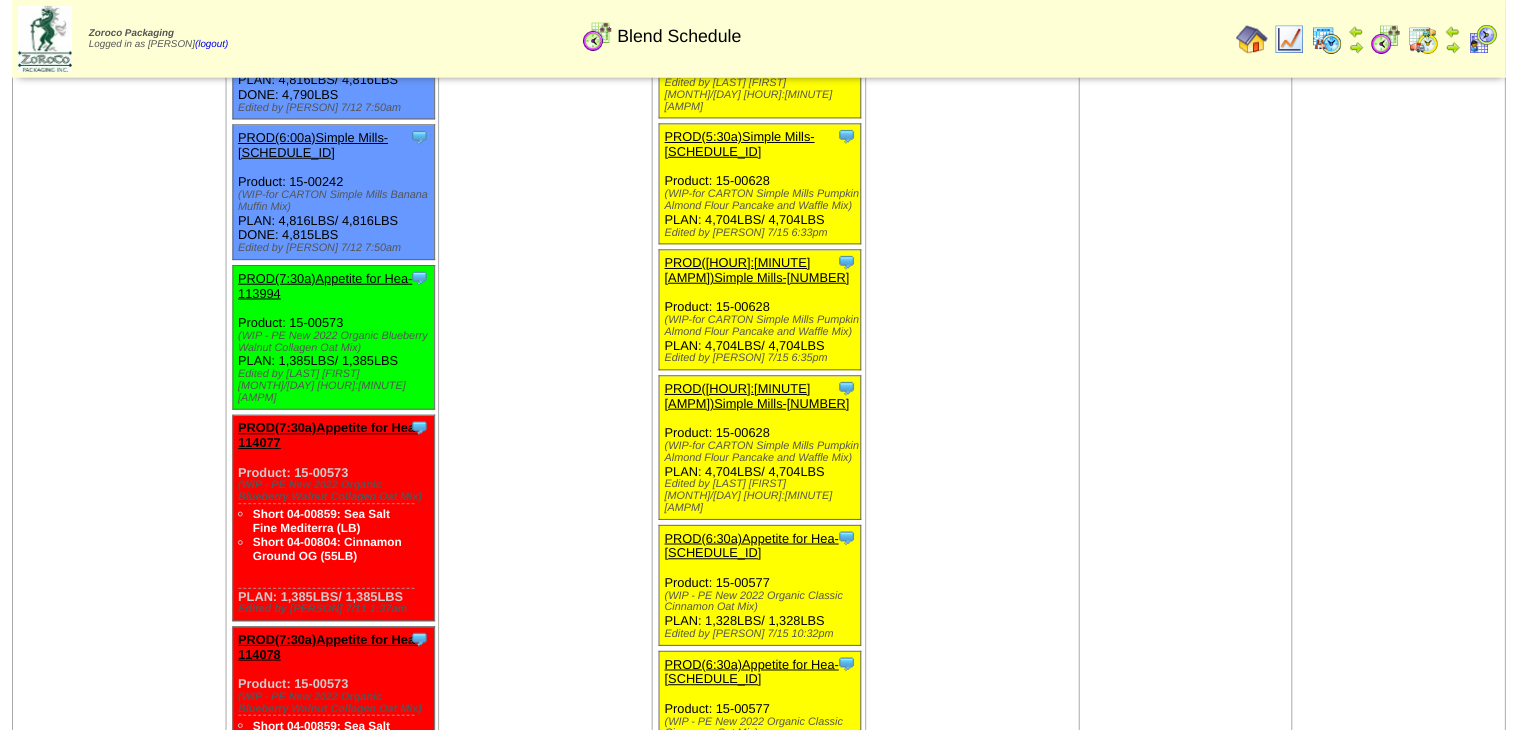 scroll, scrollTop: 1840, scrollLeft: 0, axis: vertical 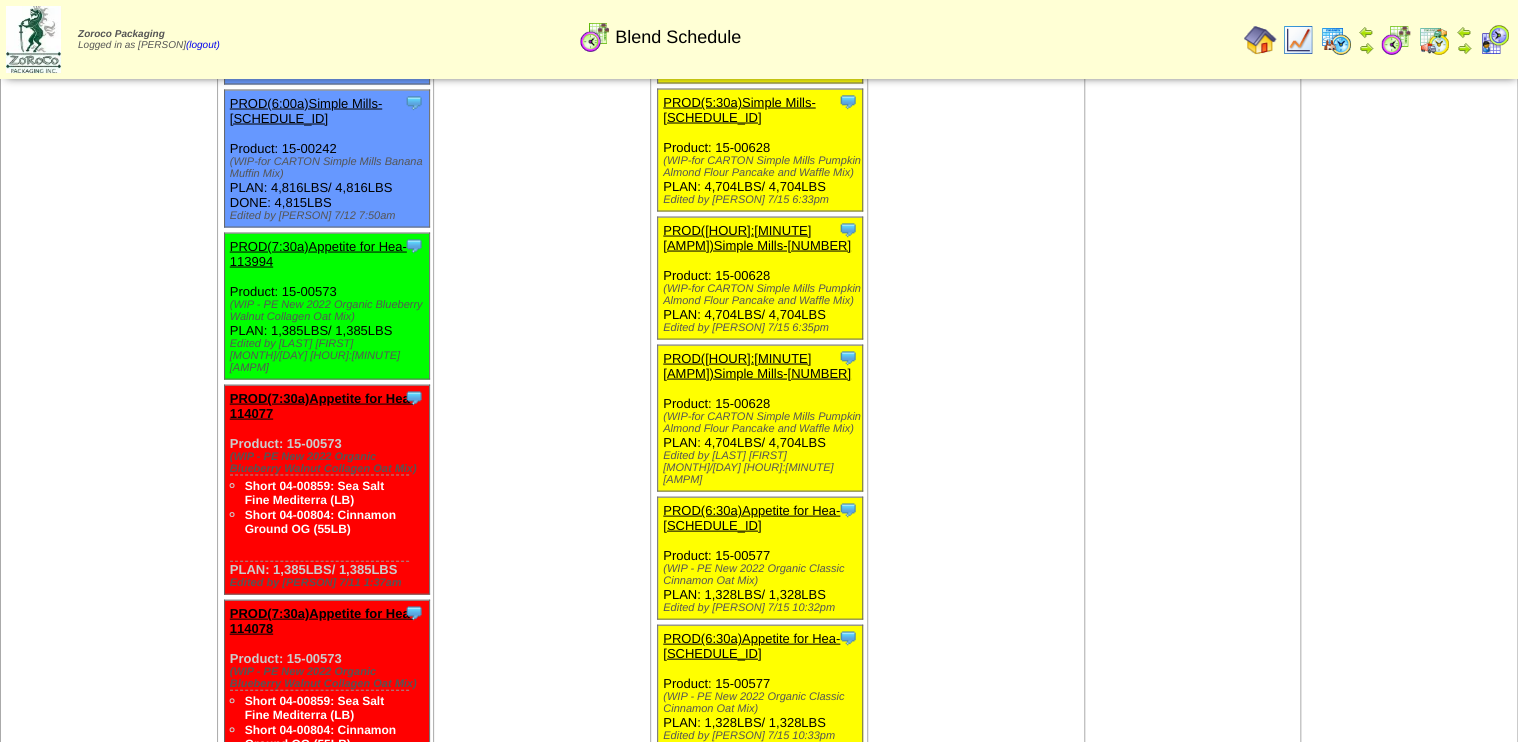 click on "PROD(7:30a)Appetite for Hea-114077" at bounding box center (322, 405) 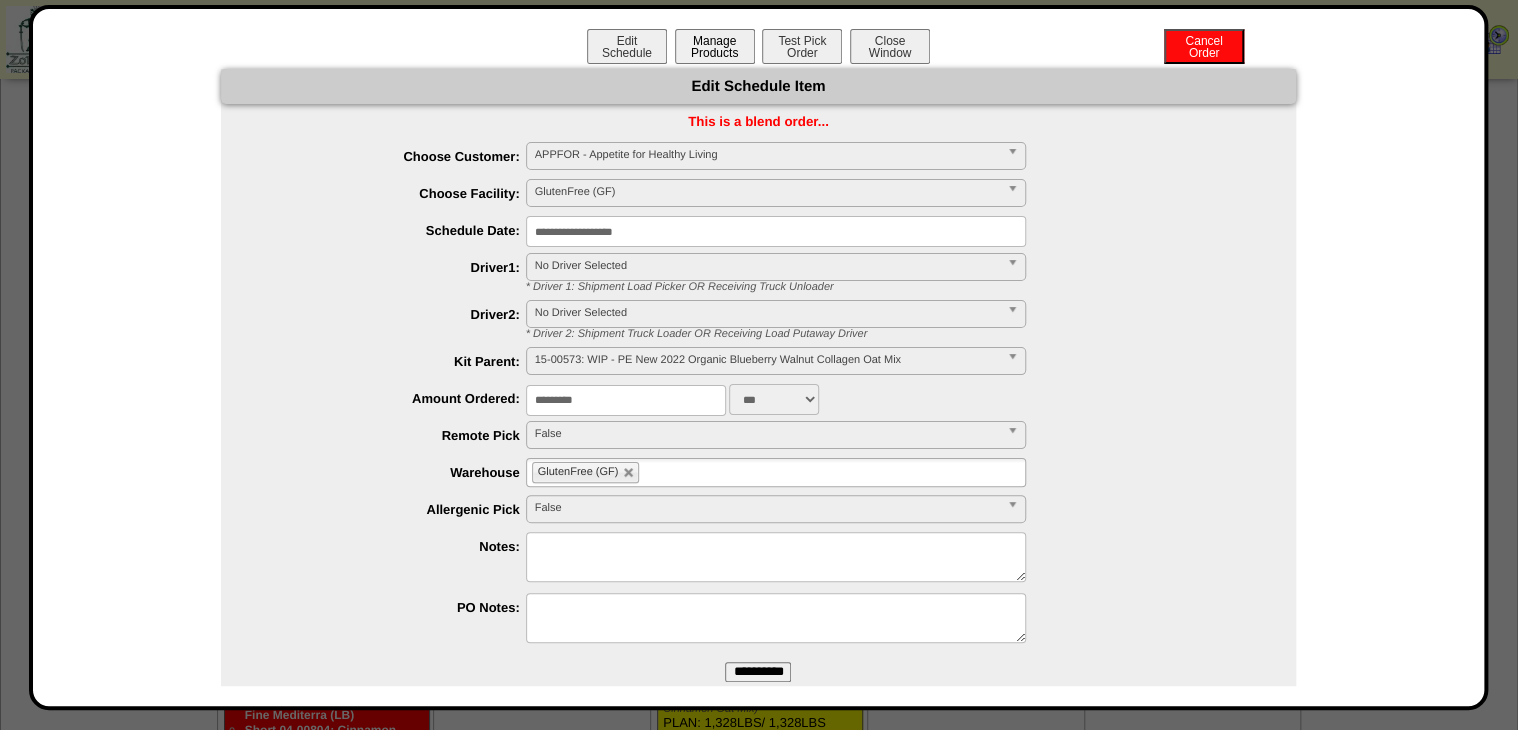 click on "Manage Products" at bounding box center (715, 46) 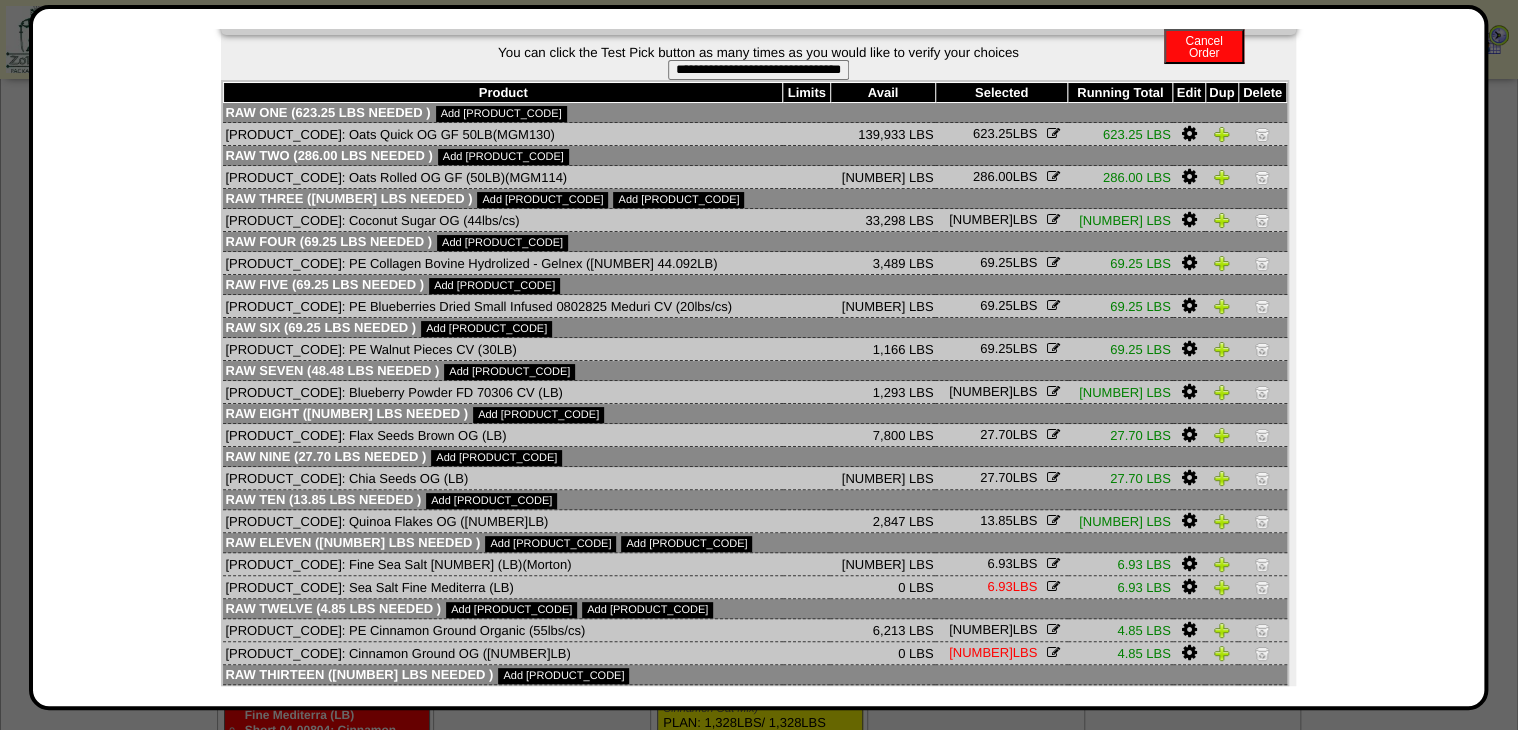 scroll, scrollTop: 0, scrollLeft: 0, axis: both 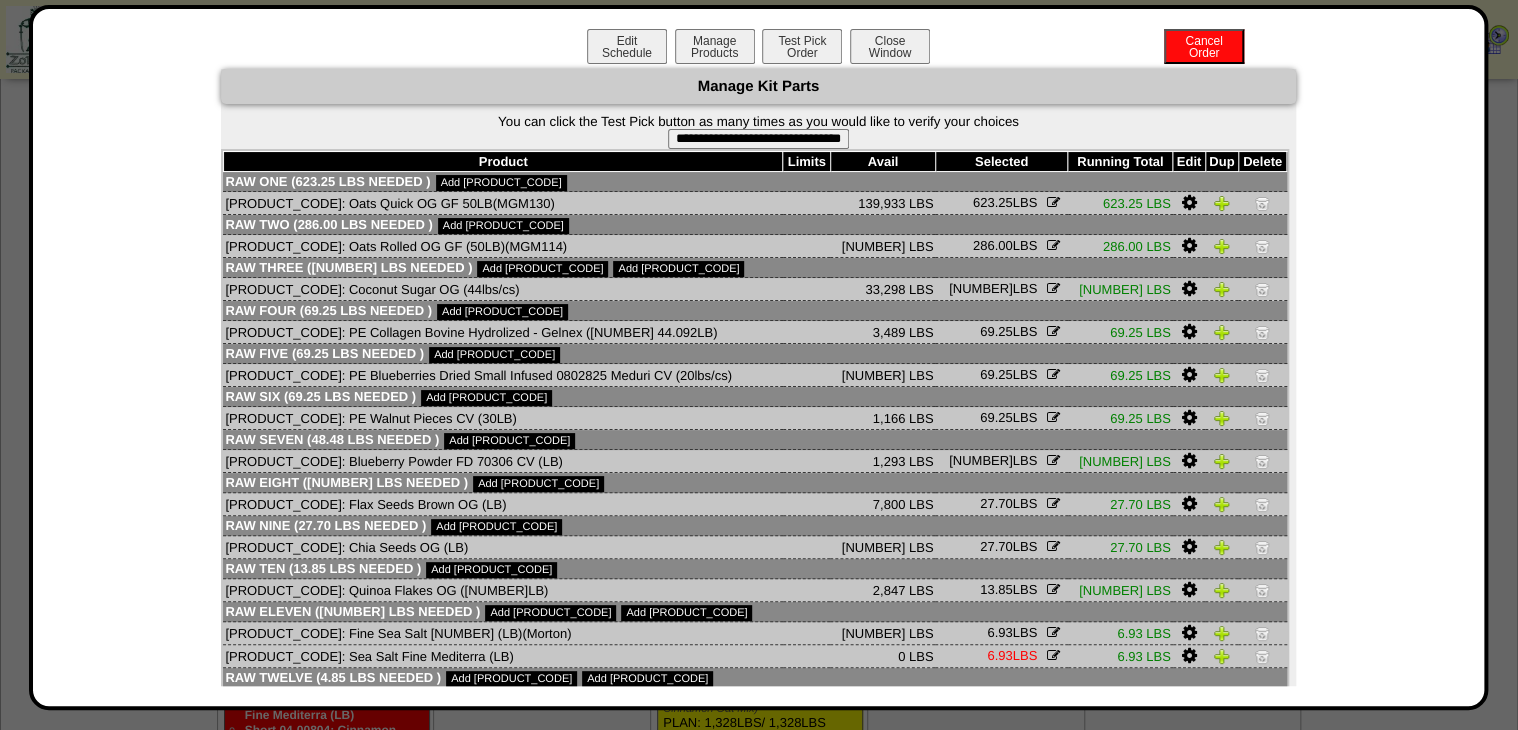 click on "**********" at bounding box center [758, 139] 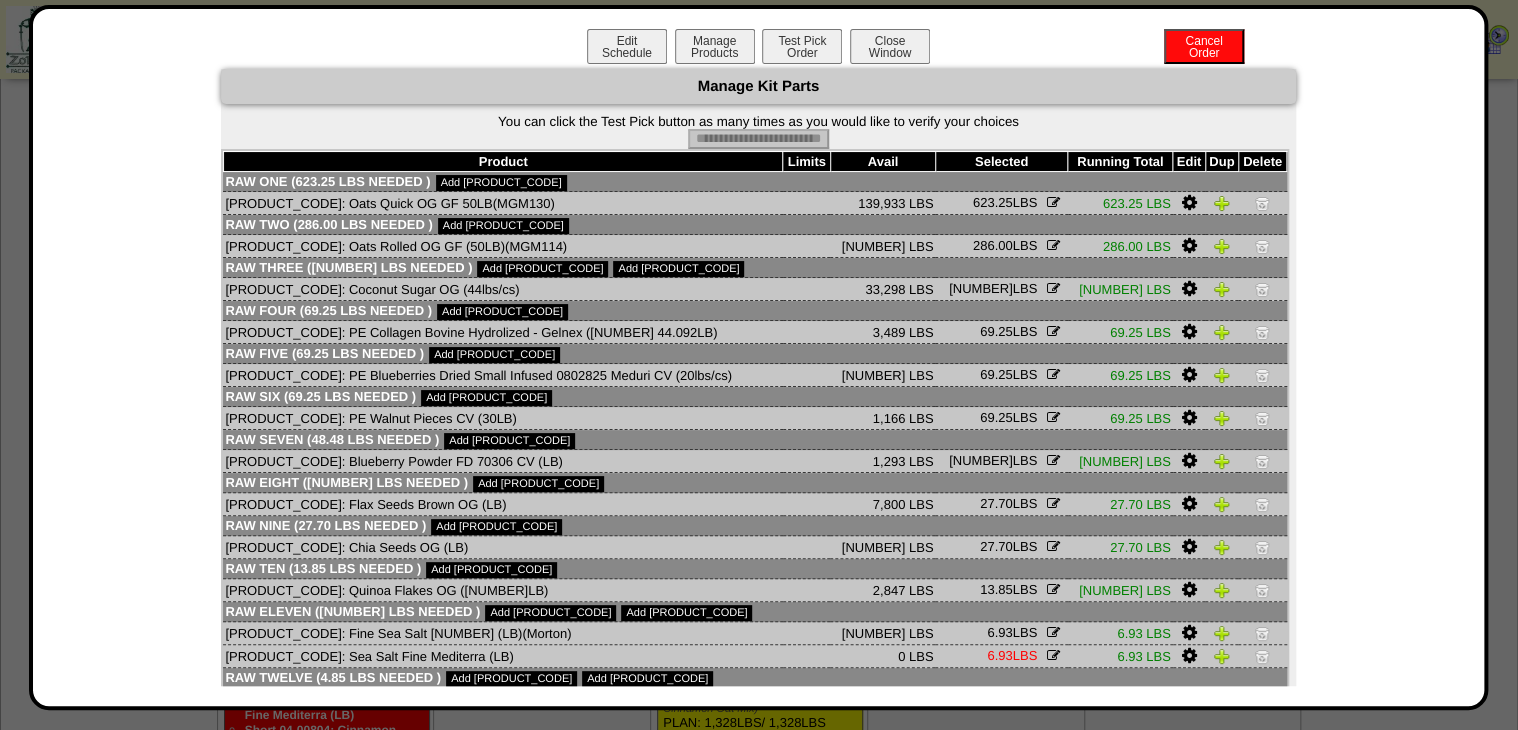 type on "**********" 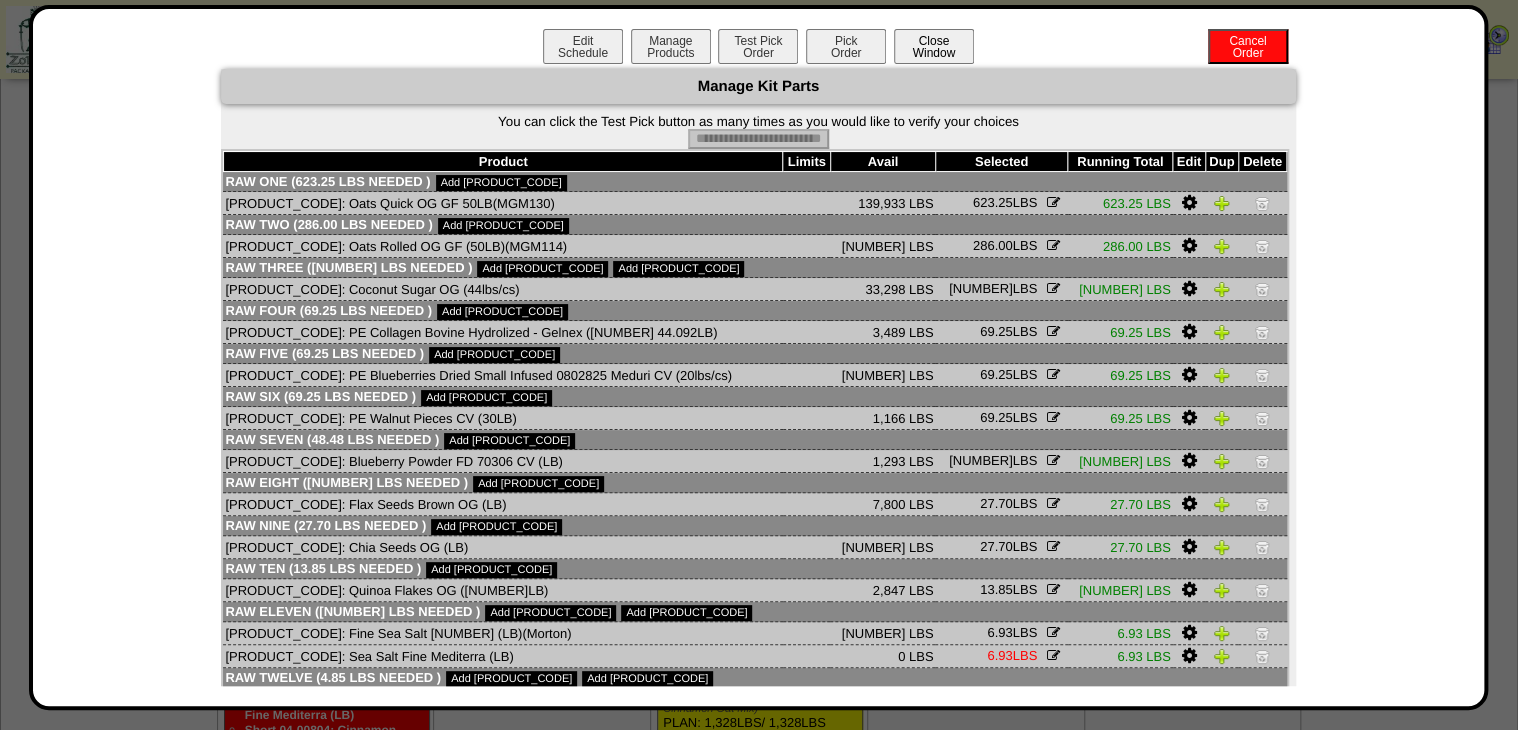 click on "Close Window" at bounding box center (934, 46) 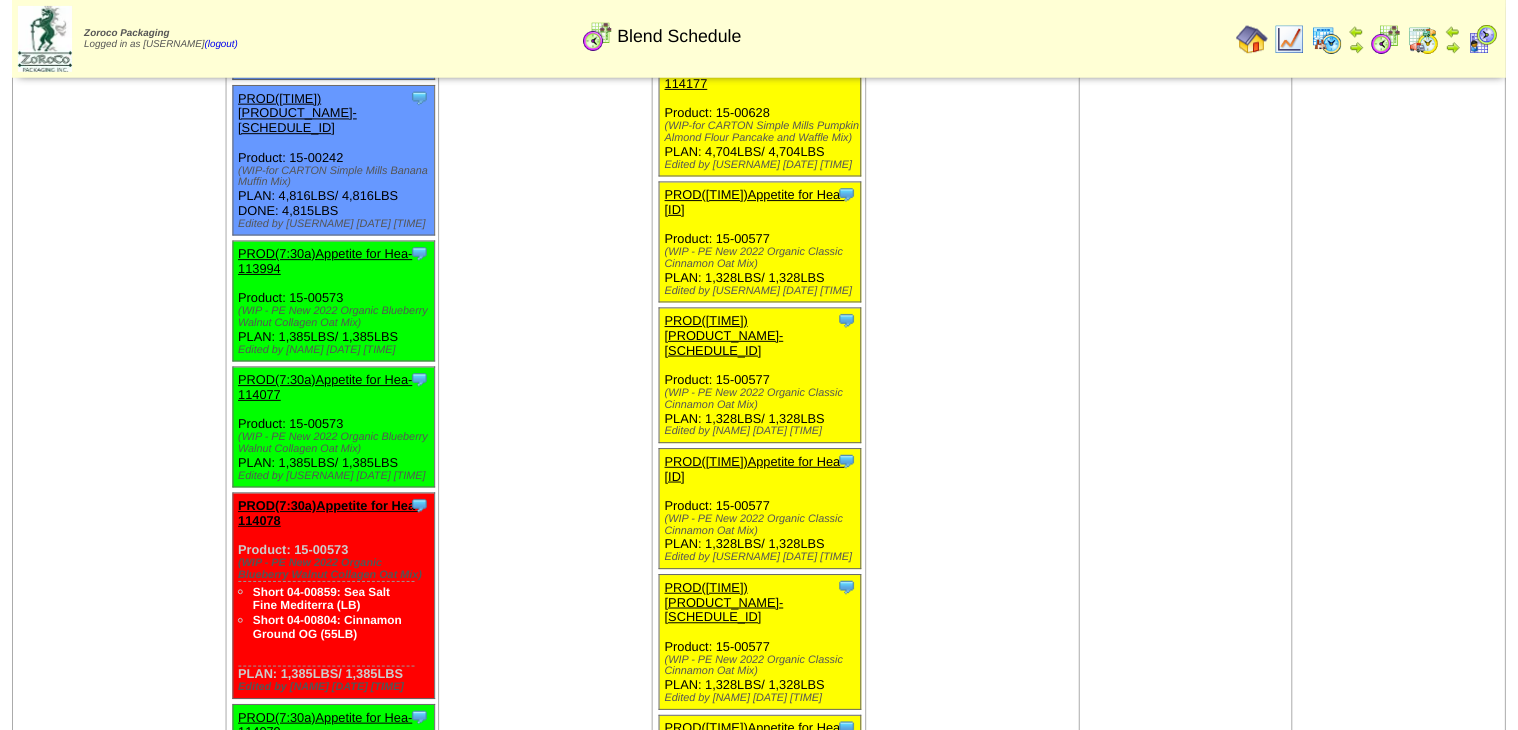 scroll, scrollTop: 2000, scrollLeft: 0, axis: vertical 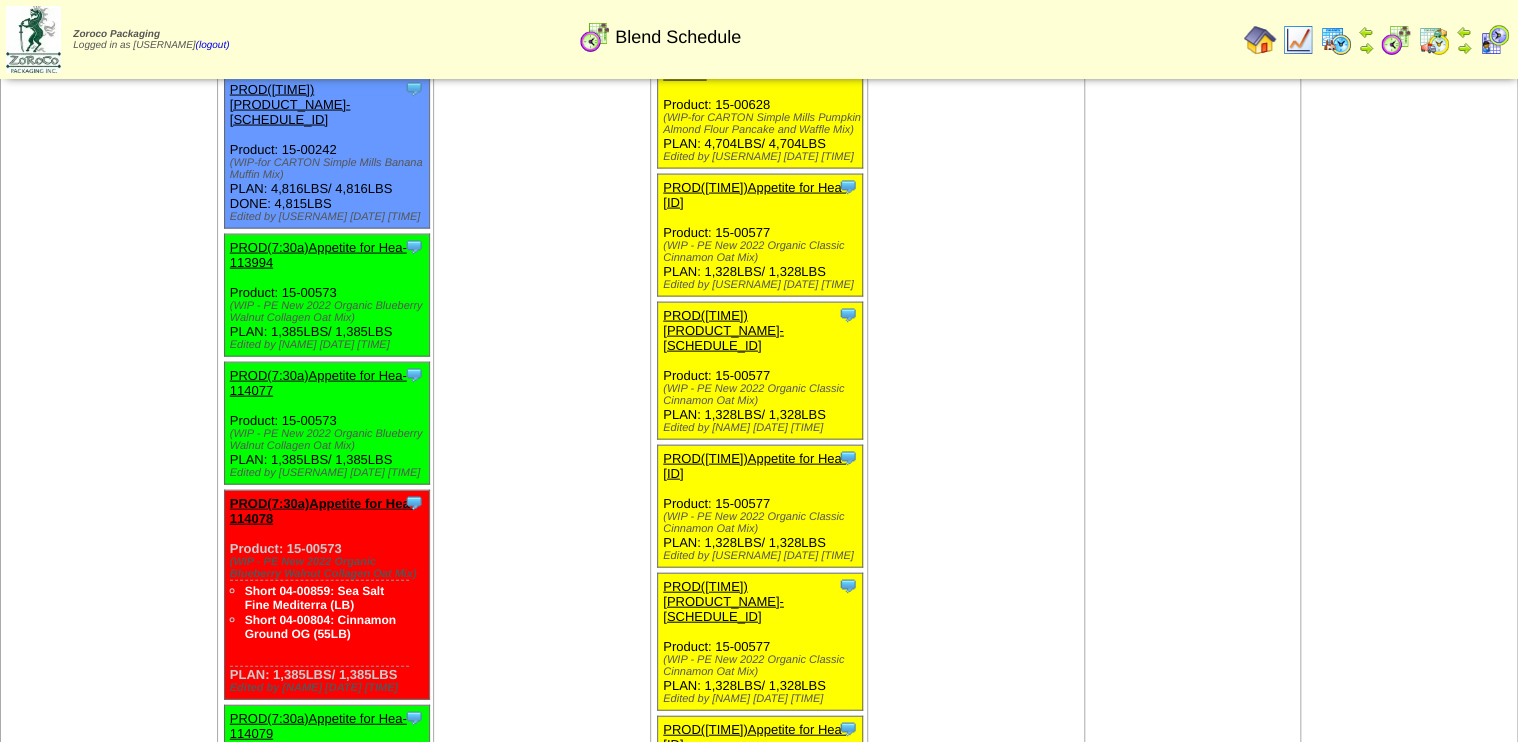 click on "PROD(7:30a)Appetite for Hea-114078" at bounding box center (322, 511) 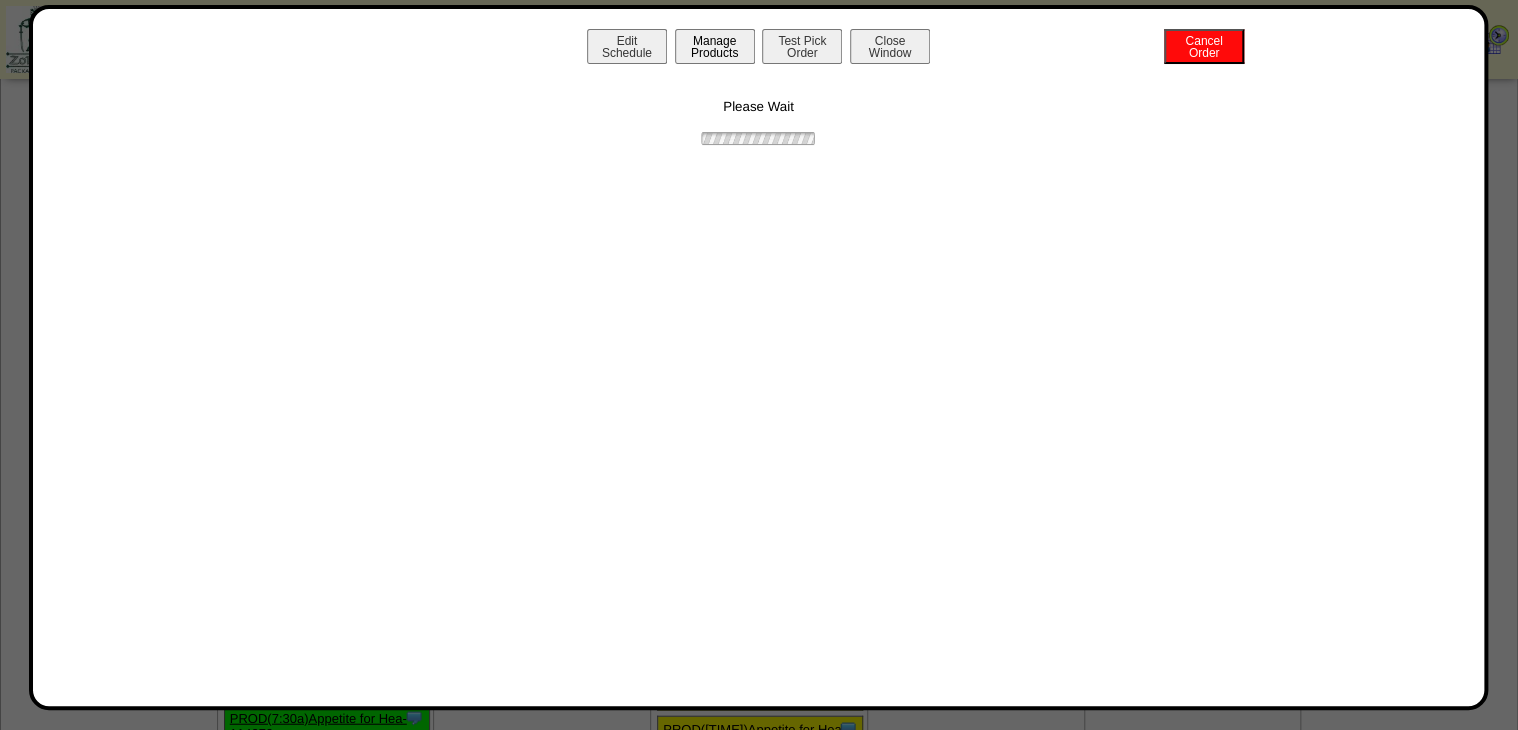 click on "Manage Products" at bounding box center [715, 46] 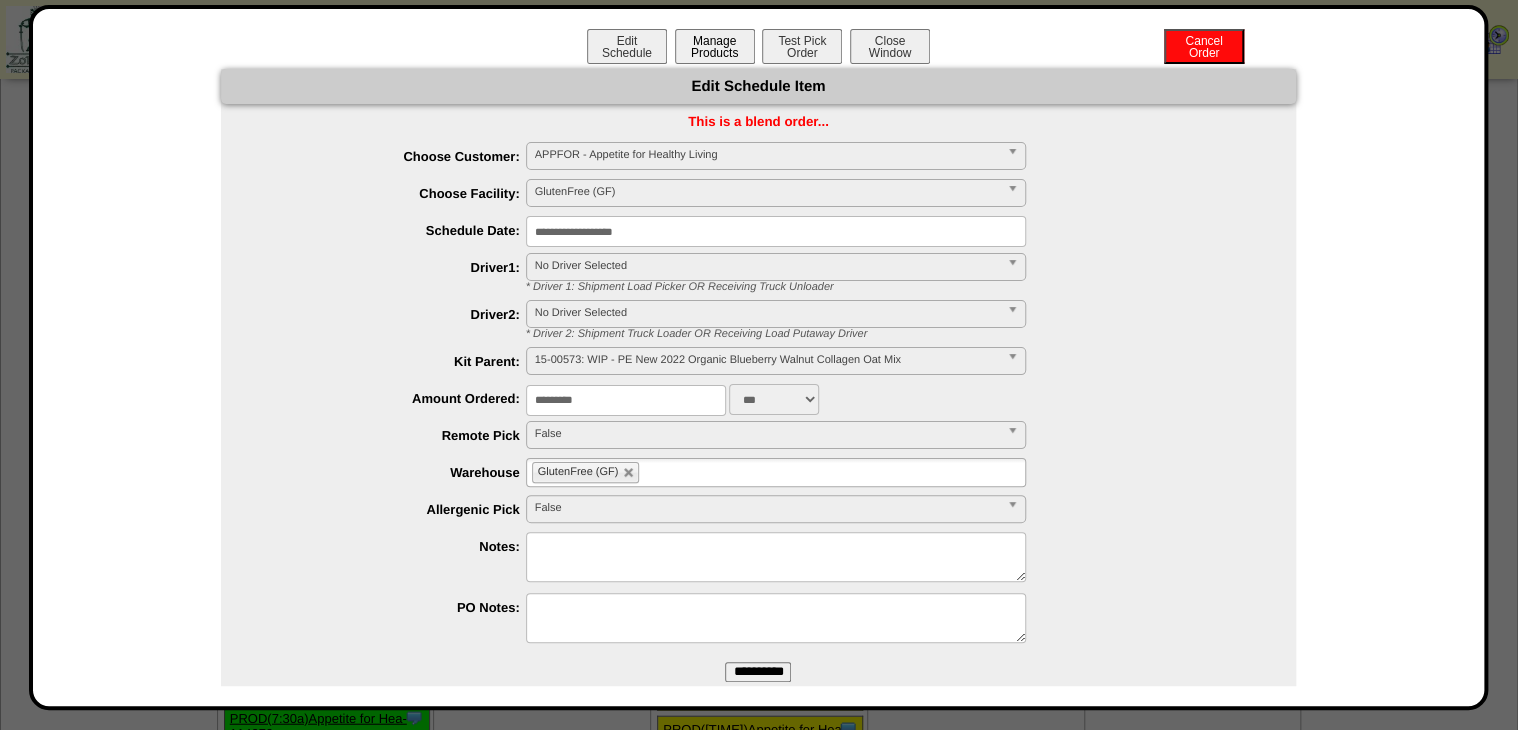 click on "Manage Products" at bounding box center [715, 46] 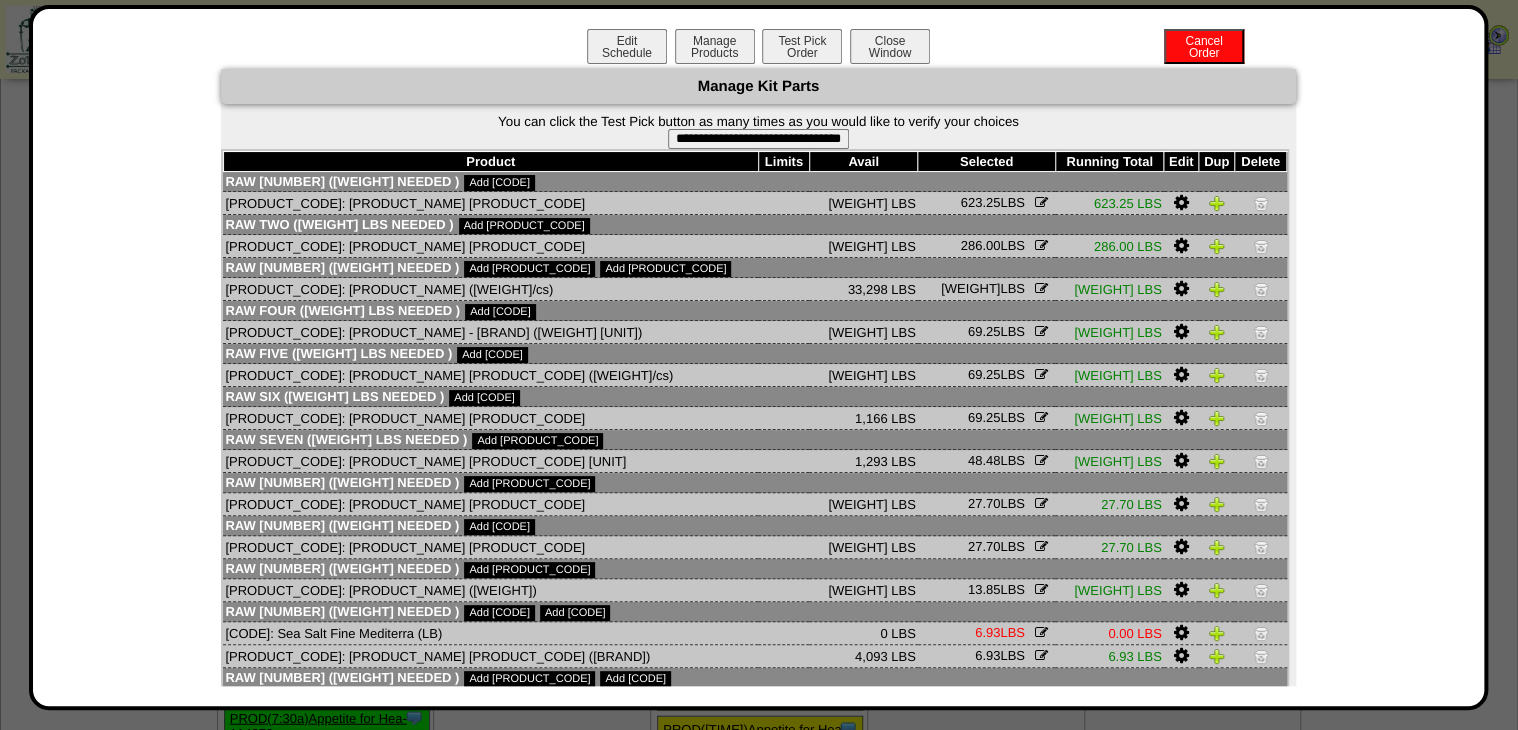 scroll, scrollTop: 0, scrollLeft: 0, axis: both 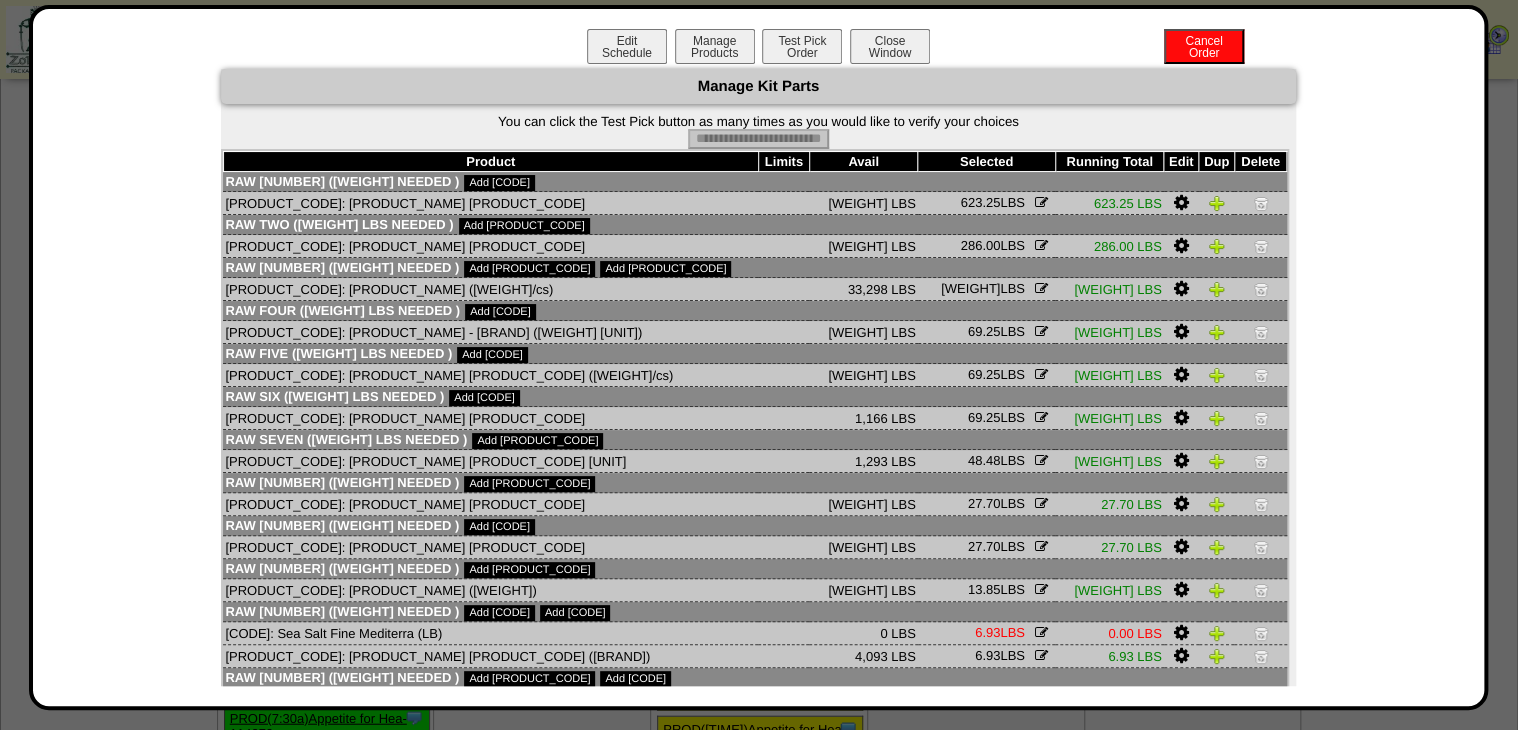 type on "**********" 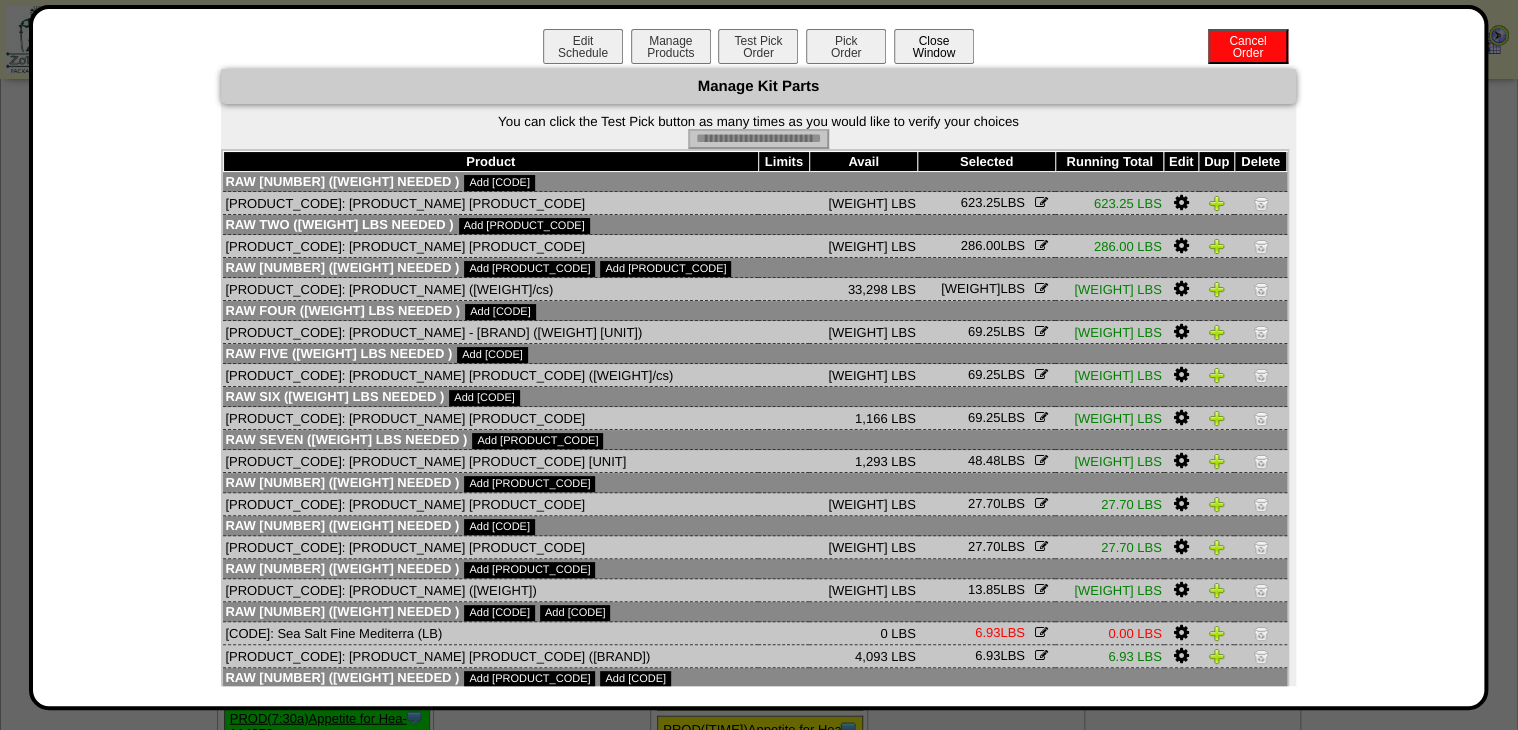 click on "Close Window" at bounding box center [934, 46] 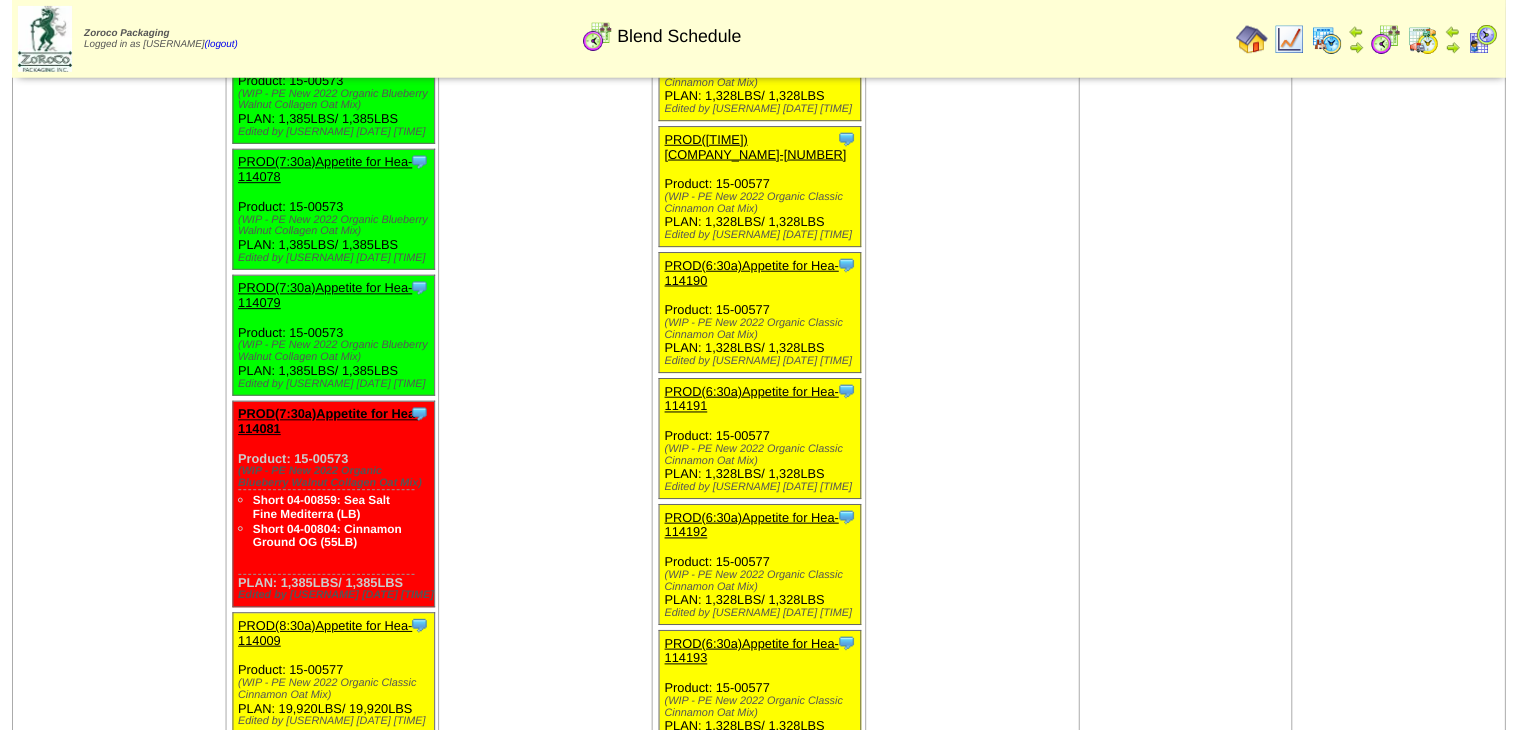 scroll, scrollTop: 2160, scrollLeft: 0, axis: vertical 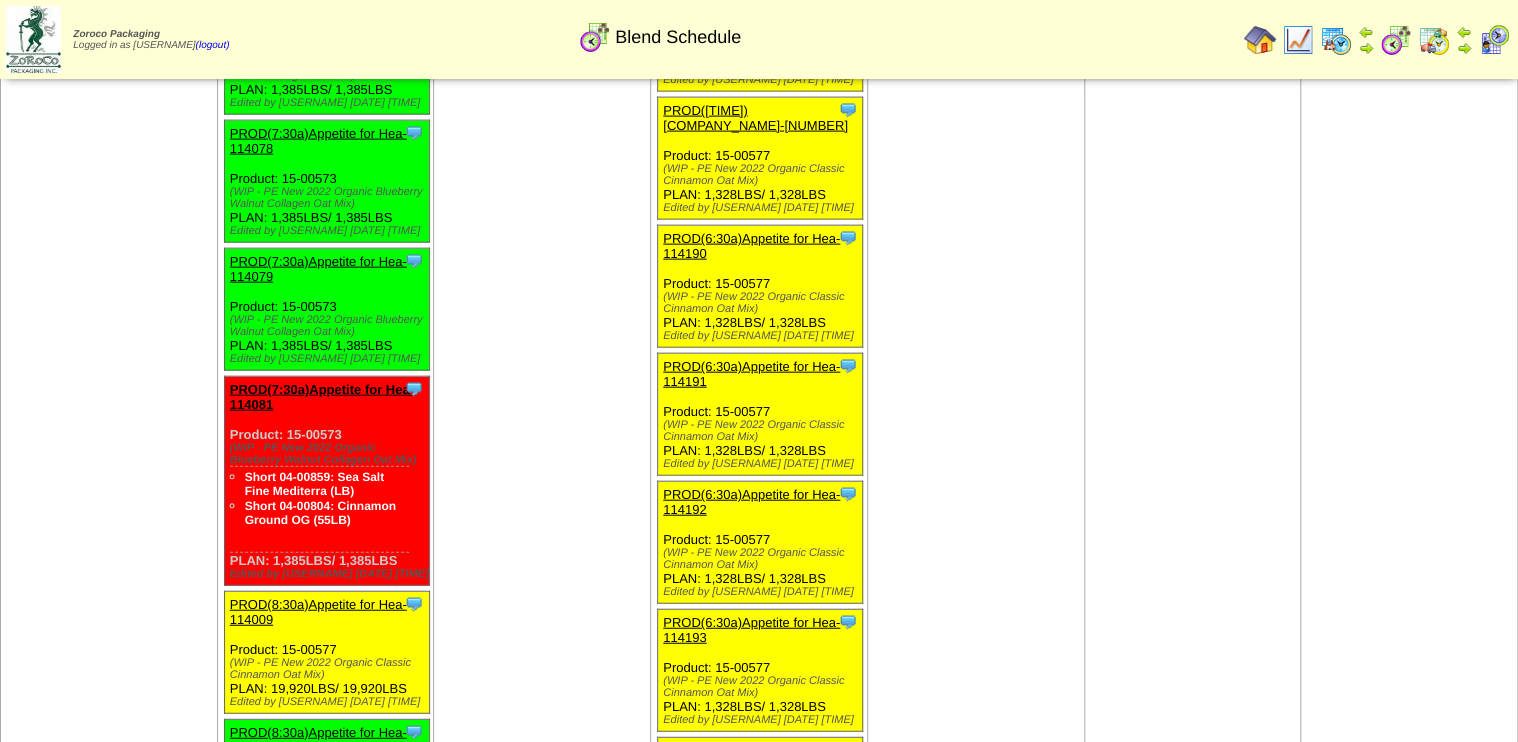 click on "PROD(7:30a)Appetite for Hea-114081" at bounding box center (322, 397) 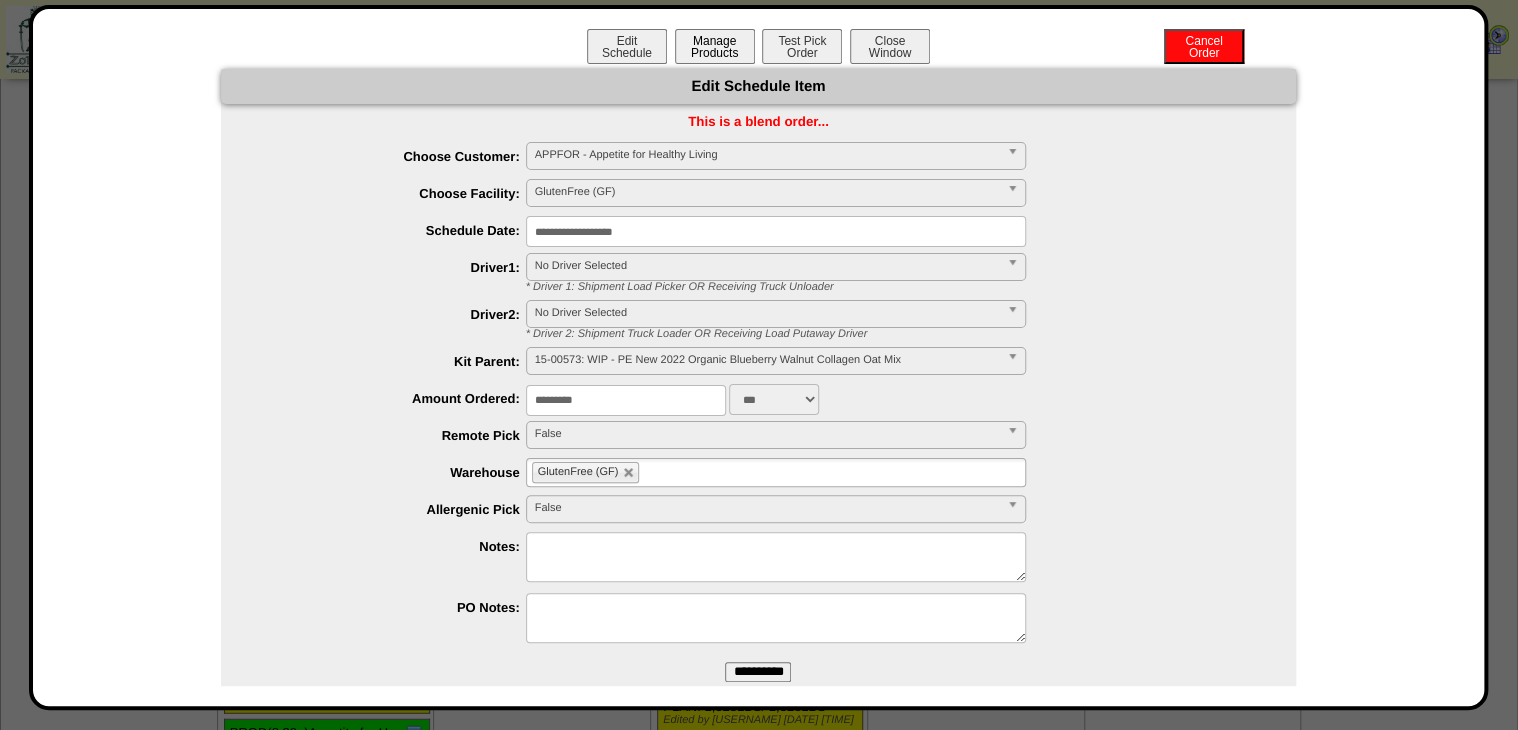click on "Manage Products" at bounding box center (715, 46) 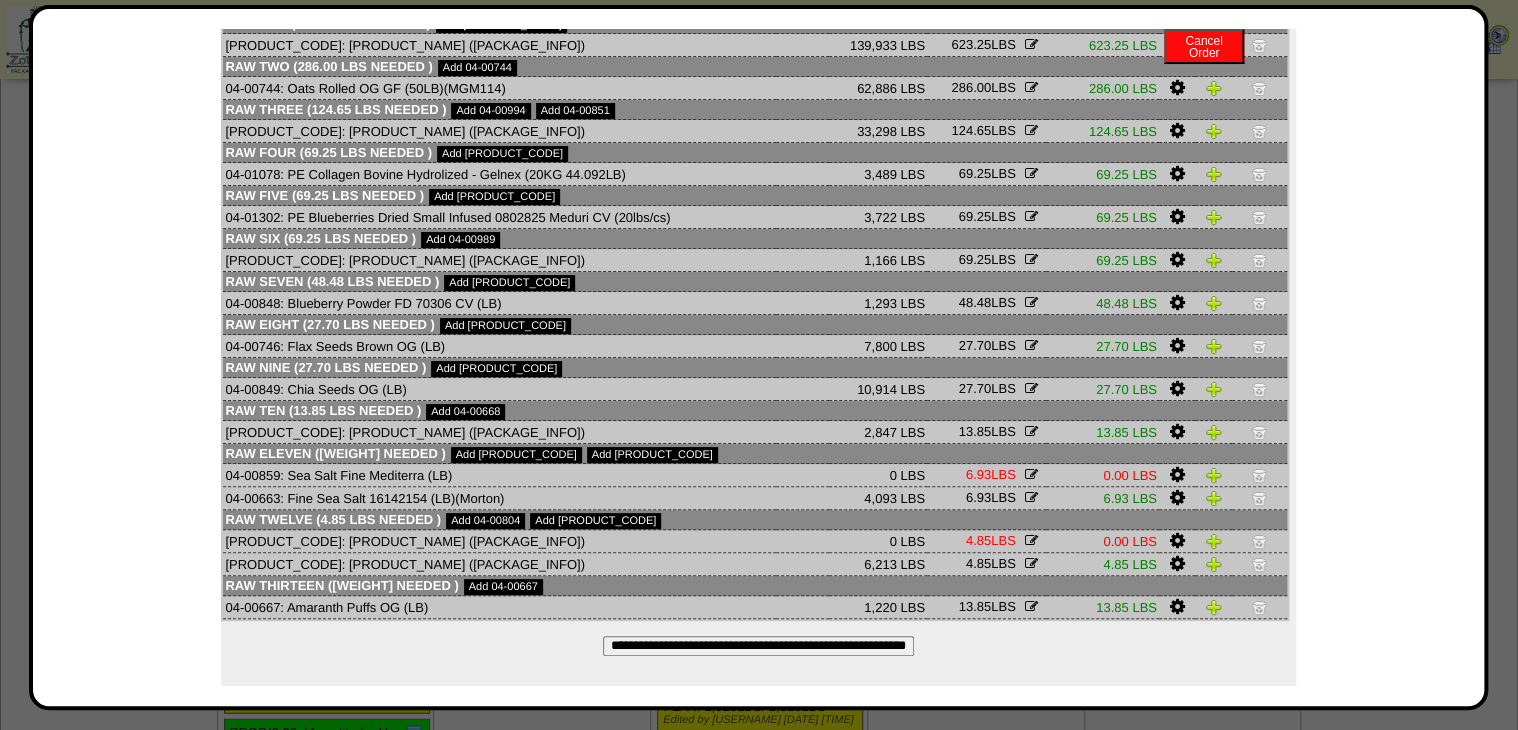 scroll, scrollTop: 0, scrollLeft: 0, axis: both 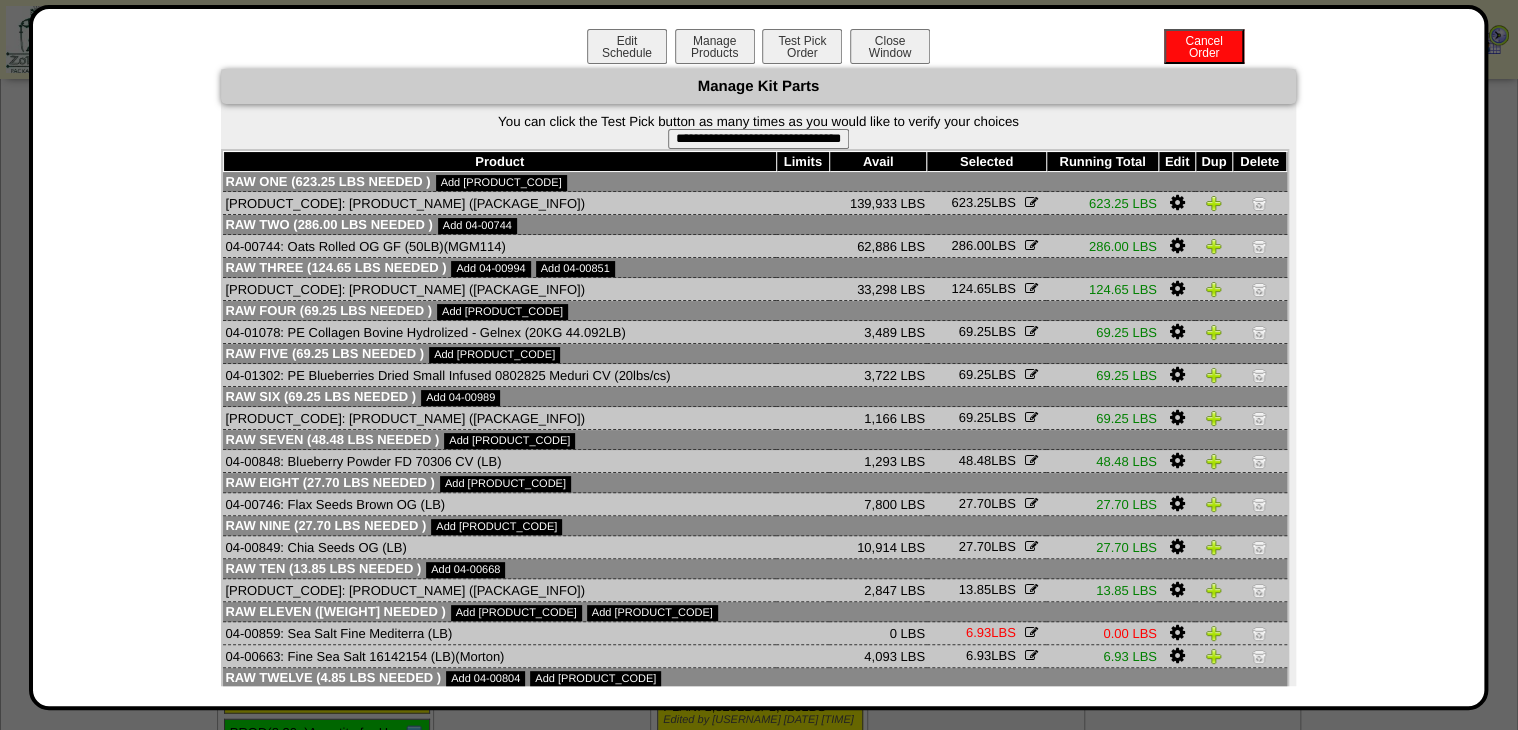 click on "**********" at bounding box center [758, 139] 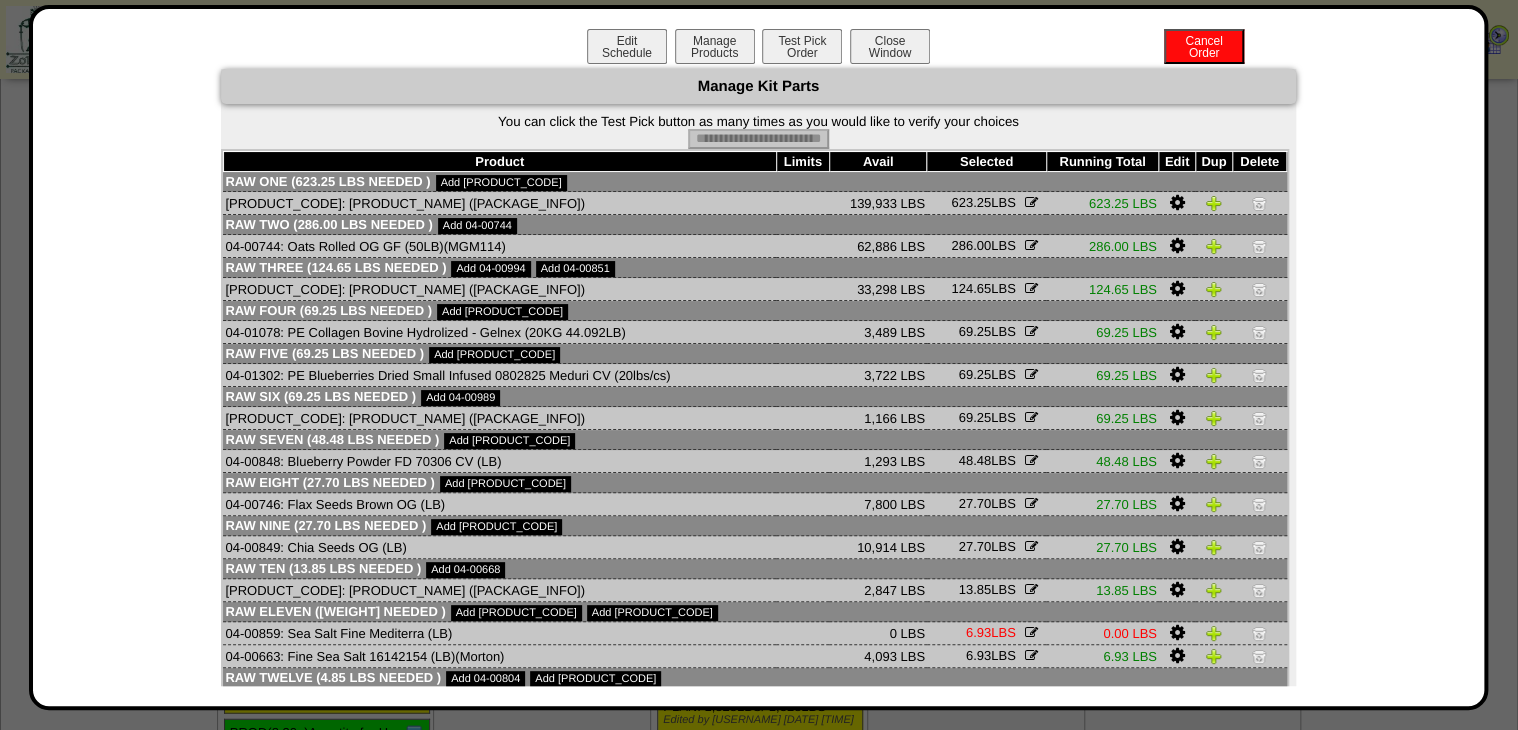 type on "**********" 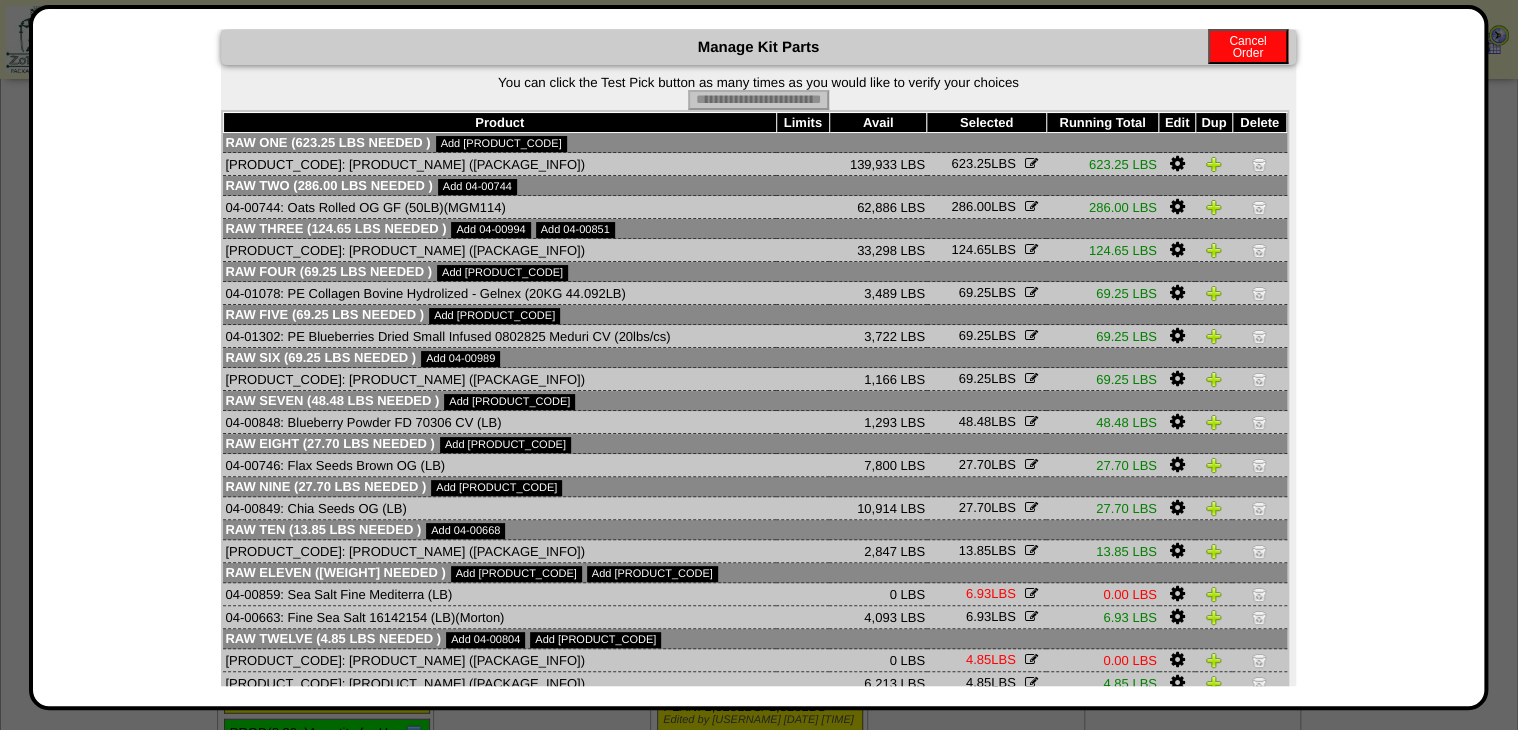 scroll, scrollTop: 0, scrollLeft: 0, axis: both 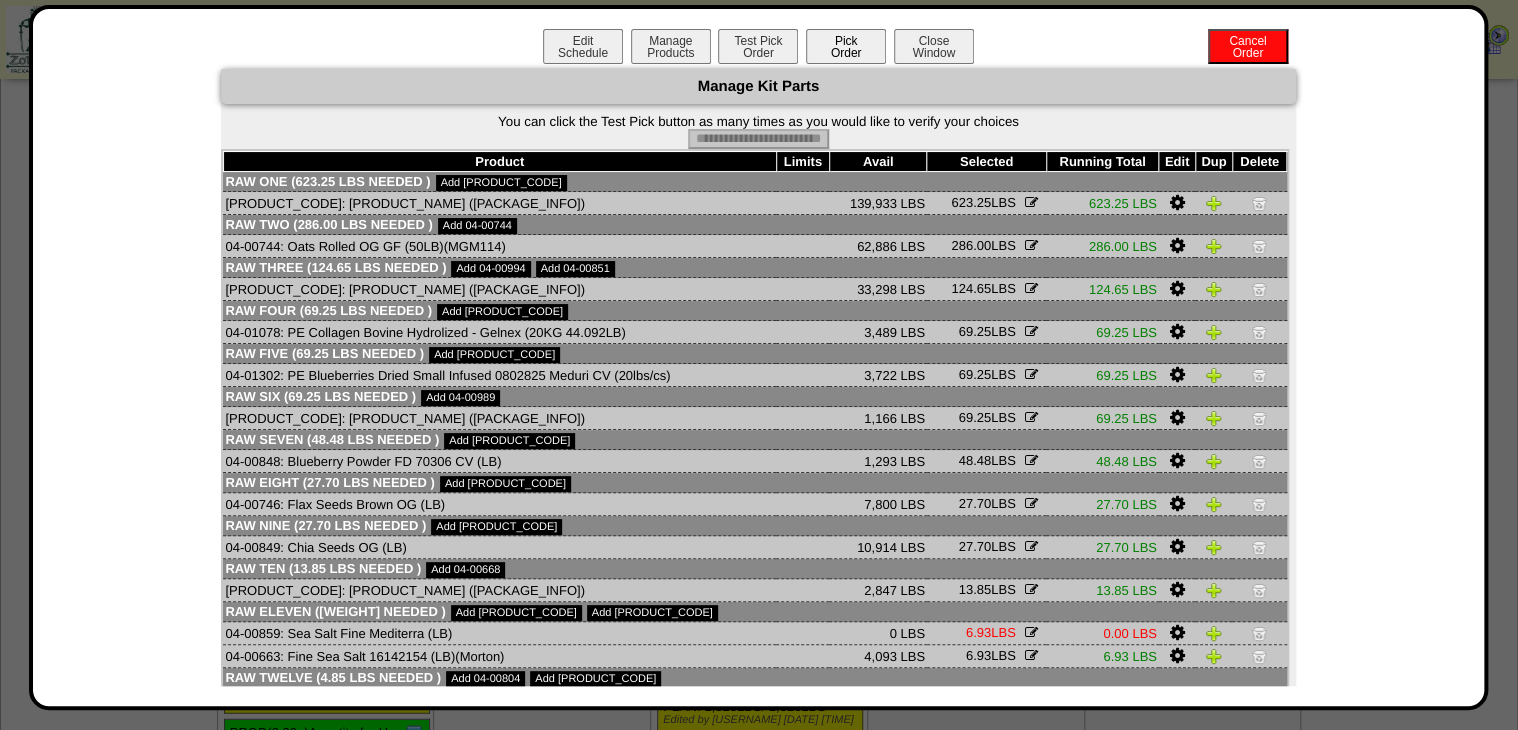 click on "Pick Order" at bounding box center [846, 46] 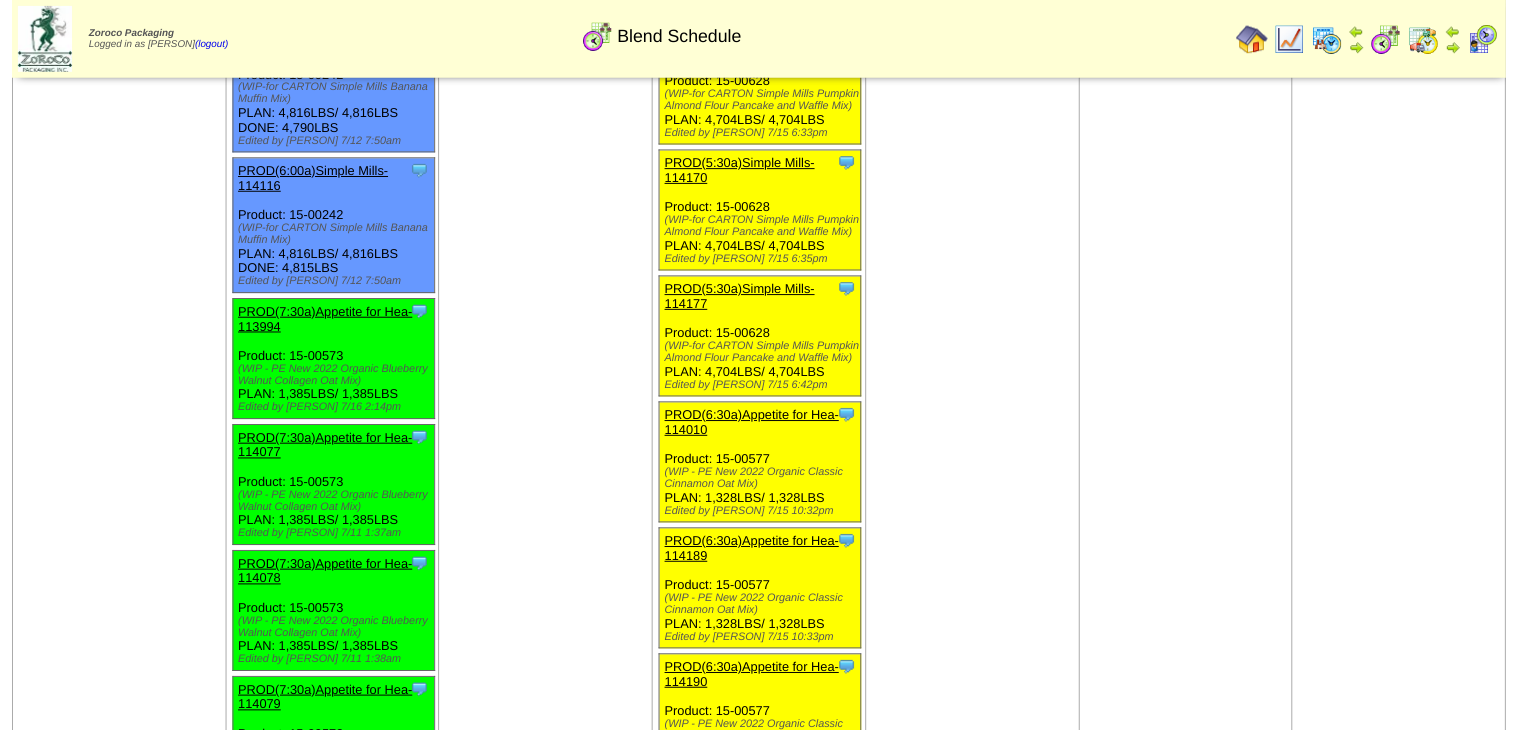 scroll, scrollTop: 1680, scrollLeft: 0, axis: vertical 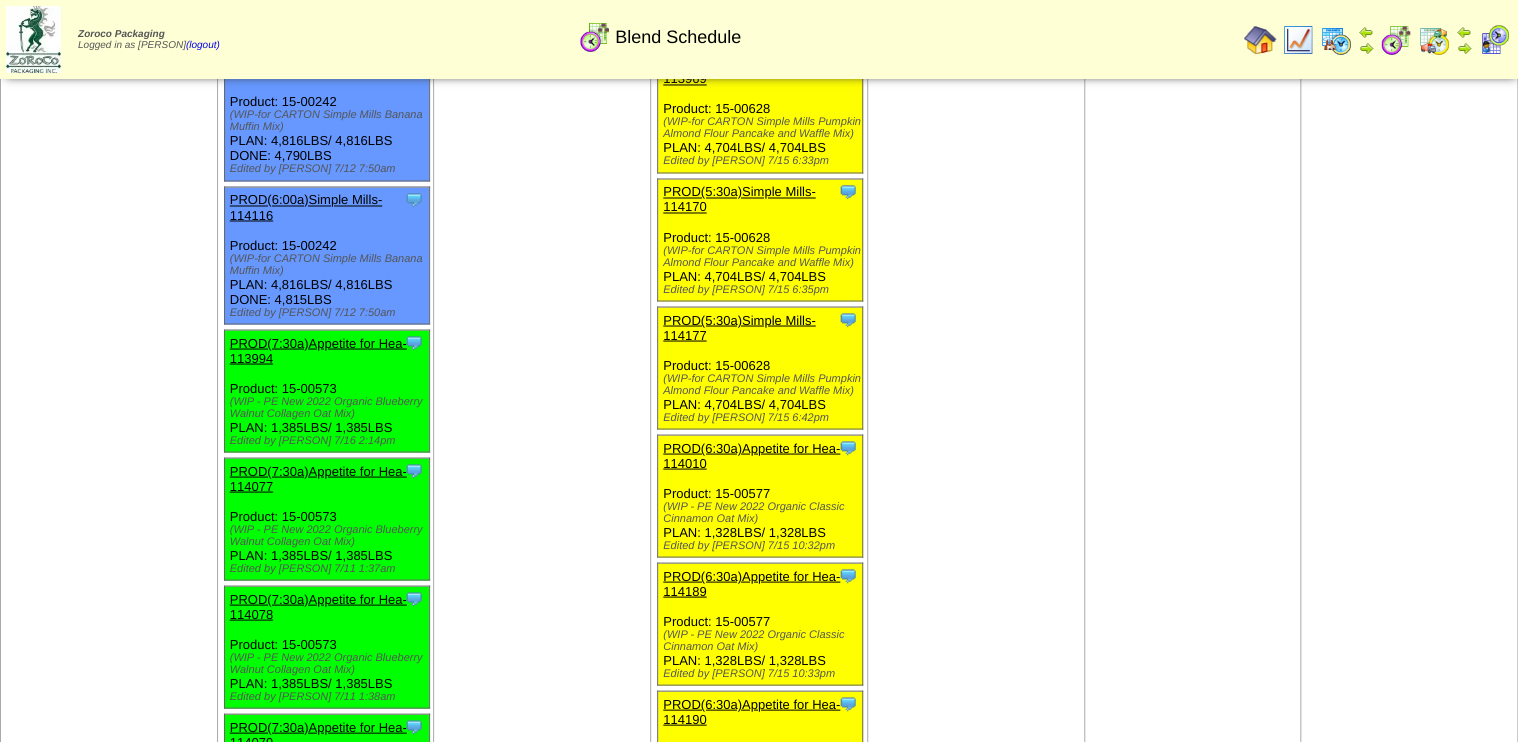 click on "PROD(7:30a)Appetite for Hea-113994" at bounding box center (318, 350) 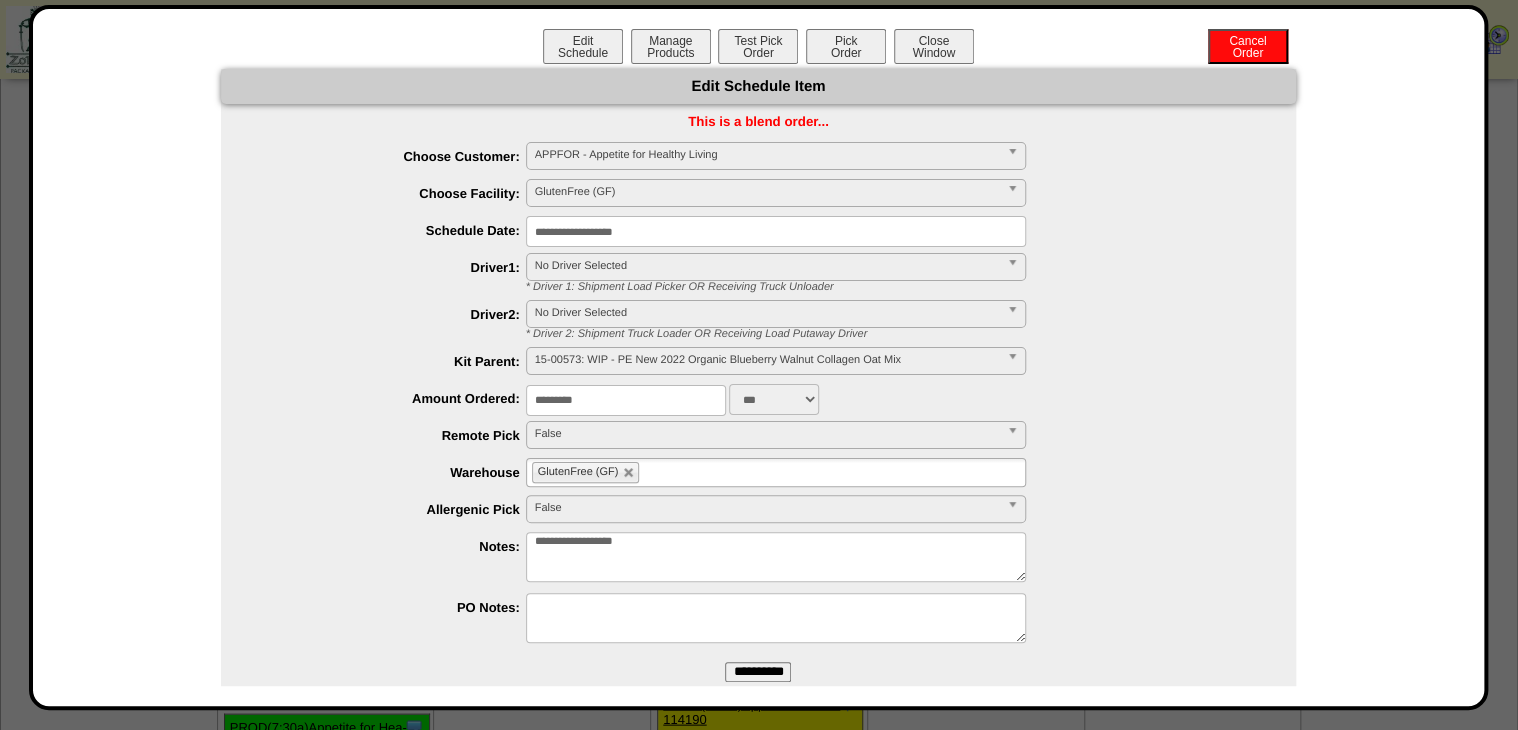 click on "Edit Schedule
Manage Products
Test Pick Order
Pick Order
Cancel Order
Close Window" at bounding box center [759, 49] 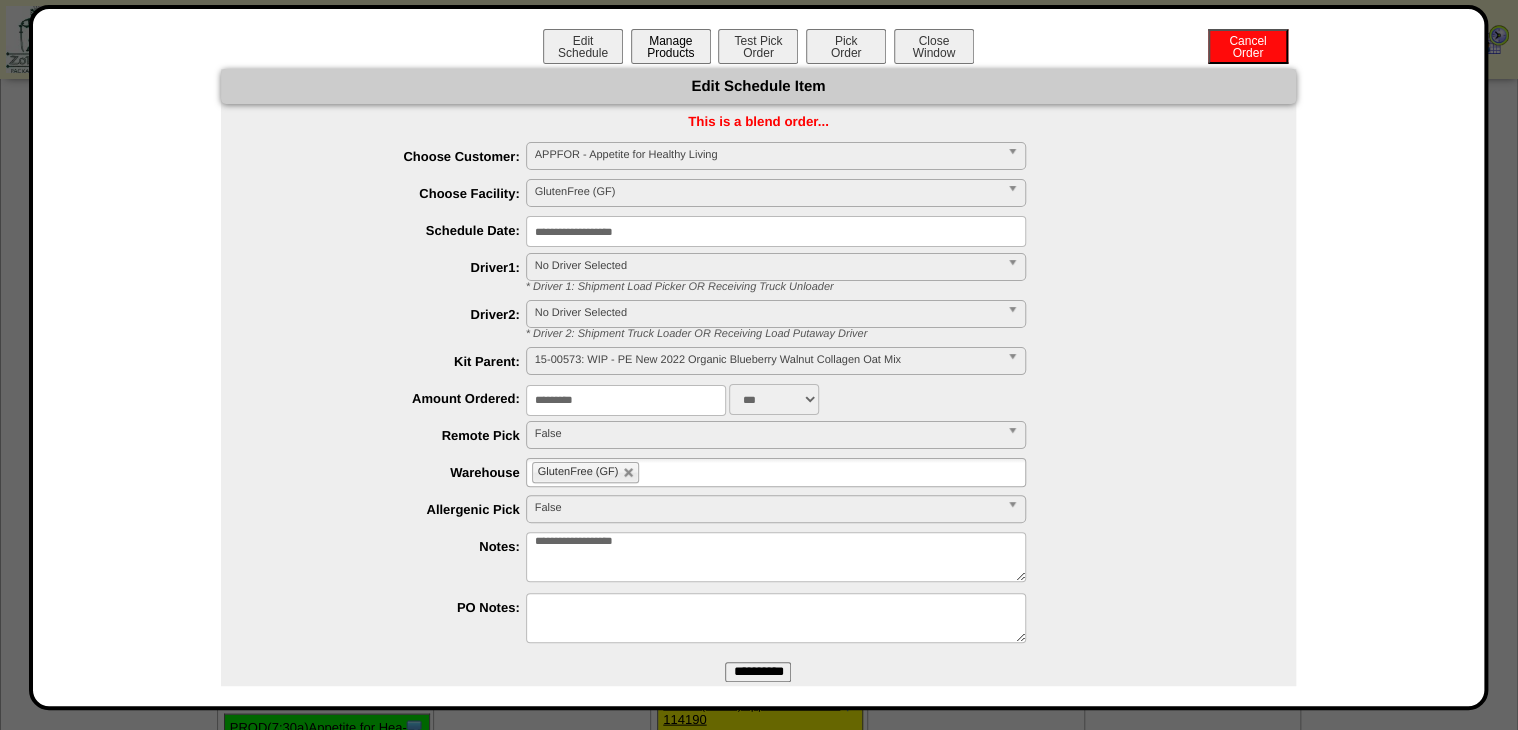 click on "Manage Products" at bounding box center (671, 46) 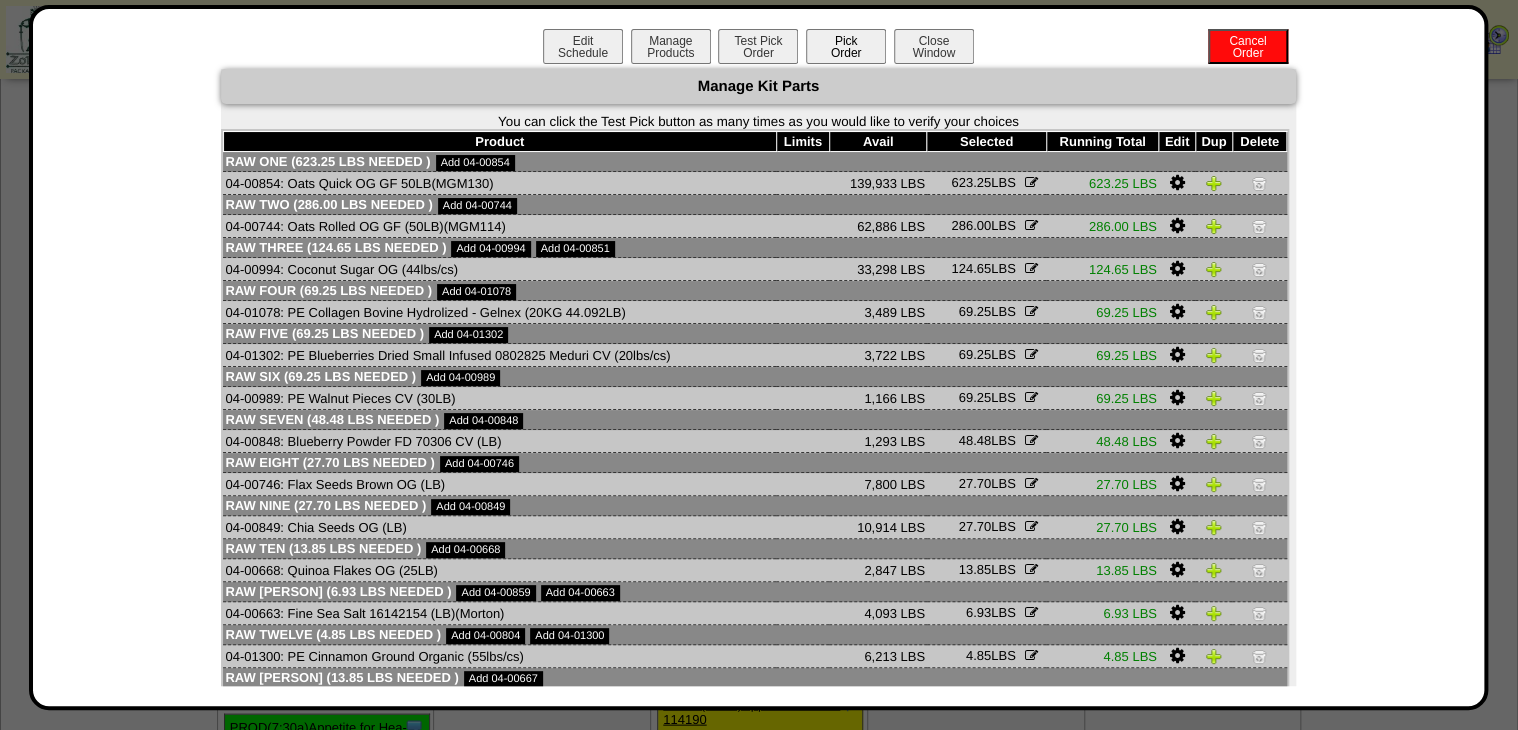 click on "Pick Order" at bounding box center [846, 46] 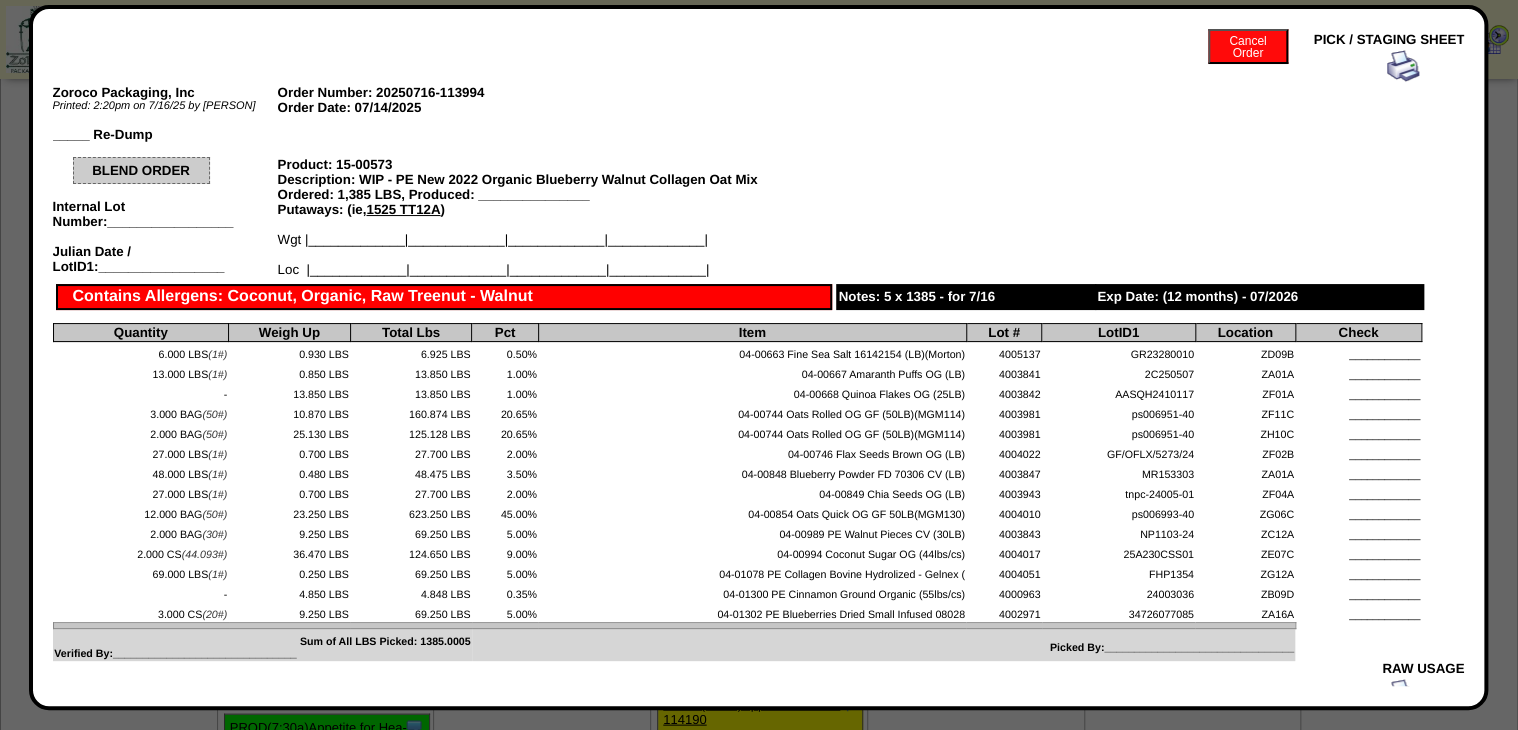scroll, scrollTop: 0, scrollLeft: 0, axis: both 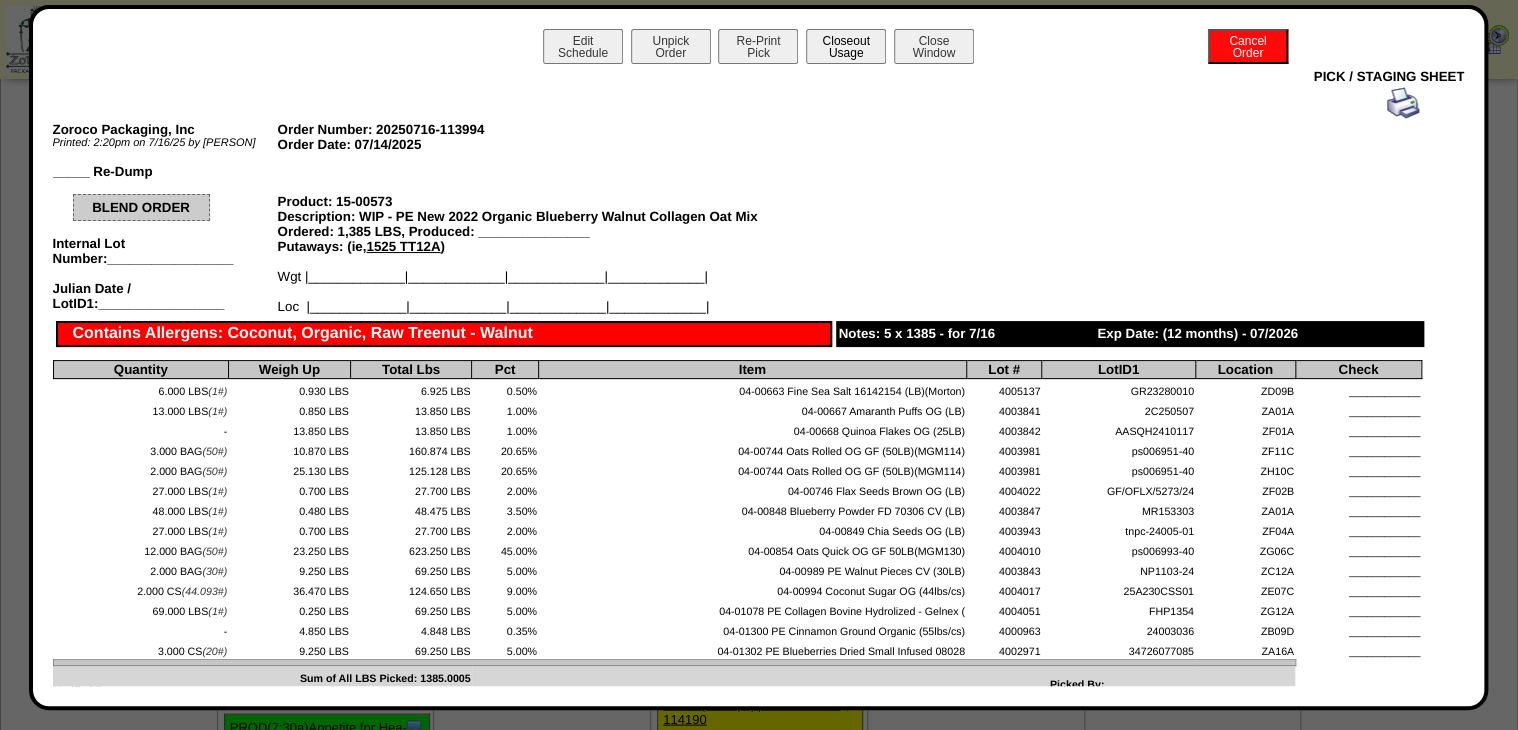 click on "Closeout Usage" at bounding box center [846, 46] 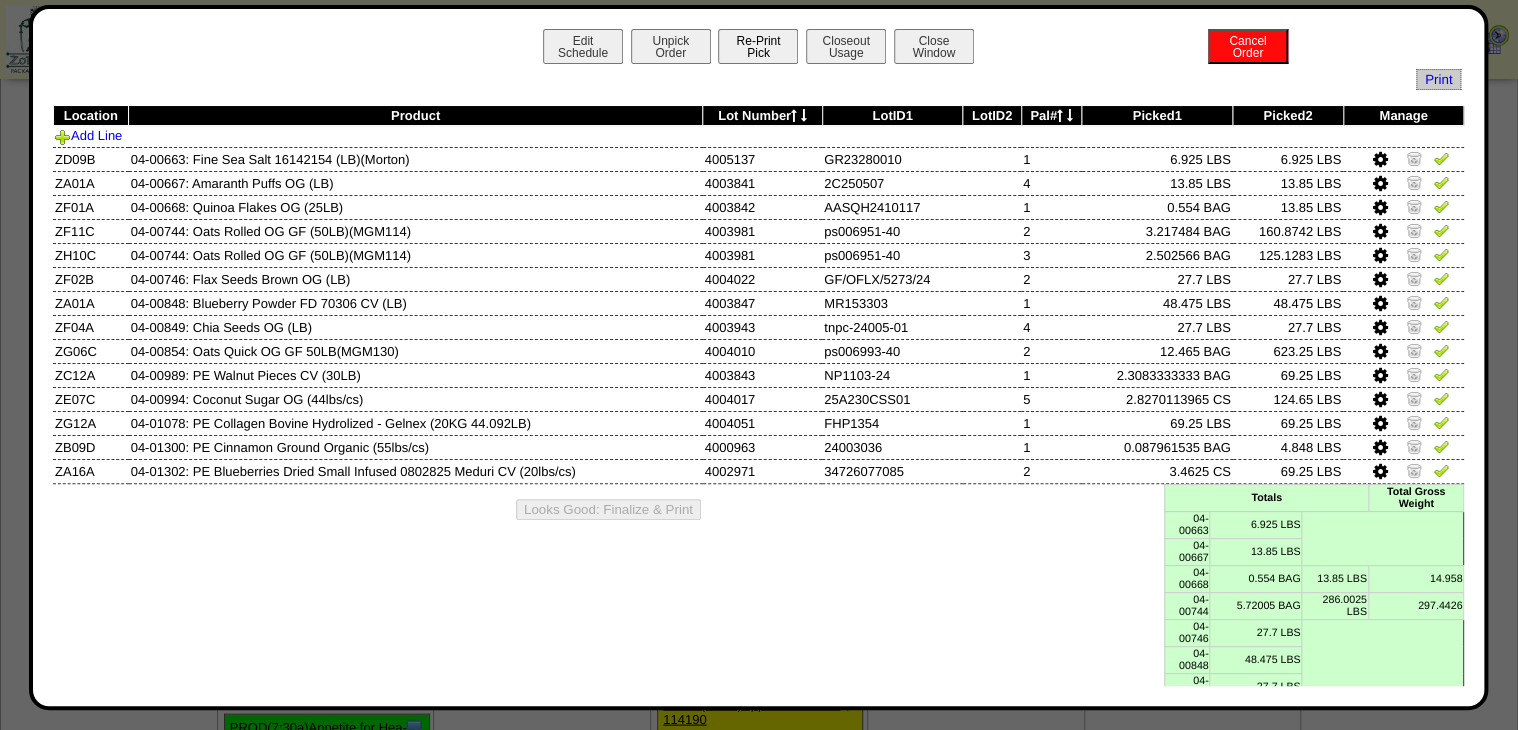 click on "Re-Print Pick" at bounding box center [758, 46] 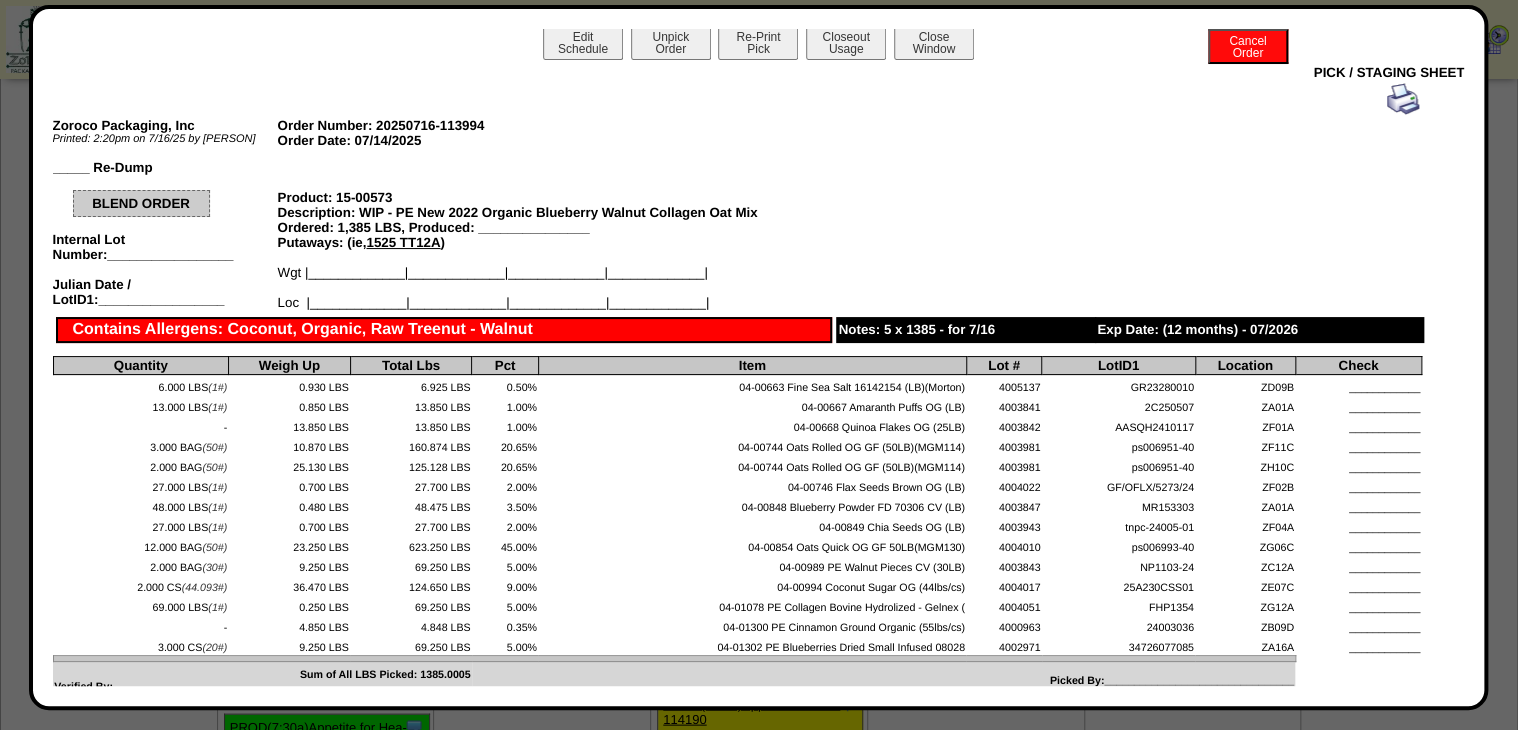 scroll, scrollTop: 0, scrollLeft: 0, axis: both 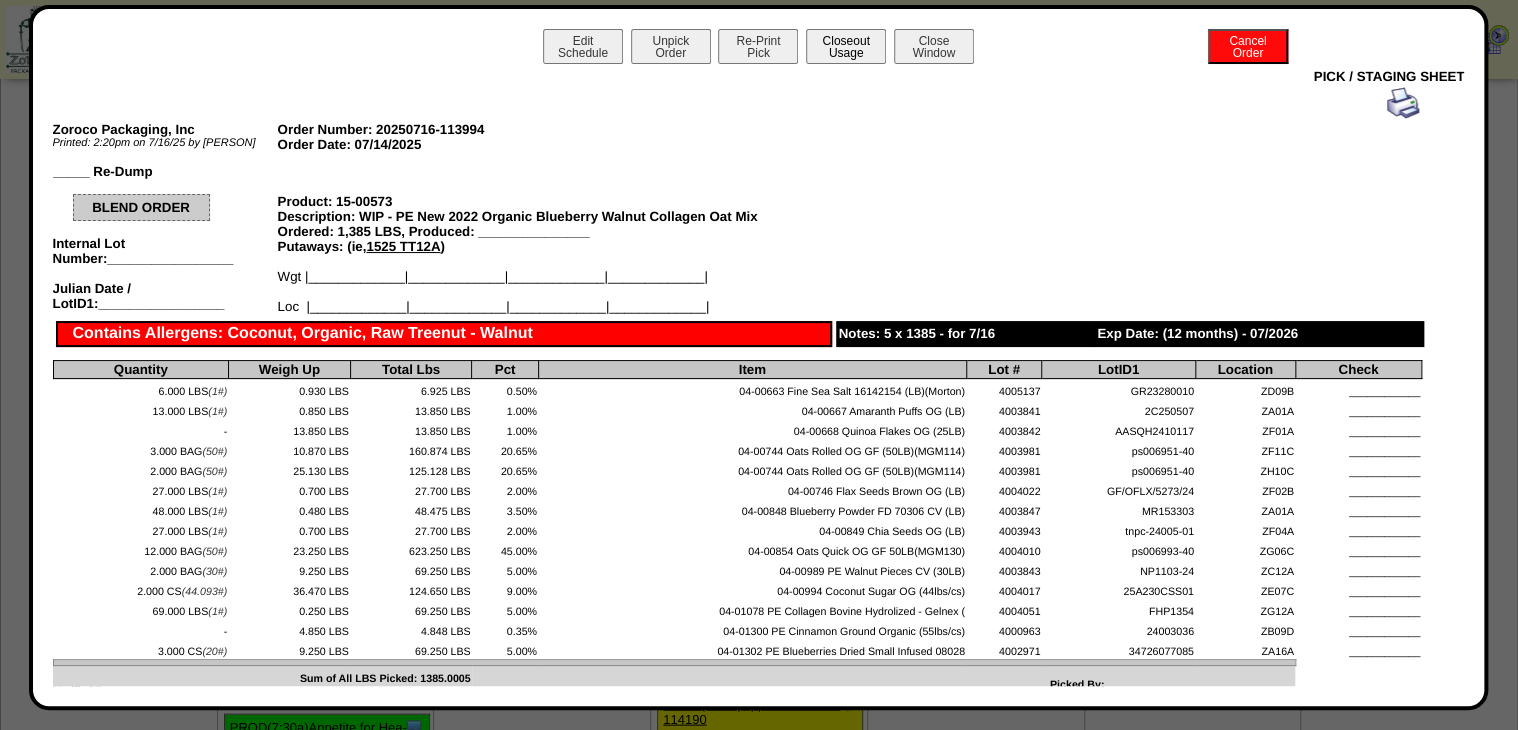click on "Closeout Usage" at bounding box center (846, 46) 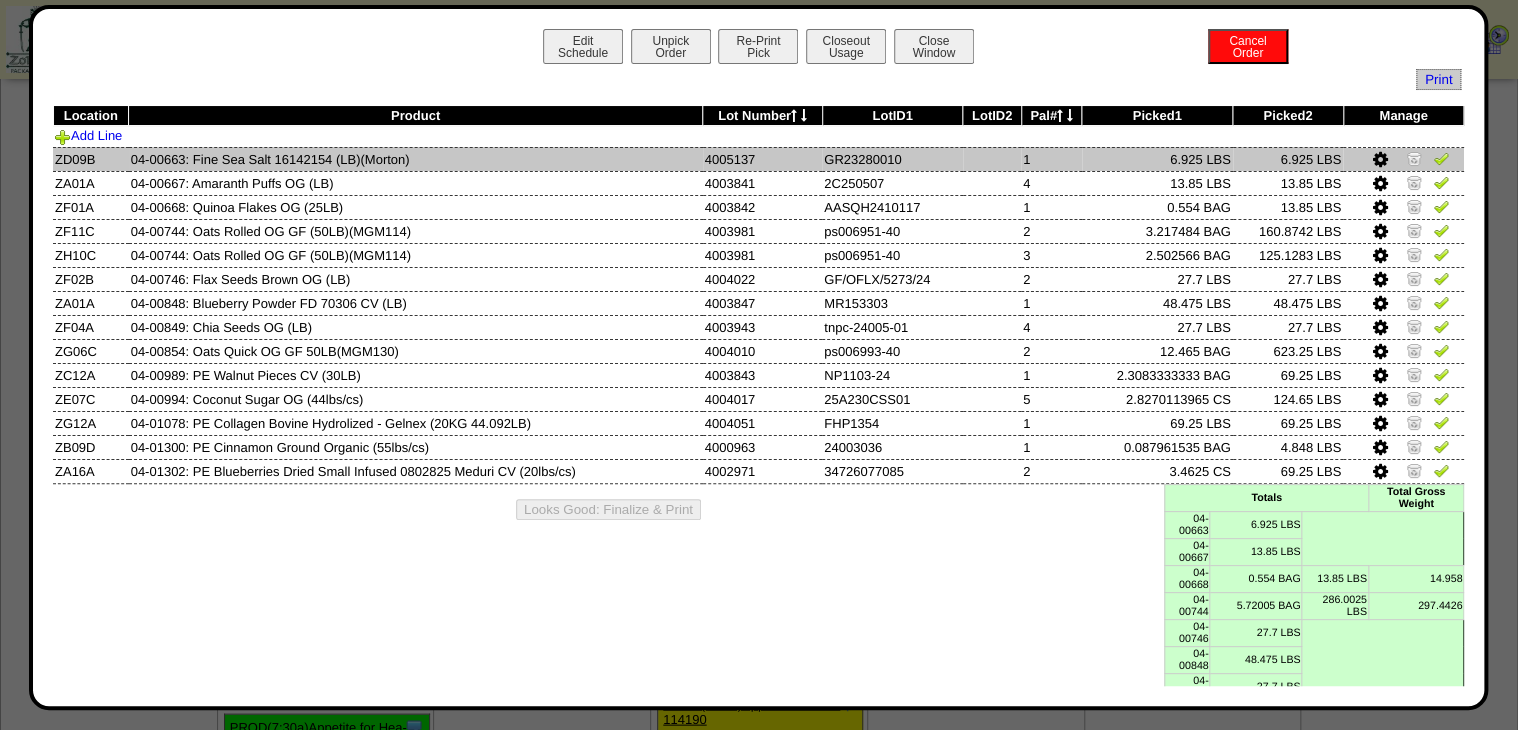drag, startPoint x: 949, startPoint y: 165, endPoint x: 808, endPoint y: 170, distance: 141.08862 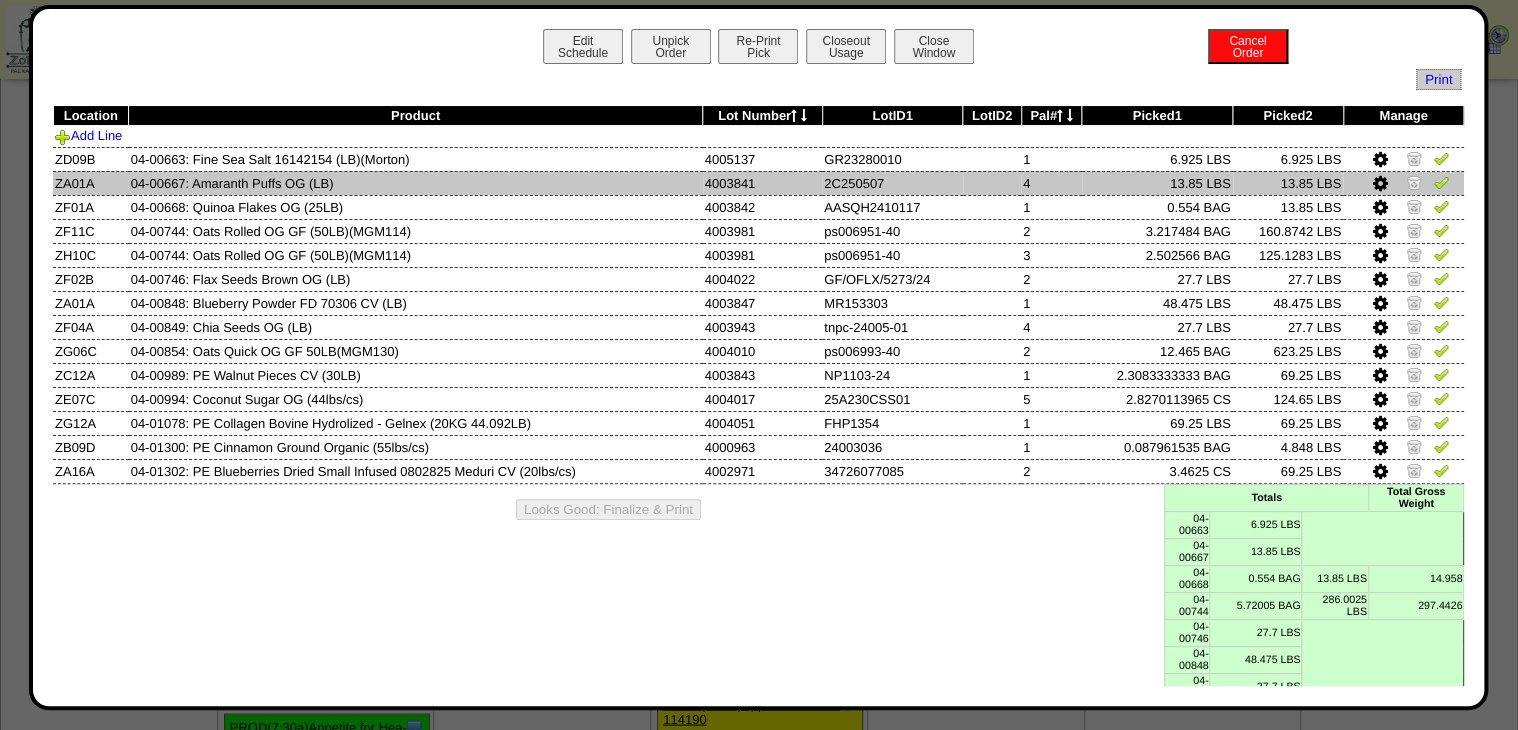 drag, startPoint x: 1421, startPoint y: 162, endPoint x: 1428, endPoint y: 178, distance: 17.464249 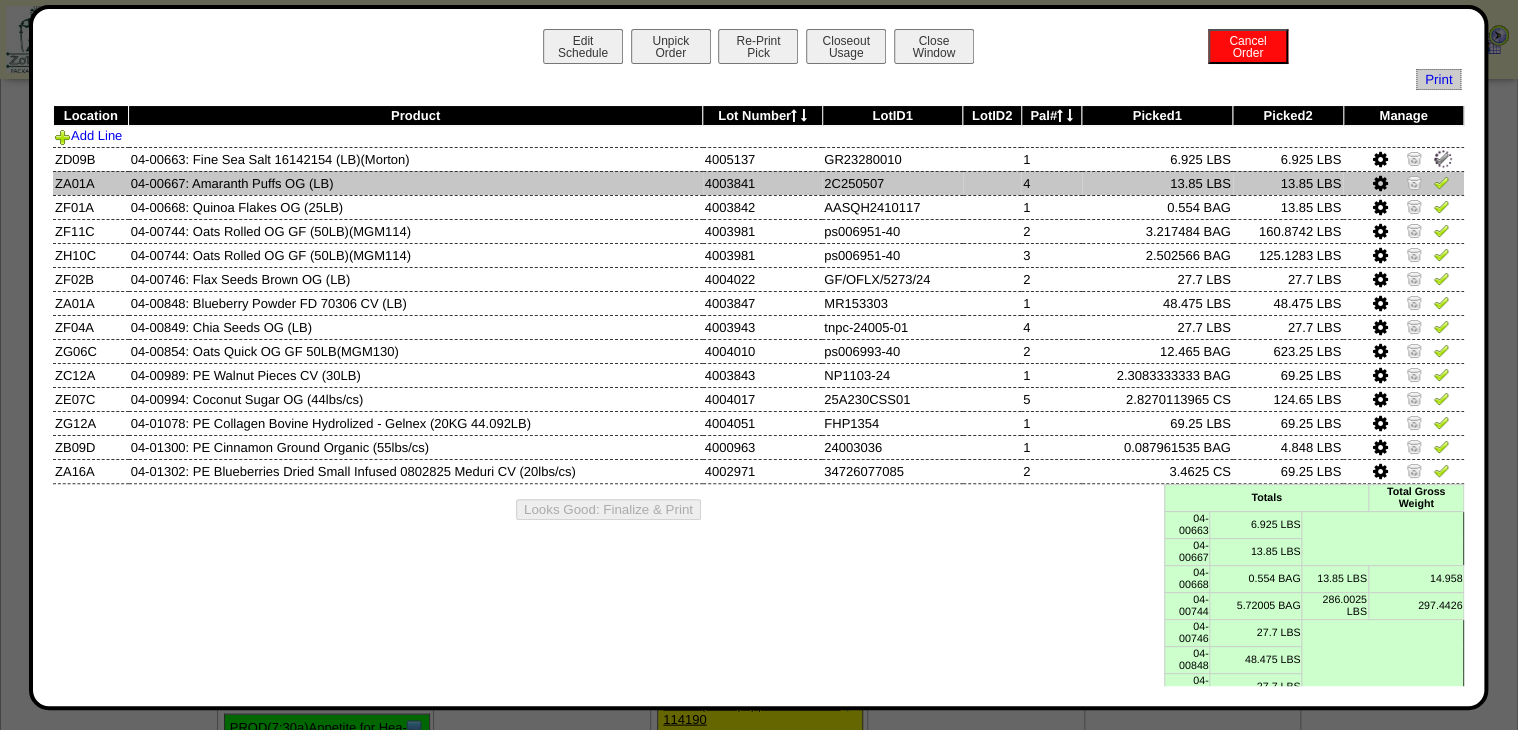 click at bounding box center [1403, 183] 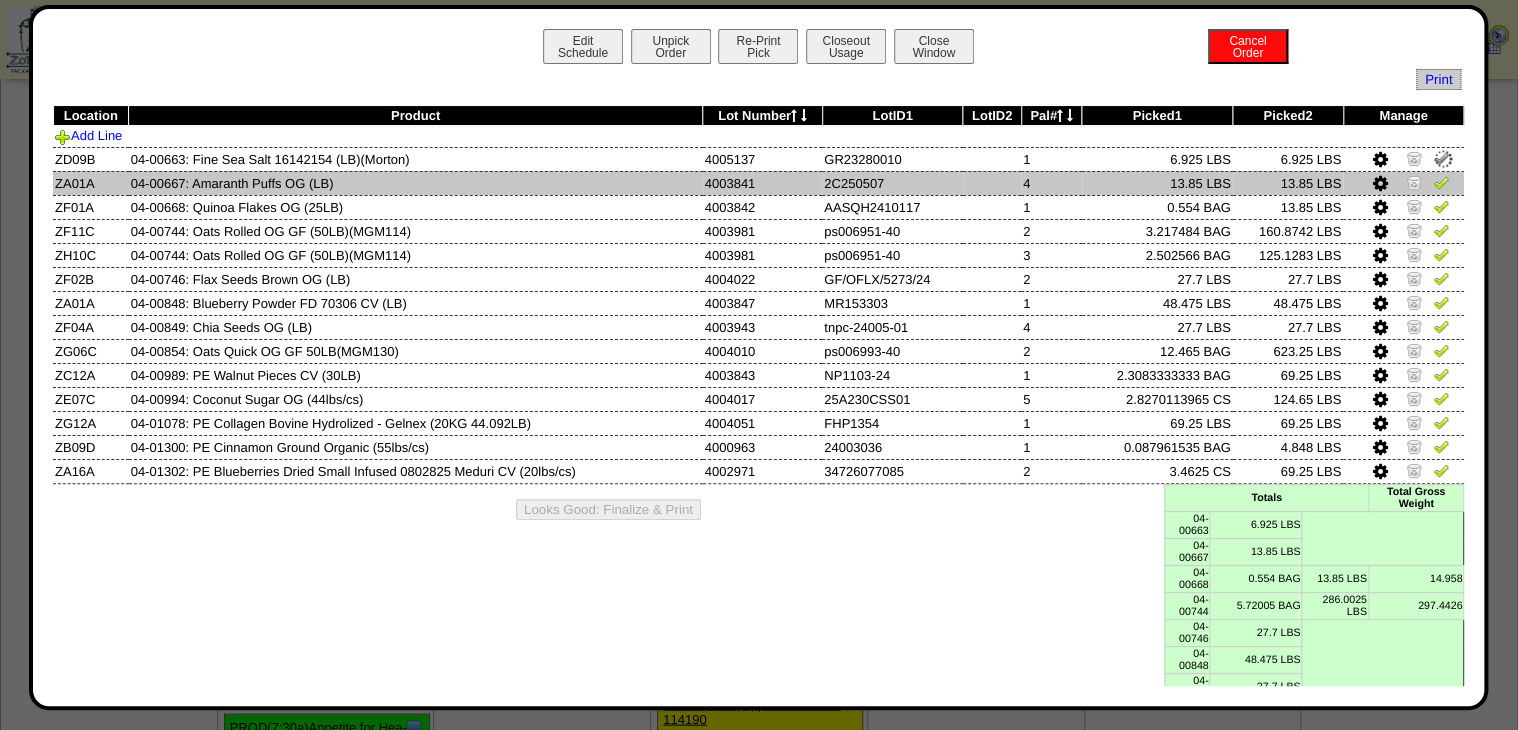 click at bounding box center (1441, 182) 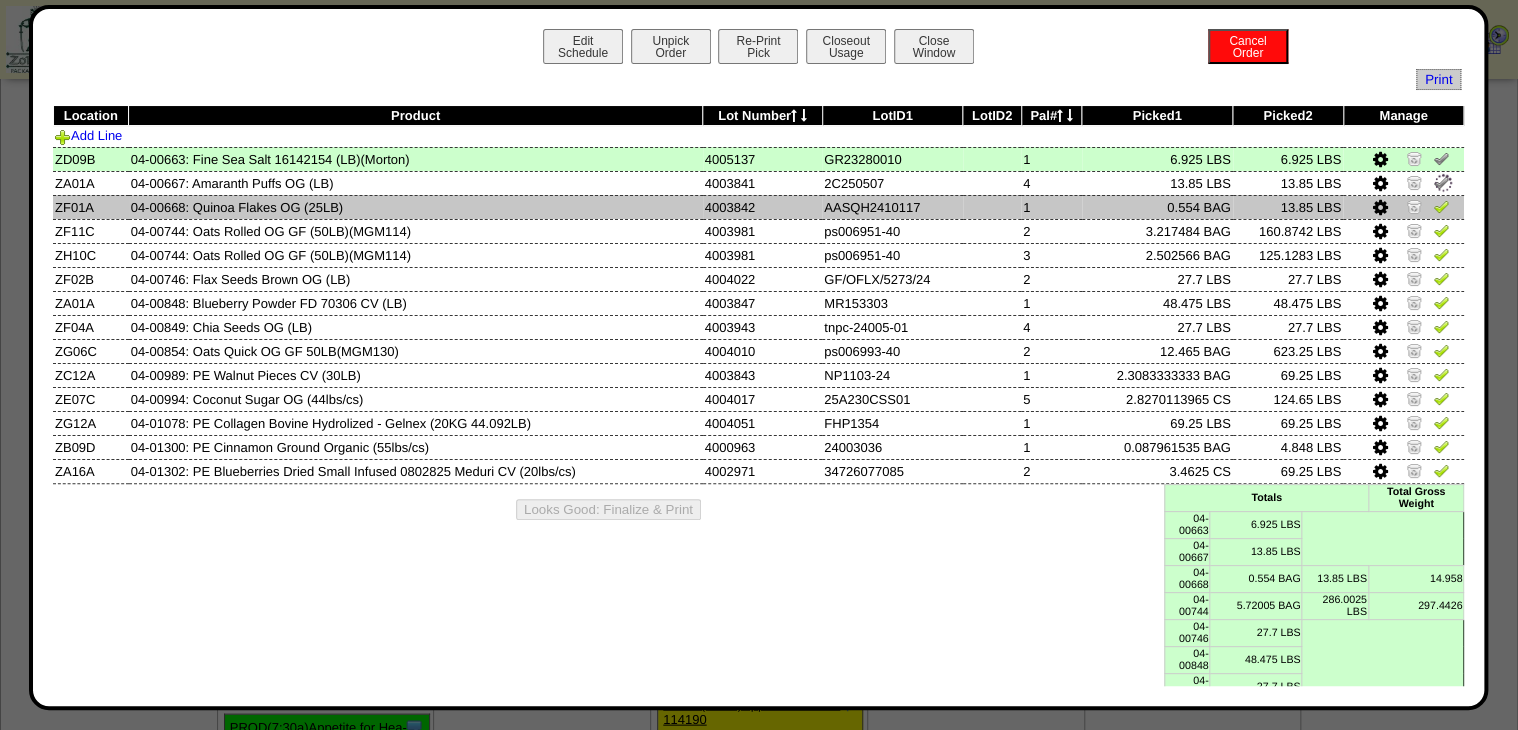 click at bounding box center (1441, 206) 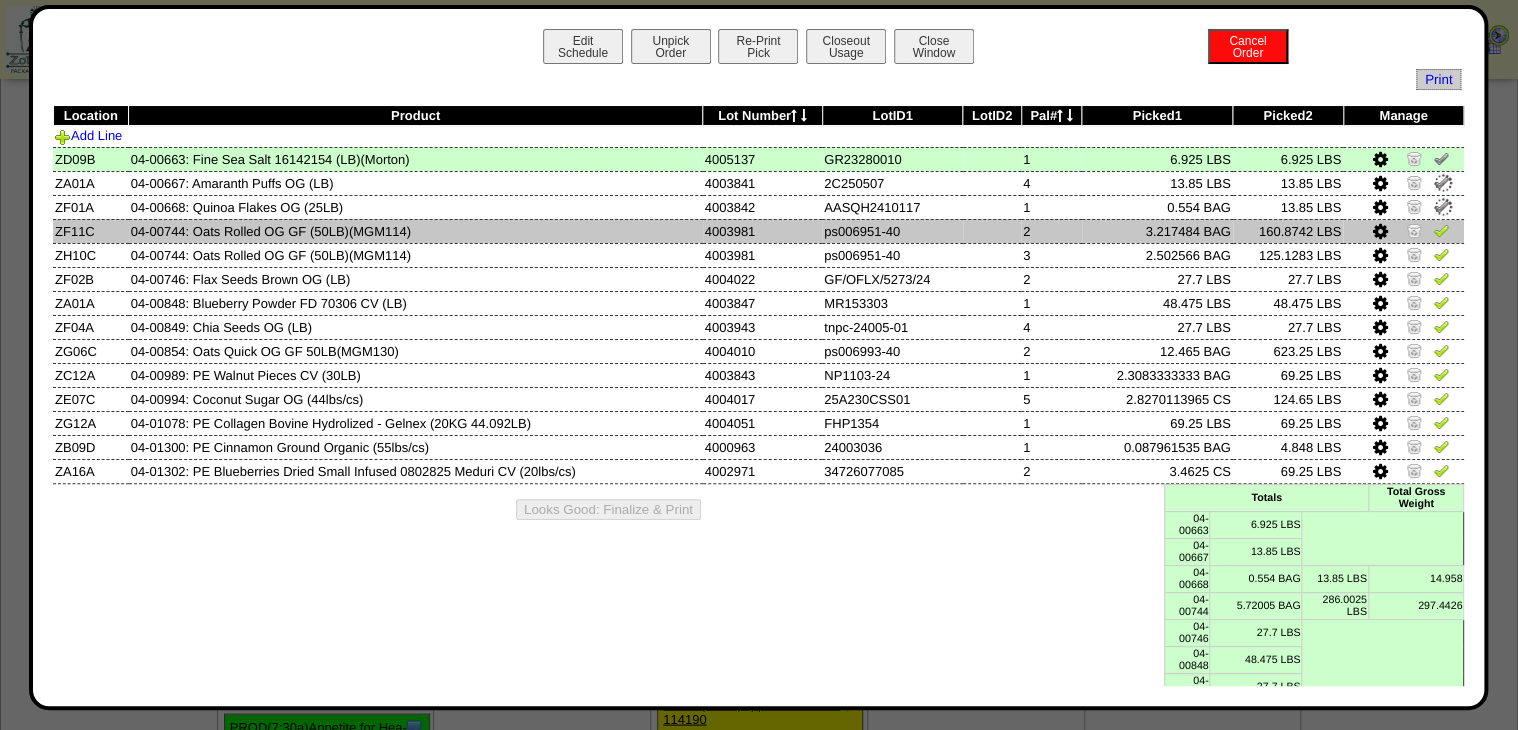 drag, startPoint x: 1432, startPoint y: 231, endPoint x: 1435, endPoint y: 263, distance: 32.140316 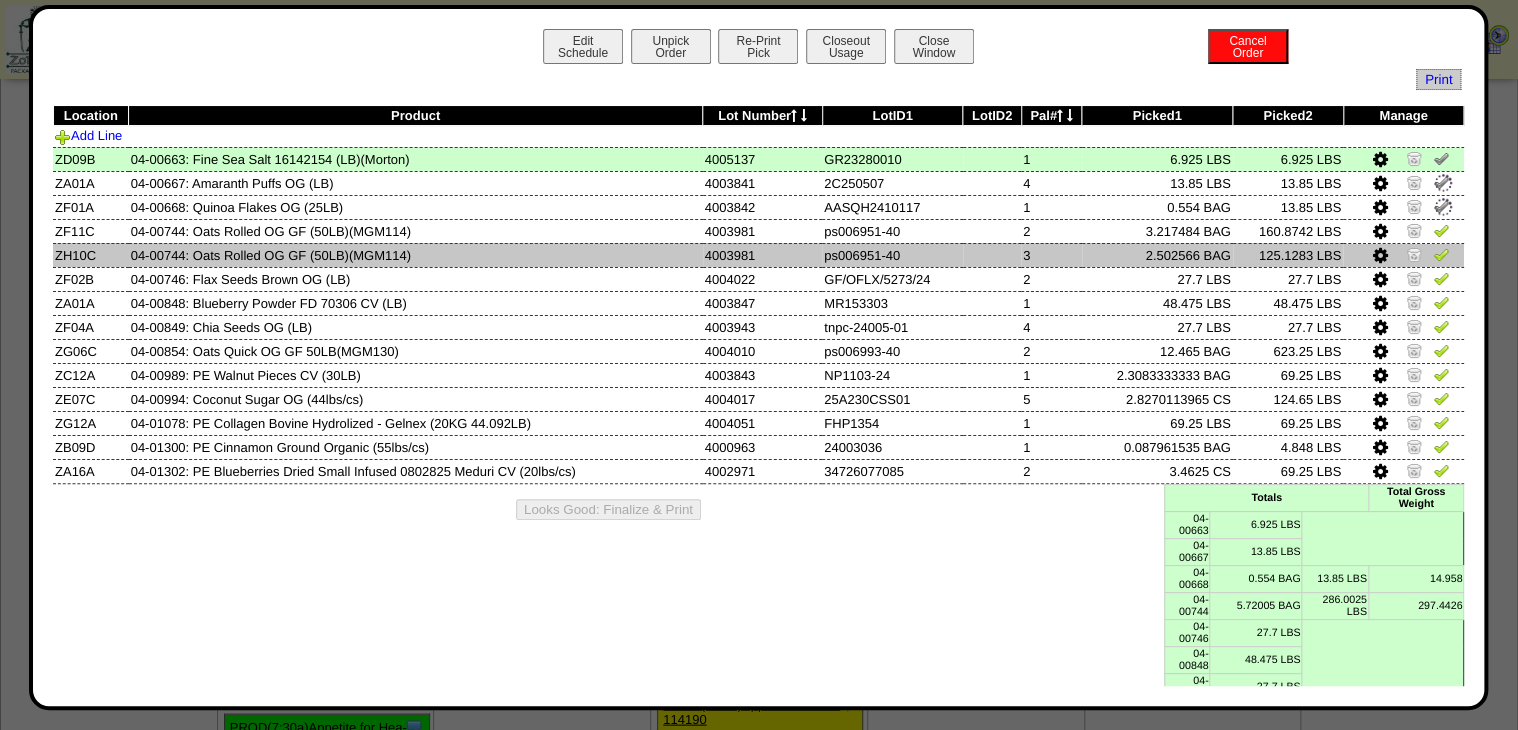 click at bounding box center (1441, 230) 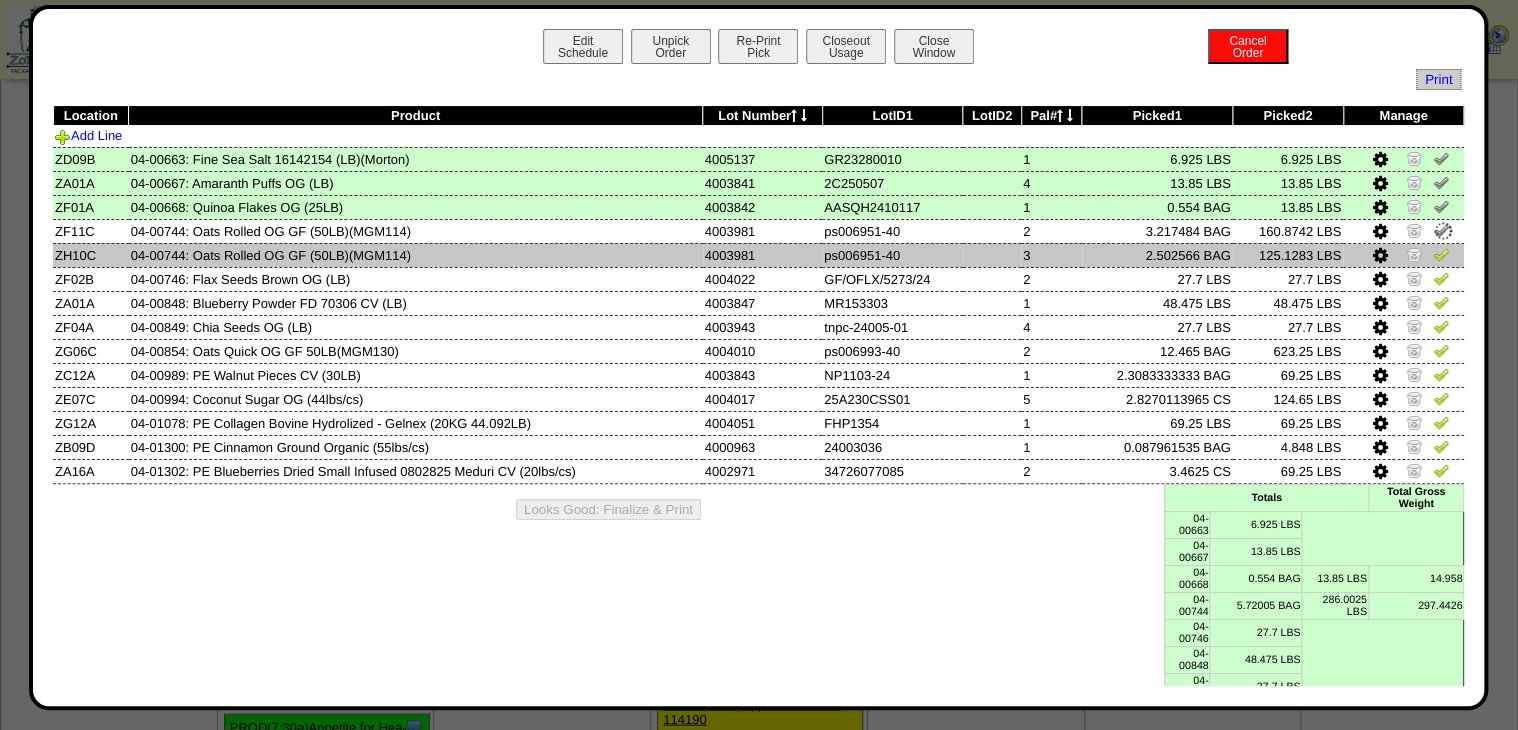 click at bounding box center [1441, 254] 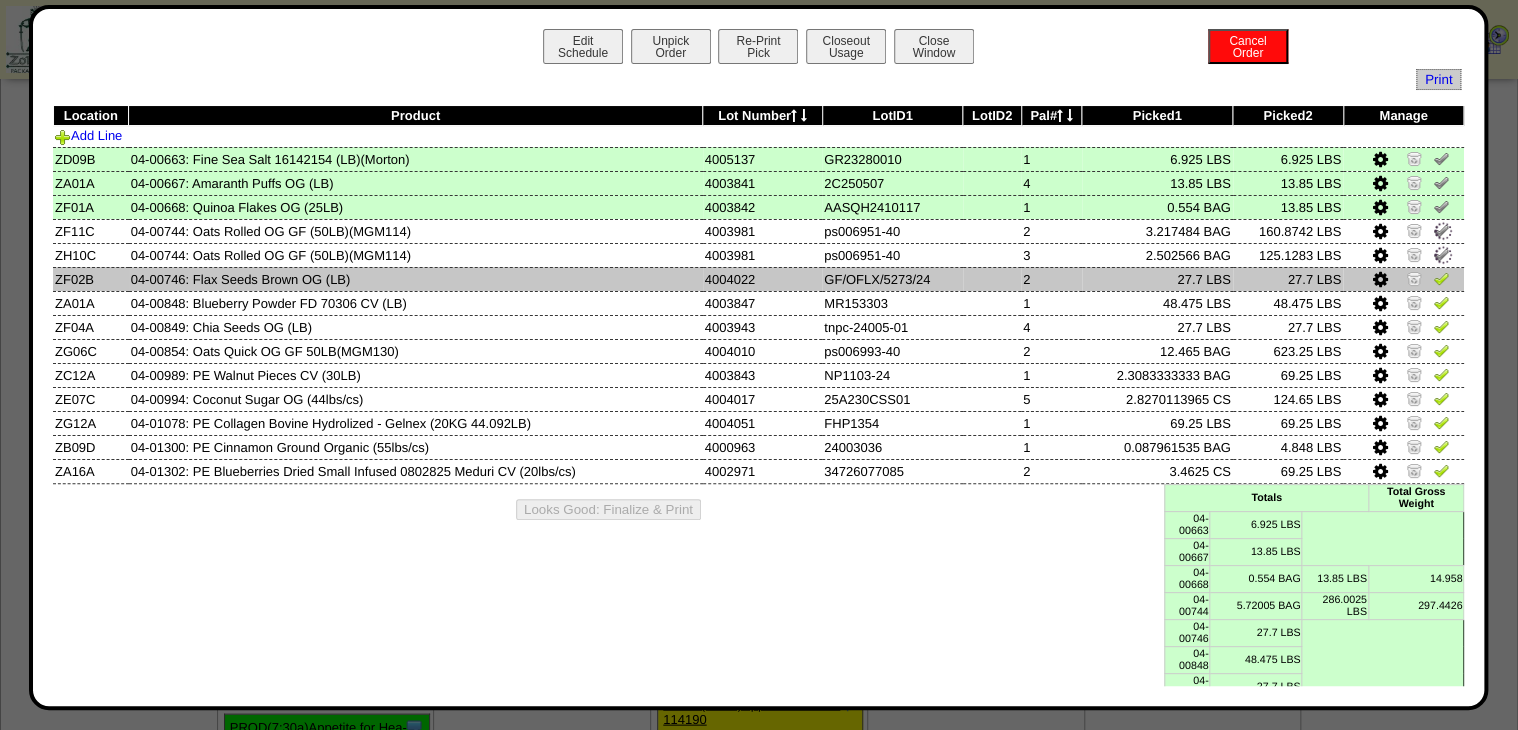 click at bounding box center [1441, 278] 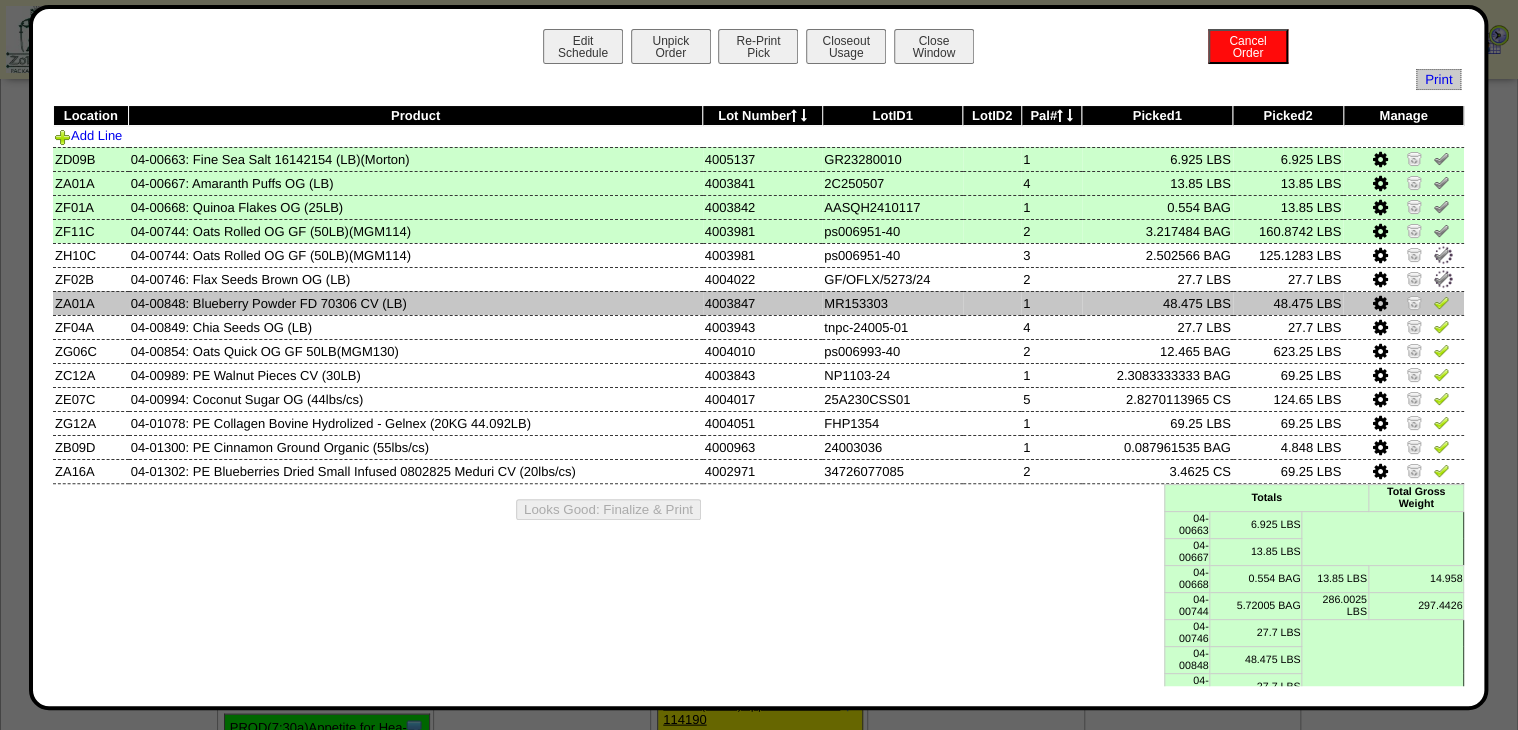 click at bounding box center [1441, 302] 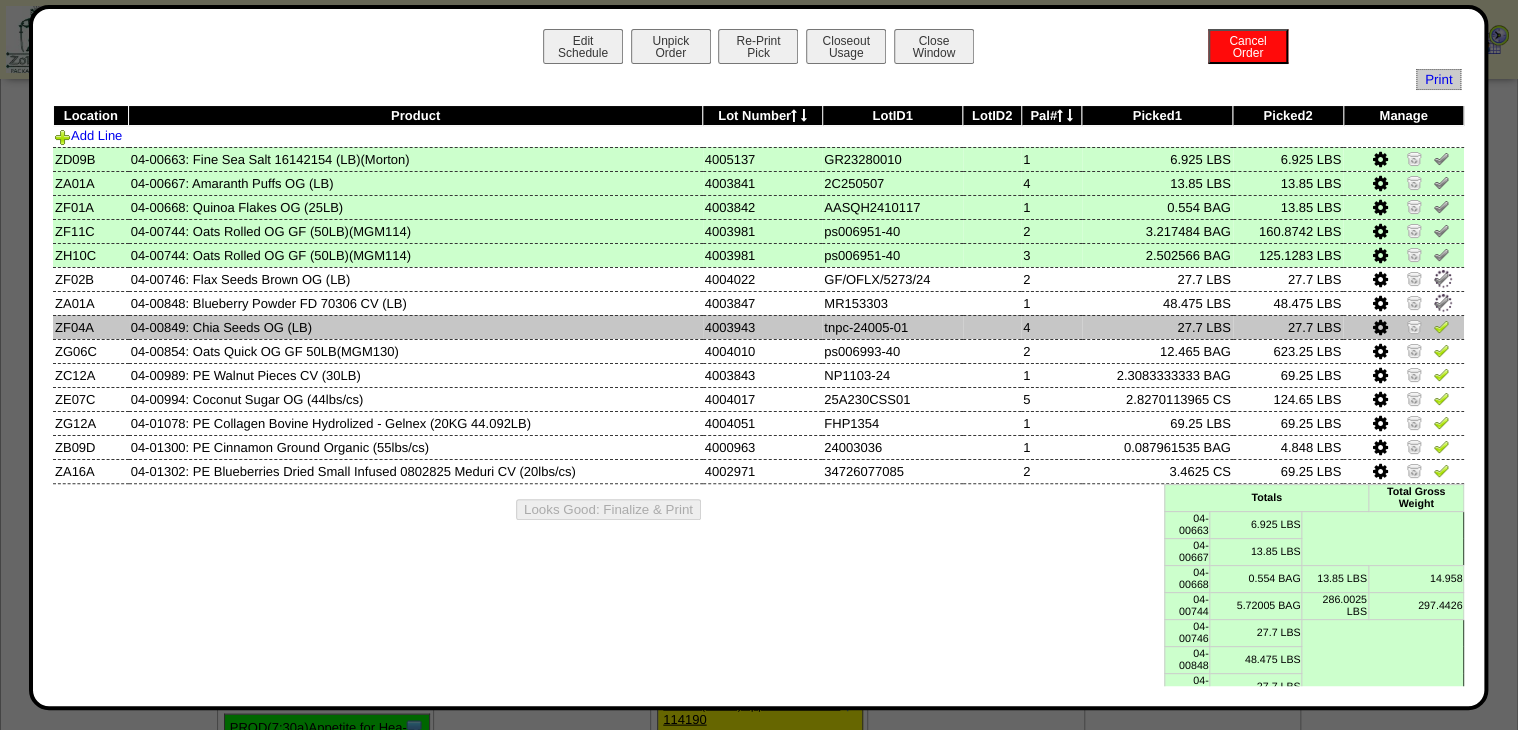 click at bounding box center (1441, 326) 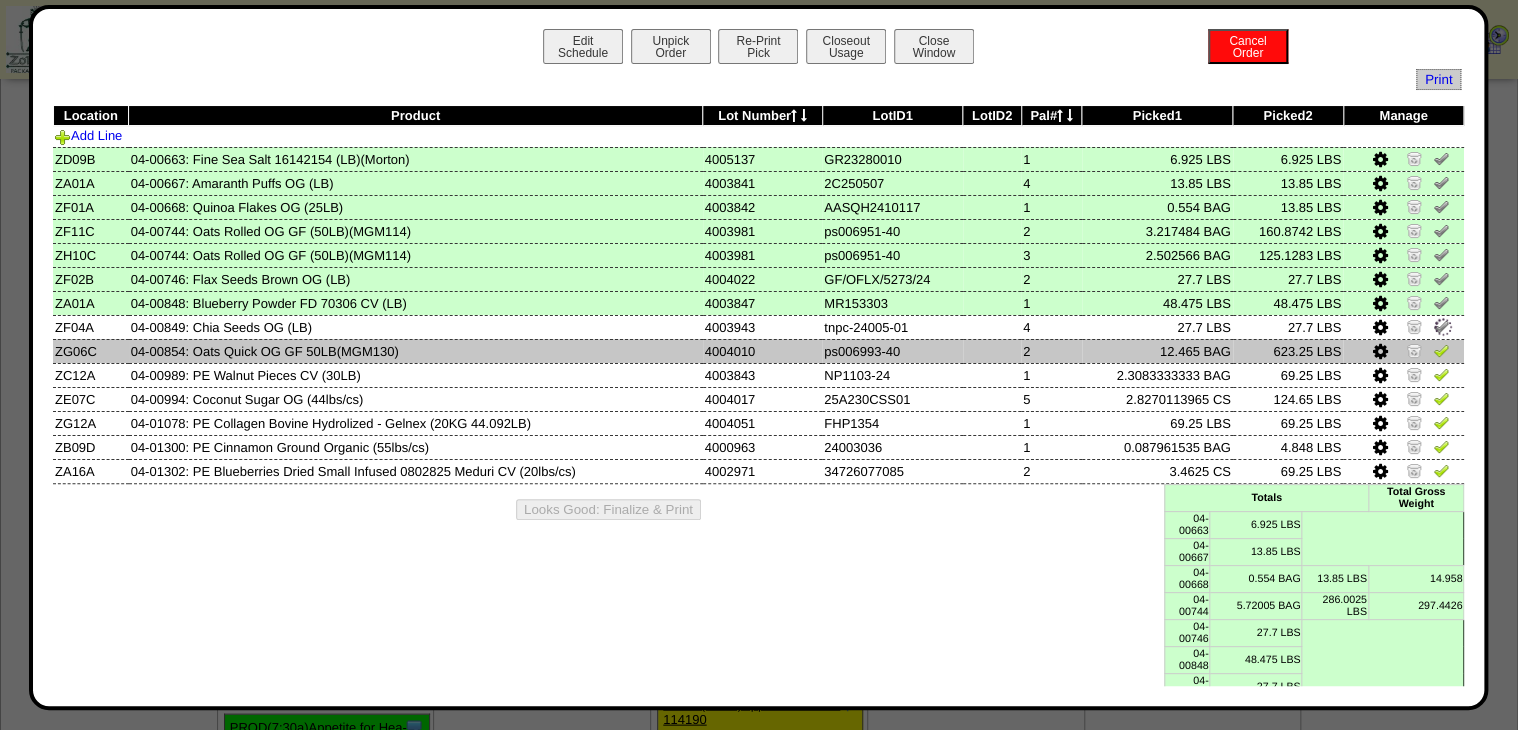 click at bounding box center [1441, 350] 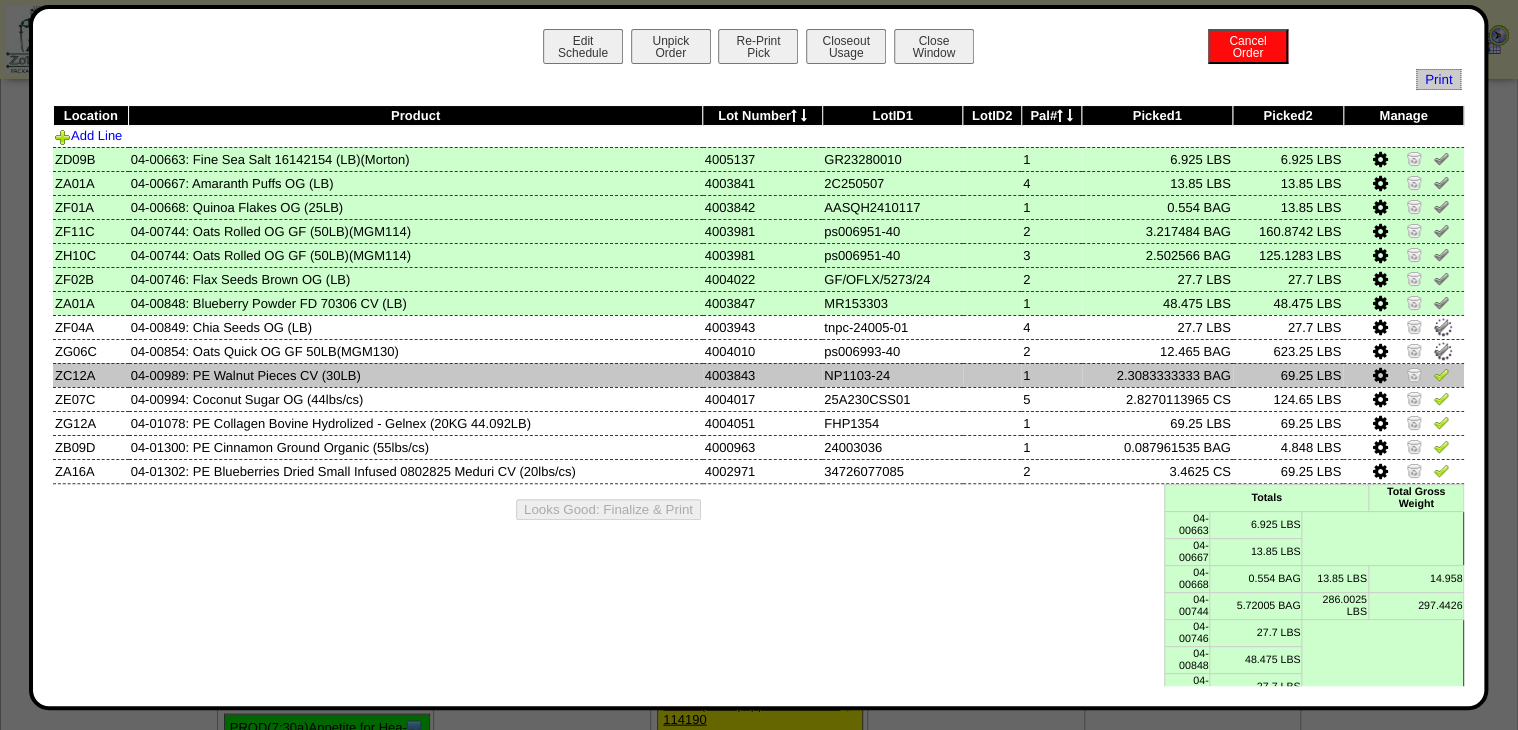 click at bounding box center [1441, 374] 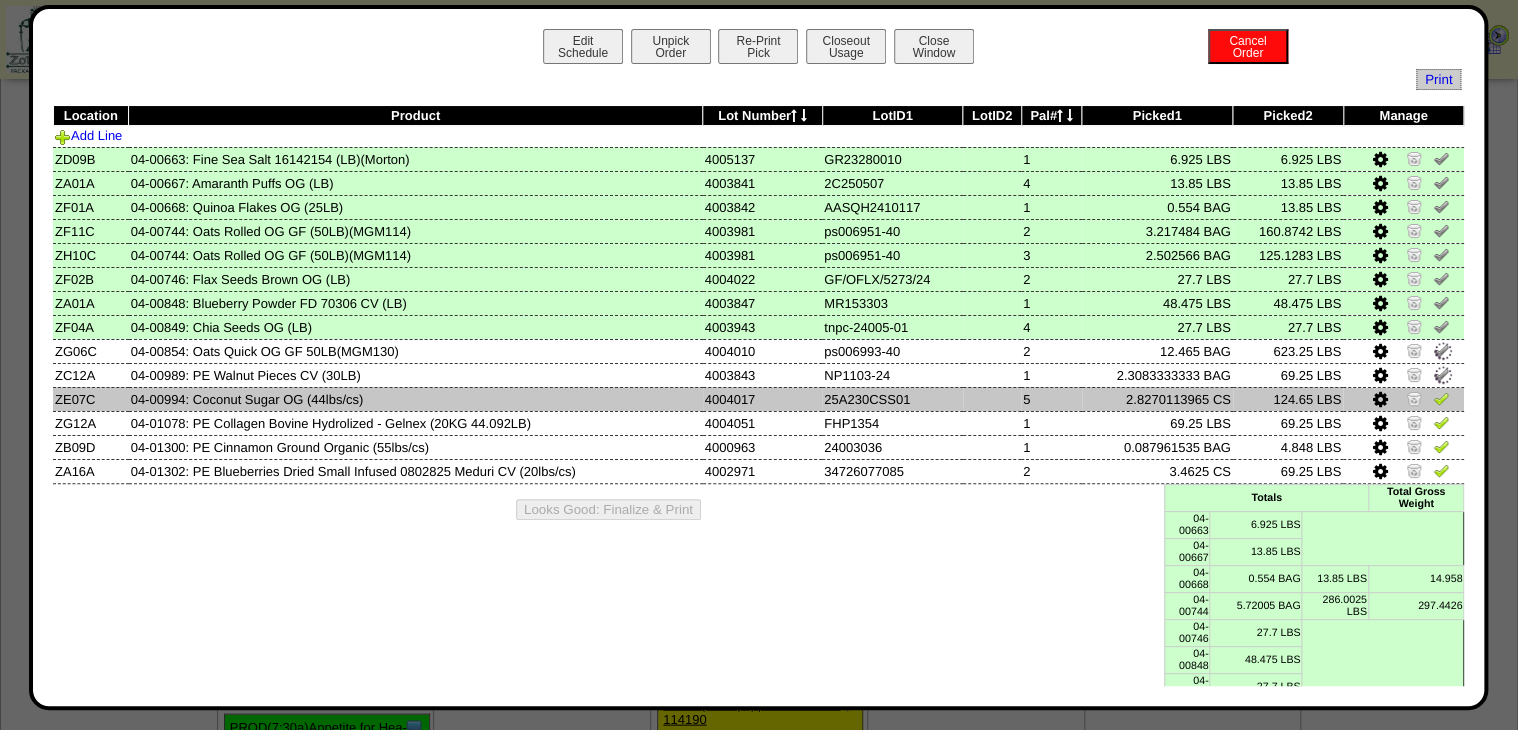 click at bounding box center [1441, 398] 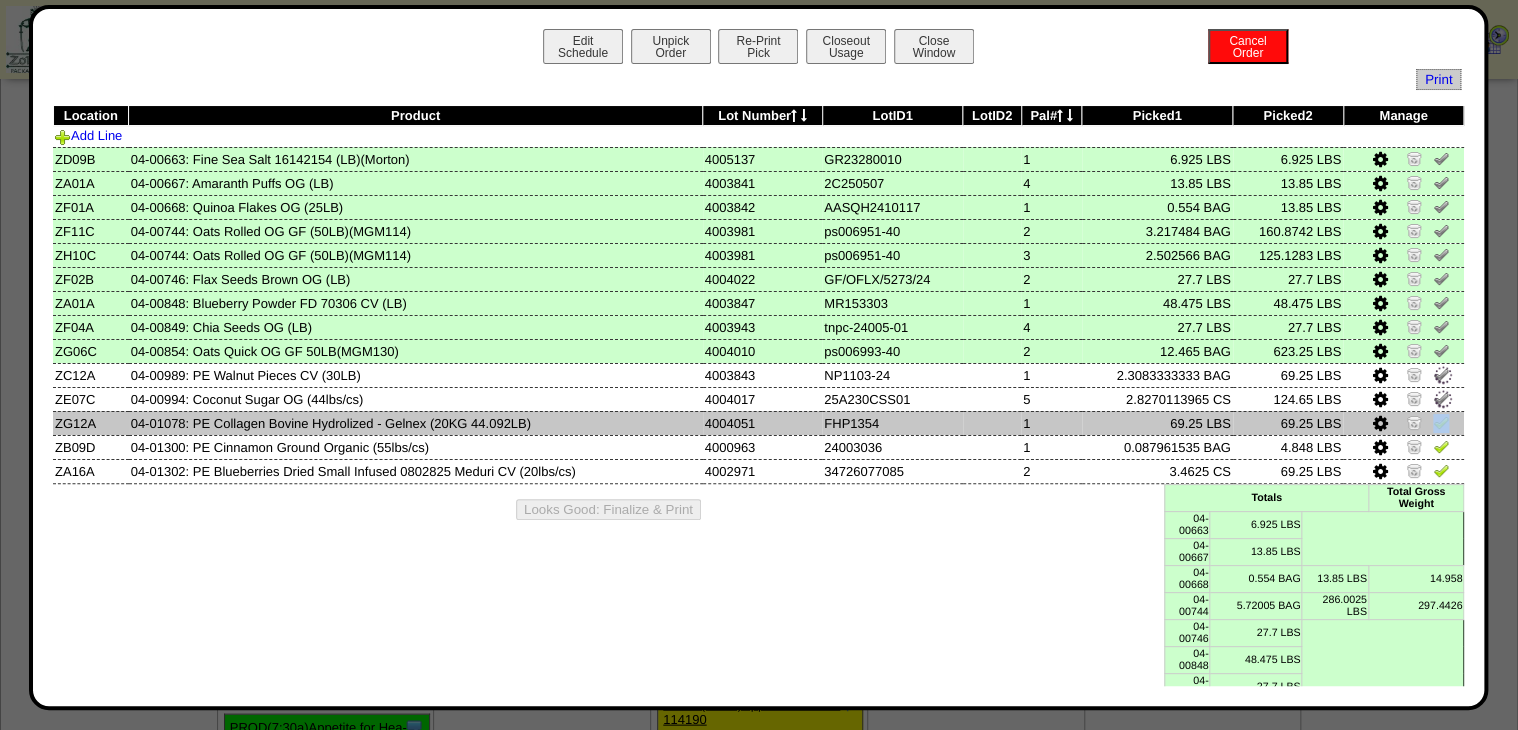 drag, startPoint x: 1430, startPoint y: 419, endPoint x: 1435, endPoint y: 434, distance: 15.811388 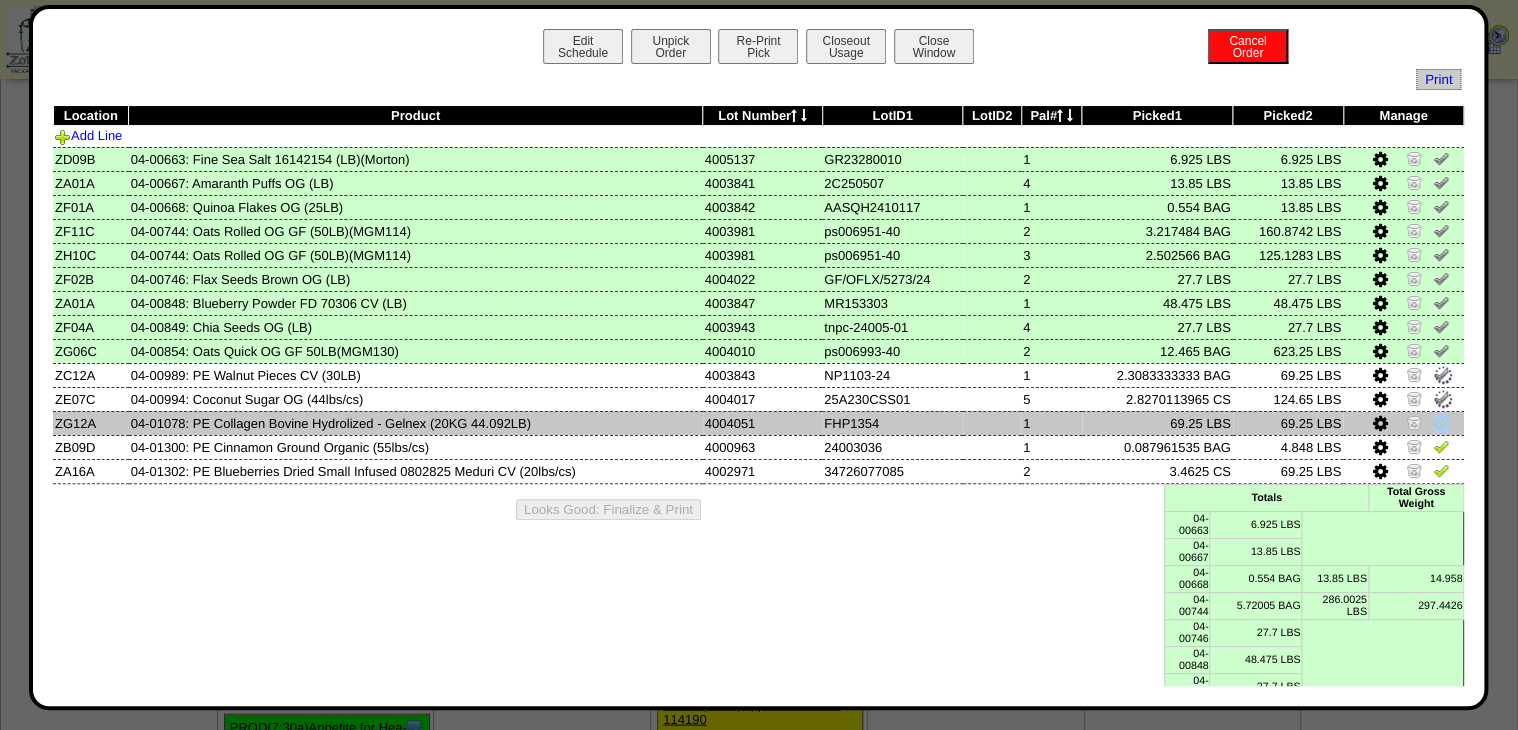 click at bounding box center (1403, 423) 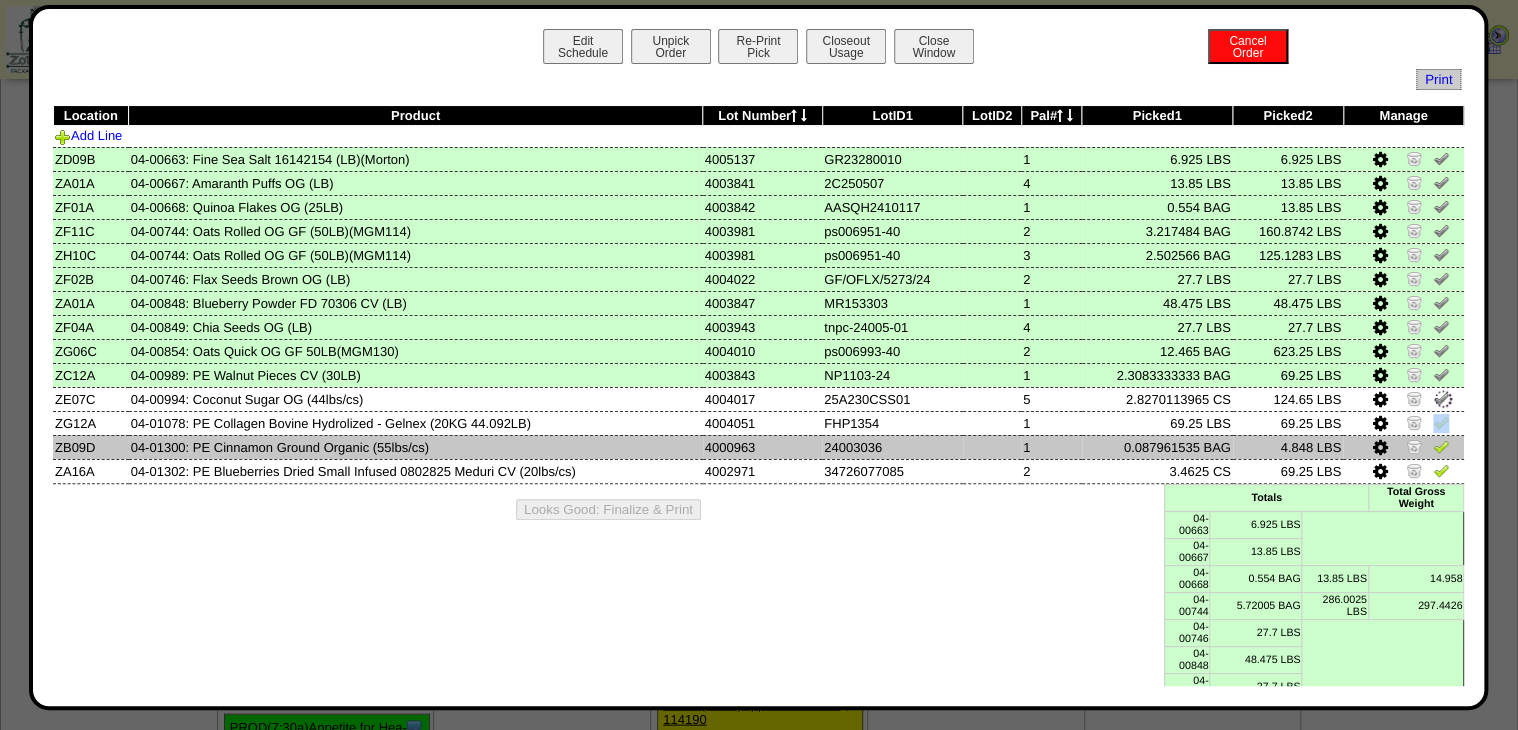 drag, startPoint x: 1435, startPoint y: 434, endPoint x: 1431, endPoint y: 452, distance: 18.439089 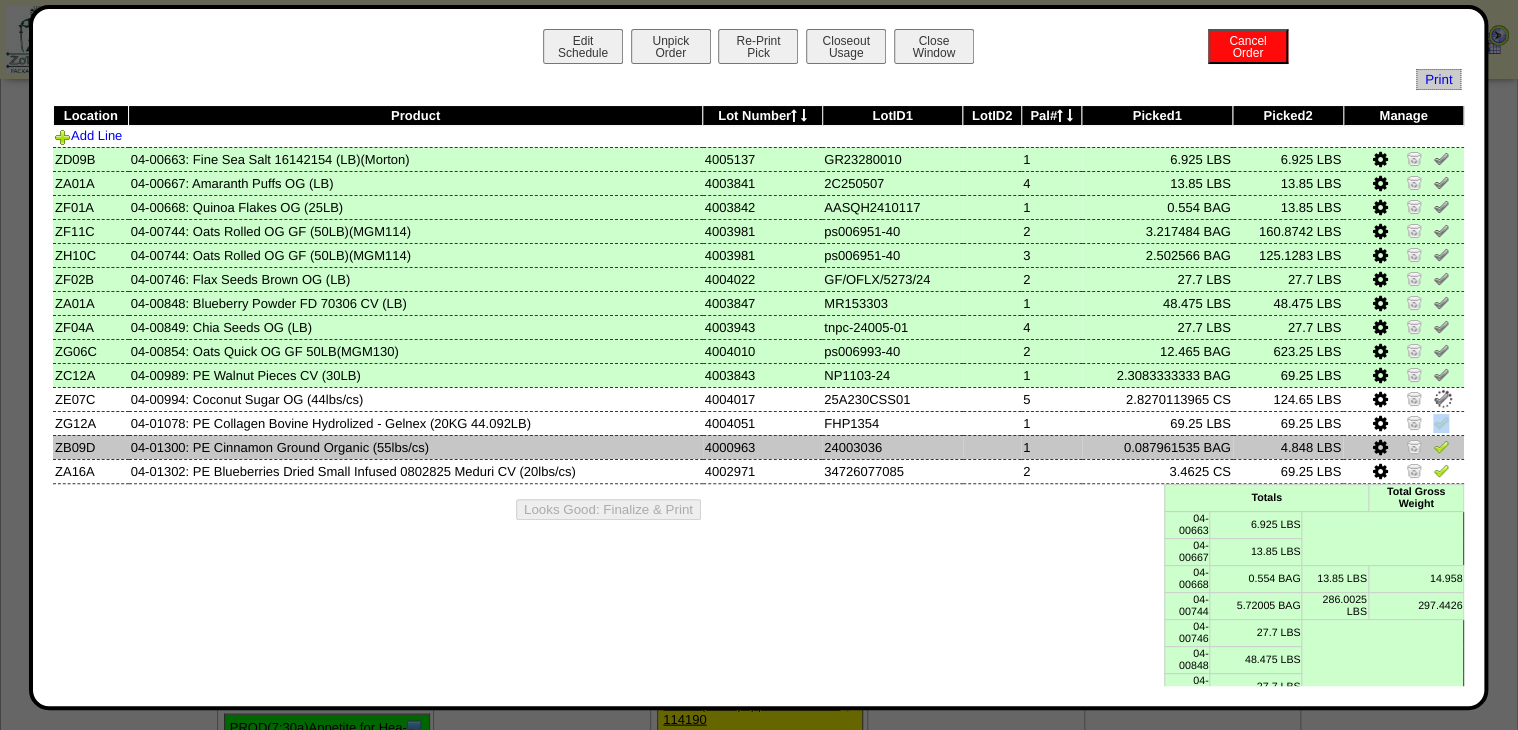 click at bounding box center (1441, 446) 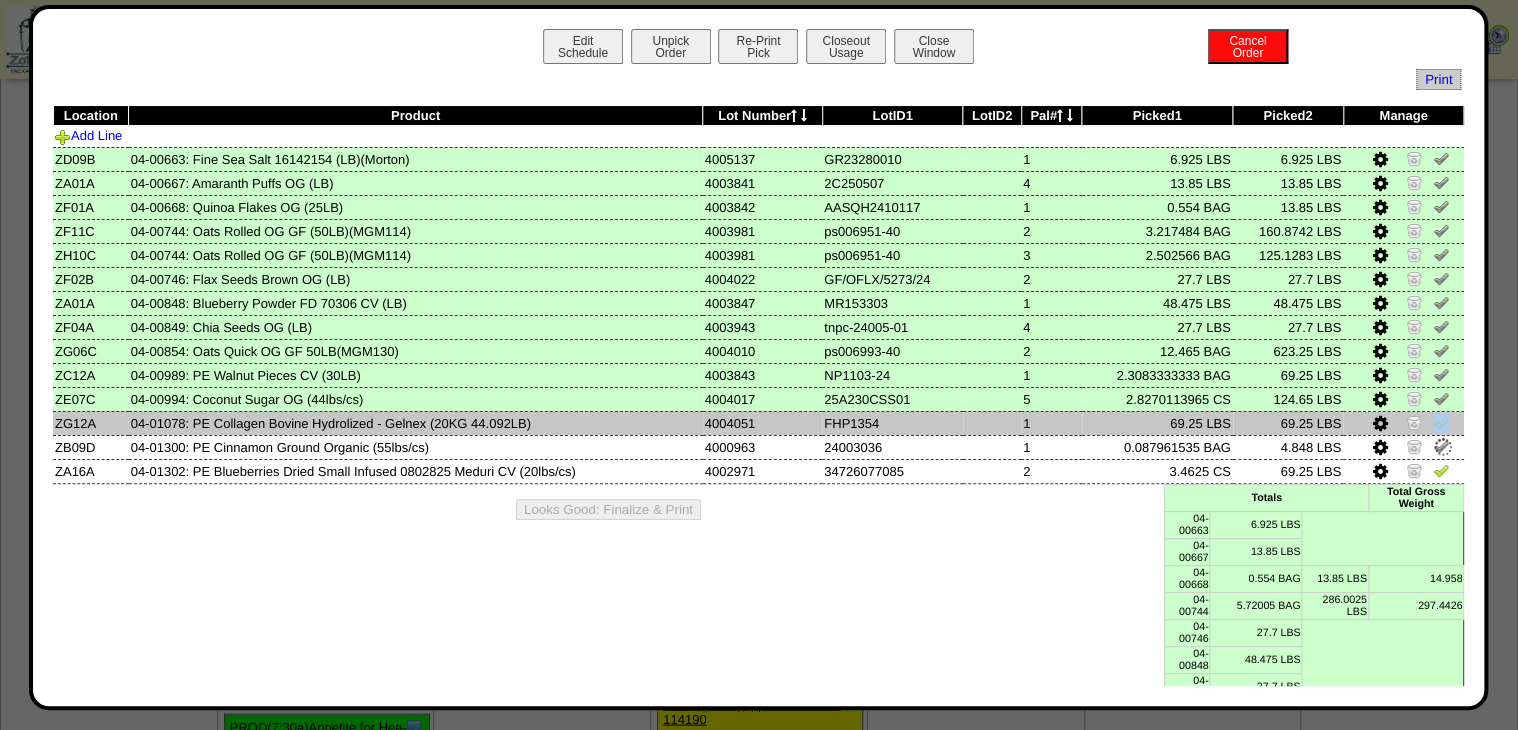 click at bounding box center [1441, 422] 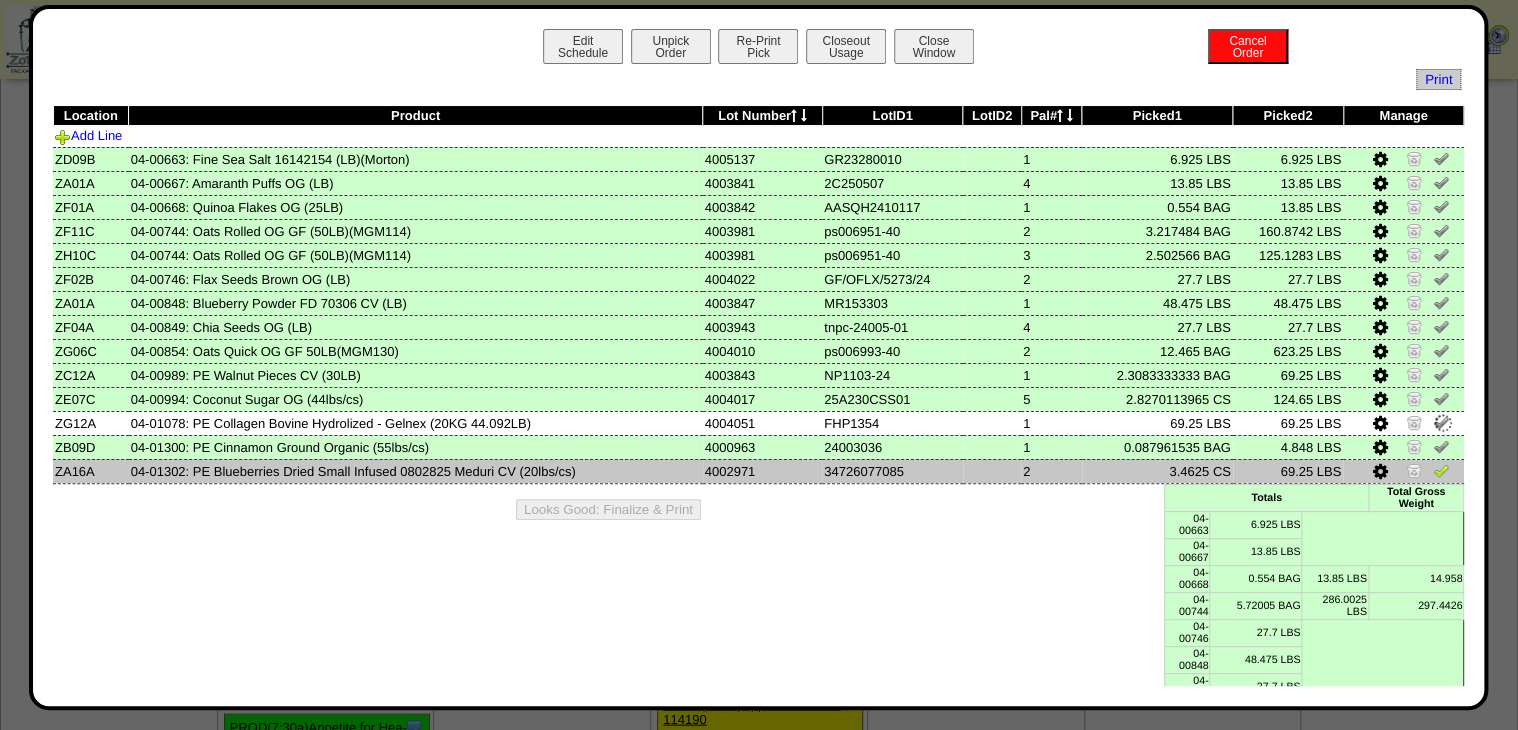 click at bounding box center [1403, 471] 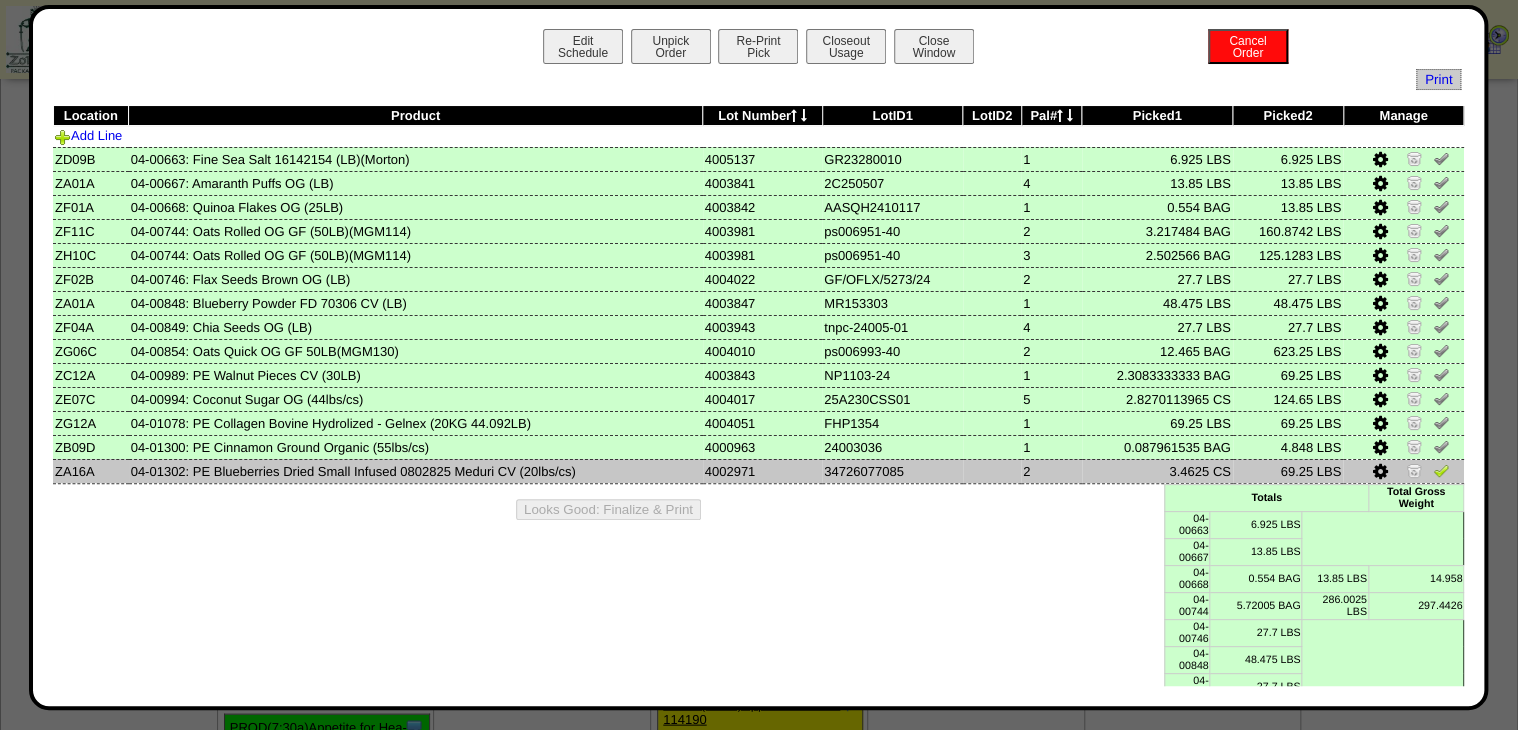 click at bounding box center (1441, 470) 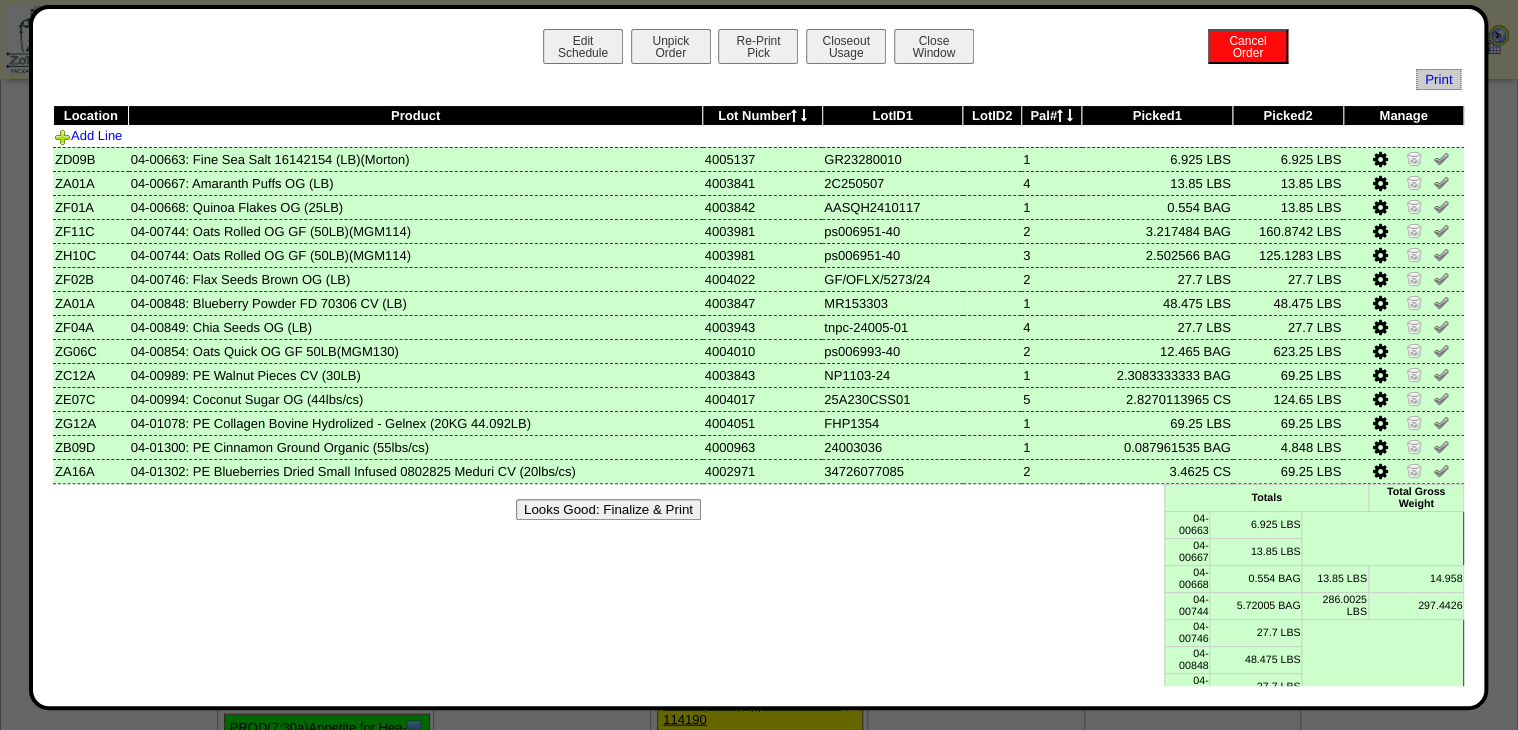 drag, startPoint x: 731, startPoint y: 301, endPoint x: 772, endPoint y: 301, distance: 41 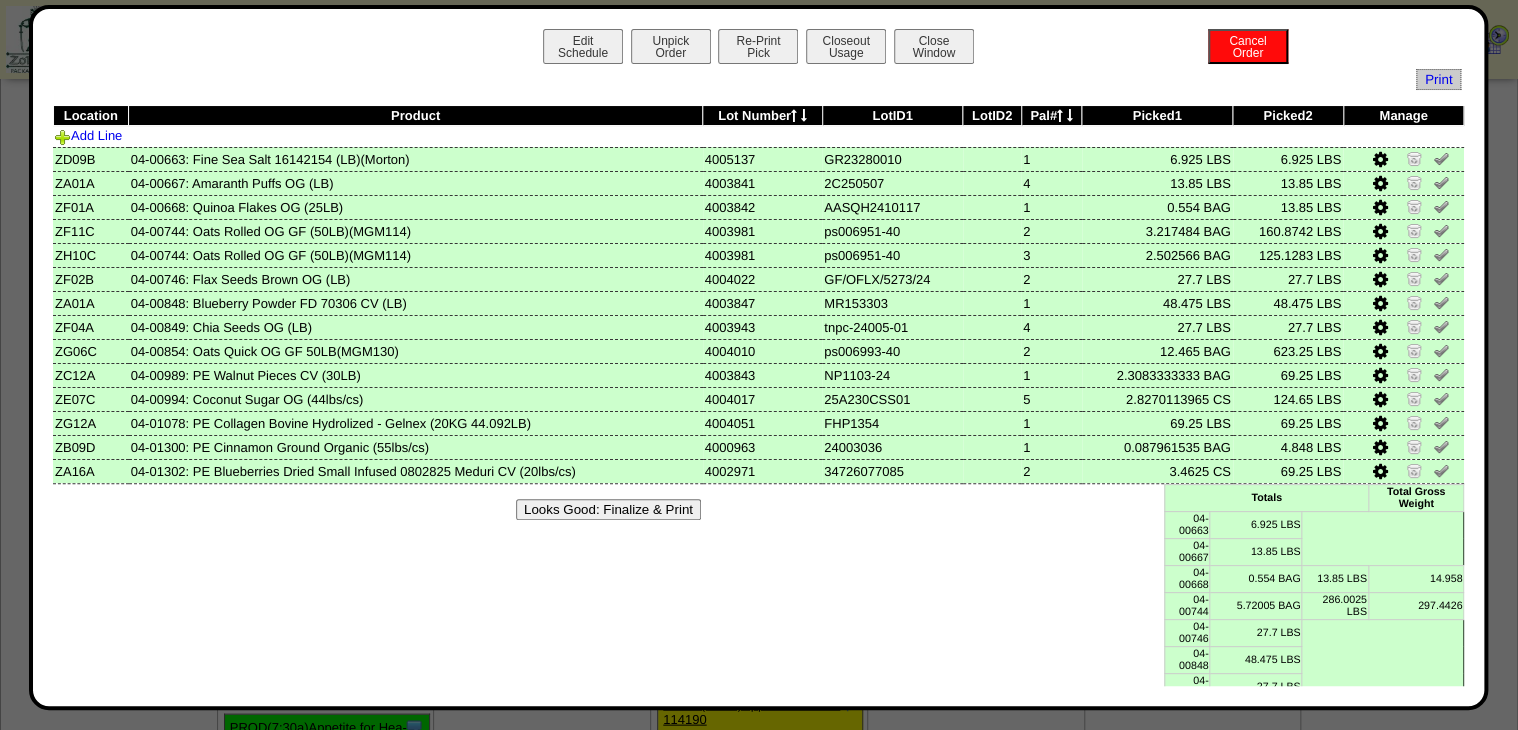 click on "Looks Good: Finalize & Print" at bounding box center (608, 509) 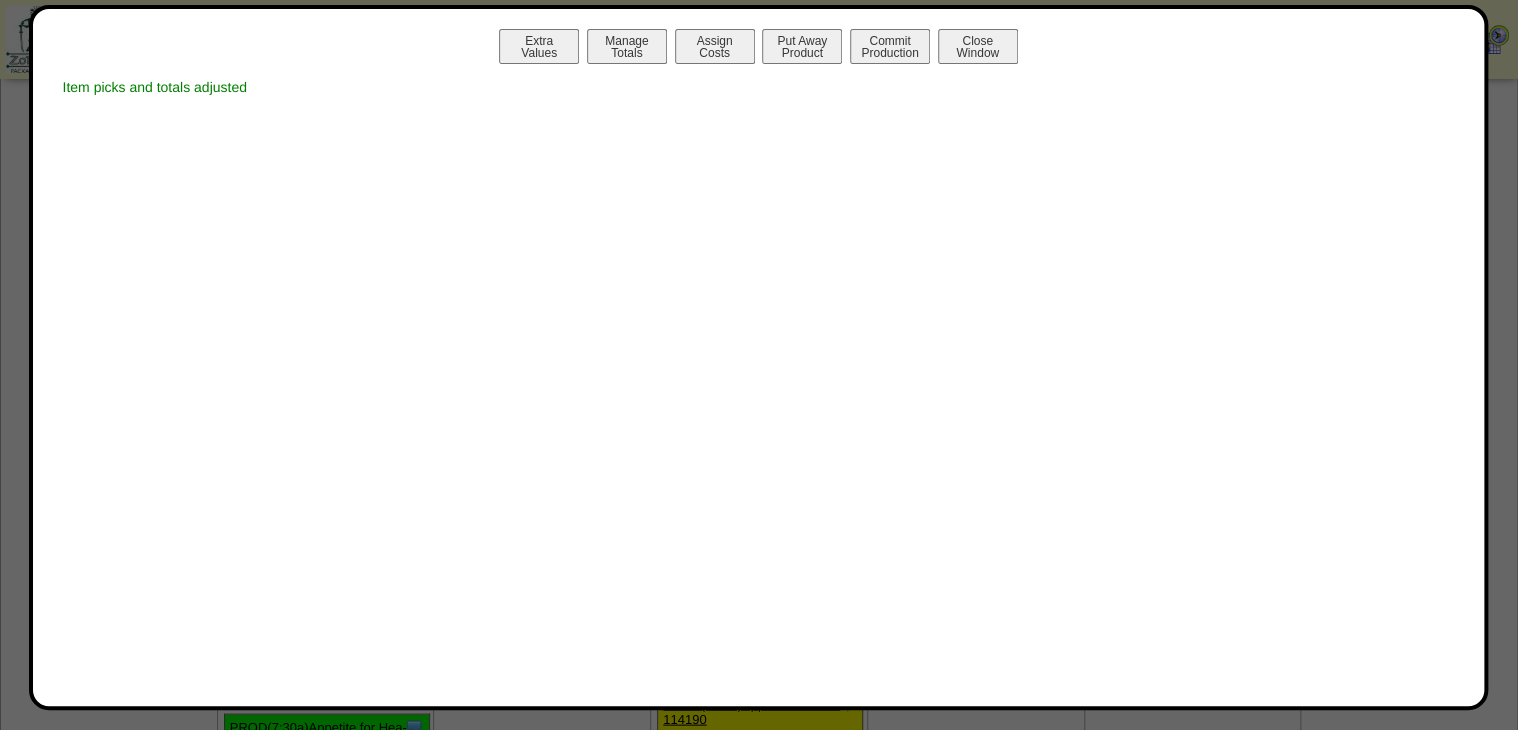 click on "Extra Values
Manage Totals
Assign Costs
Put Away Product
Commit Production
Close Window" at bounding box center [759, 49] 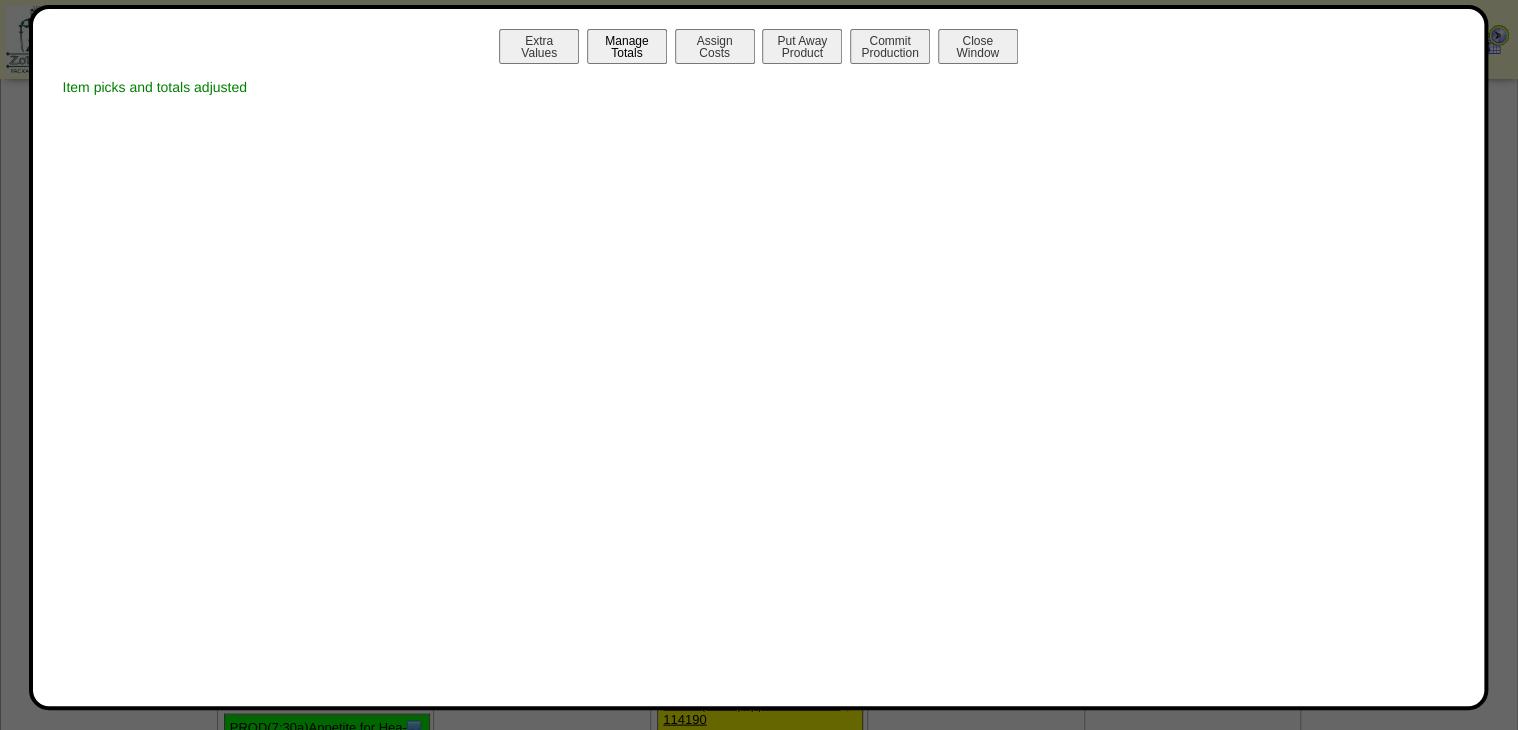 click on "Manage Totals" at bounding box center (627, 46) 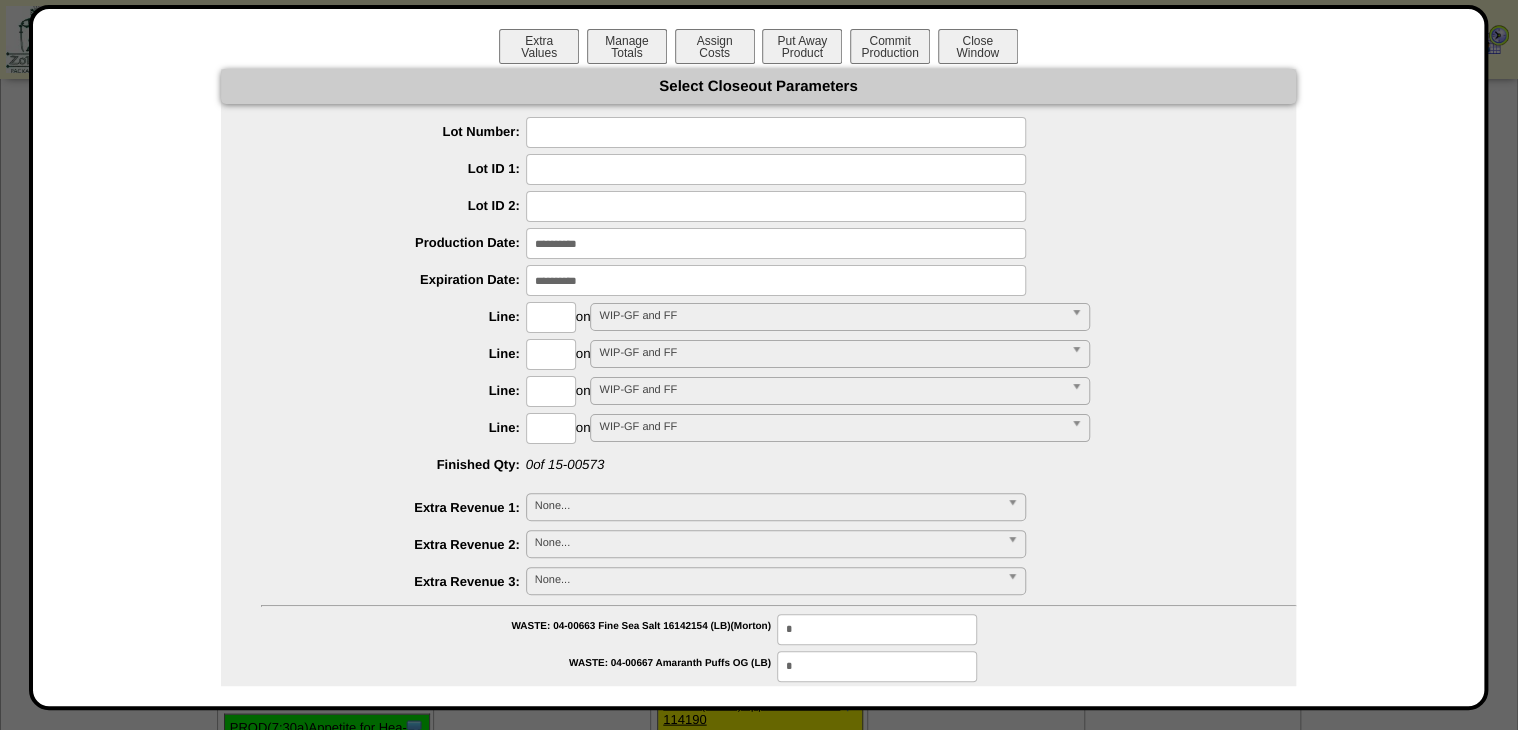 click at bounding box center [776, 132] 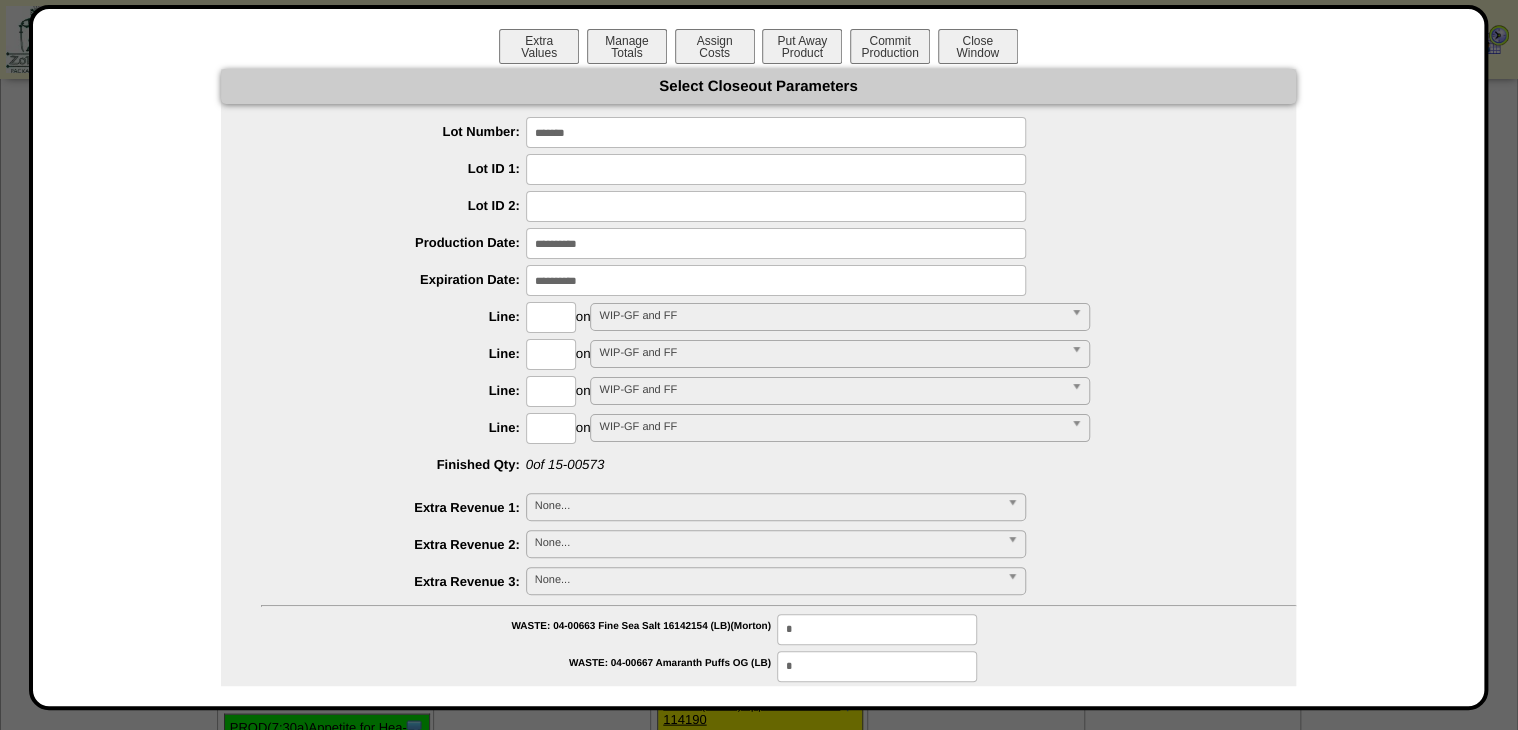 type on "*******" 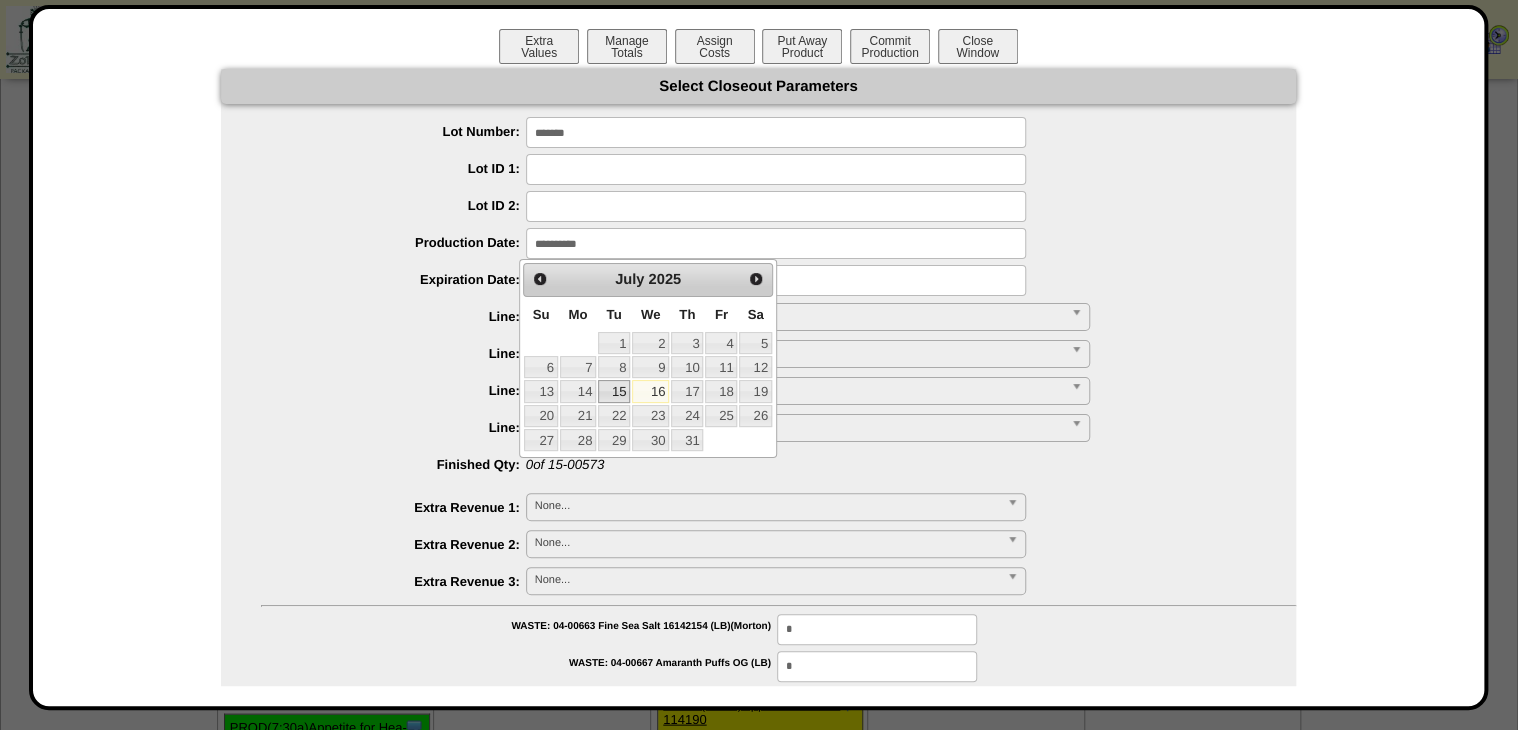 click on "15" at bounding box center [614, 391] 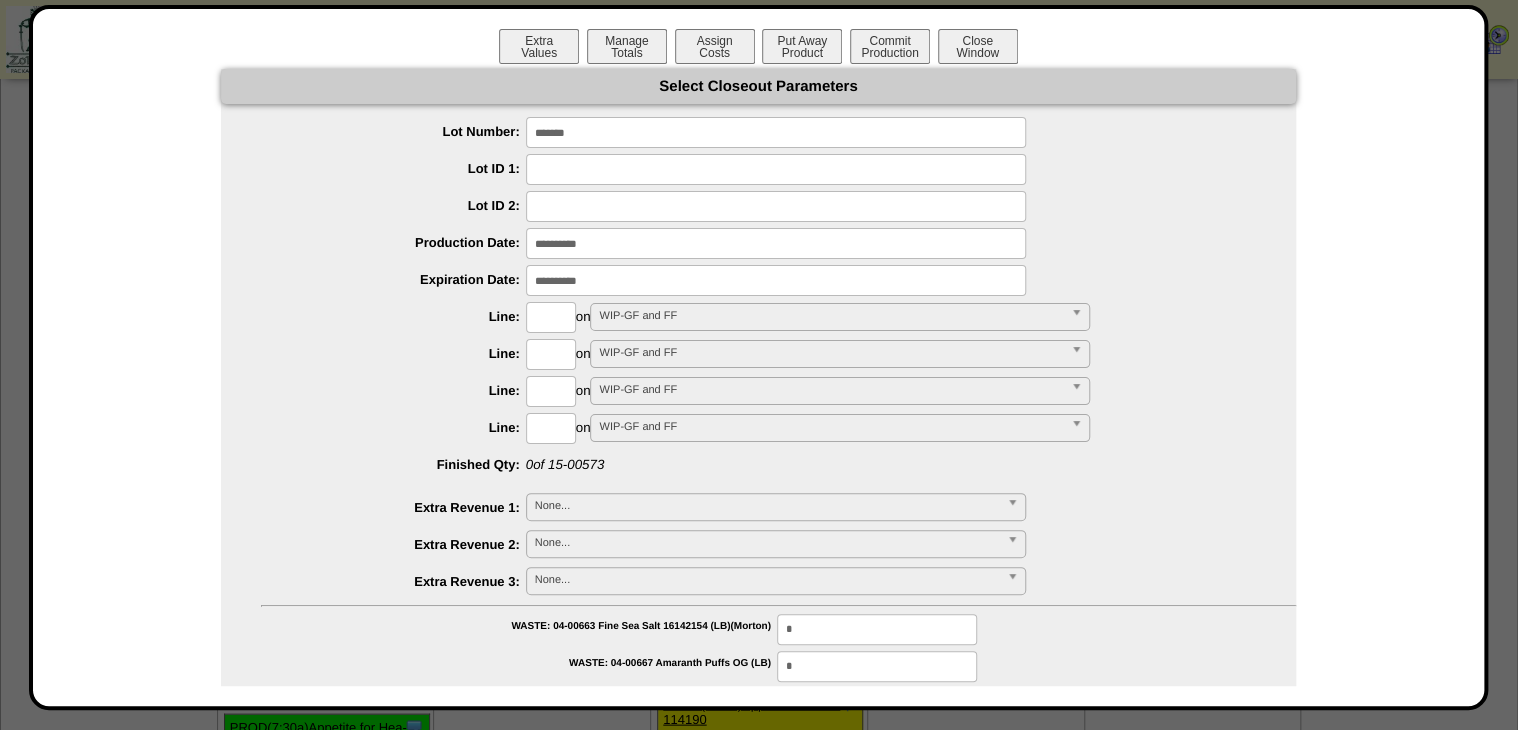 click at bounding box center [776, 280] 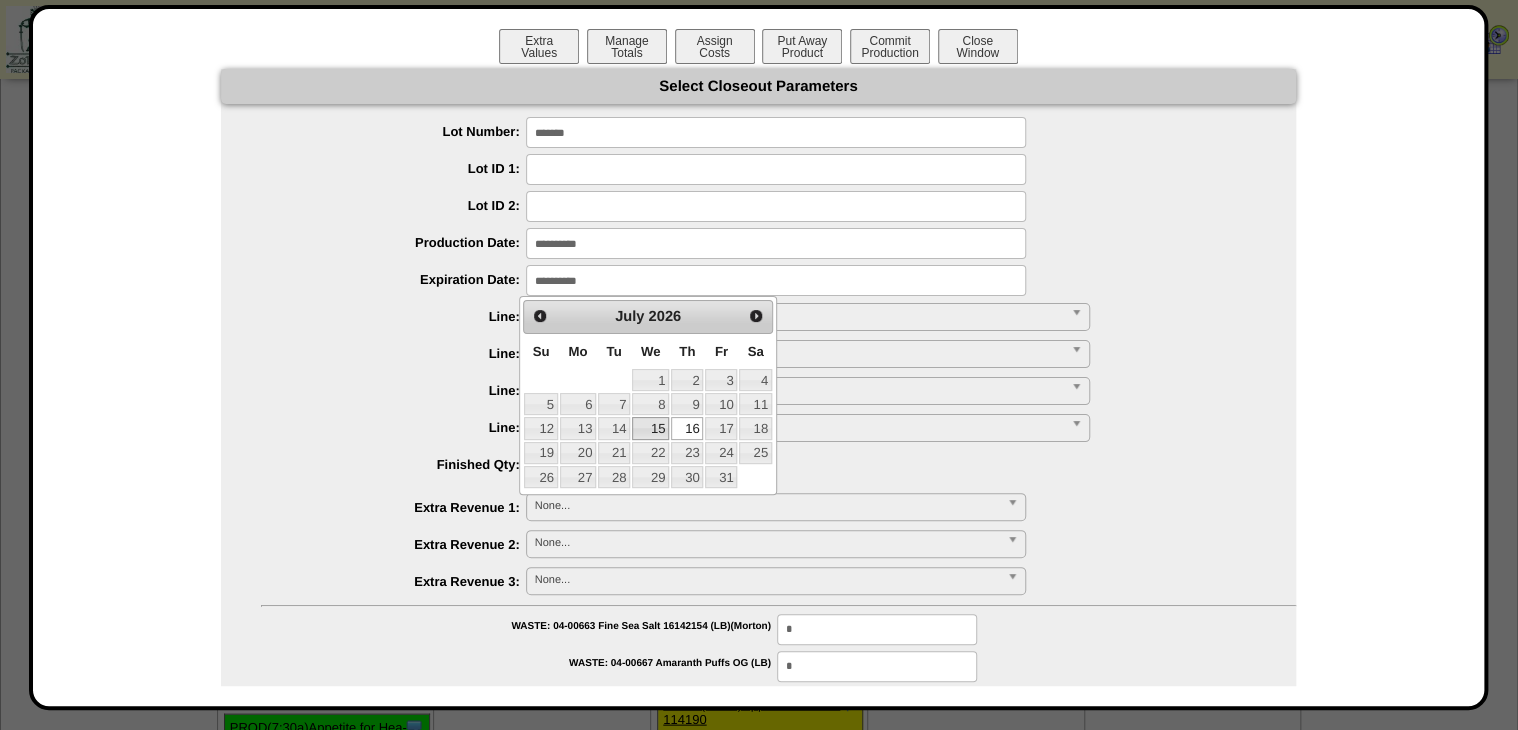 click on "15" at bounding box center [650, 428] 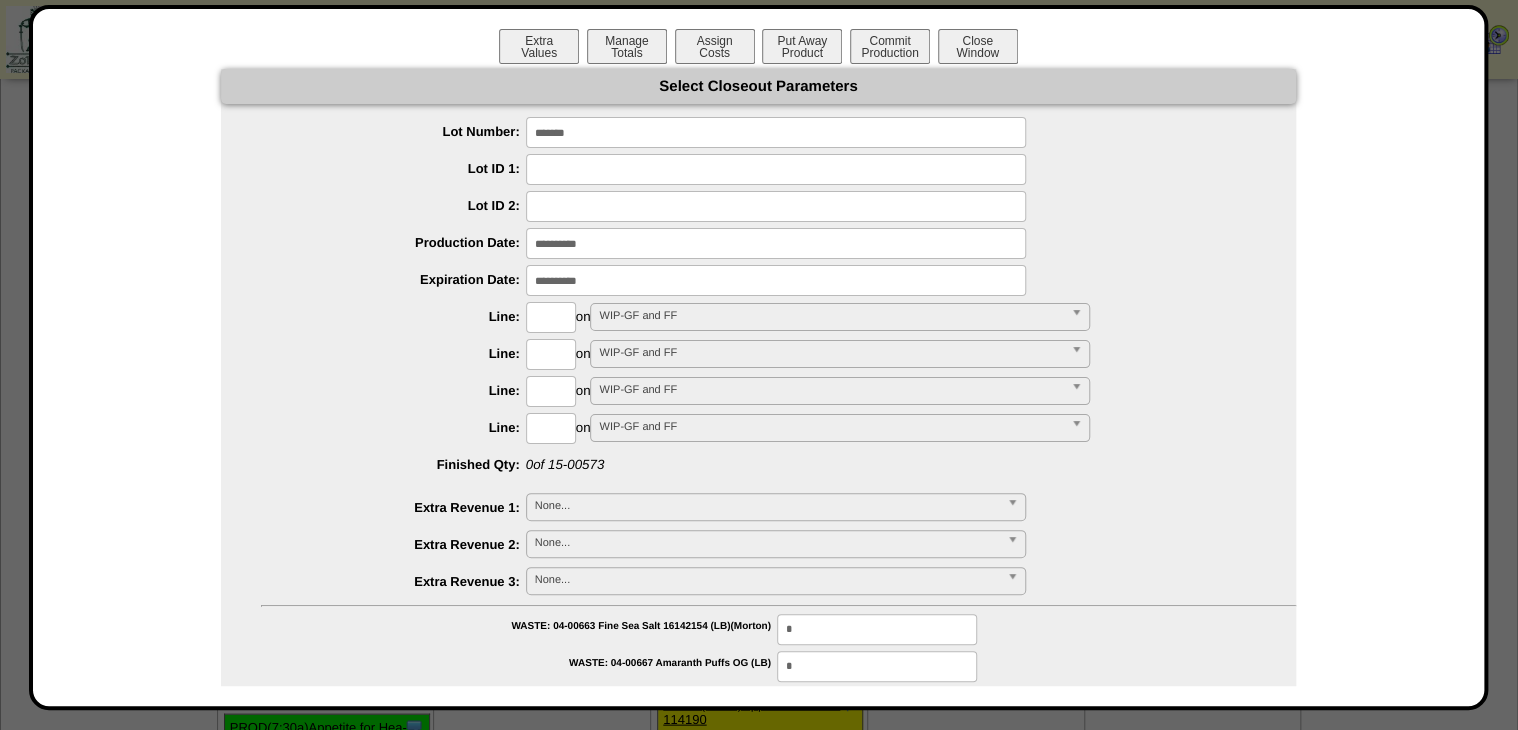 click at bounding box center [551, 317] 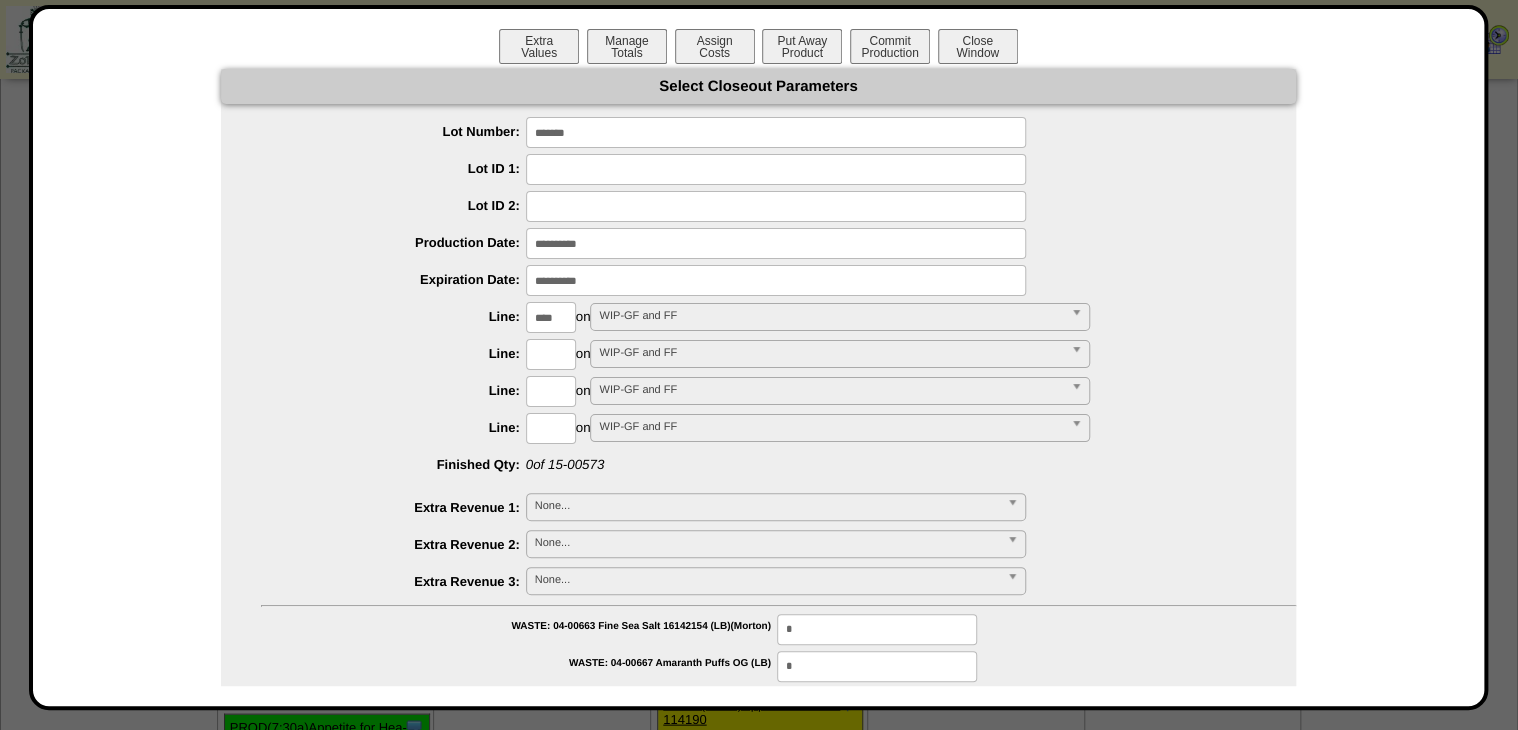 type on "****" 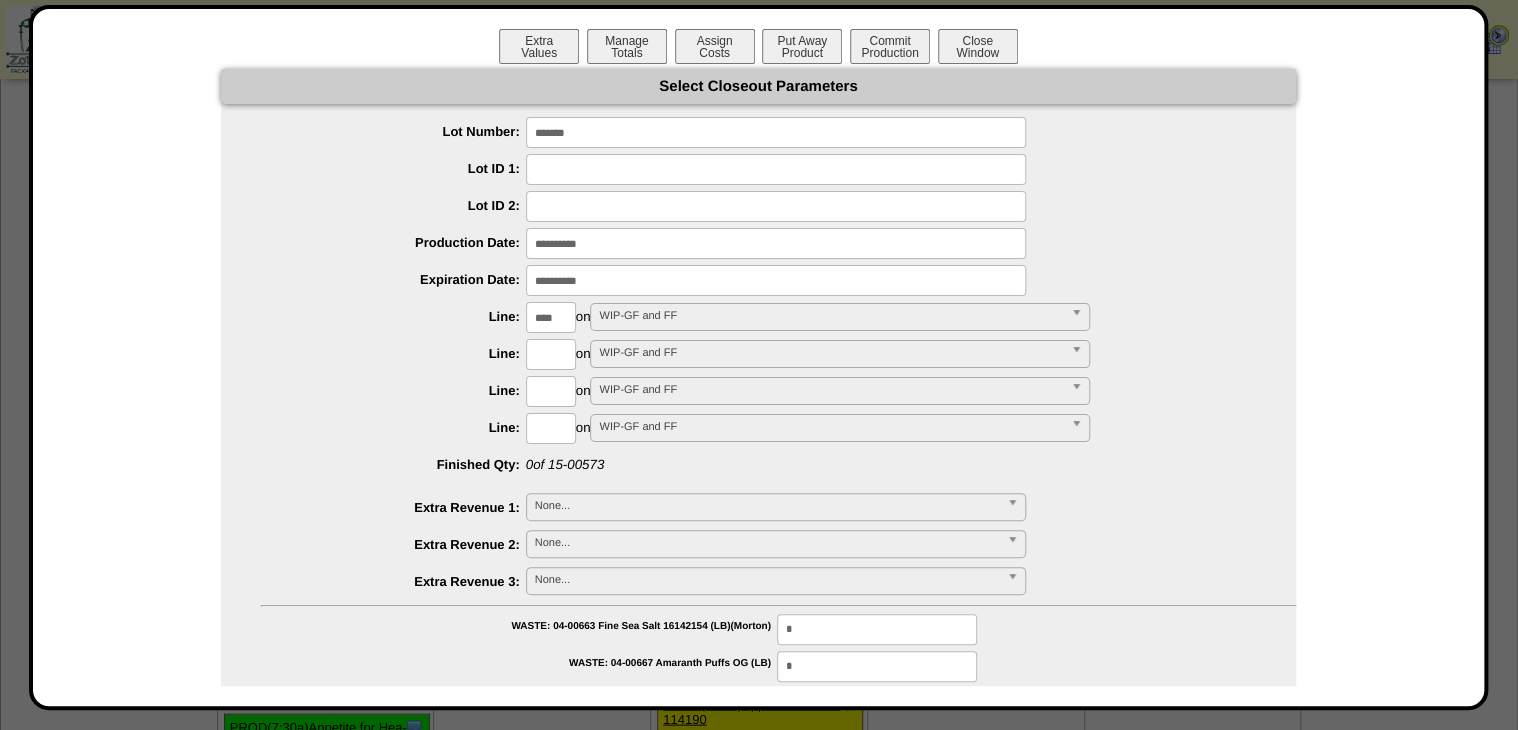 click on "**********" at bounding box center (758, 1121) 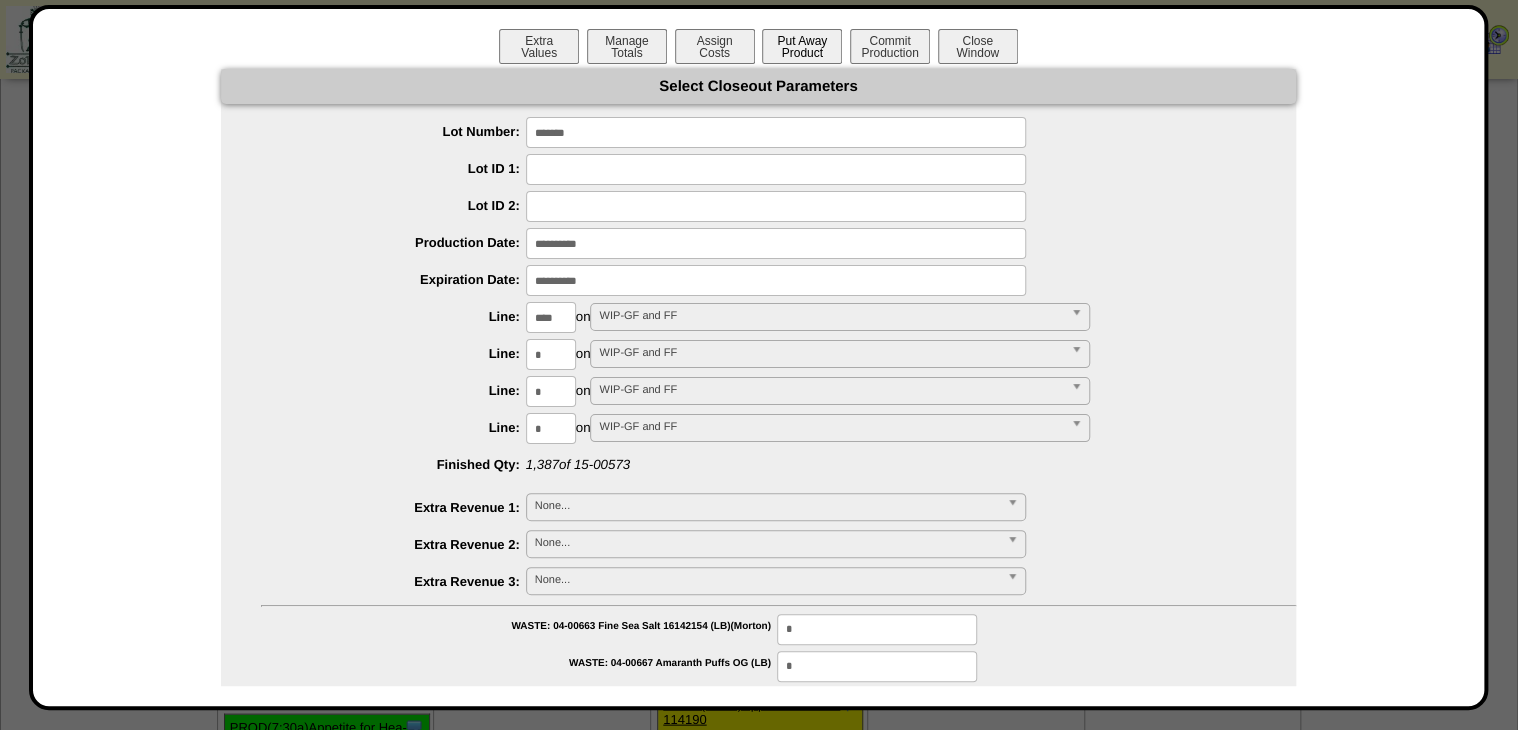 click on "Put Away Product" at bounding box center [802, 46] 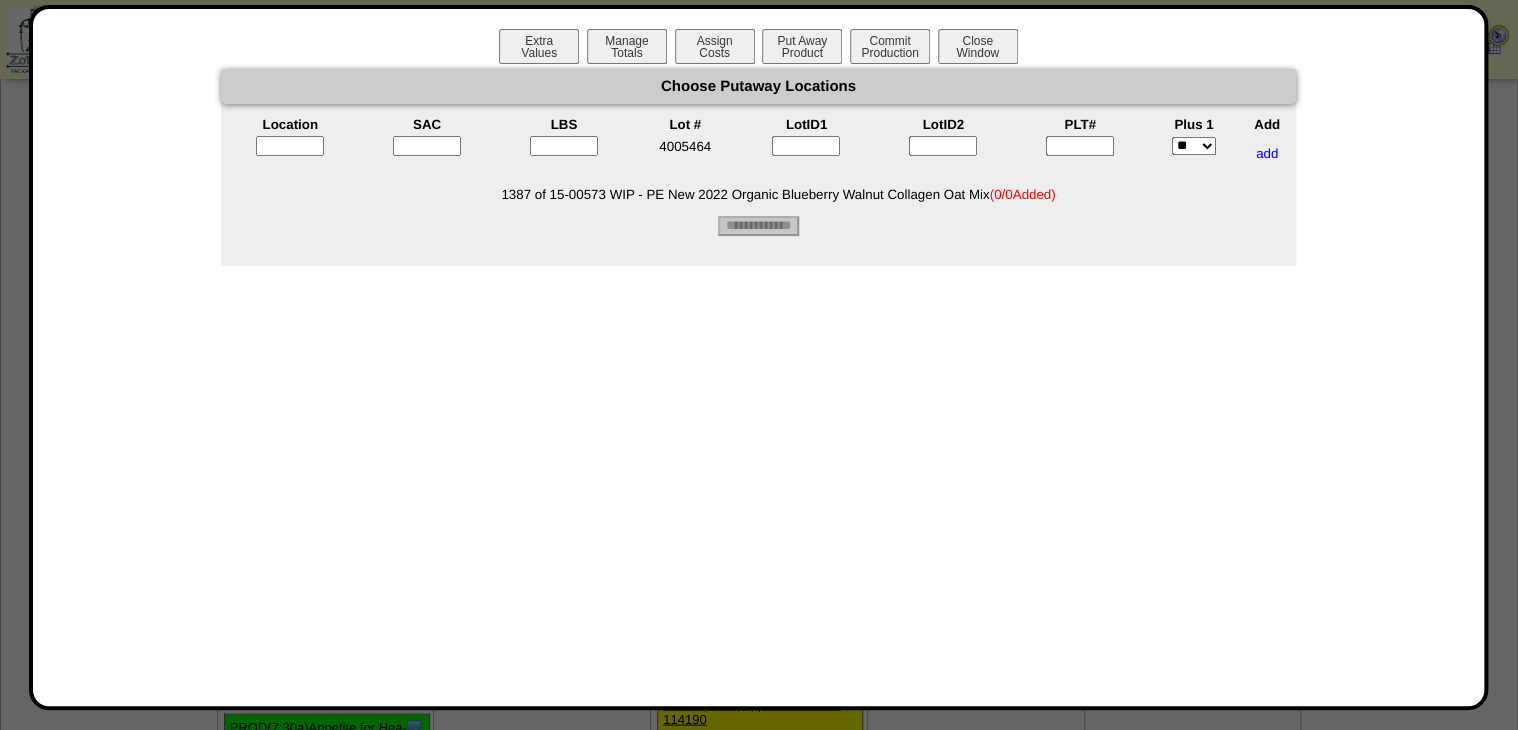 click at bounding box center [290, 146] 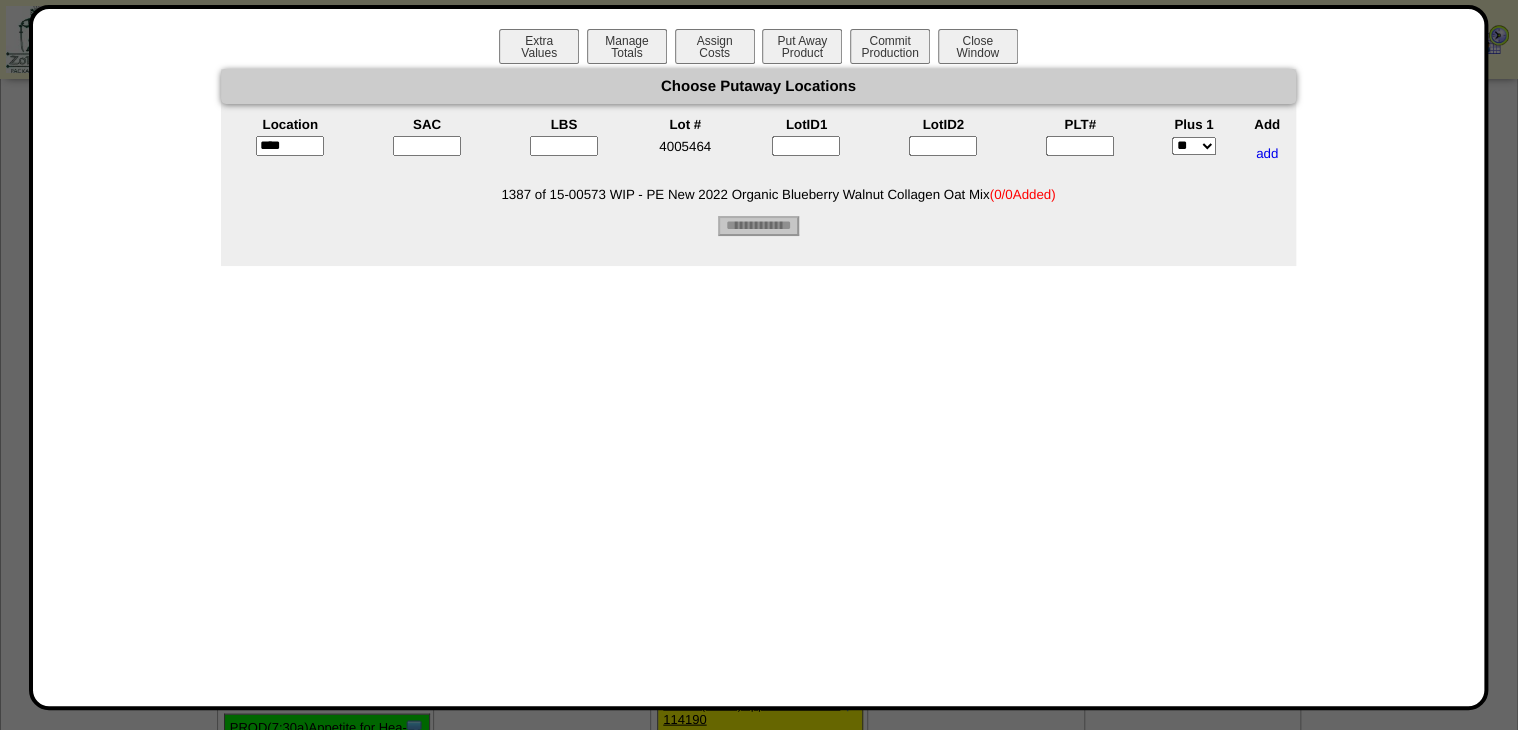 type on "*****" 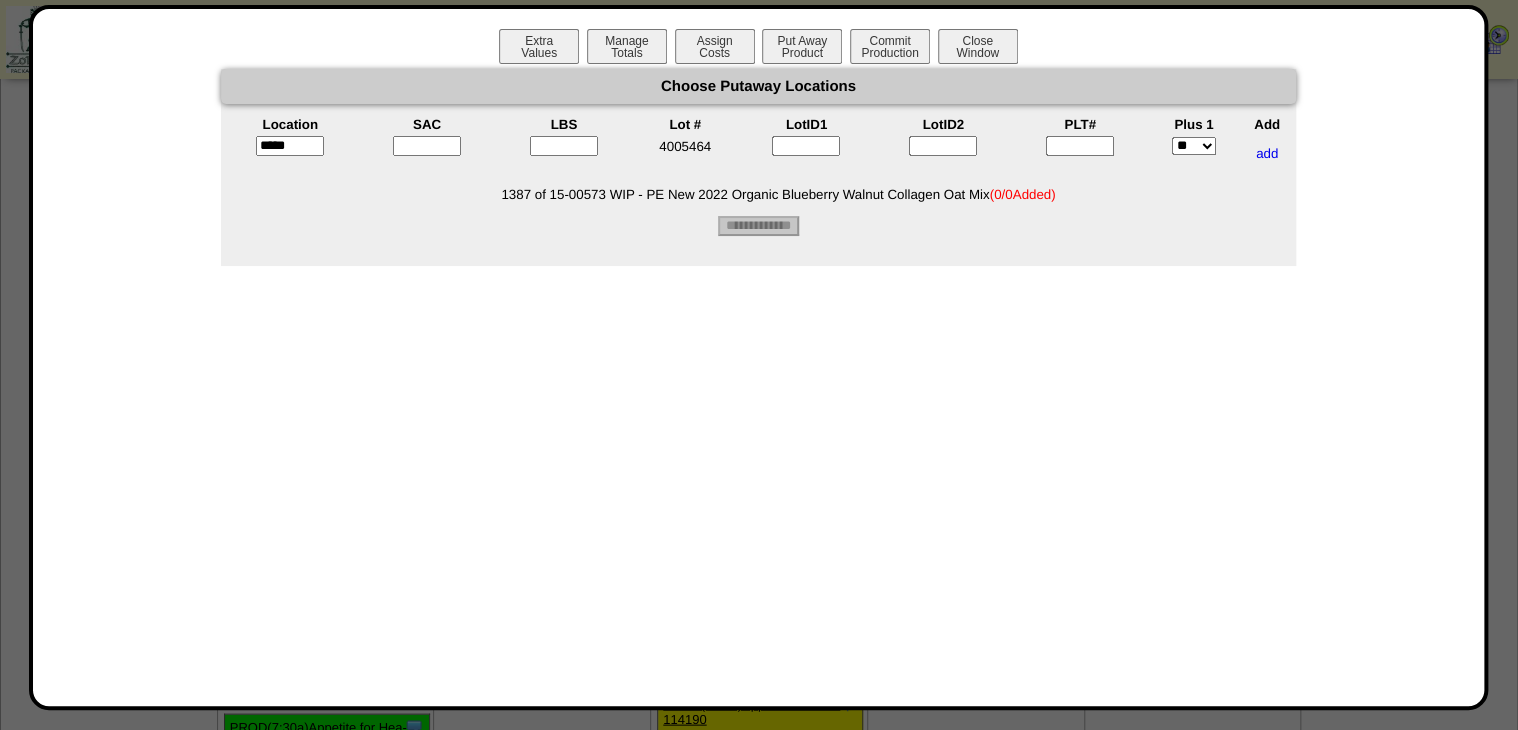 click at bounding box center [427, 153] 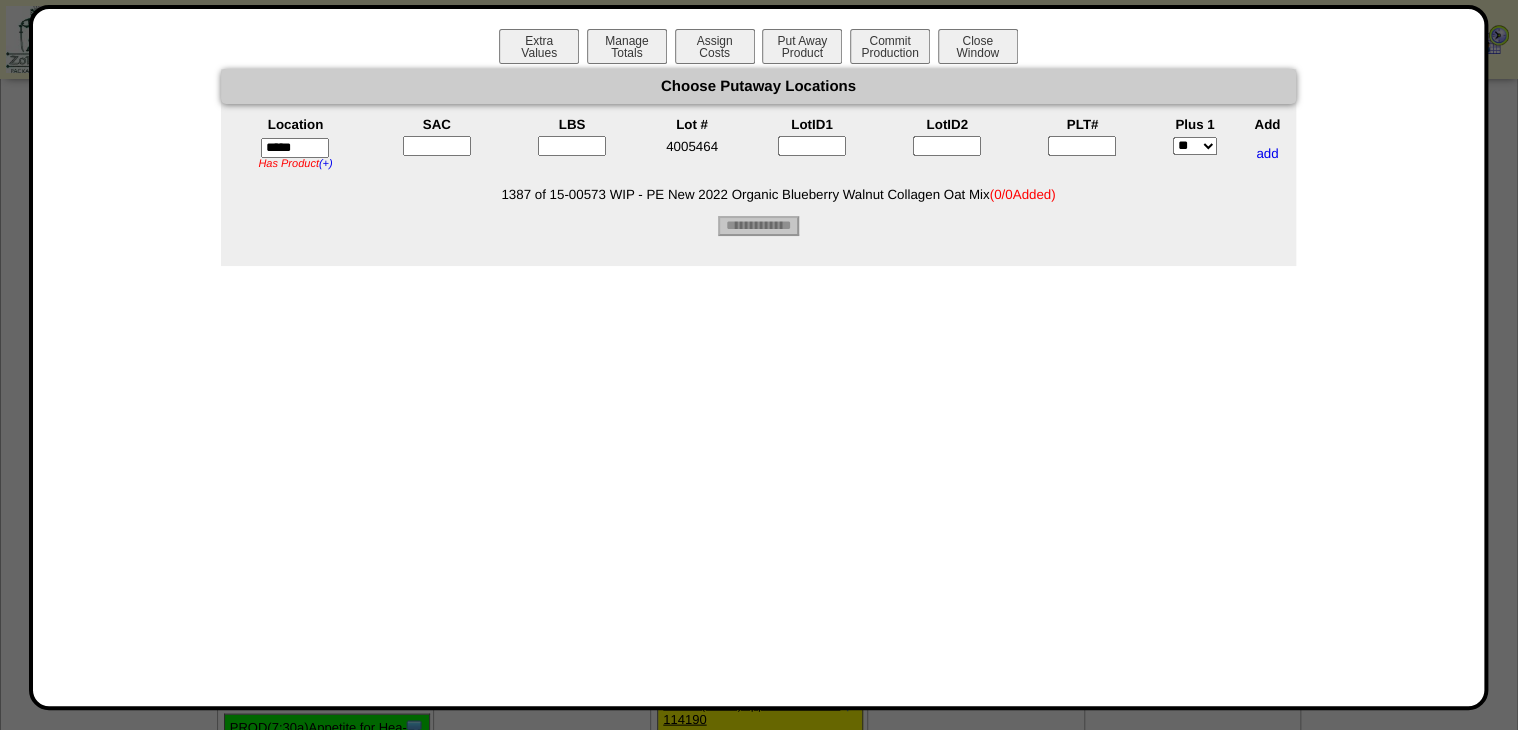 click at bounding box center (437, 146) 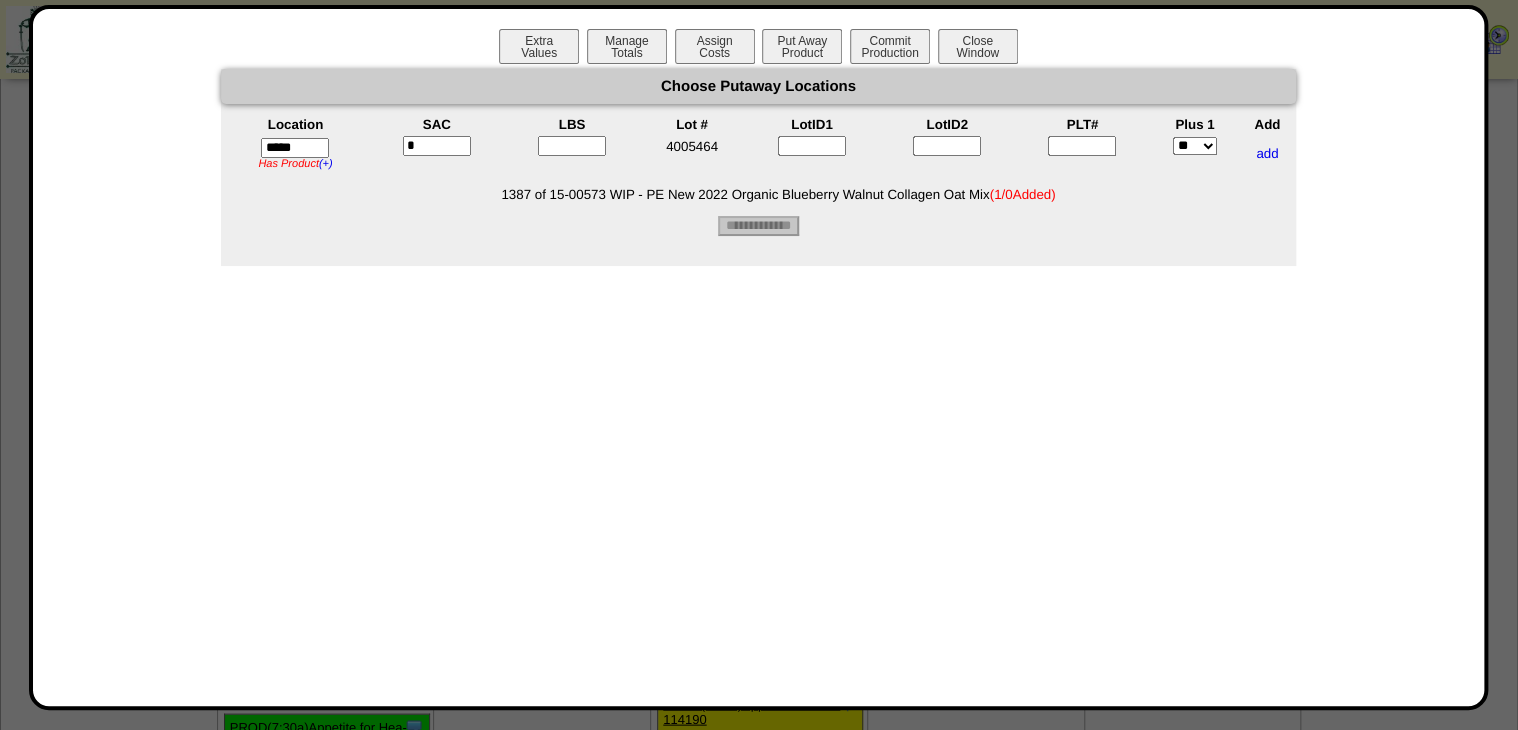 click at bounding box center (572, 146) 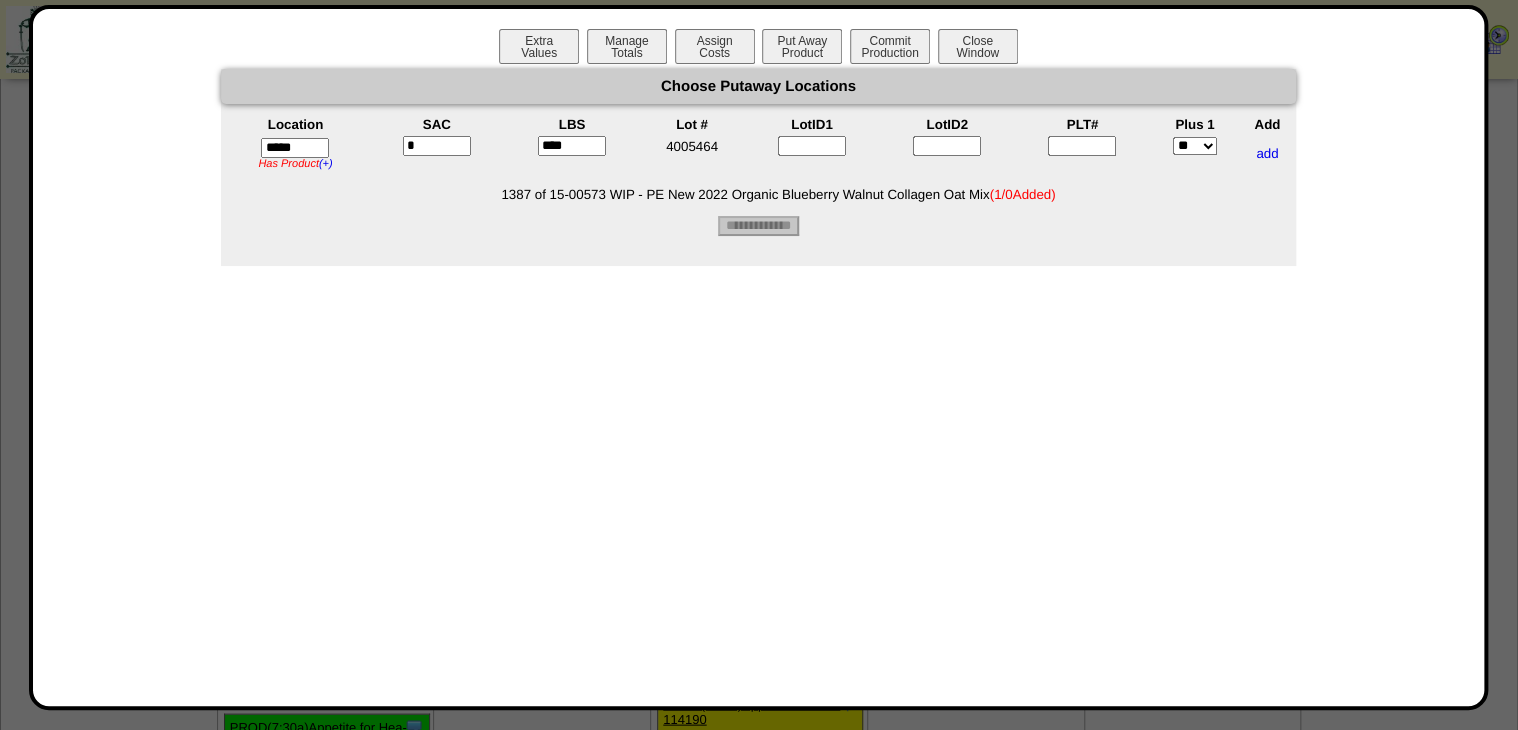 type on "****" 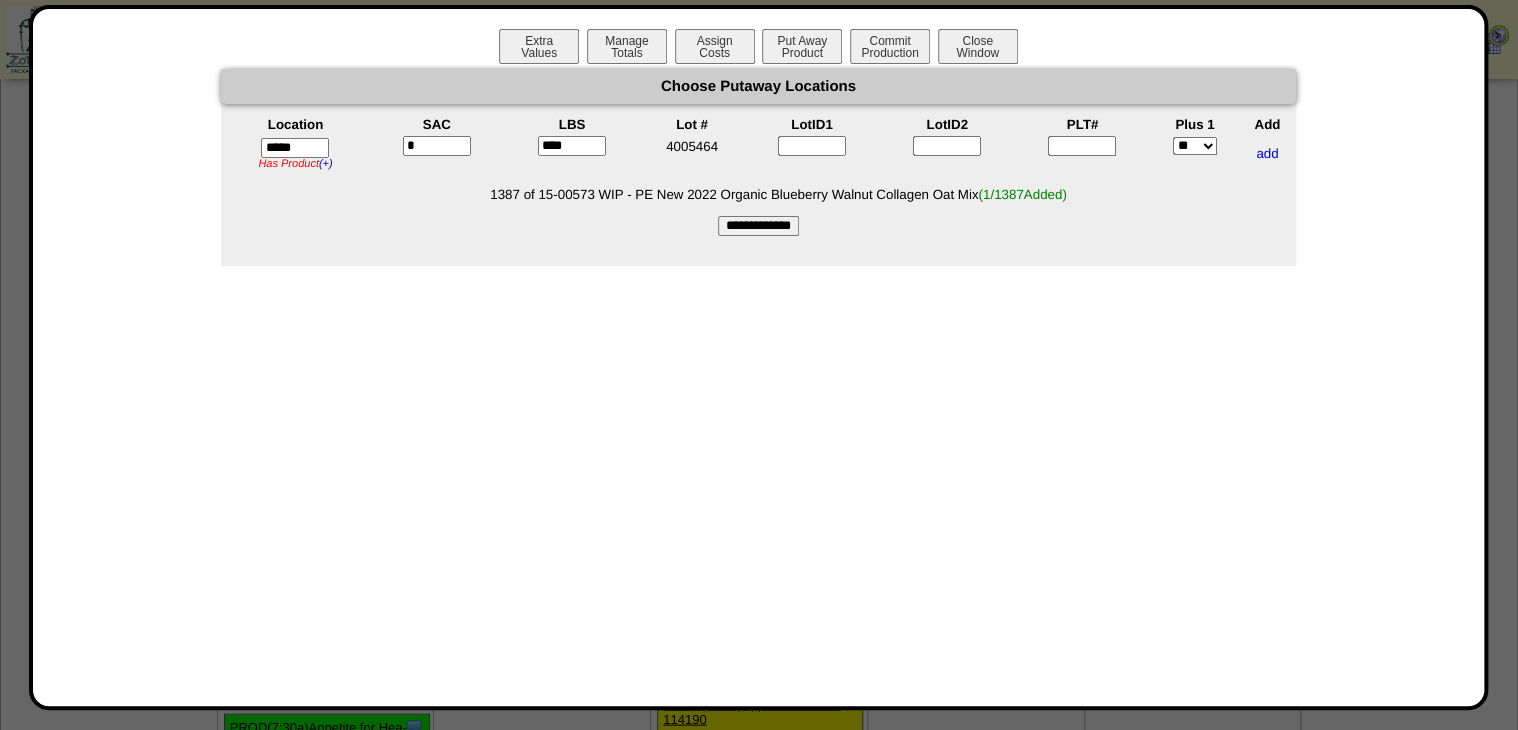 type on "*" 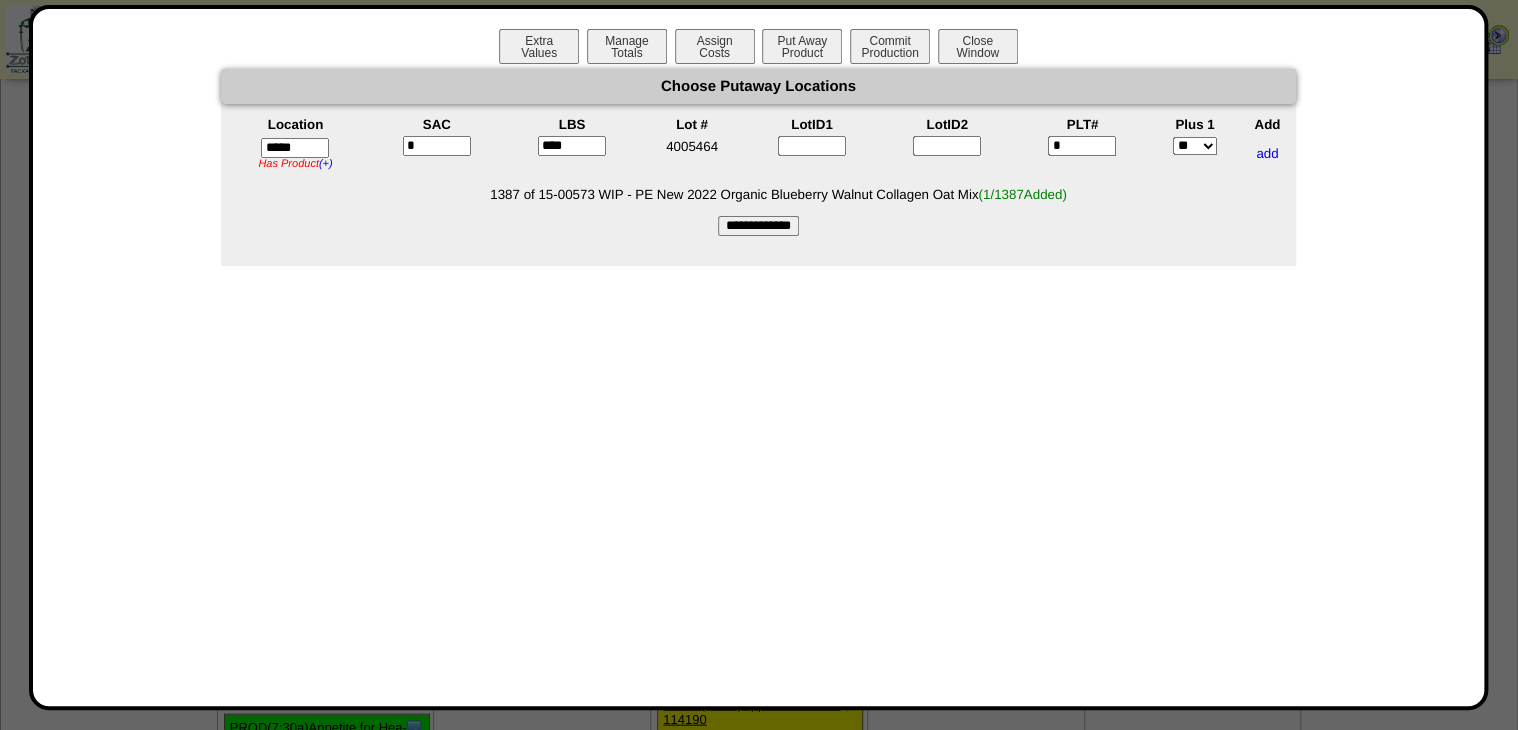 click on "**********" at bounding box center (758, 226) 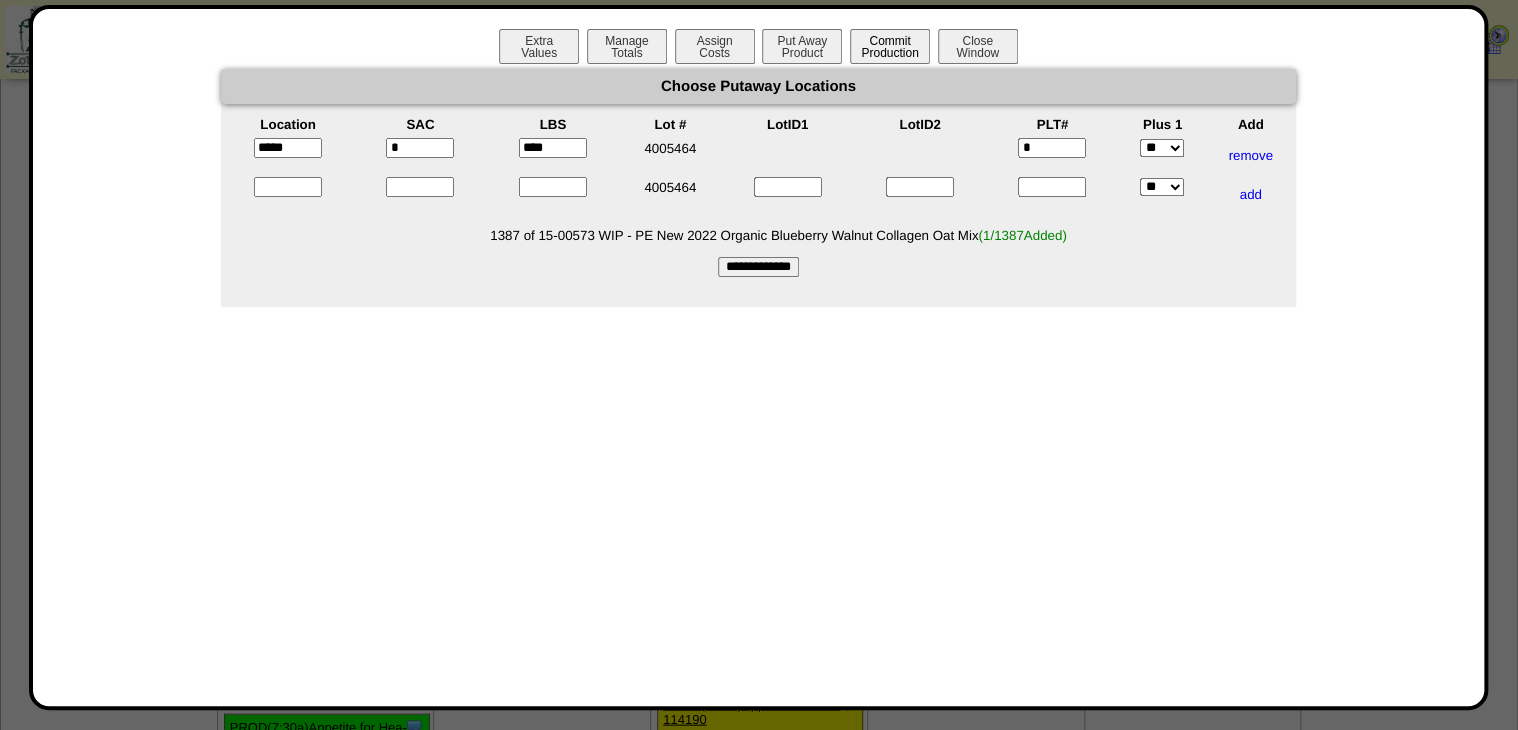 click on "Commit Production" at bounding box center [890, 46] 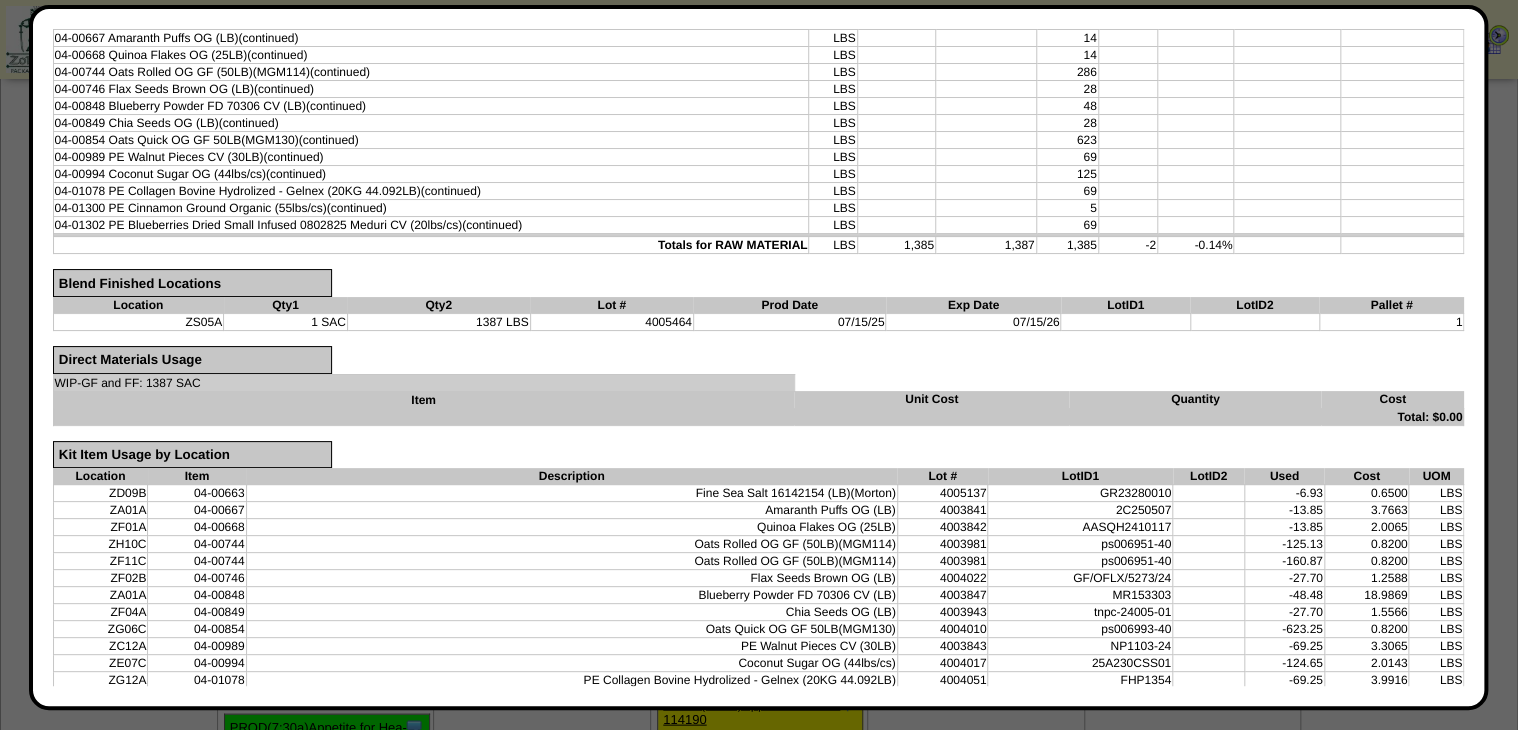 scroll, scrollTop: 544, scrollLeft: 0, axis: vertical 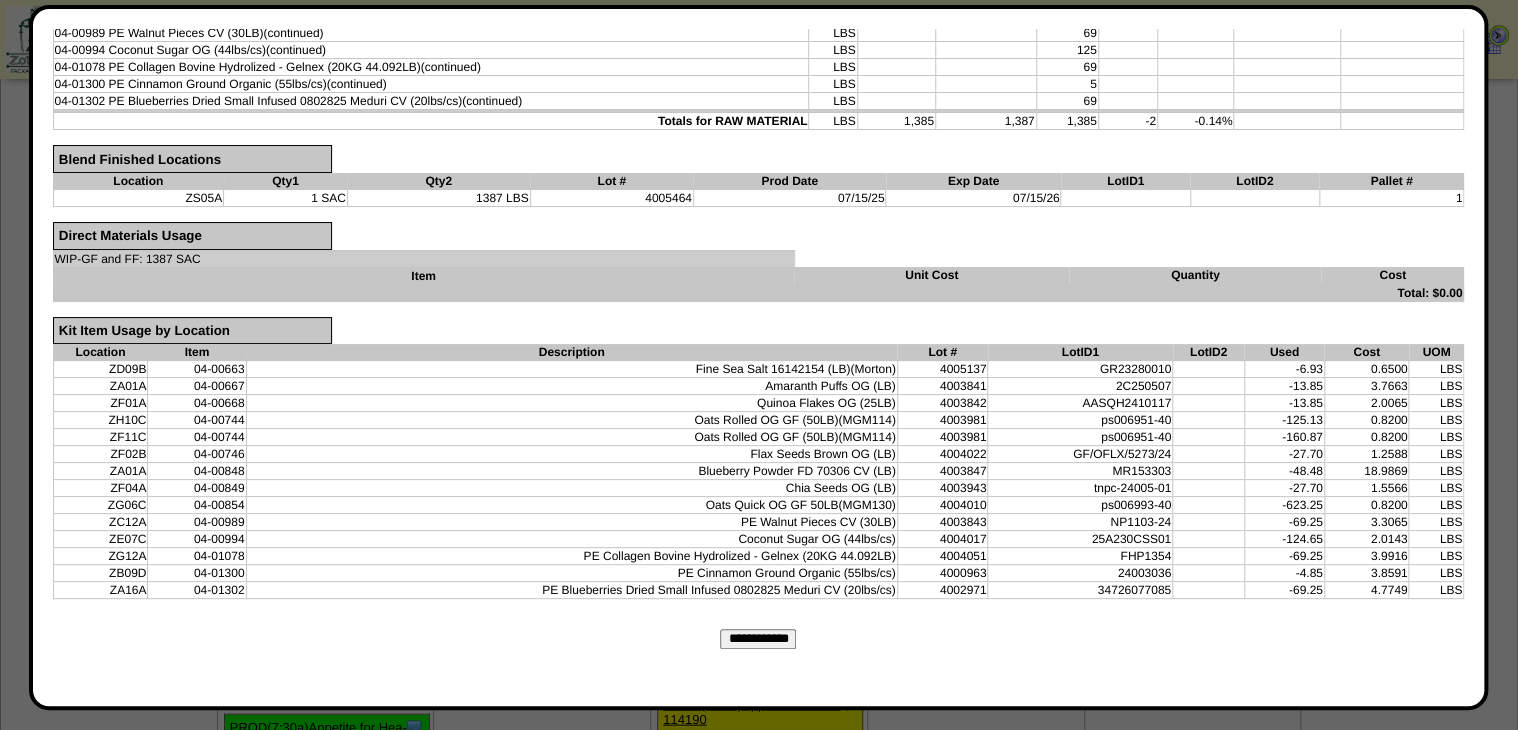 click on "**********" at bounding box center (758, 639) 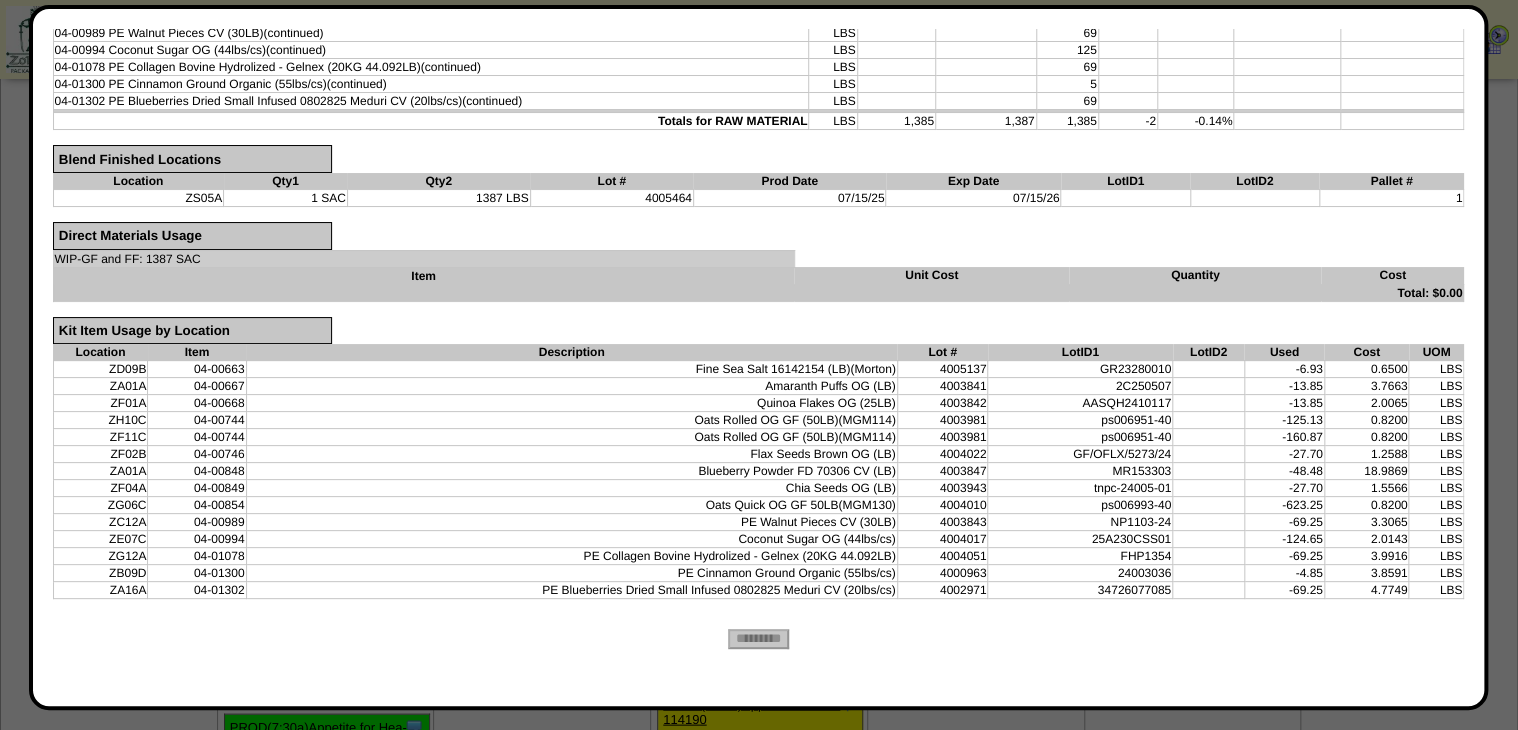 scroll, scrollTop: 0, scrollLeft: 0, axis: both 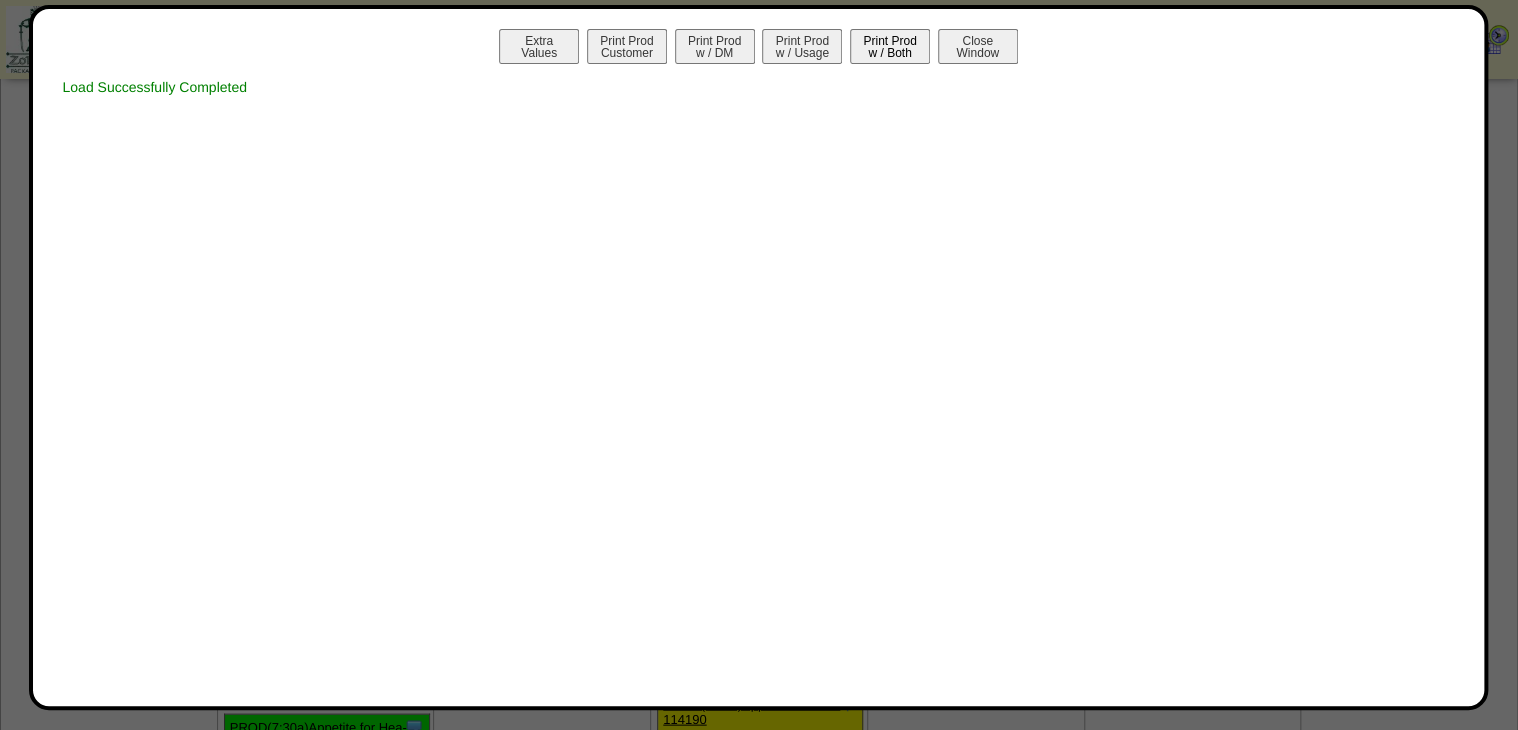 click on "Print Prod w / Both" at bounding box center [890, 46] 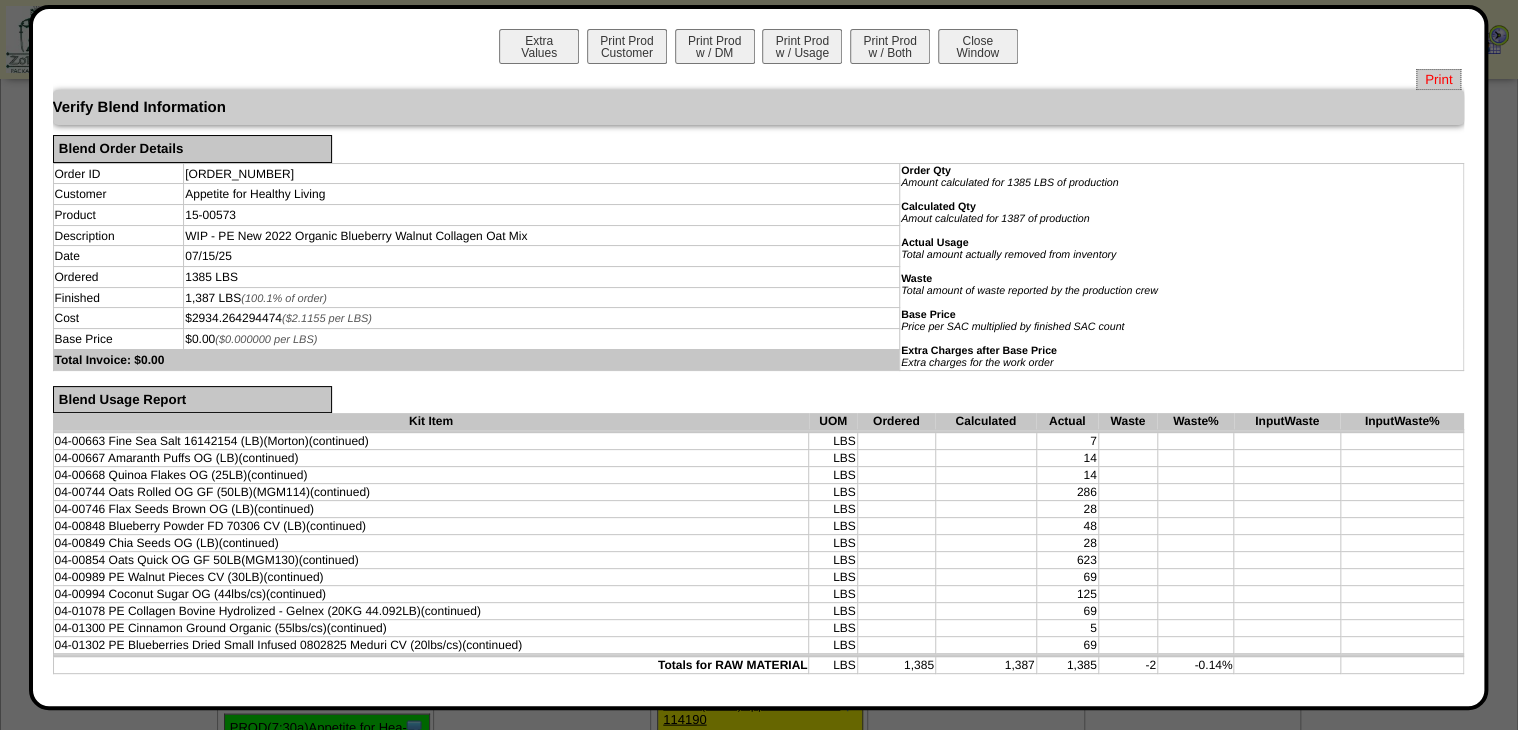 click on "Print" at bounding box center [1438, 79] 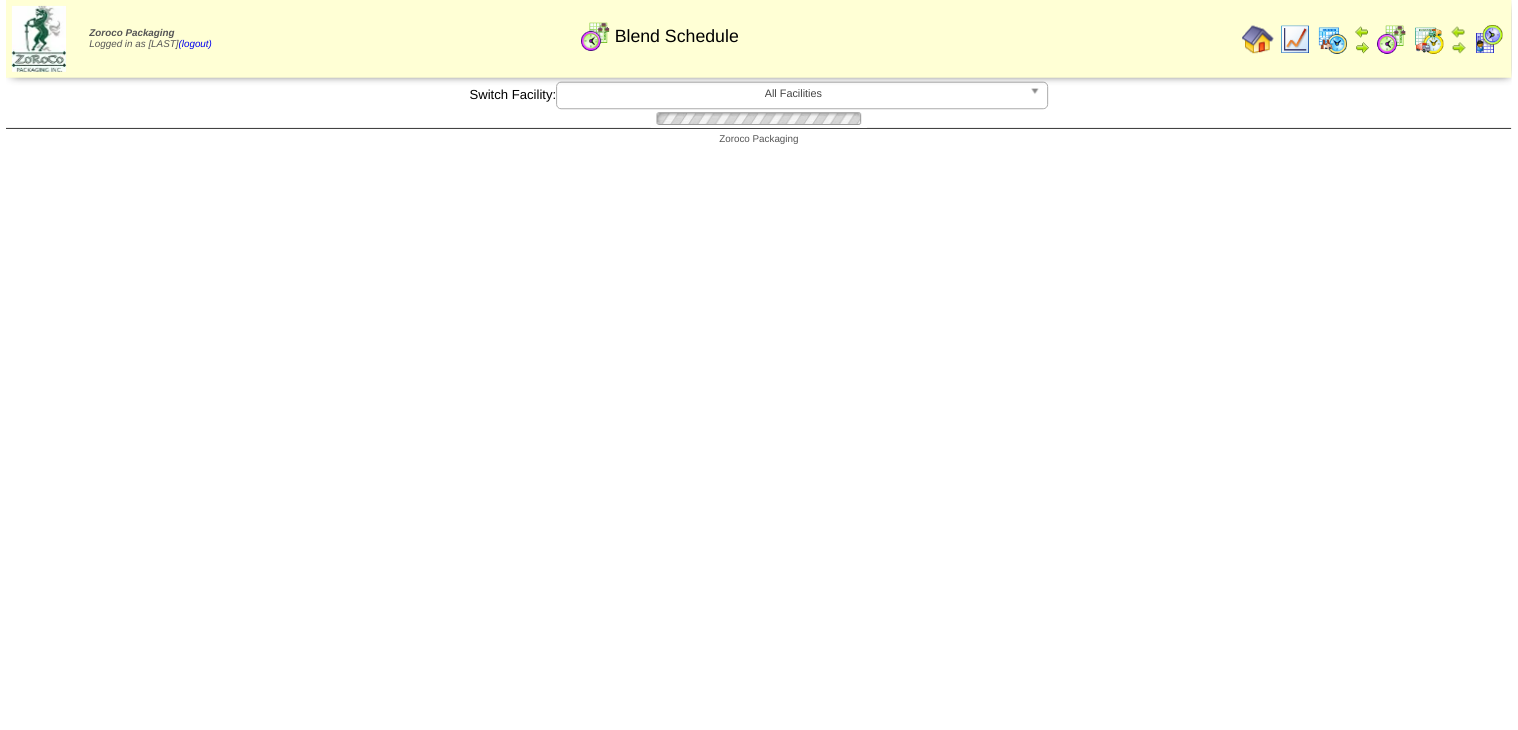 scroll, scrollTop: 1680, scrollLeft: 0, axis: vertical 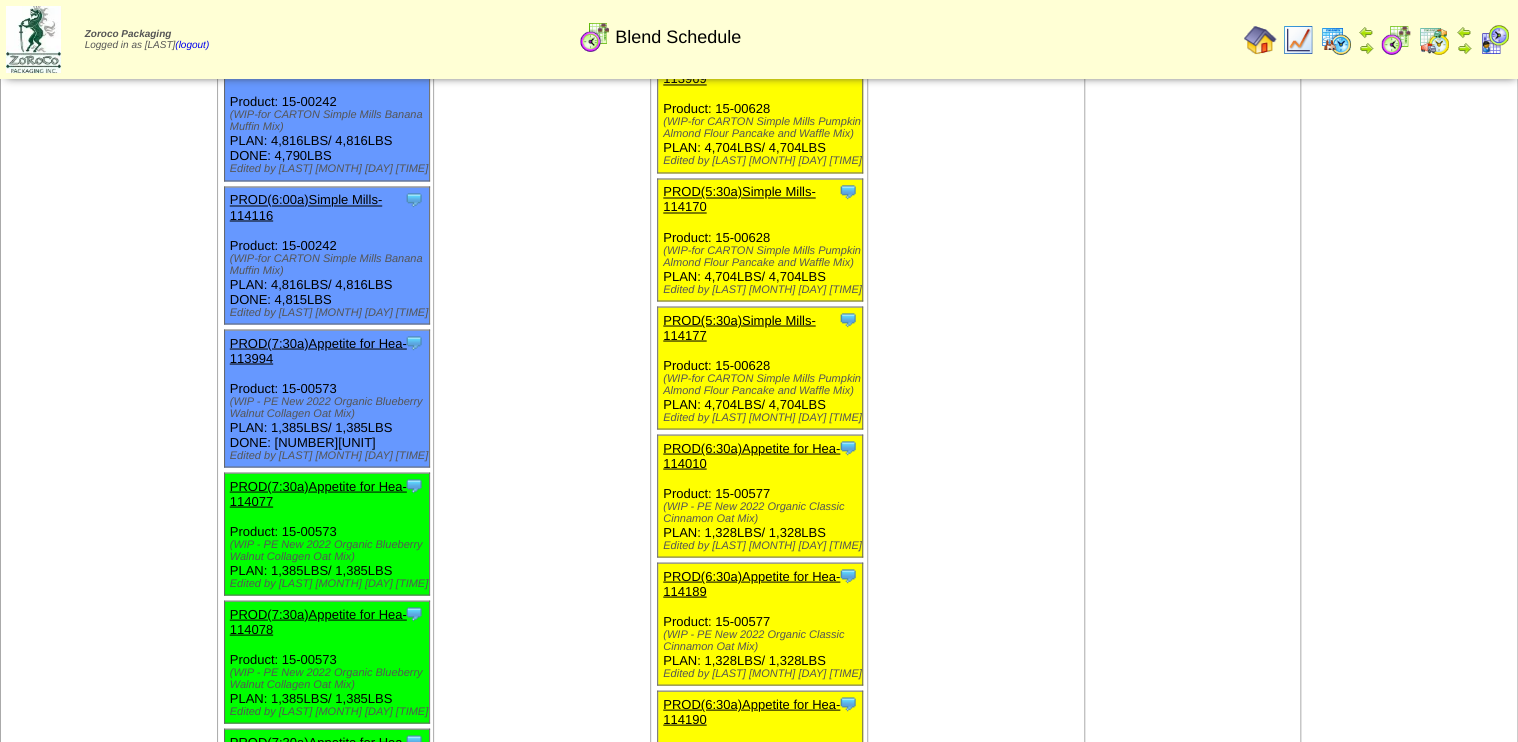 click on "PROD(7:30a)Appetite for Hea-114077" at bounding box center (325, 493) 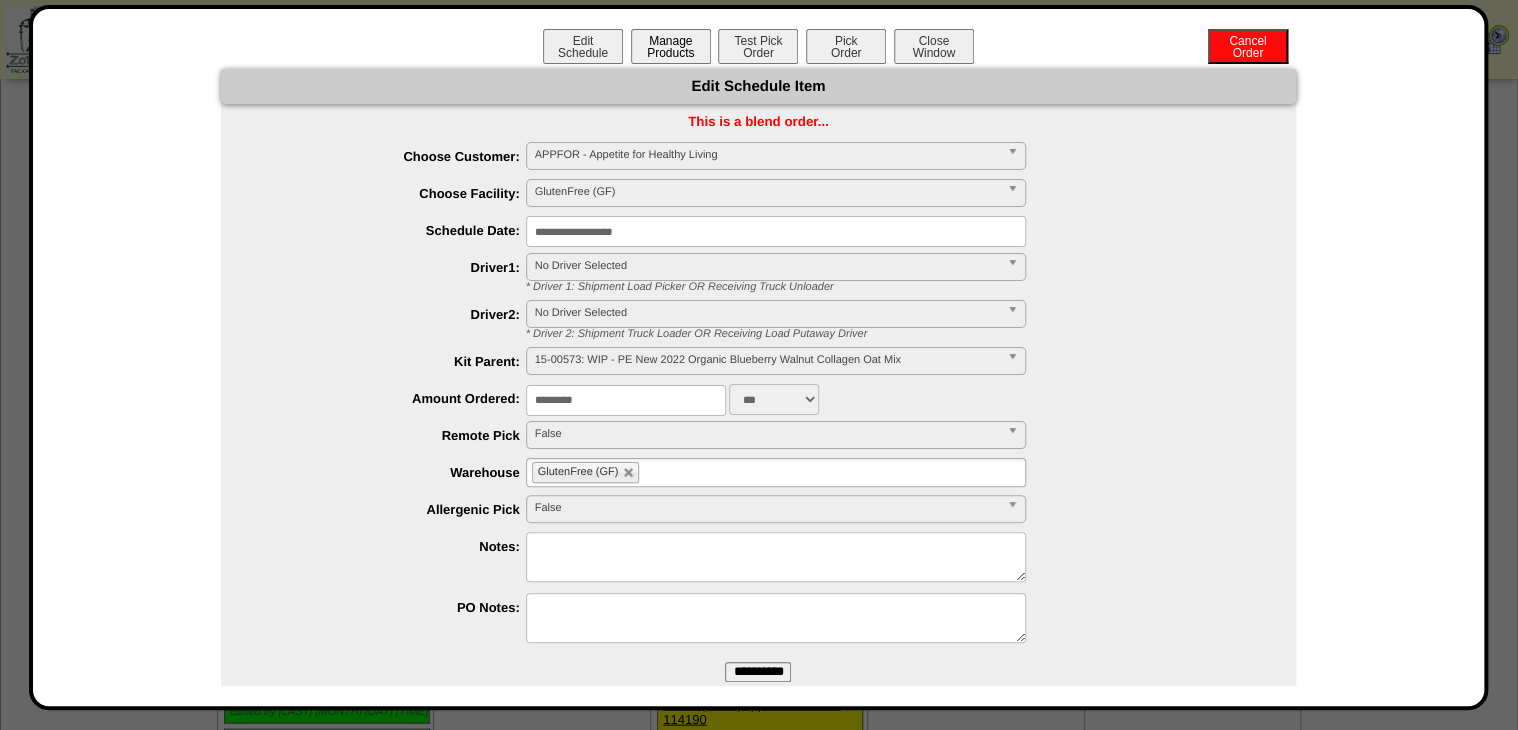 click on "Manage Products" at bounding box center [671, 46] 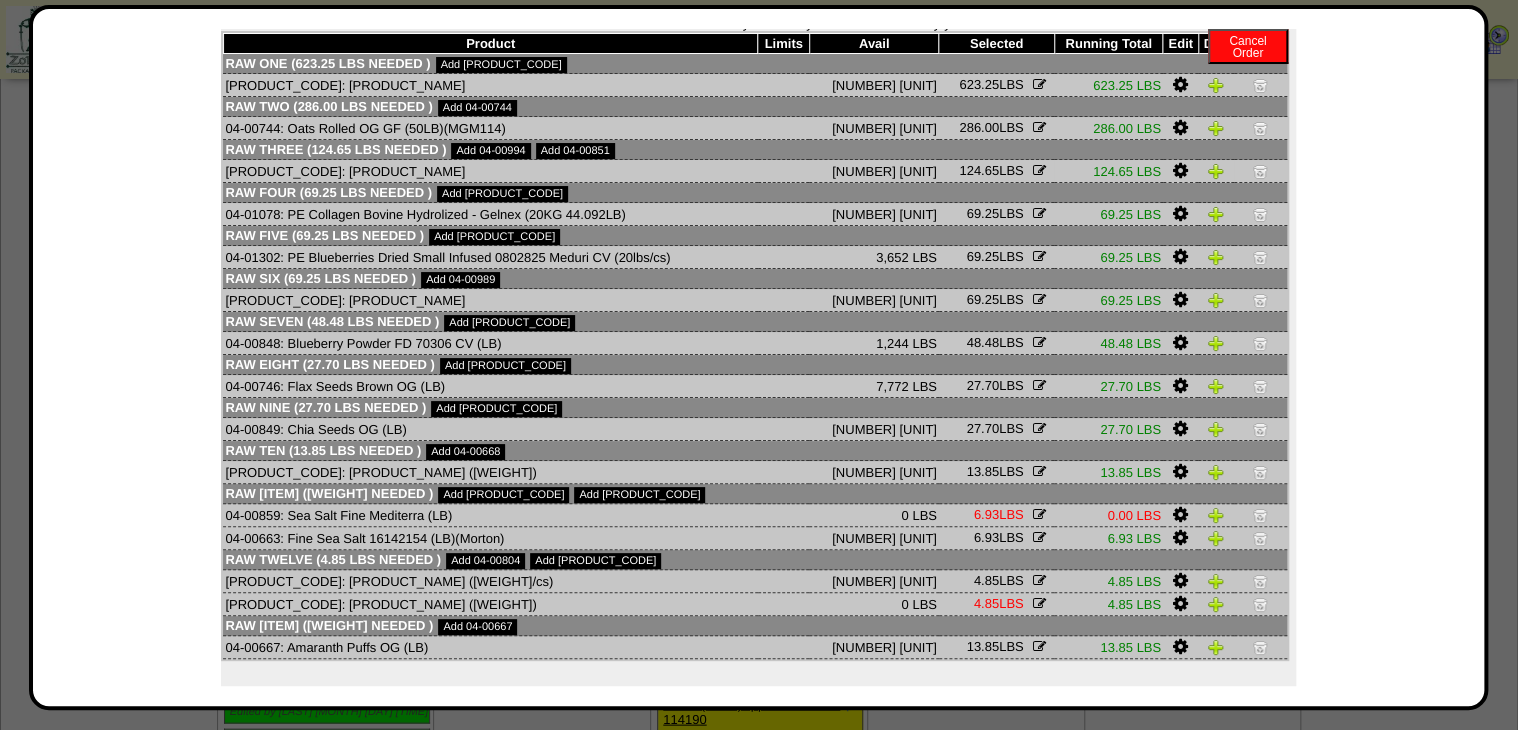 scroll, scrollTop: 100, scrollLeft: 0, axis: vertical 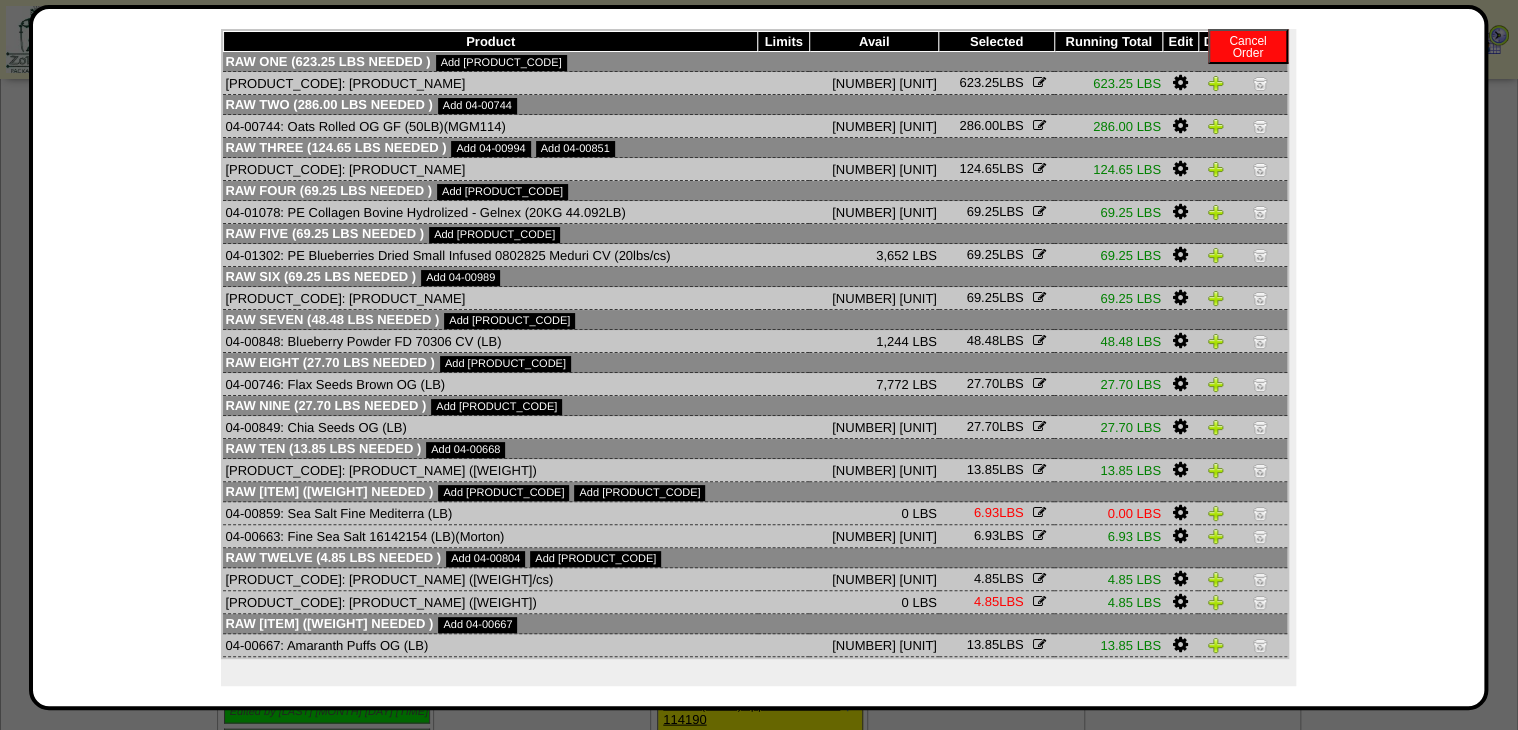 drag, startPoint x: 1255, startPoint y: 514, endPoint x: 1246, endPoint y: 522, distance: 12.0415945 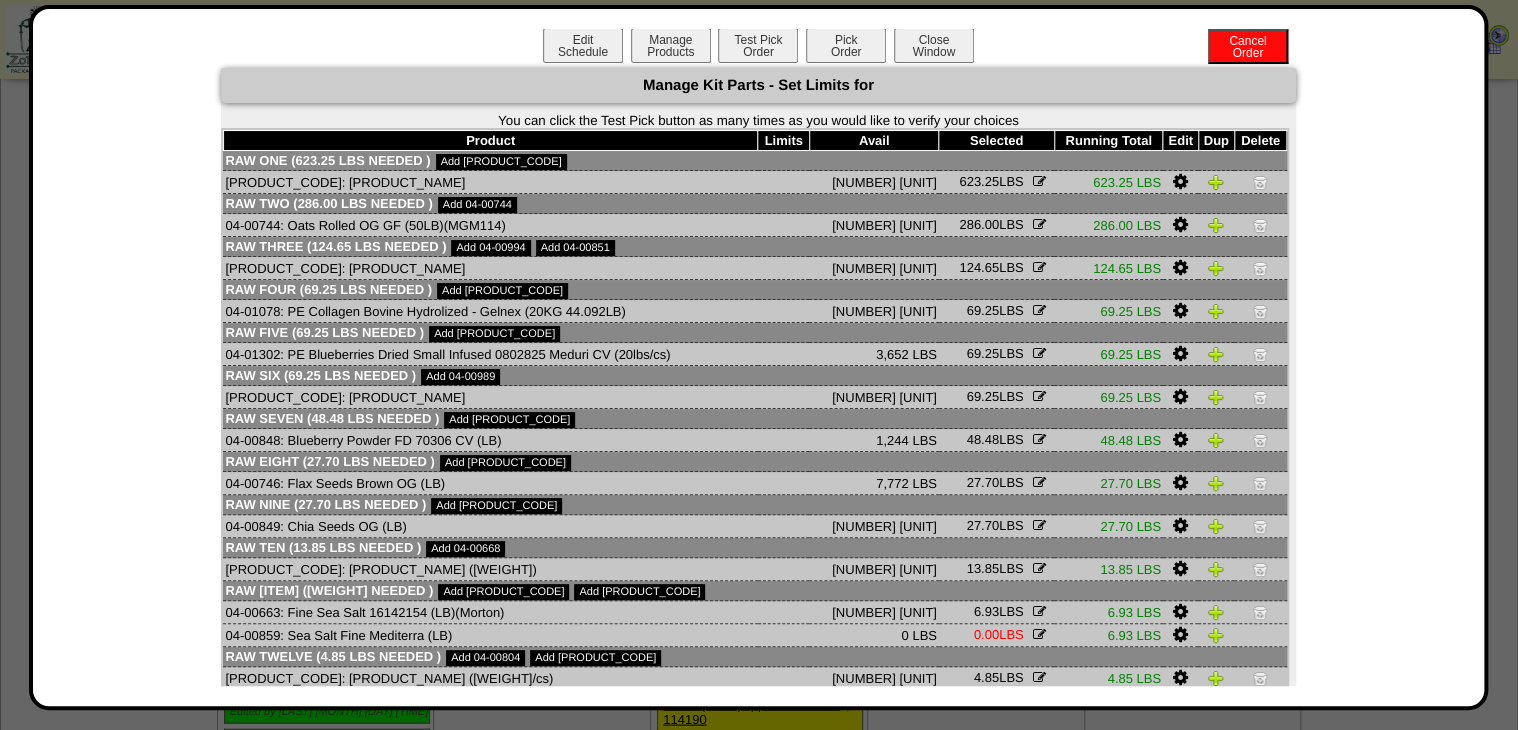 scroll, scrollTop: 0, scrollLeft: 0, axis: both 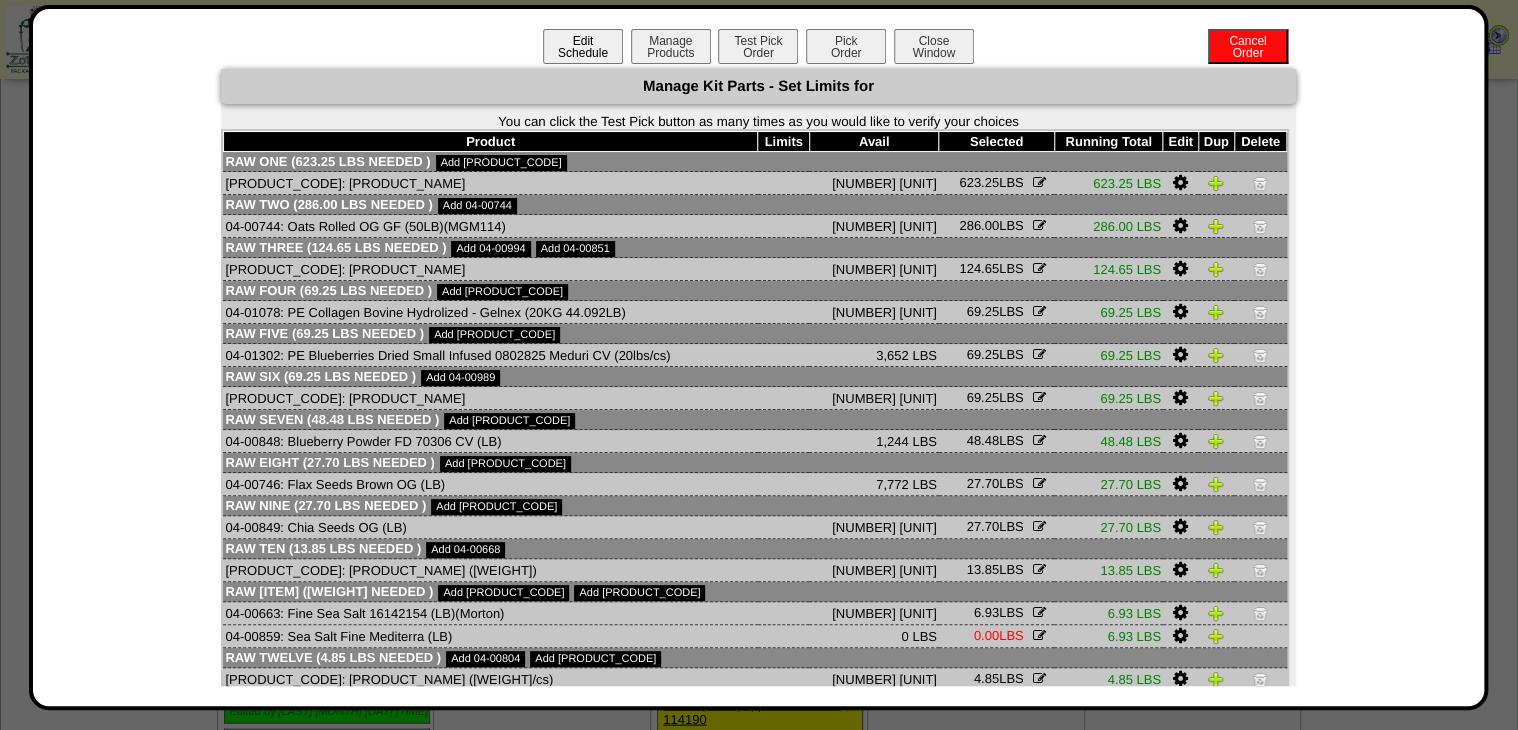 click on "Edit Schedule" at bounding box center (583, 46) 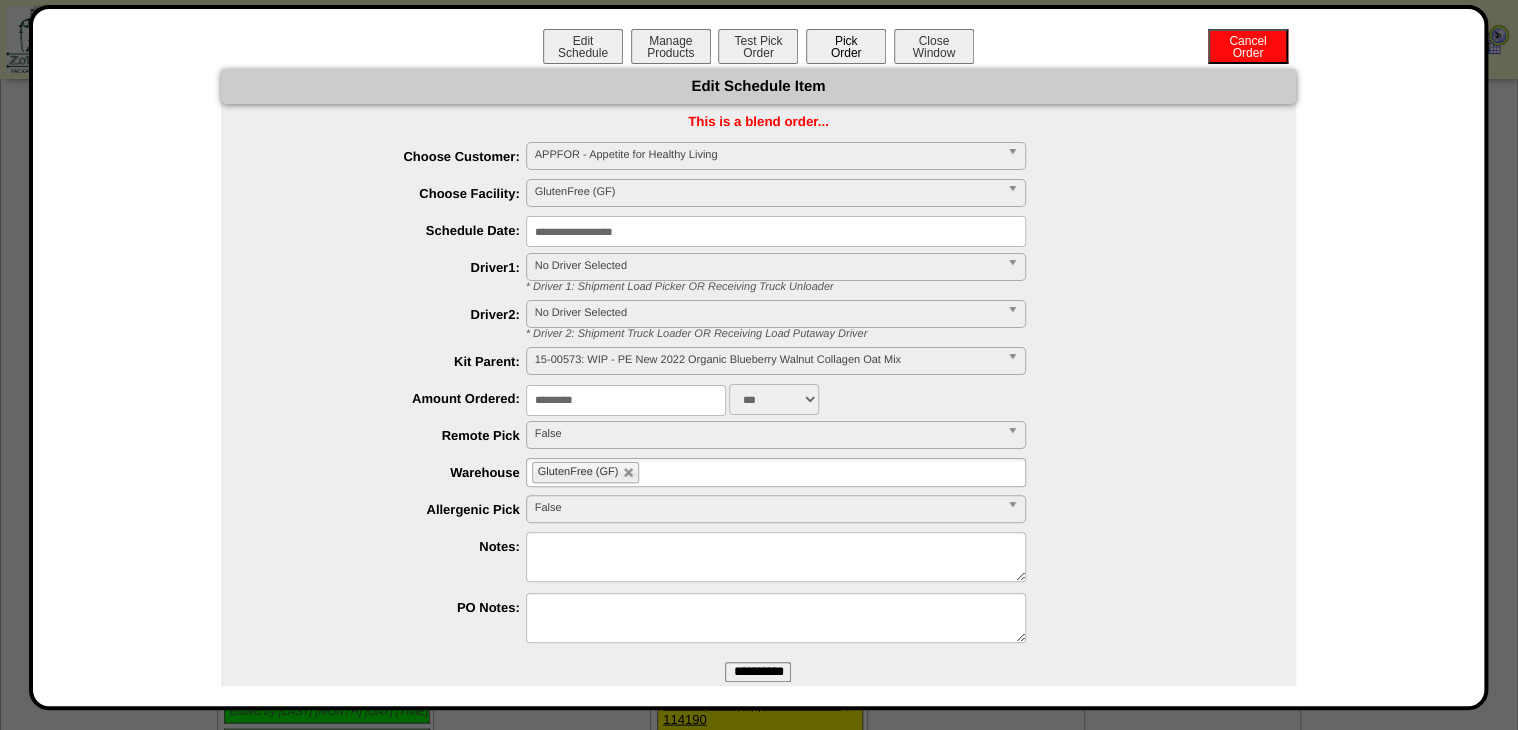 click on "Pick Order" at bounding box center (846, 46) 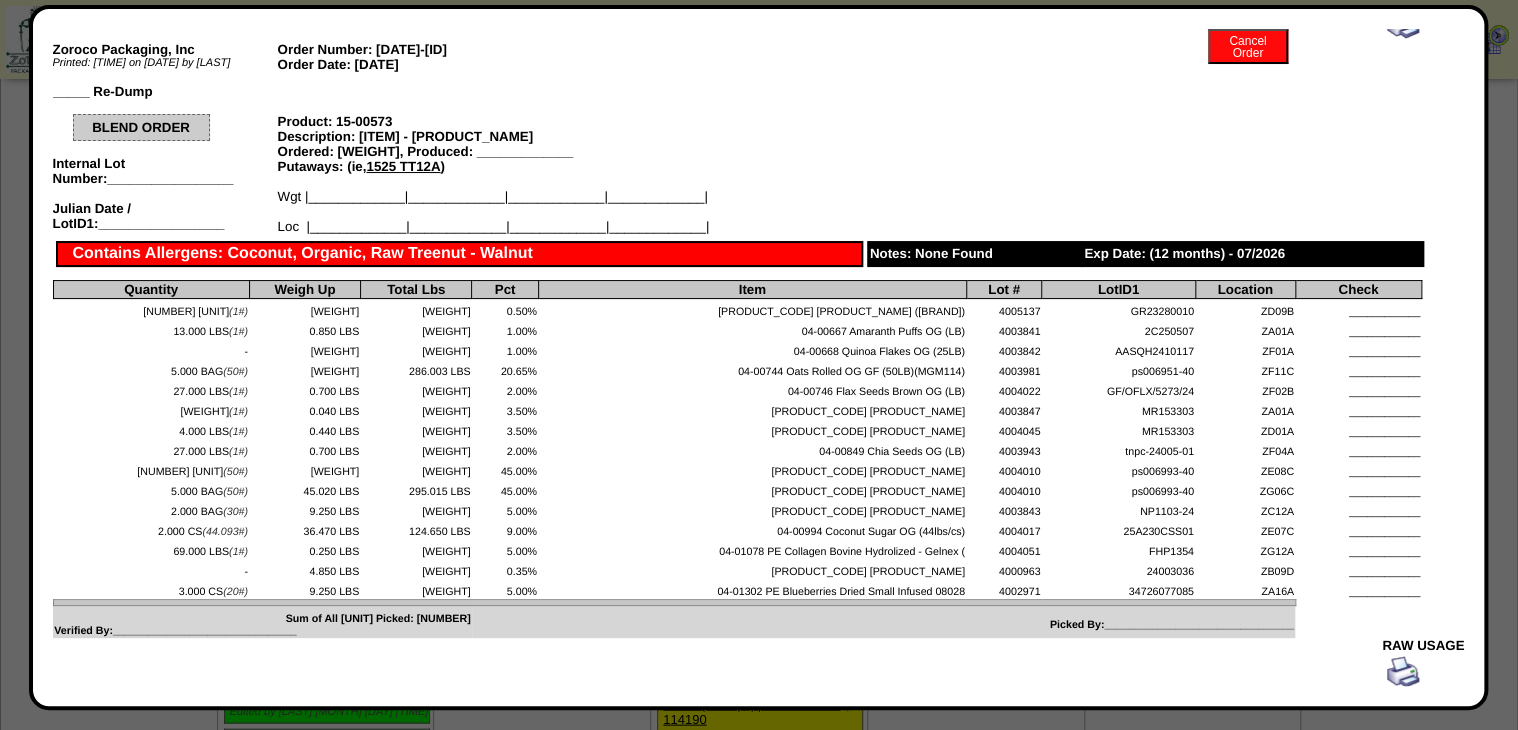 scroll, scrollTop: 0, scrollLeft: 0, axis: both 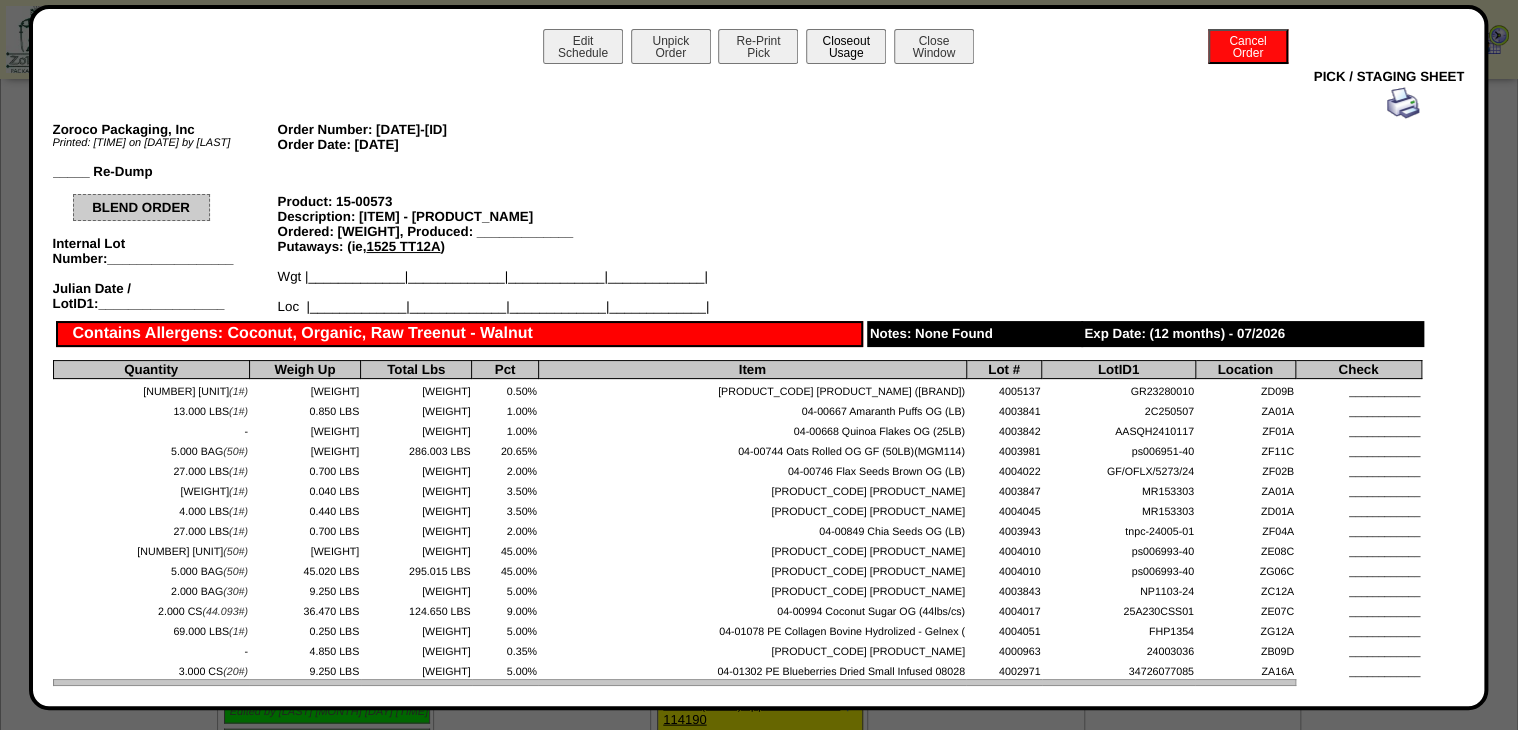 click on "Closeout Usage" at bounding box center [846, 46] 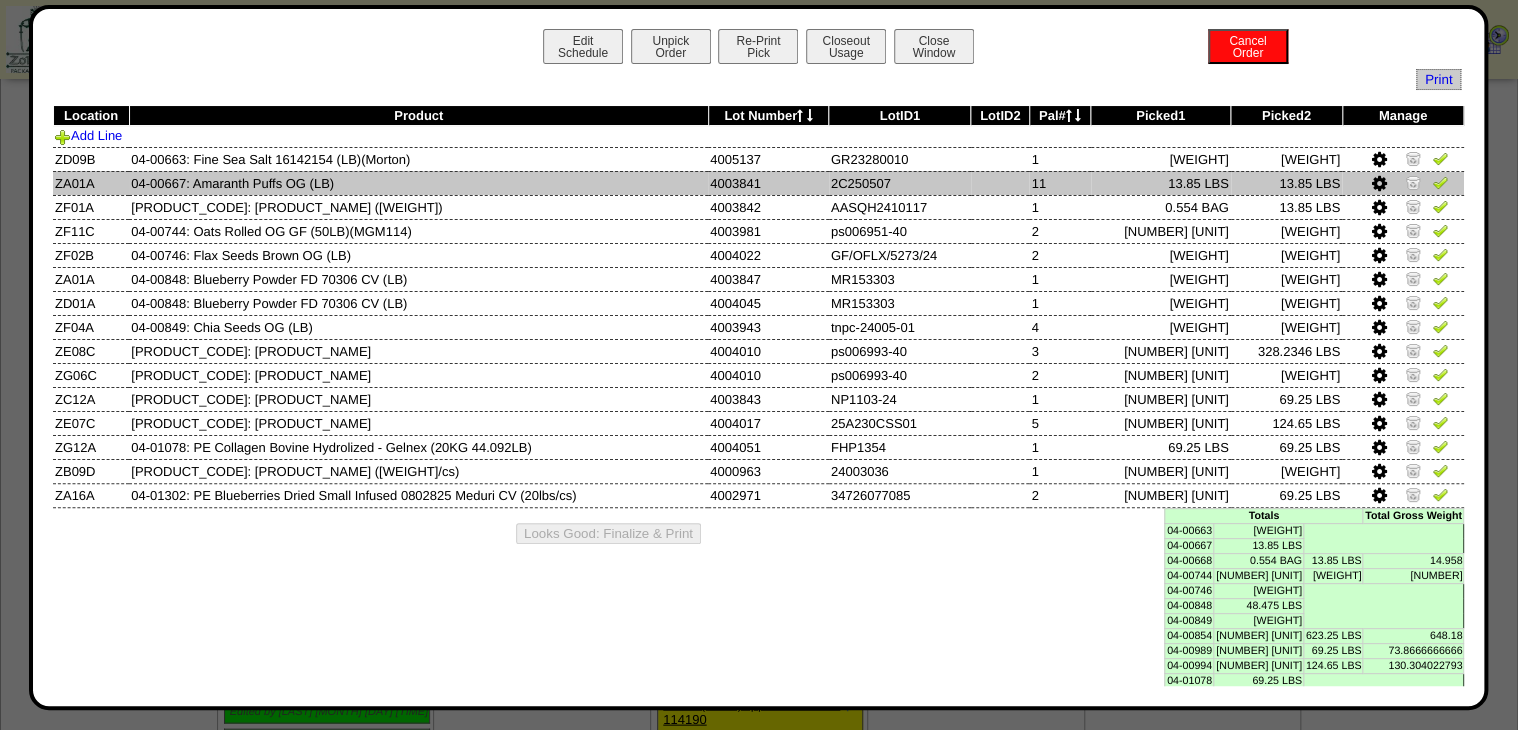 drag, startPoint x: 1428, startPoint y: 162, endPoint x: 1428, endPoint y: 184, distance: 22 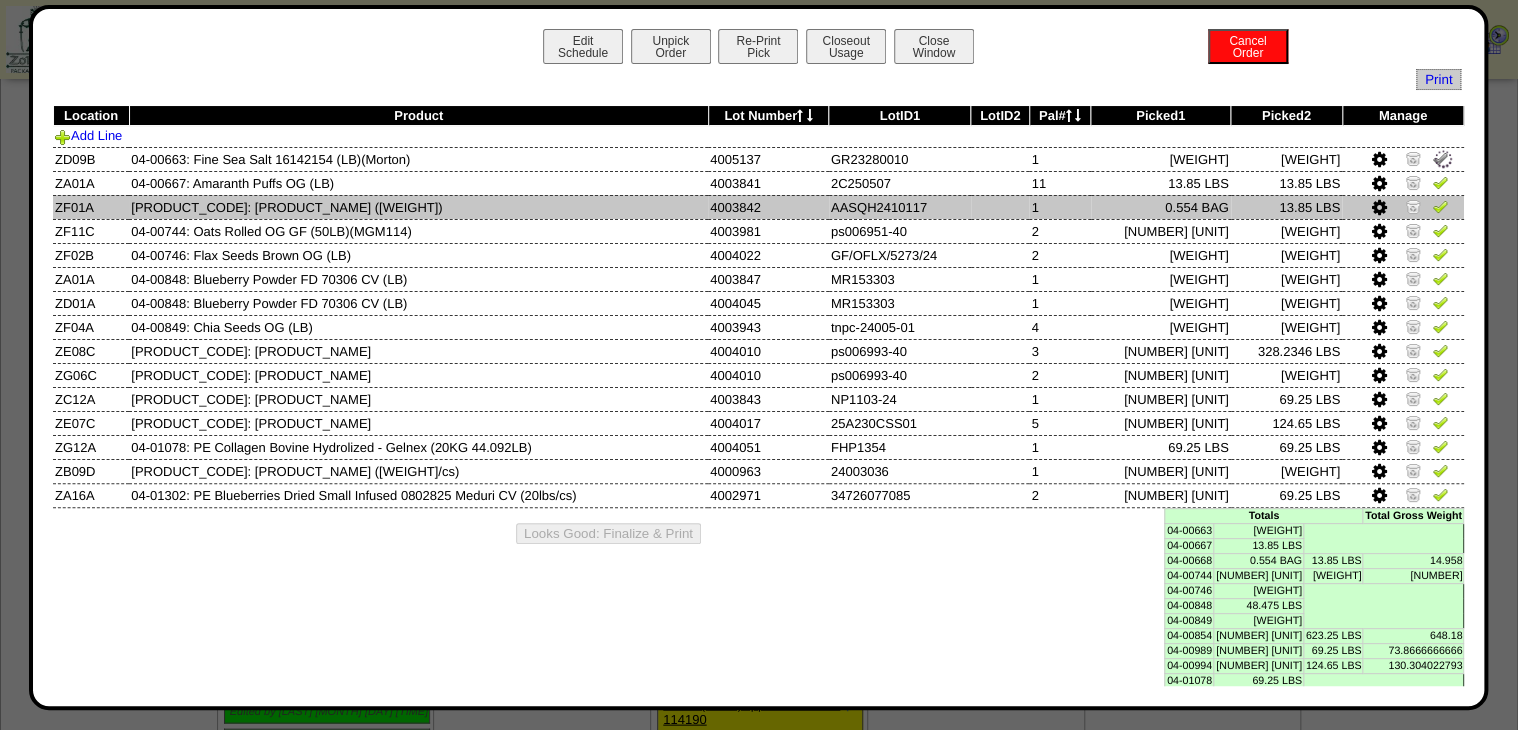 click at bounding box center (1403, 207) 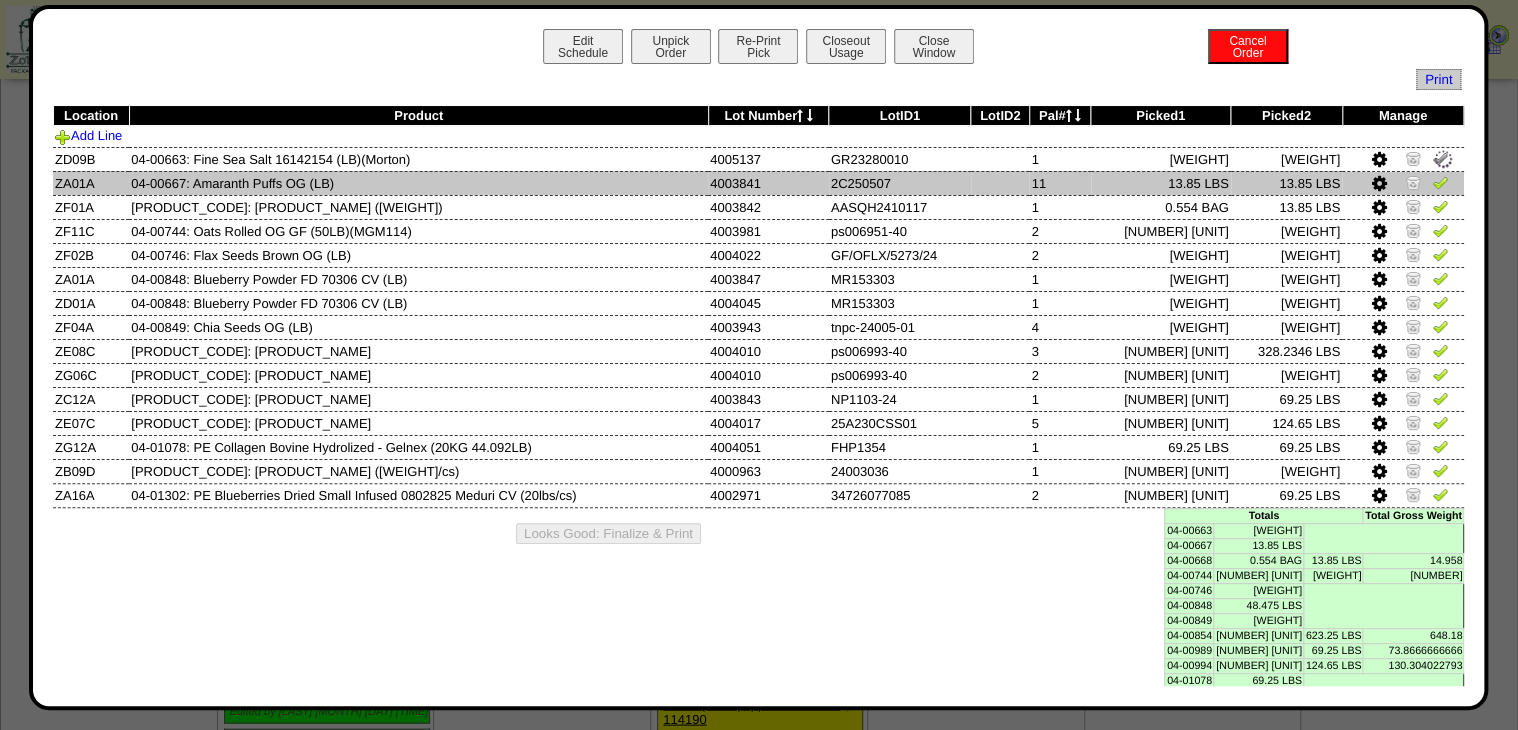 click at bounding box center [1440, 182] 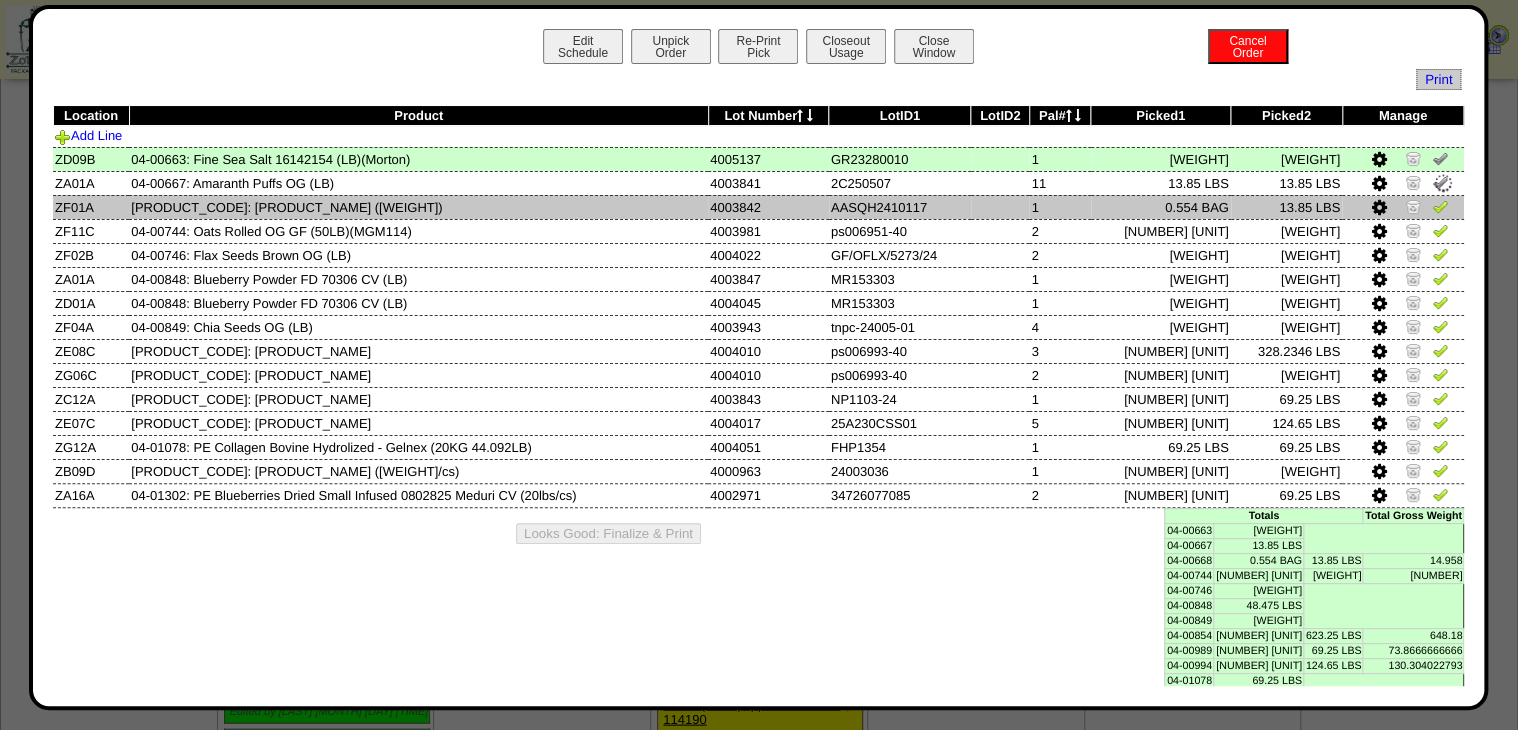 click at bounding box center [1440, 206] 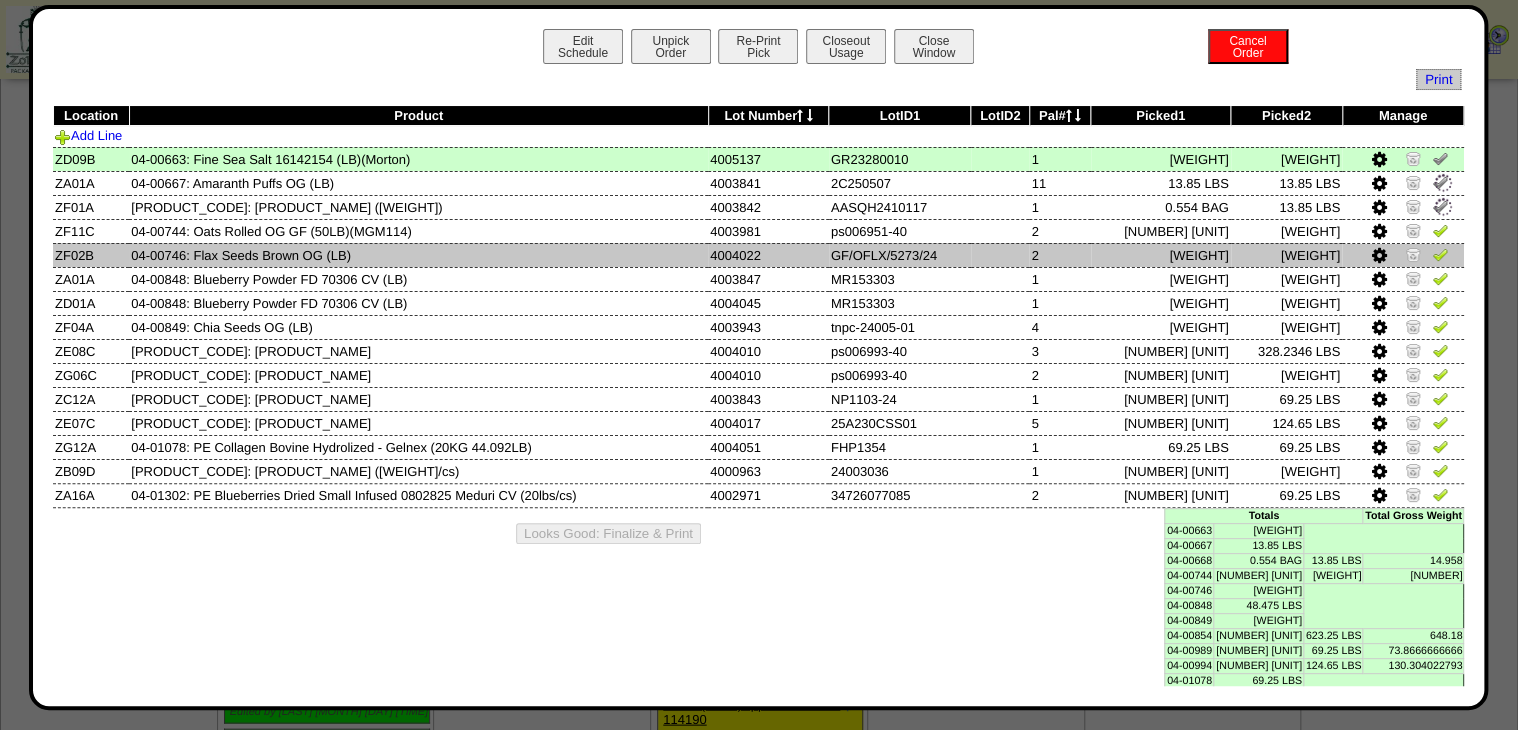 drag, startPoint x: 1421, startPoint y: 231, endPoint x: 1423, endPoint y: 244, distance: 13.152946 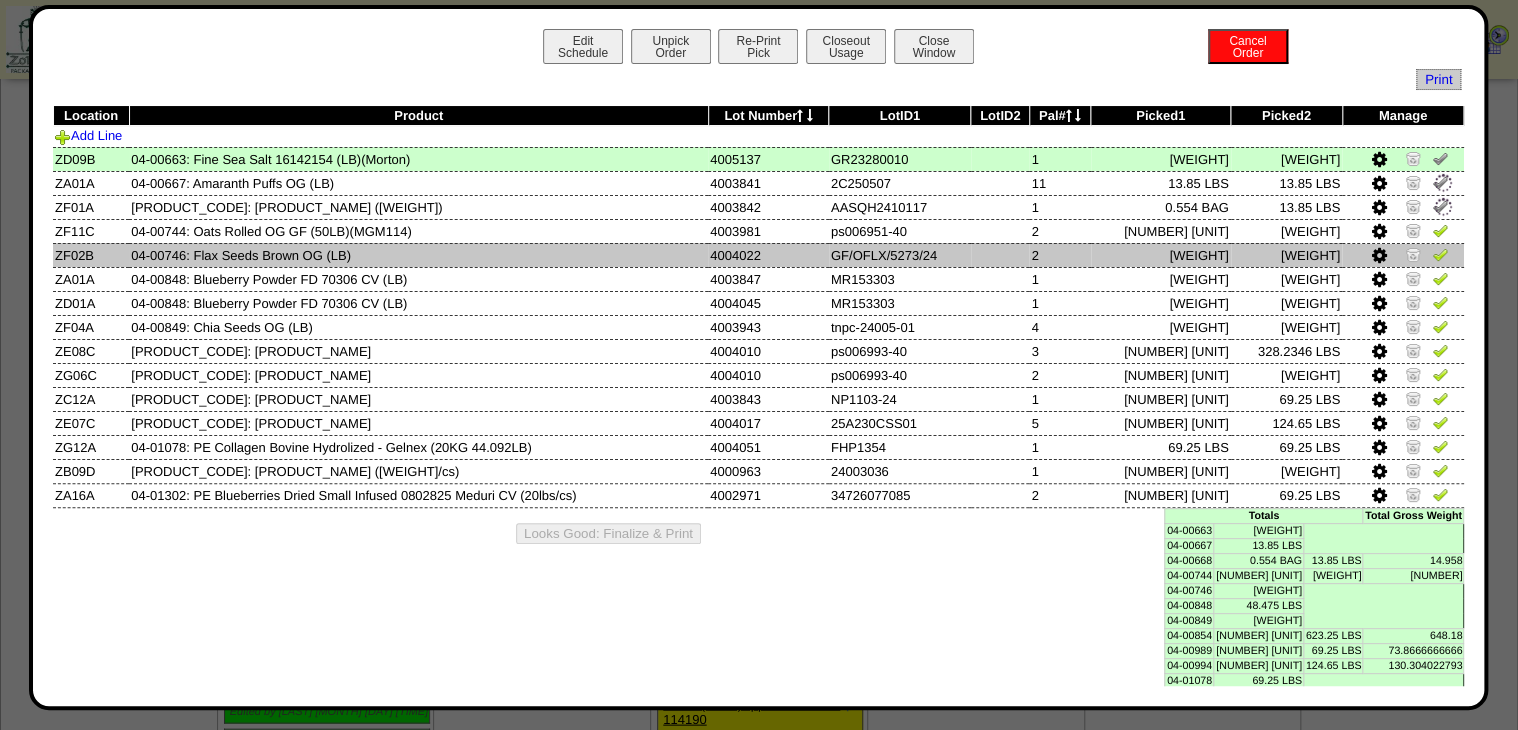 click at bounding box center (1440, 230) 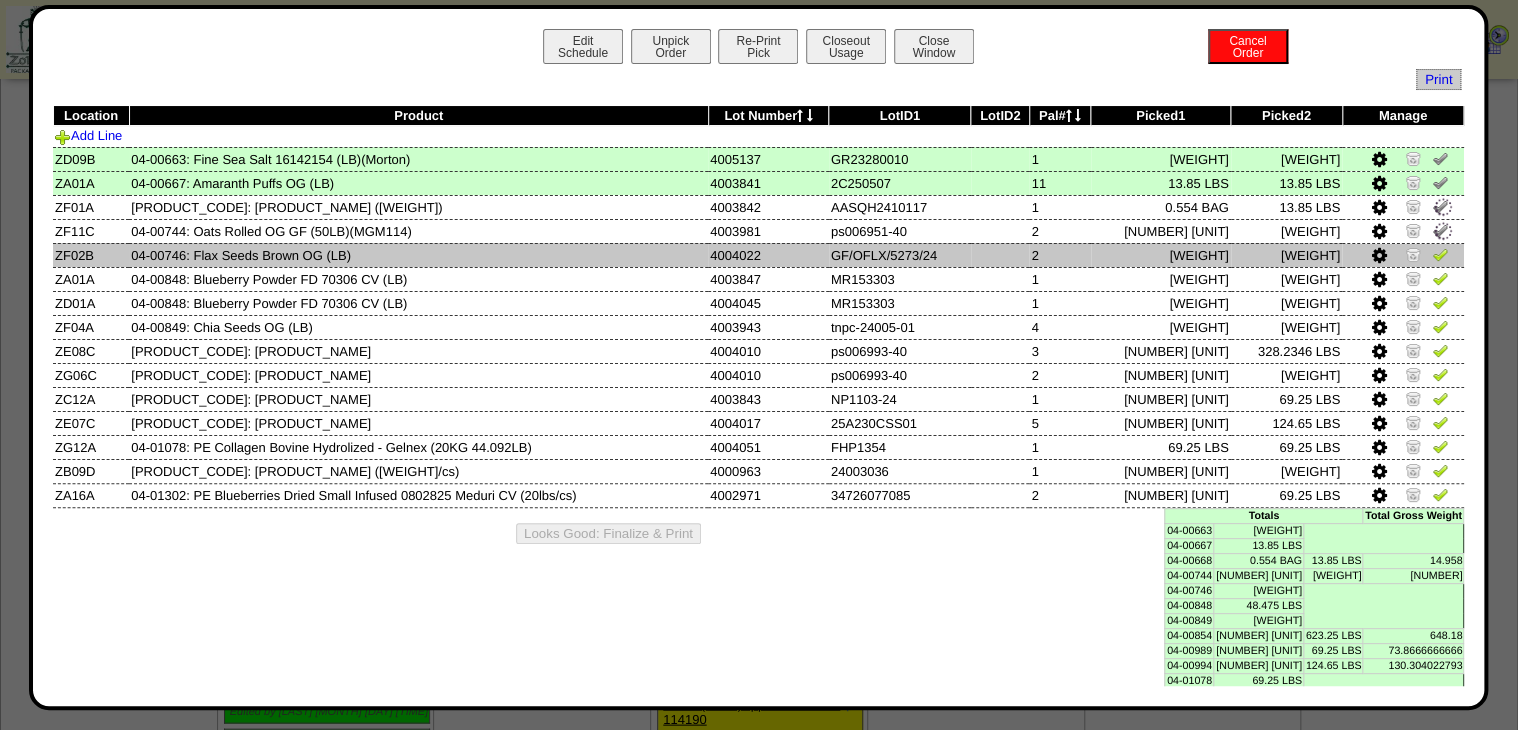 click at bounding box center [1403, 255] 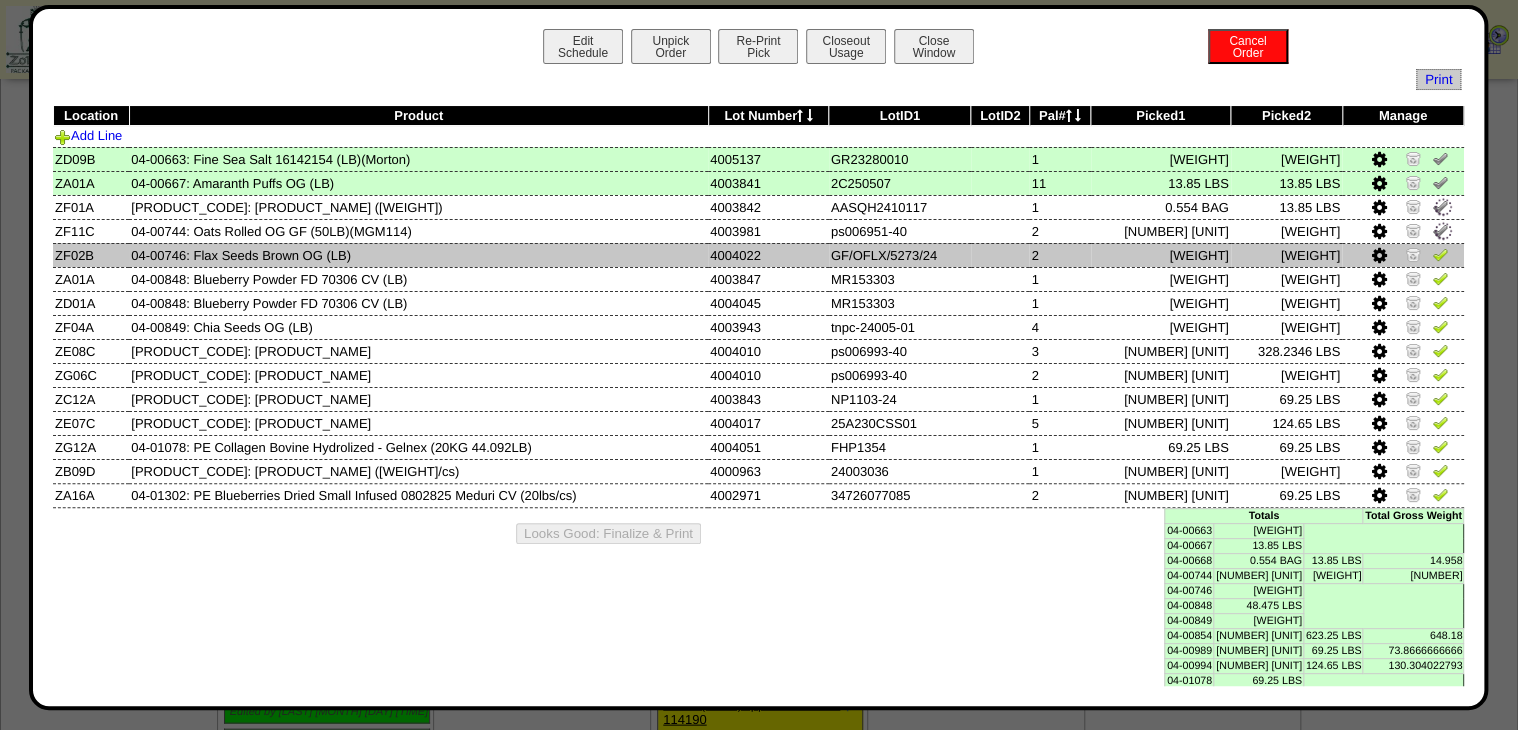 click at bounding box center [1403, 255] 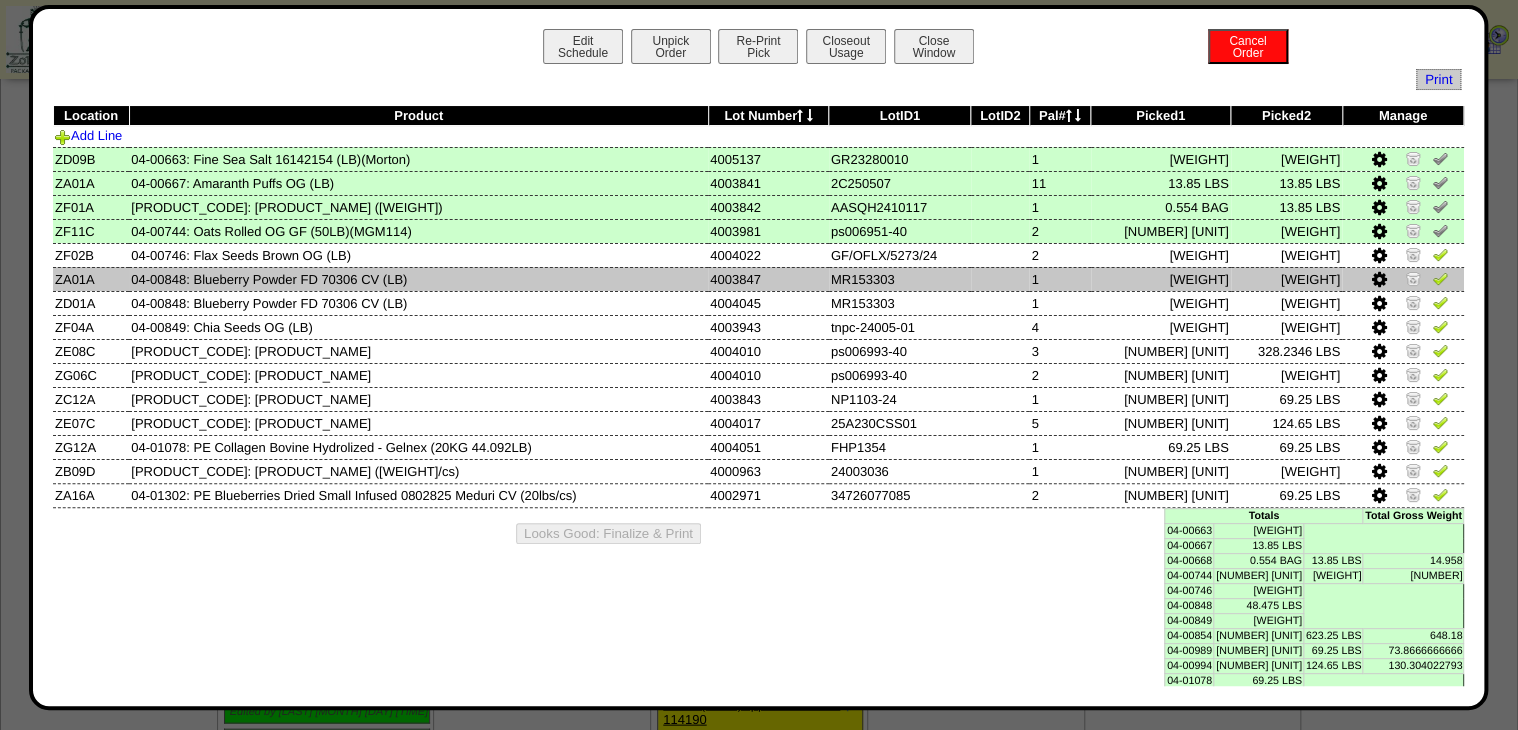 click at bounding box center (1440, 278) 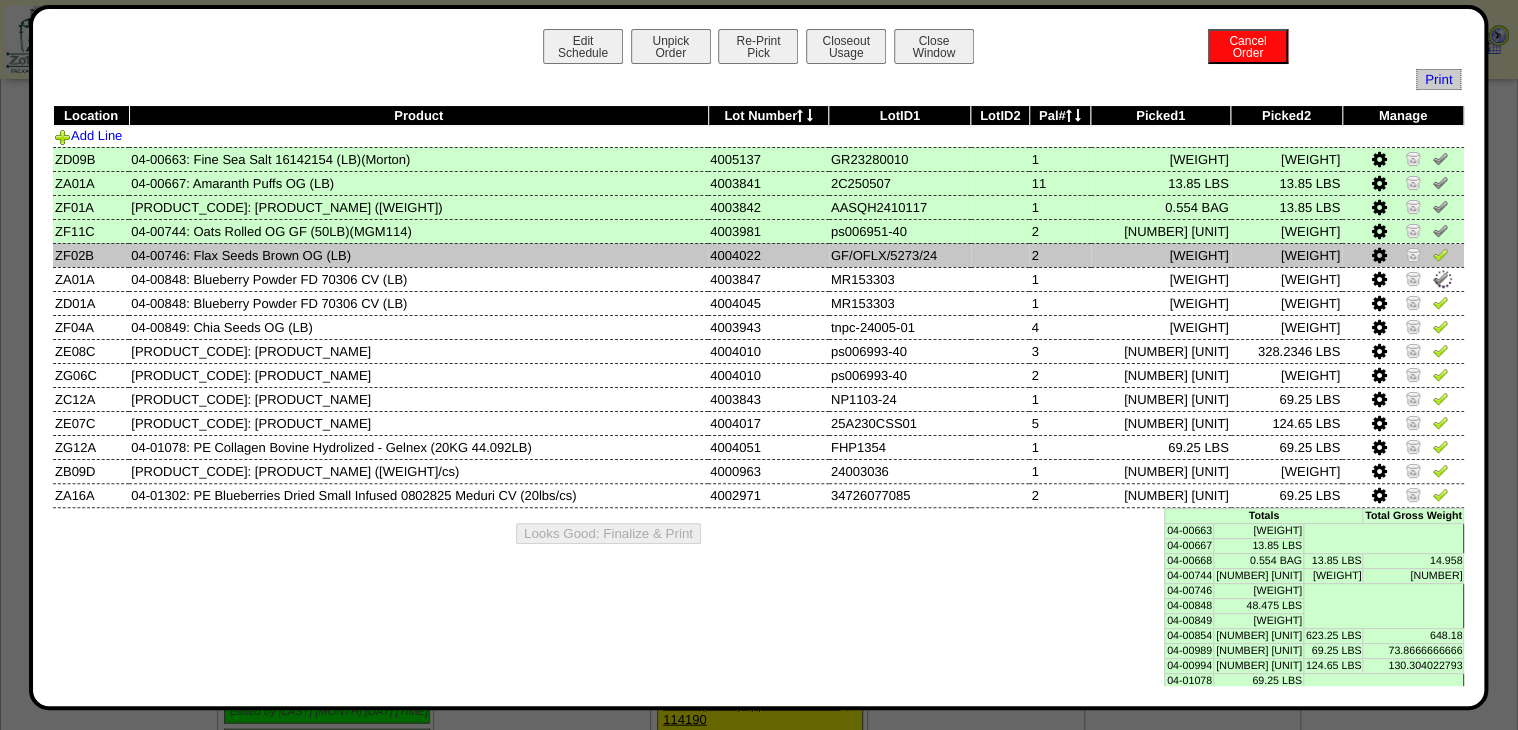 click at bounding box center [1440, 254] 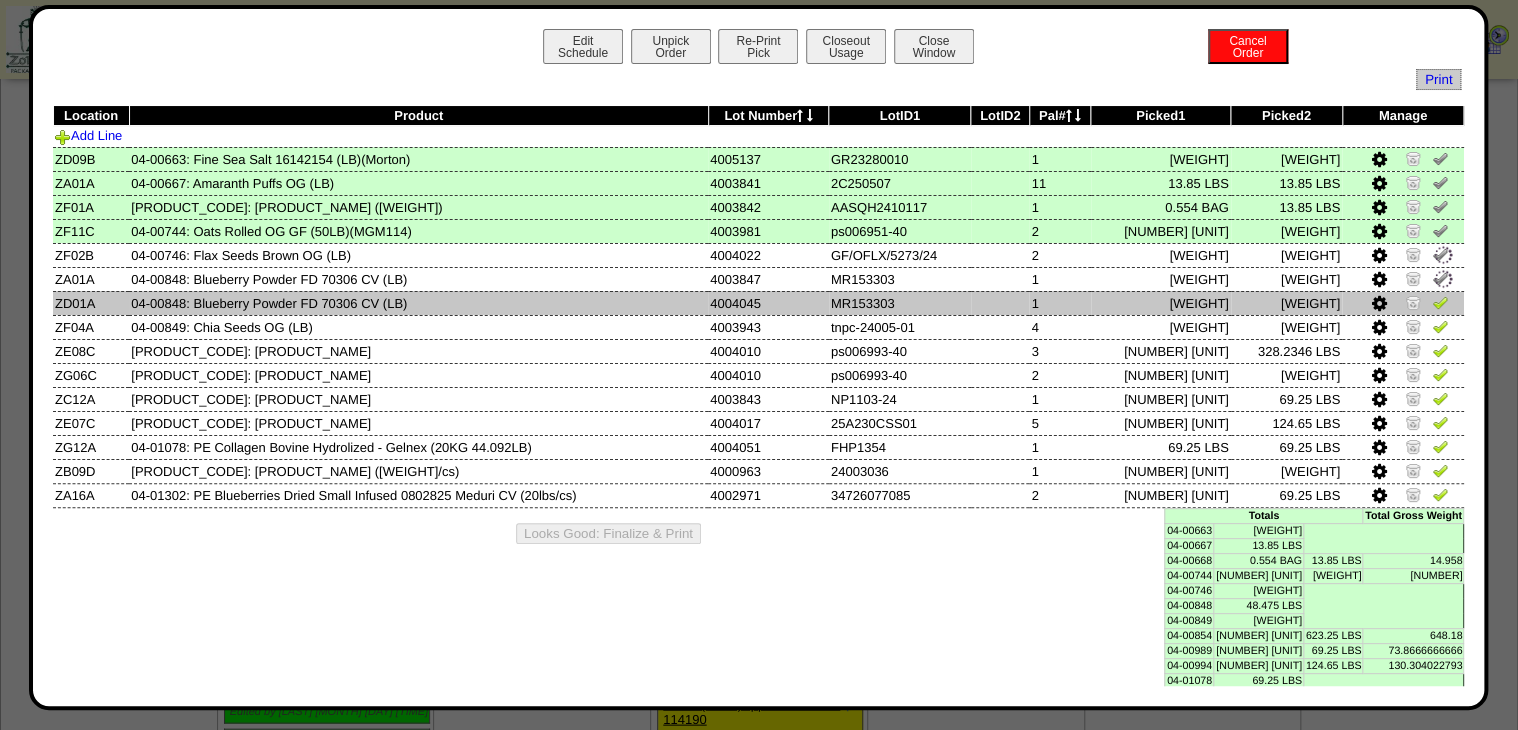 click at bounding box center [1440, 302] 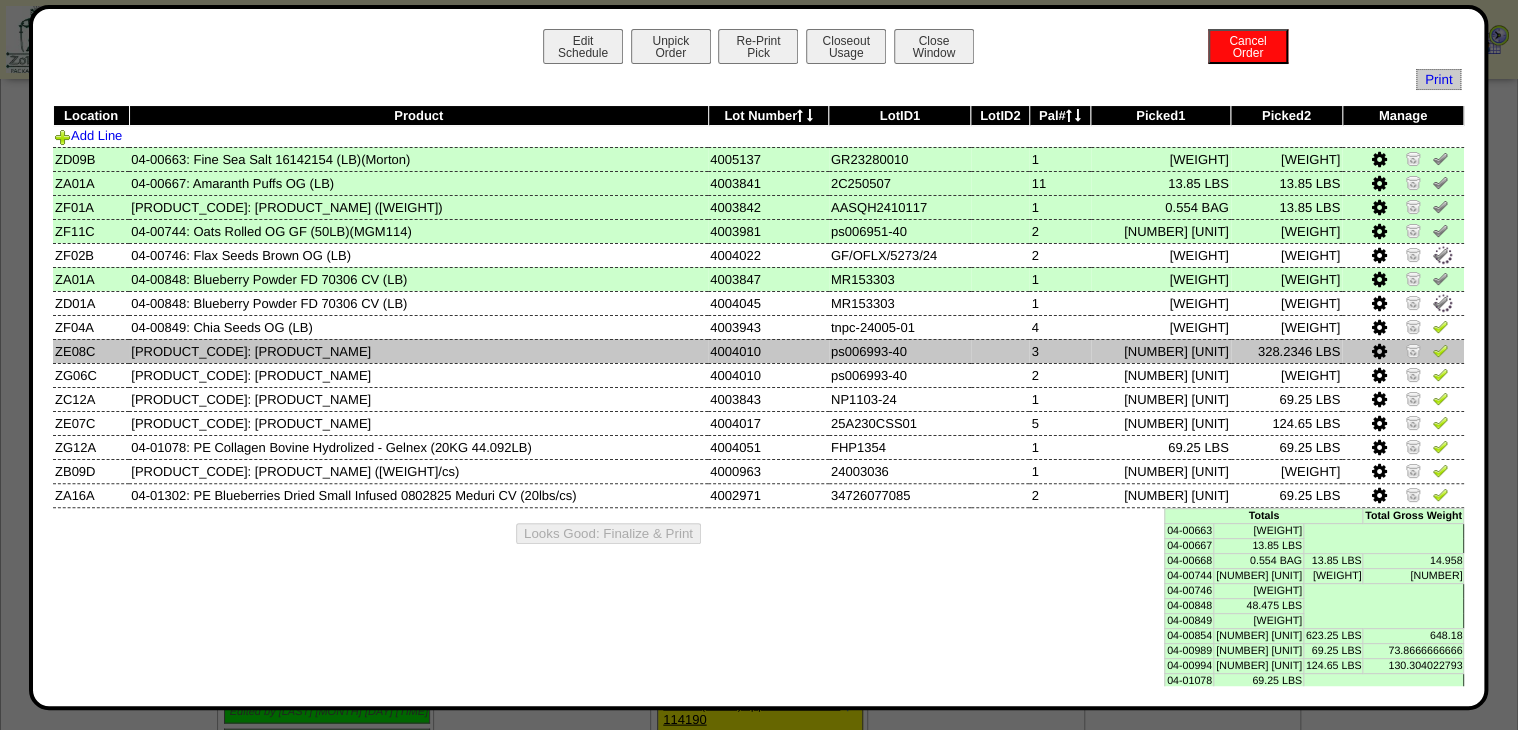 click at bounding box center [1440, 350] 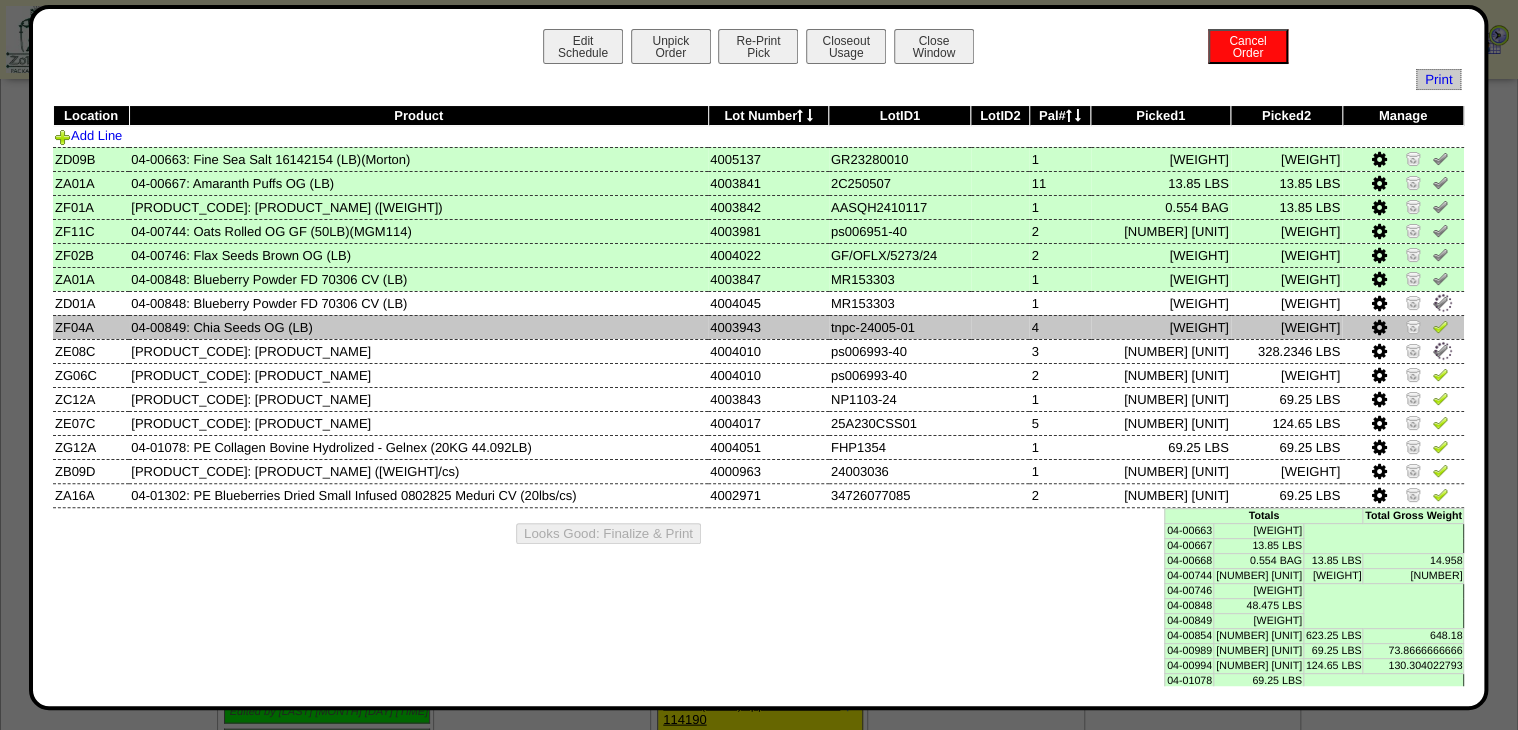 click at bounding box center [1440, 326] 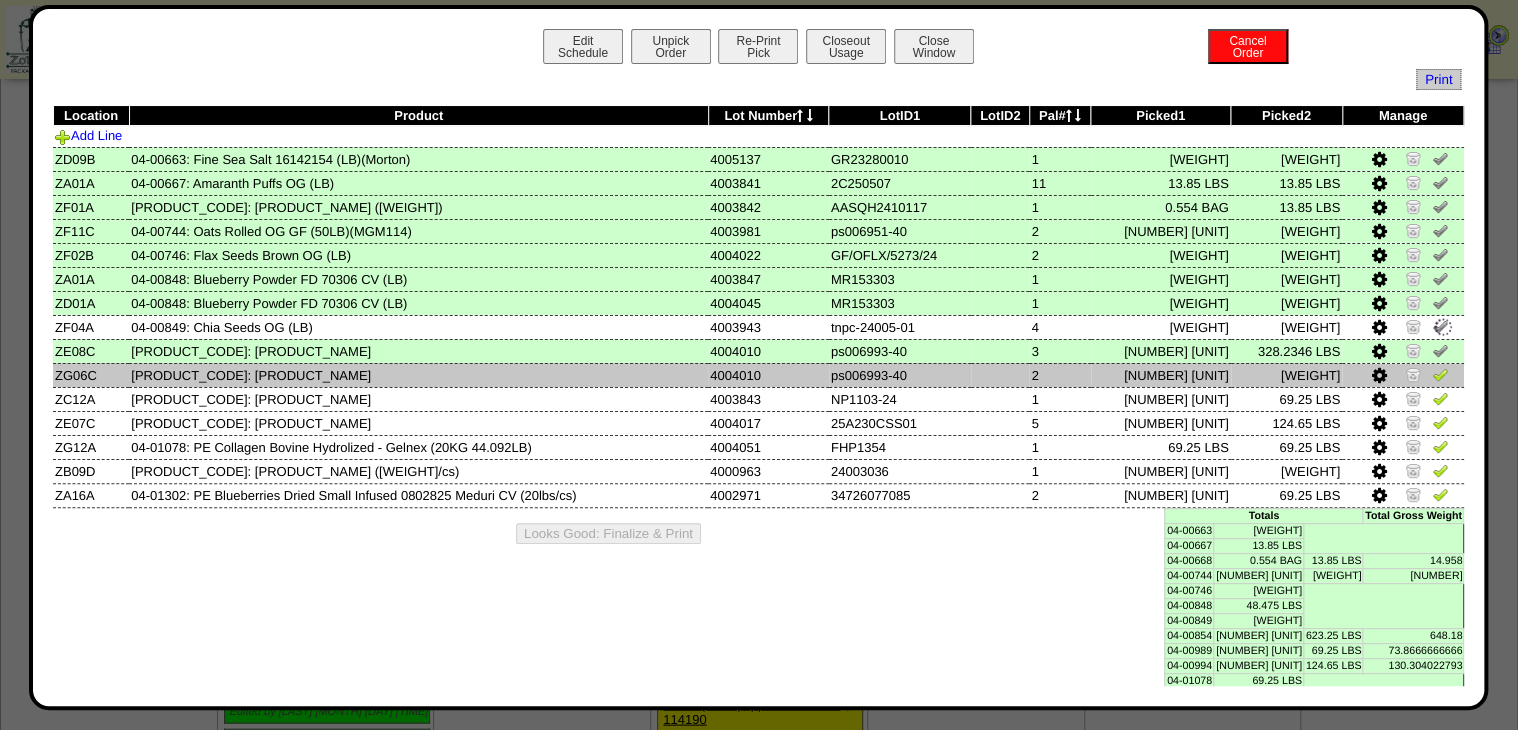 drag, startPoint x: 1424, startPoint y: 364, endPoint x: 1431, endPoint y: 385, distance: 22.135944 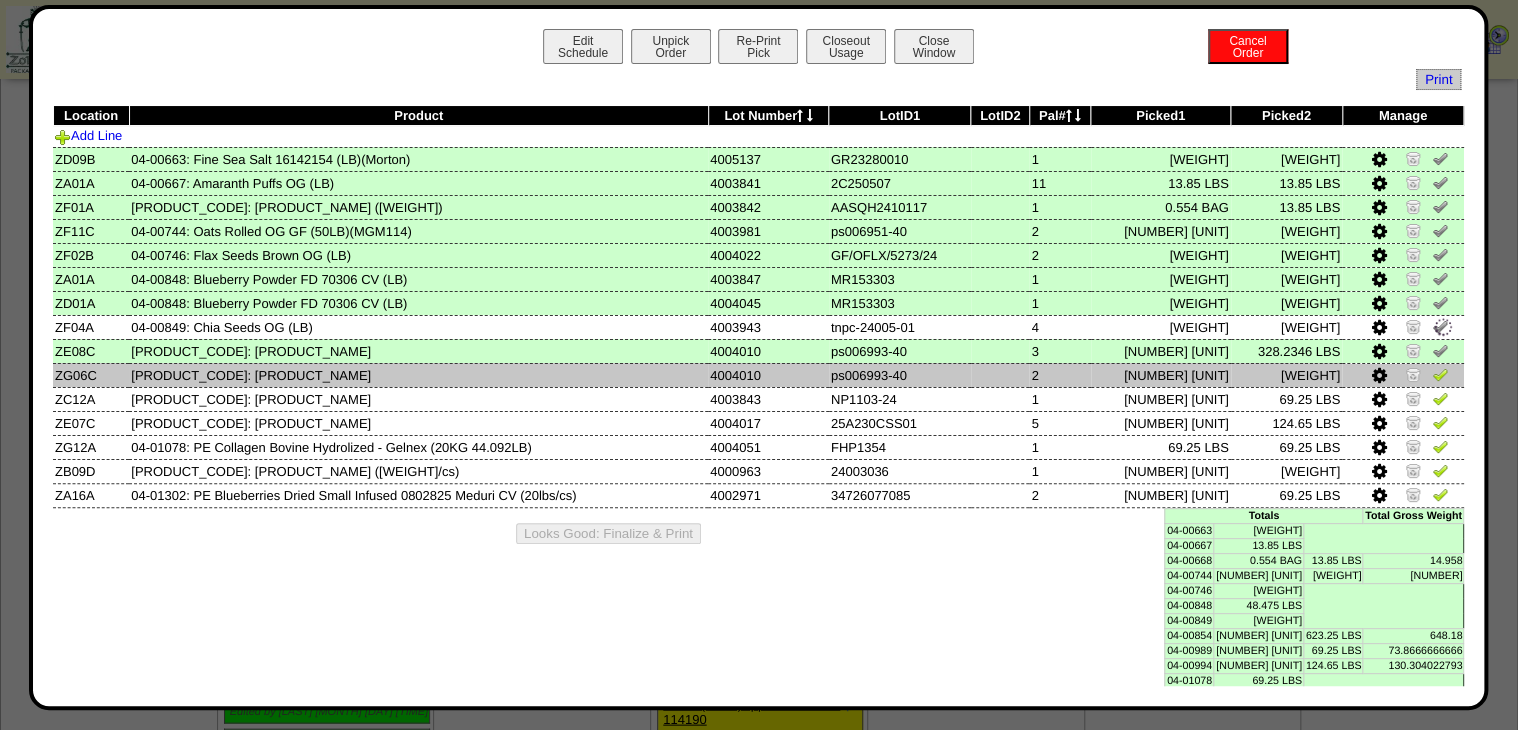 click at bounding box center (1403, 375) 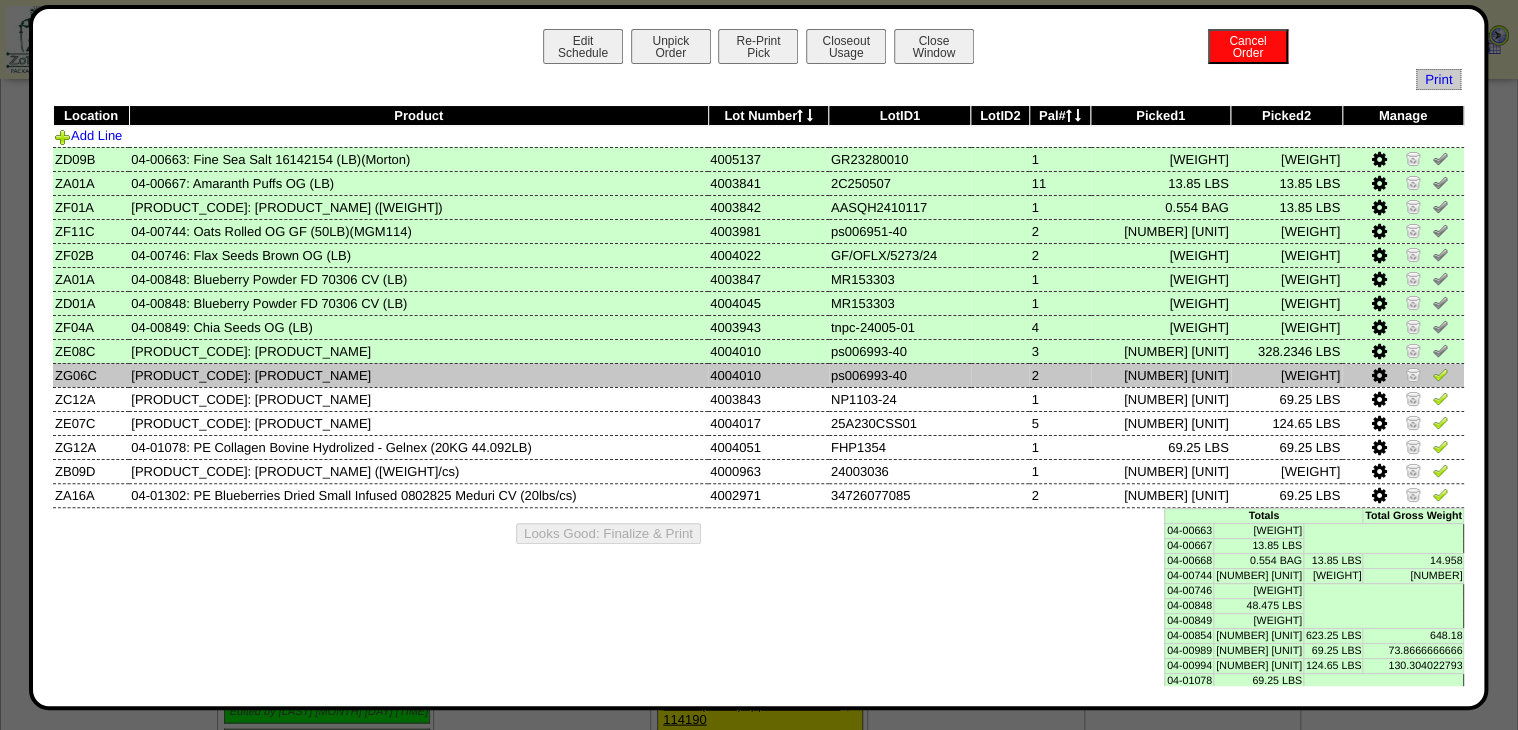 click at bounding box center [1440, 374] 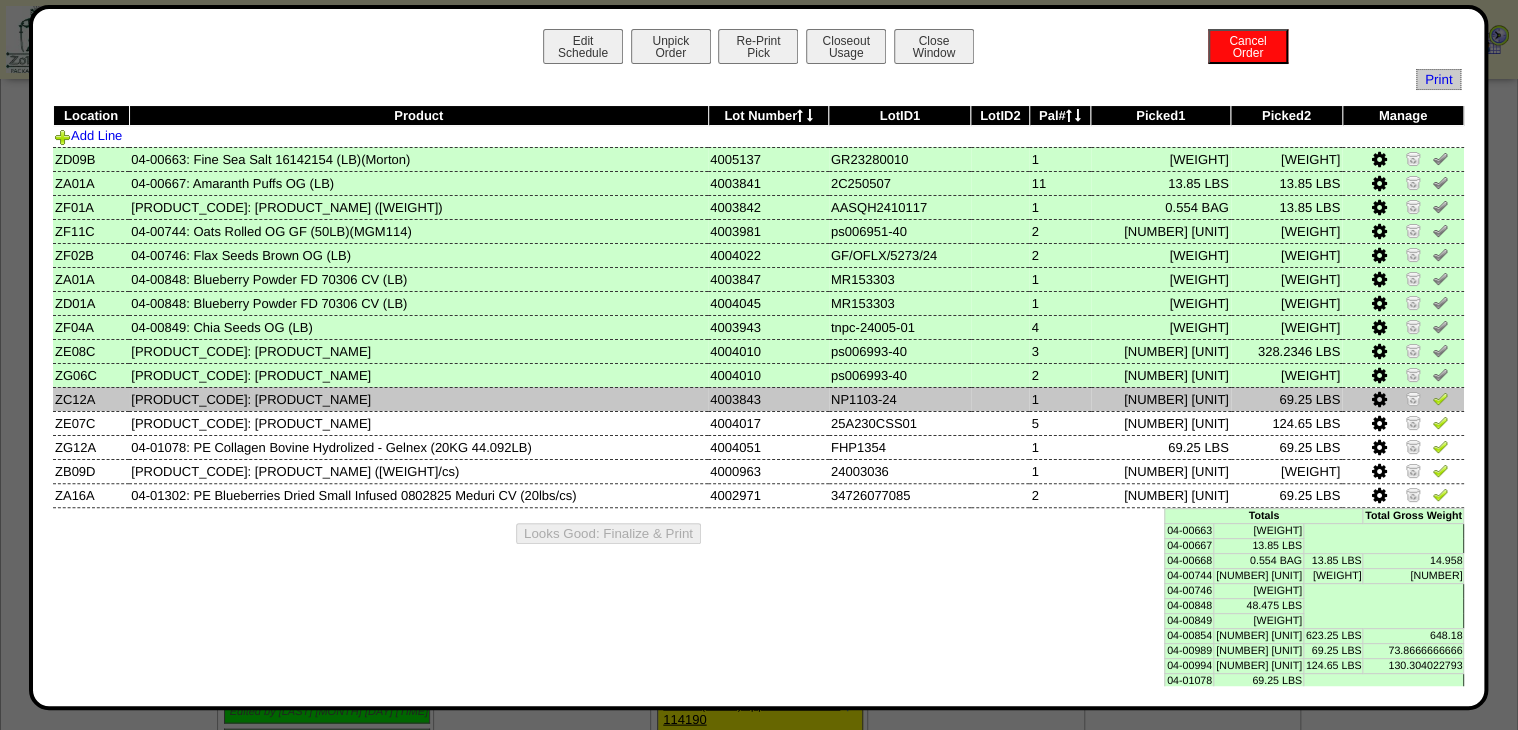 click at bounding box center [1440, 398] 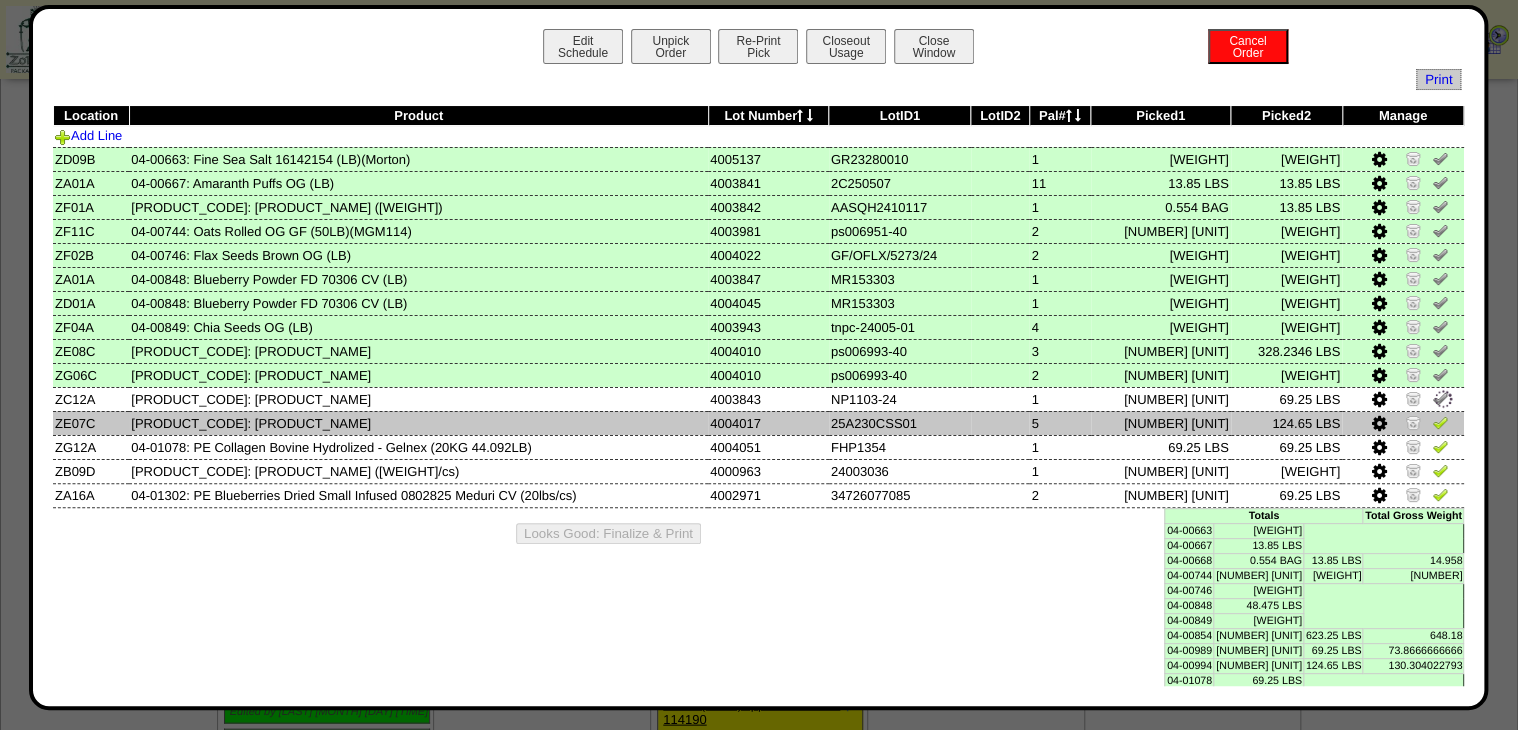 click at bounding box center (1440, 422) 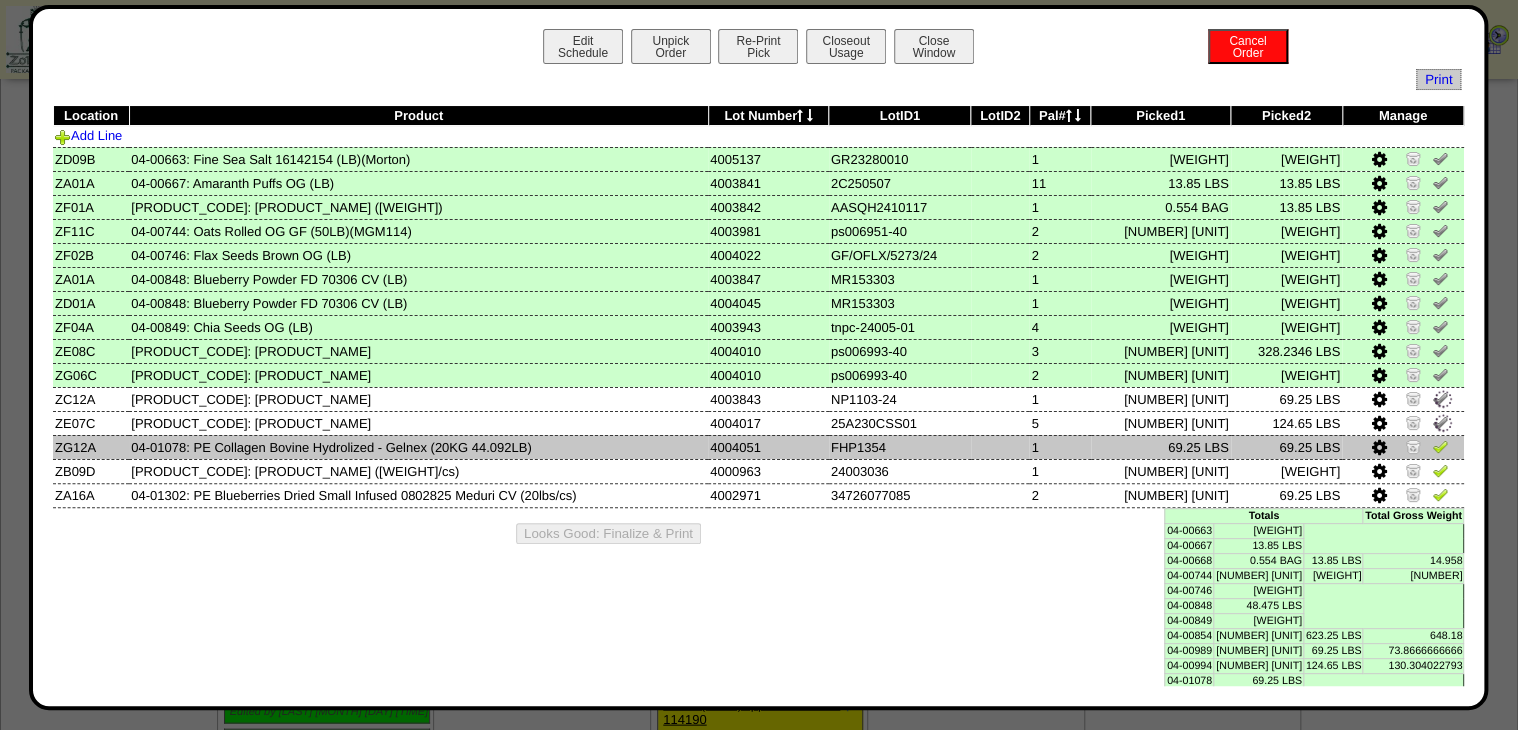 click at bounding box center (1440, 446) 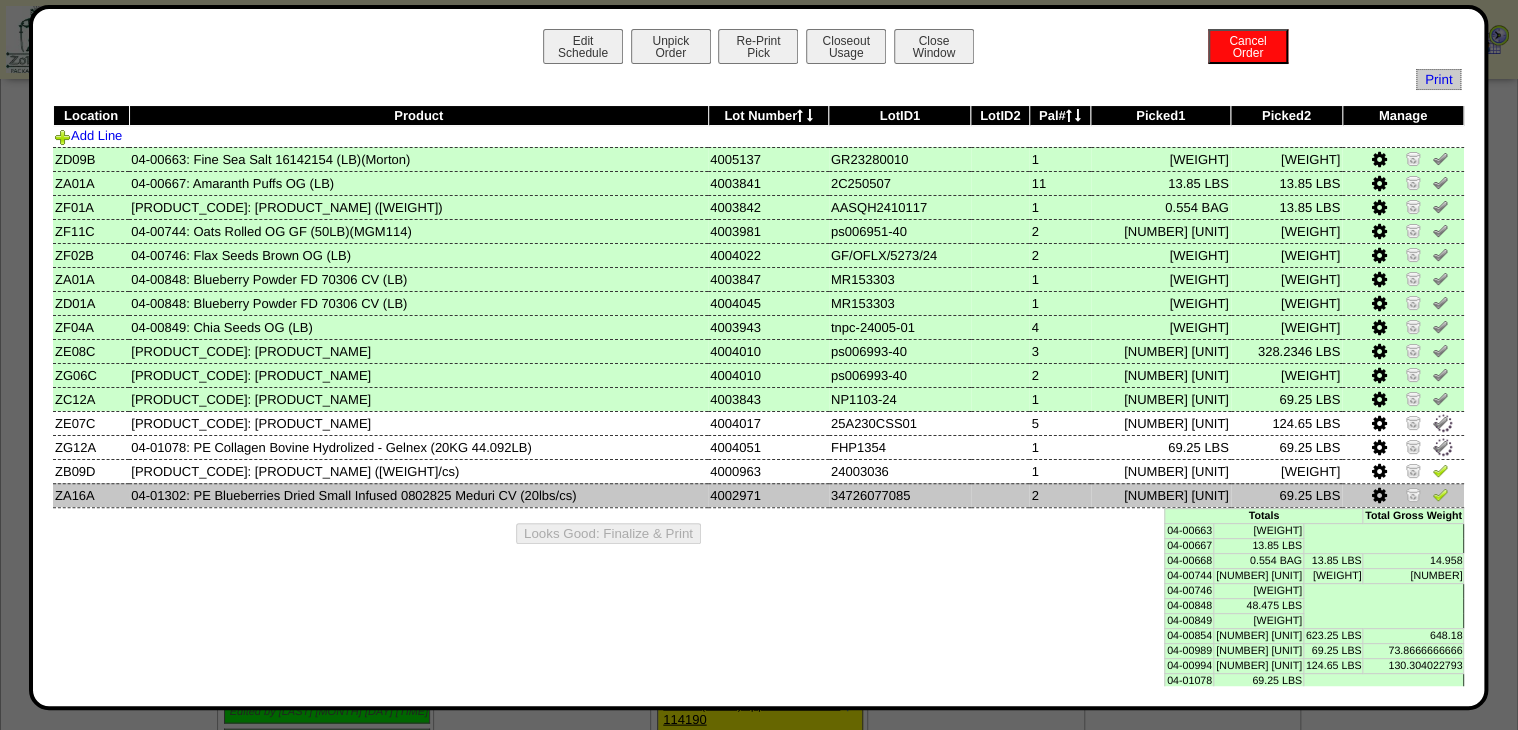 click at bounding box center [1440, 494] 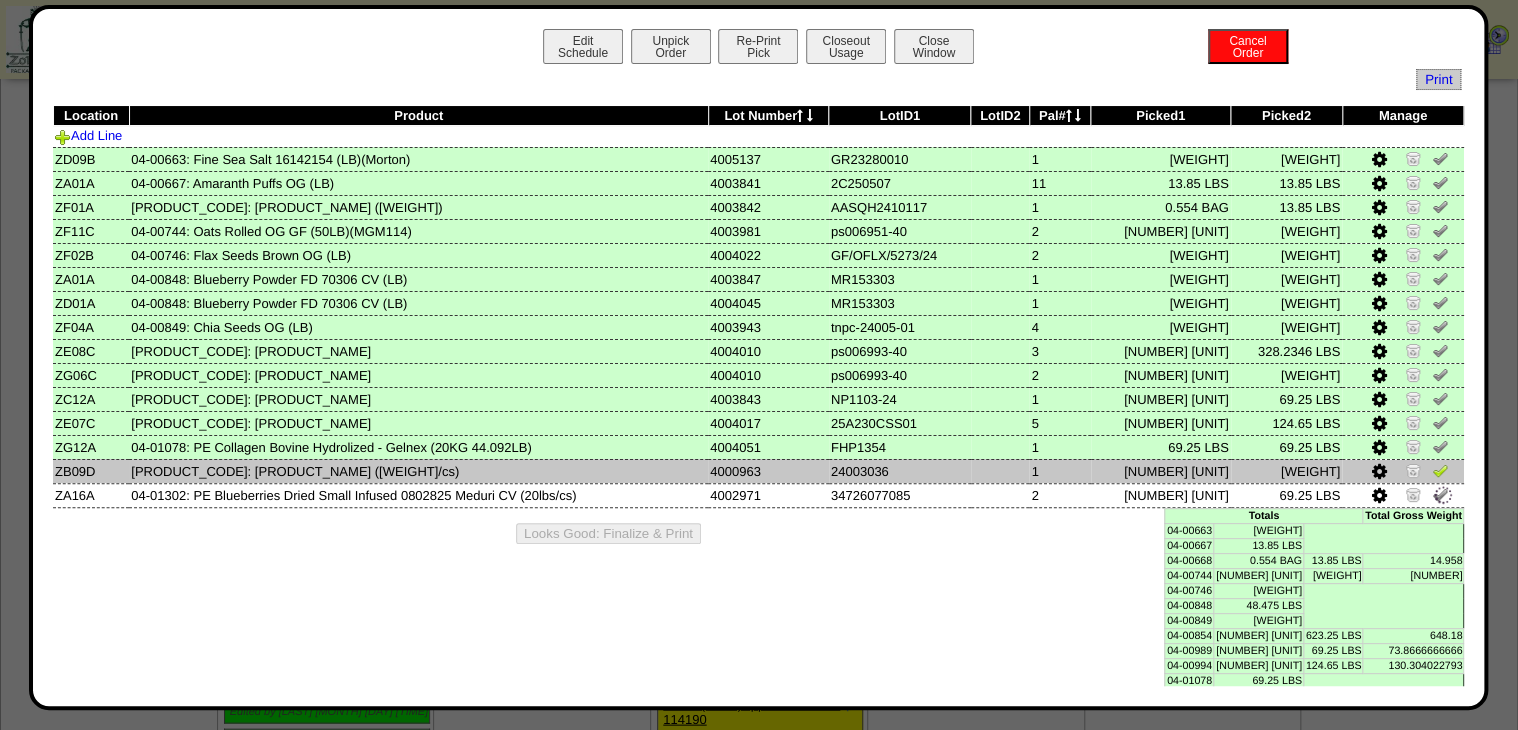 click at bounding box center (1403, 471) 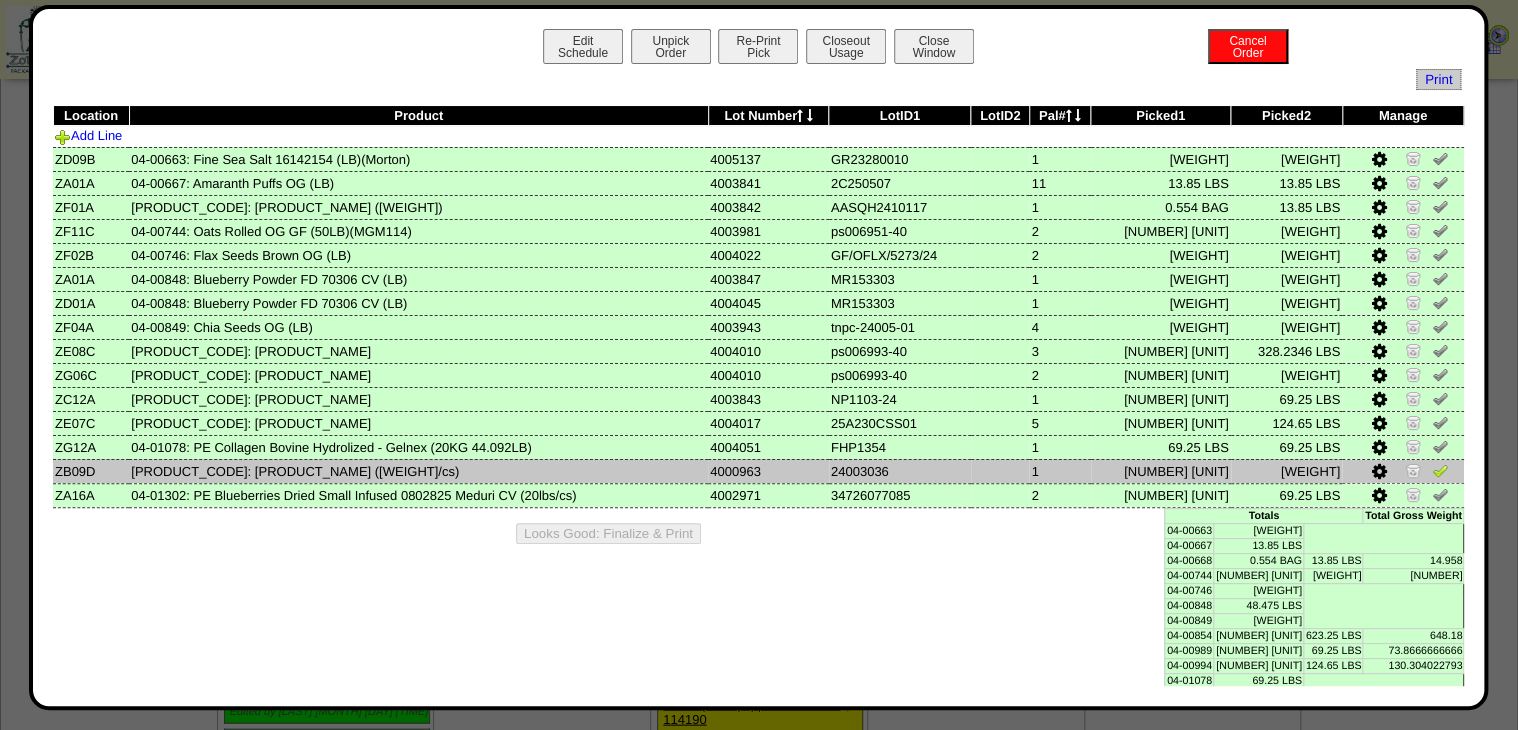 click at bounding box center [1403, 471] 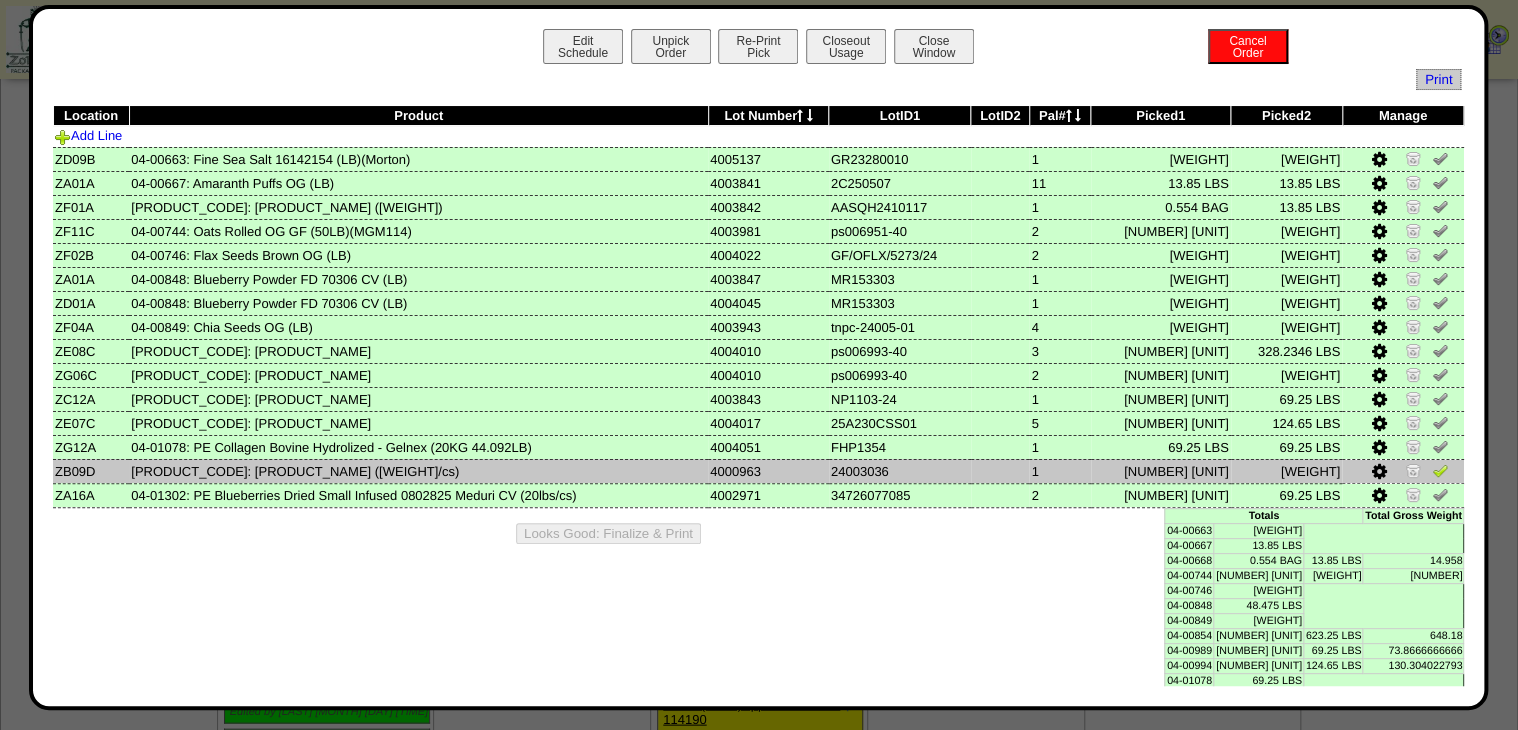 click at bounding box center [1440, 470] 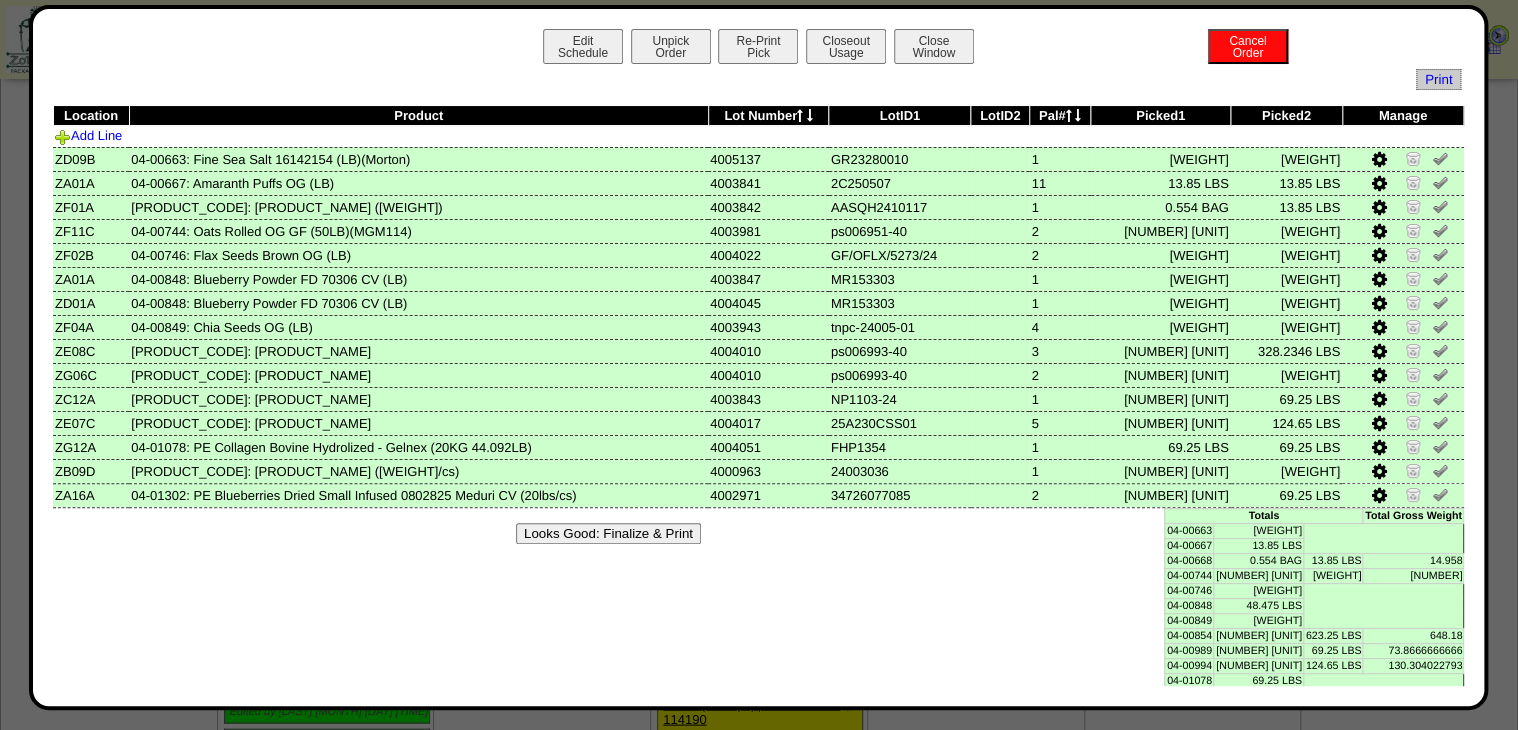 click on "Looks Good: Finalize & Print" at bounding box center (608, 533) 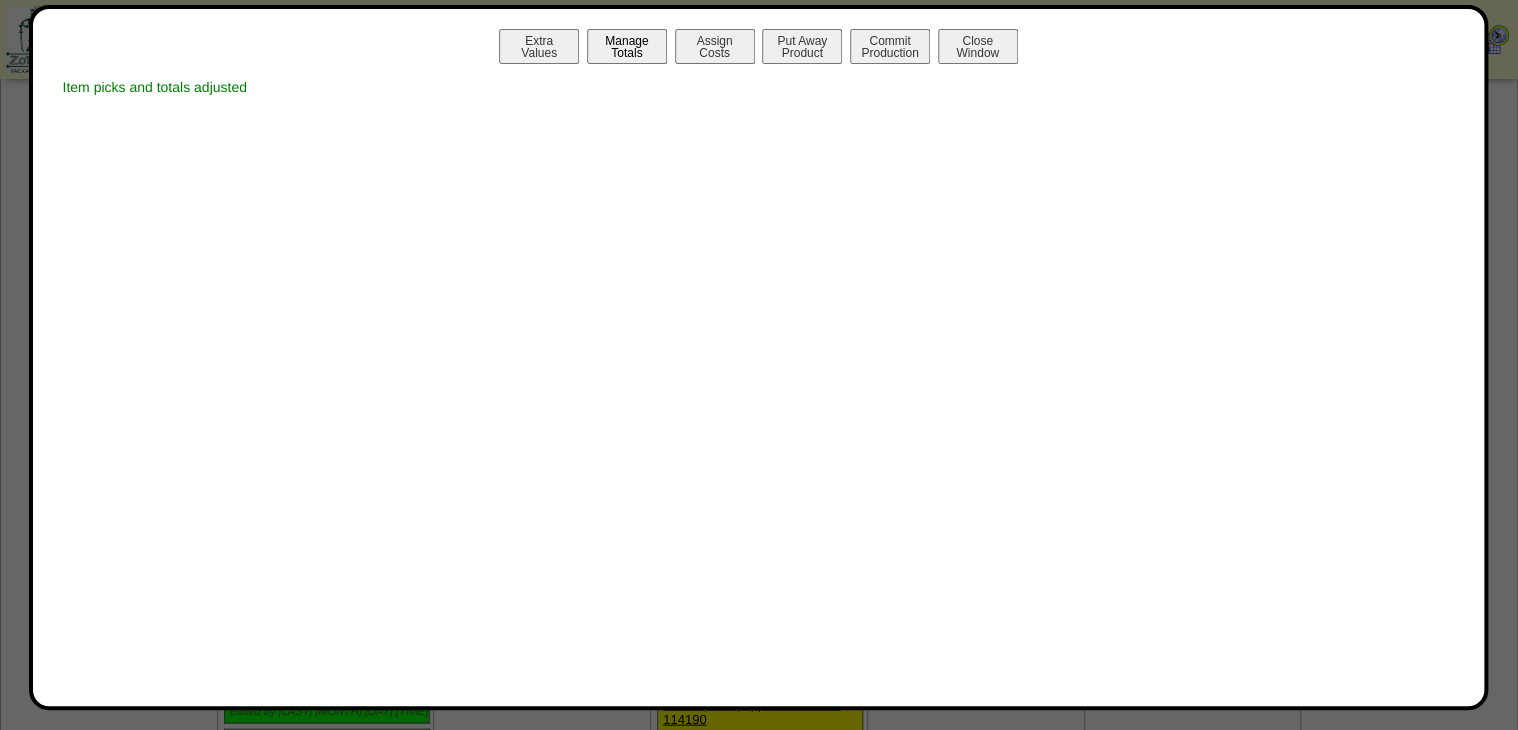click on "Manage Totals" at bounding box center [627, 46] 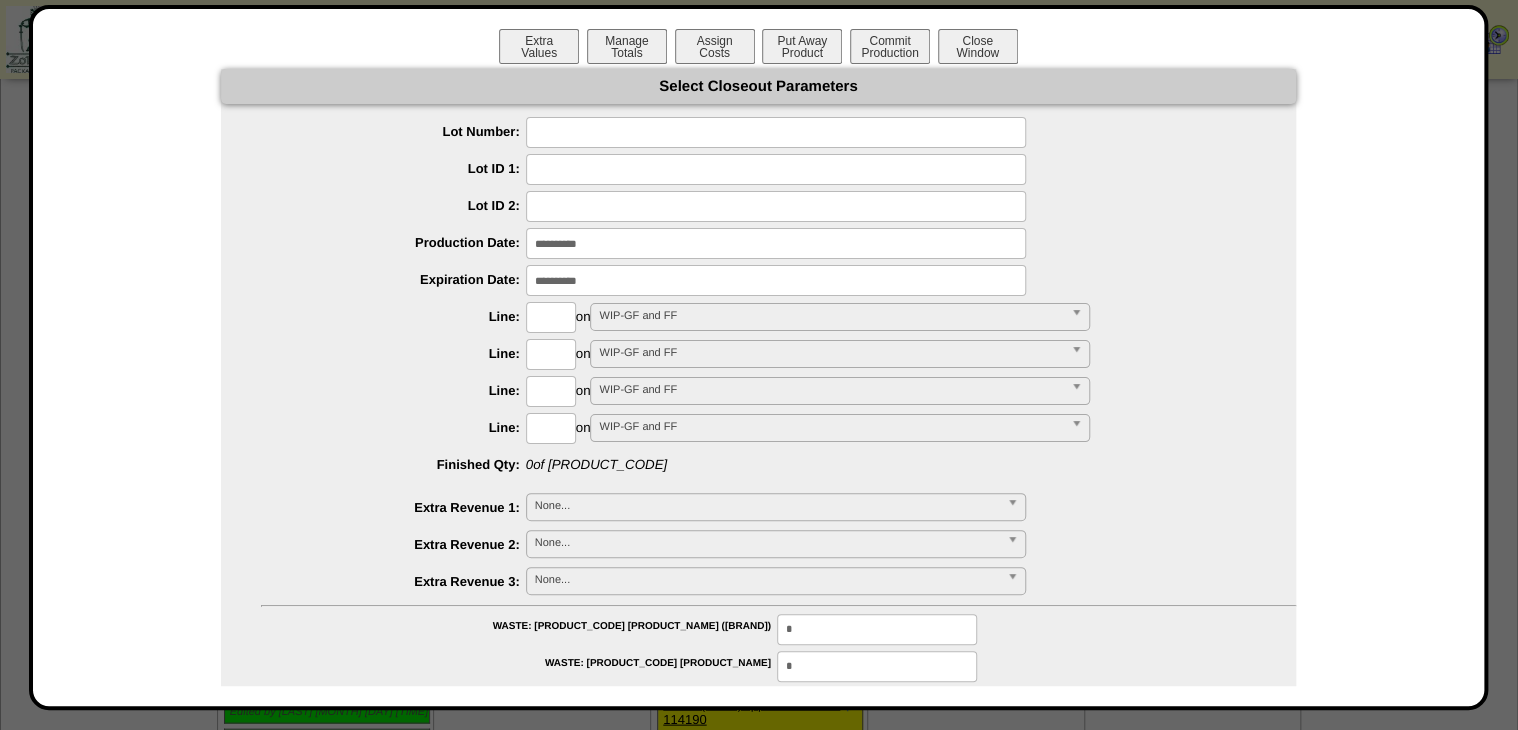 click at bounding box center (776, 132) 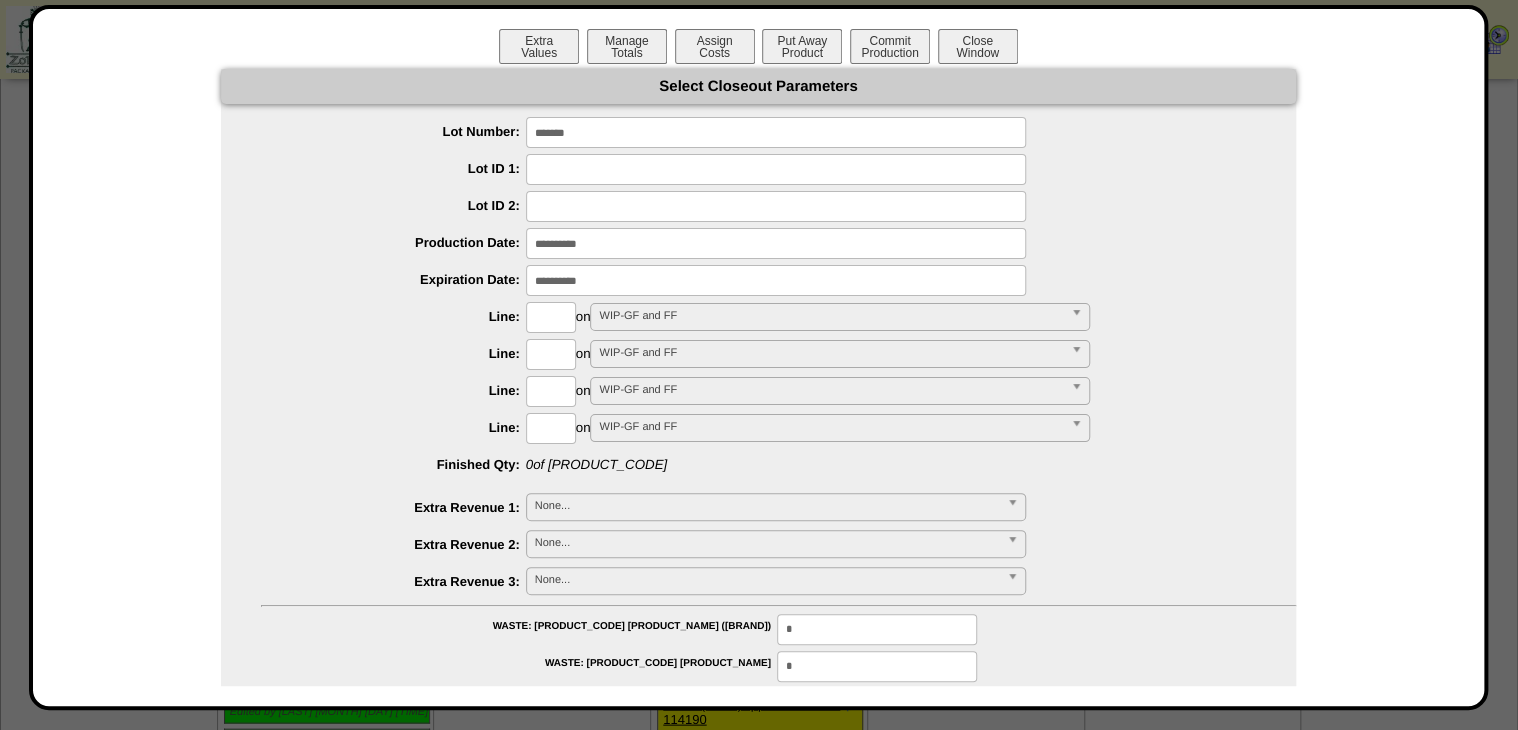 type on "*******" 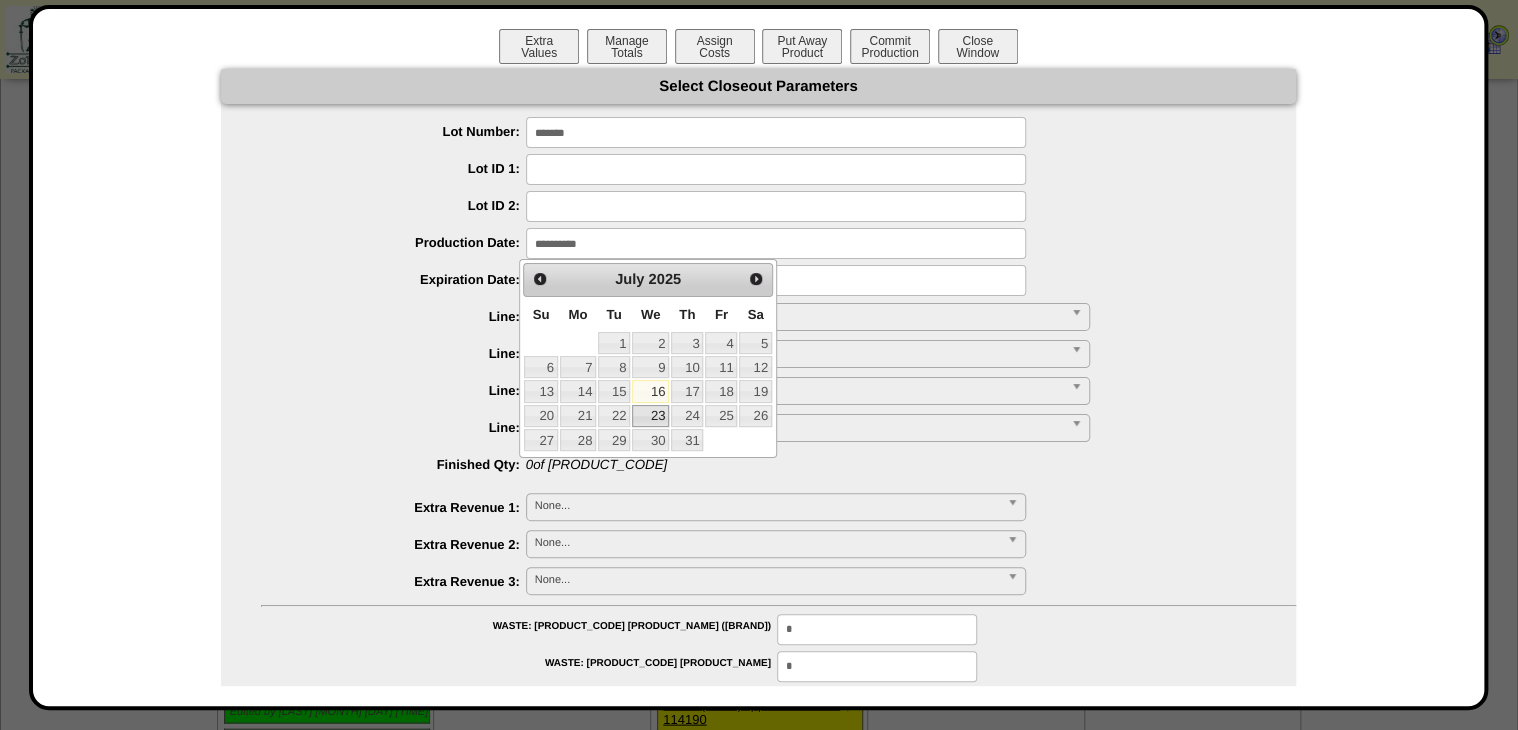 click on "15" at bounding box center [614, 391] 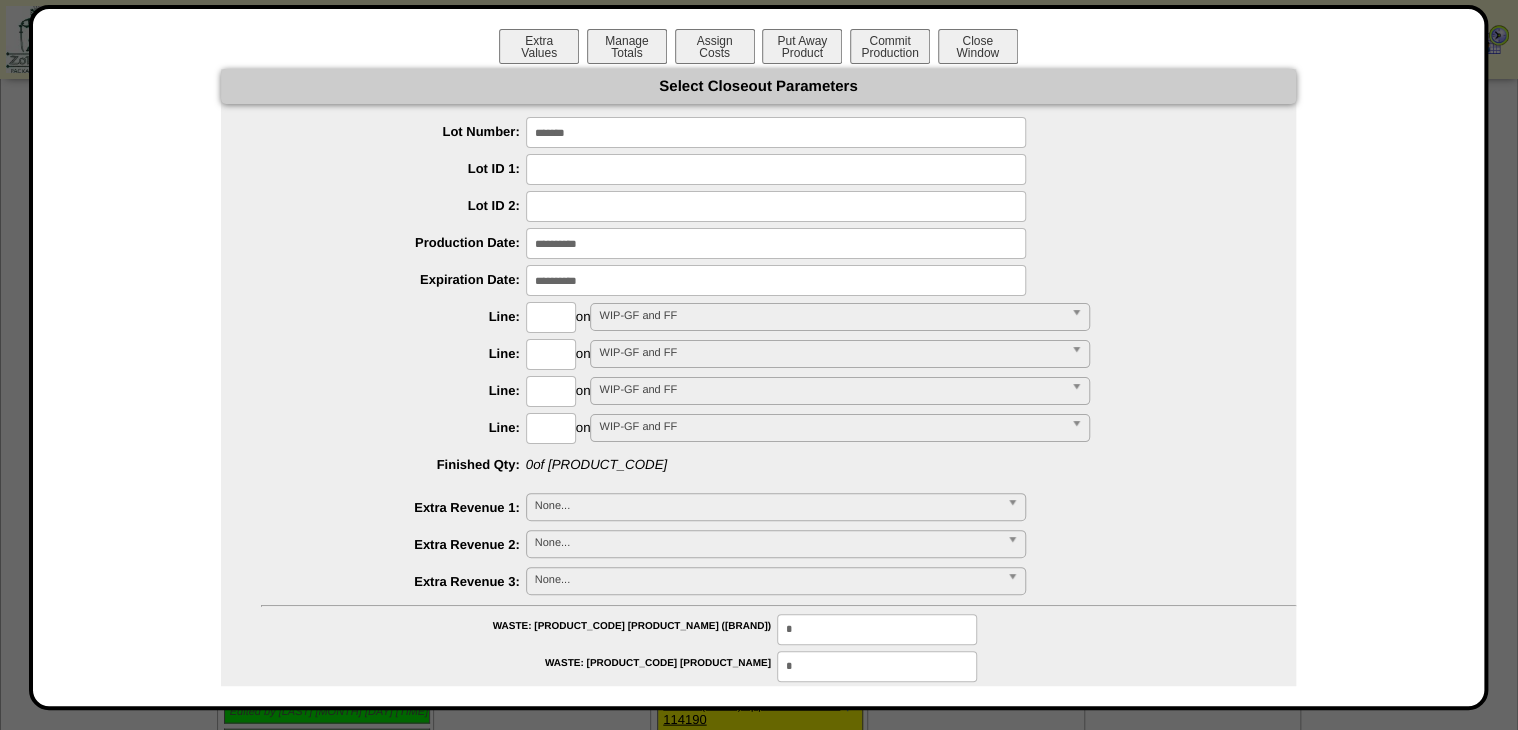 click on "Extra Values
Manage Totals
Assign Costs
Put Away Product
Commit Production
Close Window
Select Closeout Parameters
Lot Number:
*******
Lot ID 1:
Lot ID 2:
Production Date:
Expiration Date:" at bounding box center (759, 948) 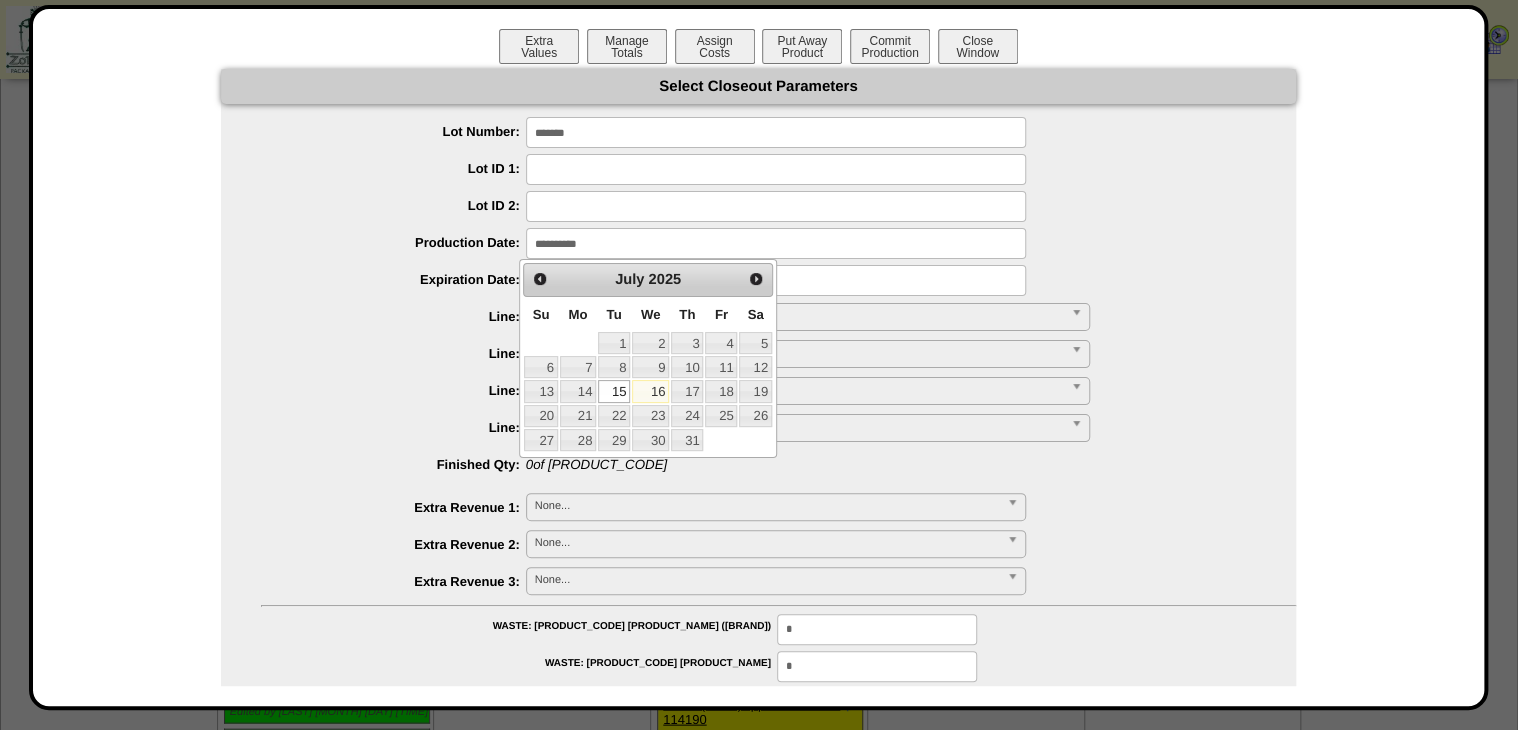 click at bounding box center (776, 243) 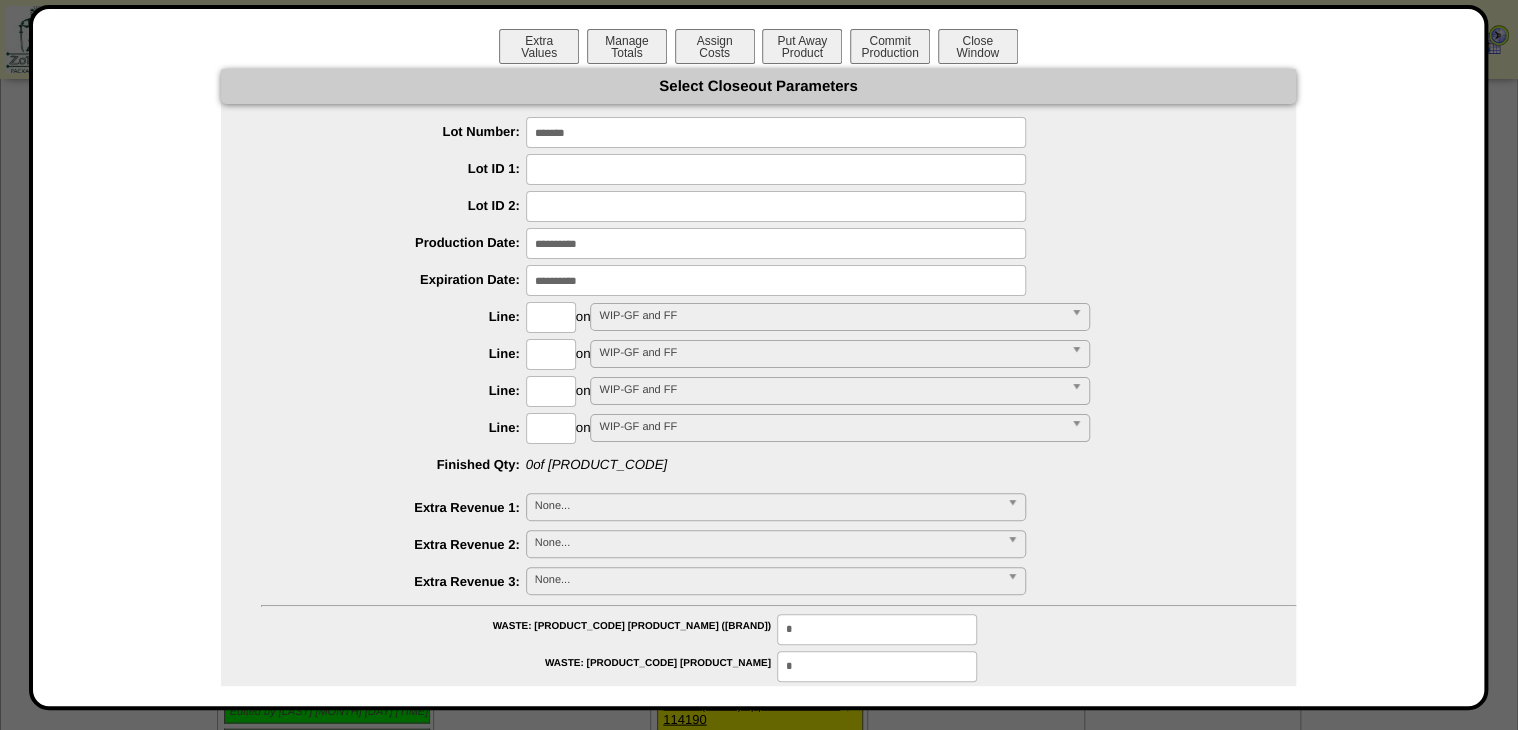 click at bounding box center [776, 243] 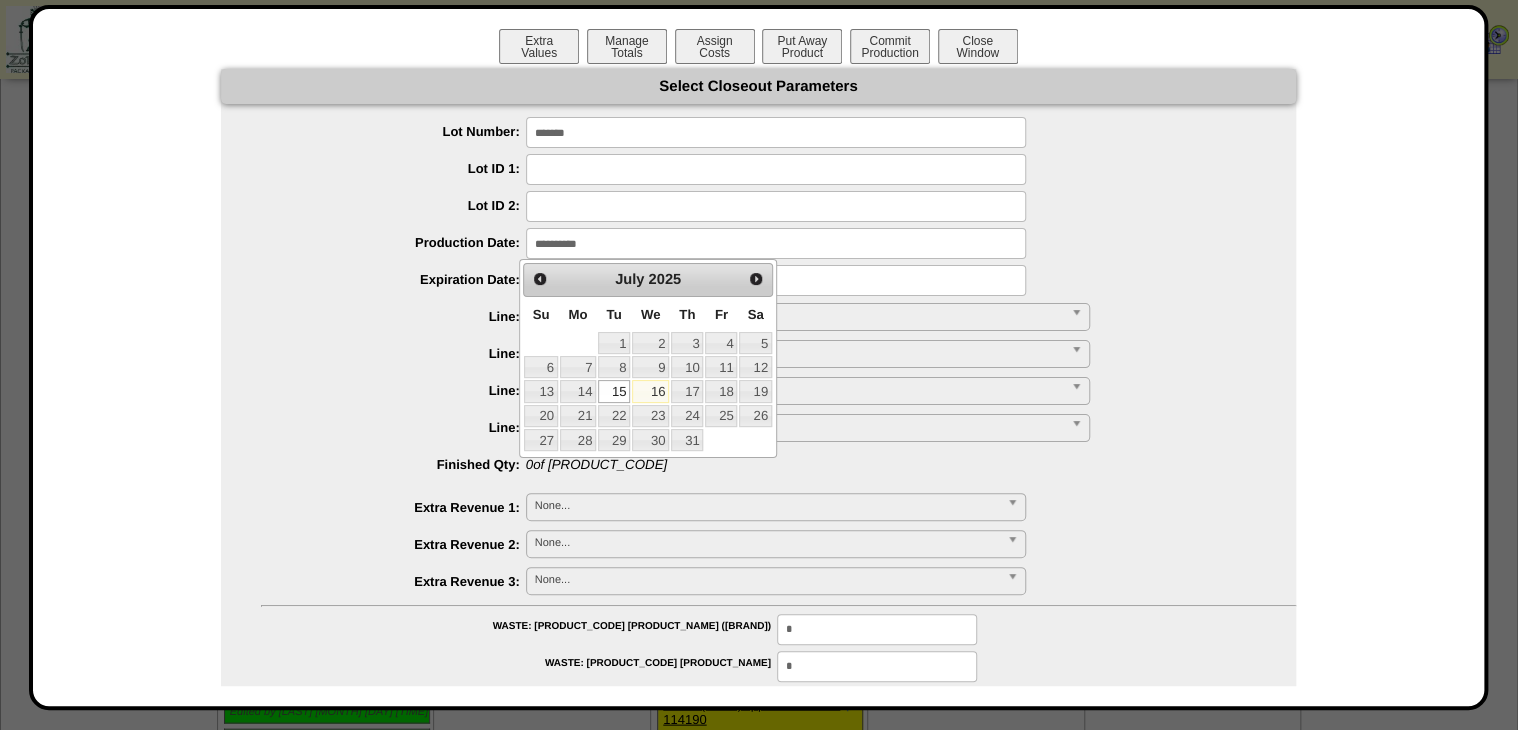 click on "**********" at bounding box center (778, 317) 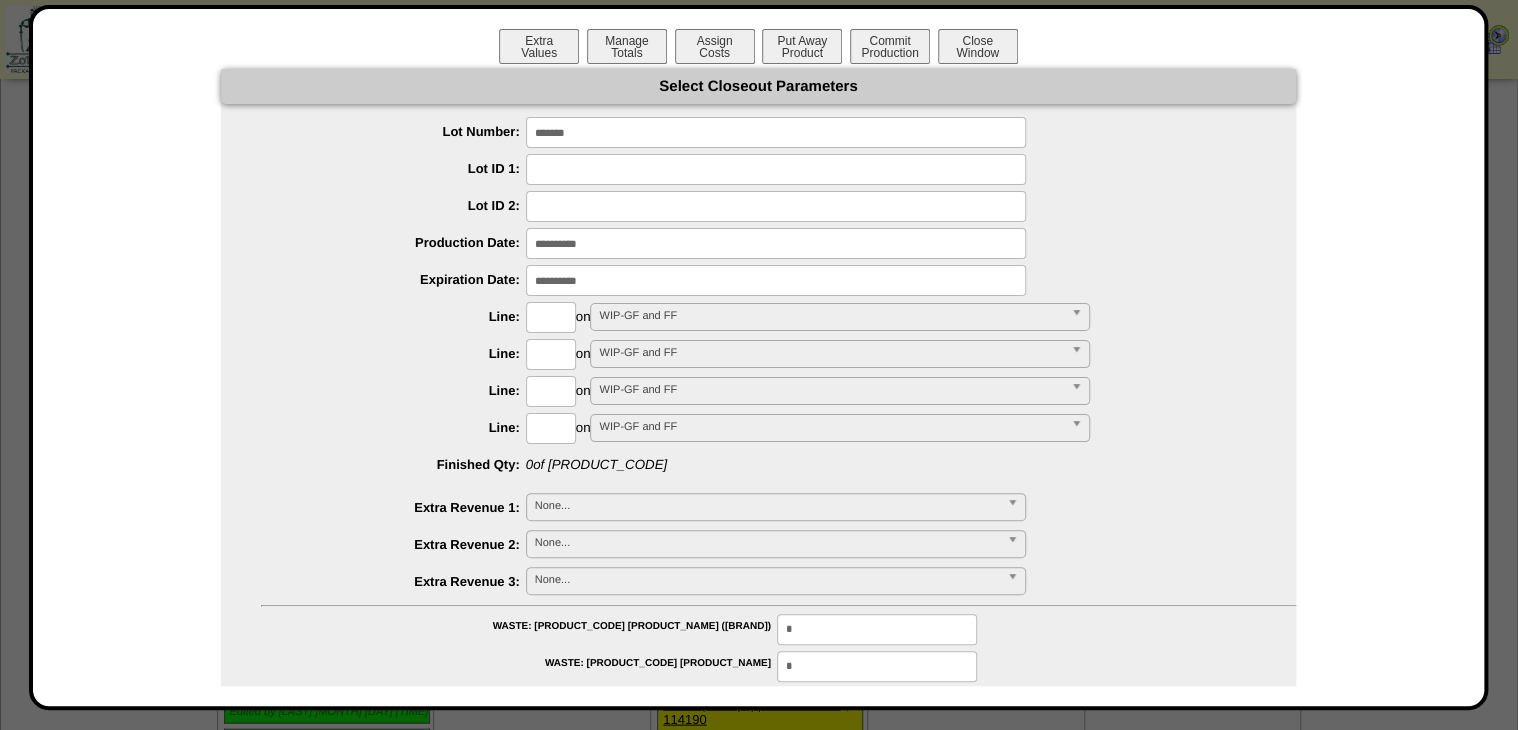 click at bounding box center [776, 280] 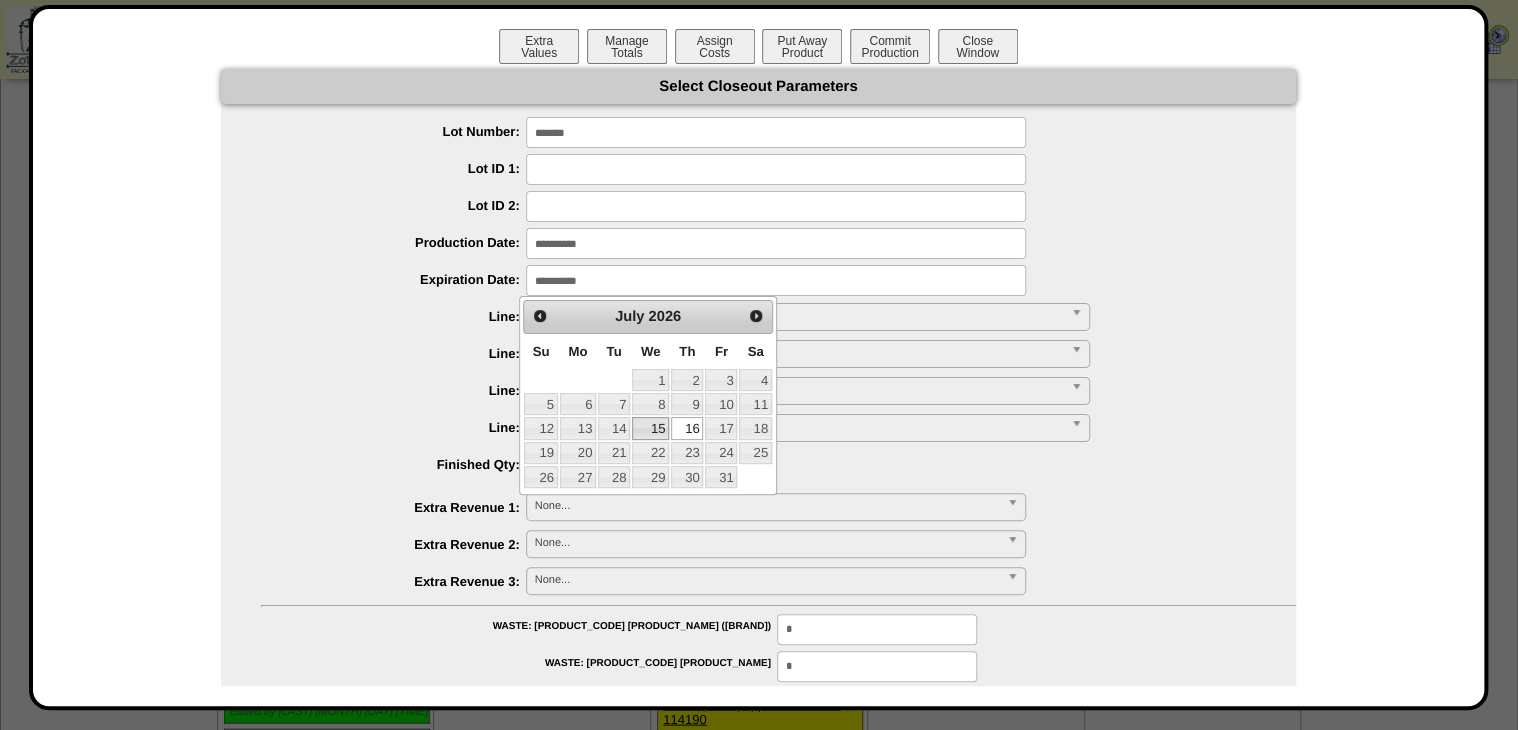 click on "15" at bounding box center (650, 428) 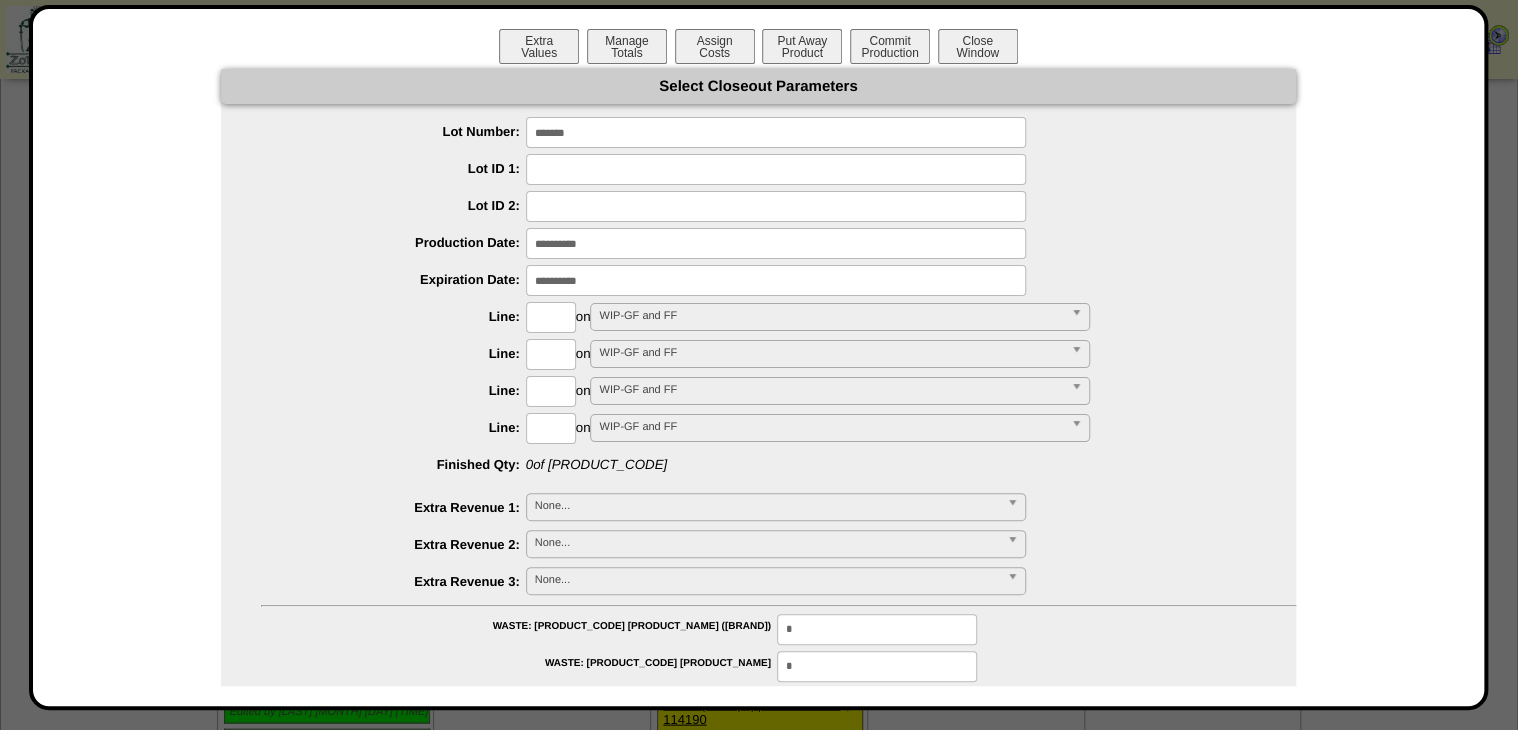 click at bounding box center (551, 317) 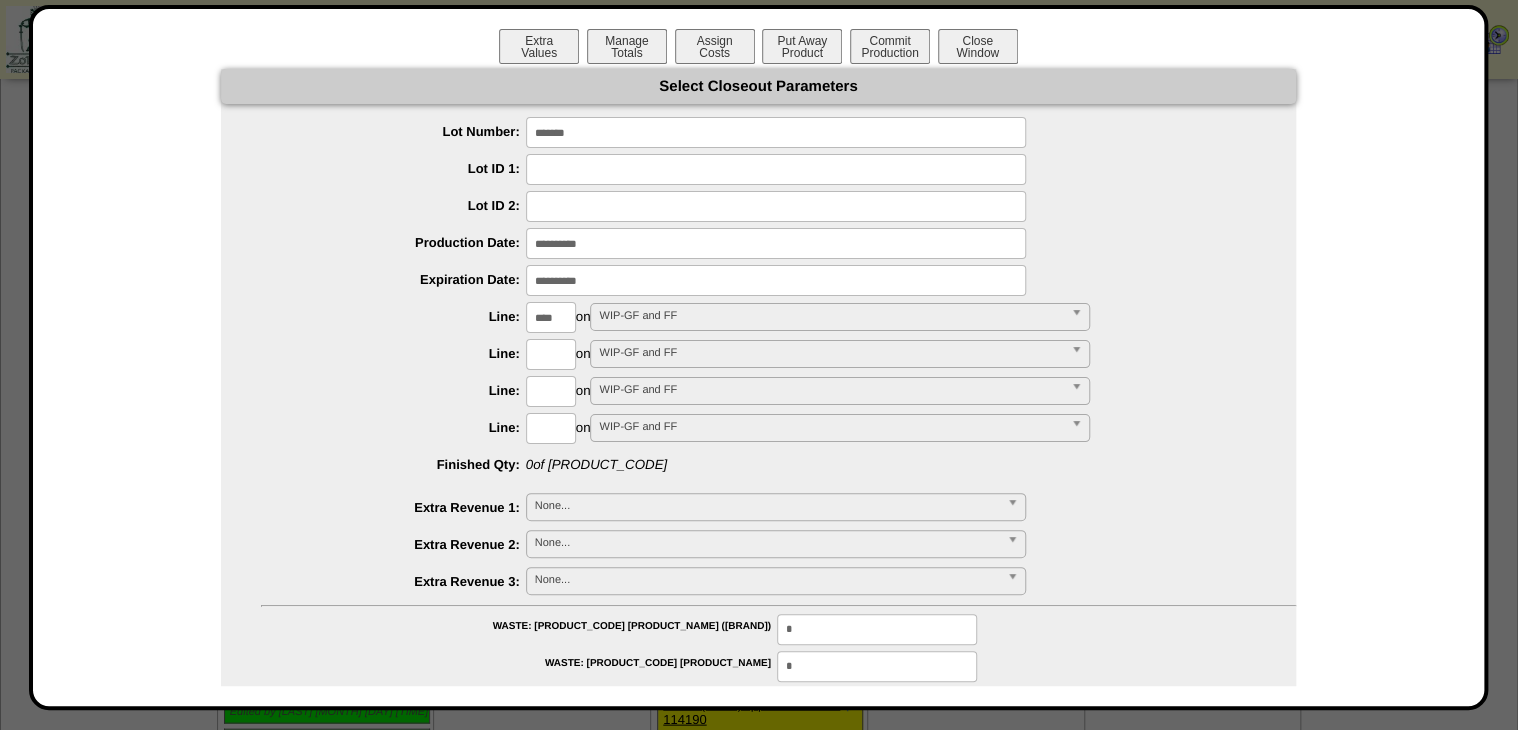 type on "****" 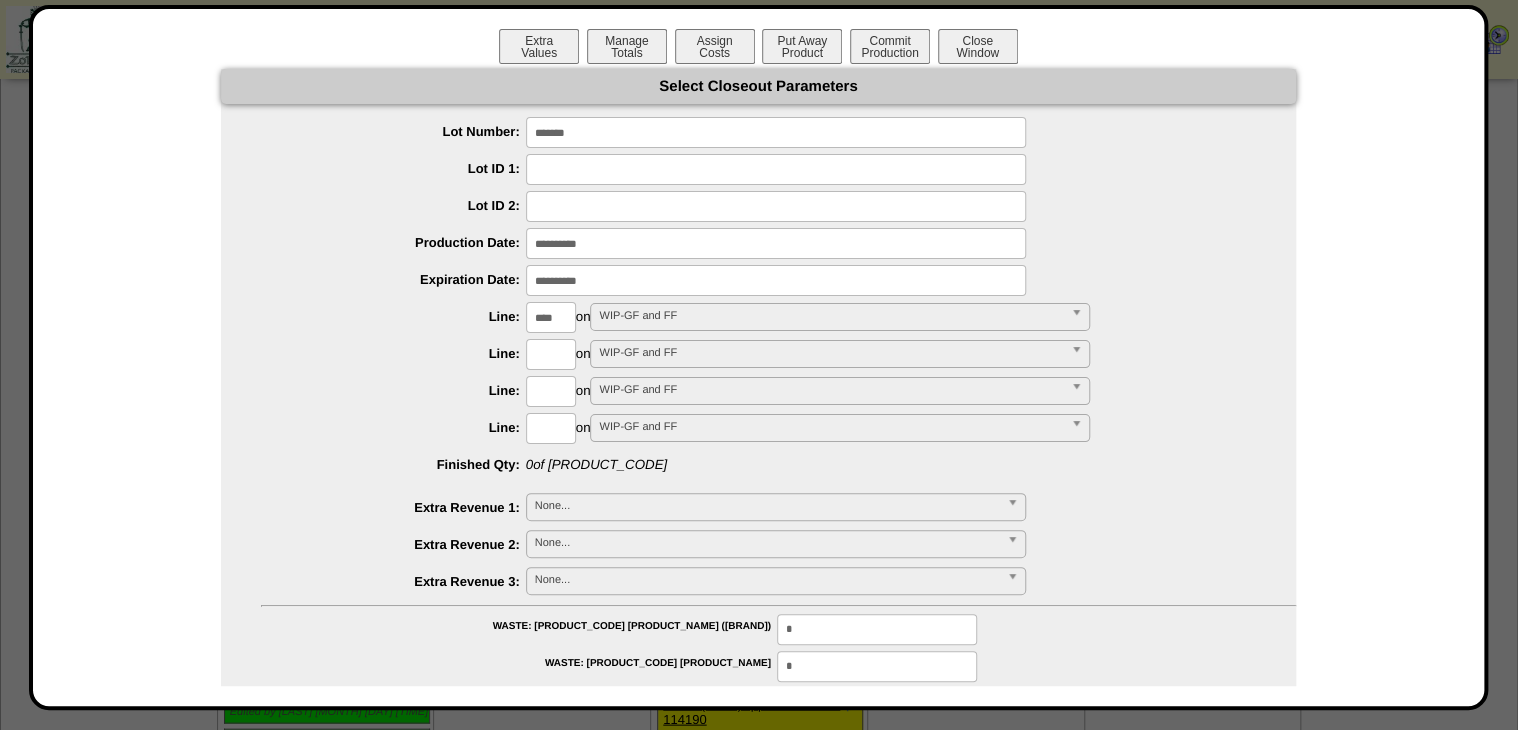 click on "**********" at bounding box center [758, 1121] 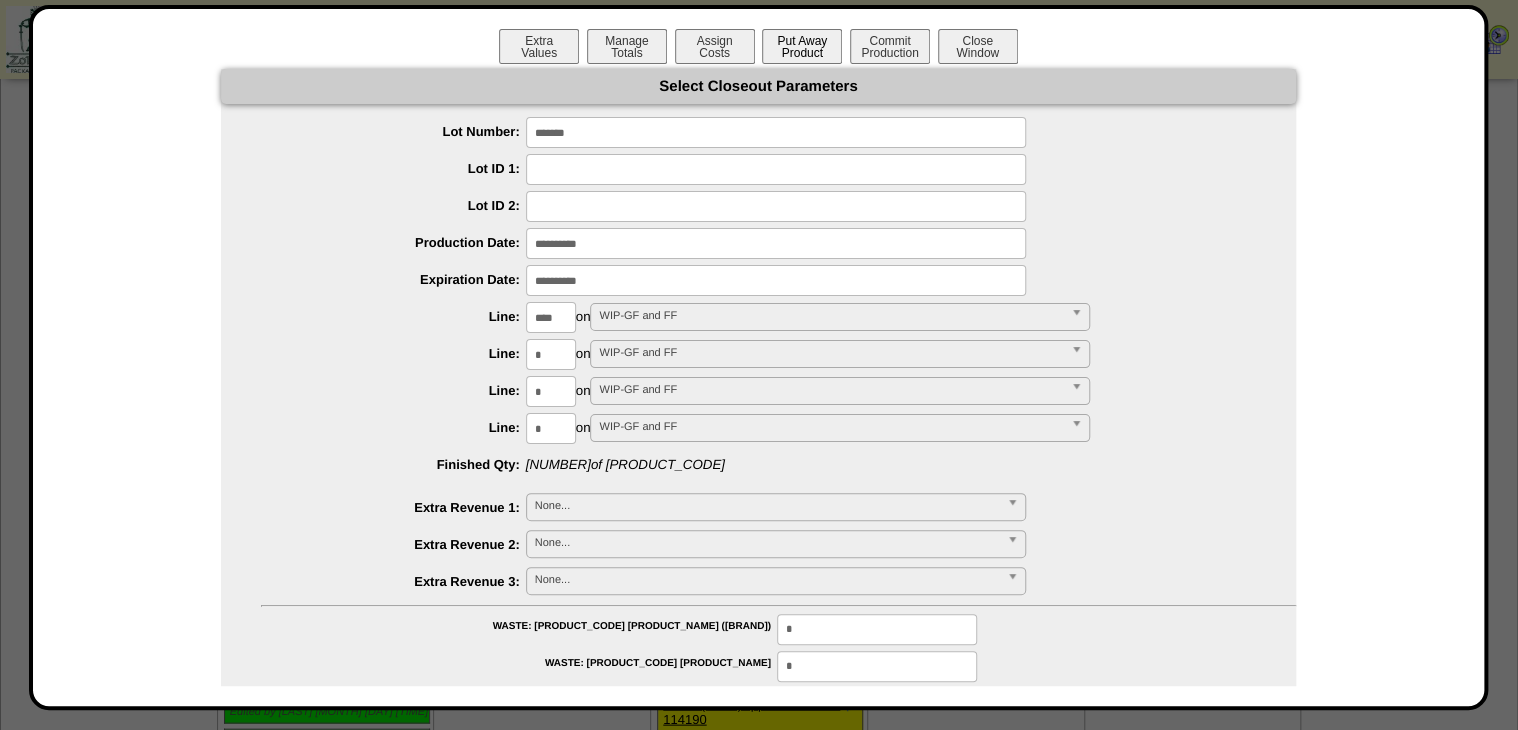 click on "Put Away Product" at bounding box center (802, 46) 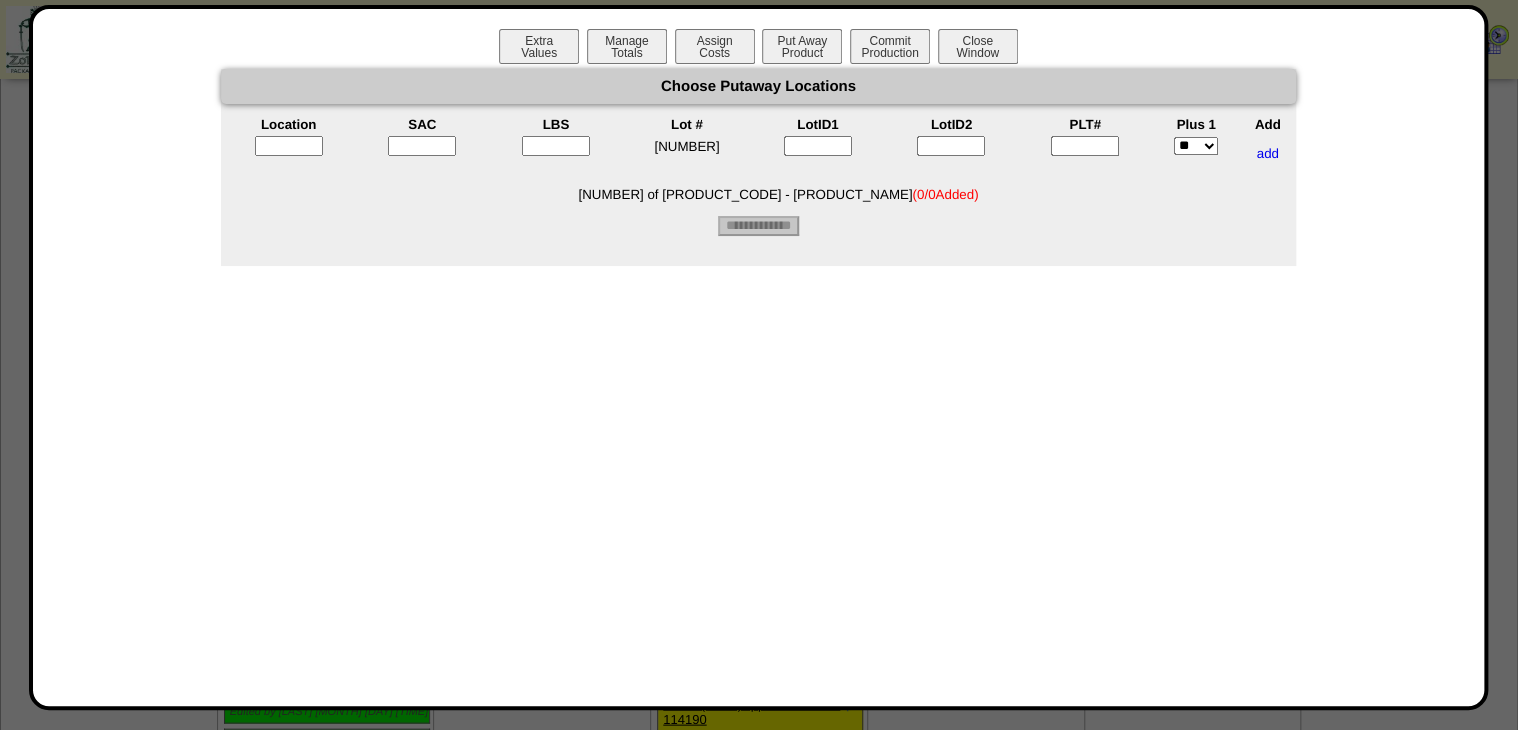 click at bounding box center [289, 146] 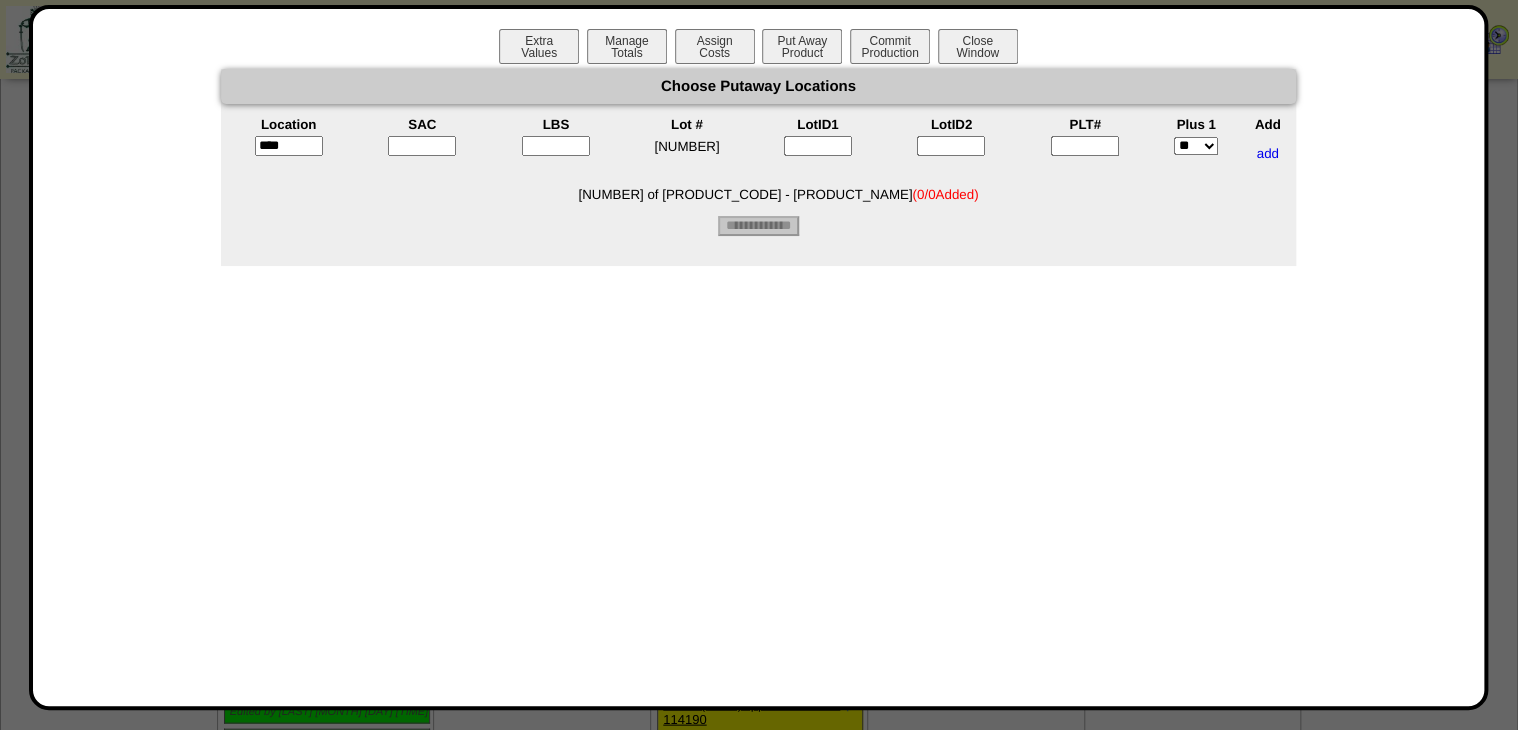 type on "*****" 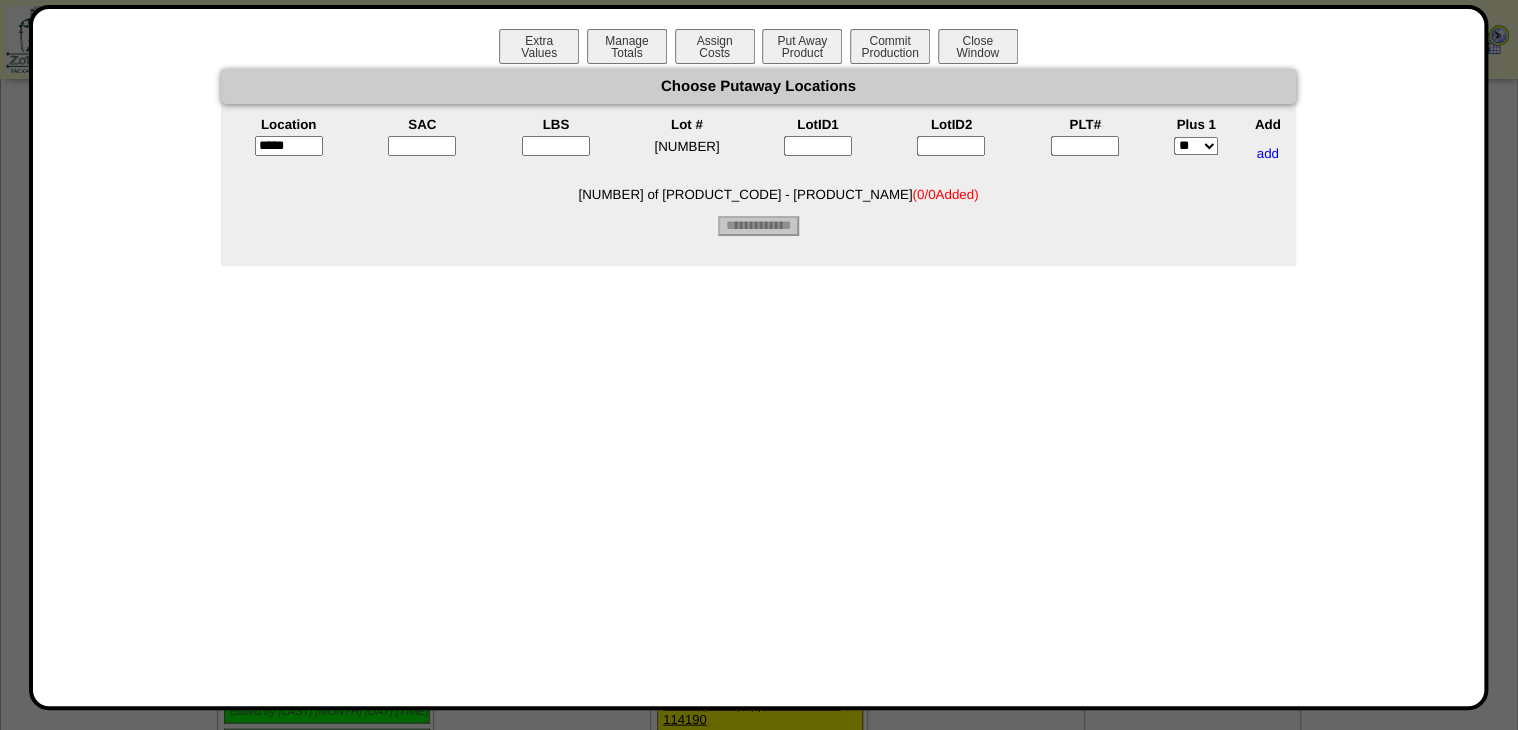 click at bounding box center [422, 146] 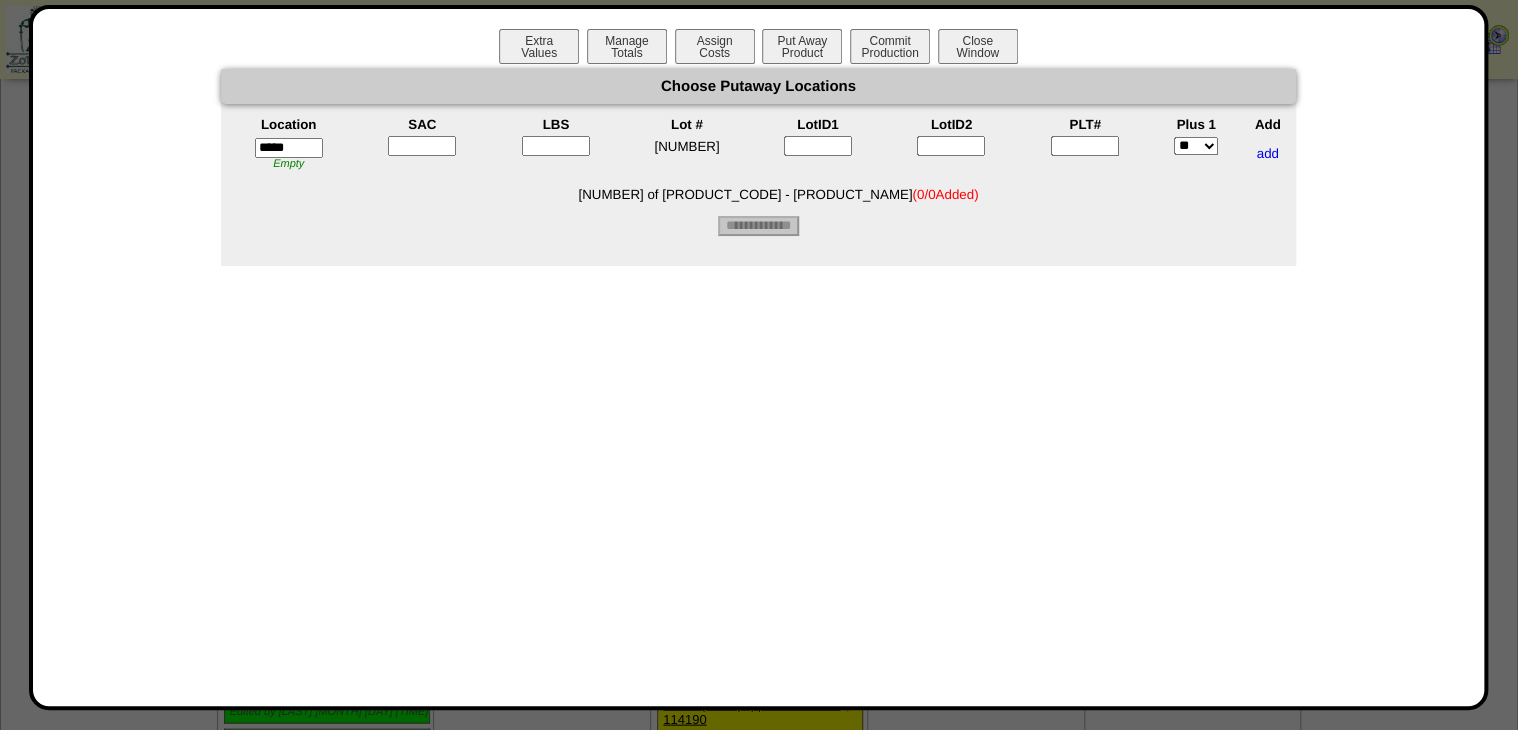click at bounding box center [422, 146] 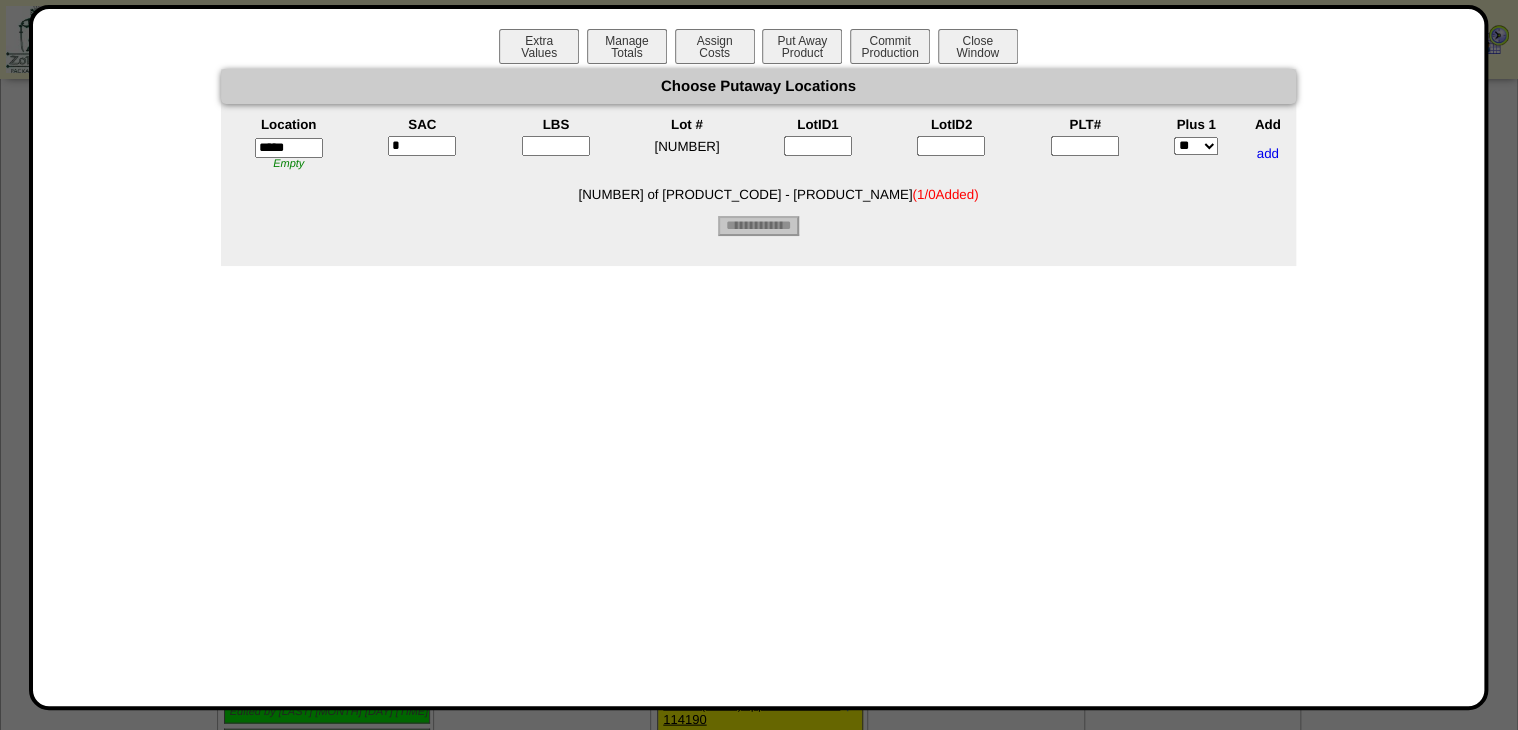 click at bounding box center (556, 146) 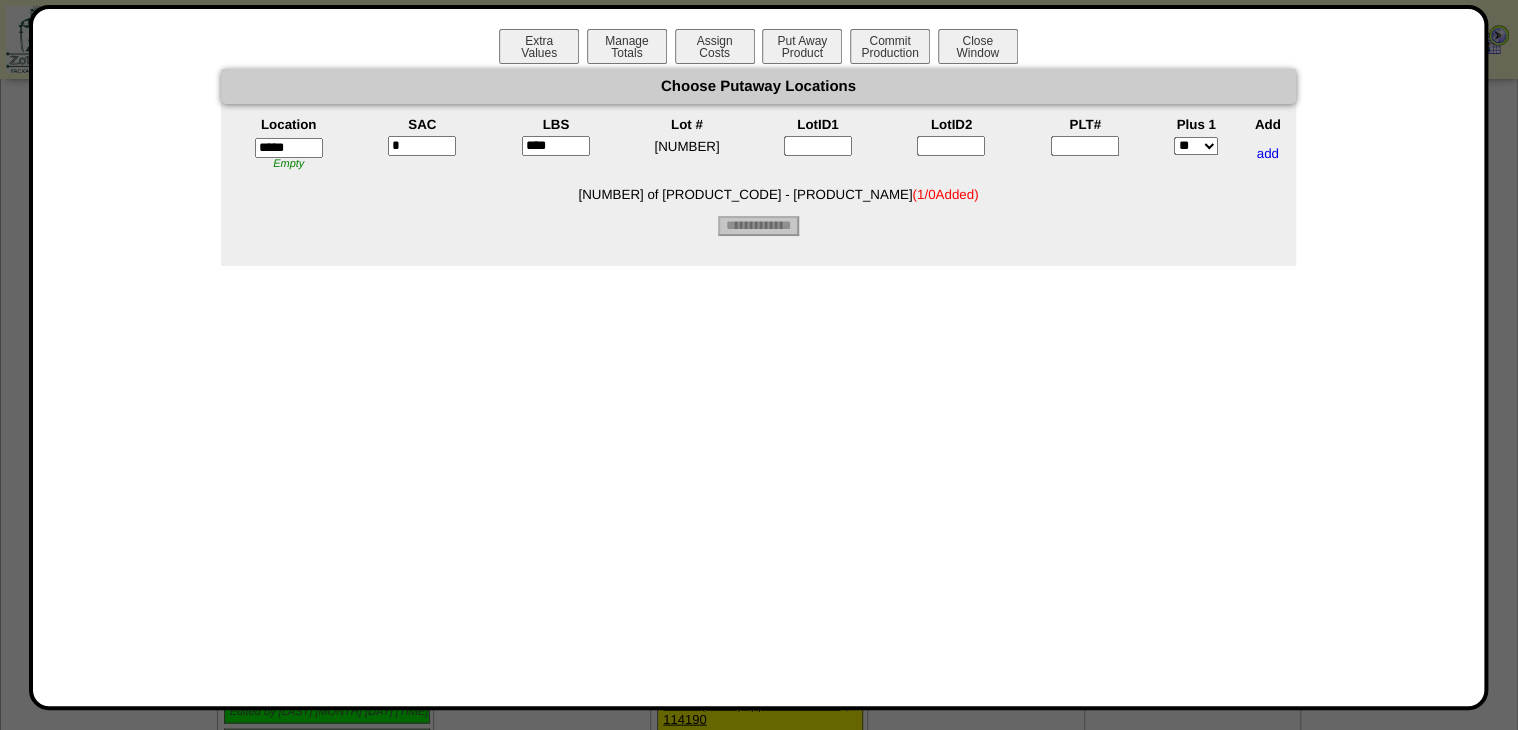 type on "****" 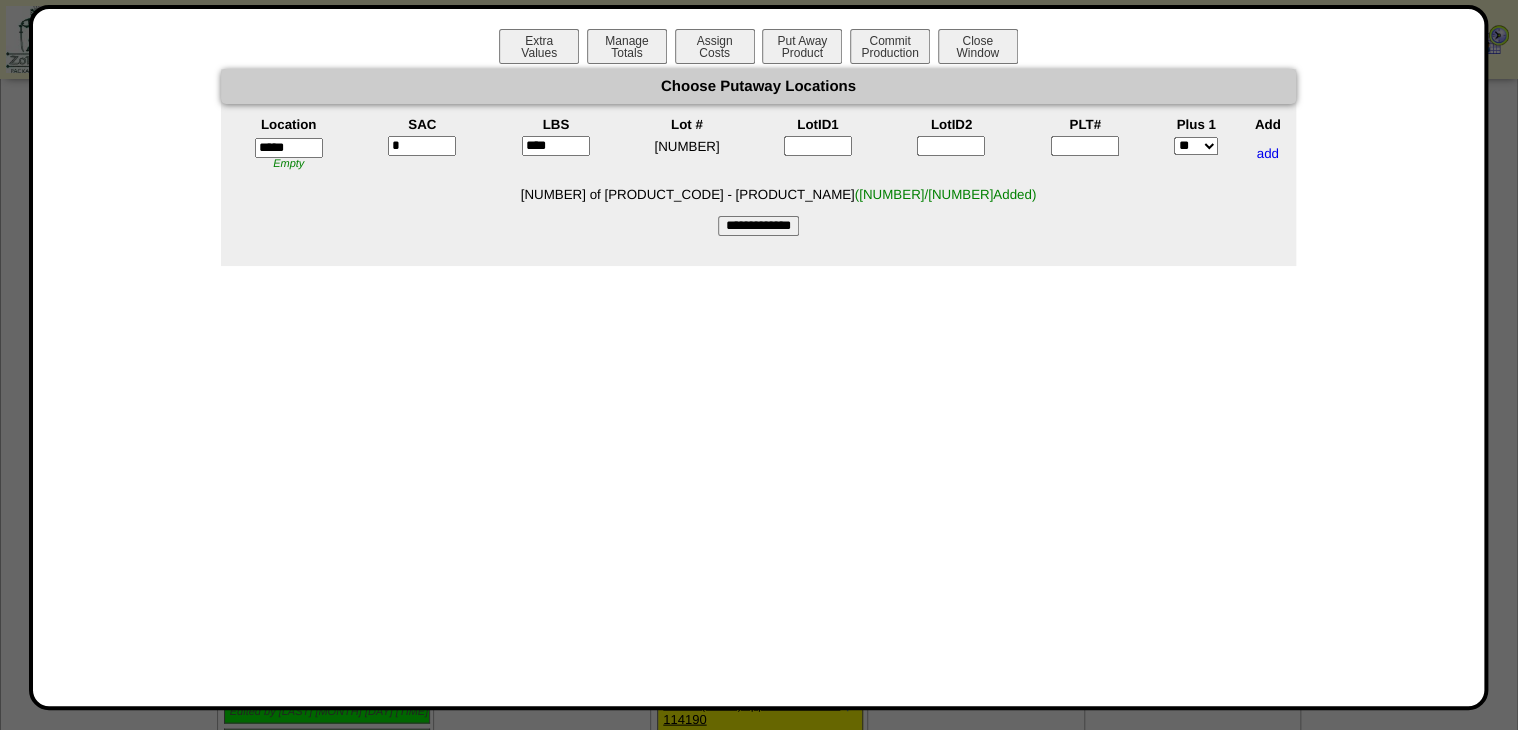 click on "Extra Values
Manage Totals
Assign Costs
Put Away Product
Commit Production
Close Window" at bounding box center [759, 49] 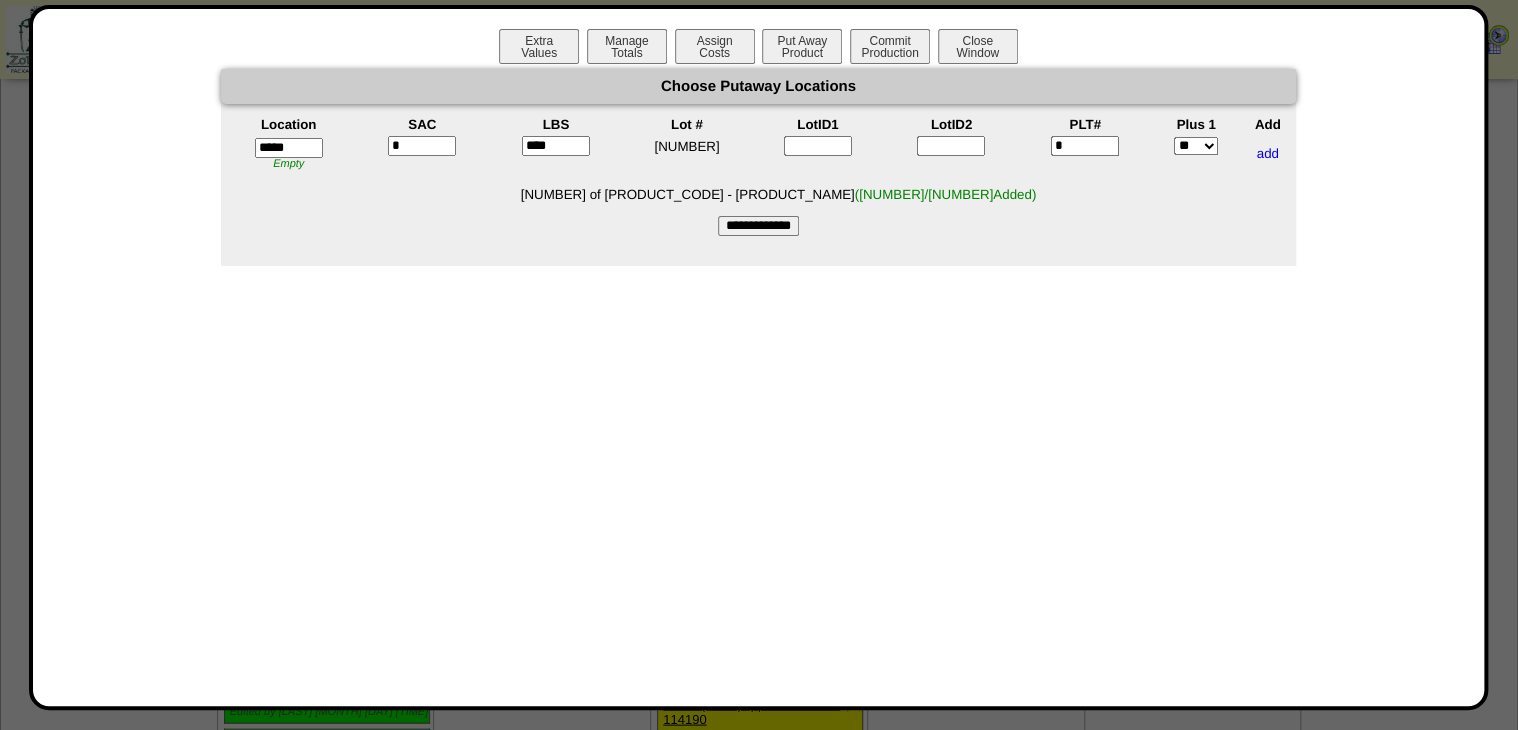 click on "**********" at bounding box center [758, 226] 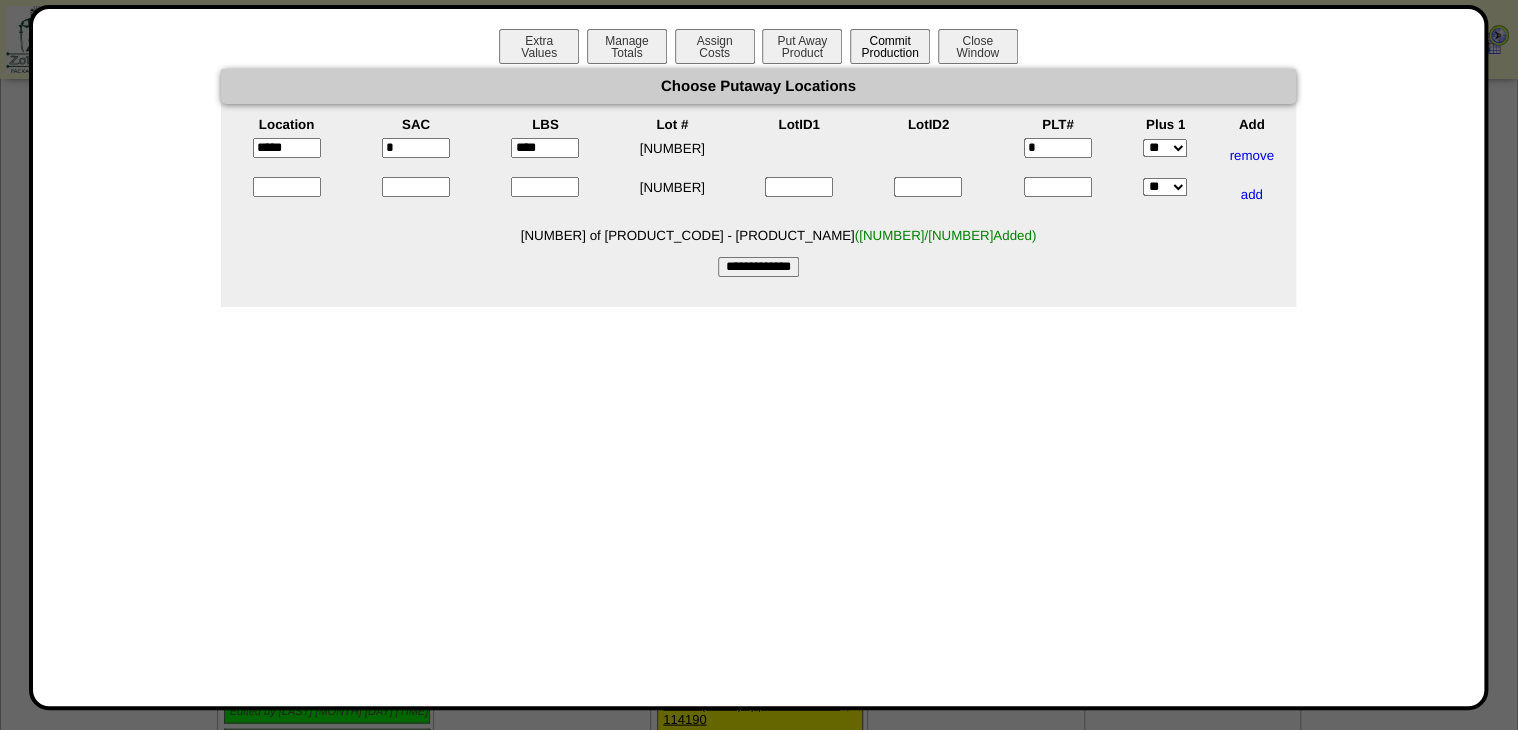 click on "Commit Production" at bounding box center (890, 46) 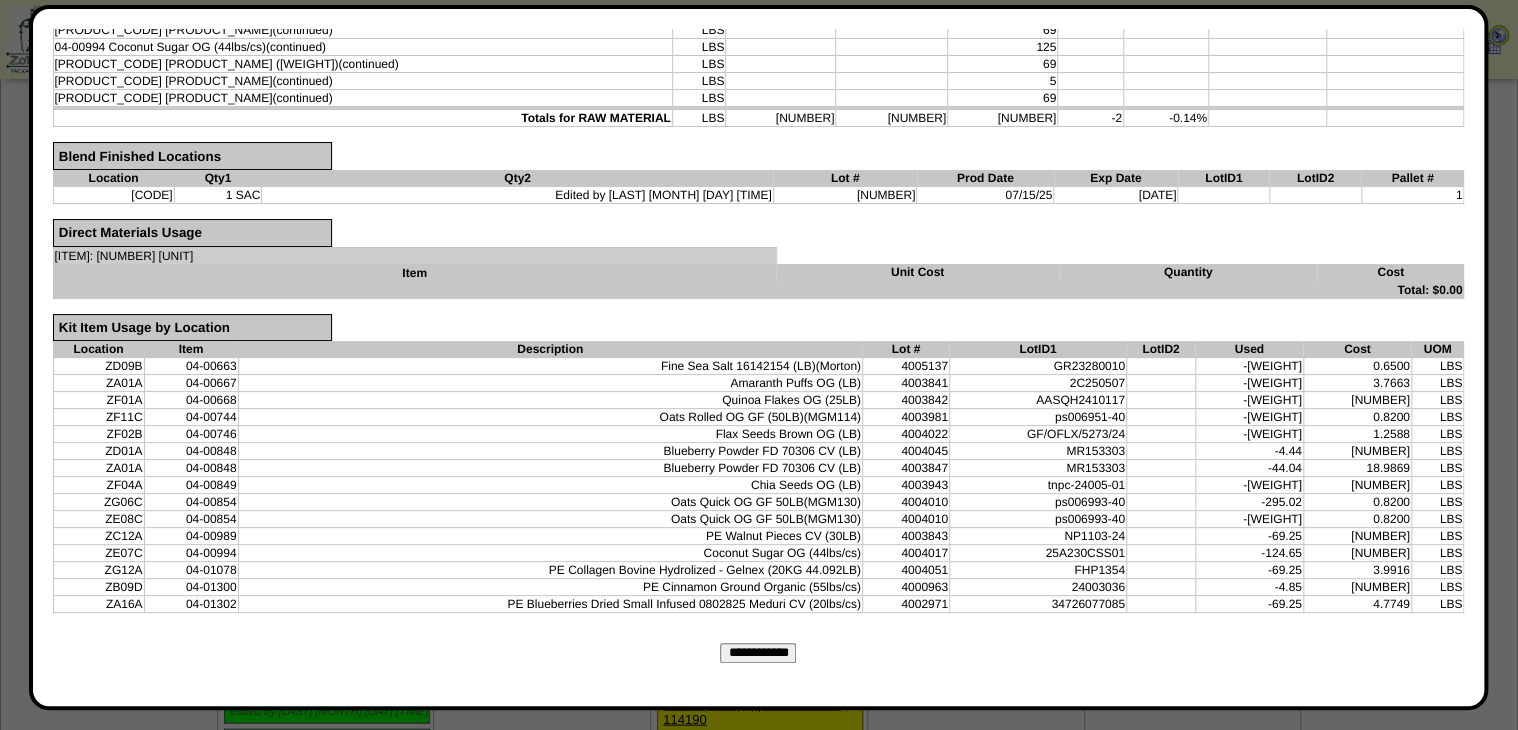 scroll, scrollTop: 560, scrollLeft: 0, axis: vertical 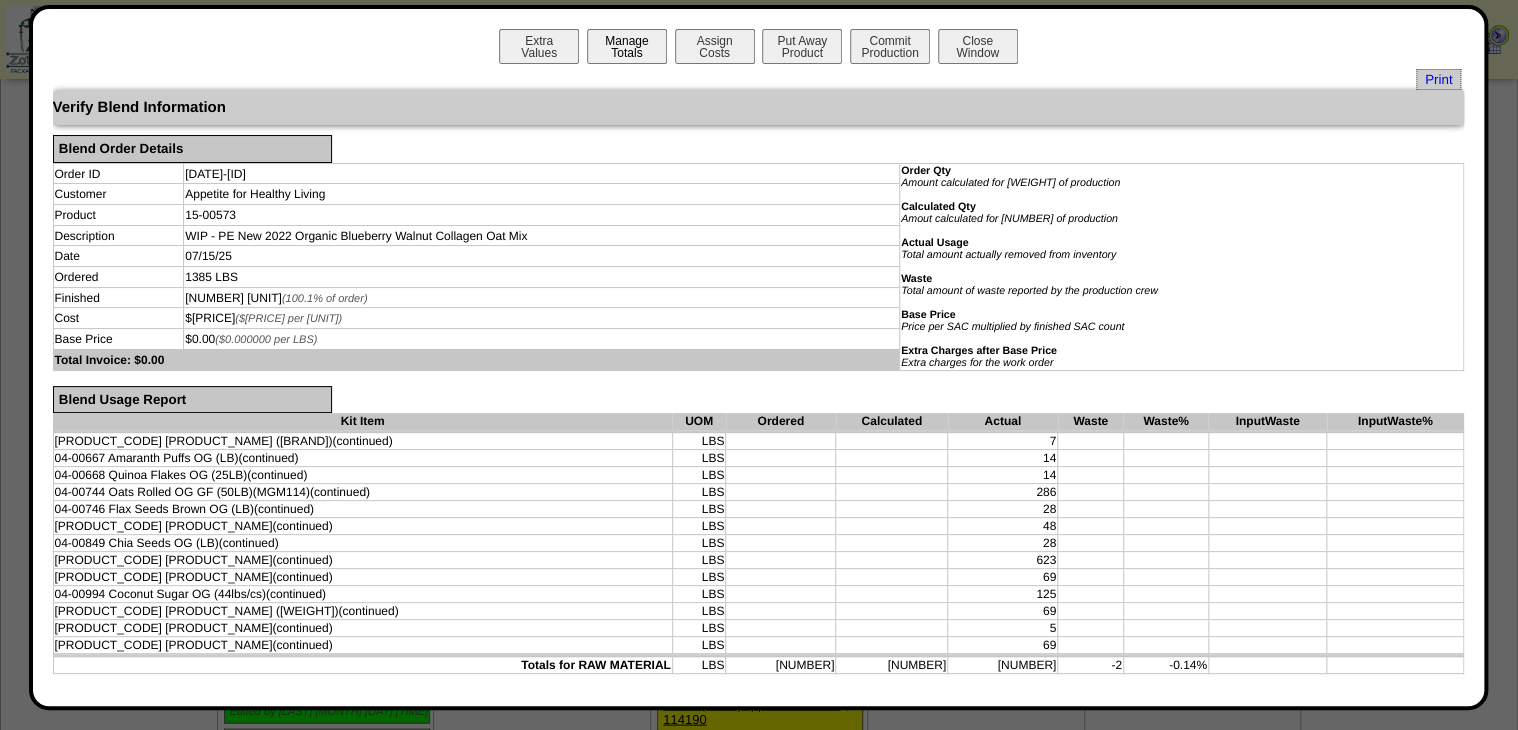 click on "Manage Totals" at bounding box center [627, 46] 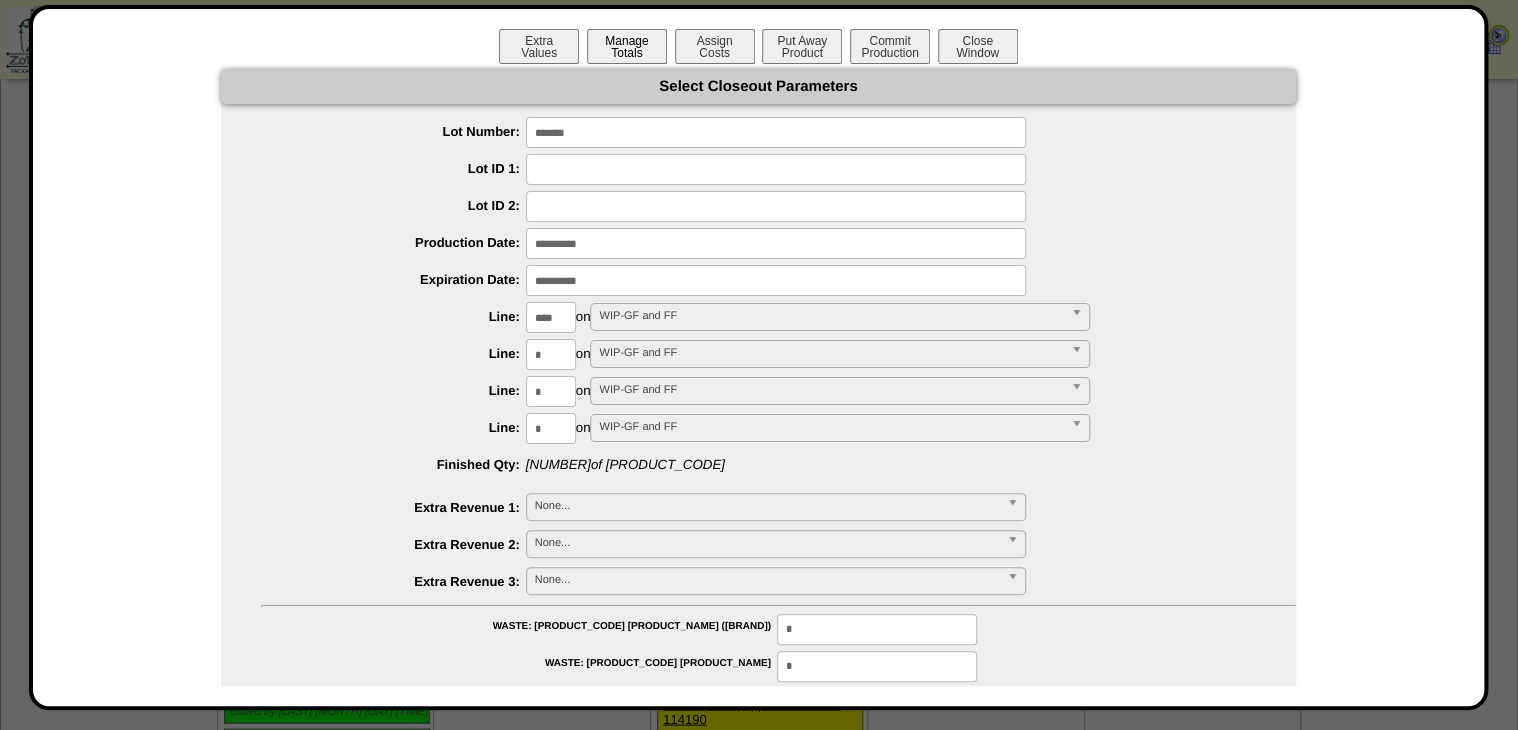 click on "Manage Totals" at bounding box center [627, 46] 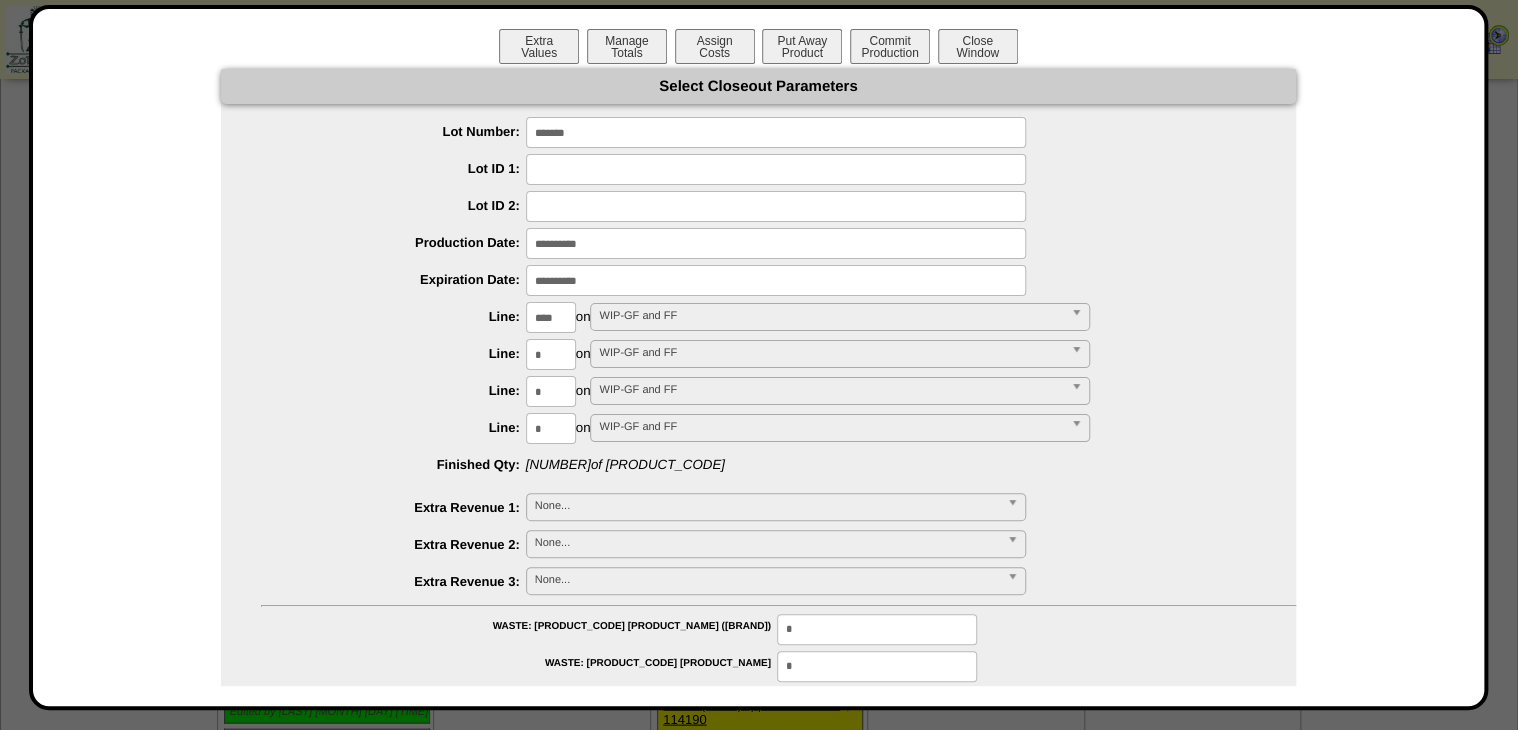 click at bounding box center [776, 243] 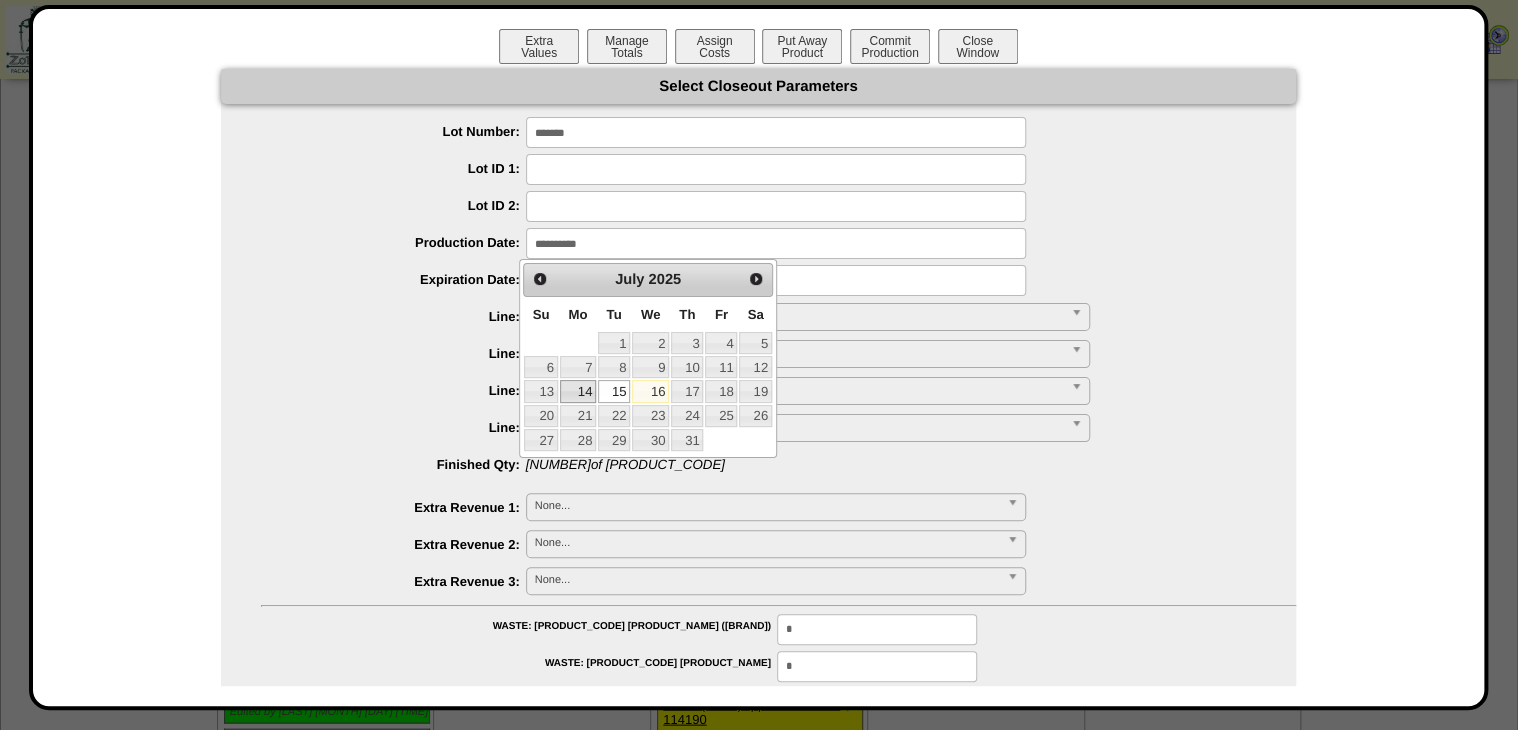 drag, startPoint x: 583, startPoint y: 396, endPoint x: 584, endPoint y: 339, distance: 57.00877 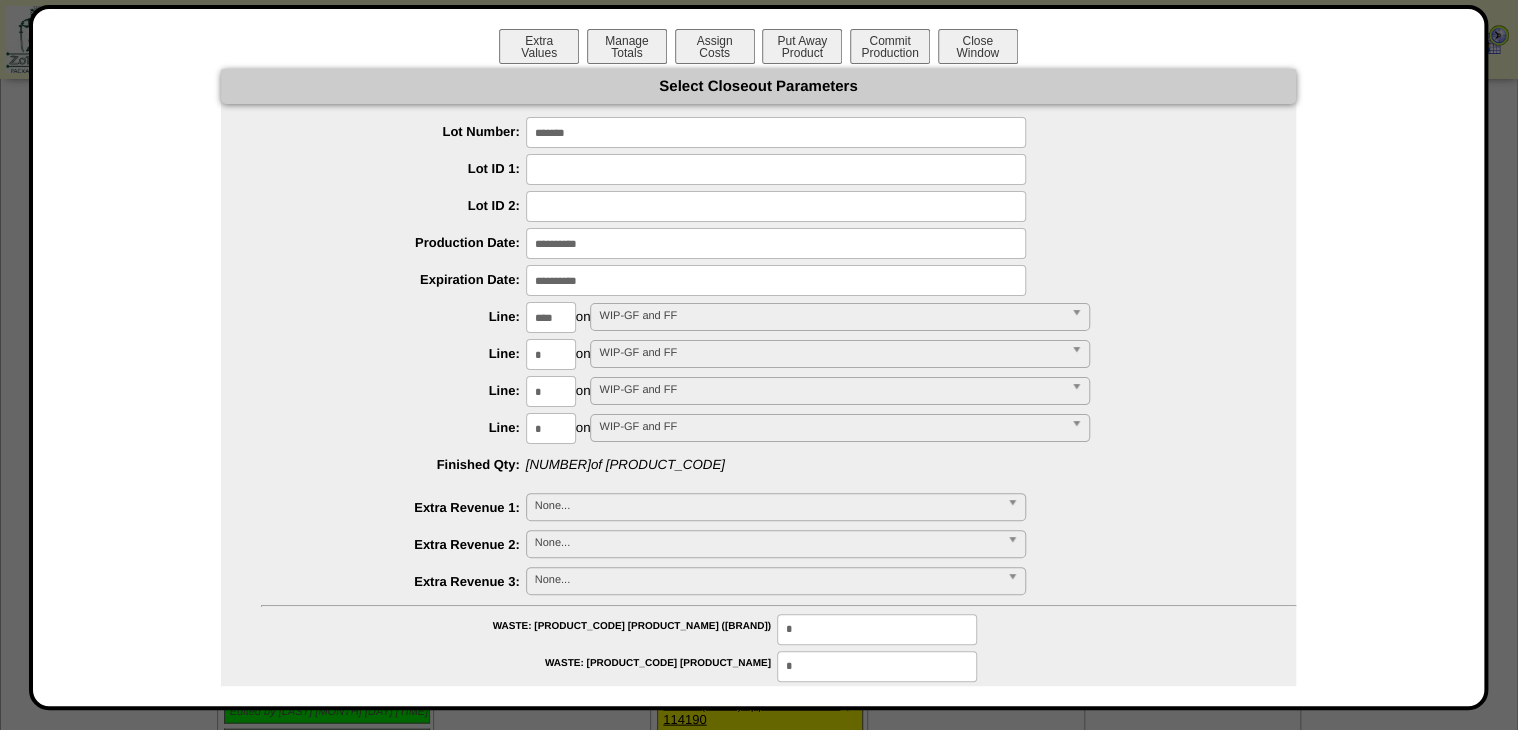 click at bounding box center (776, 280) 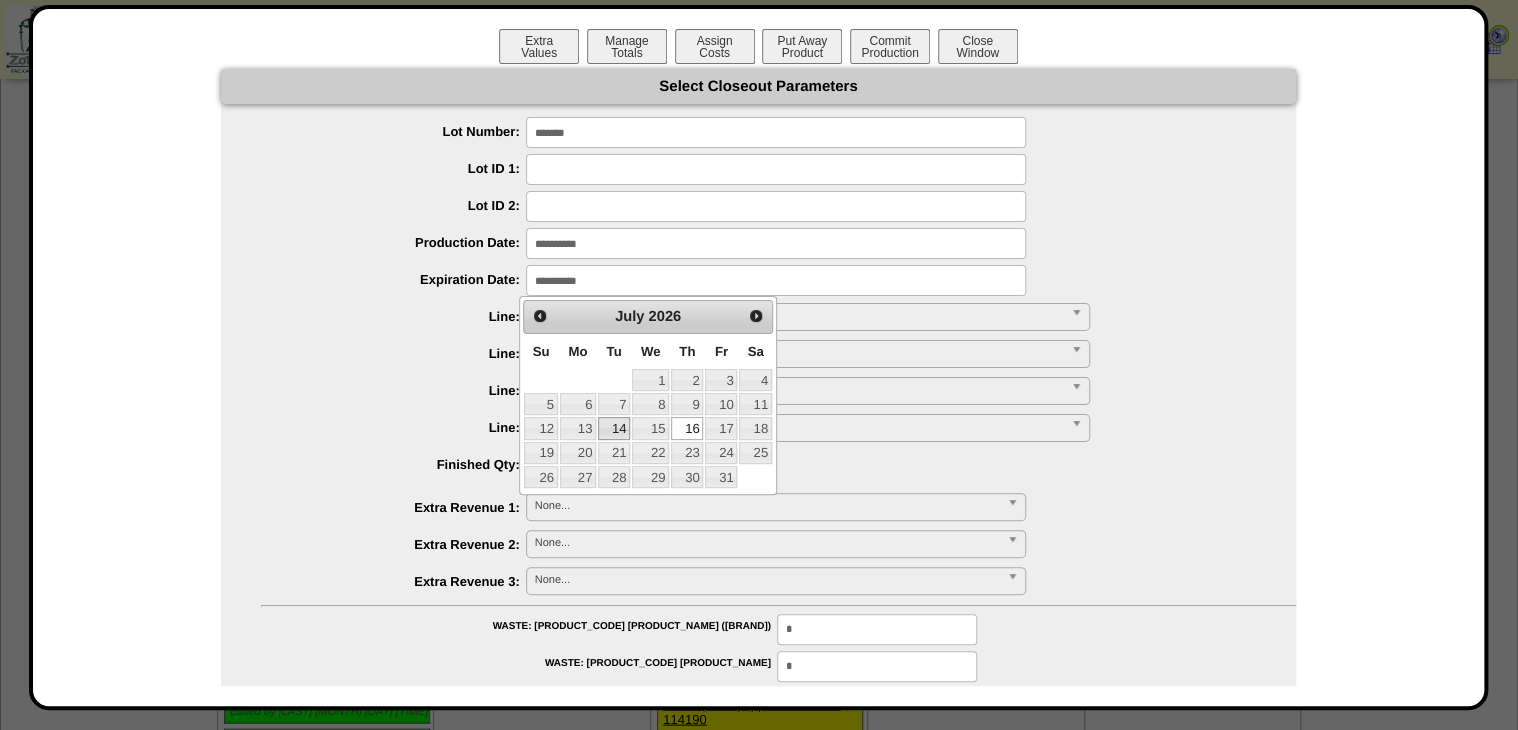click on "14" at bounding box center [614, 428] 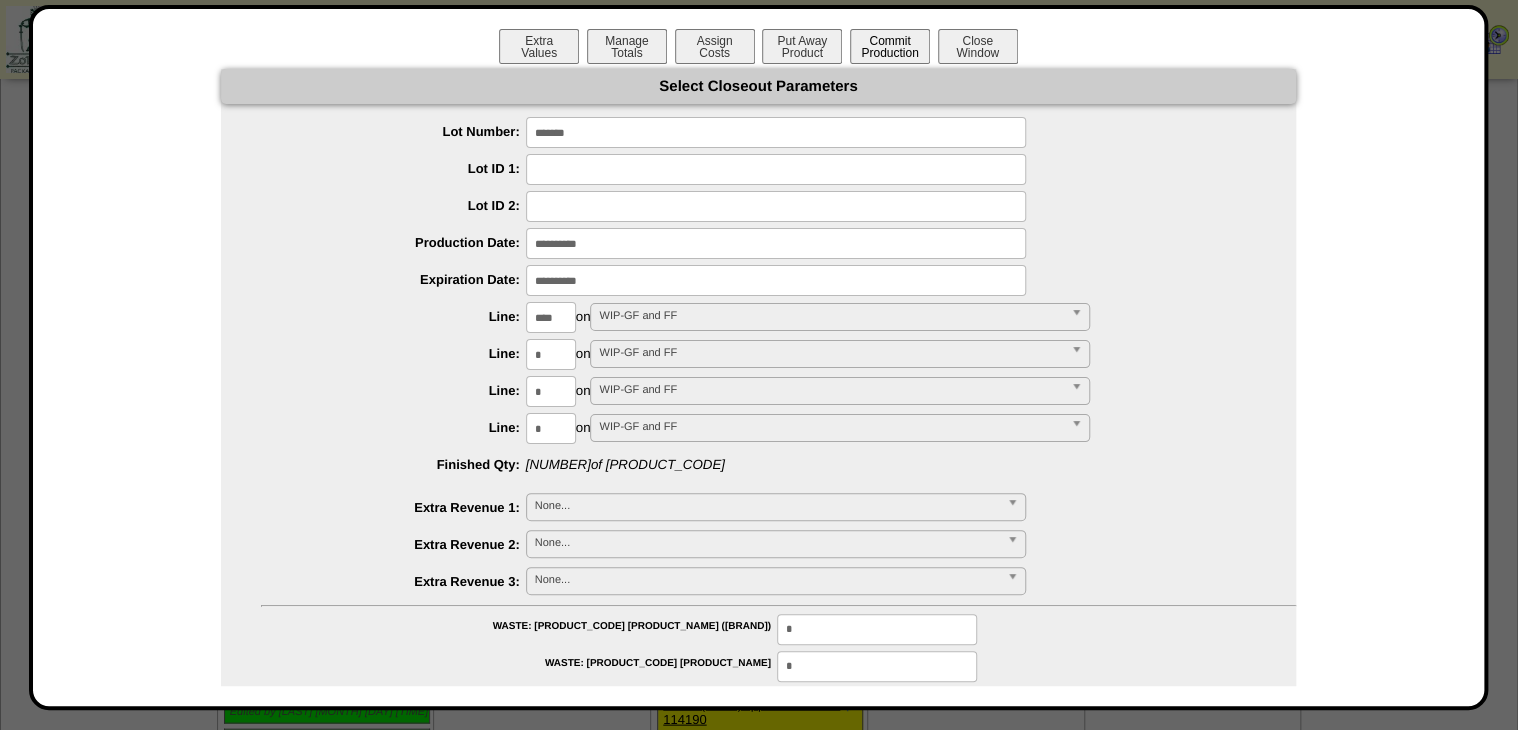 click on "Commit Production" at bounding box center [890, 46] 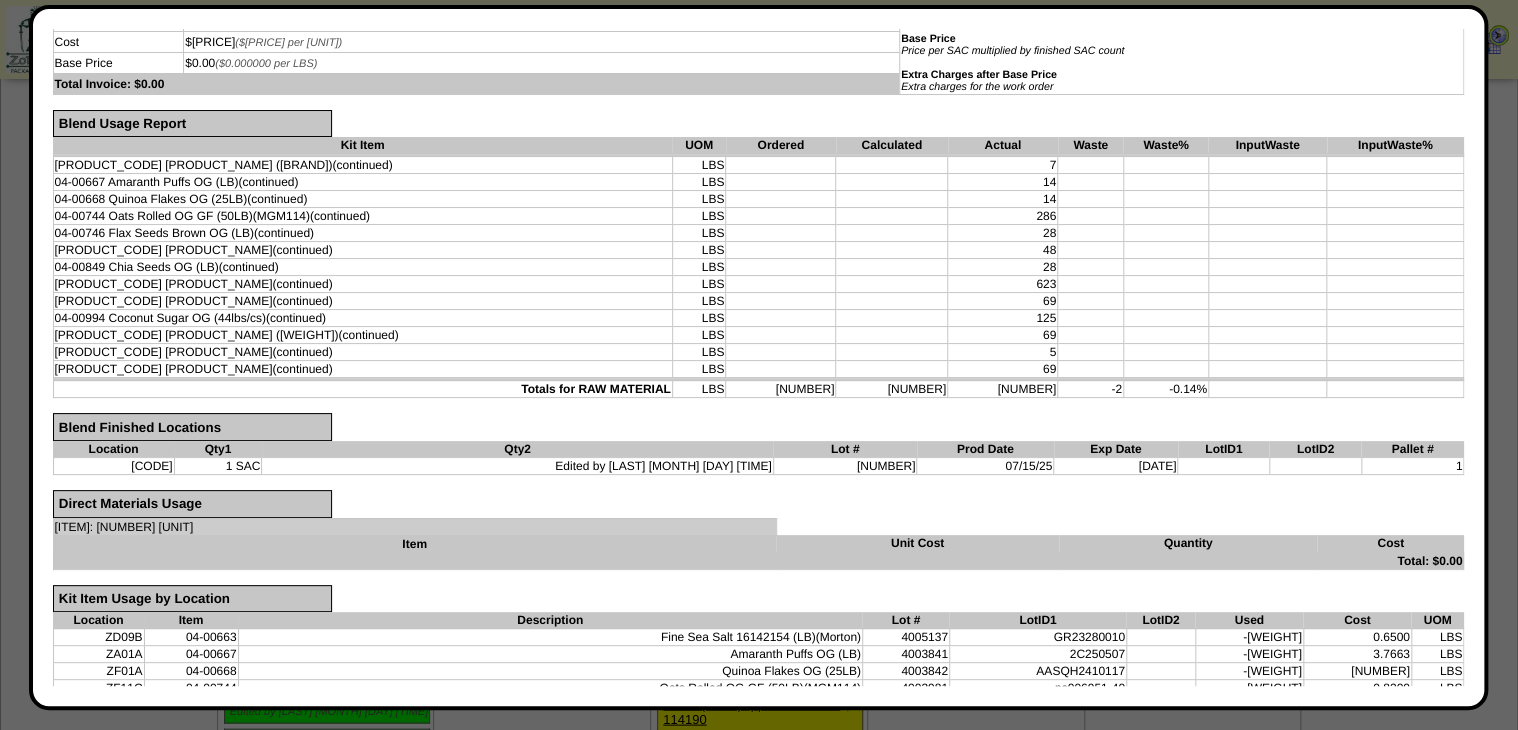 scroll, scrollTop: 320, scrollLeft: 0, axis: vertical 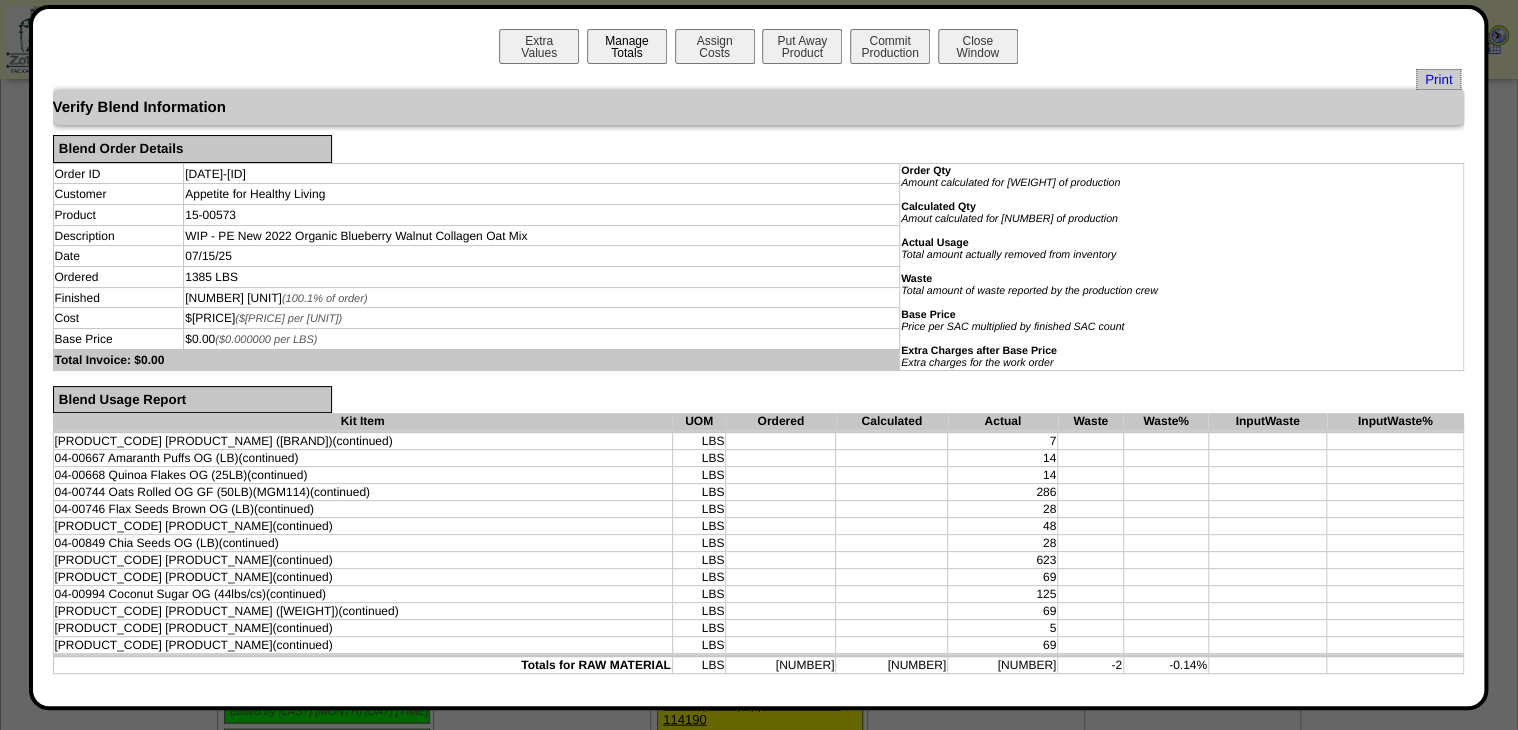 click on "Manage Totals" at bounding box center [627, 46] 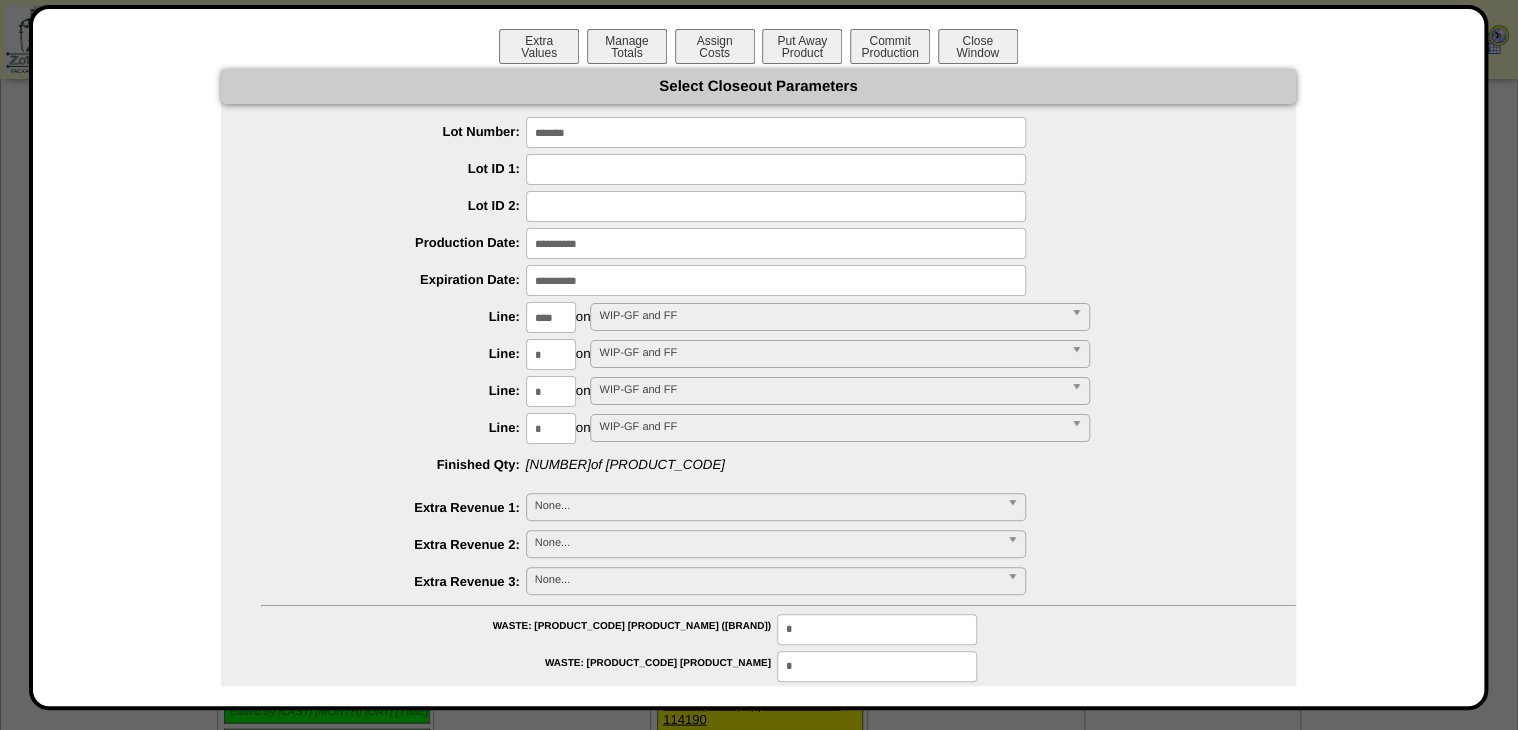 click on "**********" at bounding box center (758, 607) 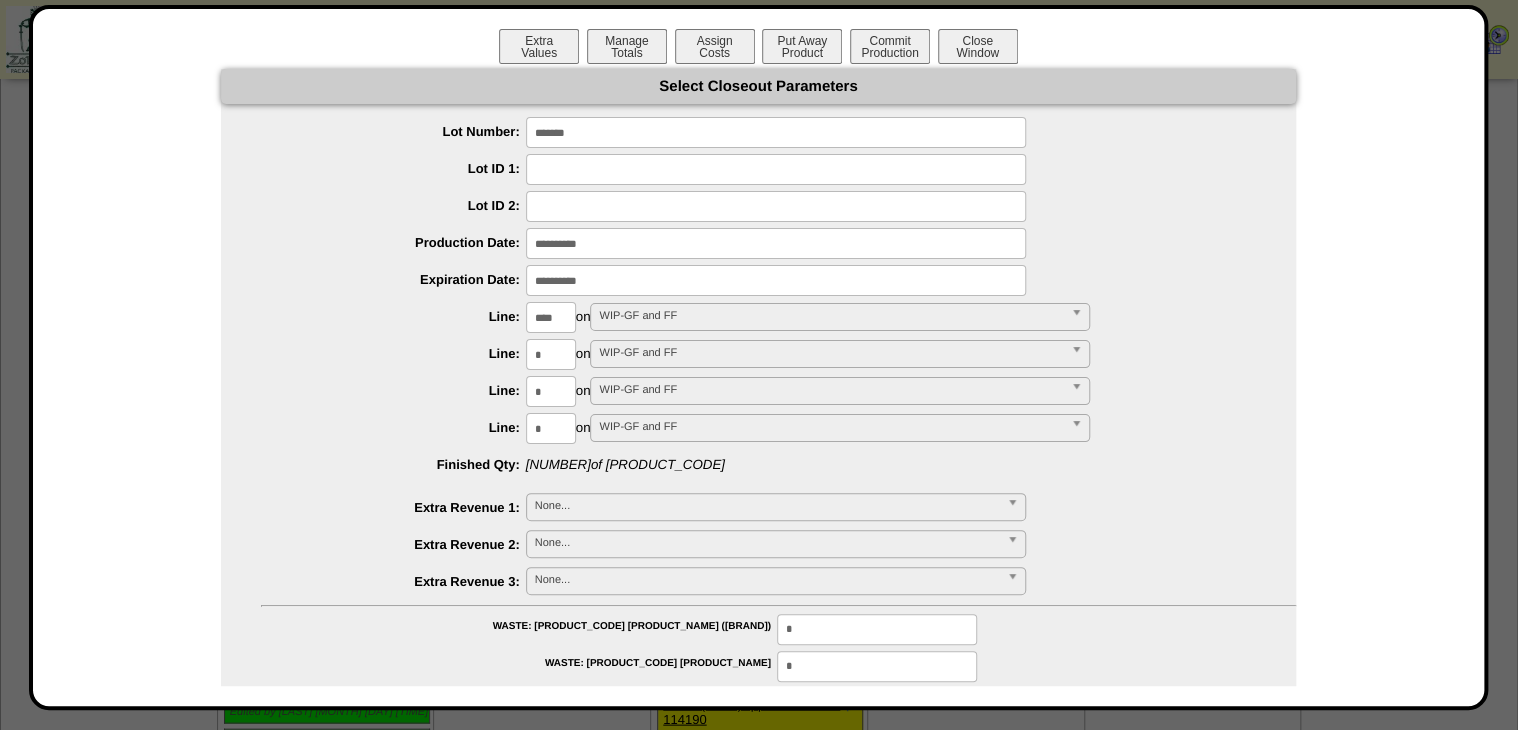 click at bounding box center (776, 243) 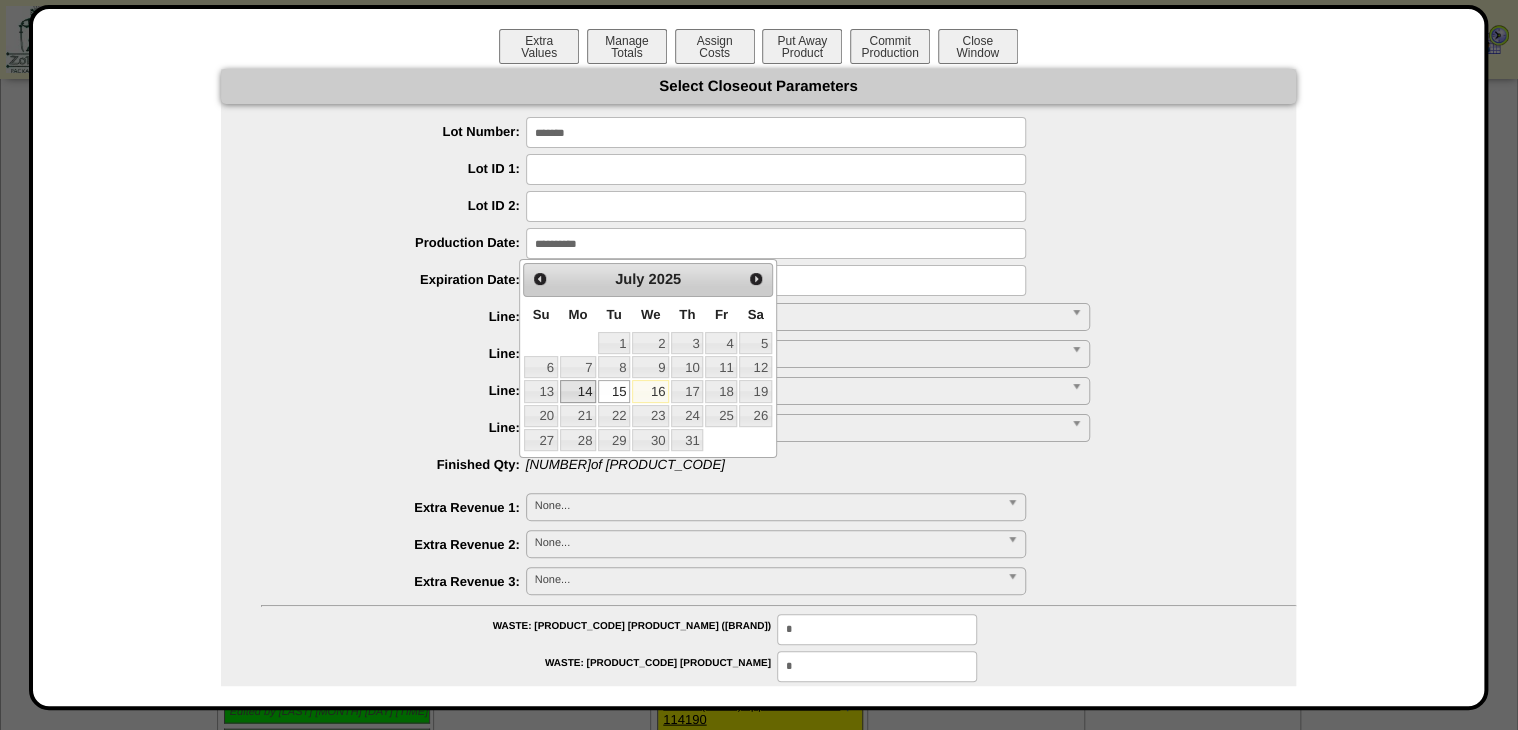 click on "14" at bounding box center (578, 391) 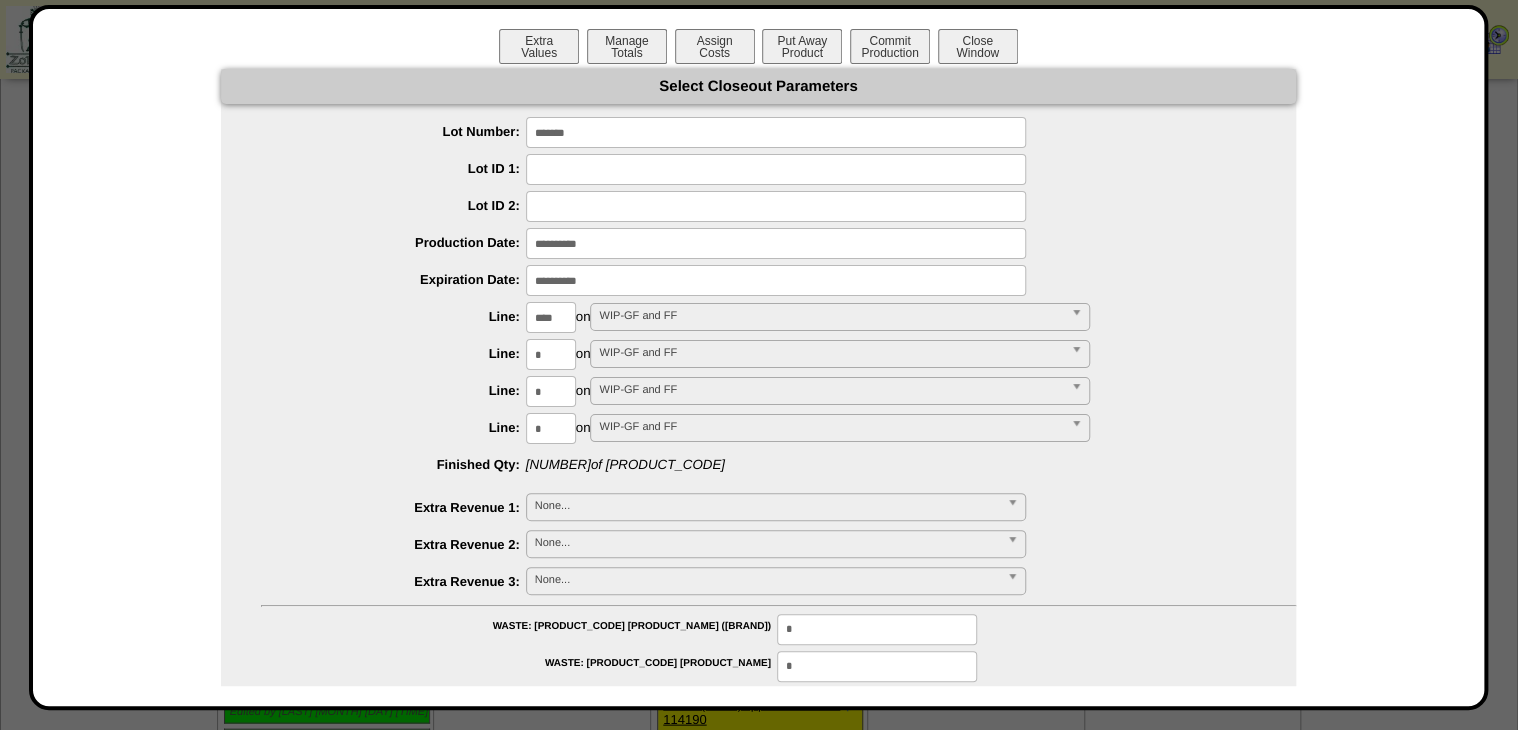 click at bounding box center (776, 280) 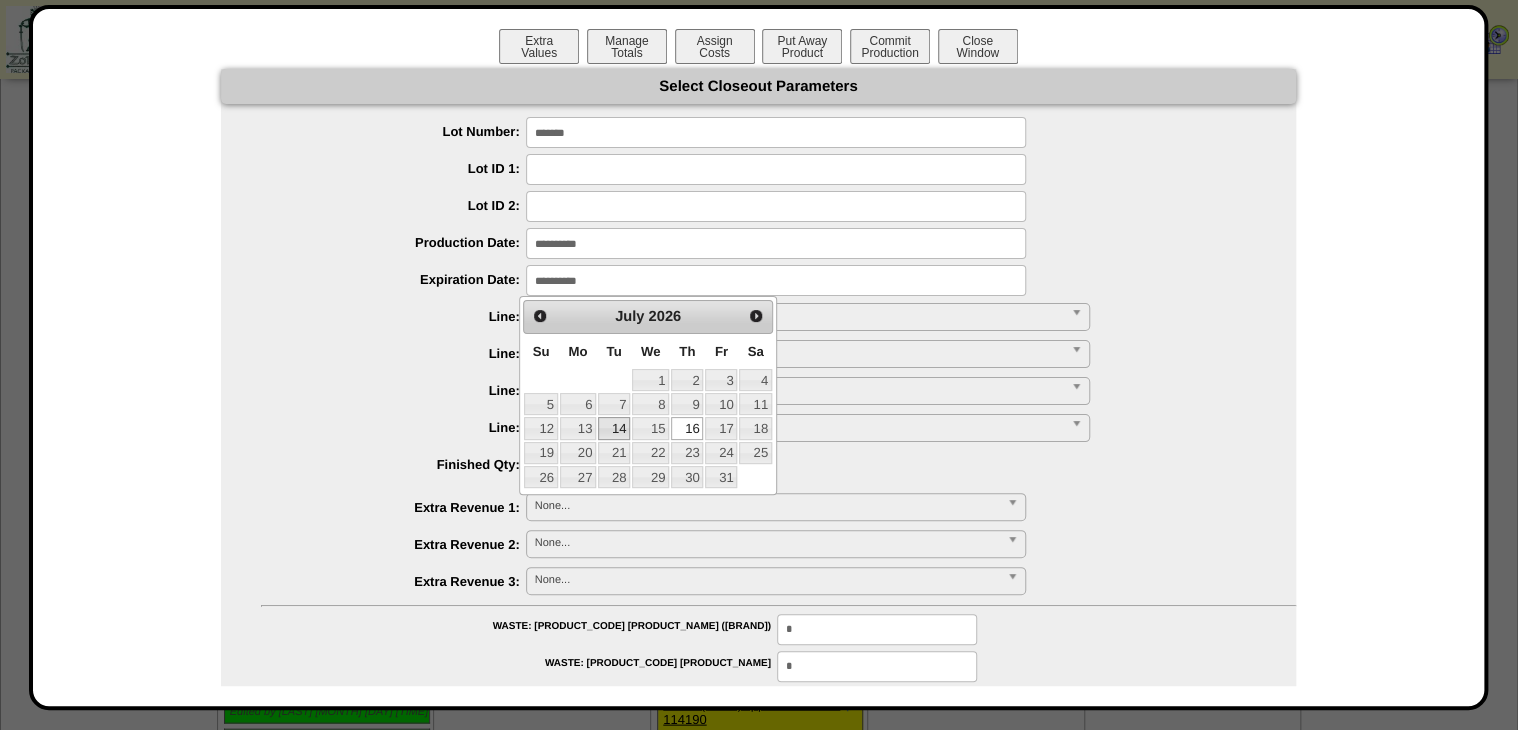 click on "14" at bounding box center [614, 428] 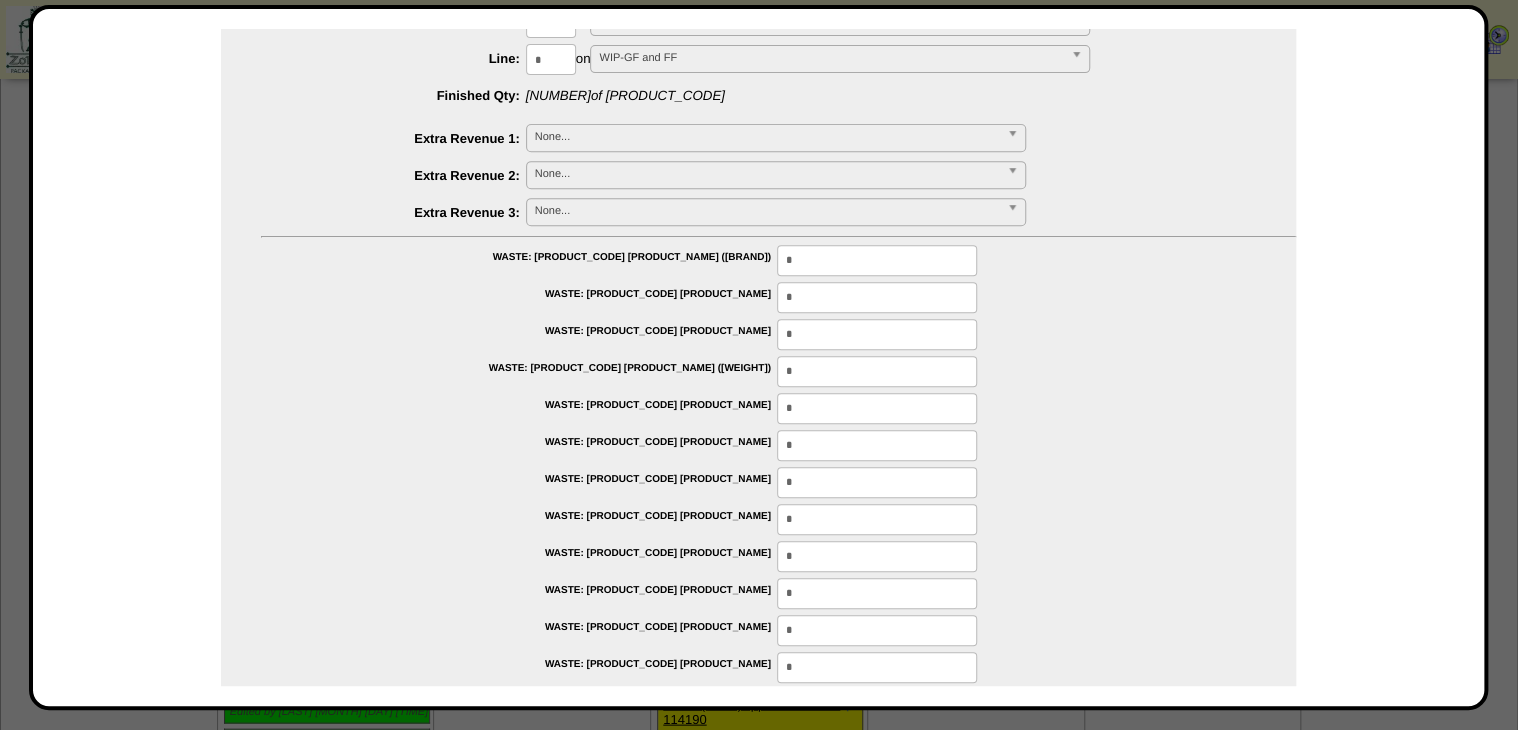 scroll, scrollTop: 474, scrollLeft: 0, axis: vertical 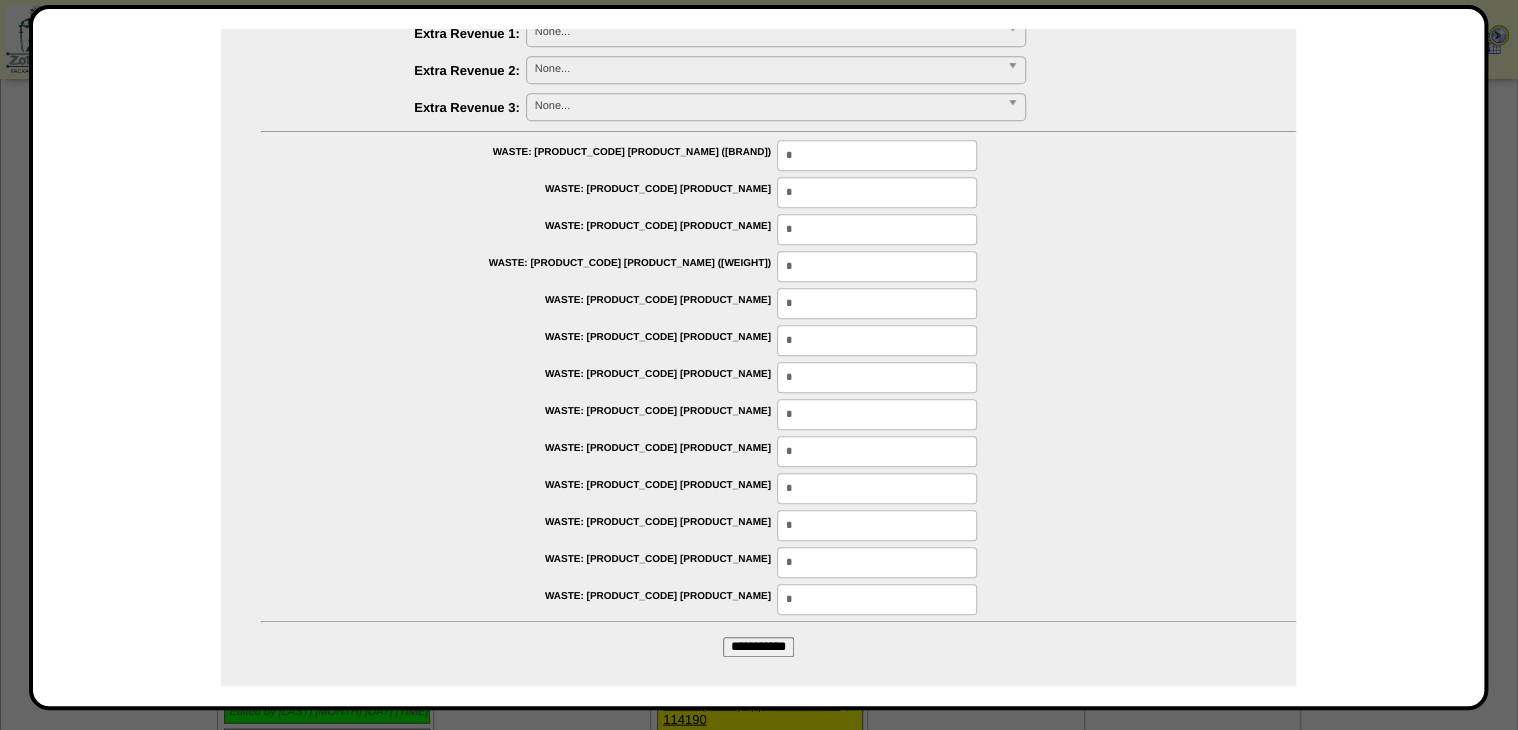 click on "**********" at bounding box center [758, 141] 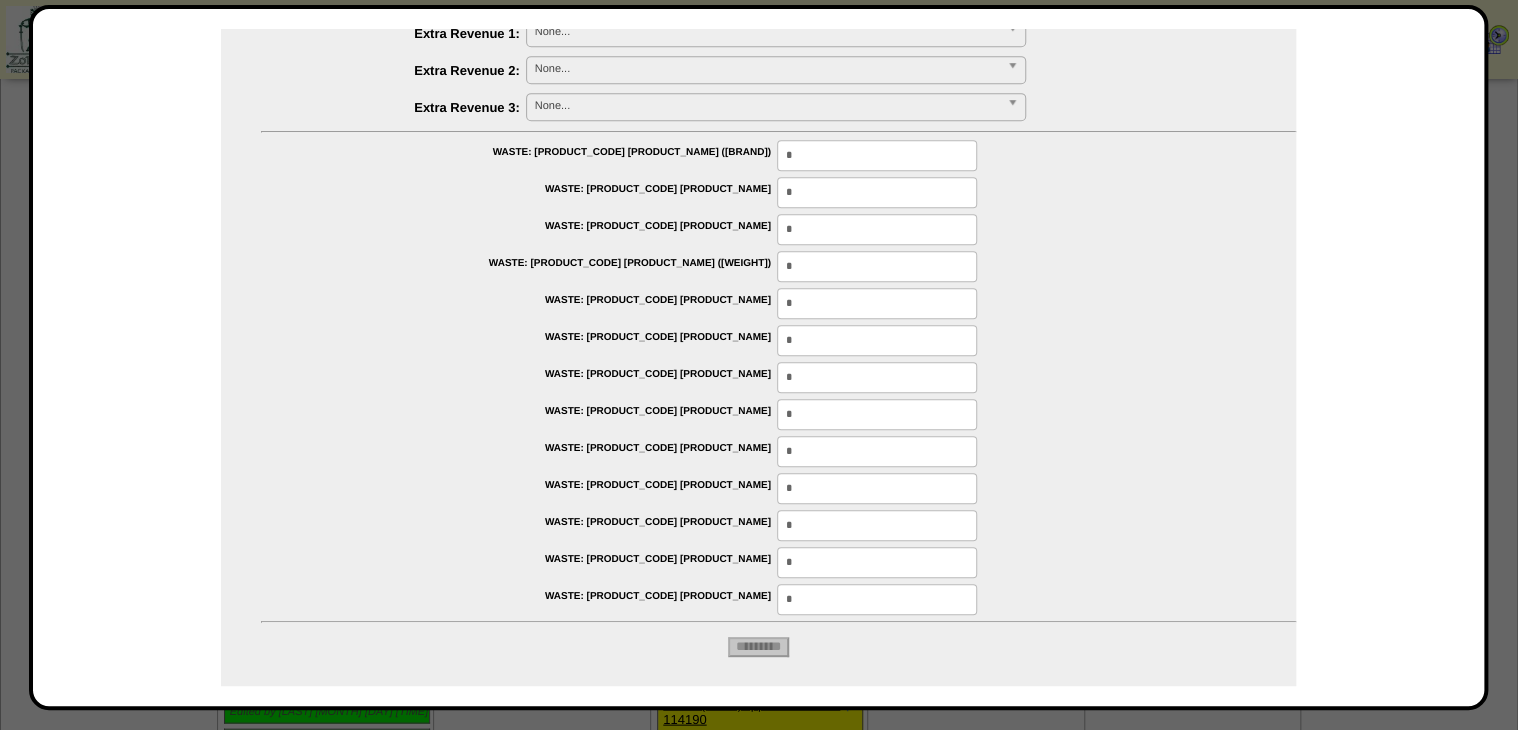 type on "*********" 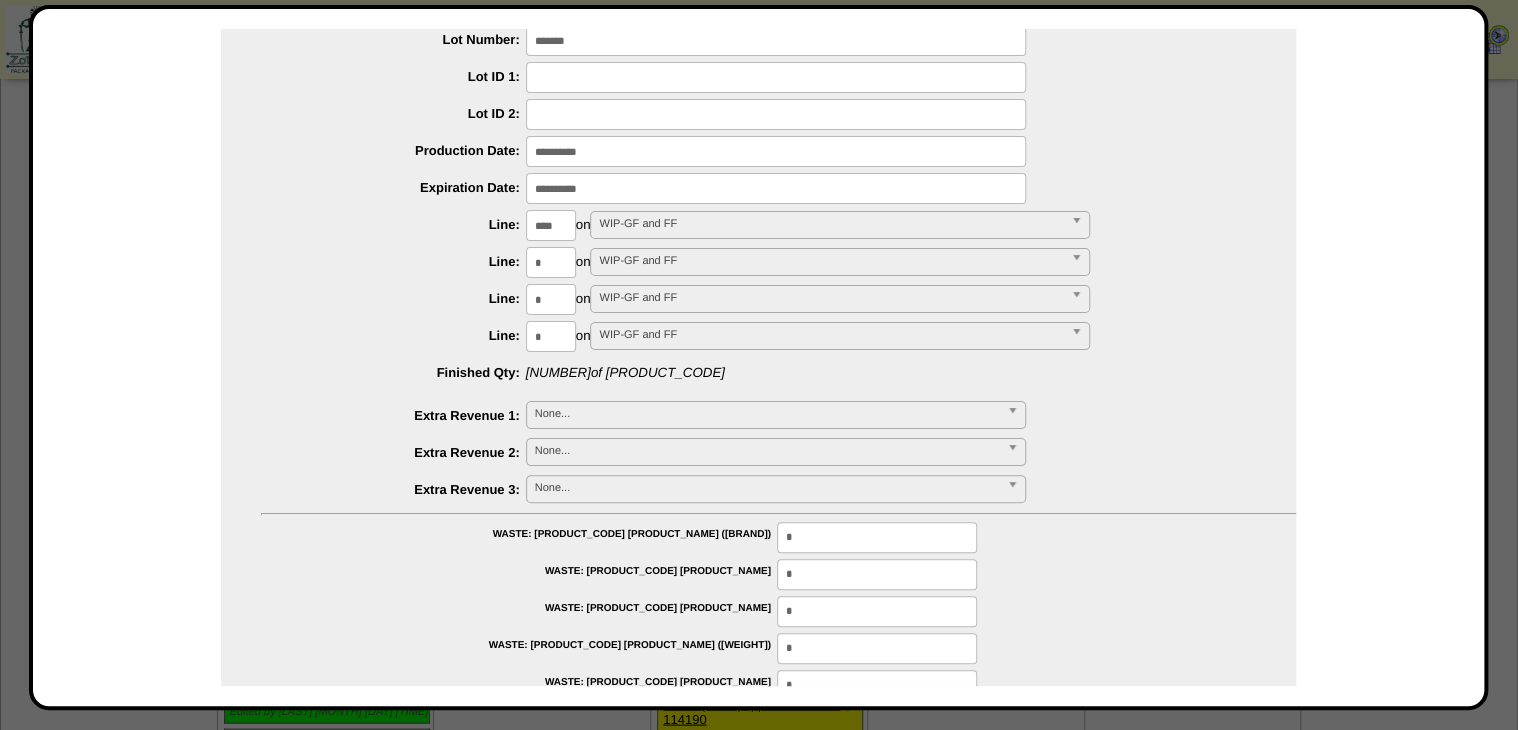 scroll, scrollTop: 0, scrollLeft: 0, axis: both 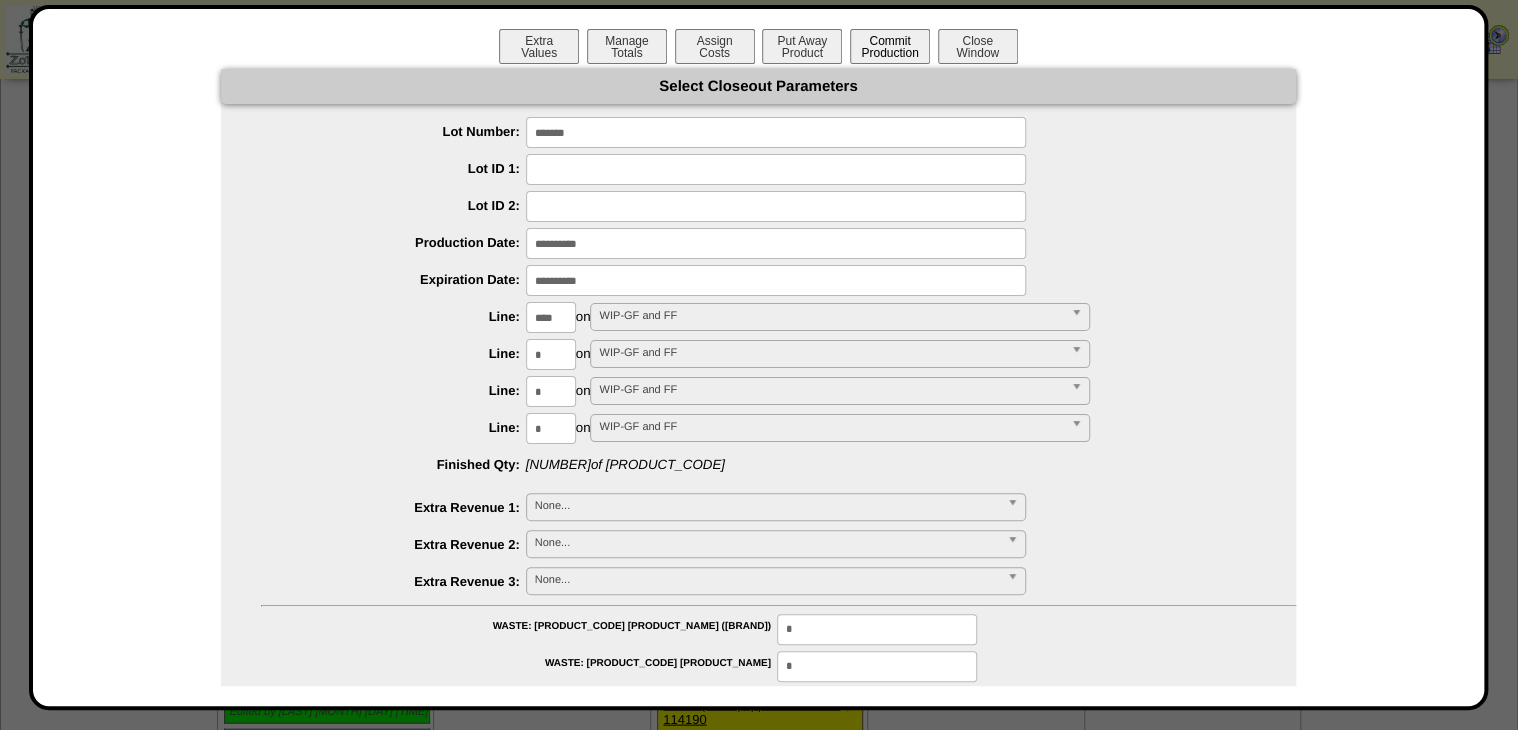 click on "Commit Production" at bounding box center (890, 46) 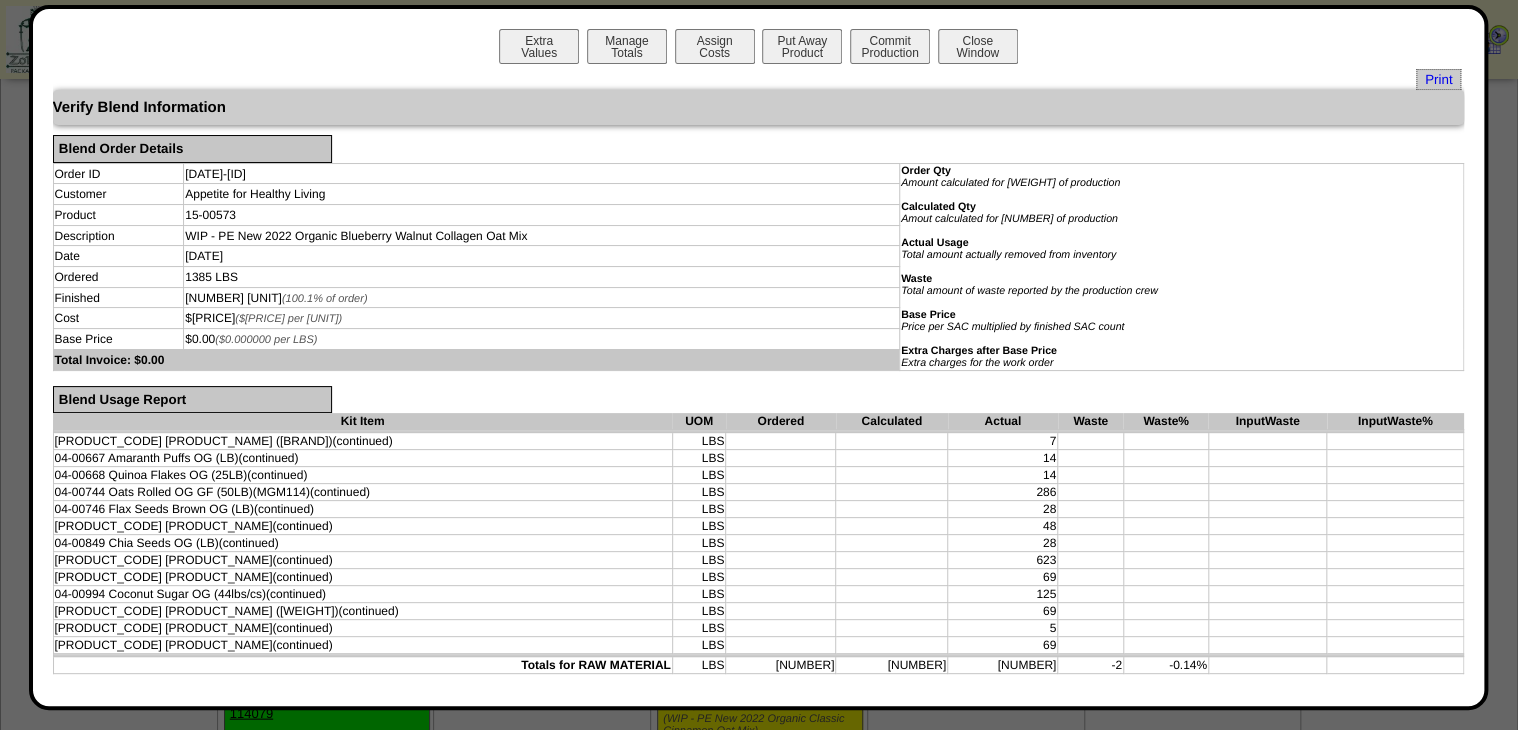 scroll, scrollTop: 1760, scrollLeft: 0, axis: vertical 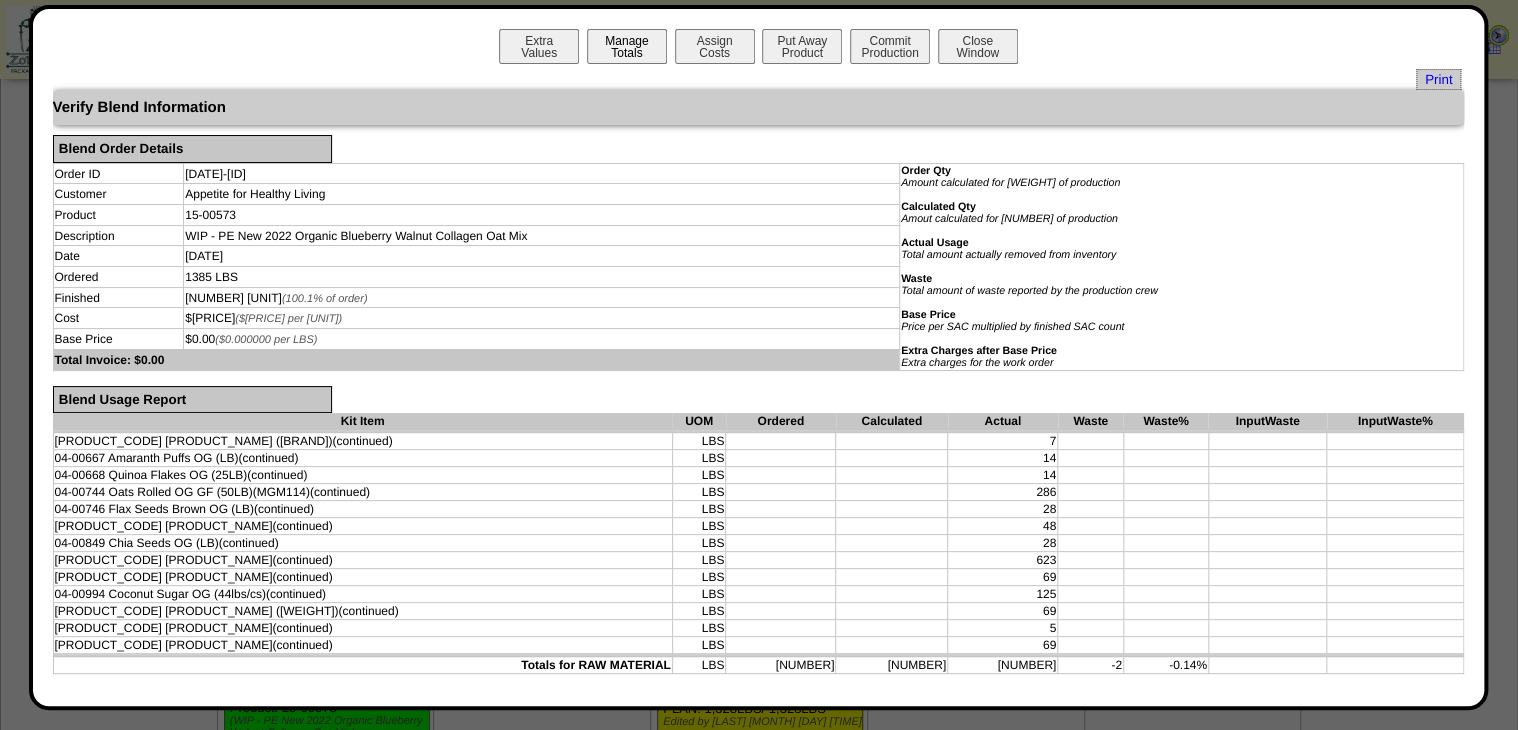 click on "Manage Totals" at bounding box center [627, 46] 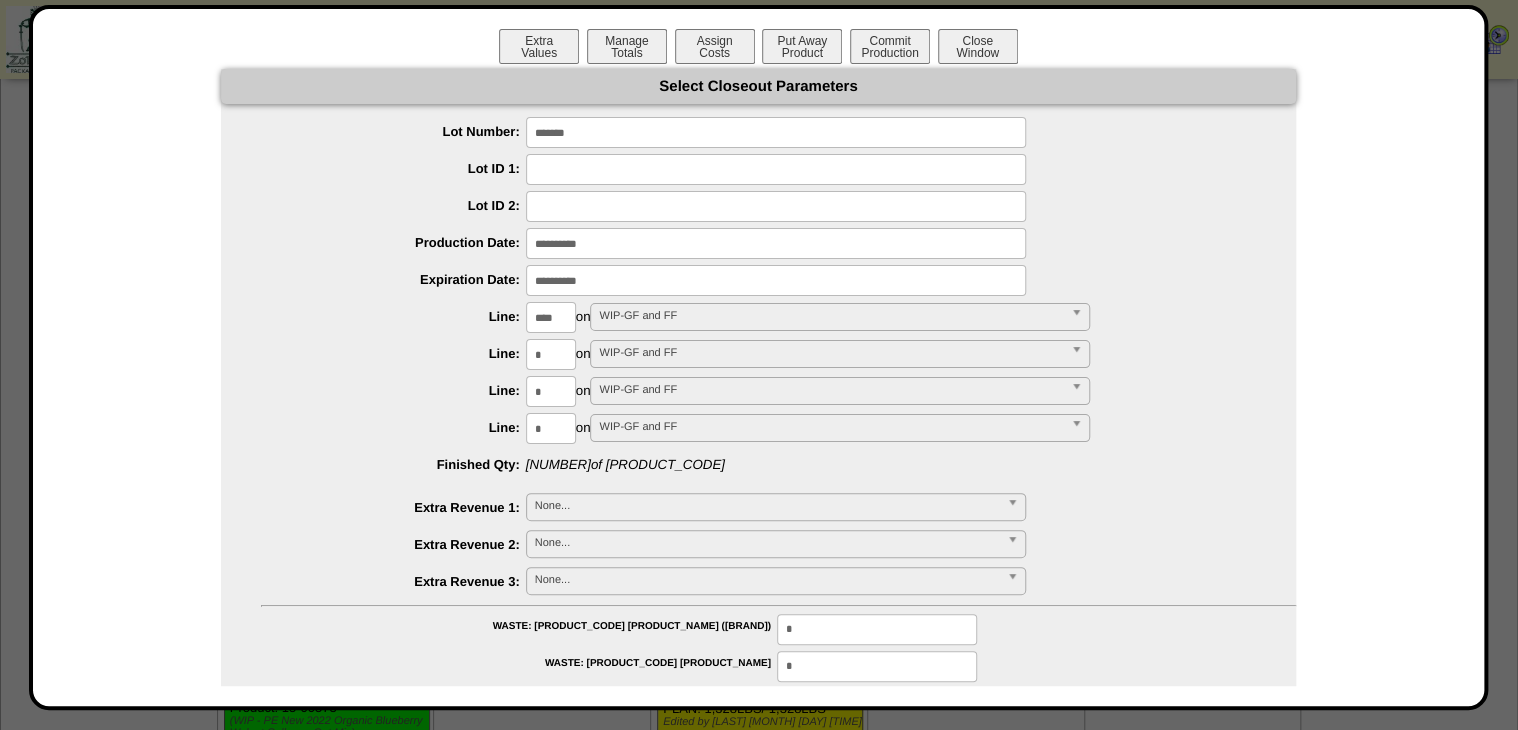 click at bounding box center [776, 280] 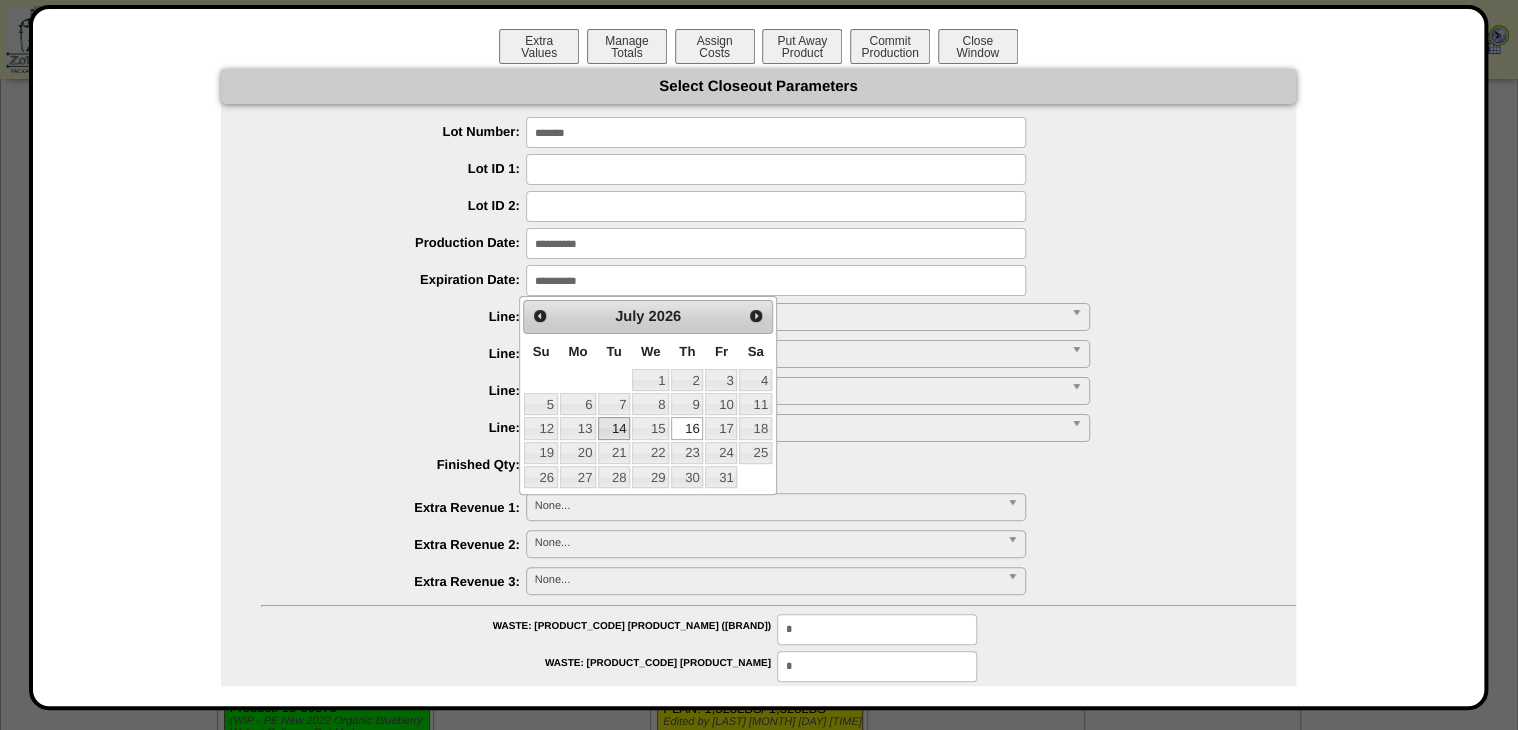 click on "14" at bounding box center [614, 428] 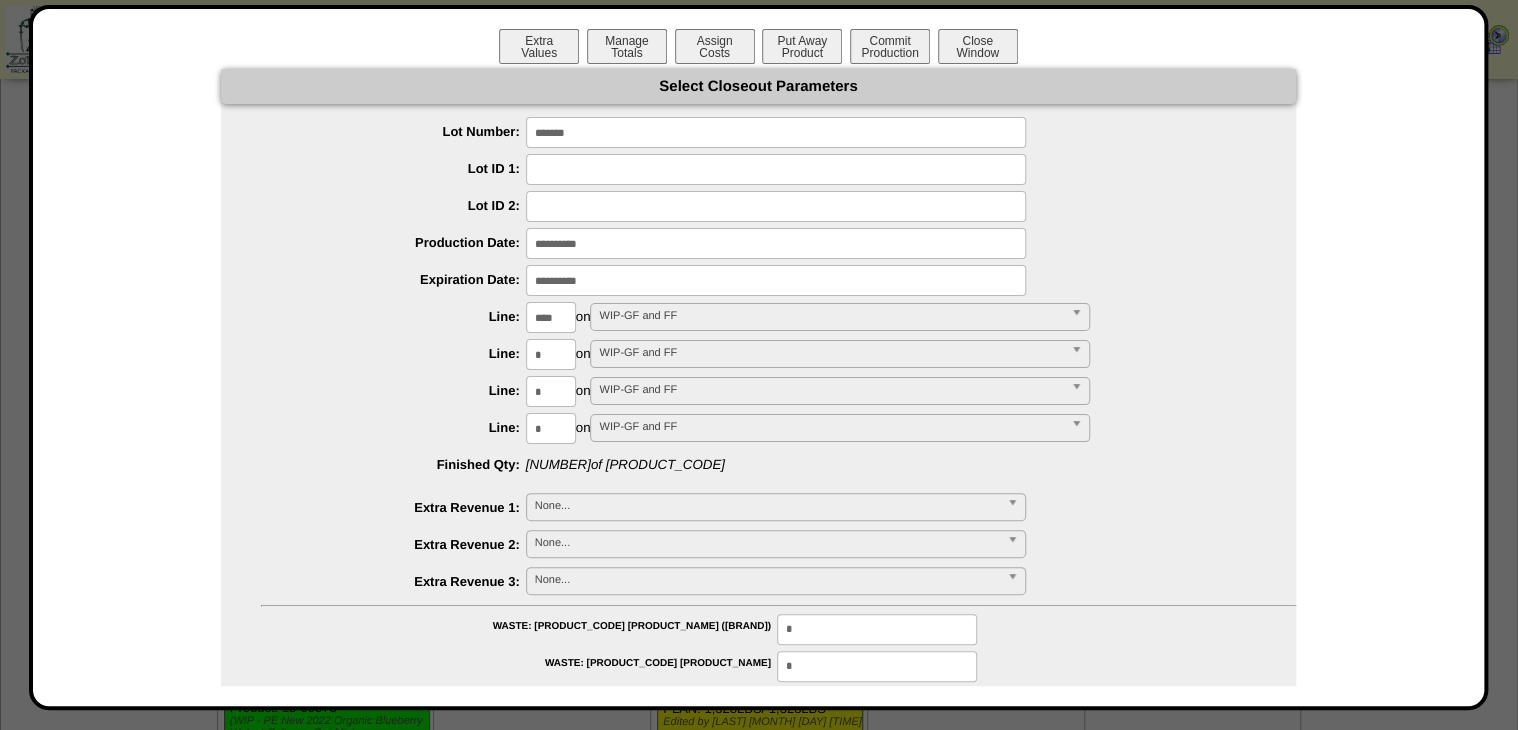 click at bounding box center [776, 206] 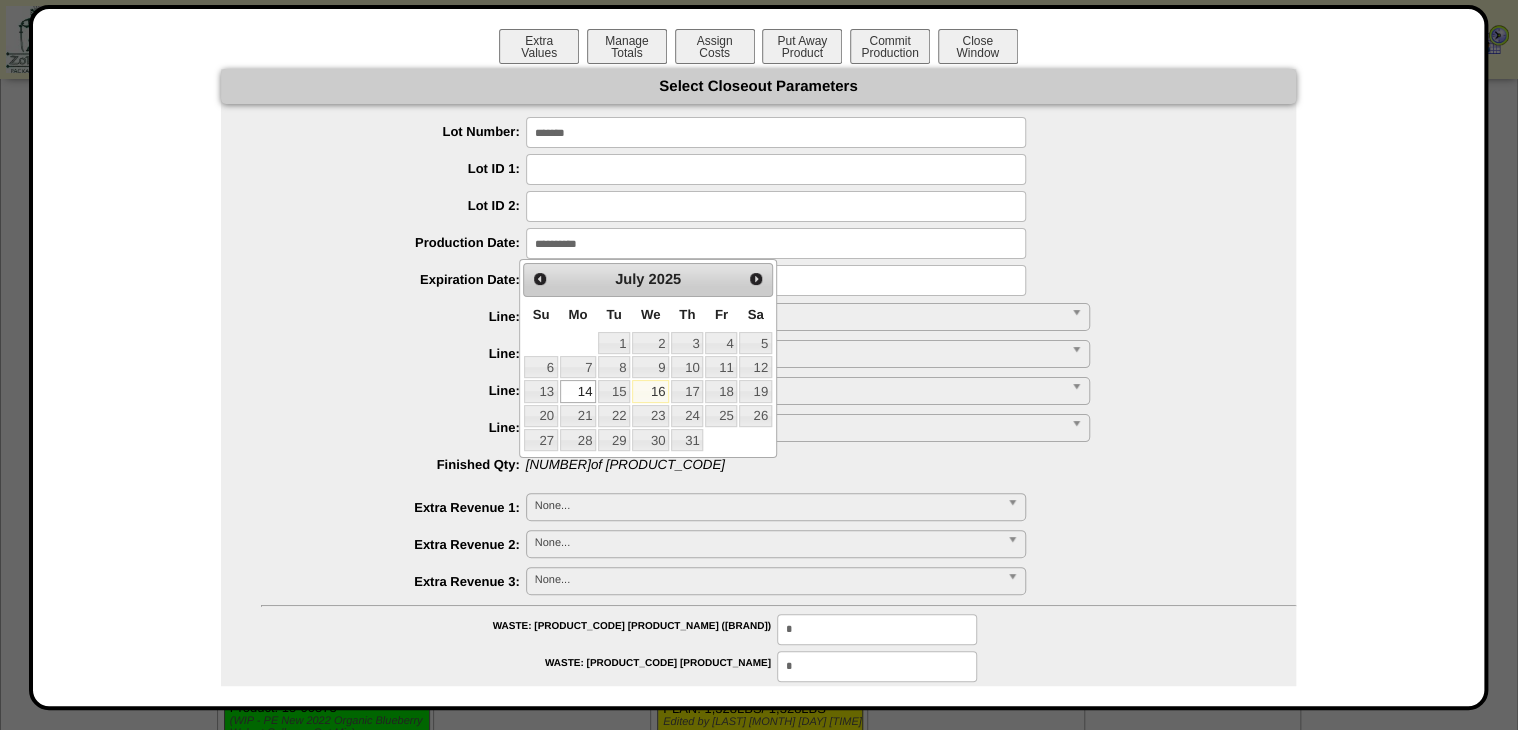 click on "14" at bounding box center [578, 391] 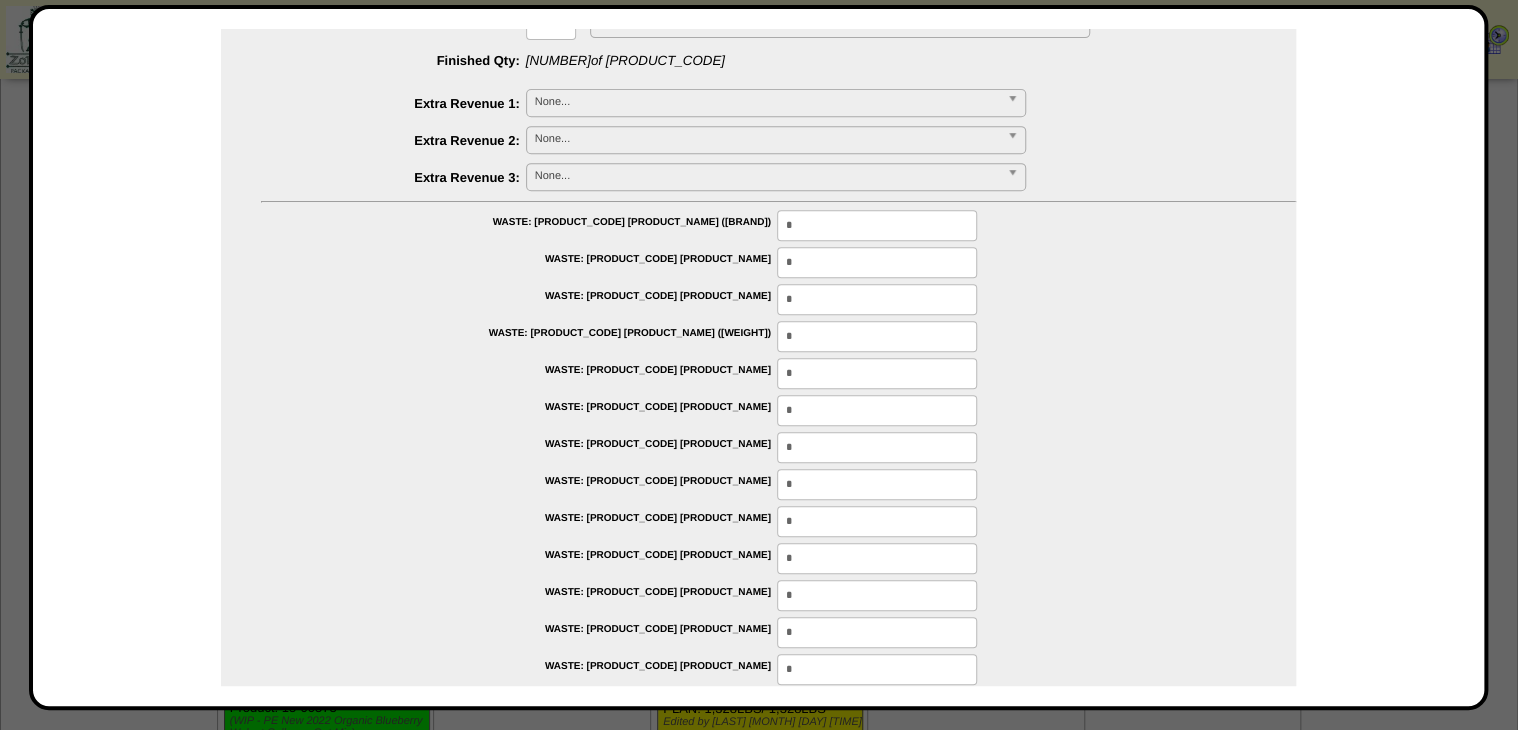 scroll, scrollTop: 474, scrollLeft: 0, axis: vertical 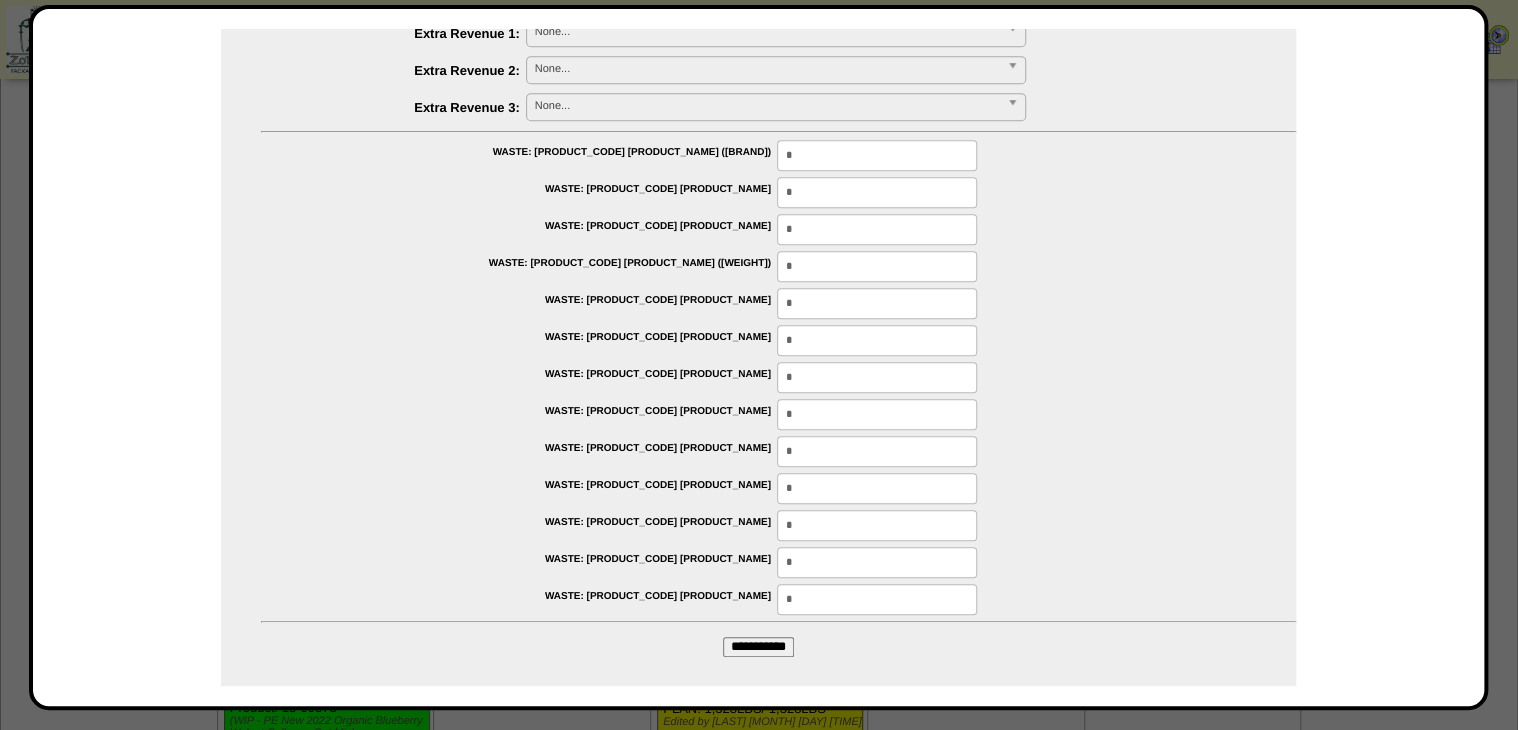 click on "**********" at bounding box center (758, 647) 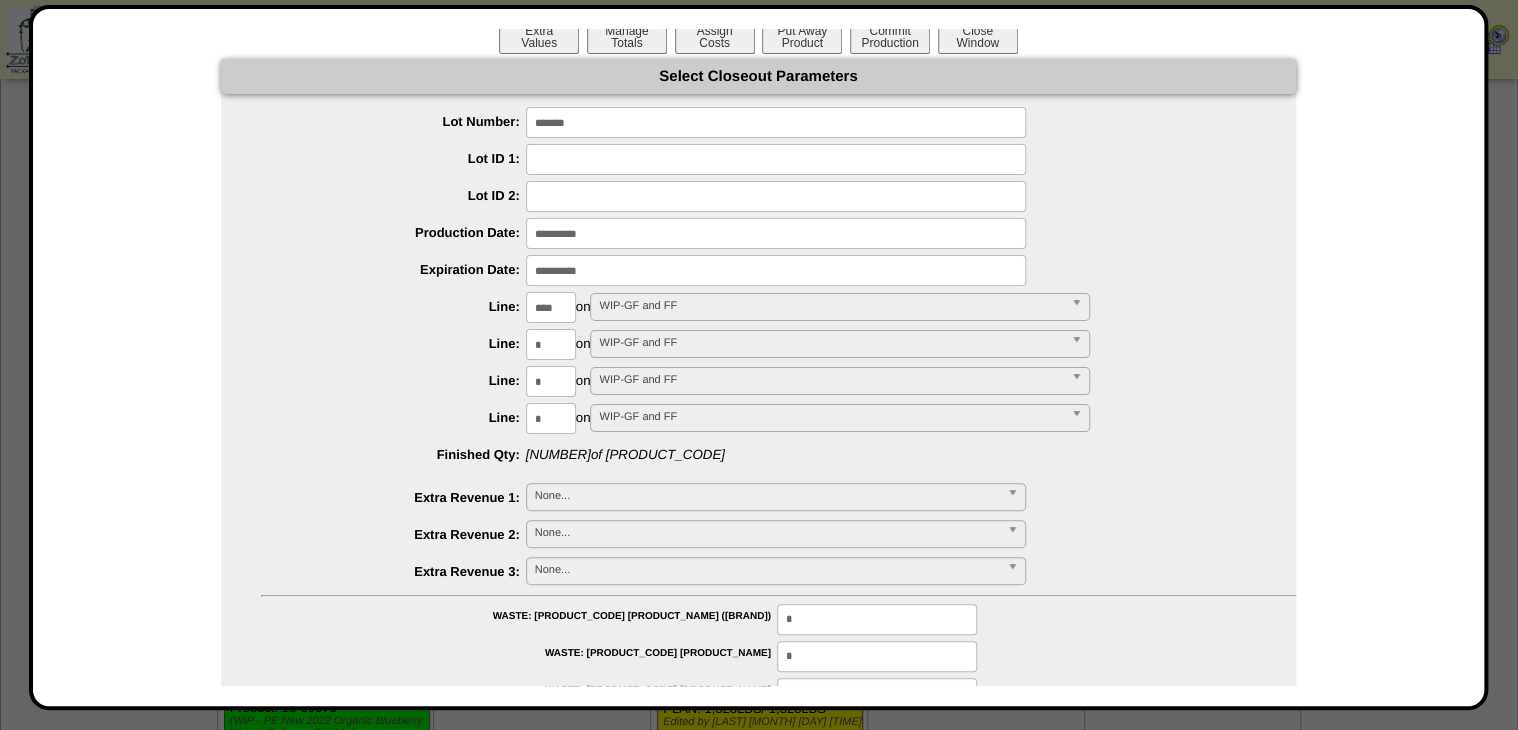 scroll, scrollTop: 0, scrollLeft: 0, axis: both 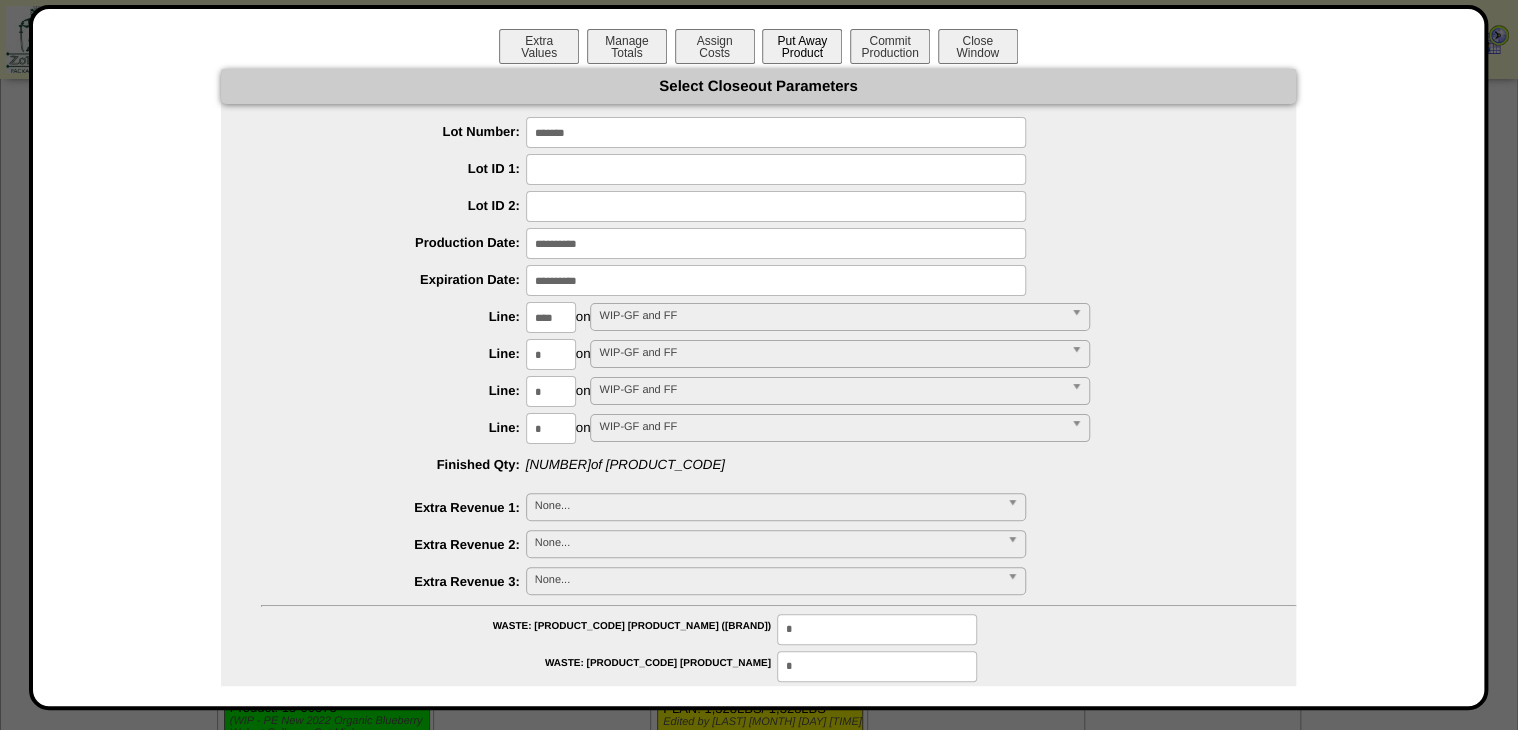 click on "Put Away Product" at bounding box center (802, 46) 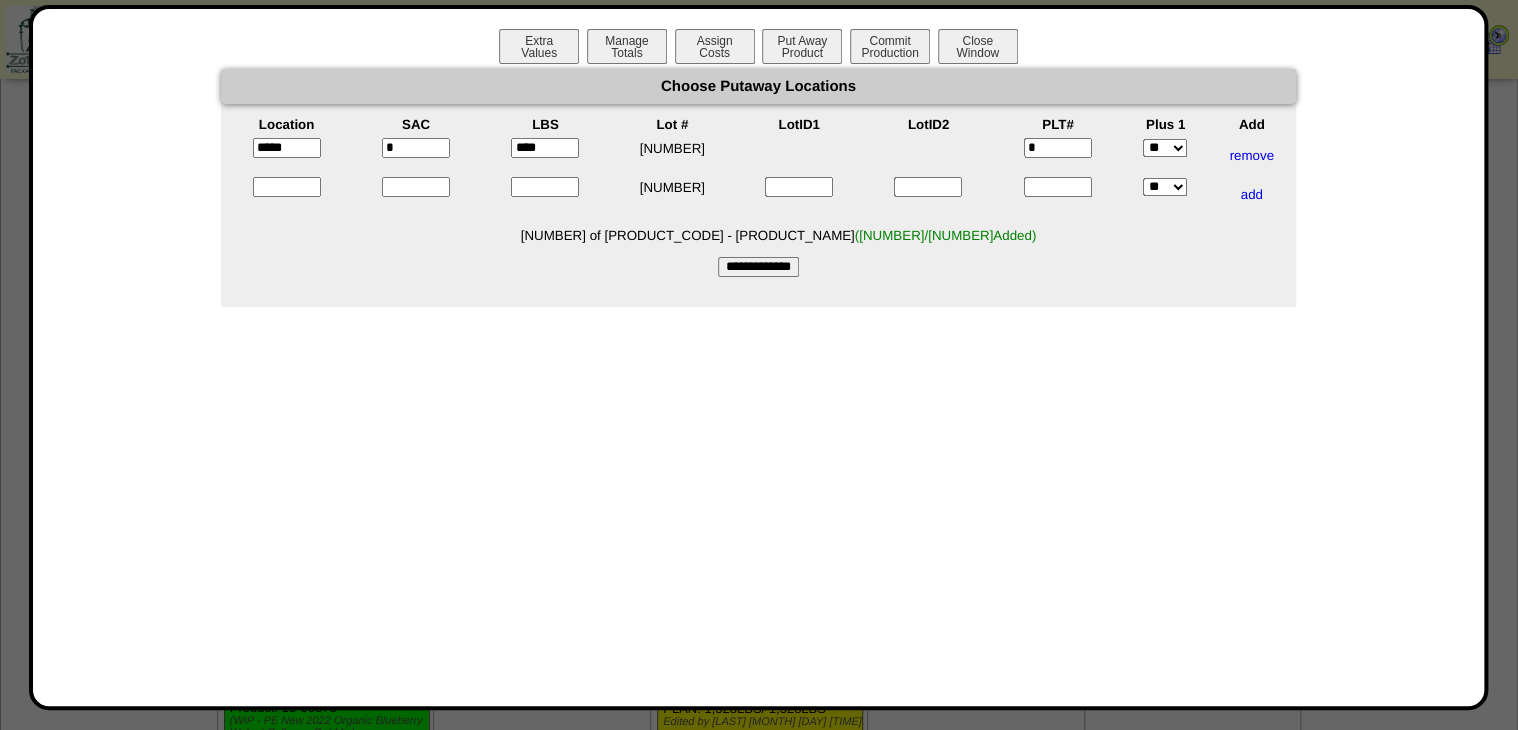 click on "**********" at bounding box center [758, 267] 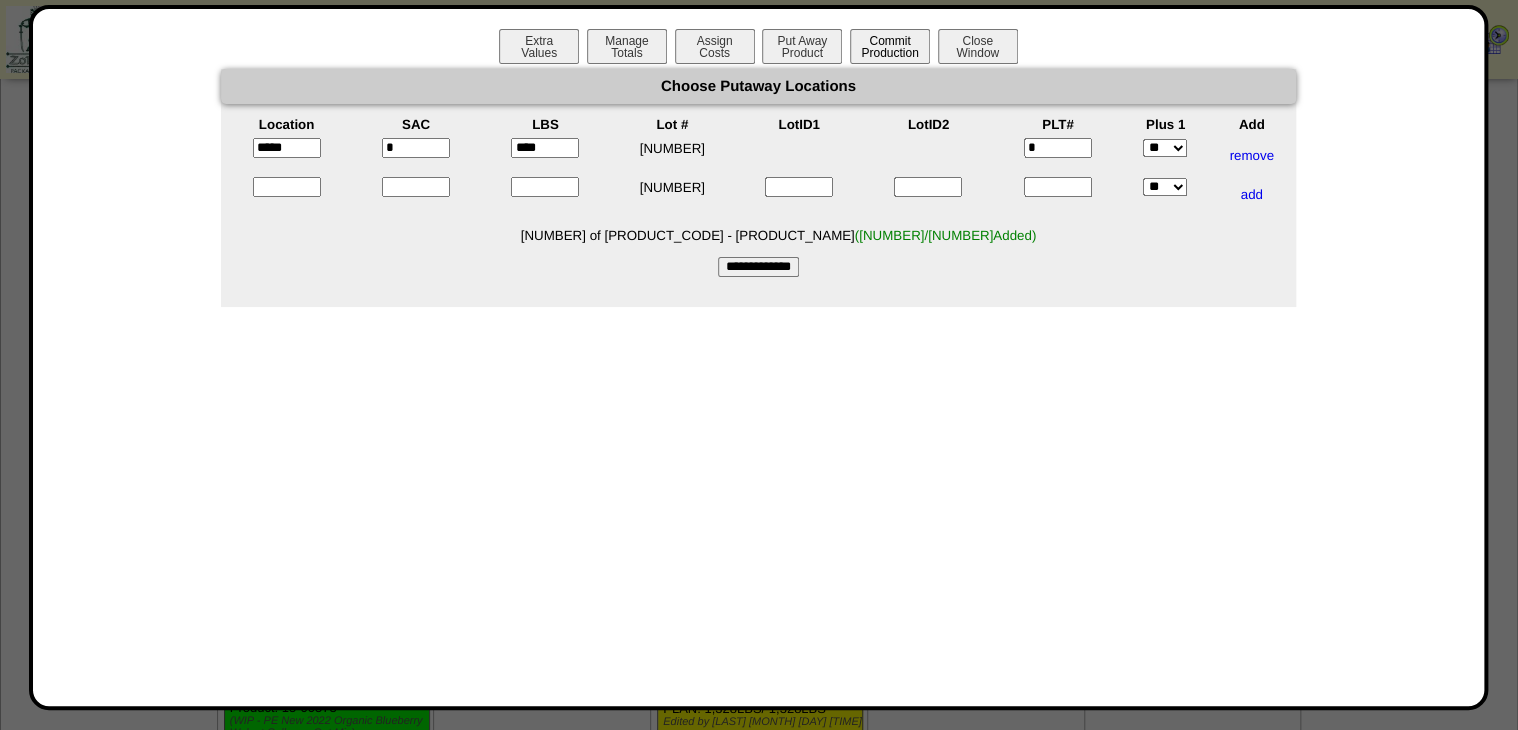 click on "Commit Production" at bounding box center (890, 46) 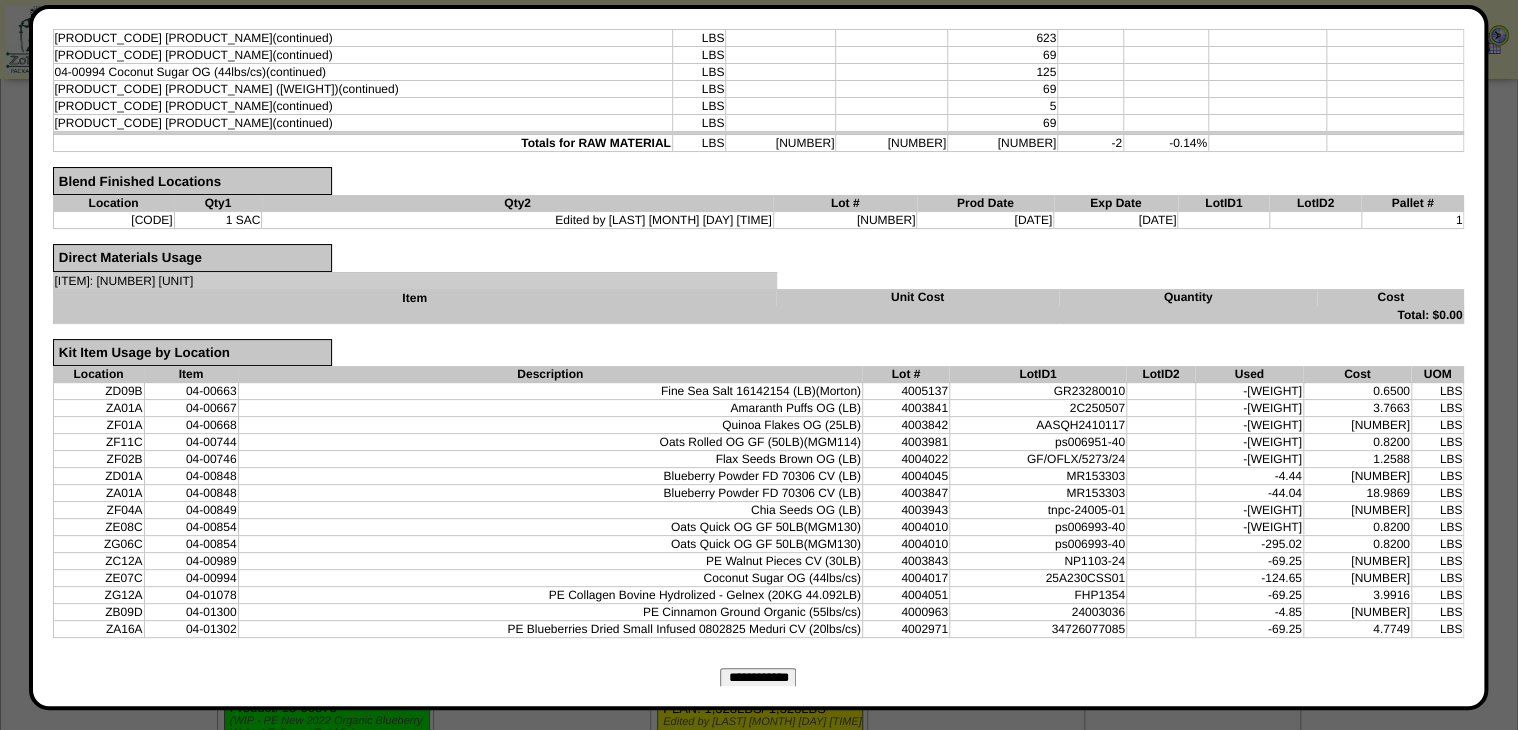 scroll, scrollTop: 560, scrollLeft: 0, axis: vertical 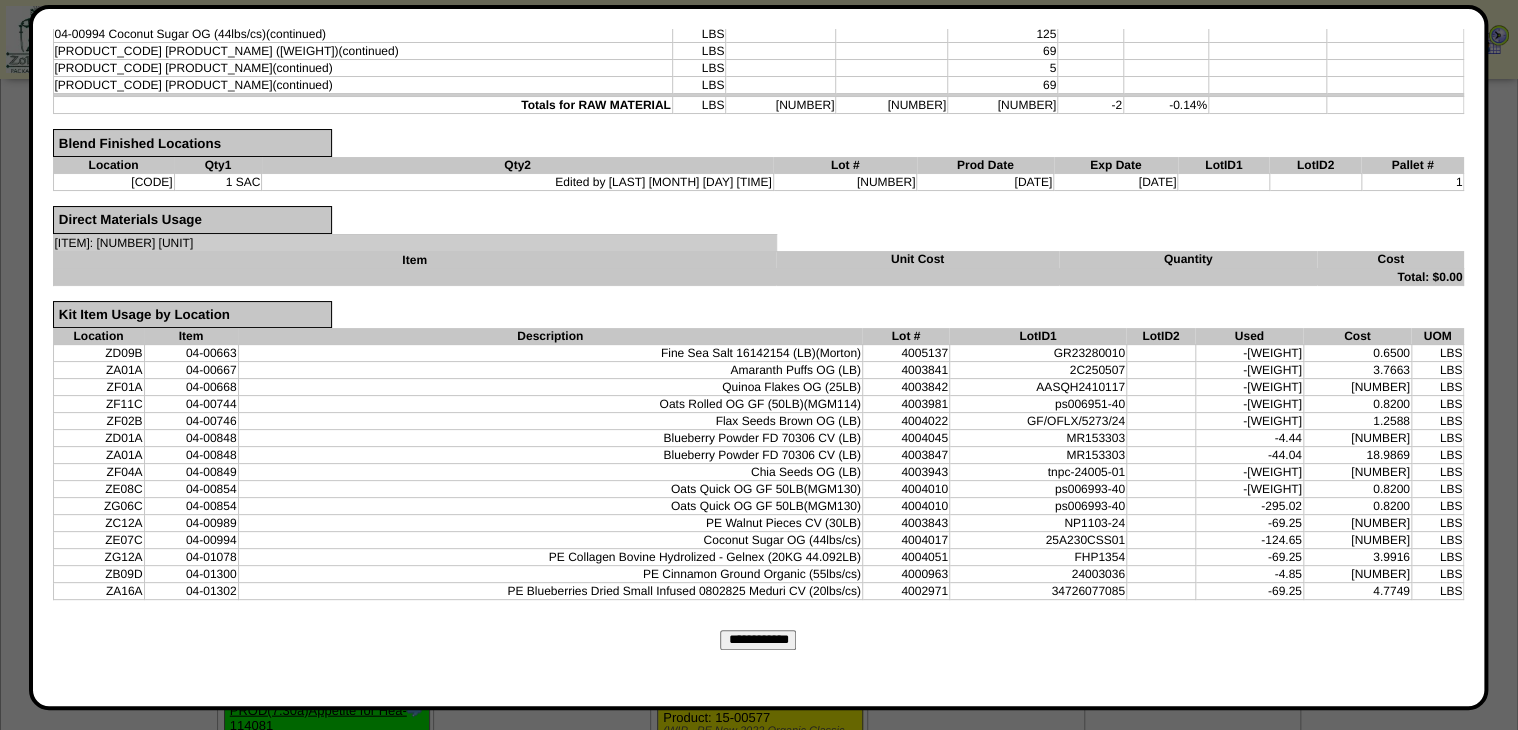 click on "**********" at bounding box center (758, 640) 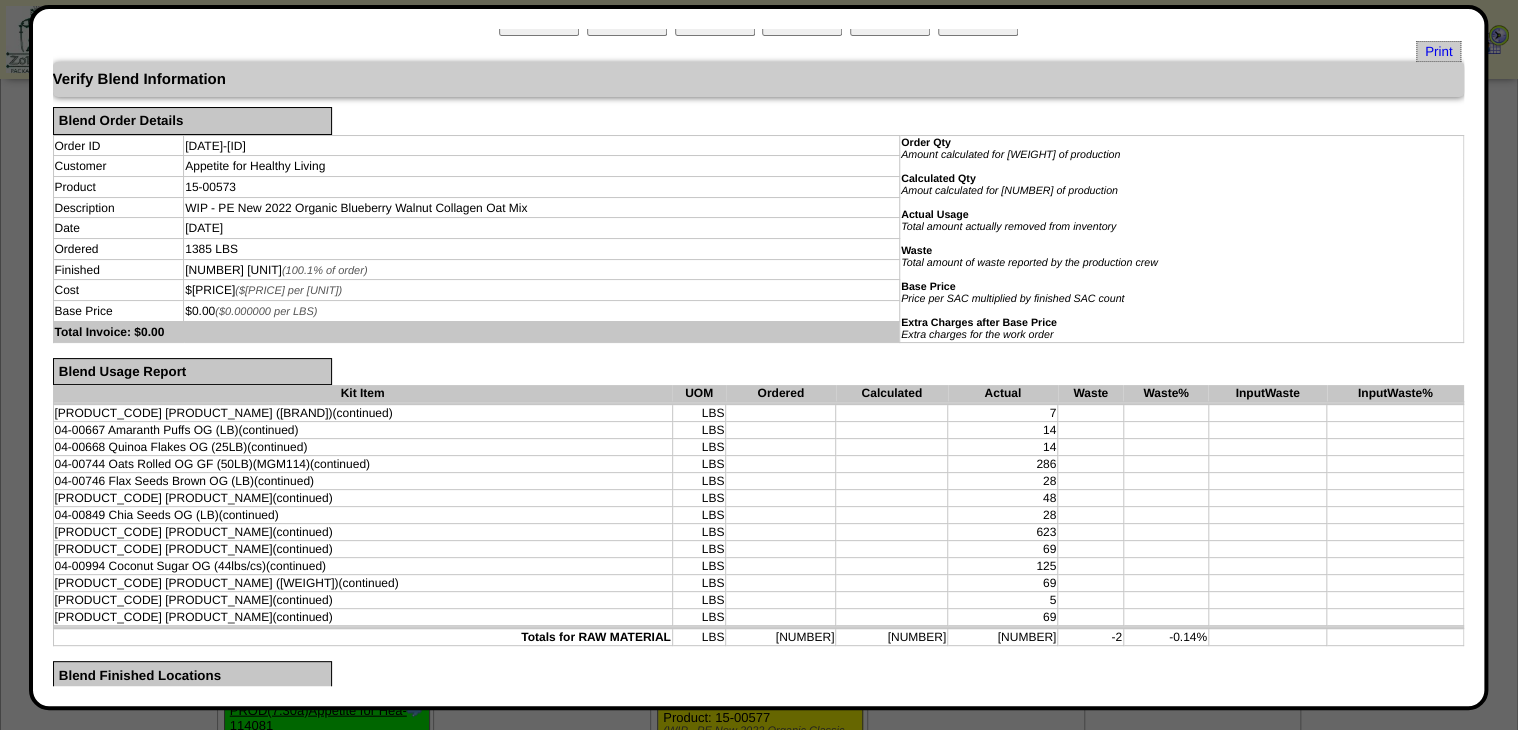 scroll, scrollTop: 0, scrollLeft: 0, axis: both 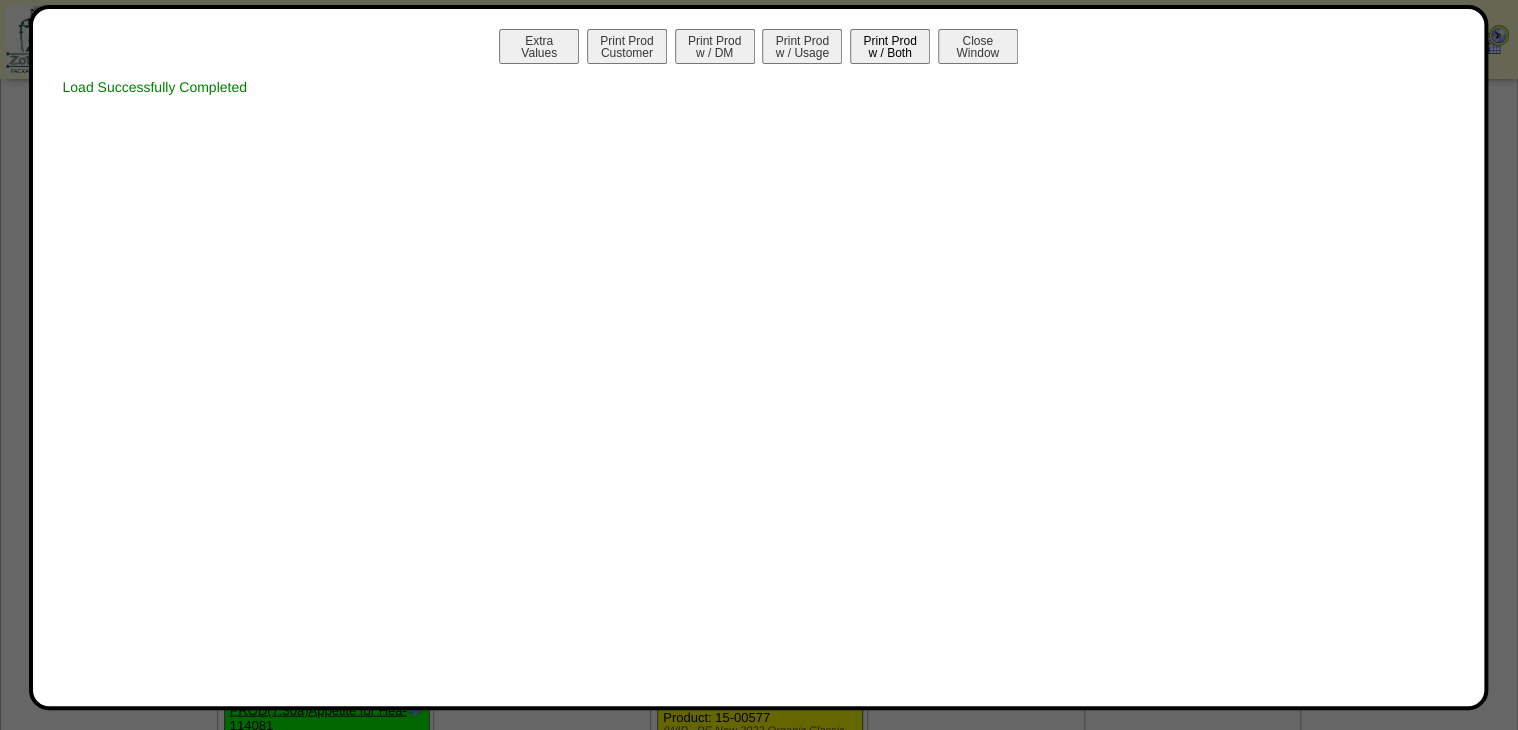 click on "Print Prod w / Both" at bounding box center (890, 46) 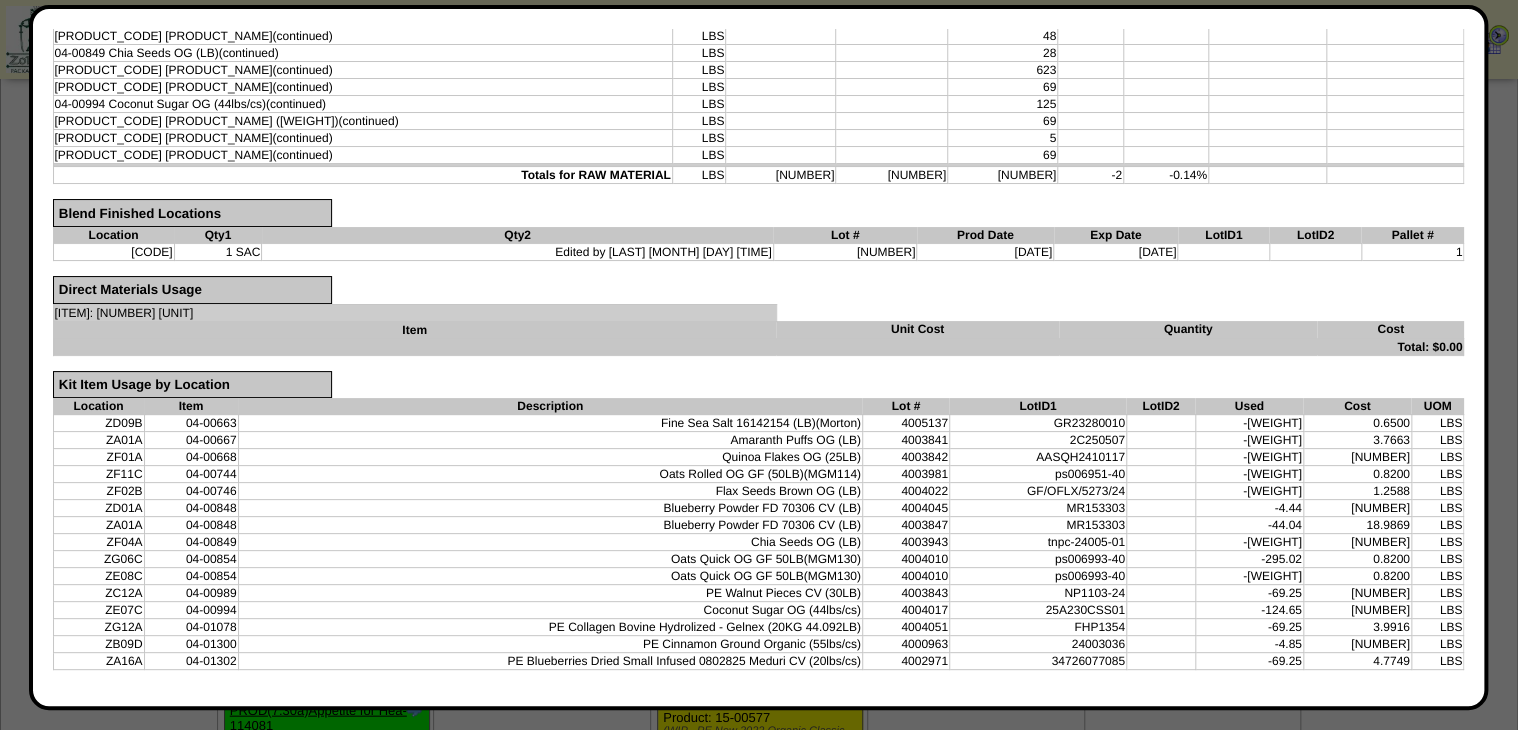 scroll, scrollTop: 491, scrollLeft: 0, axis: vertical 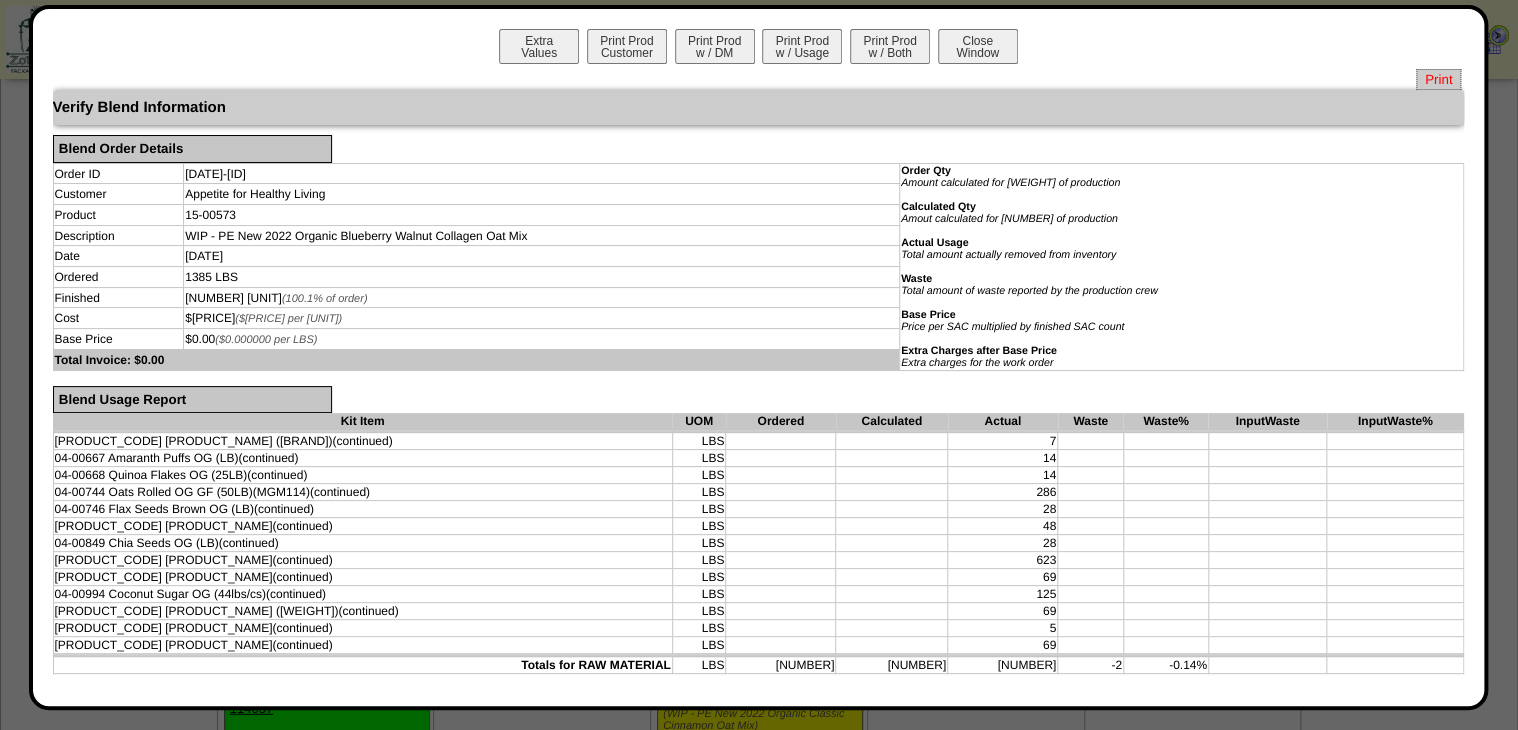 click on "Print" at bounding box center (1438, 79) 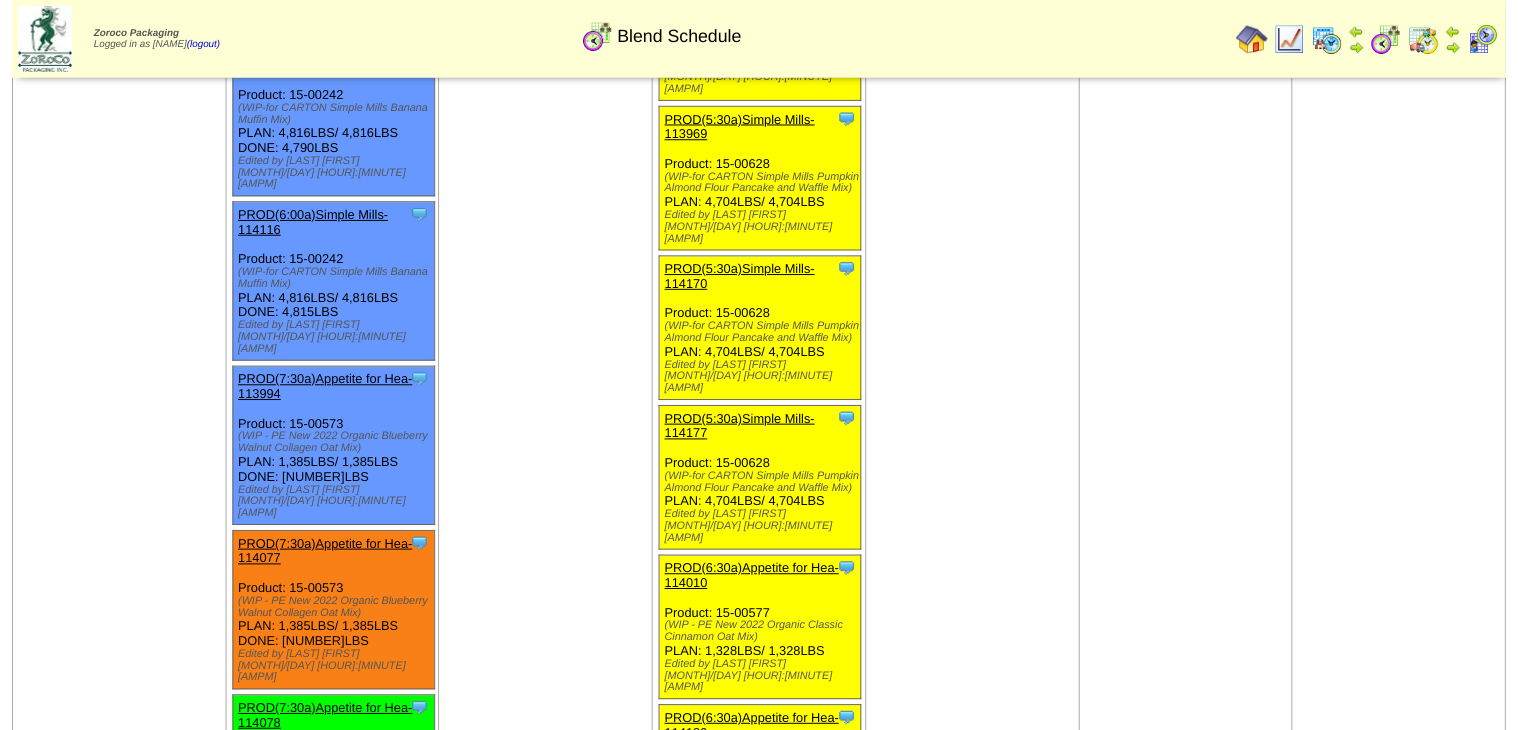 scroll, scrollTop: 1920, scrollLeft: 0, axis: vertical 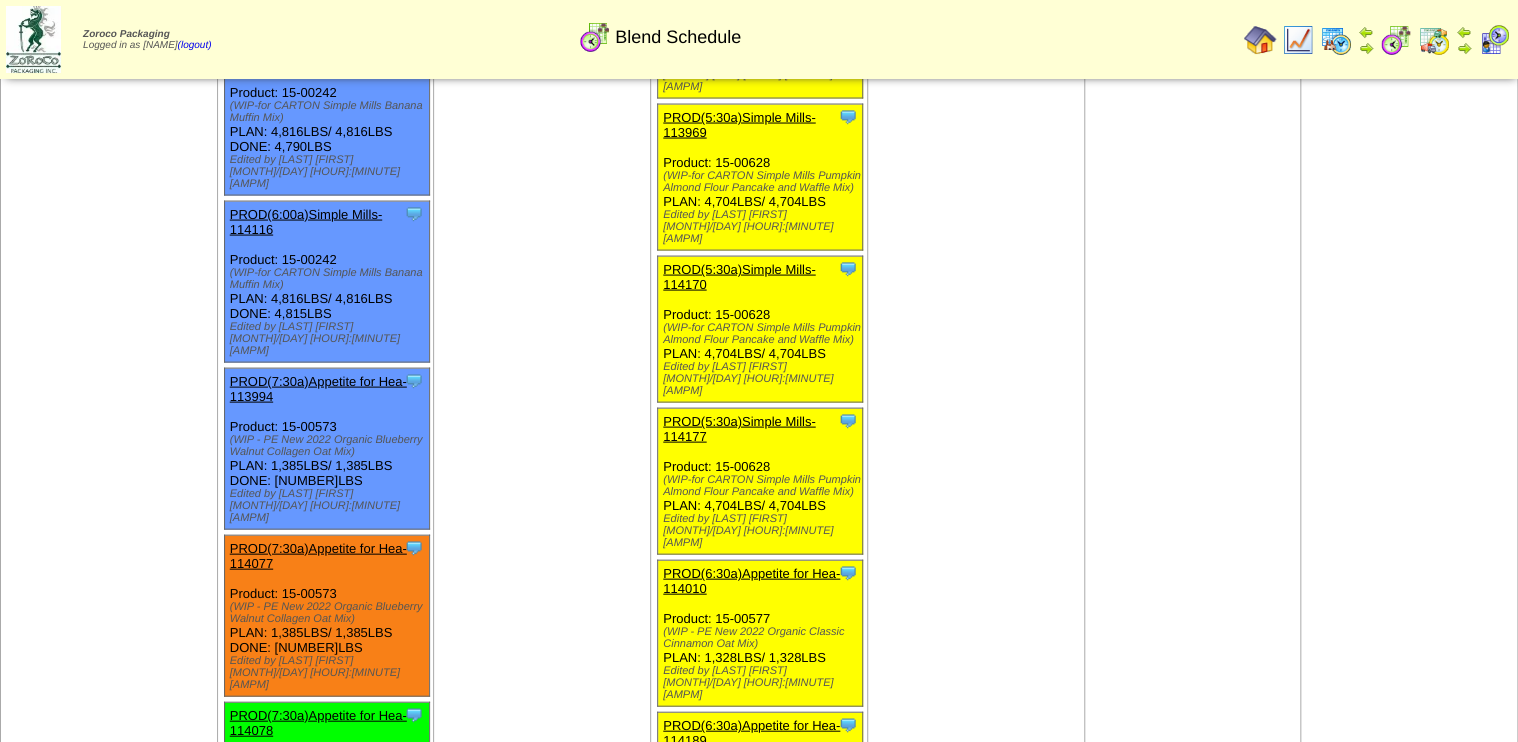 click on "PROD(7:30a)Appetite for Hea-113994" at bounding box center (318, 389) 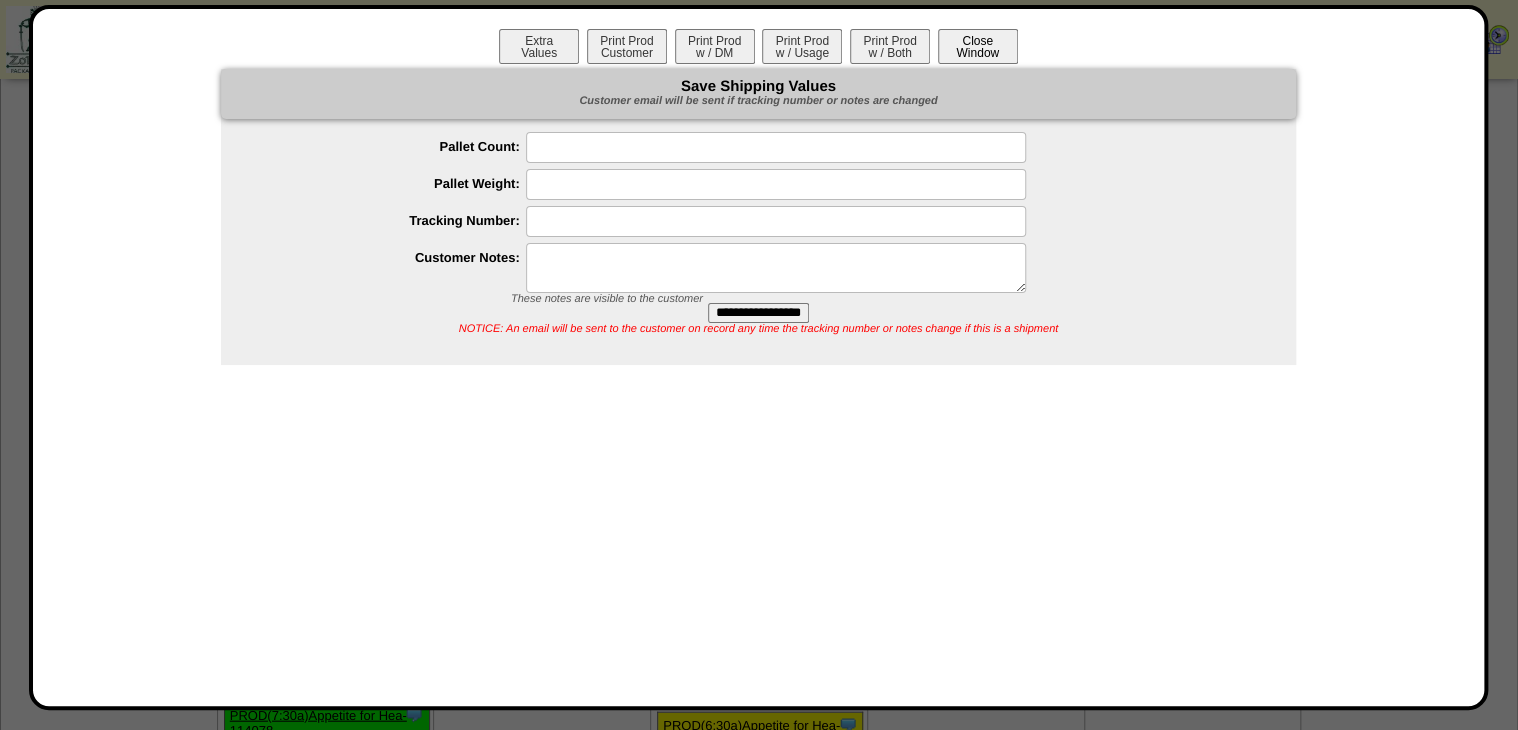 click on "Close Window" at bounding box center [978, 46] 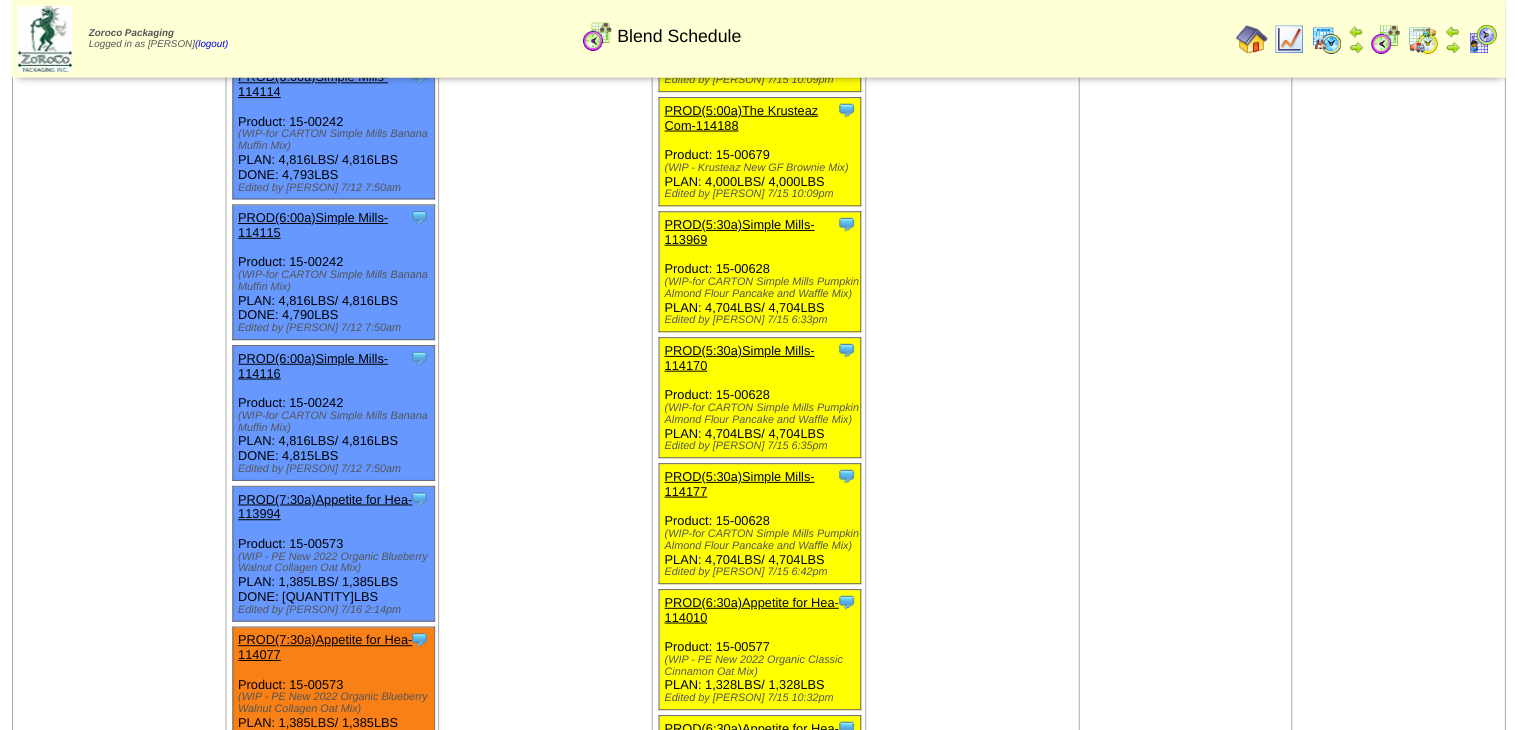 scroll, scrollTop: 1600, scrollLeft: 0, axis: vertical 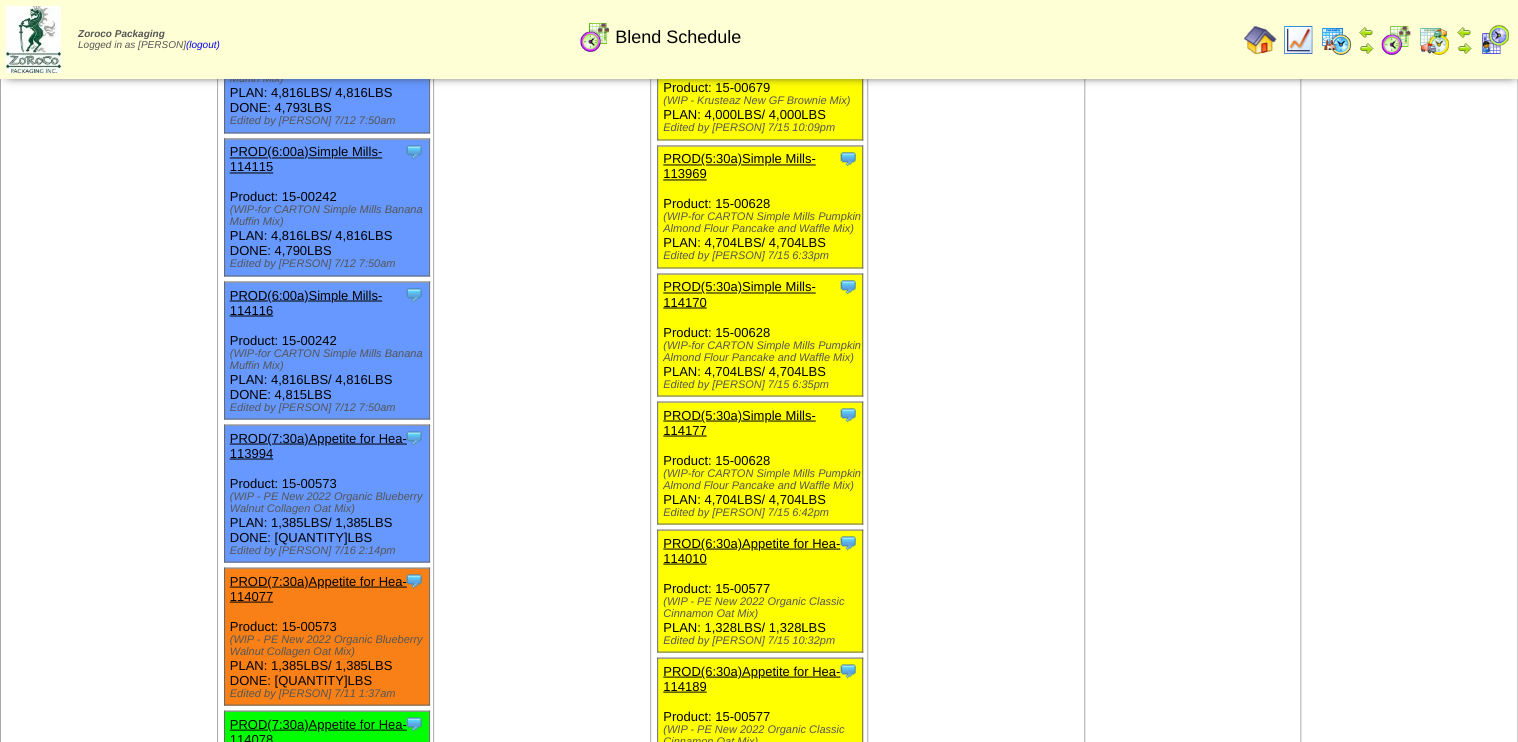 click on "PROD(7:30a)Appetite for Hea-114077" at bounding box center (318, 588) 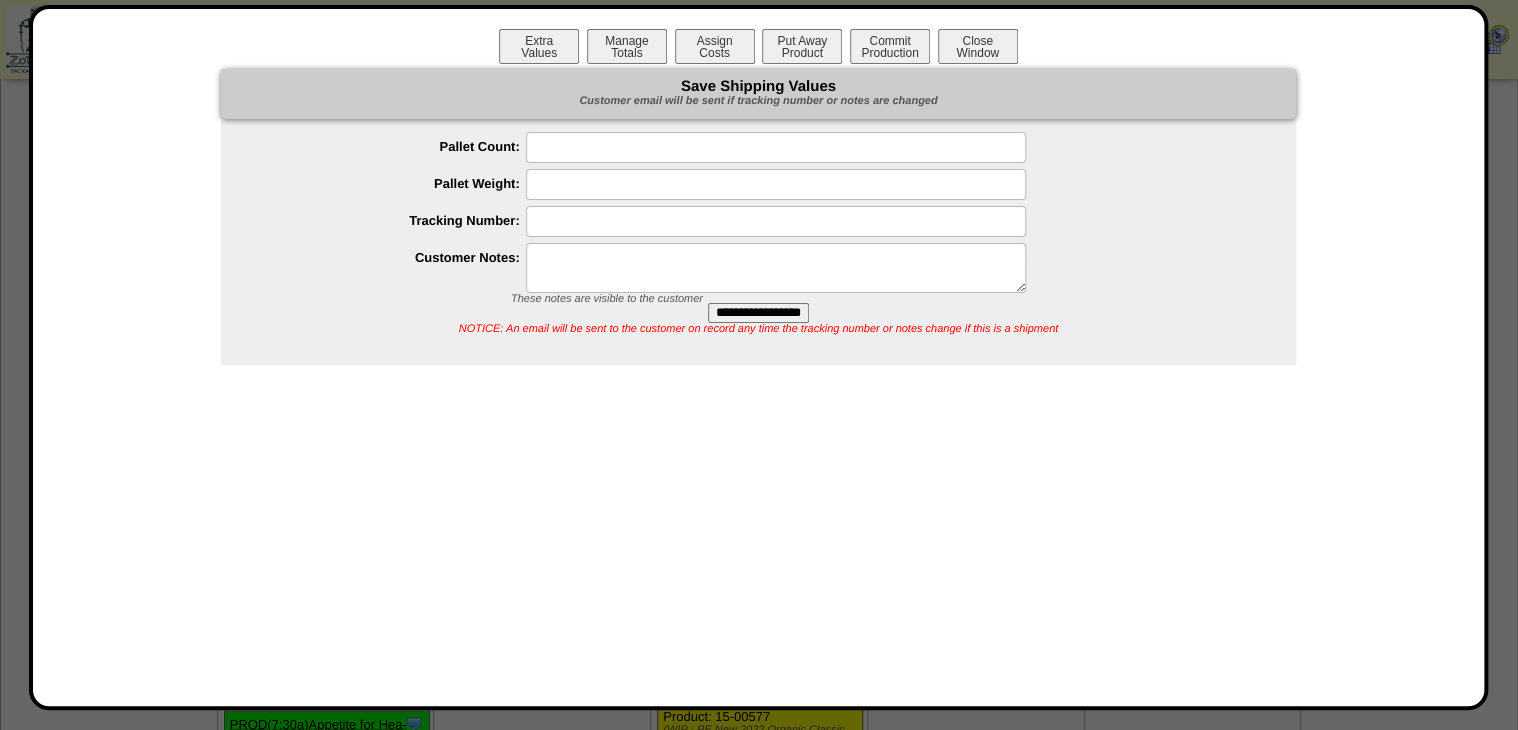 drag, startPoint x: 976, startPoint y: 36, endPoint x: 739, endPoint y: 0, distance: 239.71858 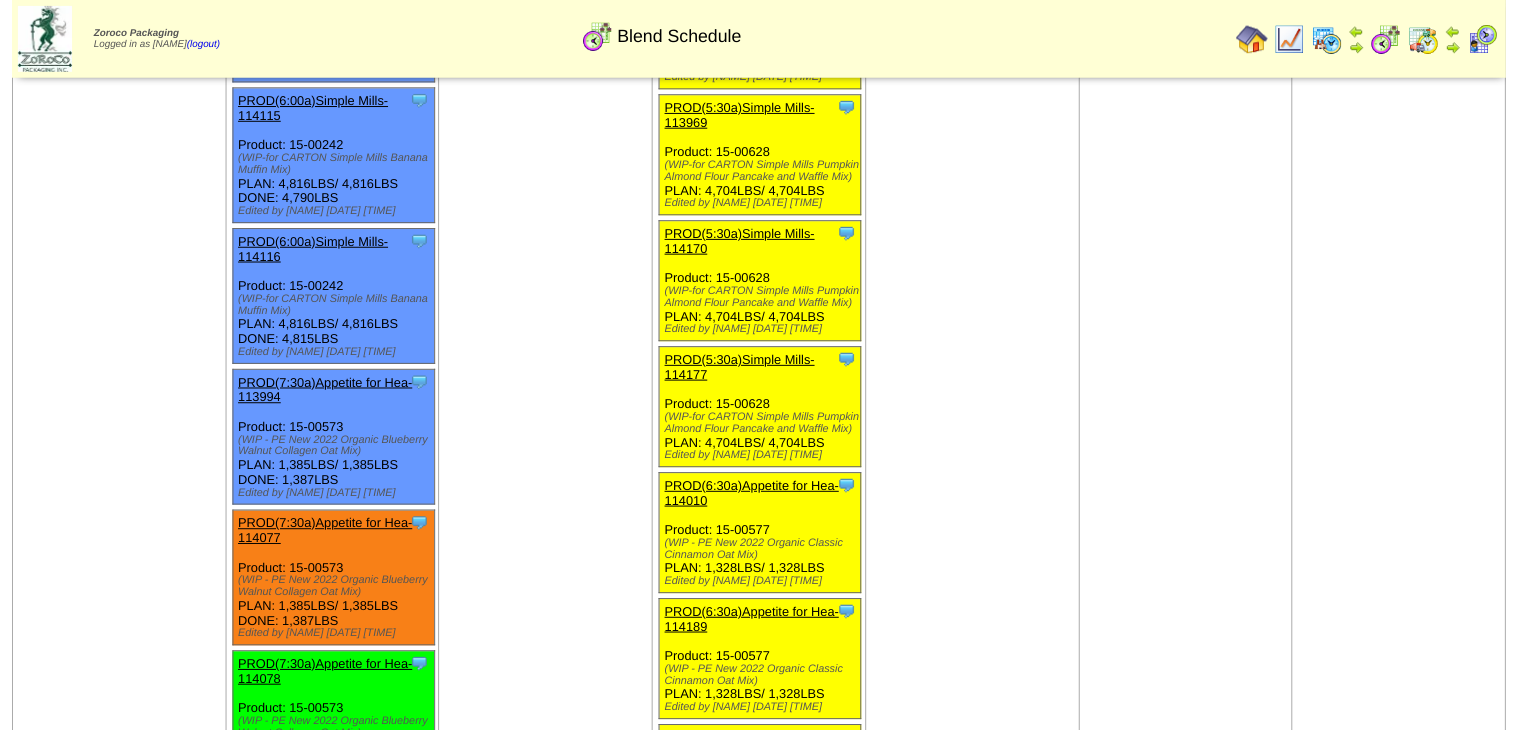 scroll, scrollTop: 1680, scrollLeft: 0, axis: vertical 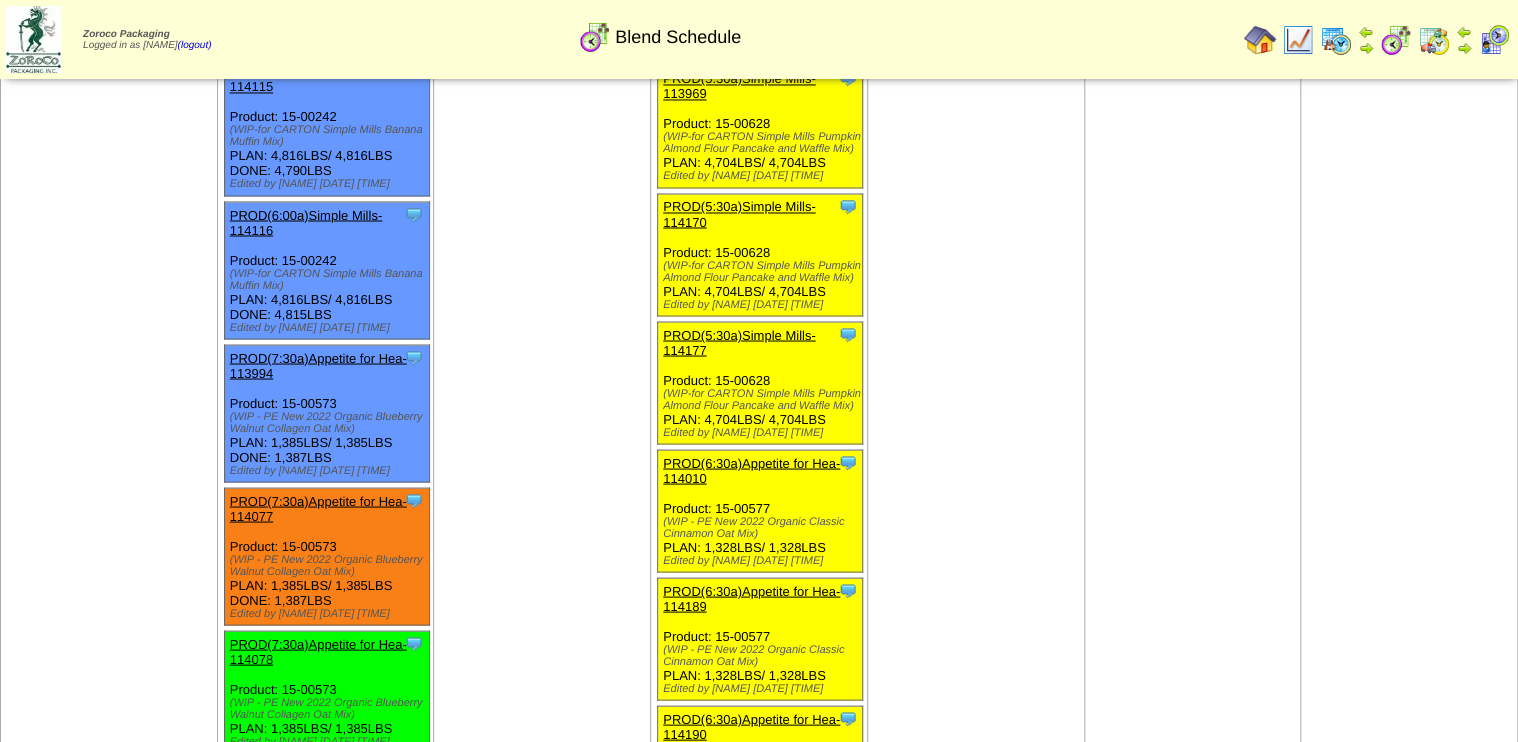 click on "PROD(7:30a)Appetite for Hea-113994" at bounding box center [318, 365] 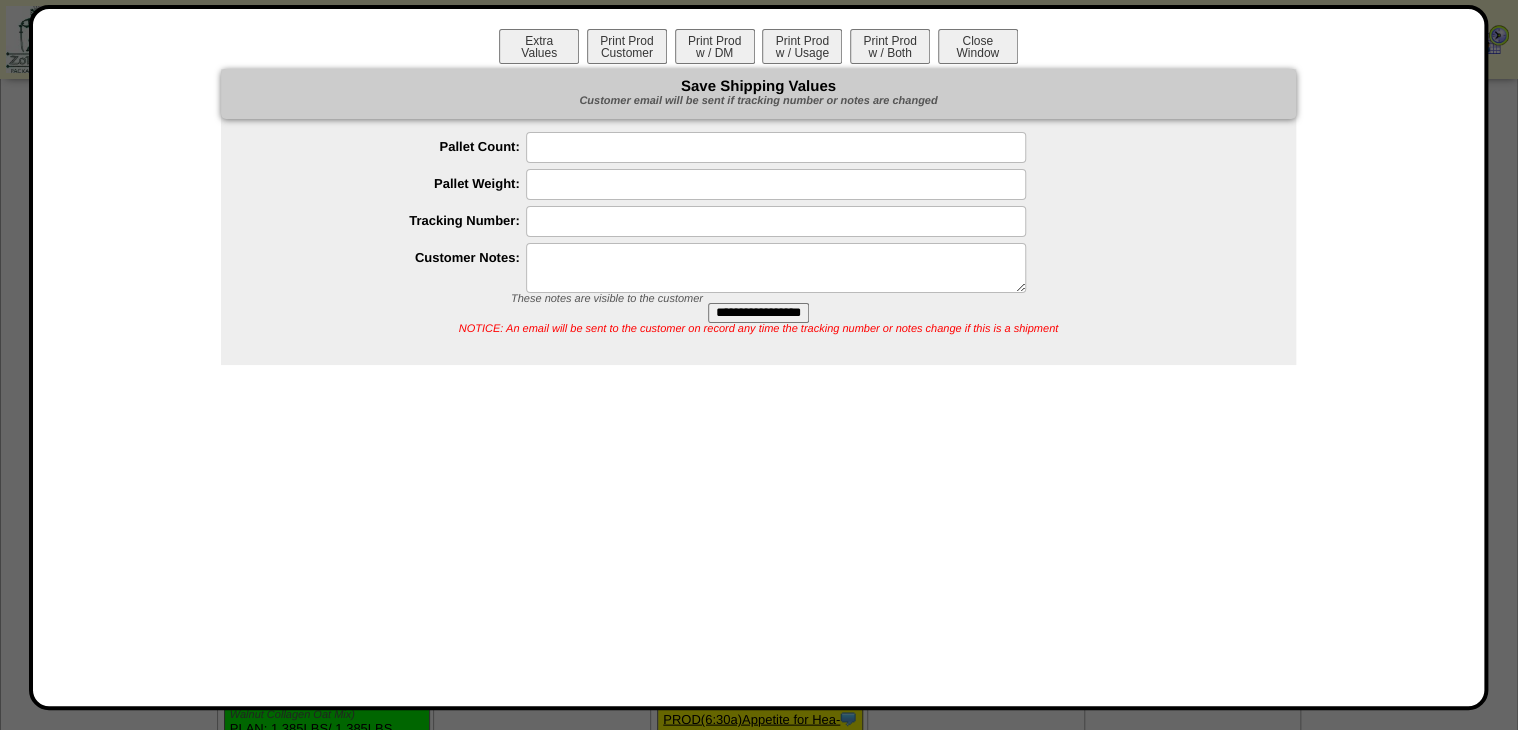 click at bounding box center (776, 268) 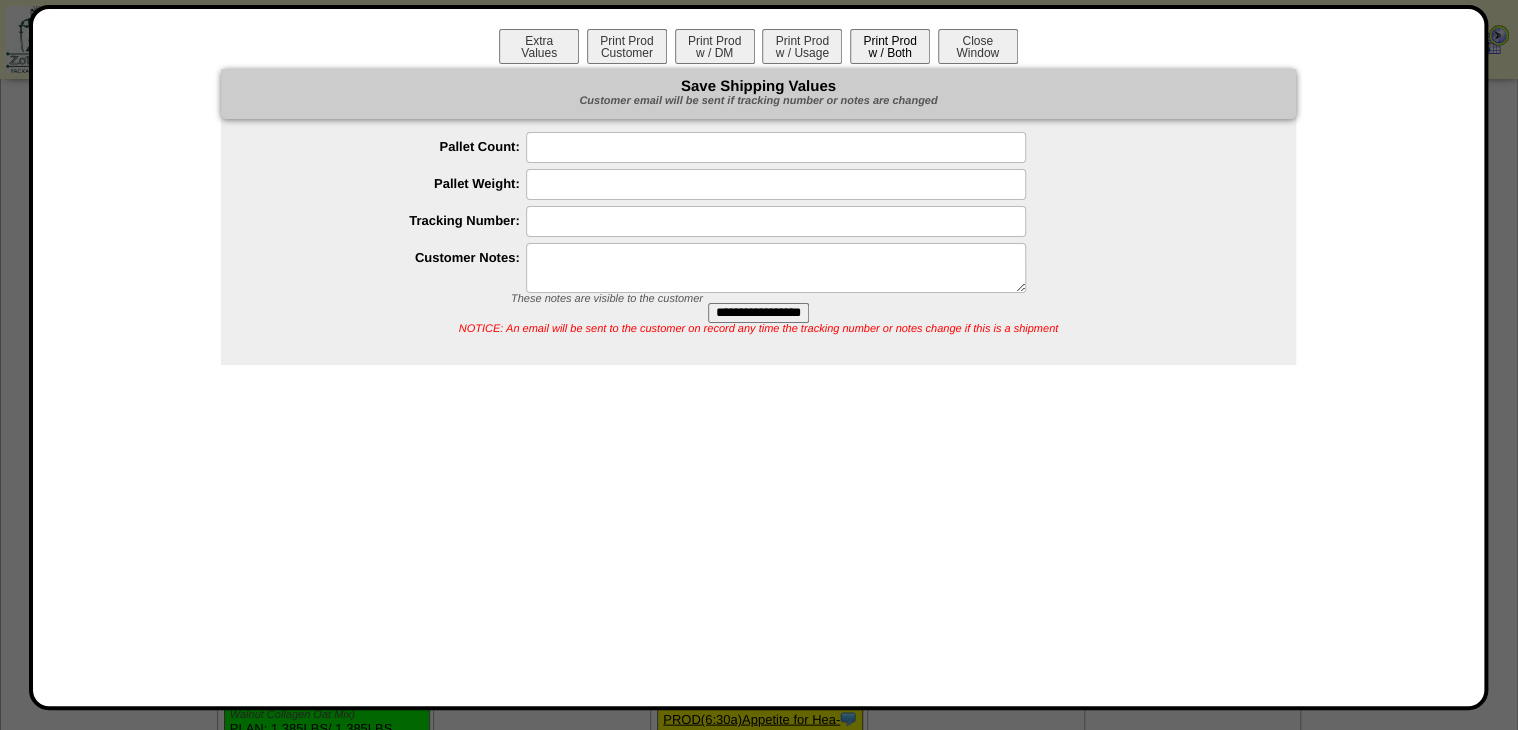 click on "Print Prod w / Both" at bounding box center [890, 46] 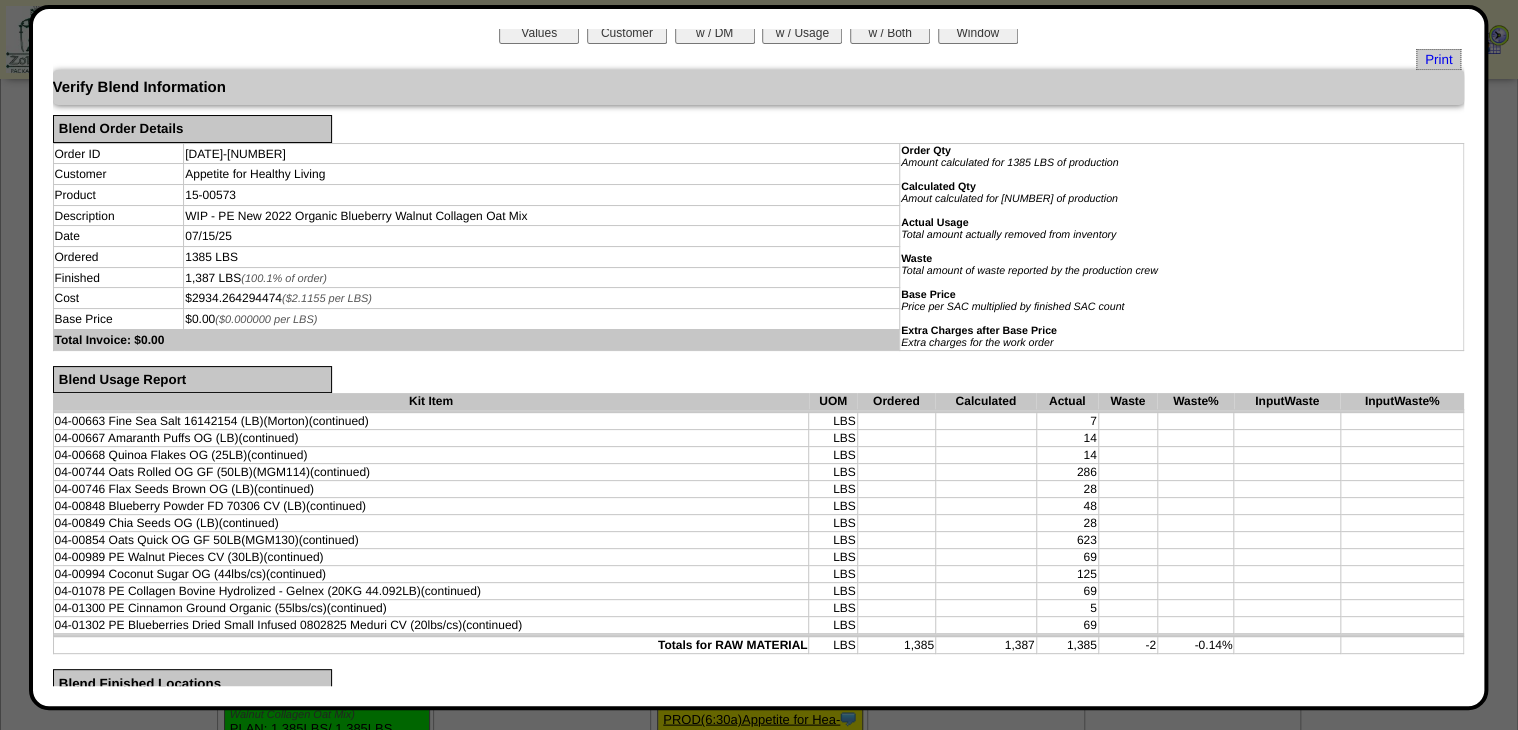 scroll, scrollTop: 0, scrollLeft: 0, axis: both 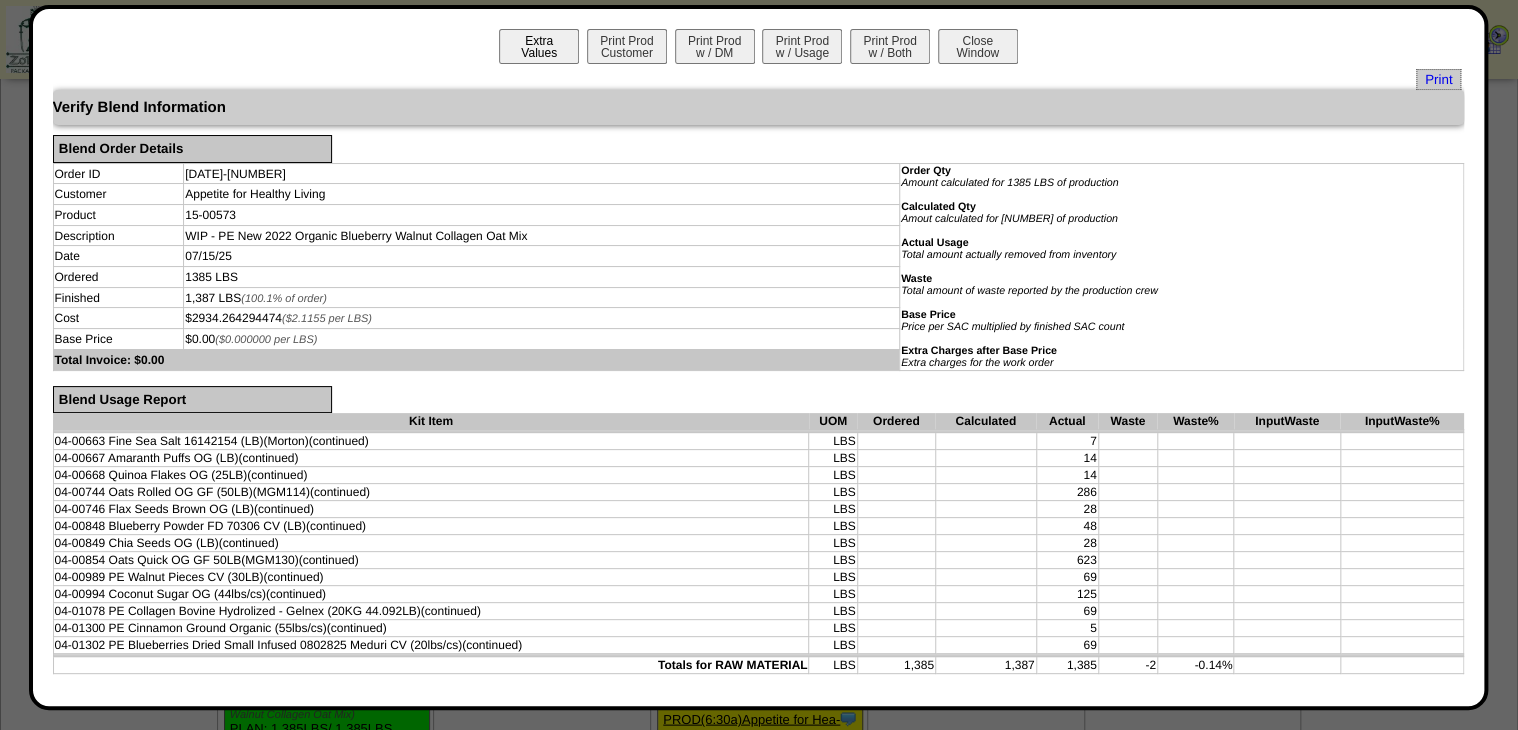 click on "Extra Values" at bounding box center [539, 46] 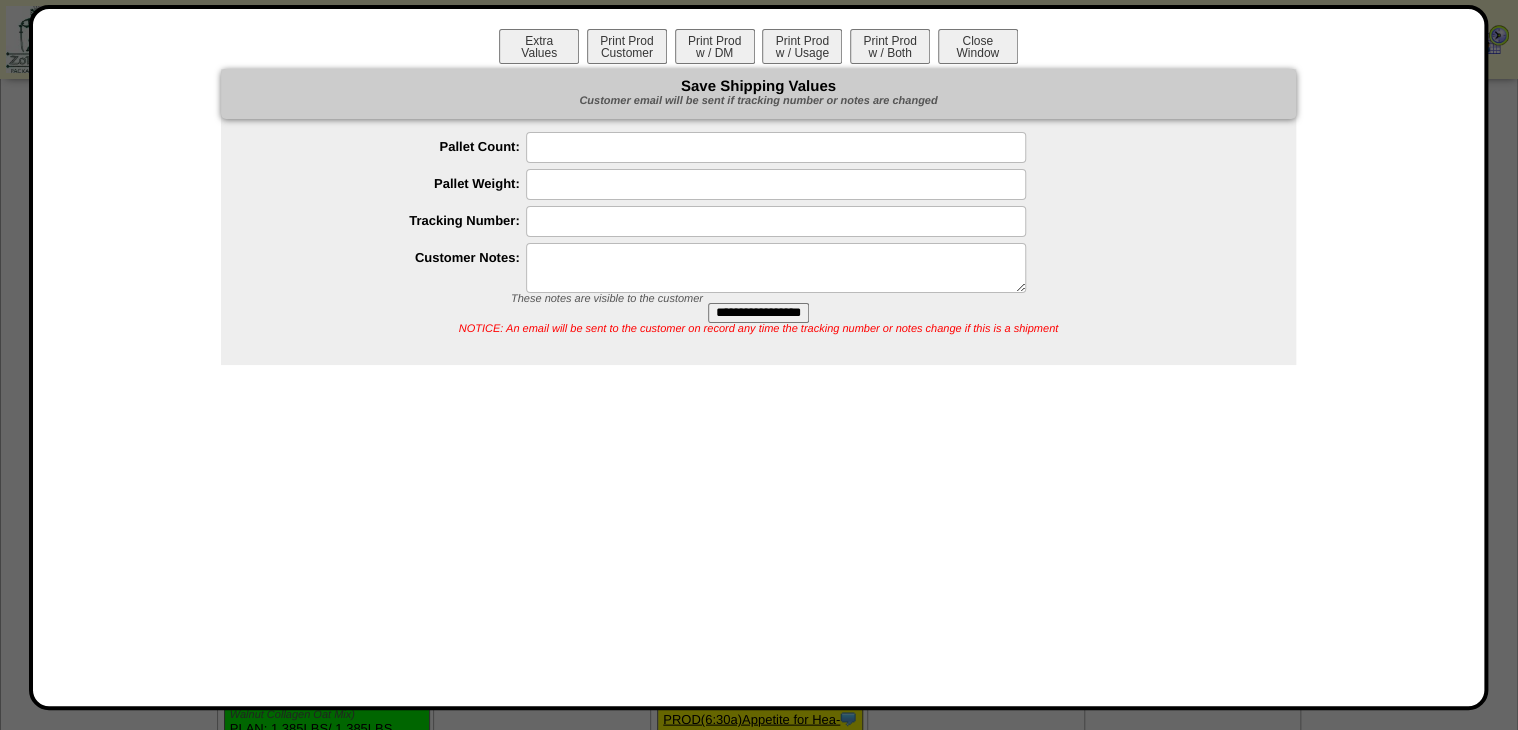 click at bounding box center [776, 268] 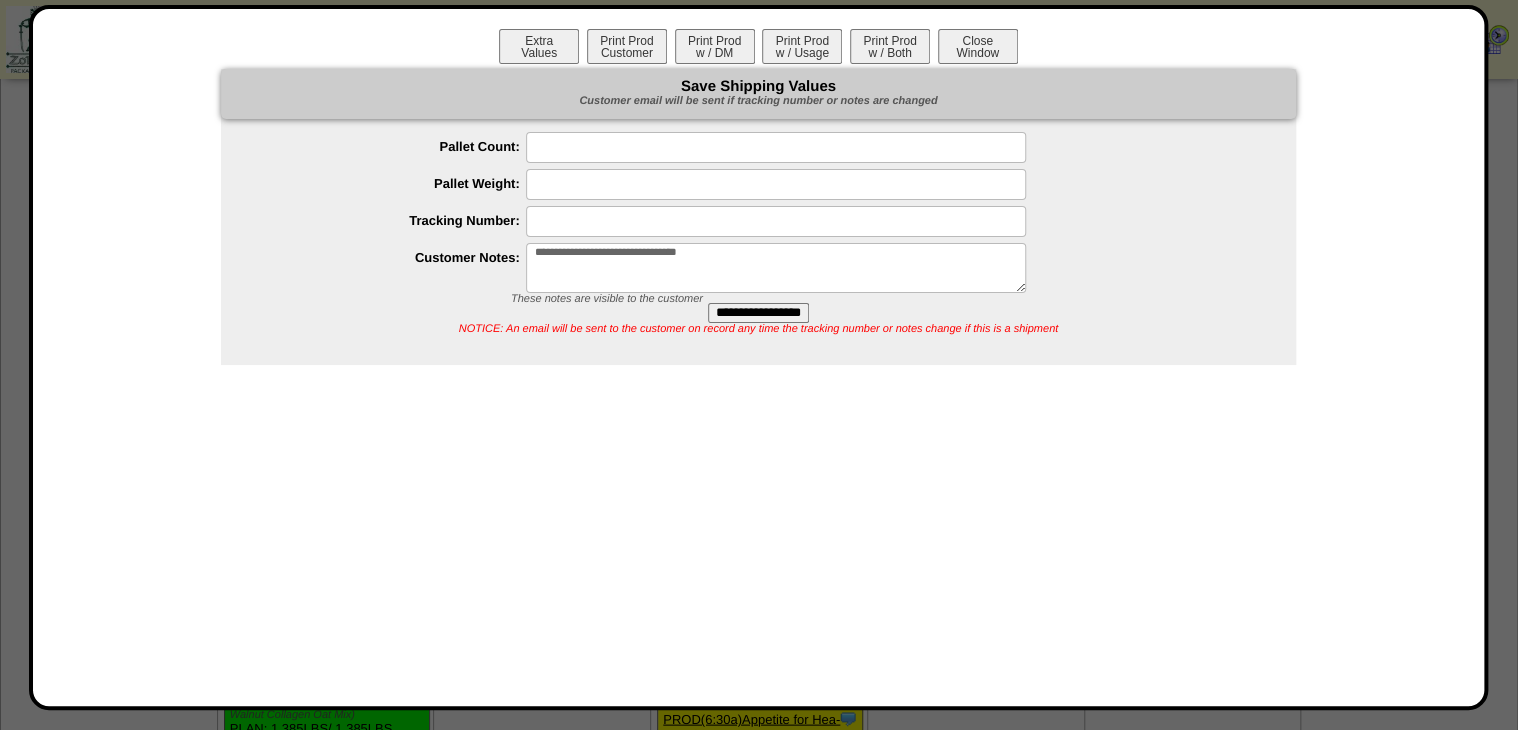 type on "**********" 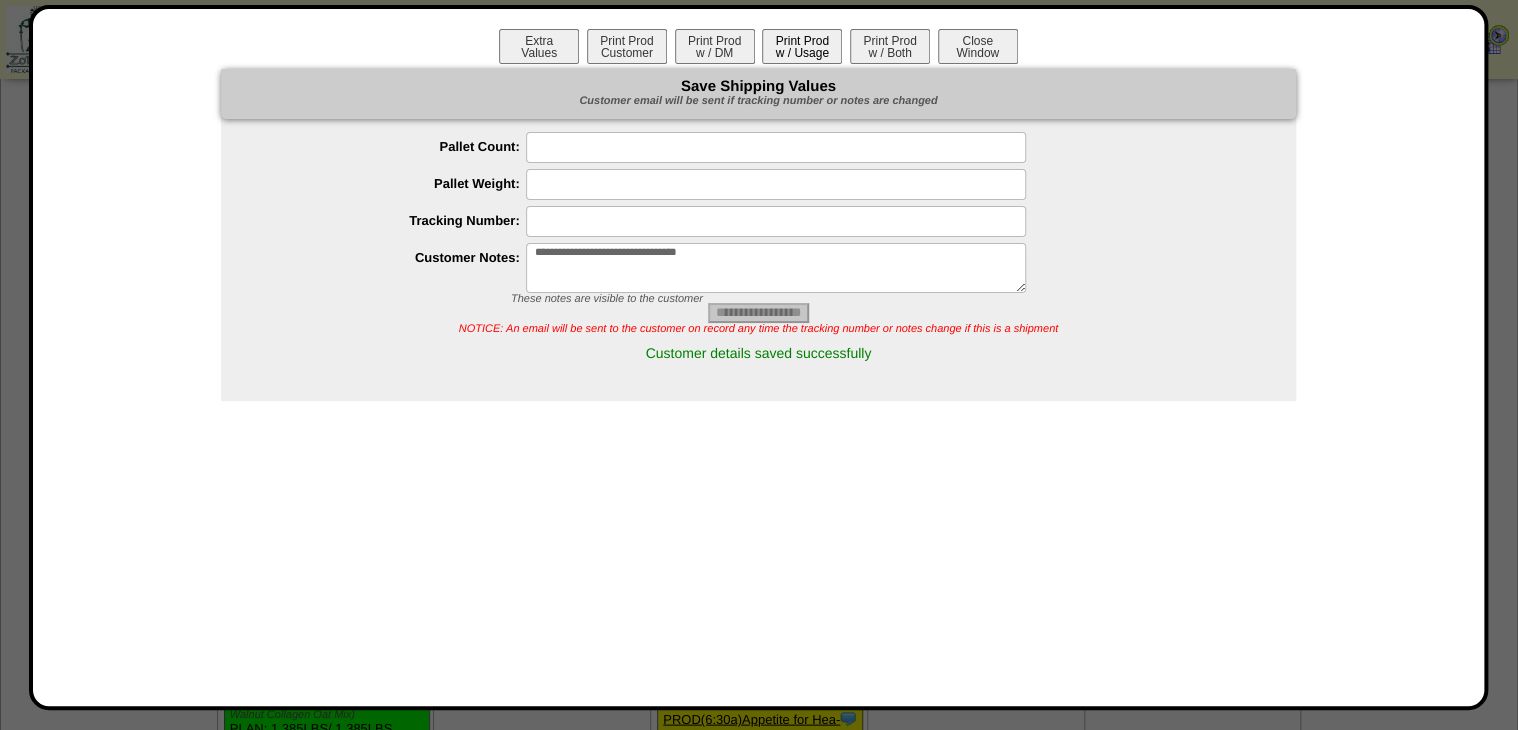 click on "Print Prod w / Usage" at bounding box center (802, 46) 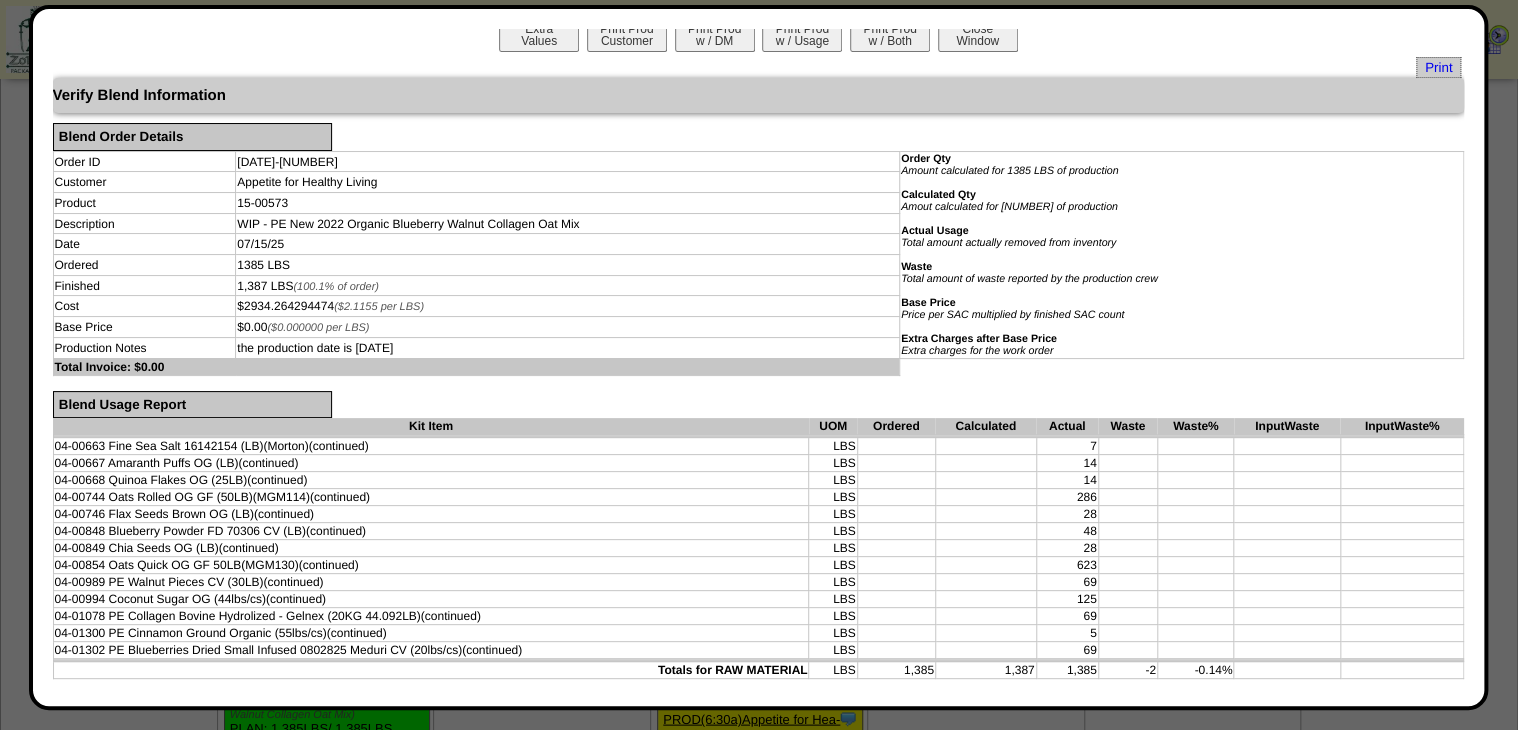 scroll, scrollTop: 0, scrollLeft: 0, axis: both 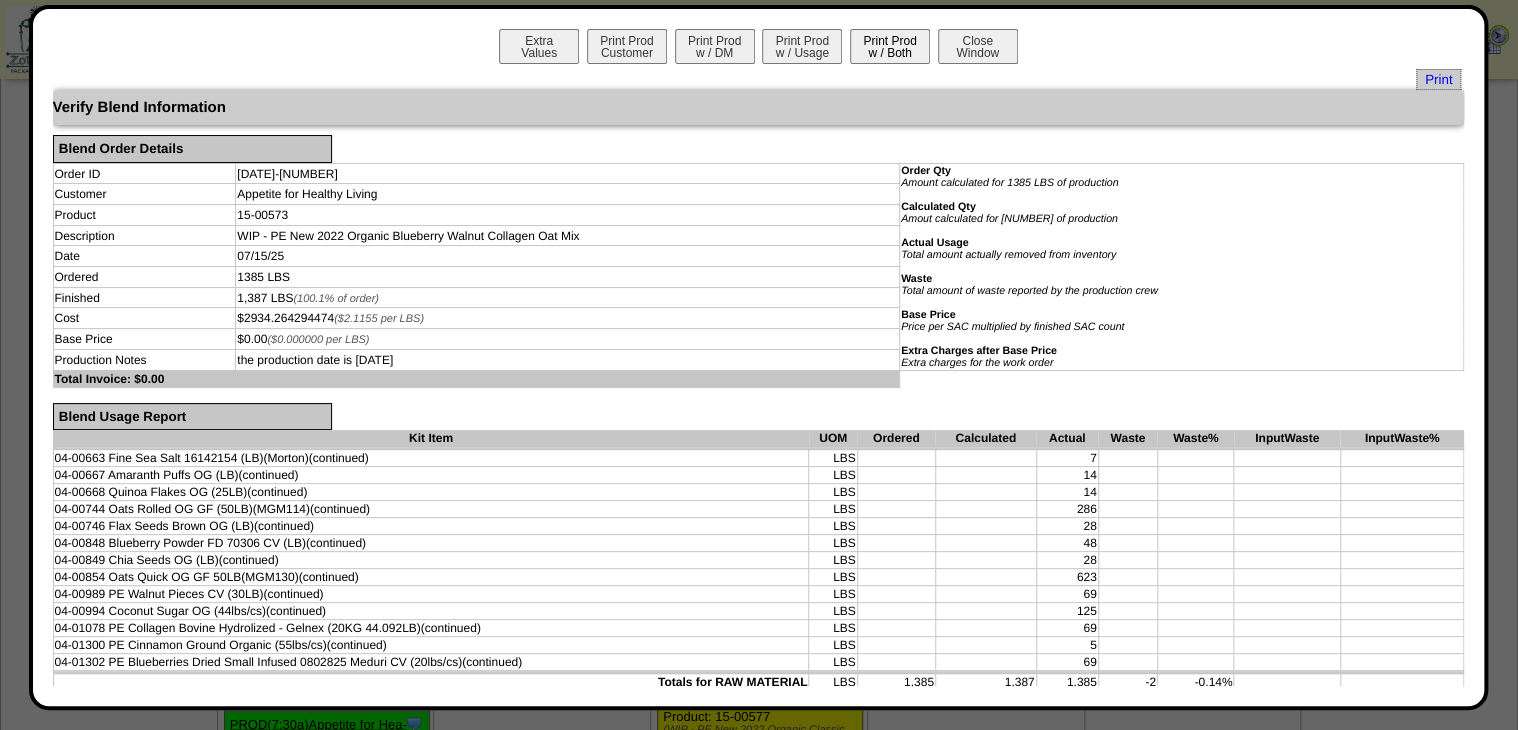 click on "Print Prod w / Both" at bounding box center (890, 46) 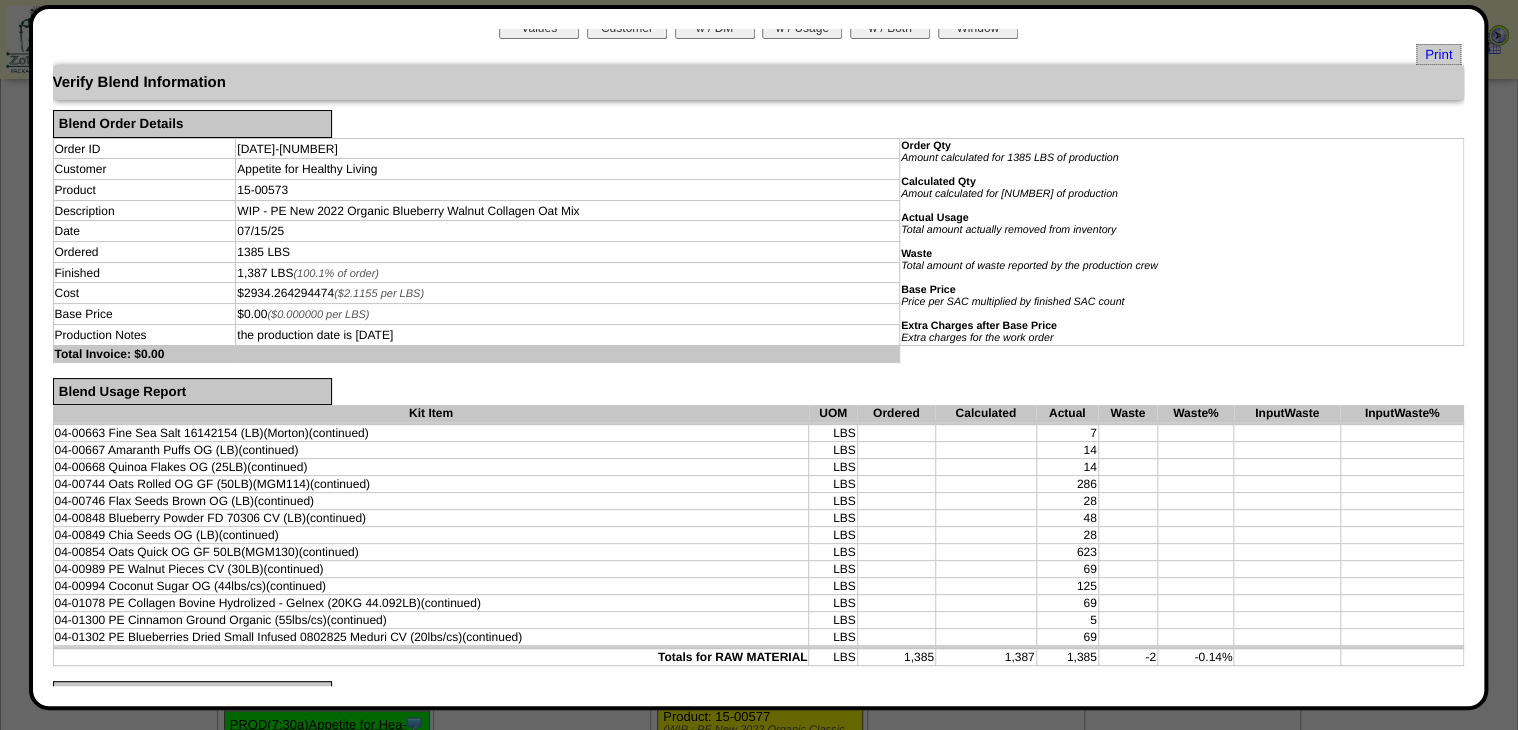 scroll, scrollTop: 11, scrollLeft: 0, axis: vertical 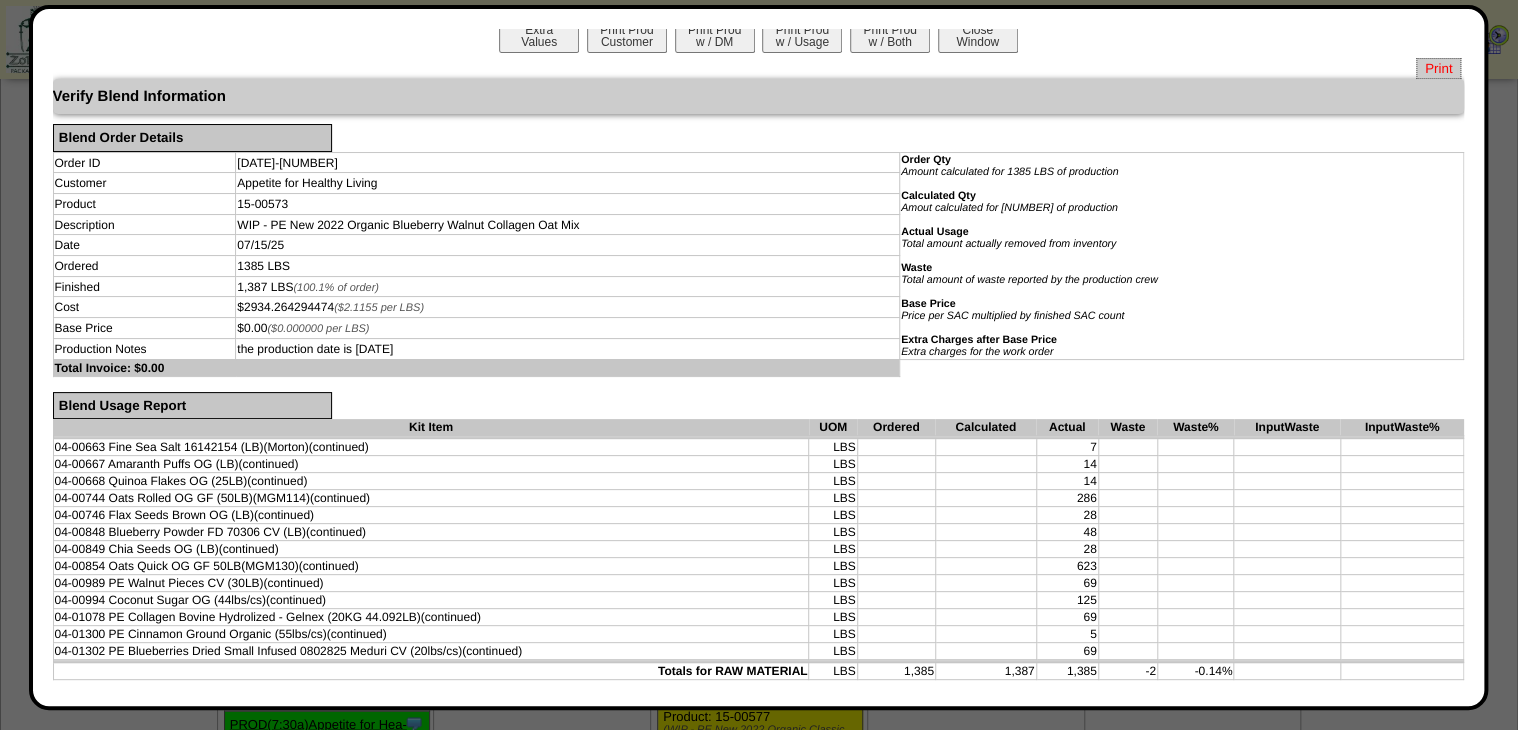 click on "Print" at bounding box center (1438, 68) 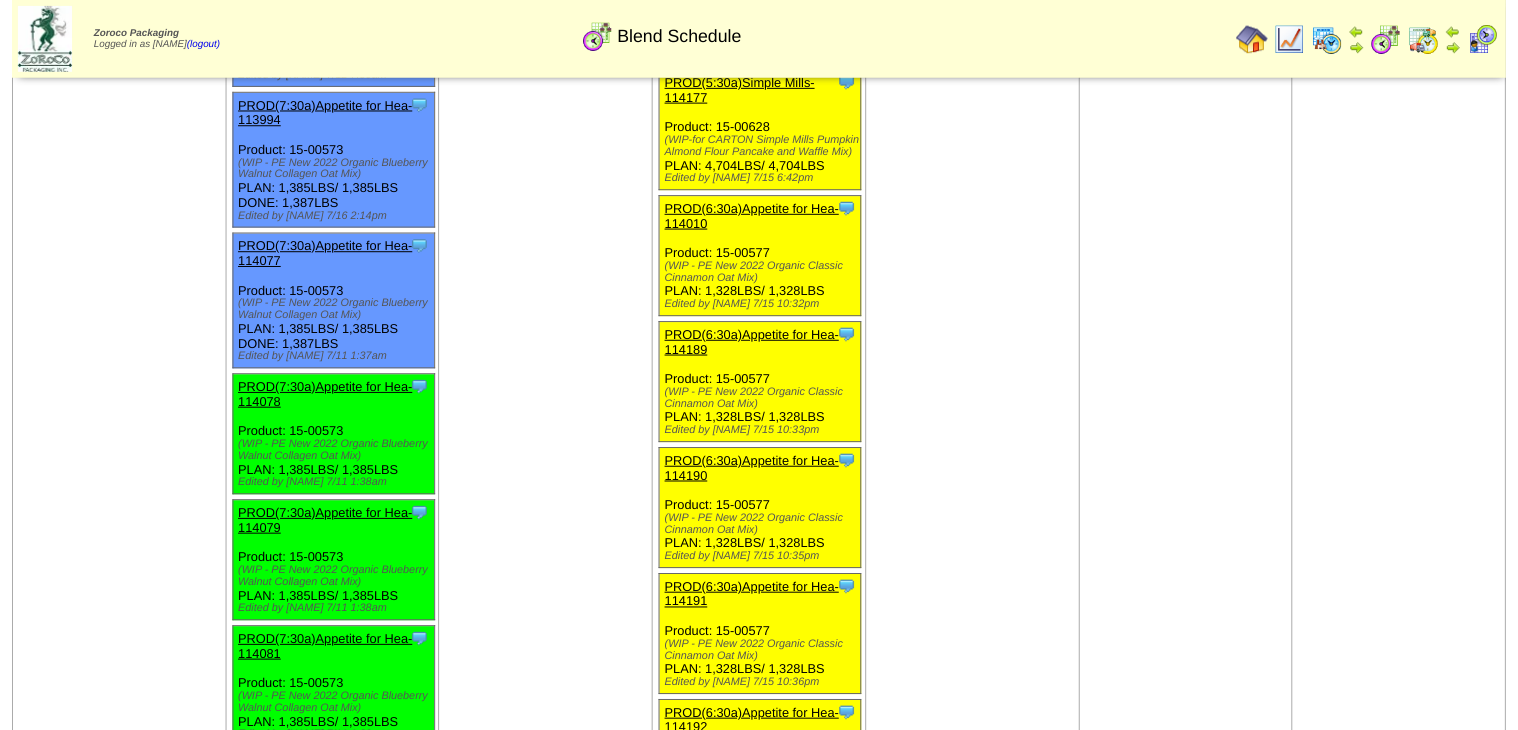 scroll, scrollTop: 1920, scrollLeft: 0, axis: vertical 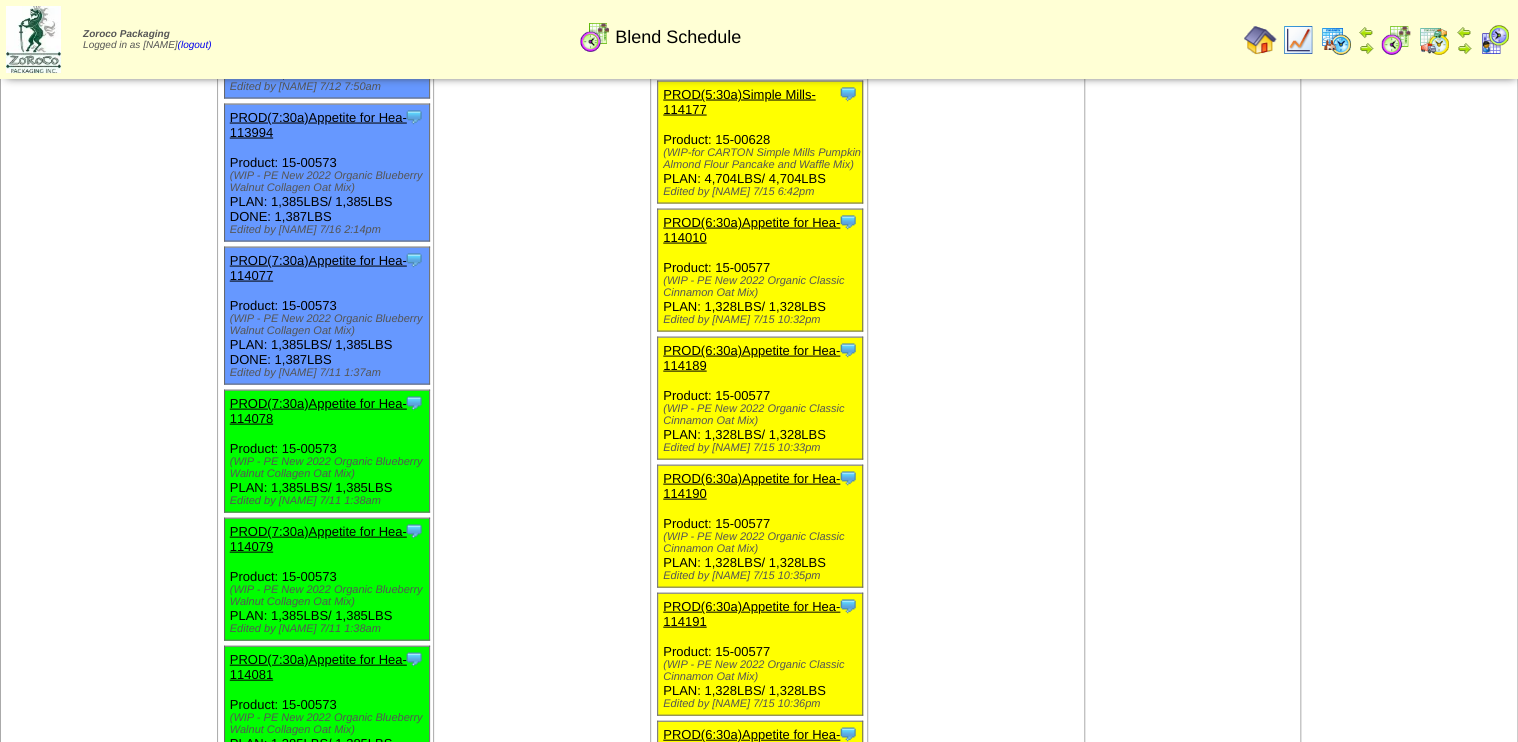 click on "PROD(7:30a)Appetite for Hea-114078" at bounding box center [318, 411] 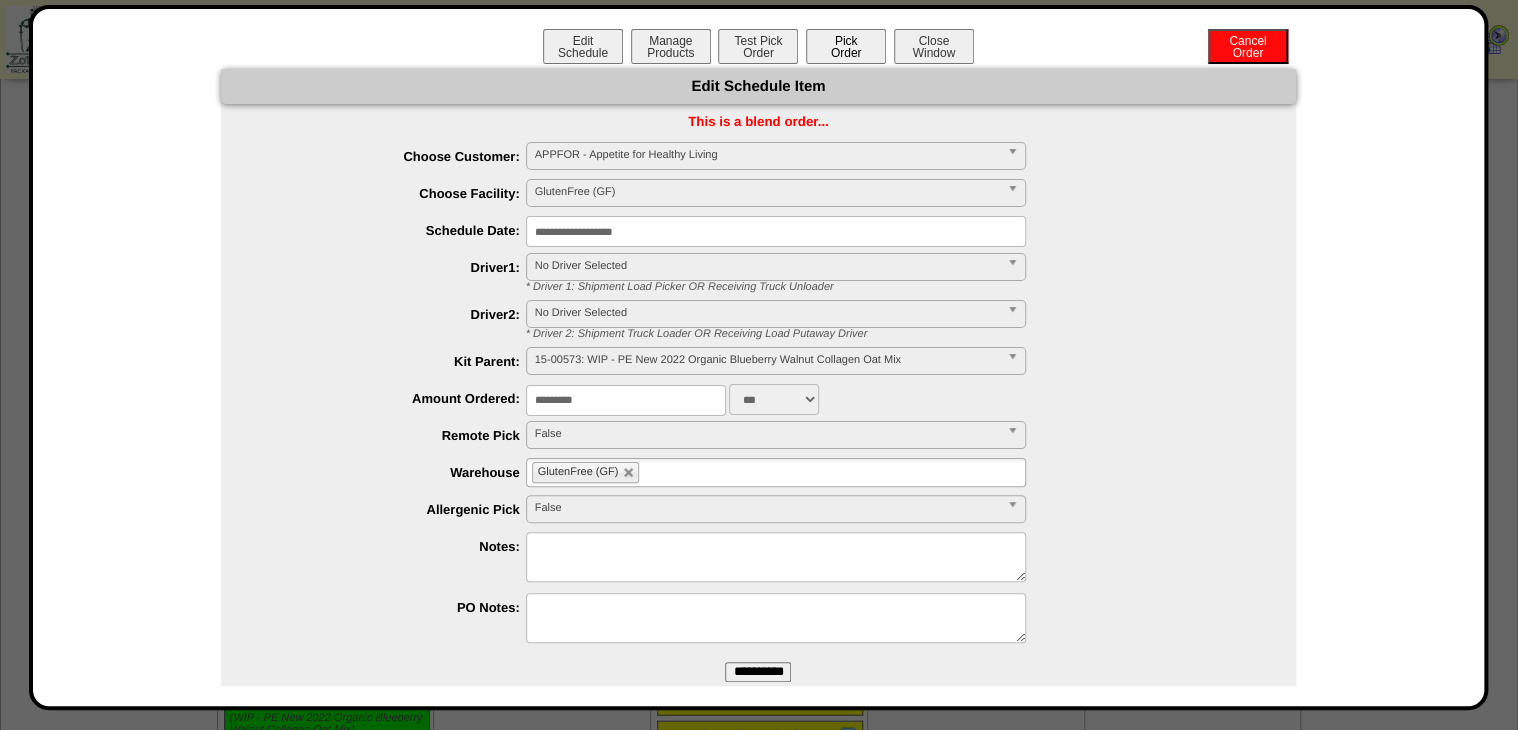 click on "Pick Order" at bounding box center (846, 46) 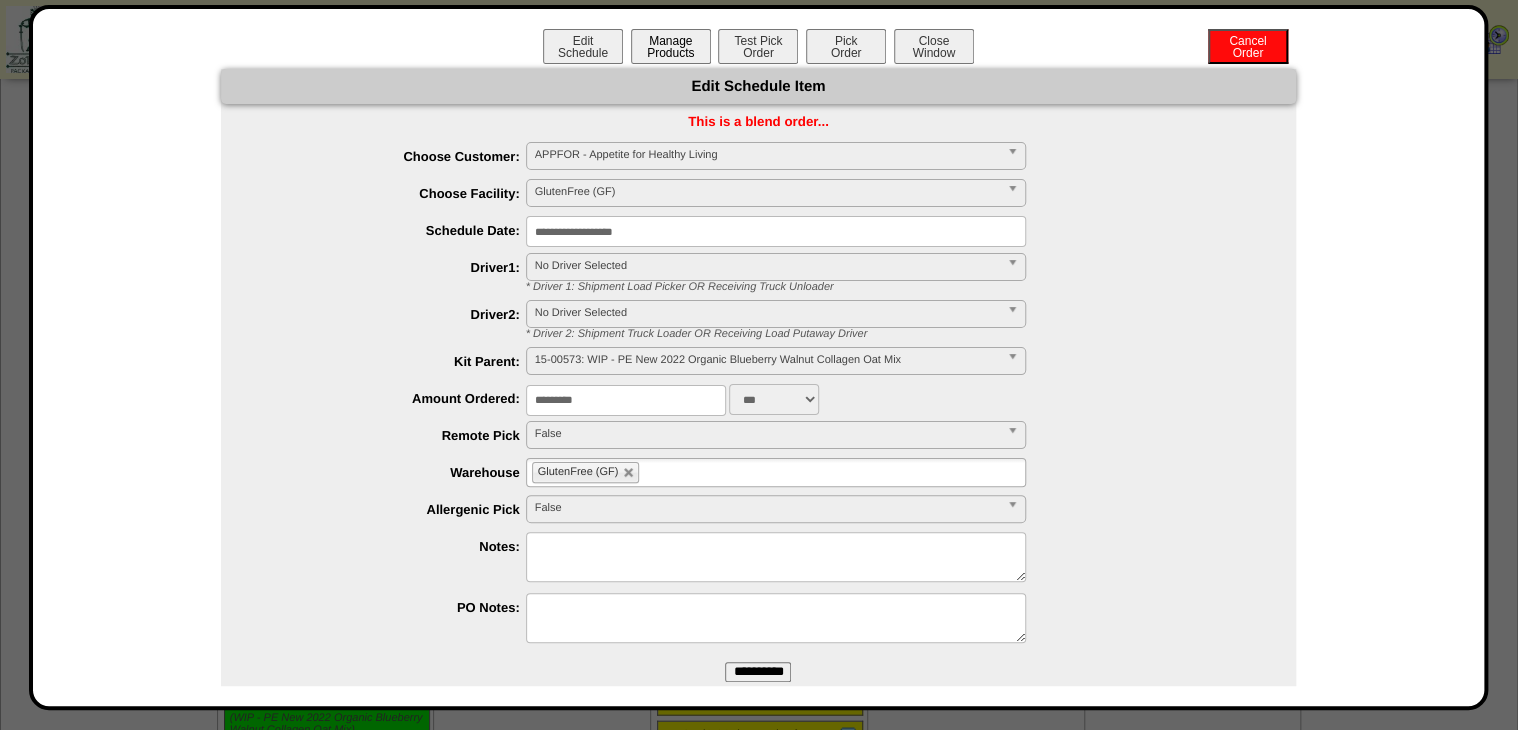 click on "Manage Products" at bounding box center [671, 46] 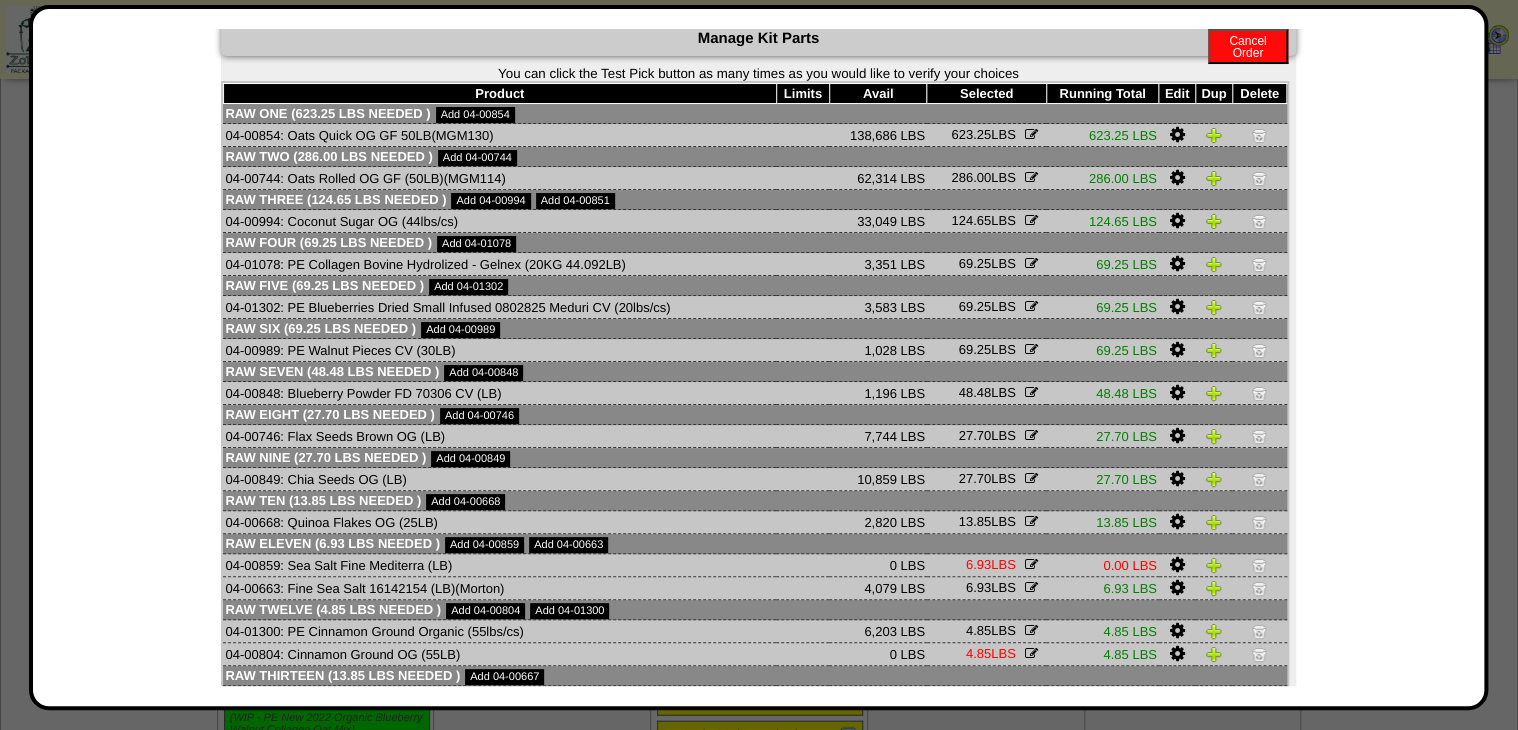 scroll, scrollTop: 100, scrollLeft: 0, axis: vertical 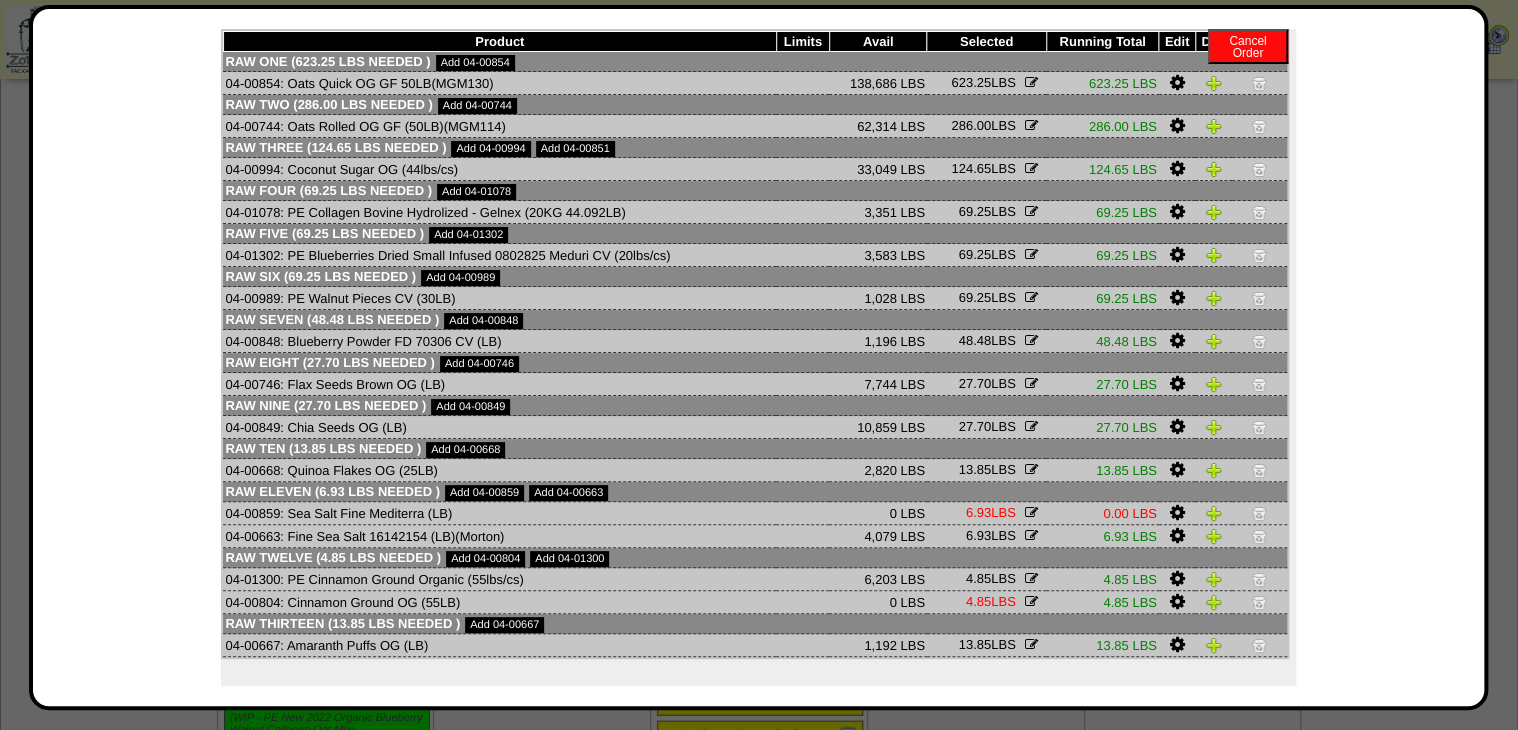 click at bounding box center [1259, 513] 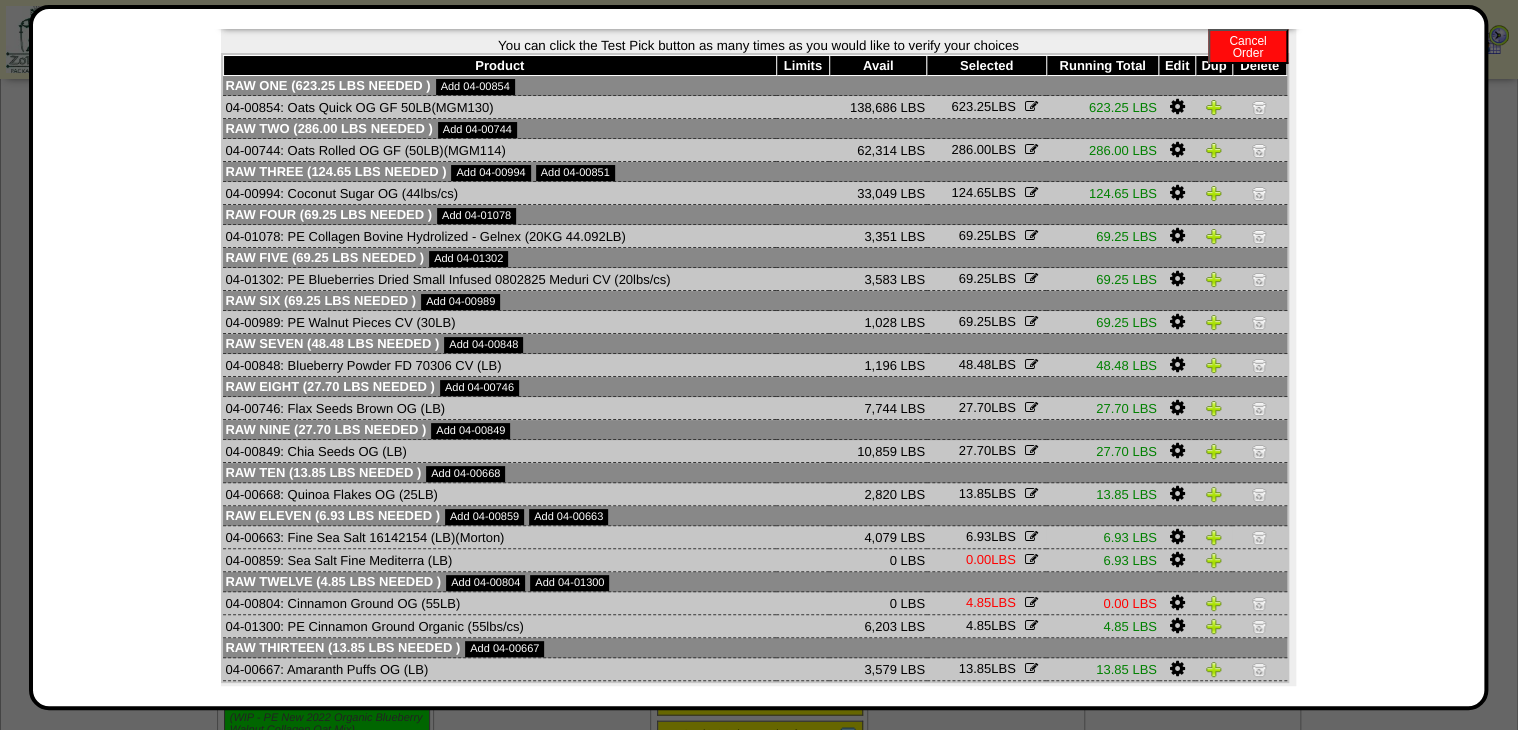 scroll, scrollTop: 80, scrollLeft: 0, axis: vertical 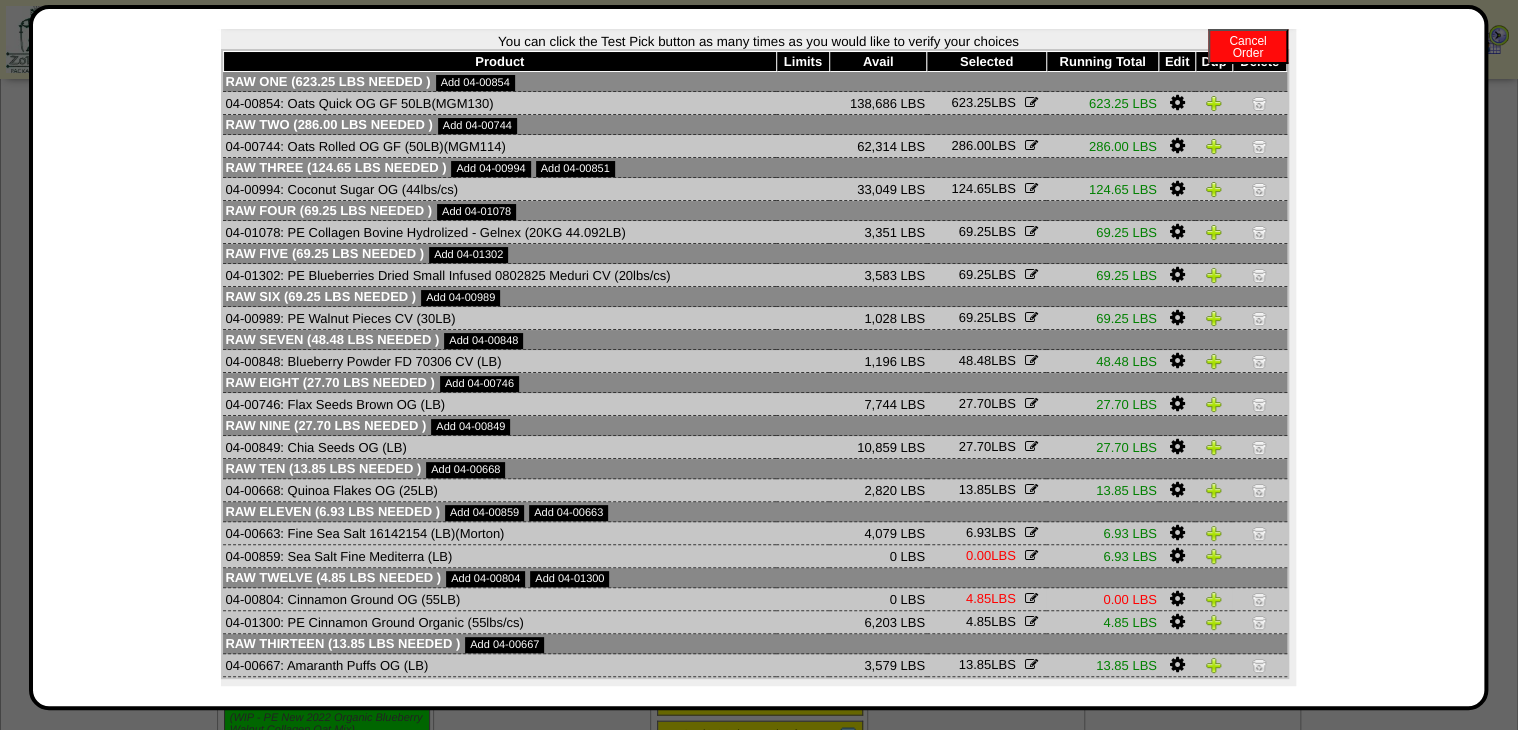 click at bounding box center (1259, 599) 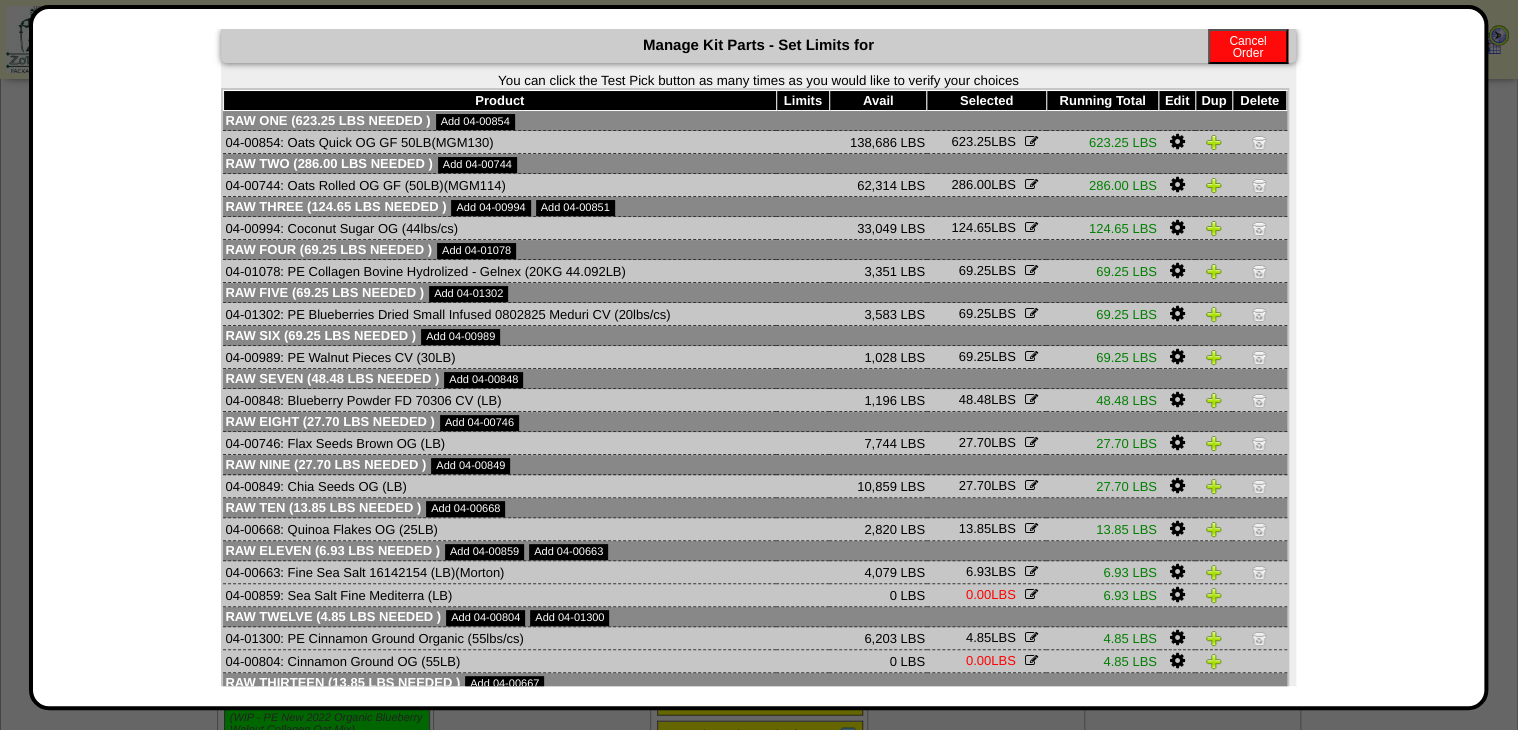 scroll, scrollTop: 0, scrollLeft: 0, axis: both 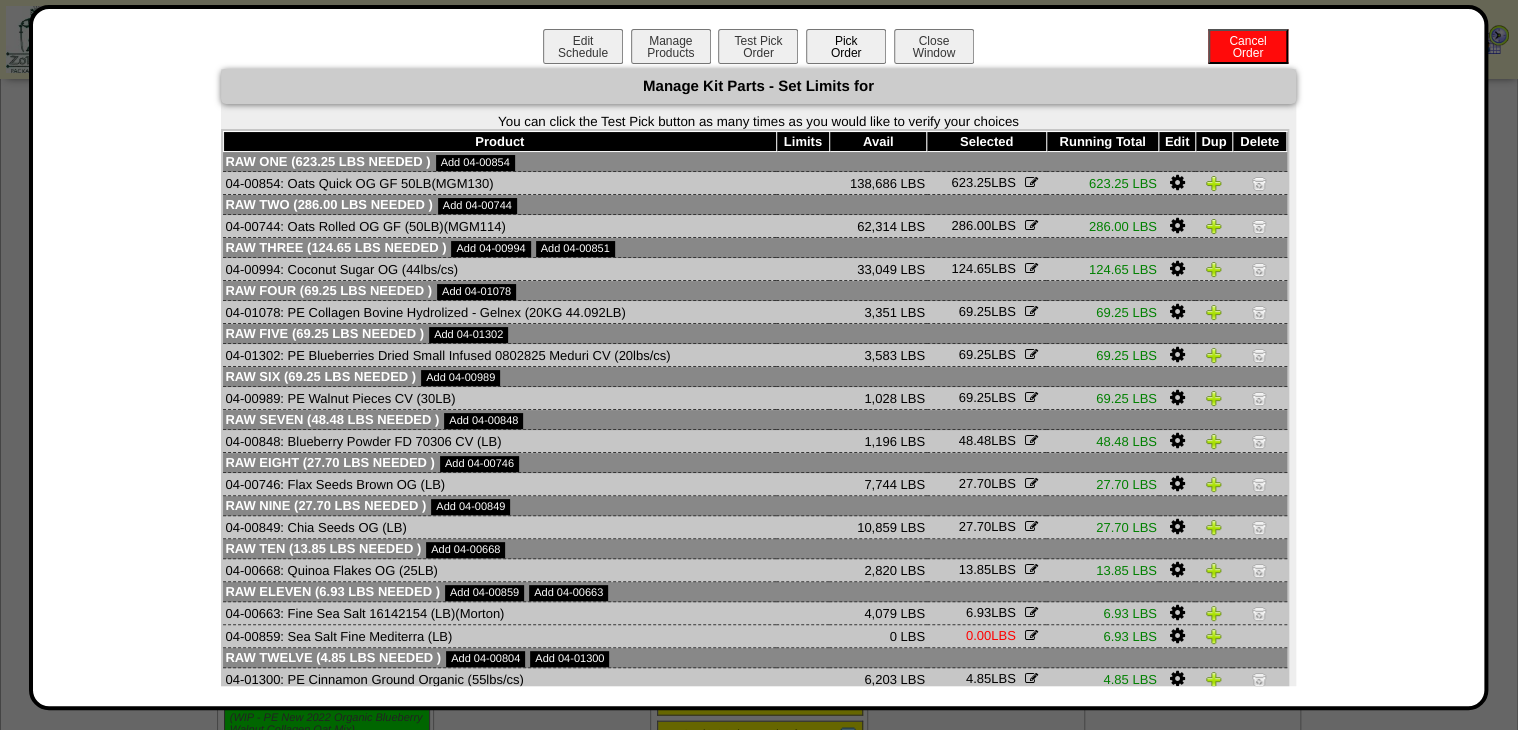 click on "Pick Order" at bounding box center [846, 46] 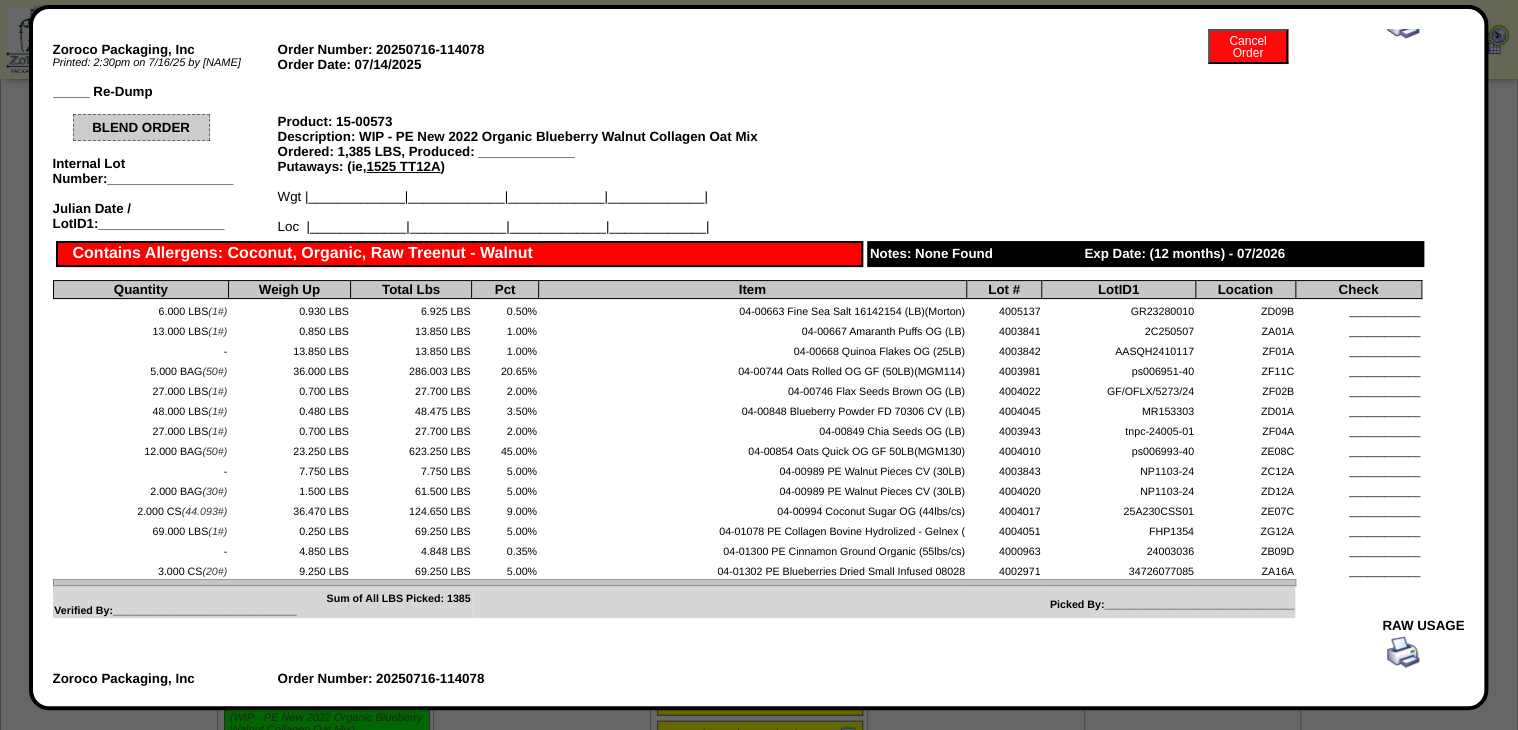 scroll, scrollTop: 0, scrollLeft: 0, axis: both 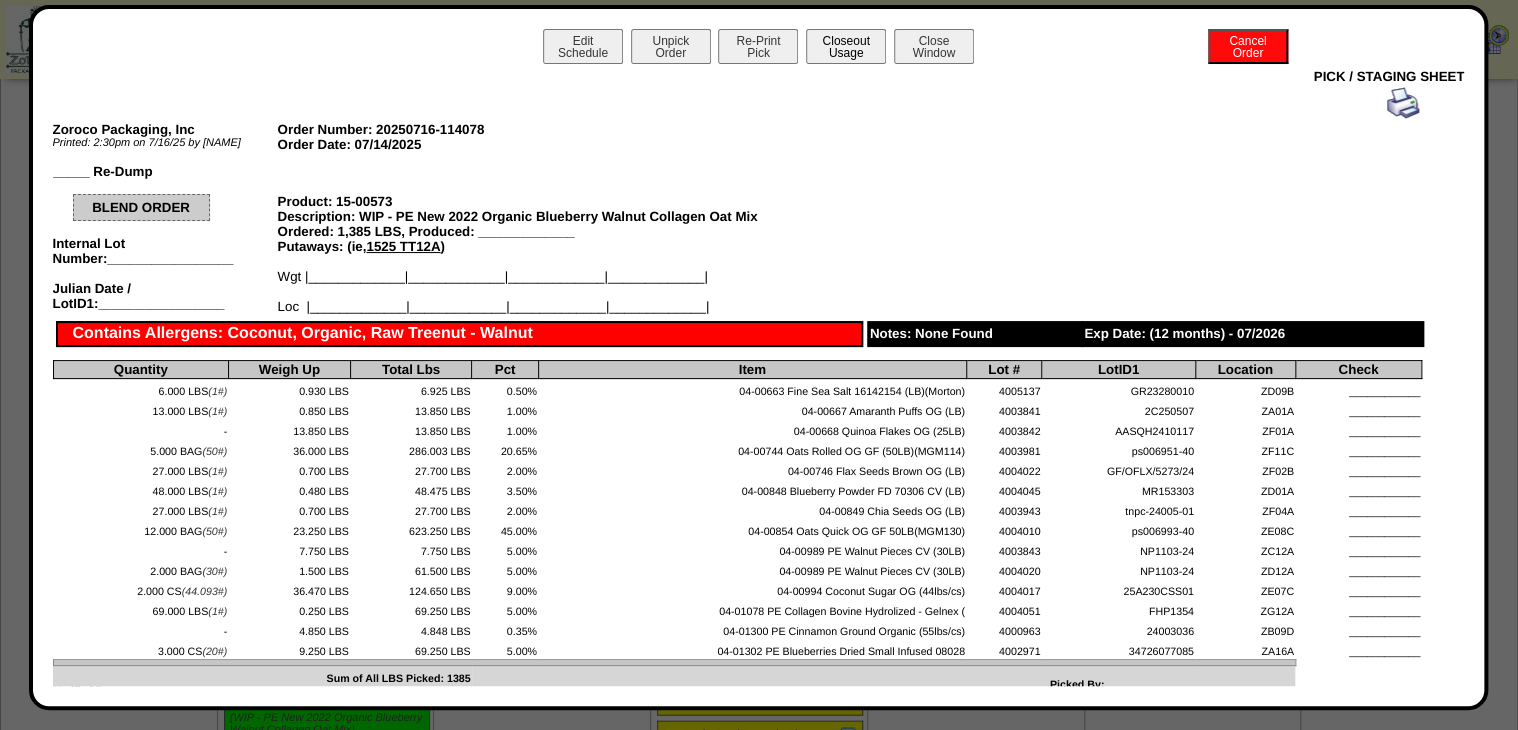click on "Closeout Usage" at bounding box center [846, 46] 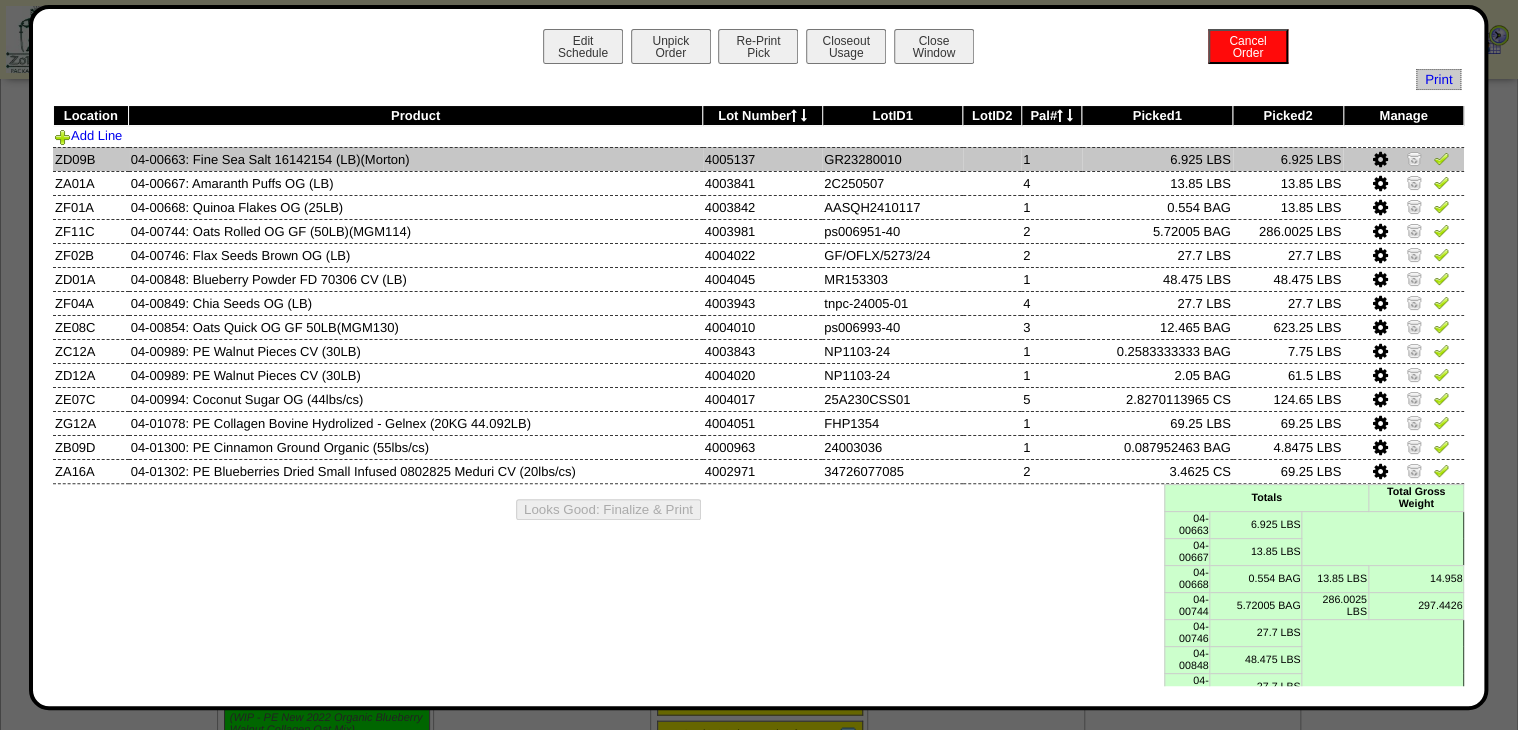 click at bounding box center (1441, 158) 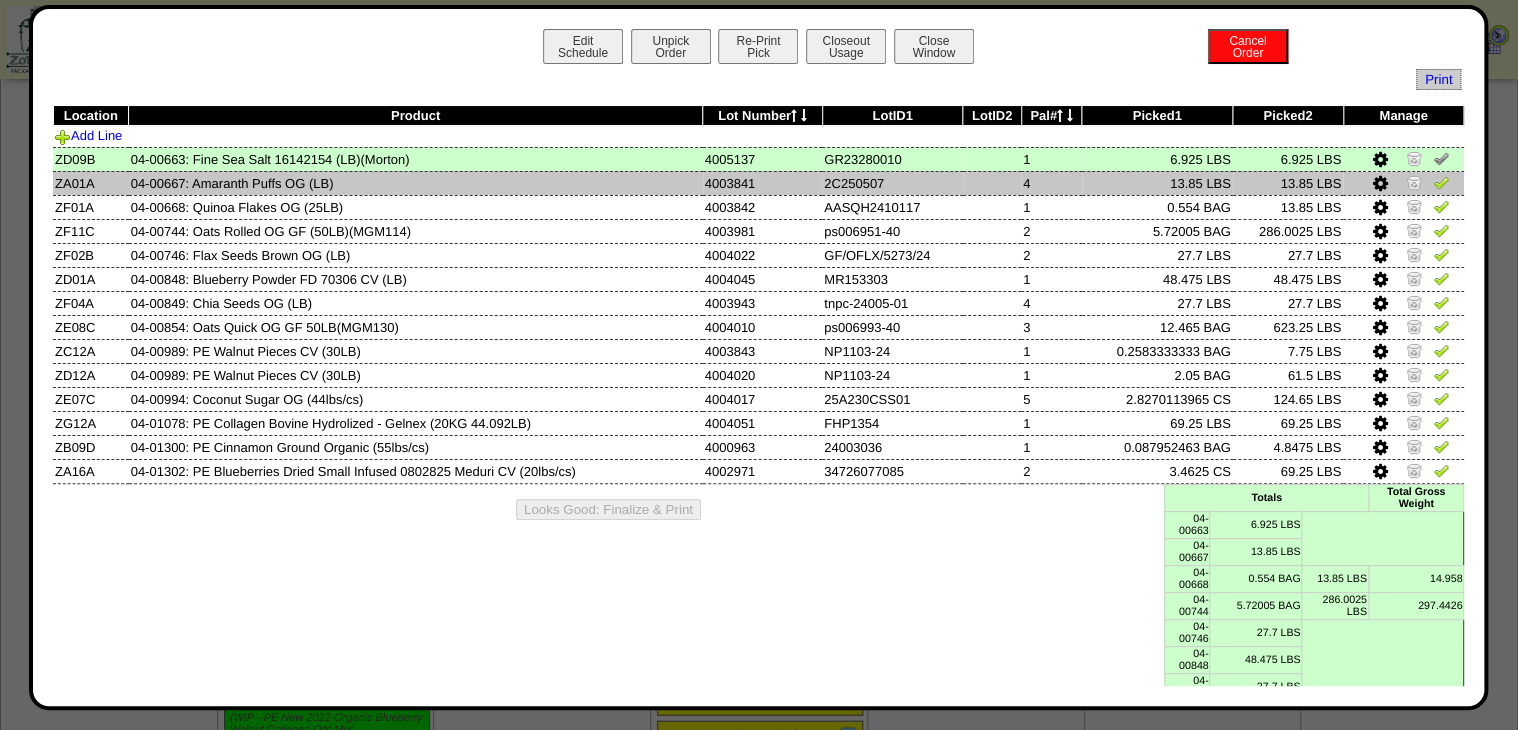 click at bounding box center [1441, 182] 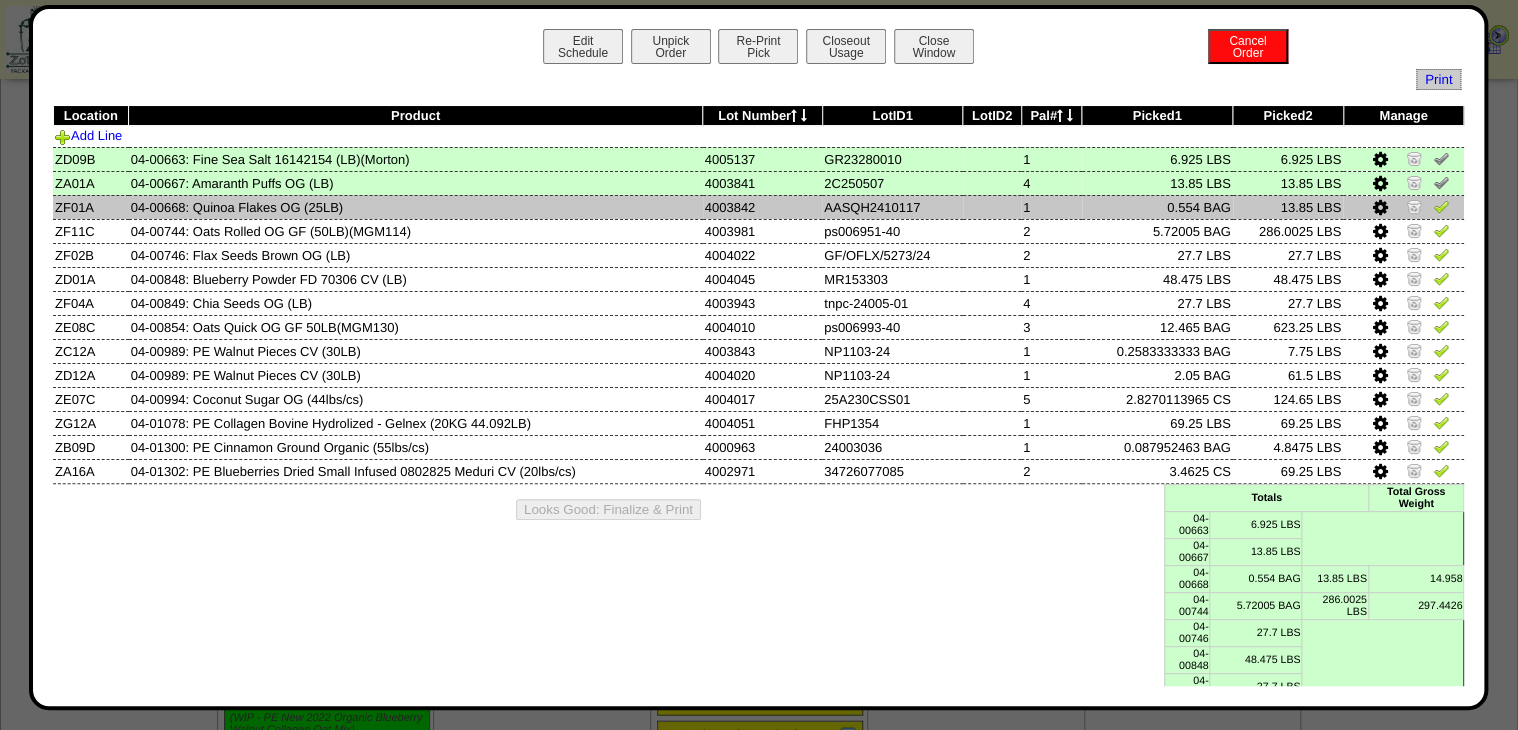click at bounding box center [1441, 206] 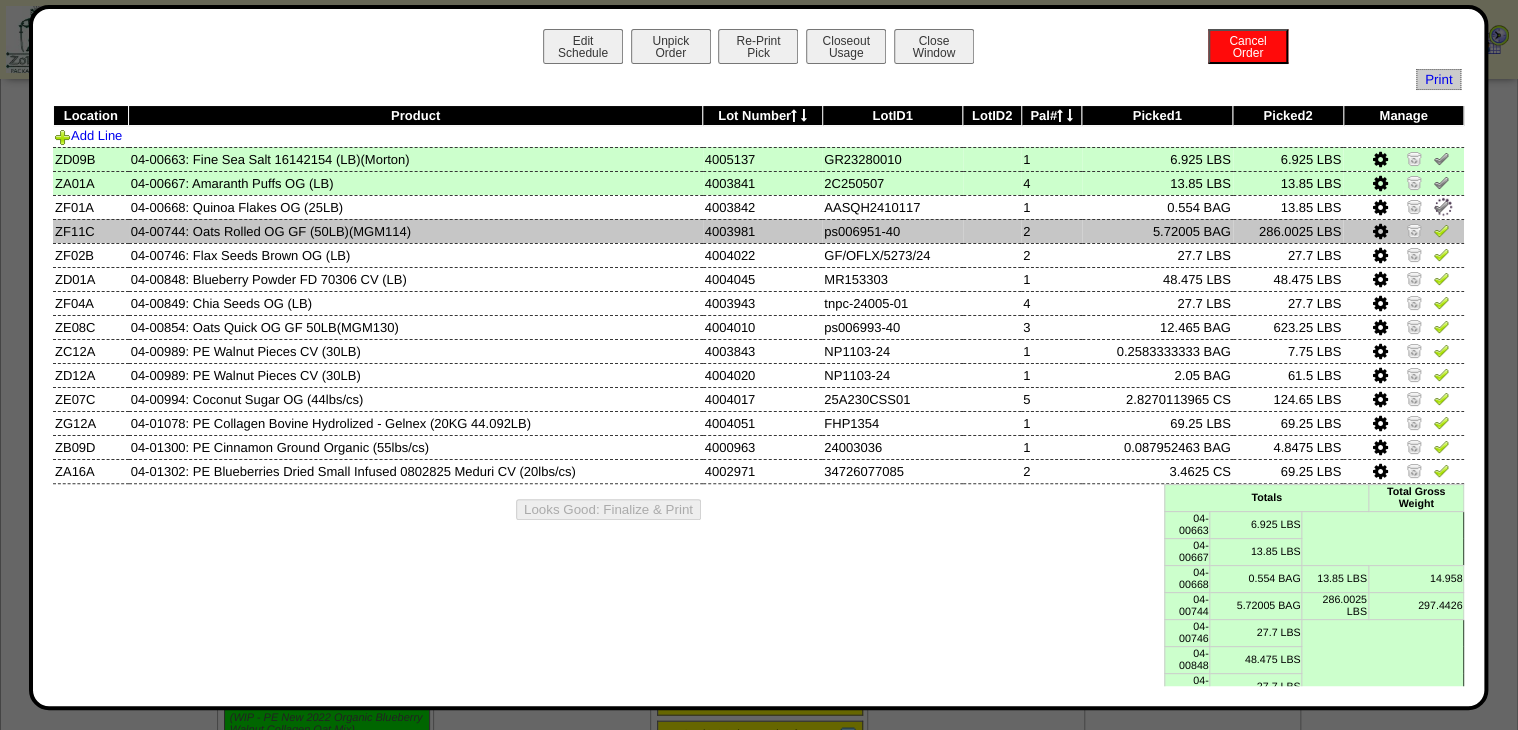 click at bounding box center [1403, 231] 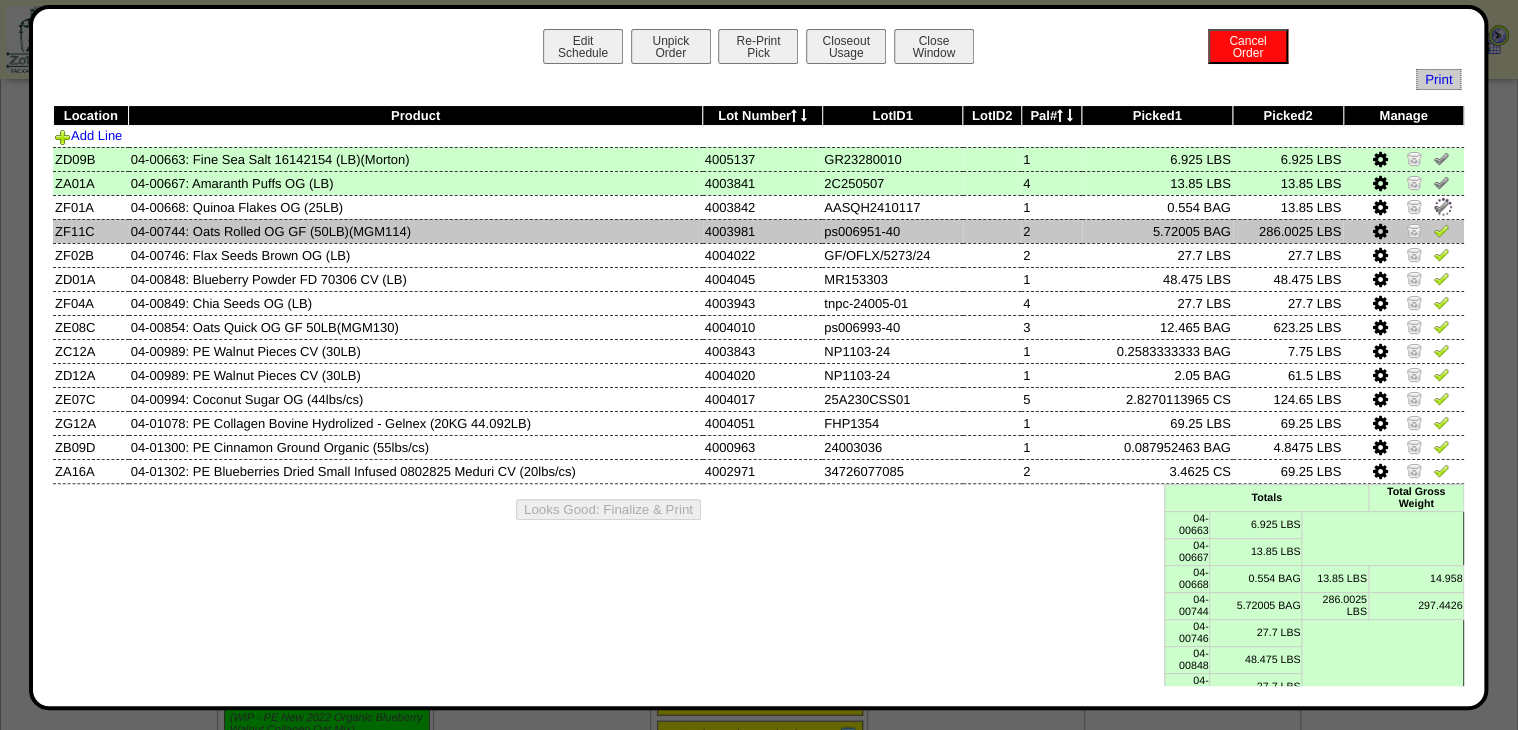 click at bounding box center (1441, 230) 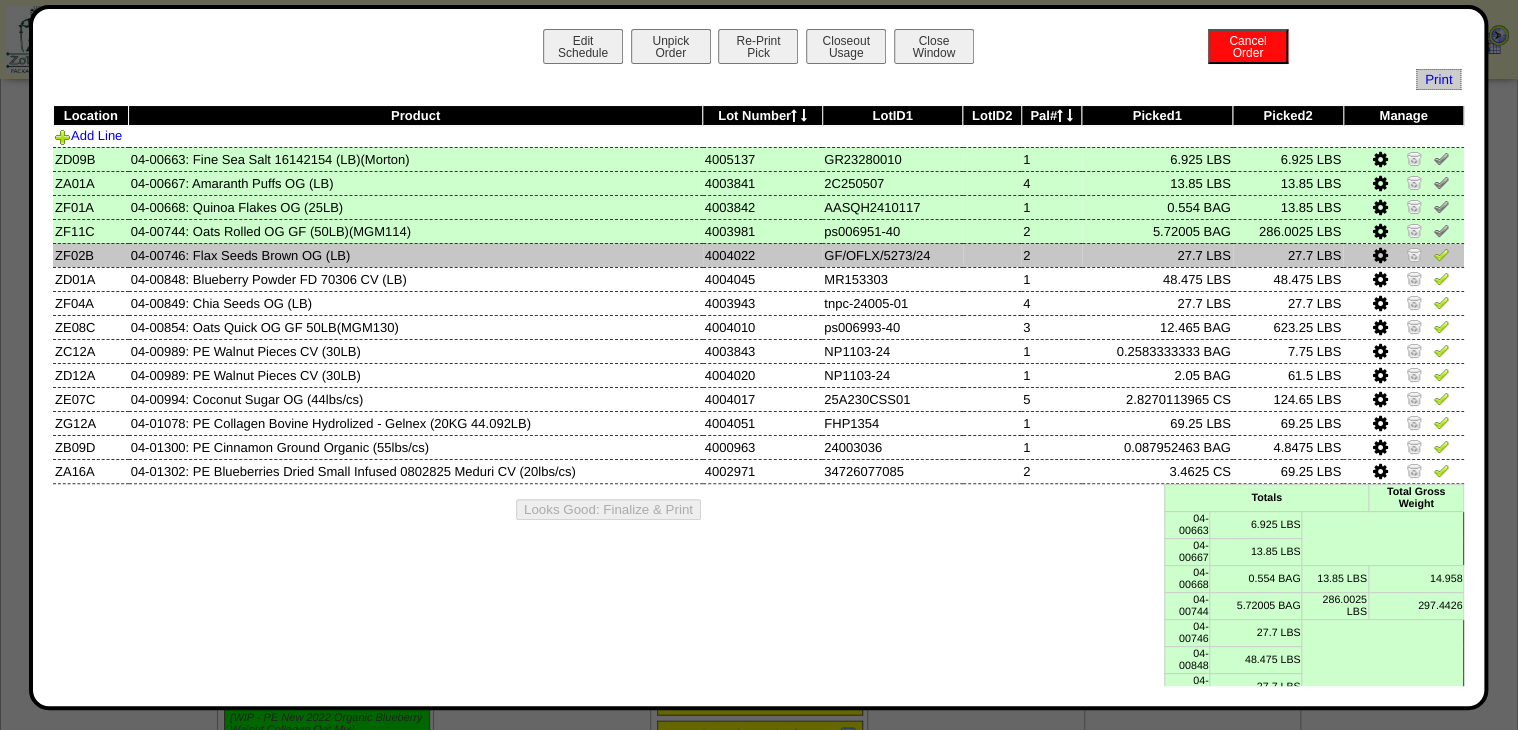 click at bounding box center [1441, 257] 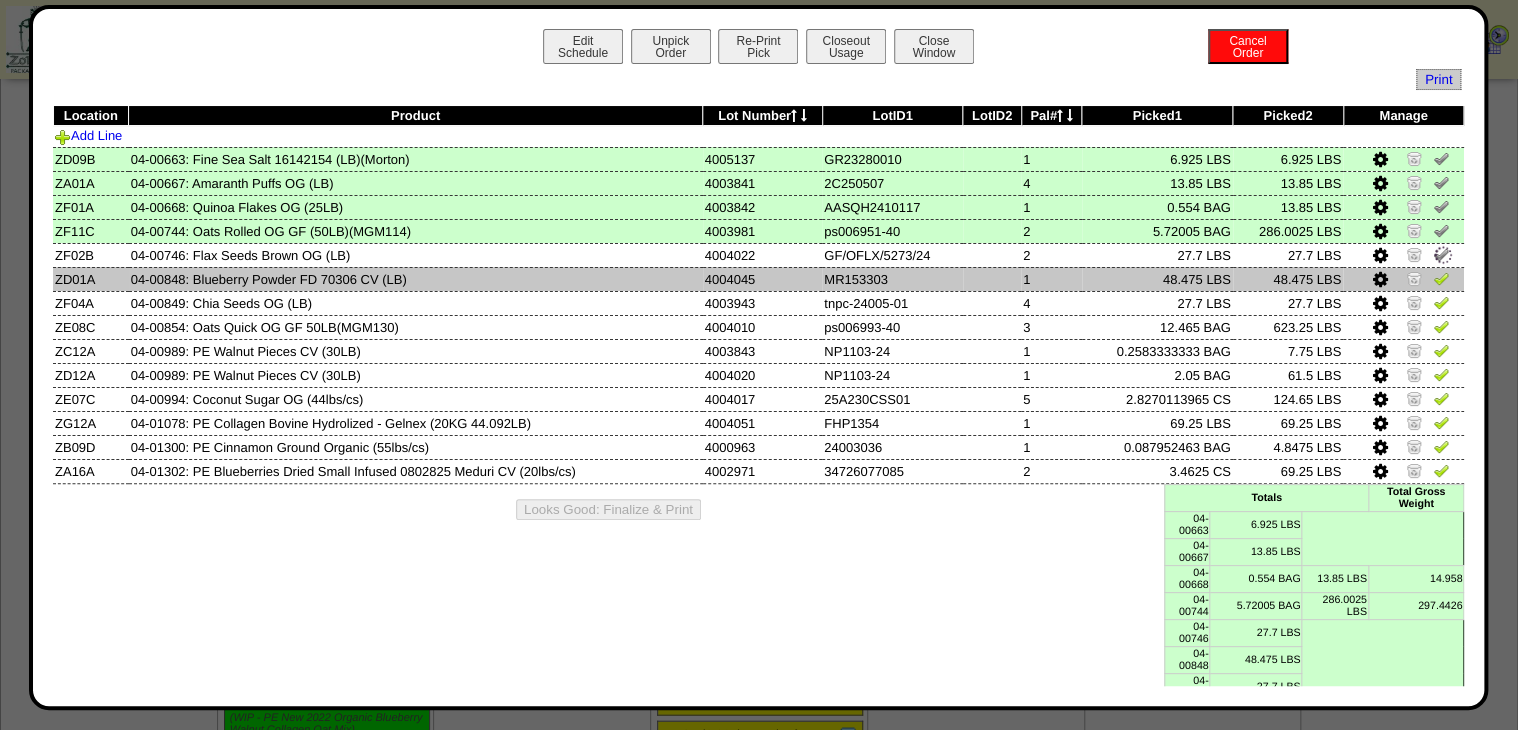 click at bounding box center (1441, 278) 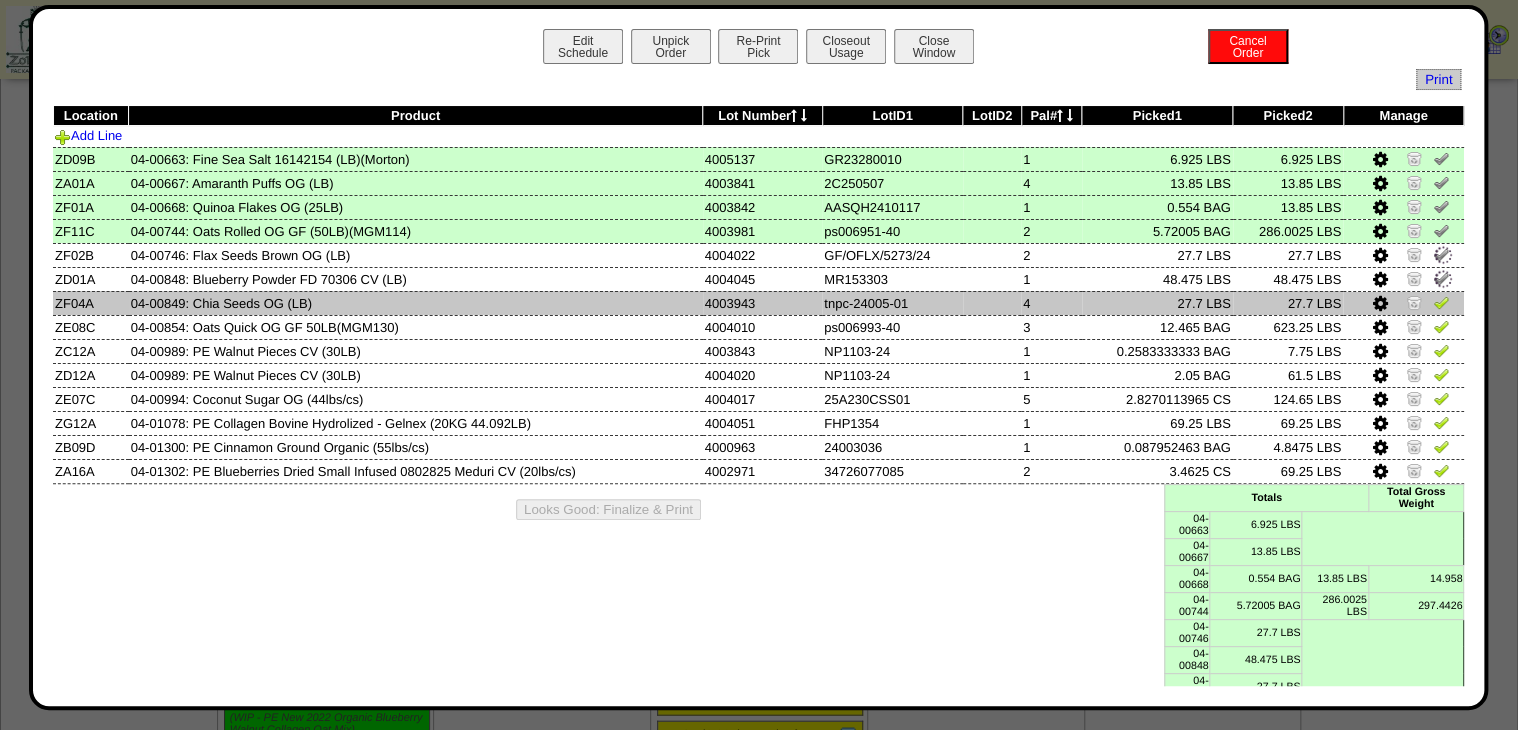 click at bounding box center [1441, 302] 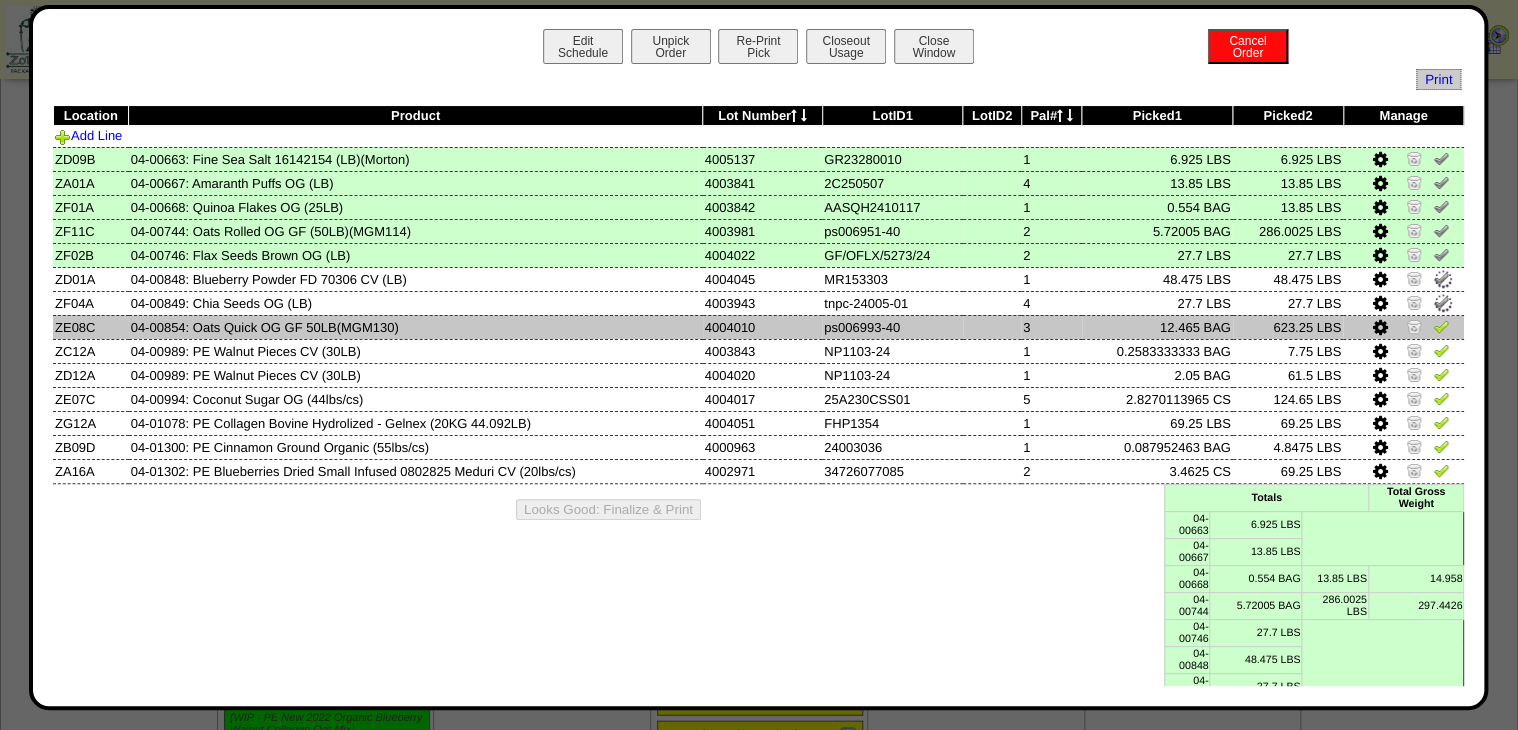 click at bounding box center [1441, 326] 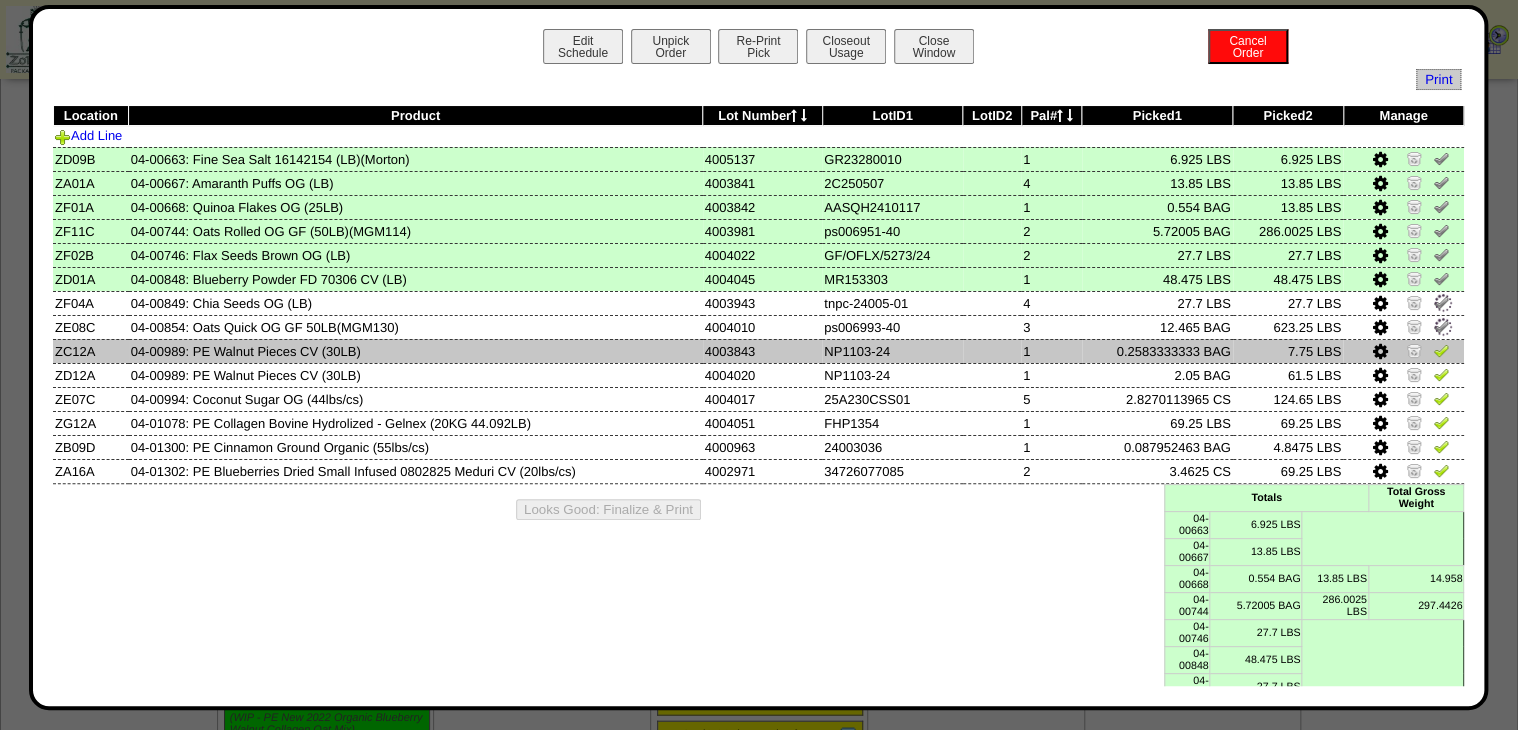 click at bounding box center (1441, 350) 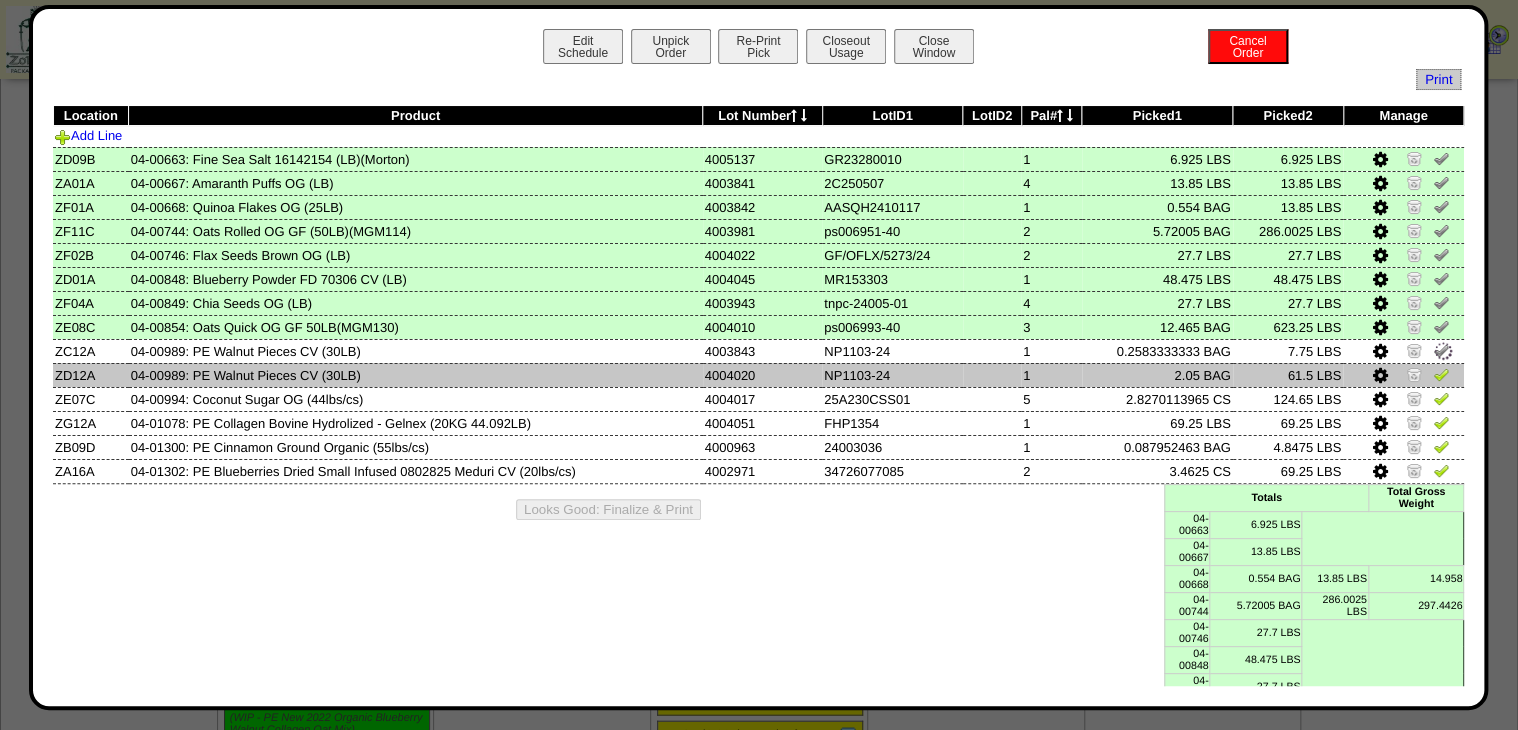 click at bounding box center [1441, 374] 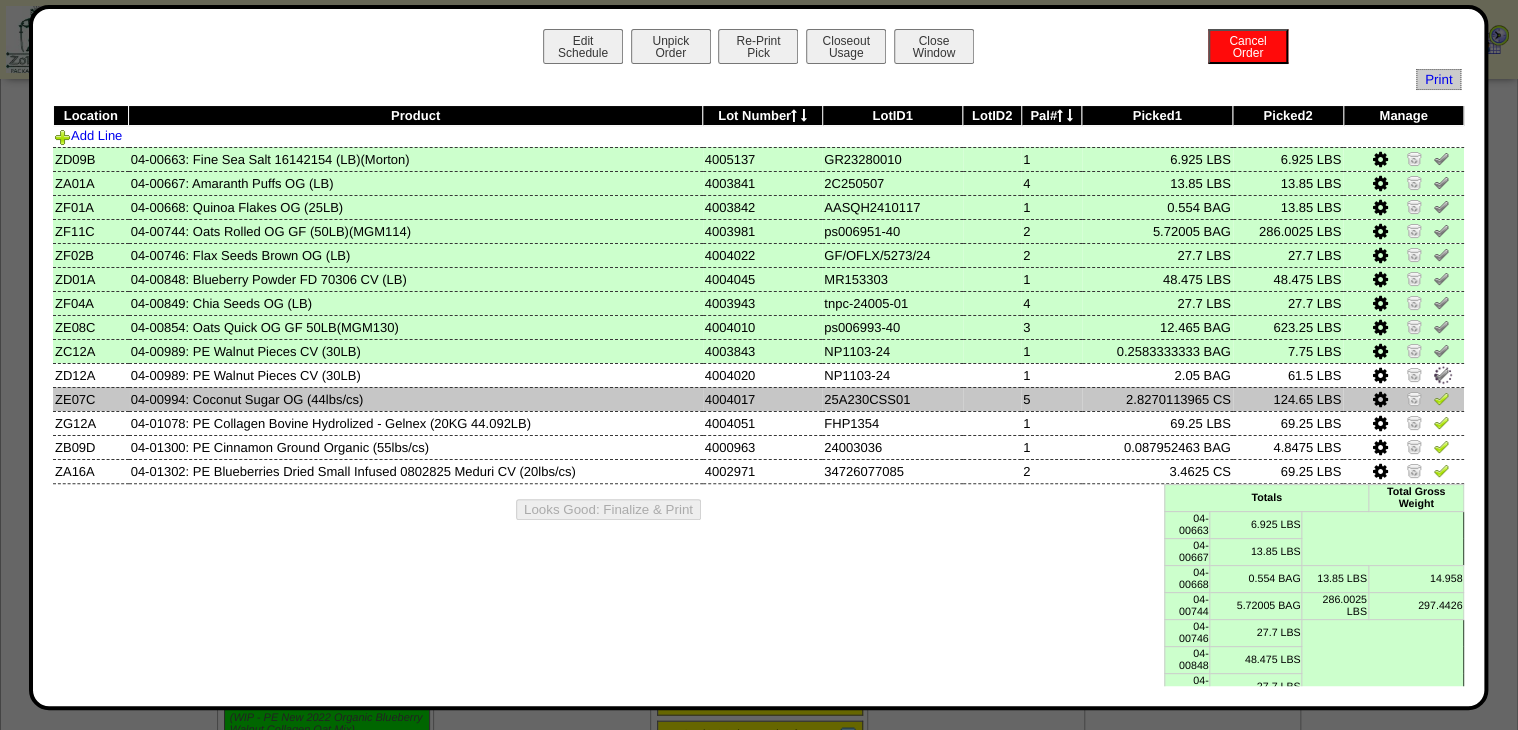 click at bounding box center (1441, 398) 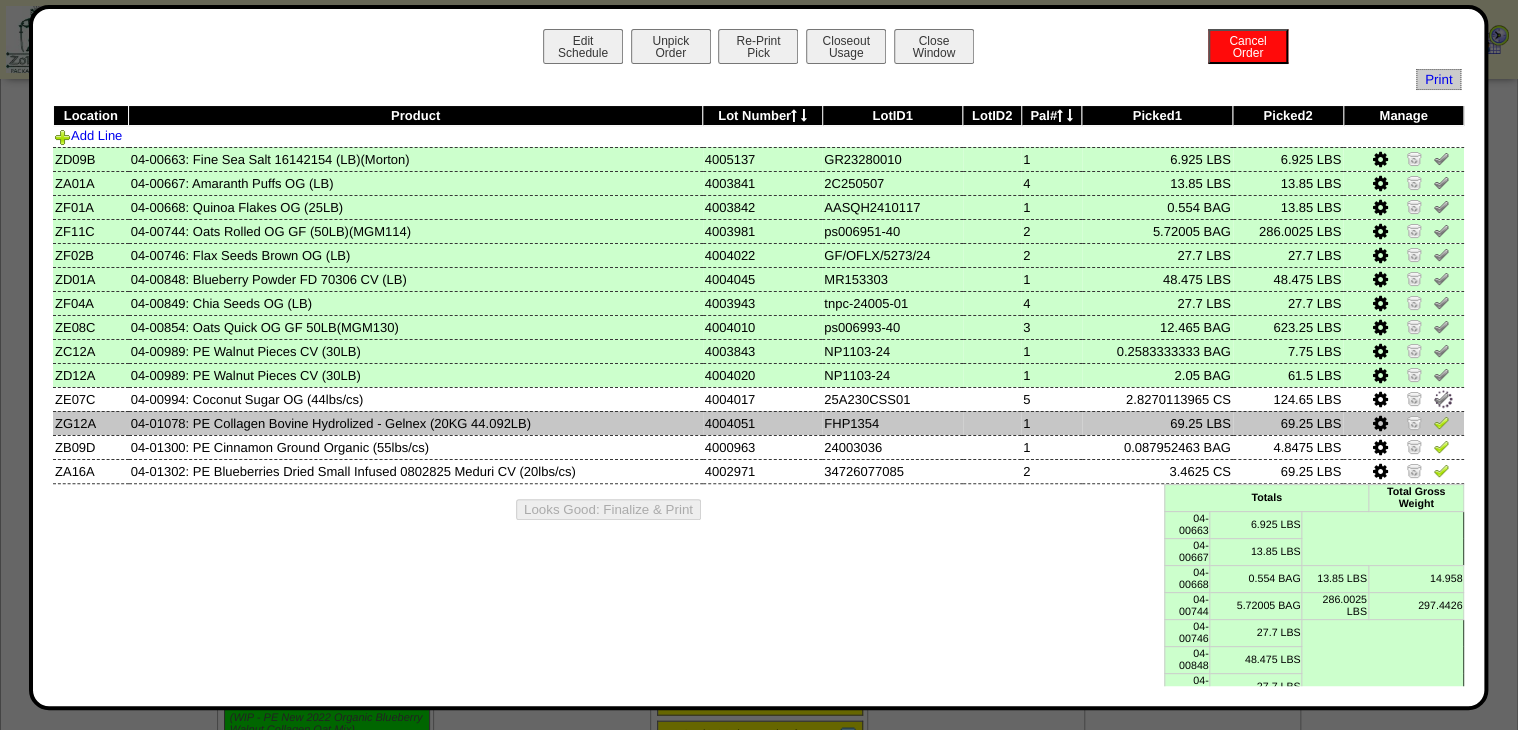 click at bounding box center (1441, 422) 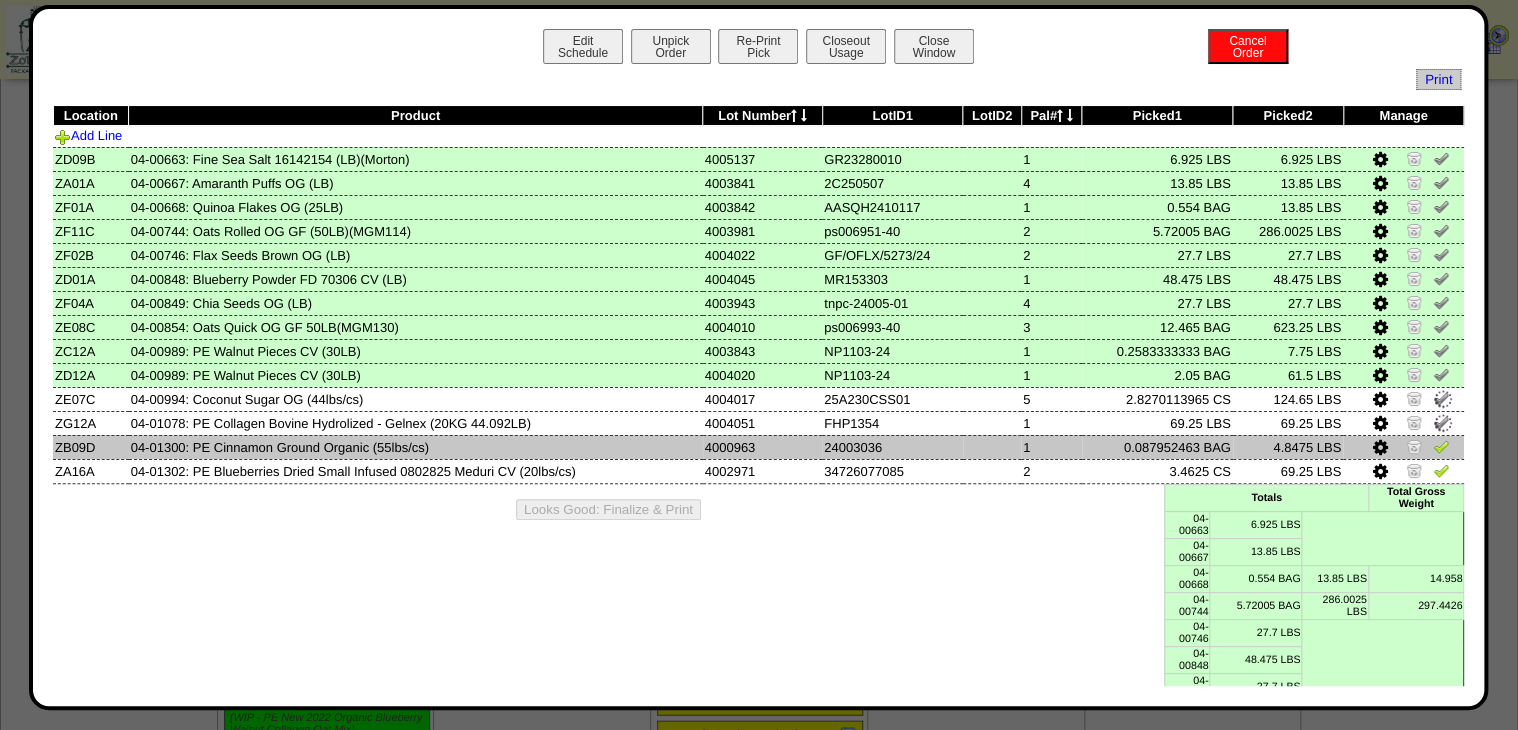 click at bounding box center (1441, 446) 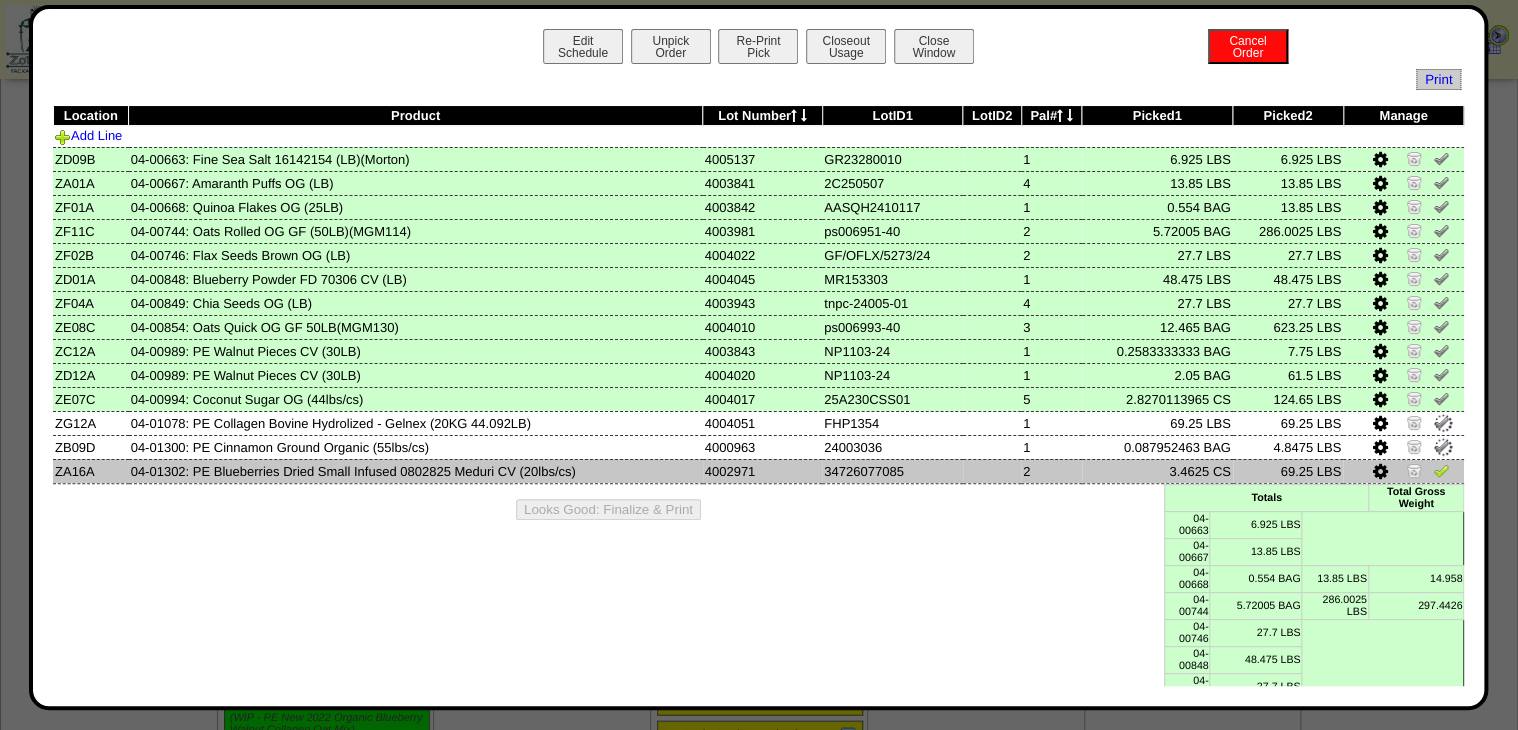 click at bounding box center [1441, 470] 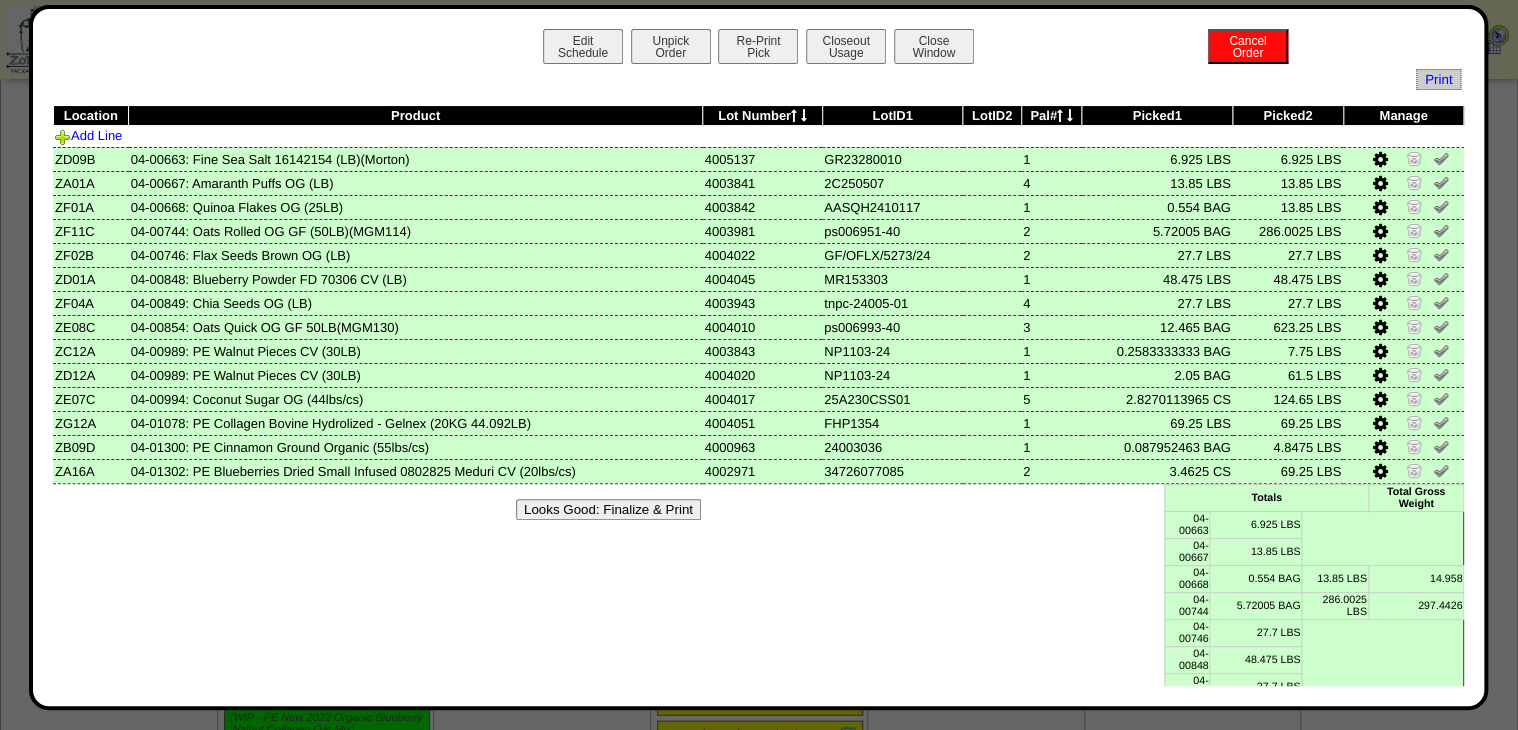 click on "Looks Good: Finalize & Print" at bounding box center [608, 509] 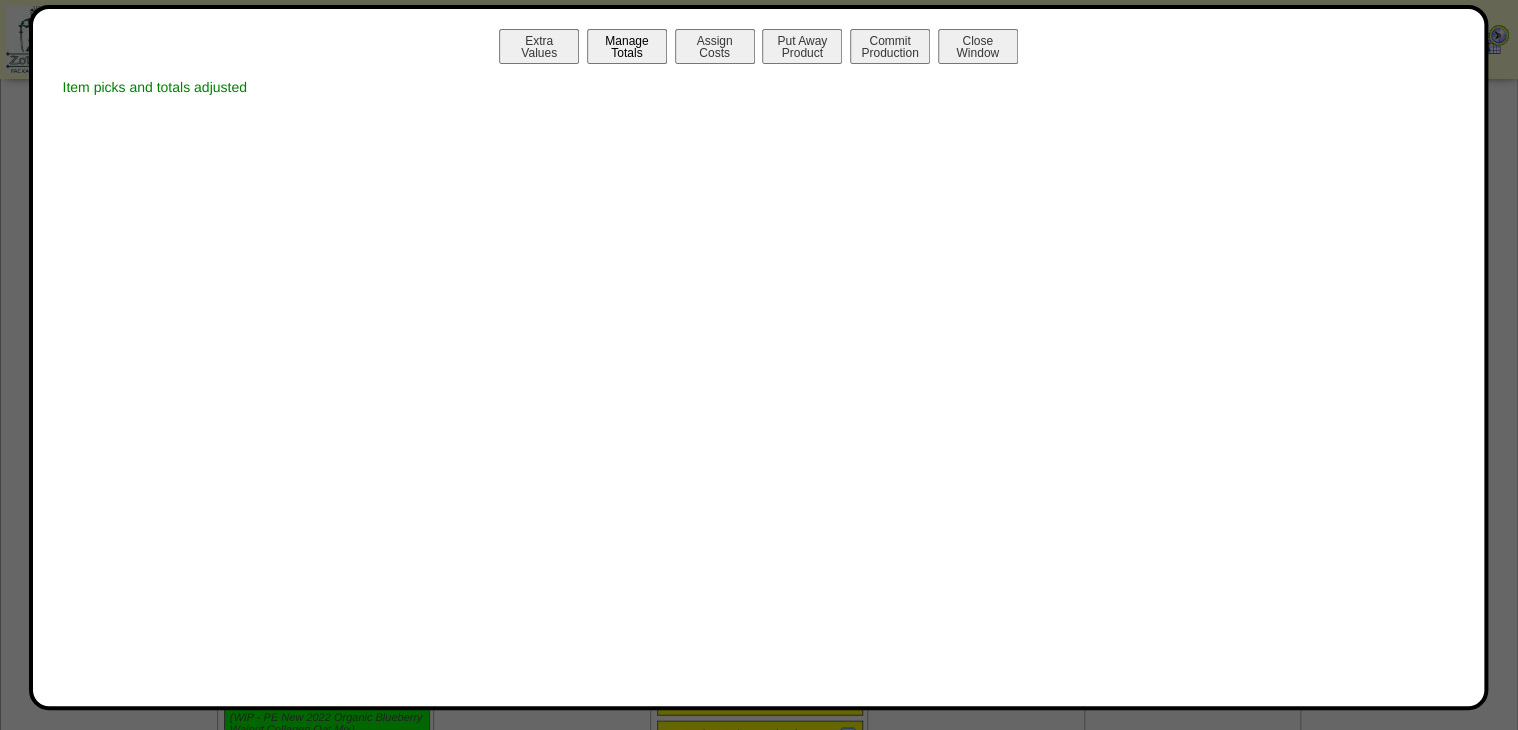 click on "Manage Totals" at bounding box center (627, 46) 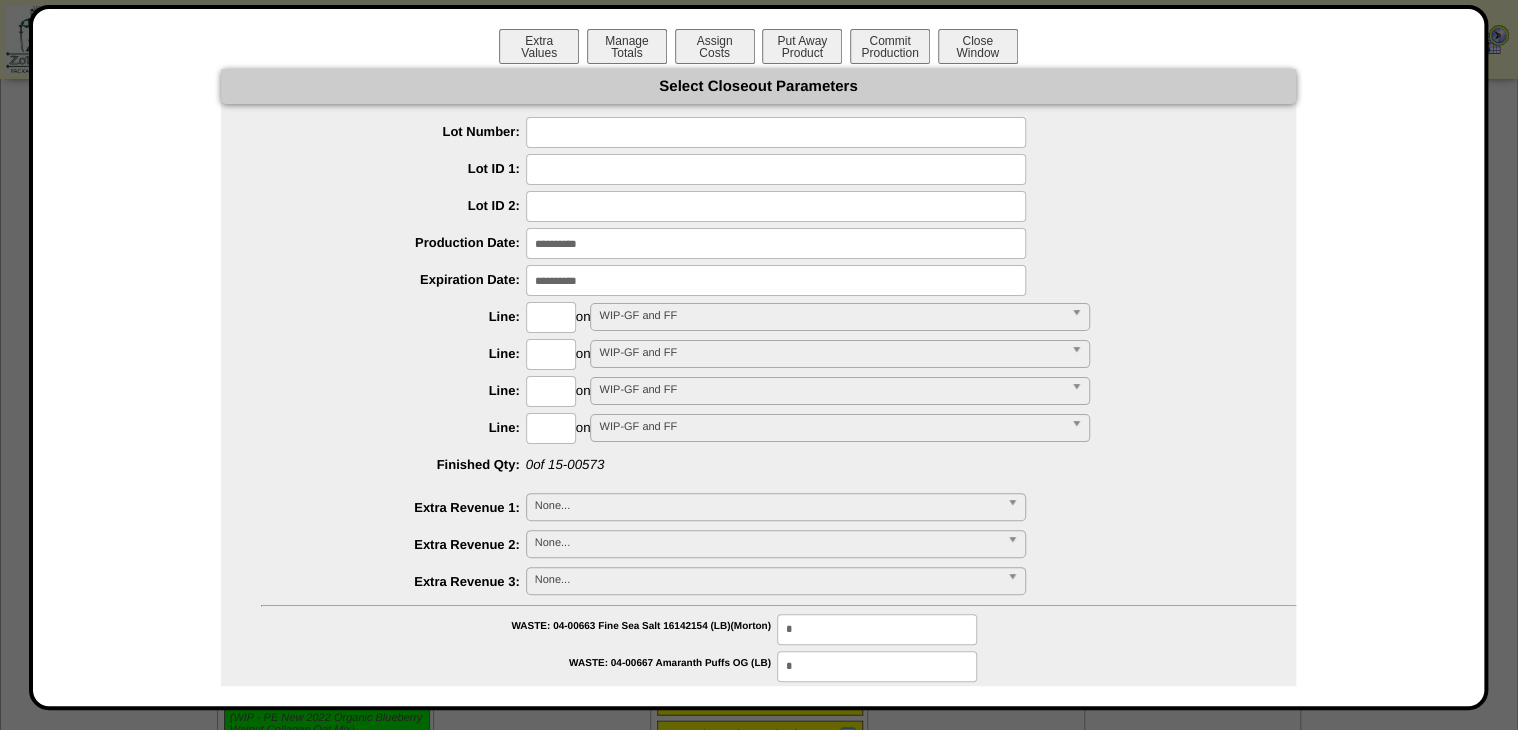 click at bounding box center (776, 132) 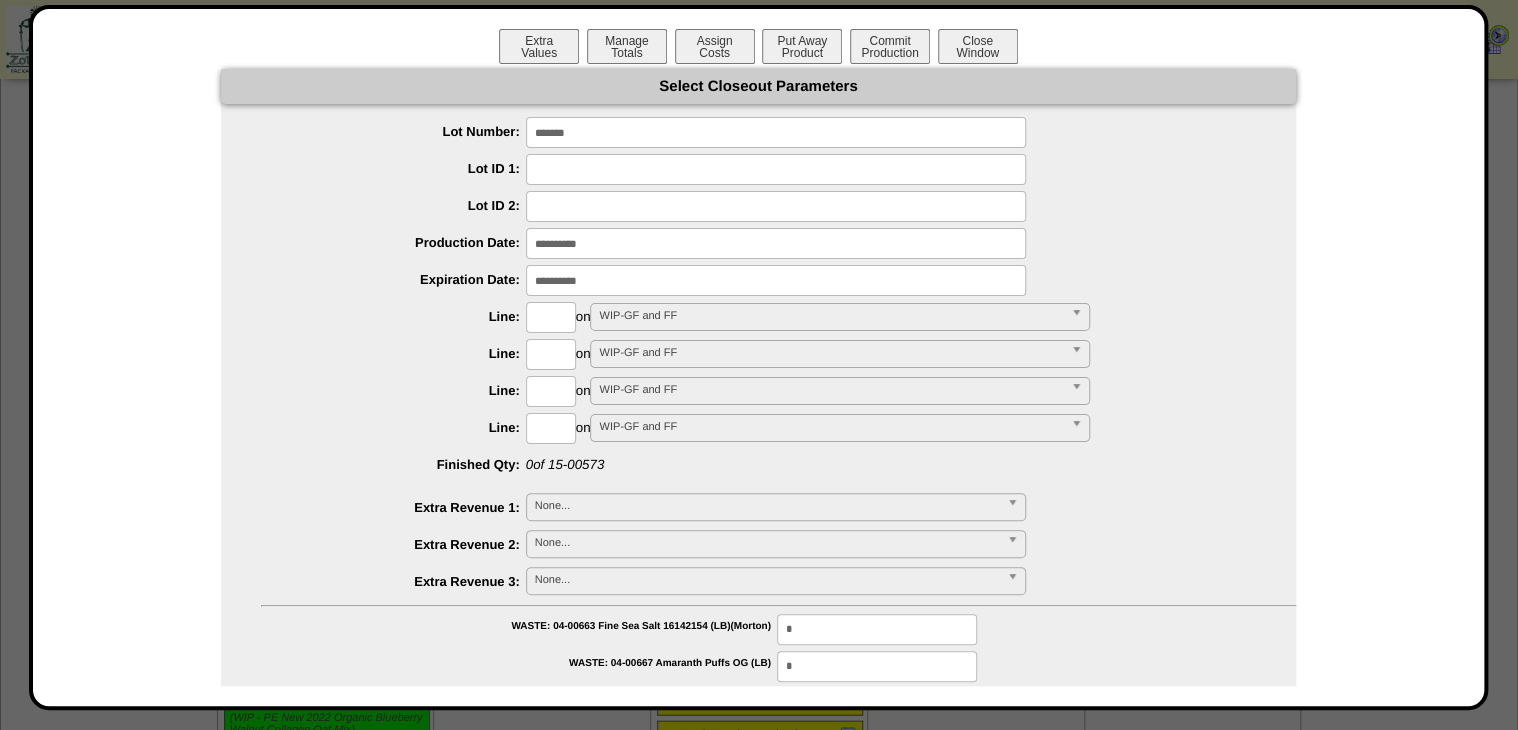 type on "*******" 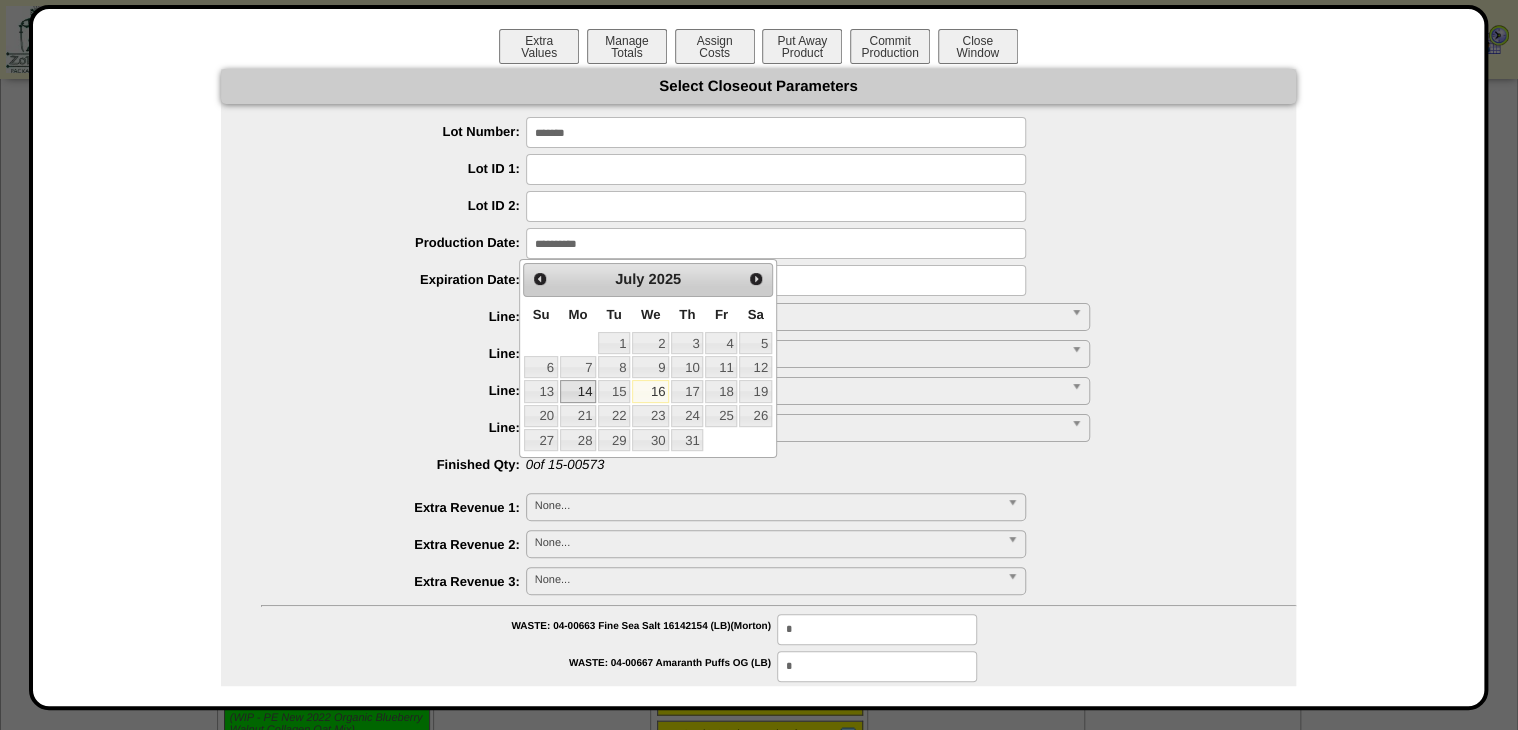 click on "14" at bounding box center (578, 391) 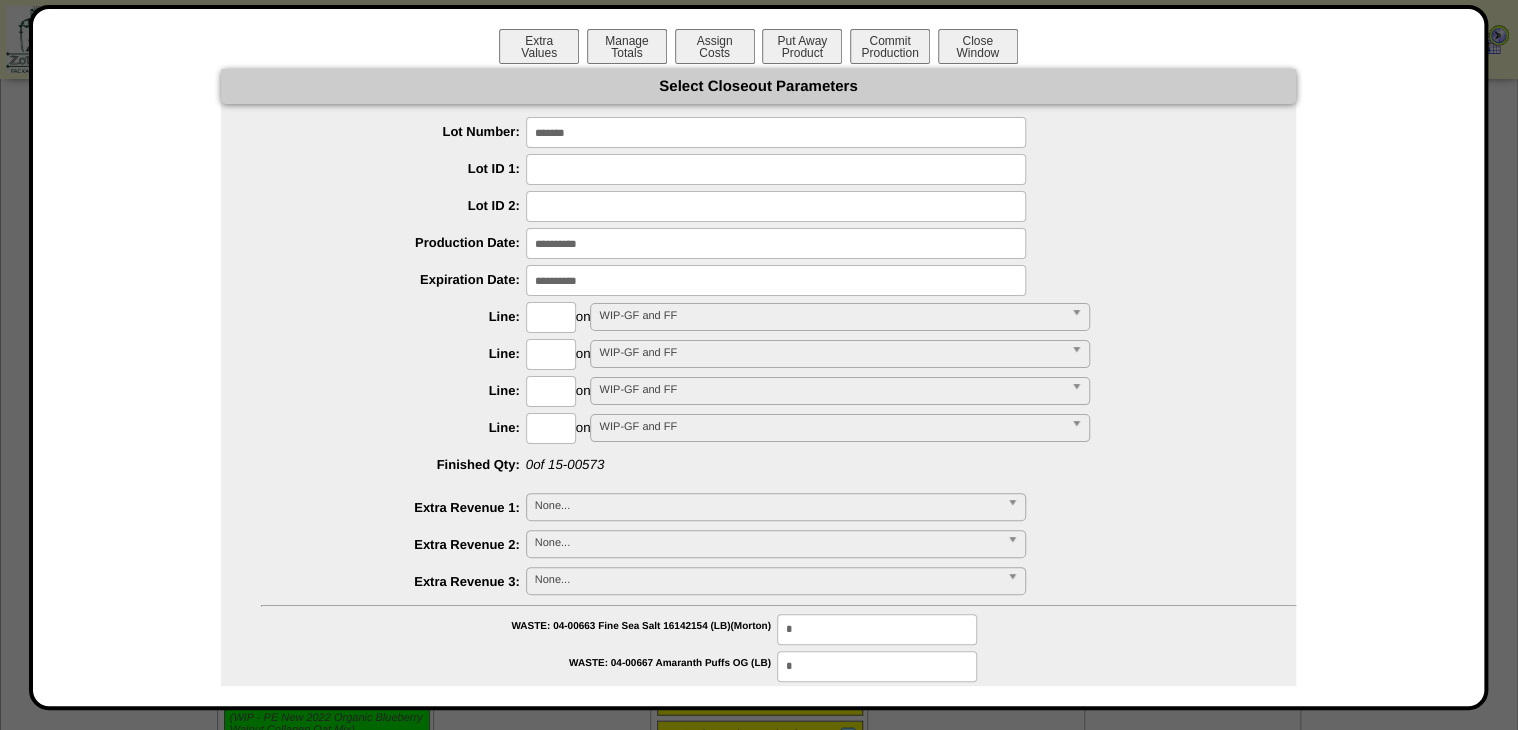 click at bounding box center [776, 280] 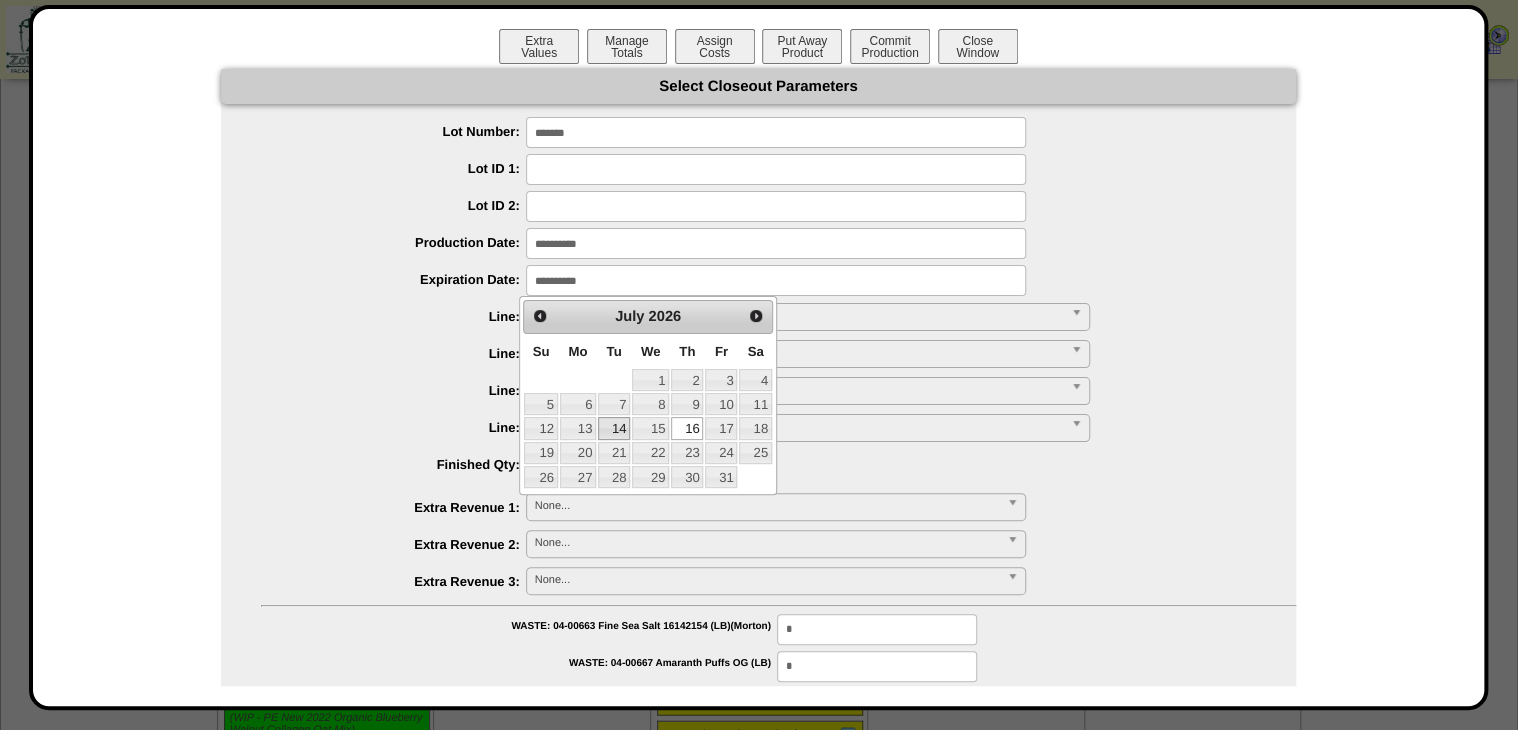 click on "14" at bounding box center (614, 428) 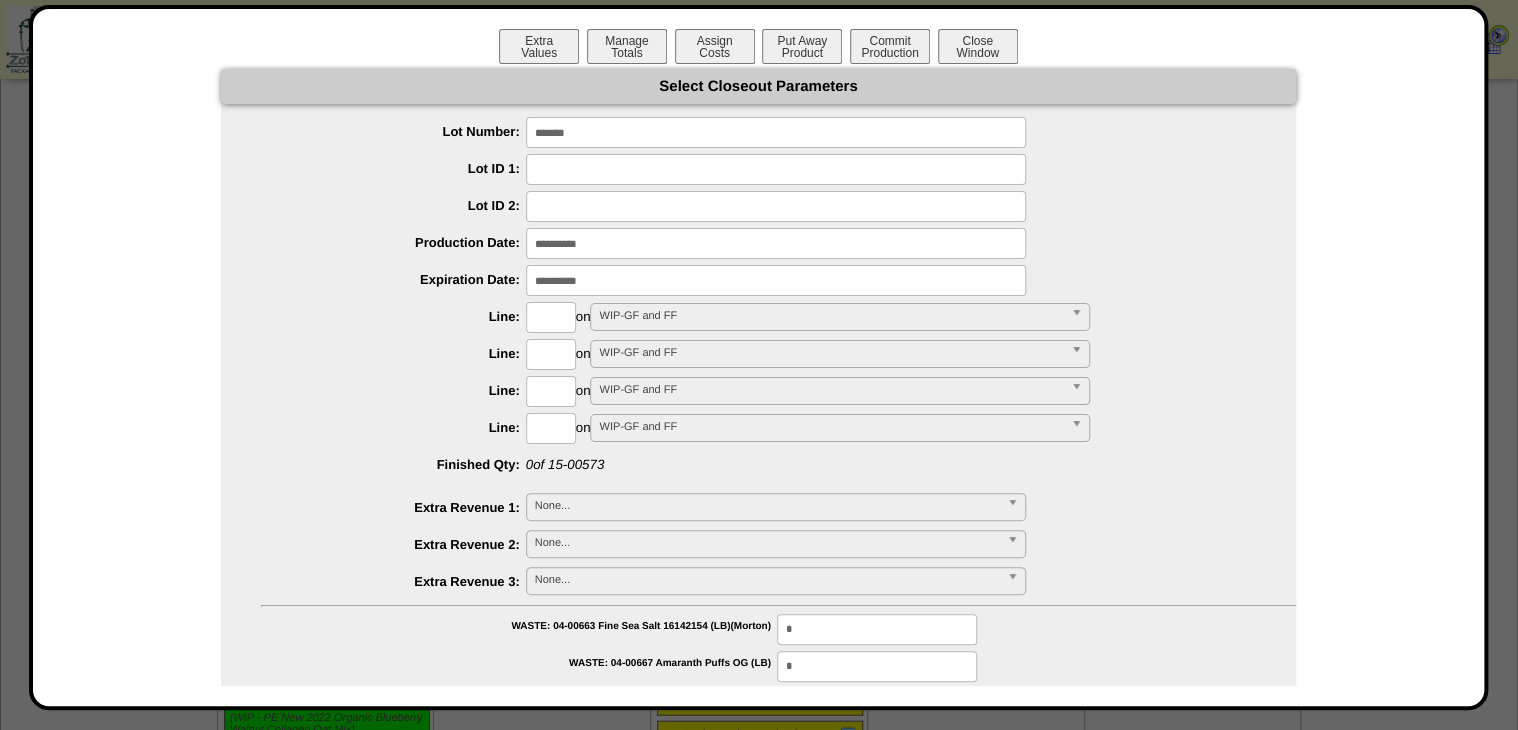 click at bounding box center [551, 317] 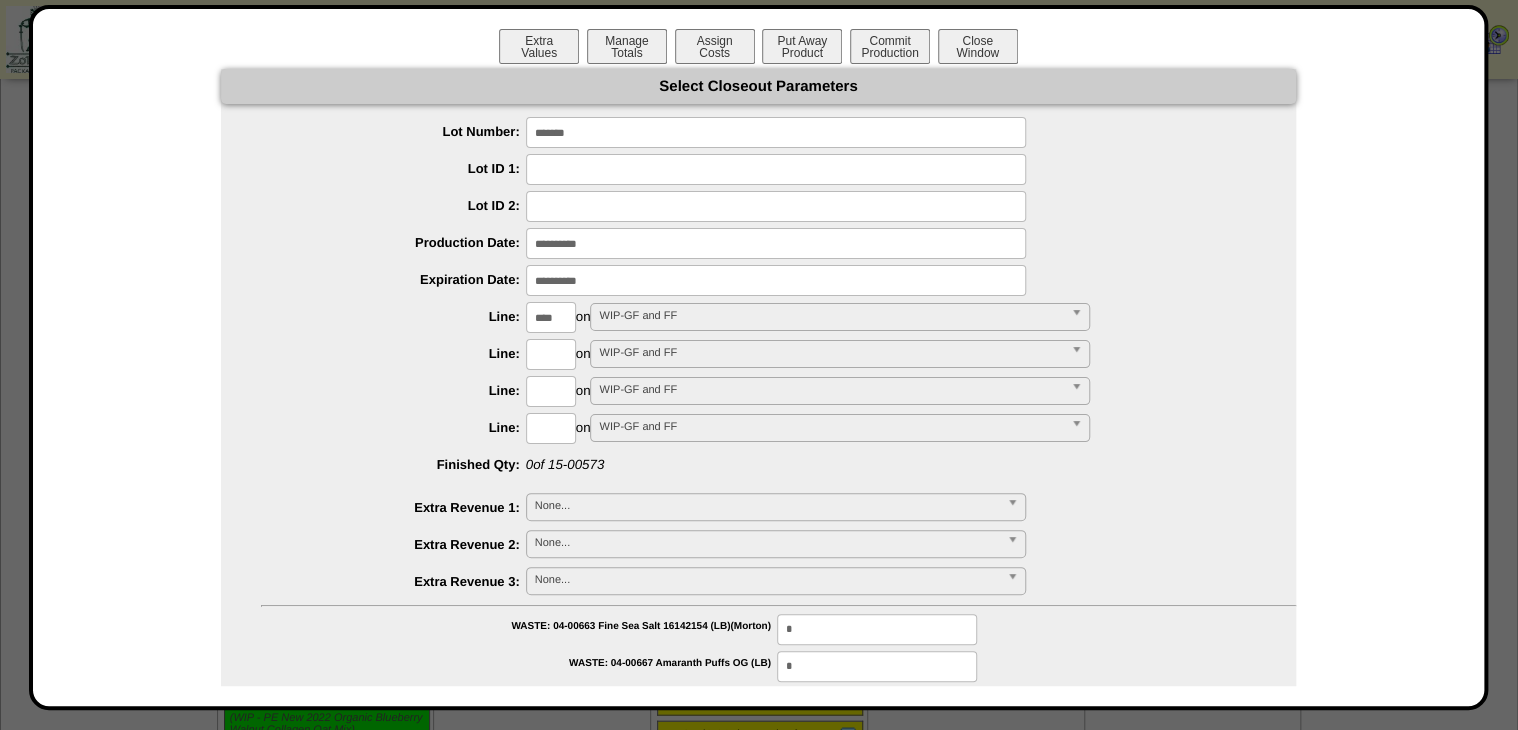 type on "****" 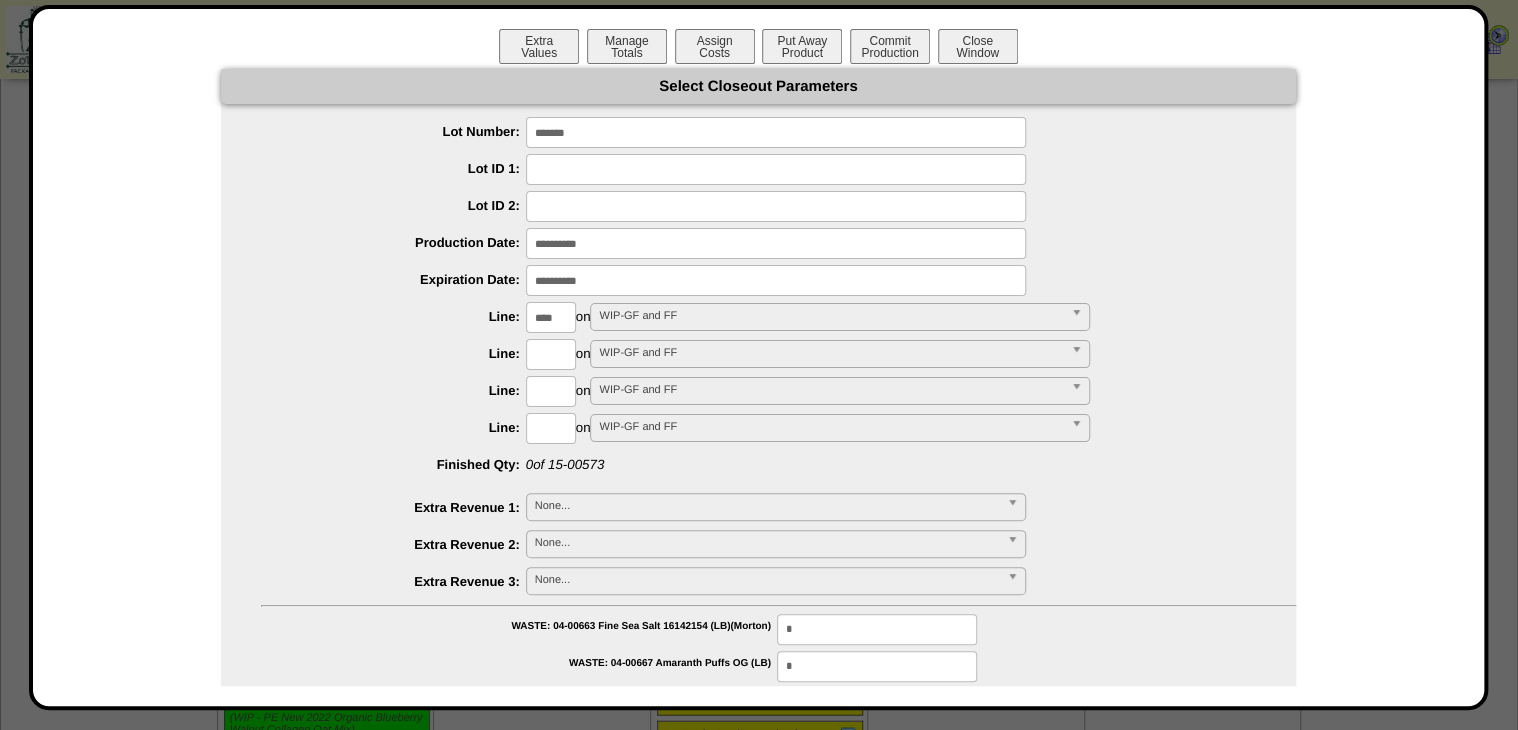 click on "**********" at bounding box center [758, 1121] 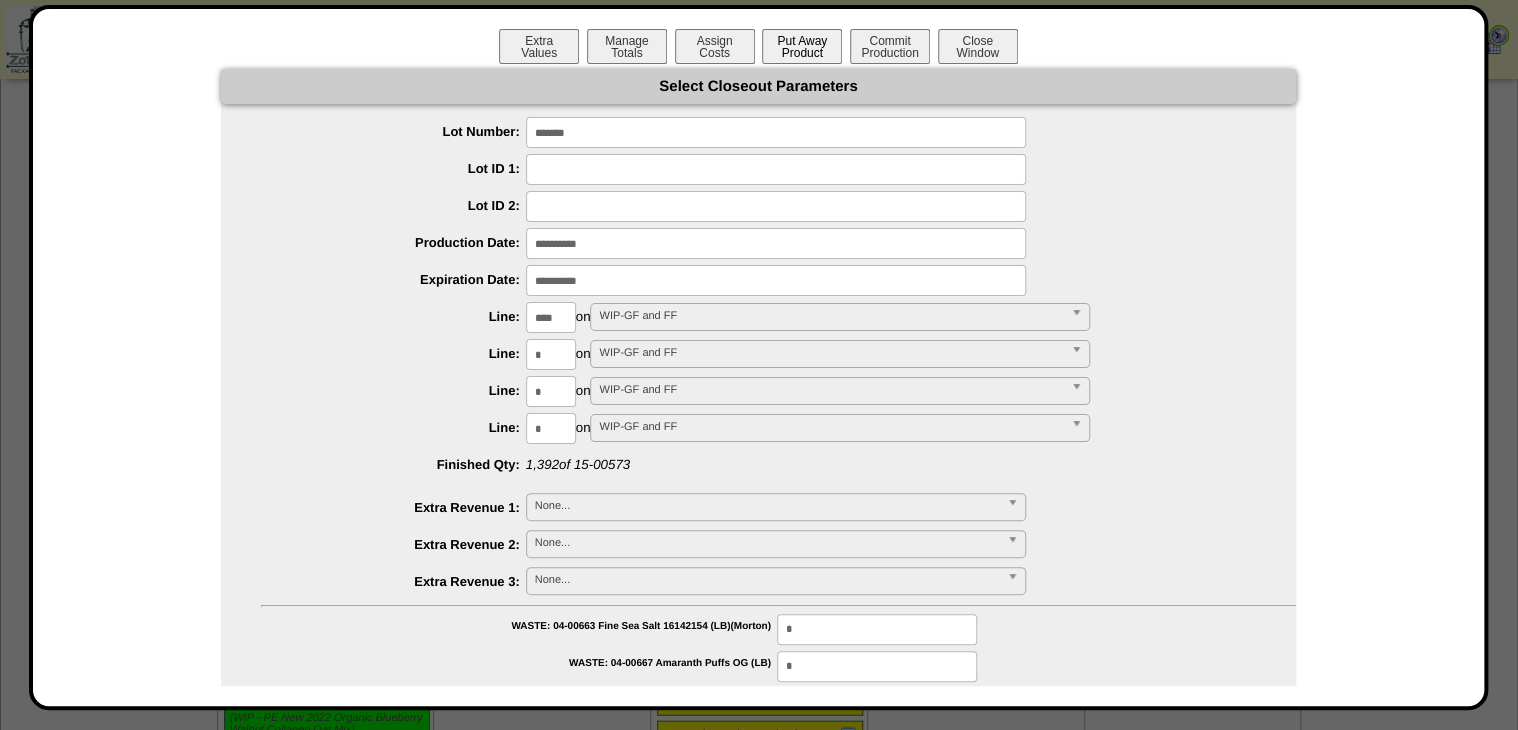 click on "Put Away Product" at bounding box center [802, 46] 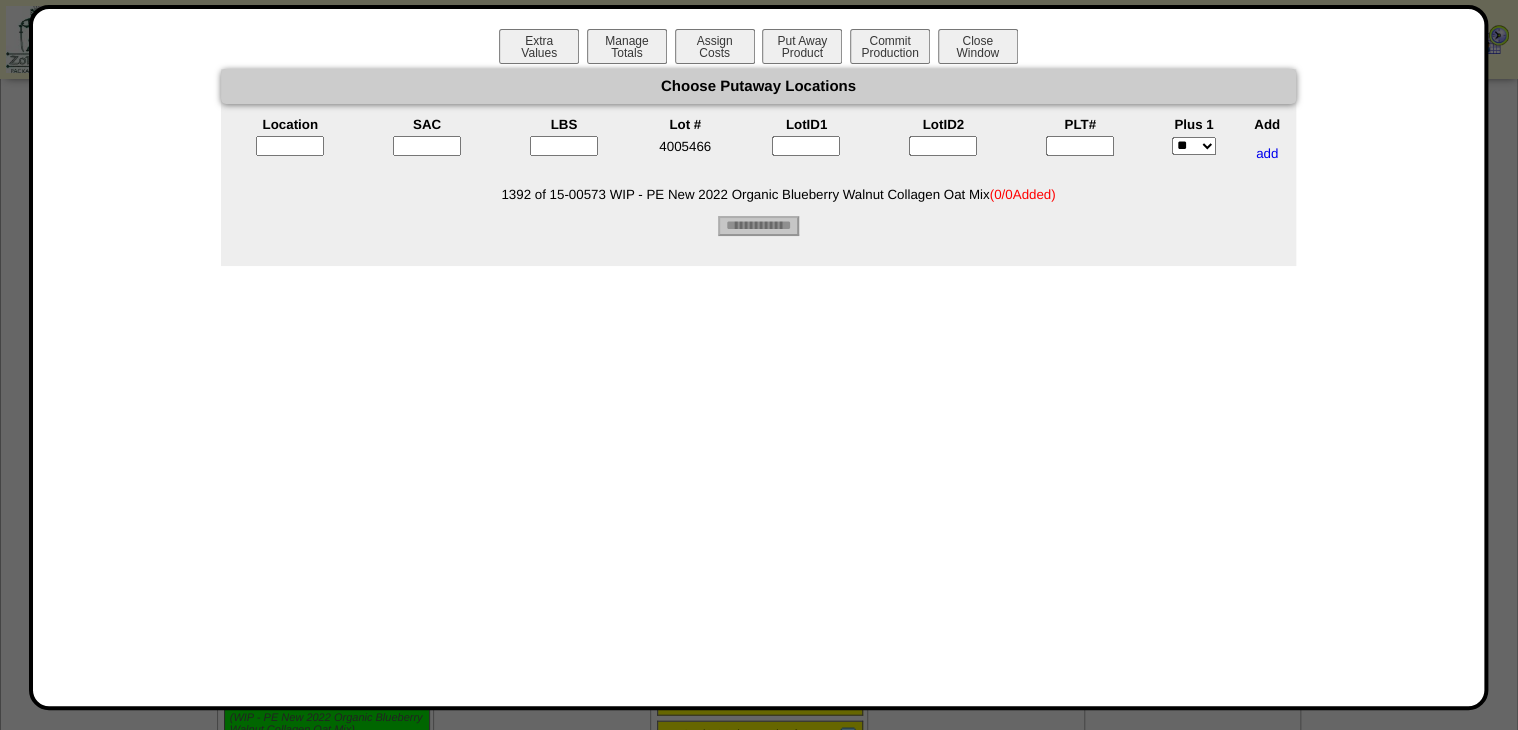 click at bounding box center (290, 146) 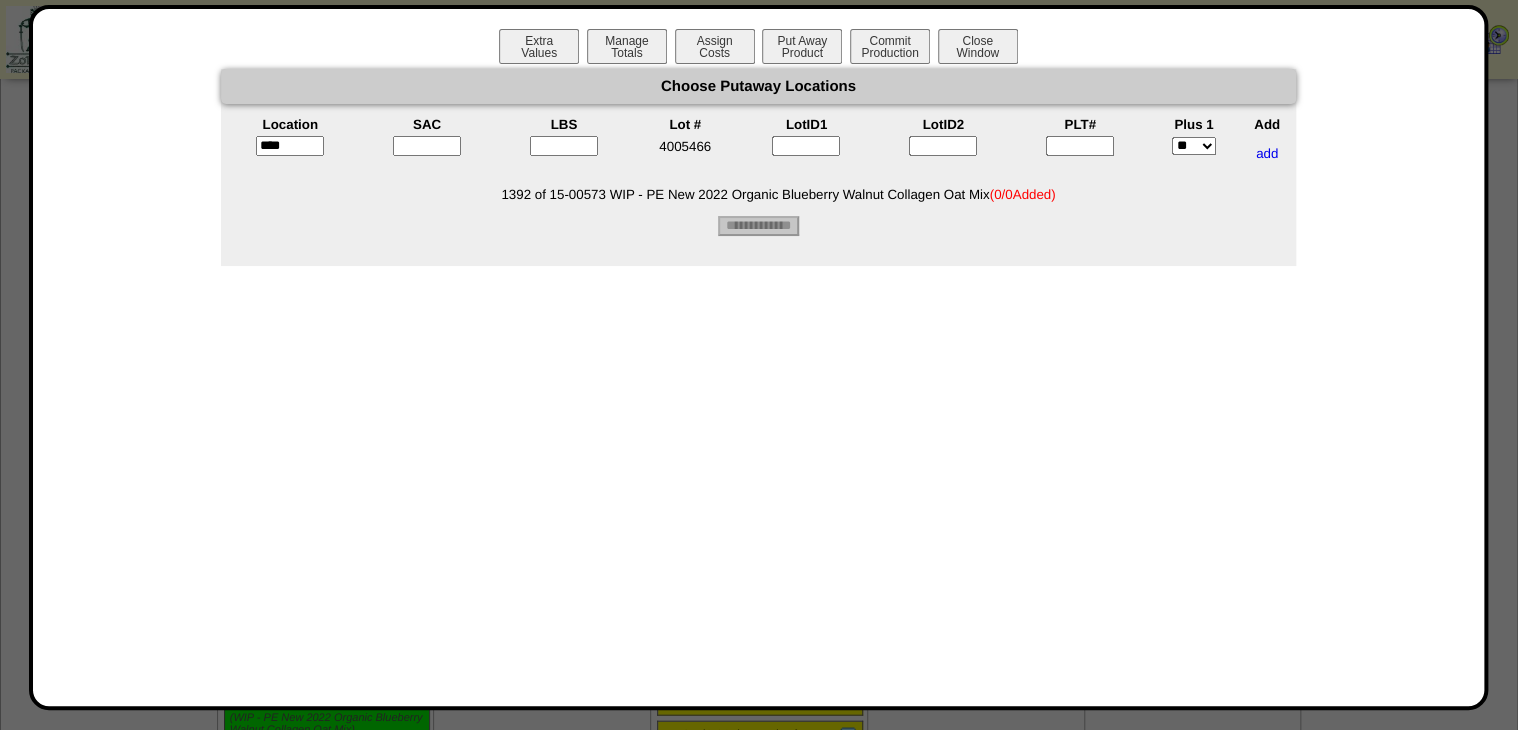 type on "*****" 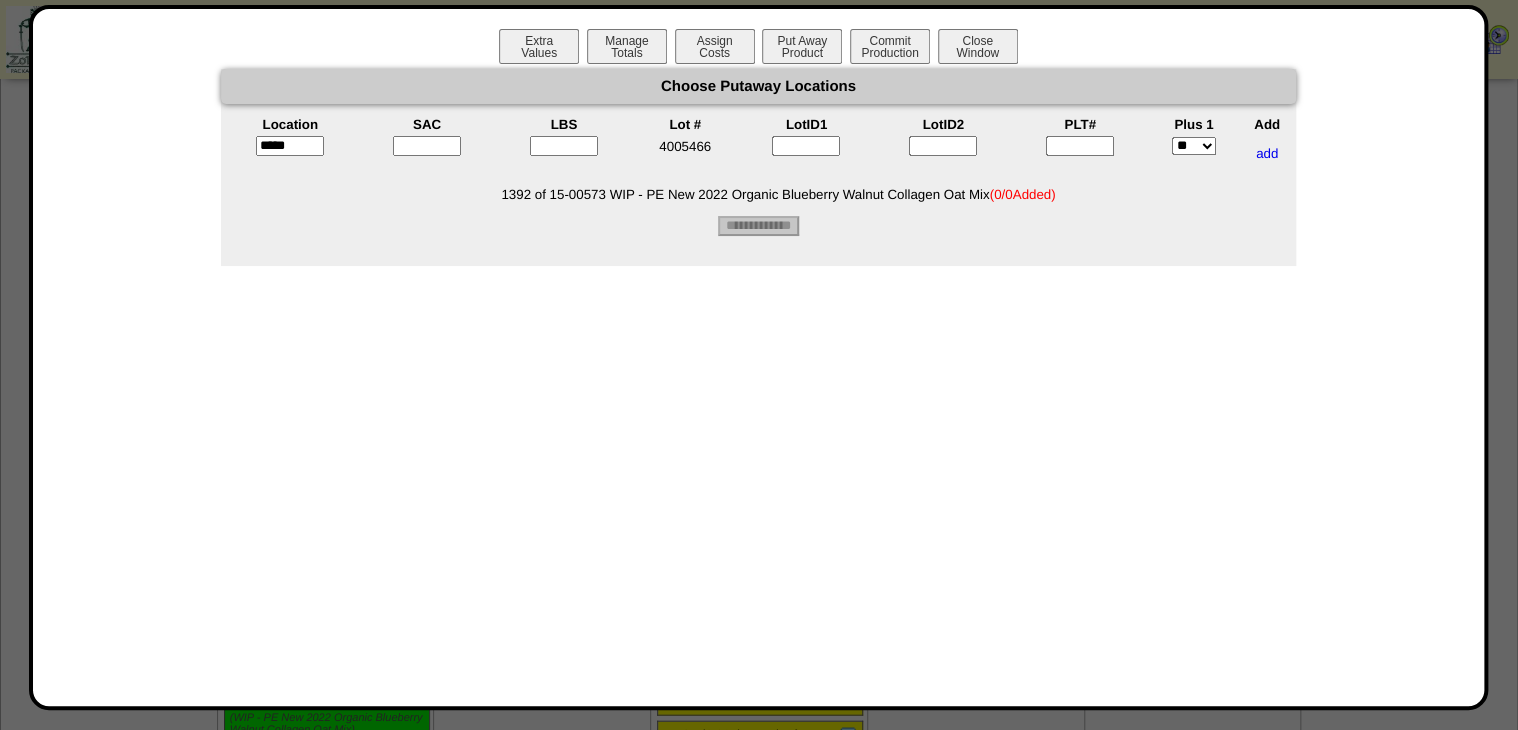 click at bounding box center [427, 146] 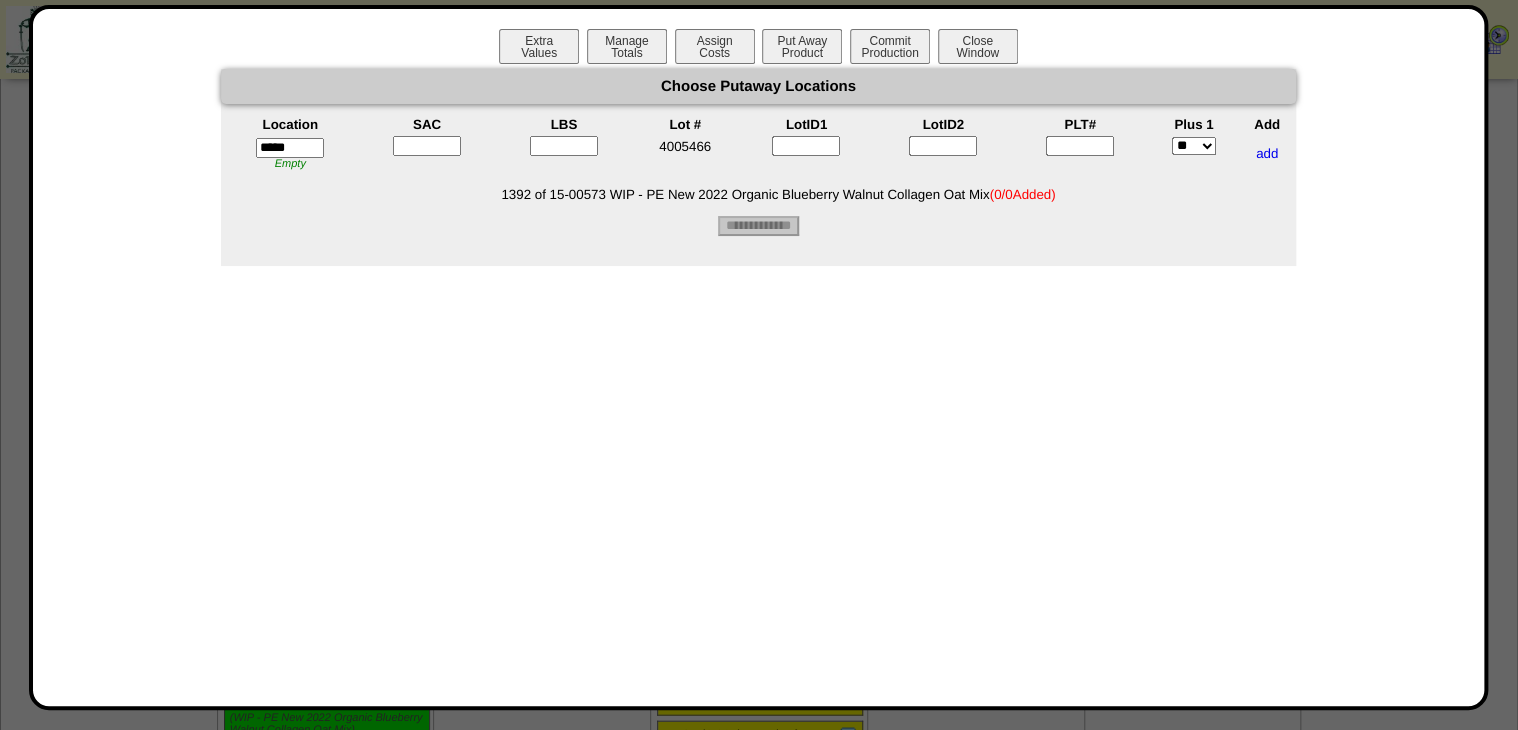 click at bounding box center (427, 146) 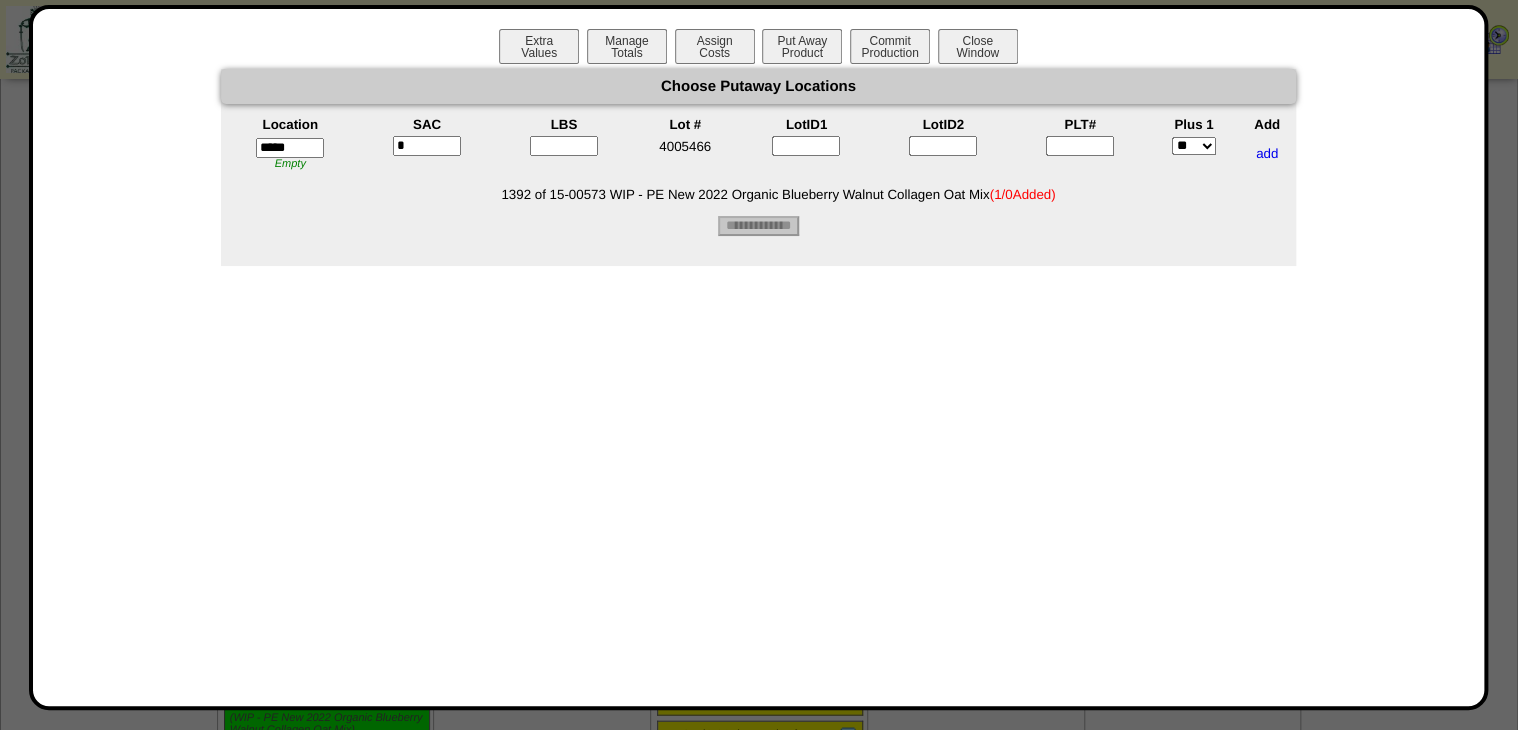 click on "Lot #" at bounding box center [685, 124] 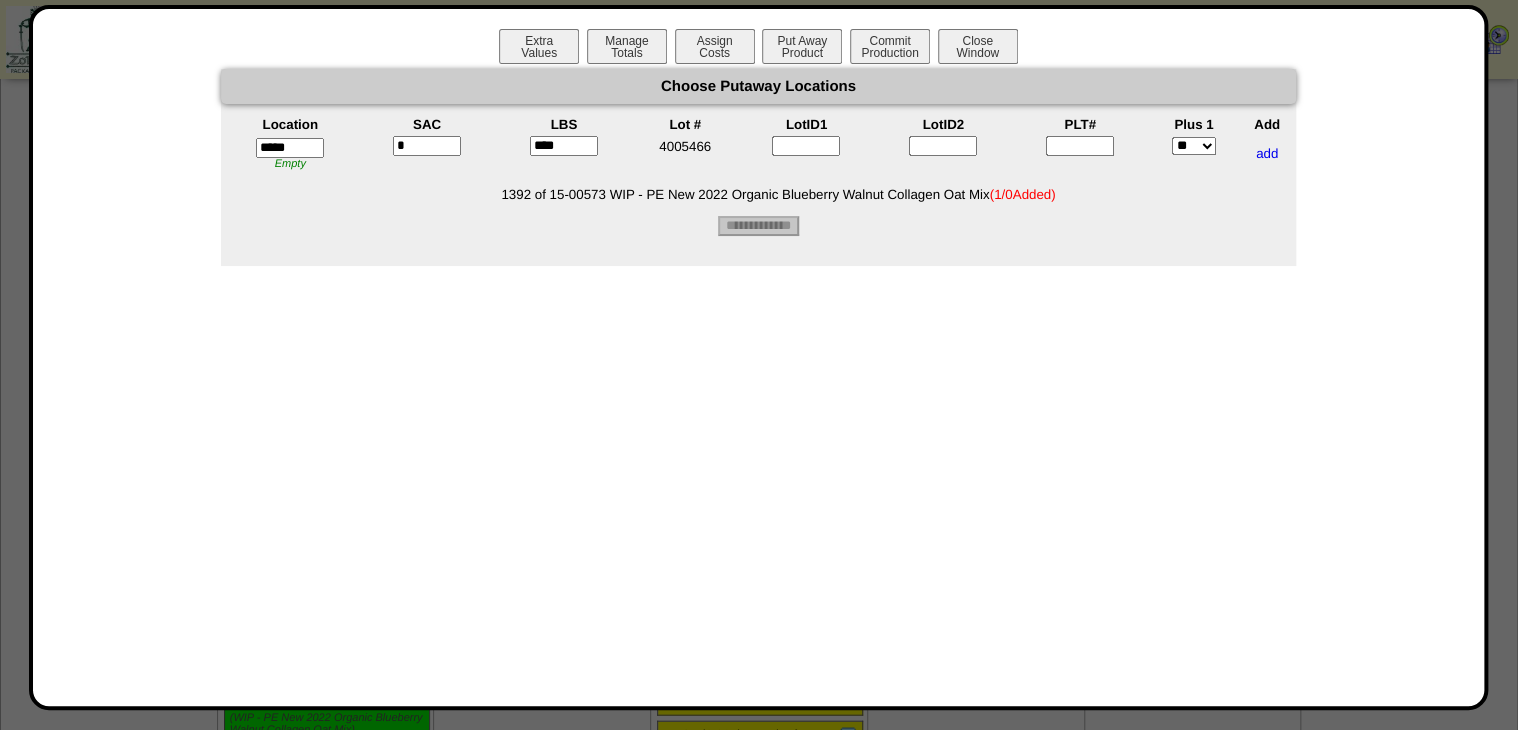 type on "****" 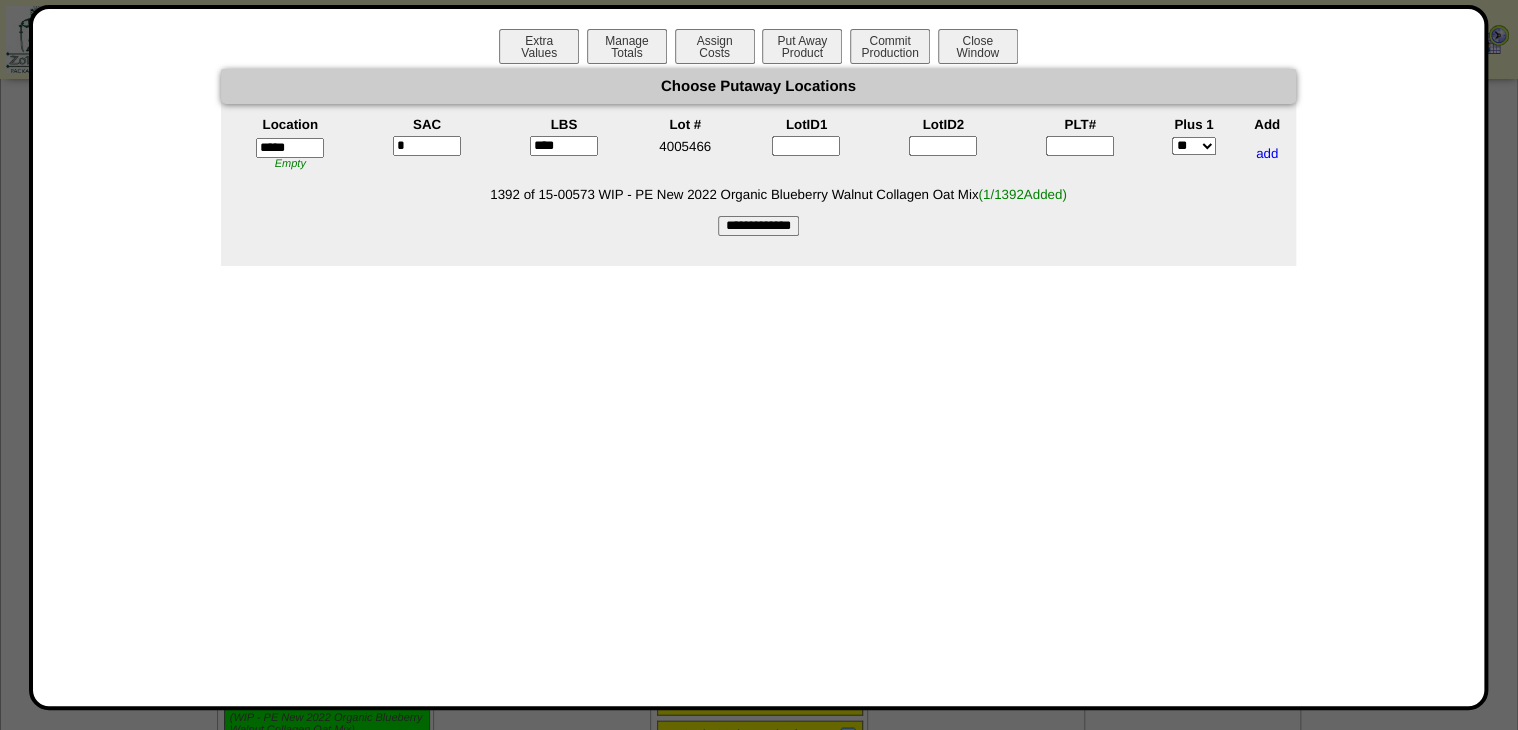 type on "*" 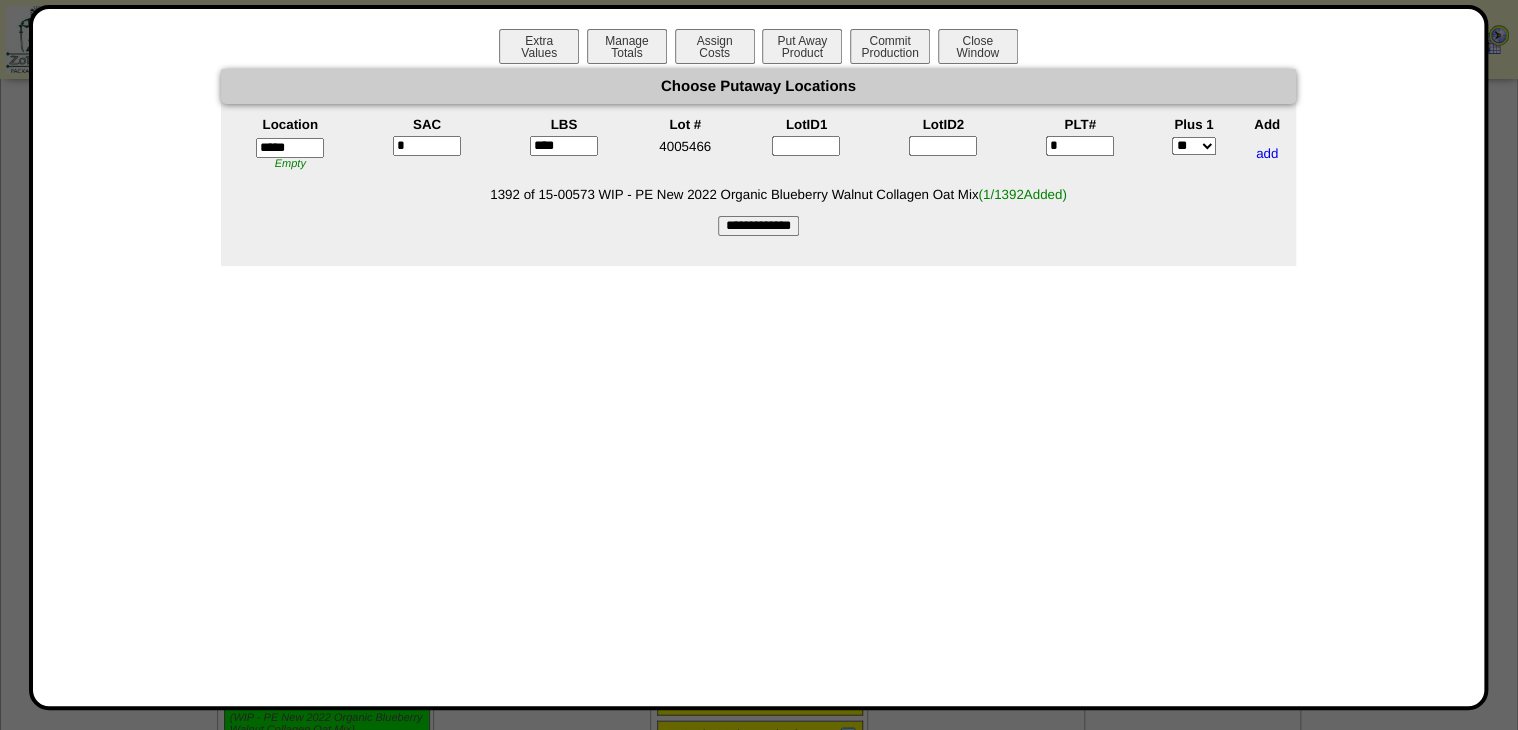 click on "Choose Putaway Locations
Location
SAC
LBS
Lot #
LotID1
LotID2
PLT#
Plus 1
Add
***** Empty
*
****
4005466
* ** ***" at bounding box center [758, 152] 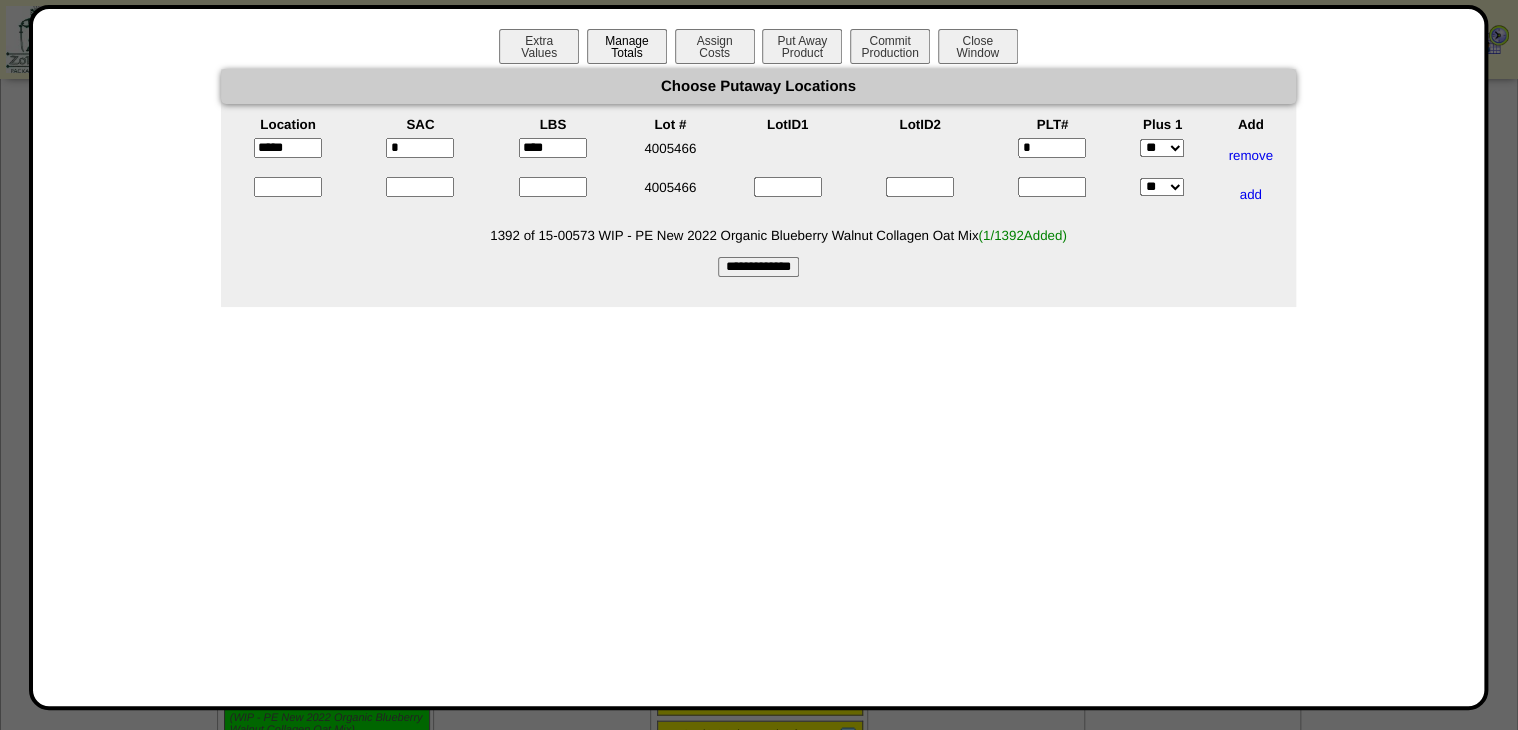 click on "Manage Totals" at bounding box center (627, 46) 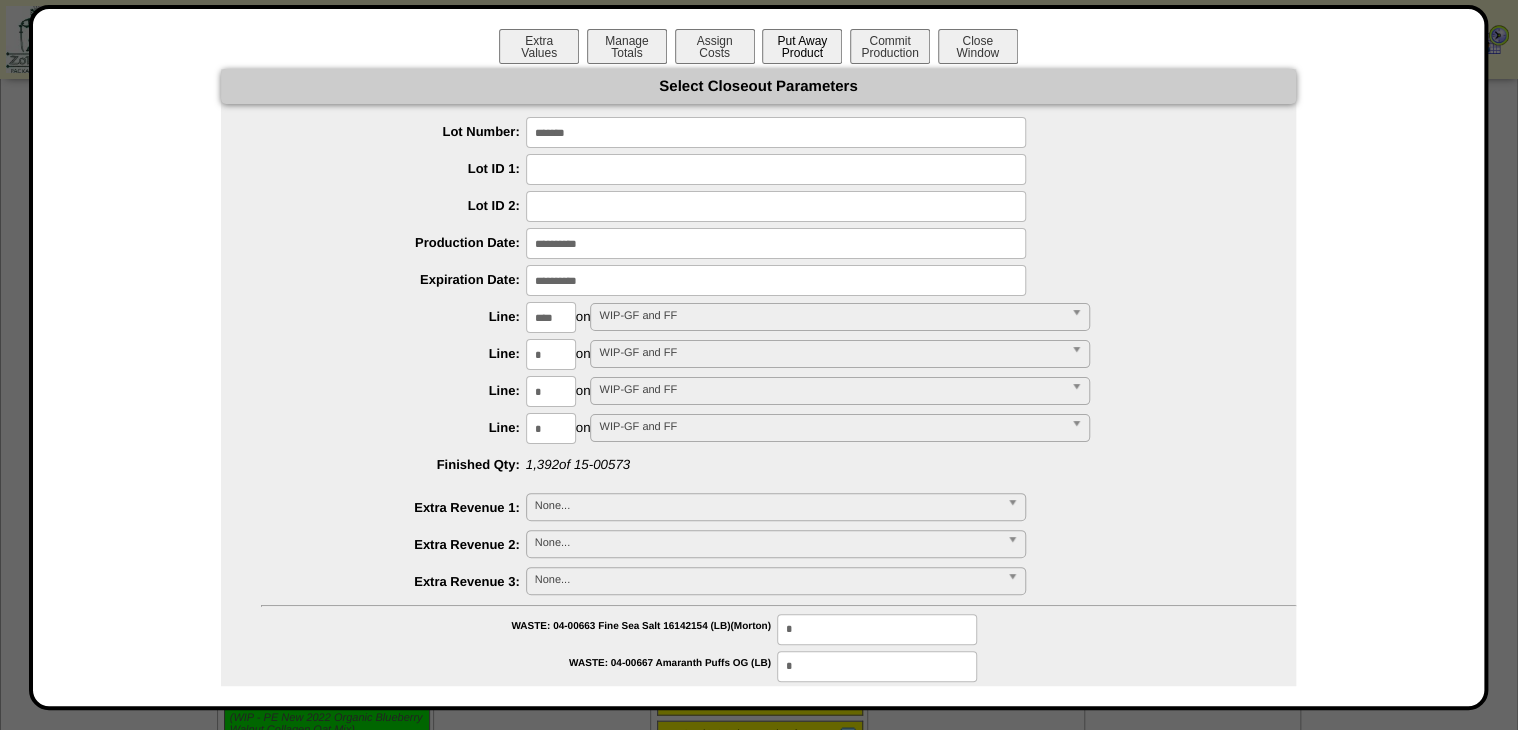 click on "Put Away Product" at bounding box center [802, 46] 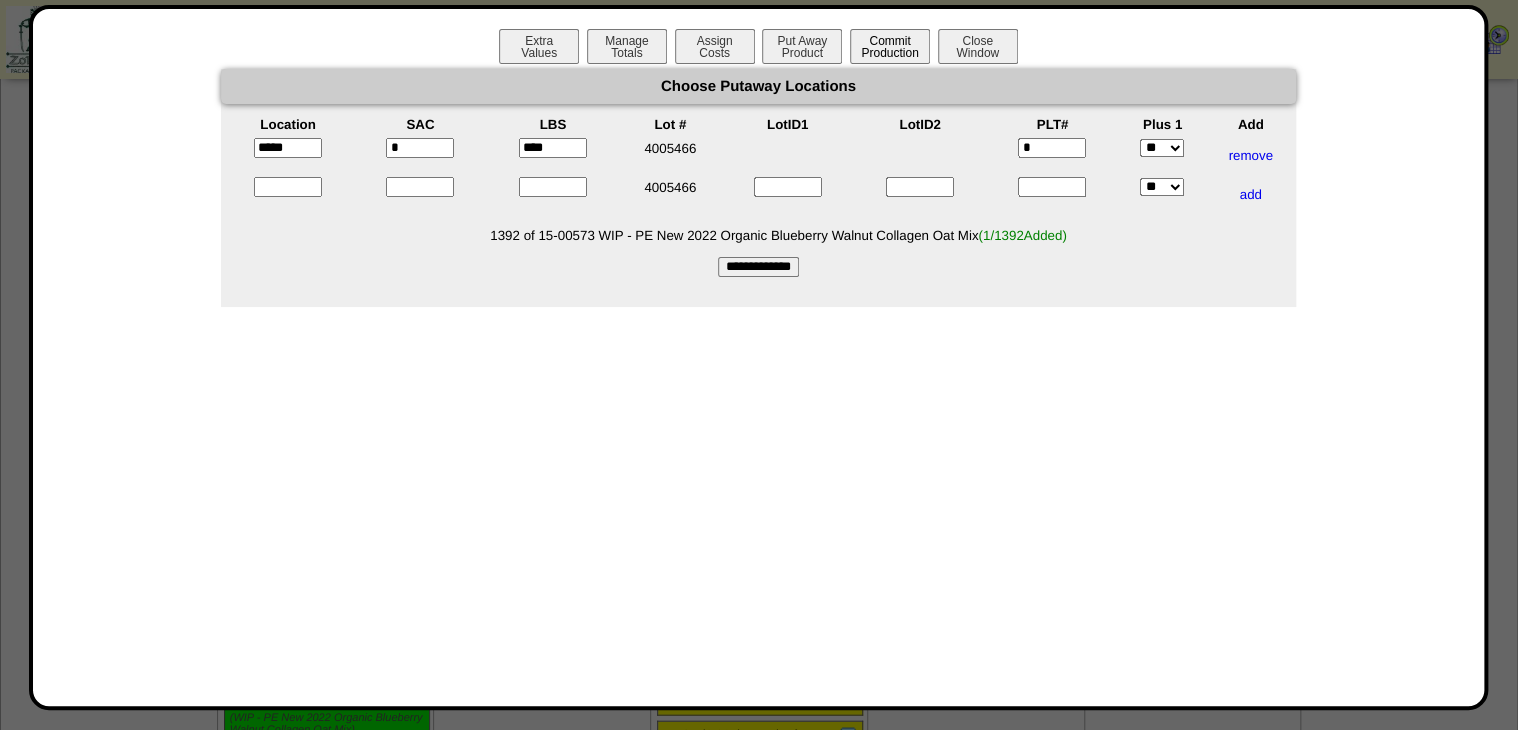 click on "Commit Production" at bounding box center [890, 46] 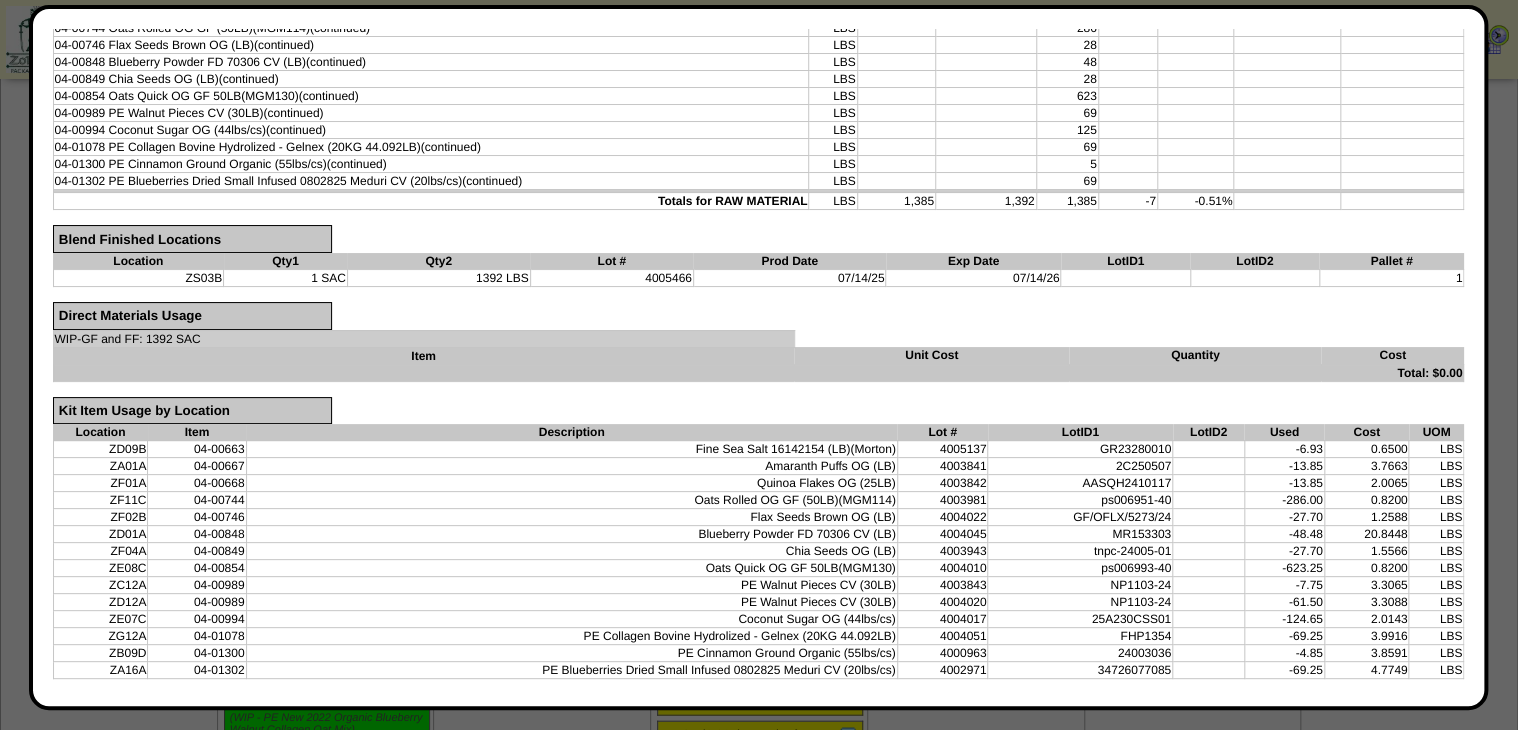 scroll, scrollTop: 544, scrollLeft: 0, axis: vertical 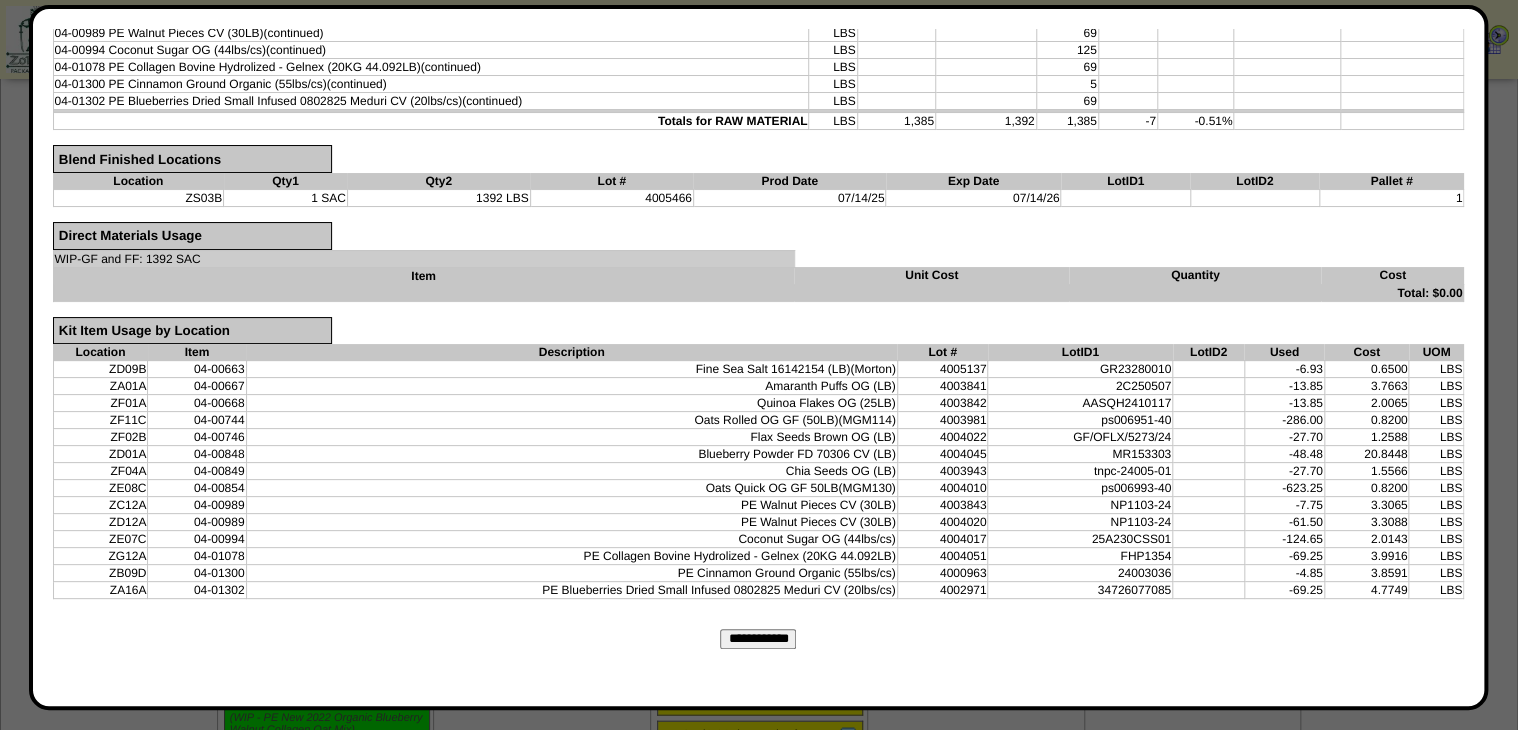 click on "**********" at bounding box center [758, 639] 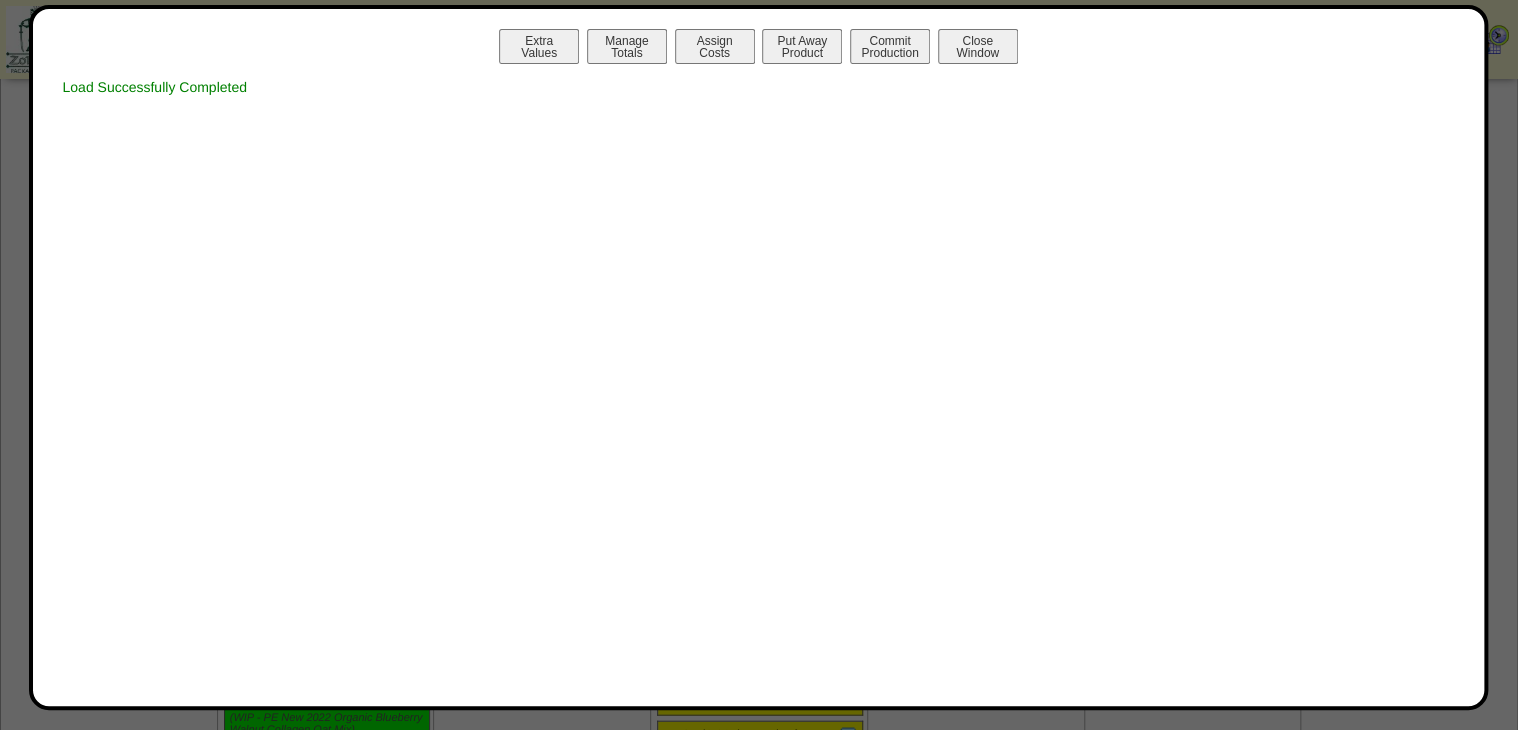 scroll, scrollTop: 0, scrollLeft: 0, axis: both 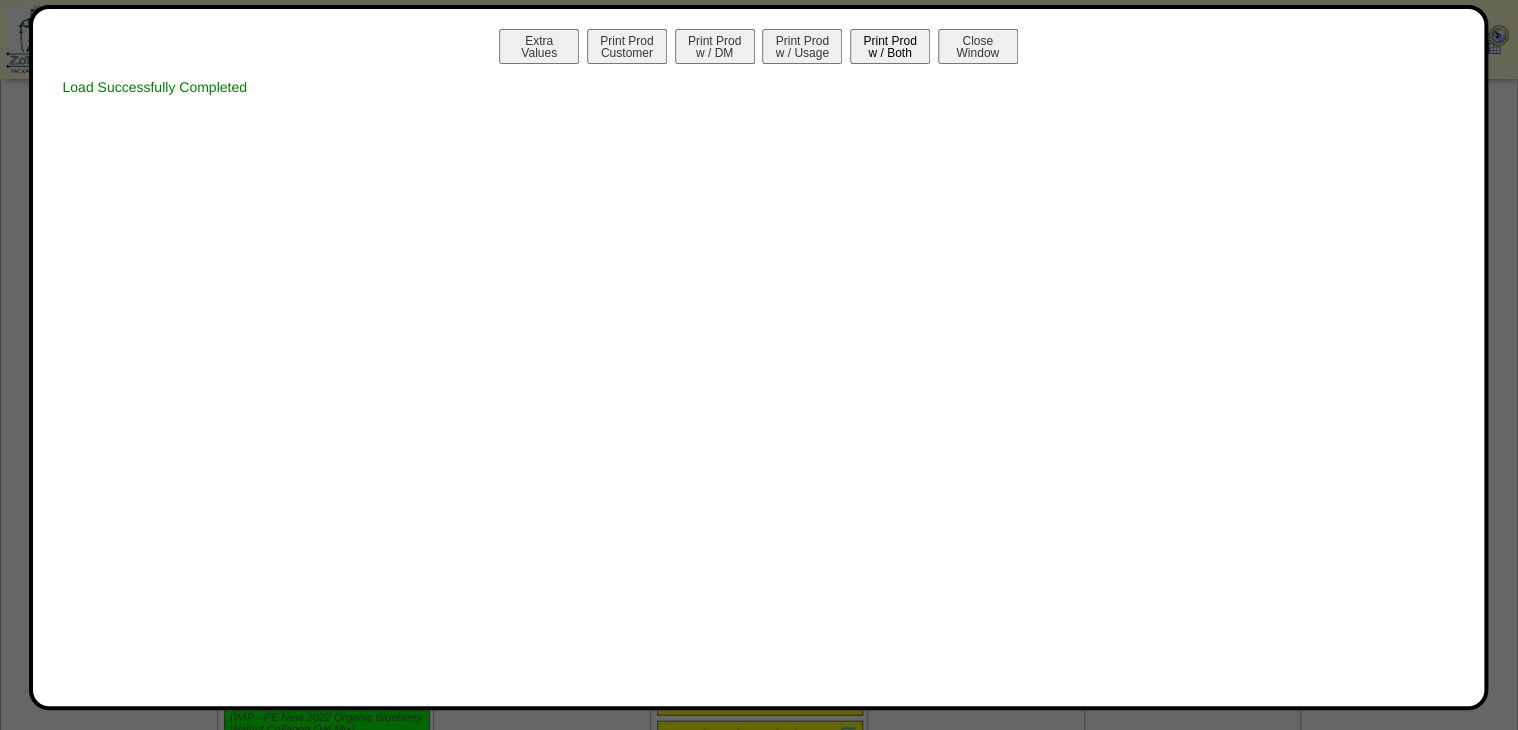 click on "Print Prod w / Both" at bounding box center [890, 46] 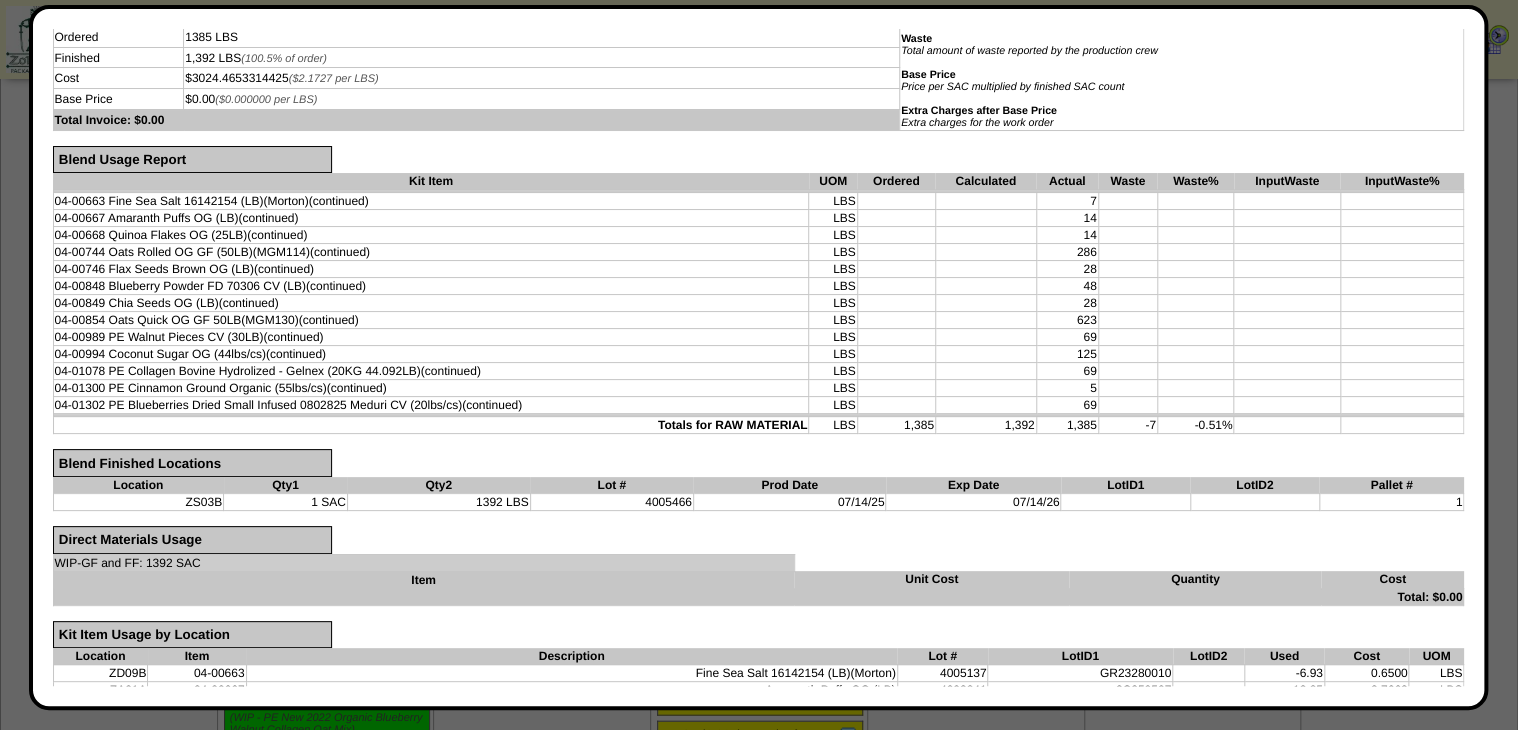 scroll, scrollTop: 0, scrollLeft: 0, axis: both 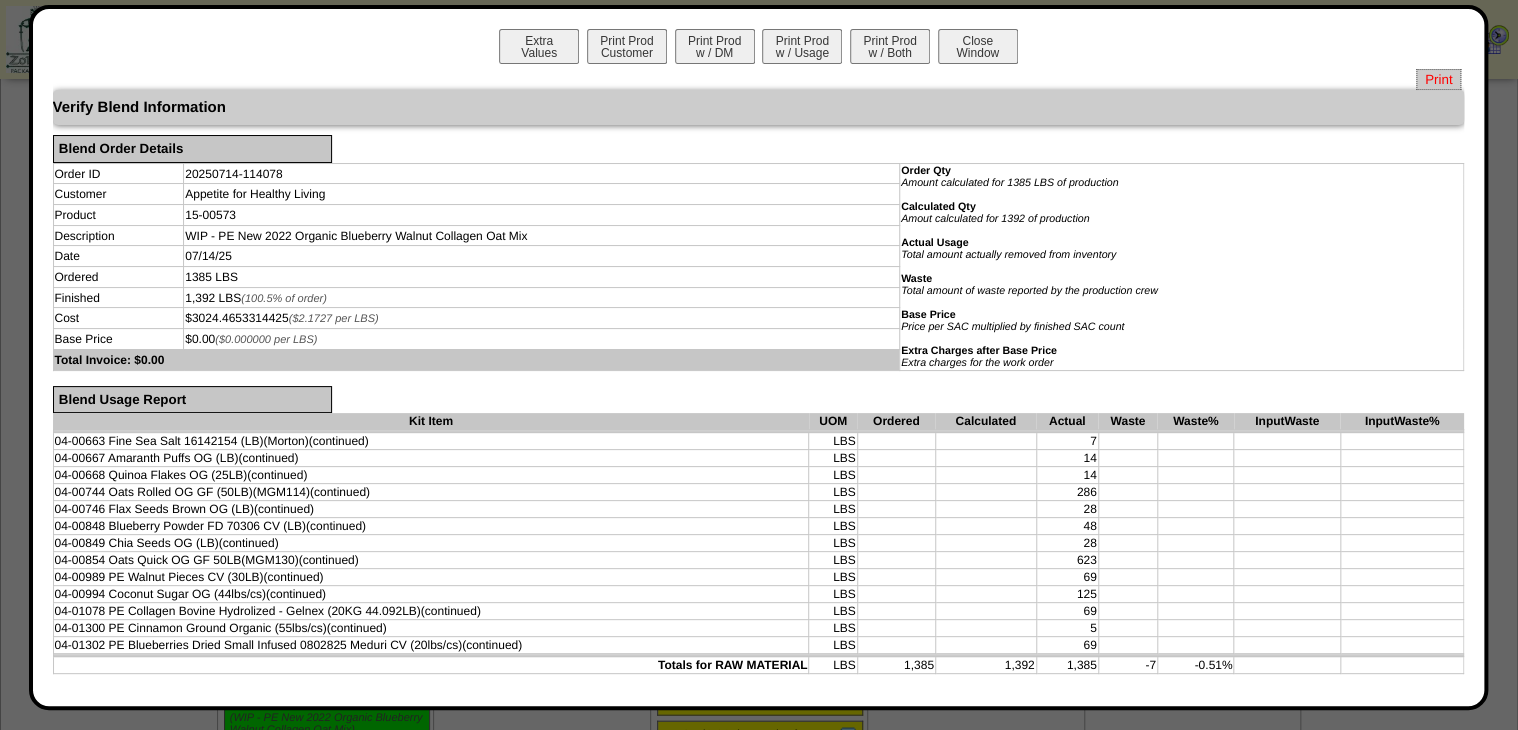 click on "Print" at bounding box center (1438, 79) 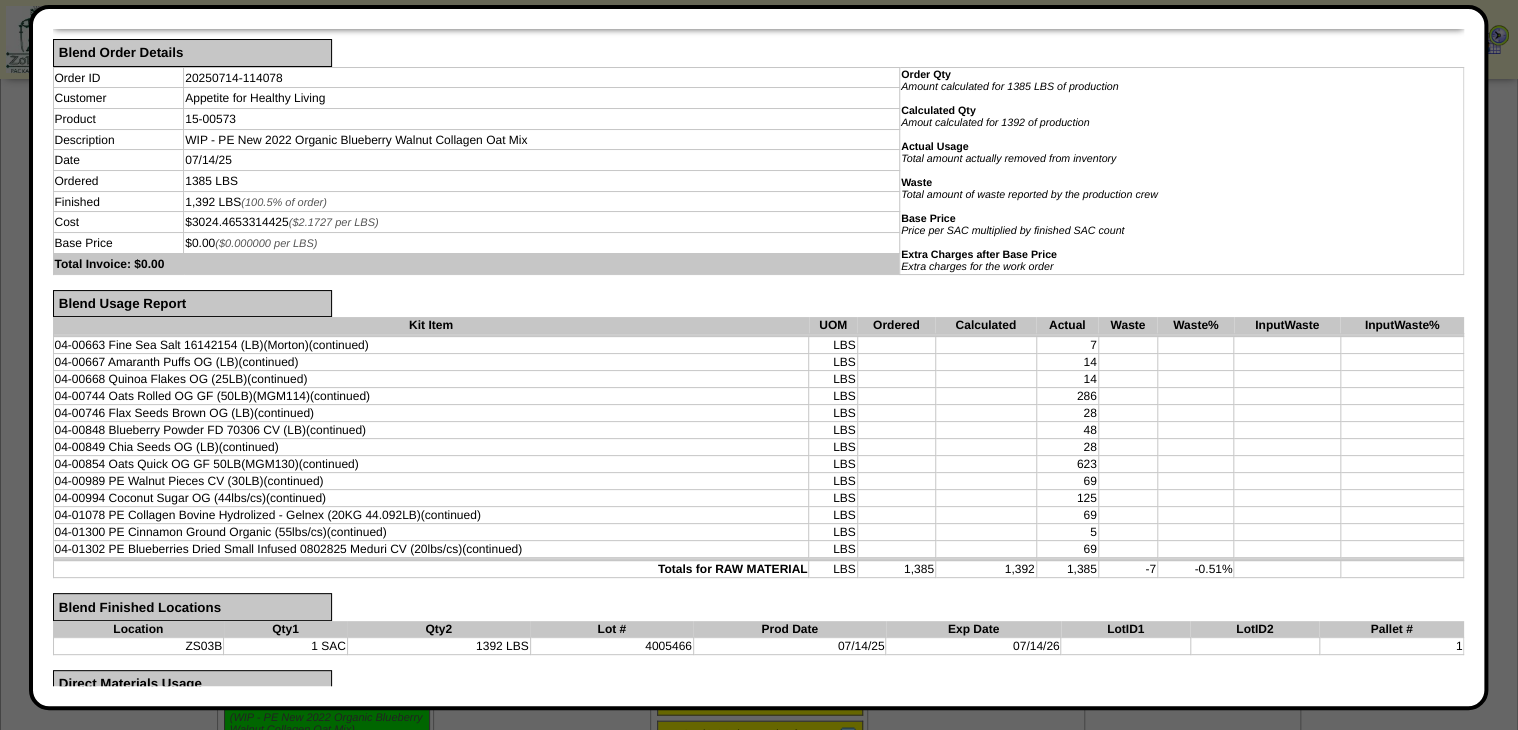 scroll, scrollTop: 313, scrollLeft: 0, axis: vertical 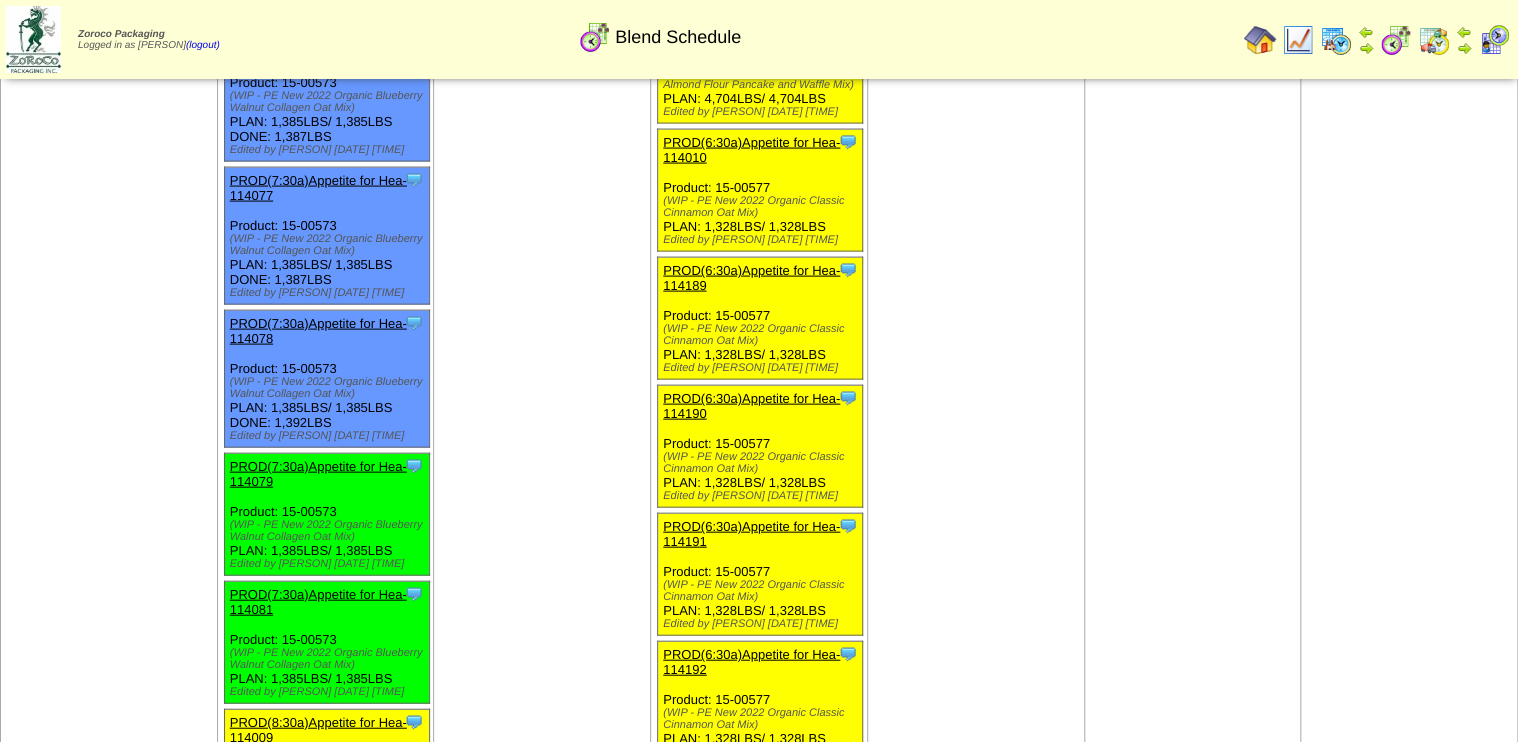 click on "PROD(7:30a)Appetite for Hea-114079" at bounding box center [318, 474] 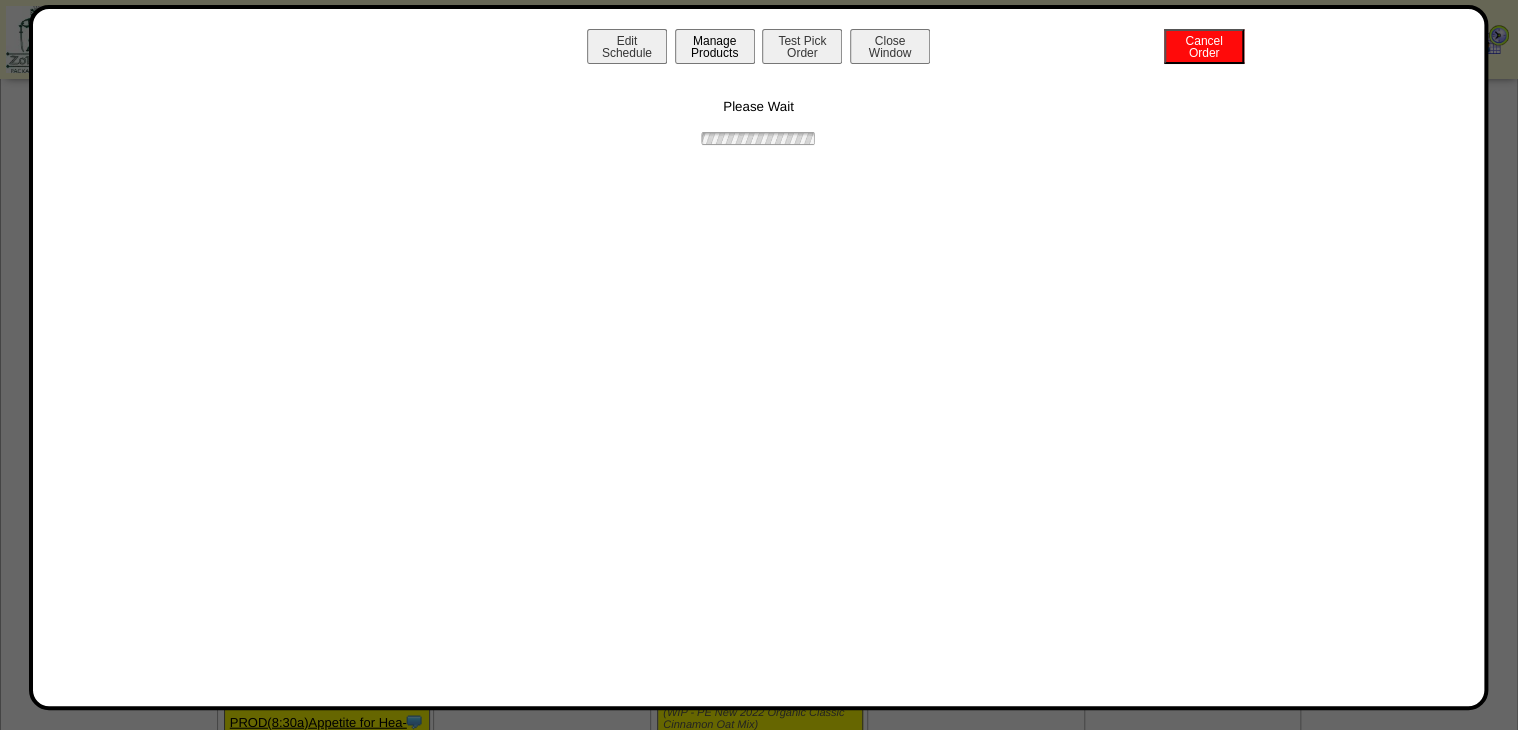click on "Manage Products" at bounding box center (715, 46) 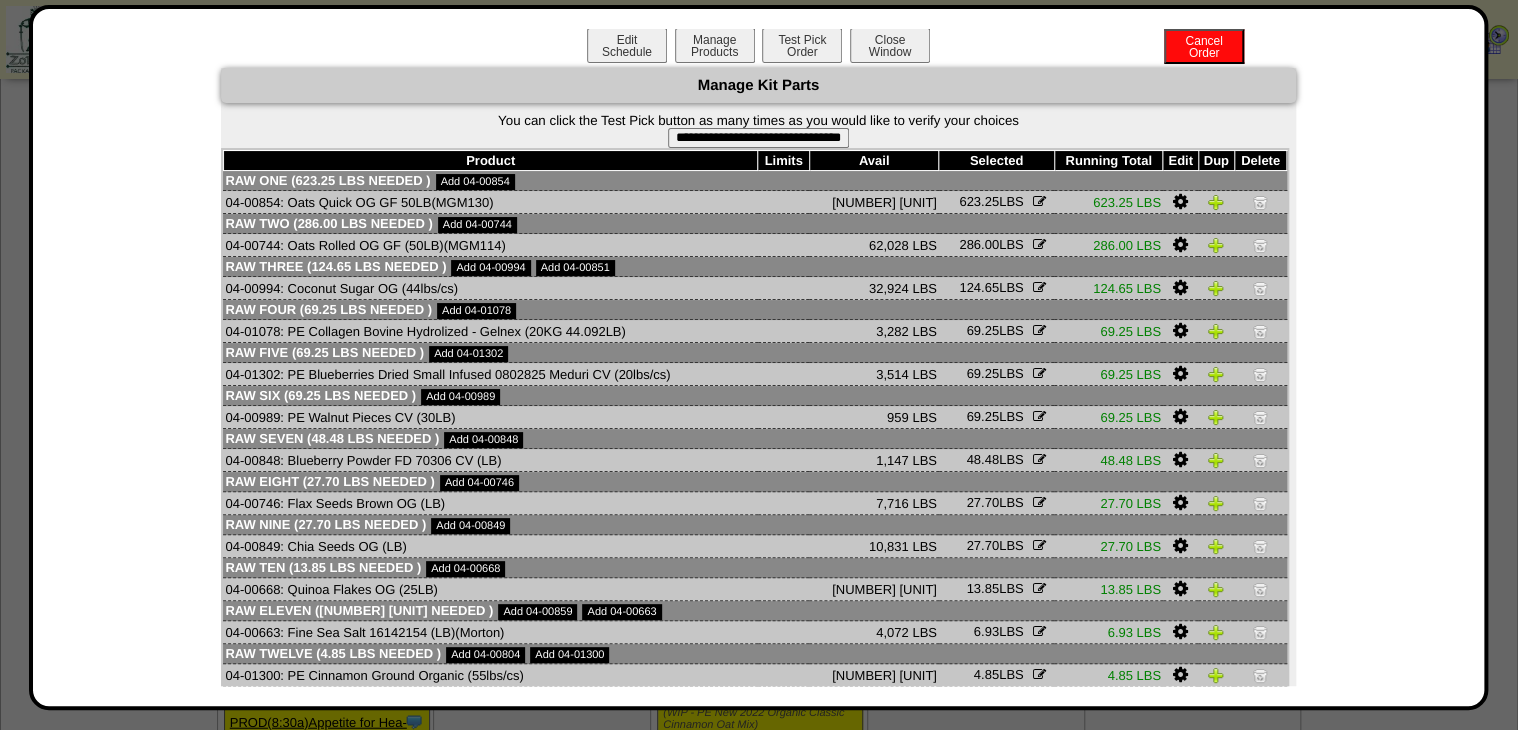 scroll, scrollTop: 0, scrollLeft: 0, axis: both 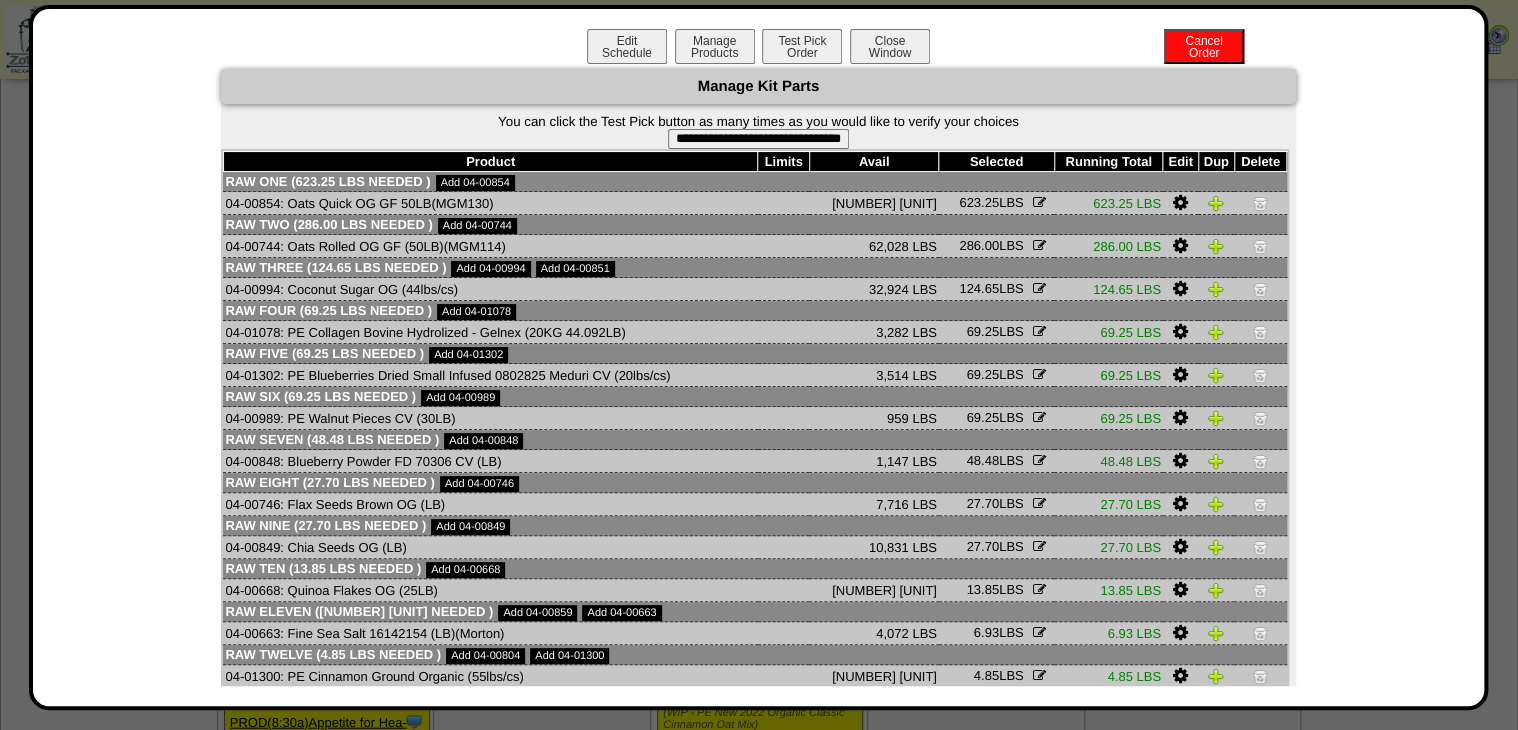 click on "**********" at bounding box center (758, 139) 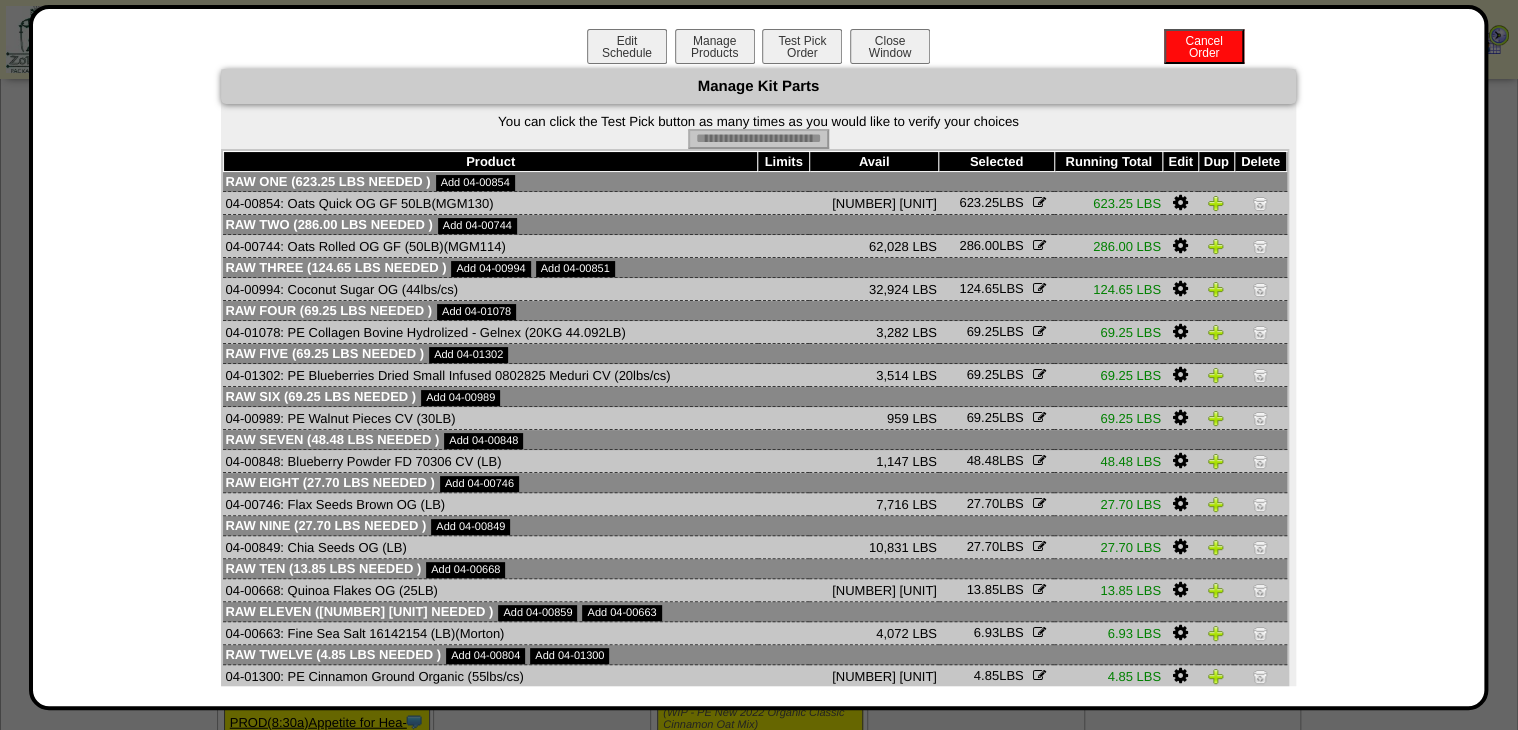 type on "**********" 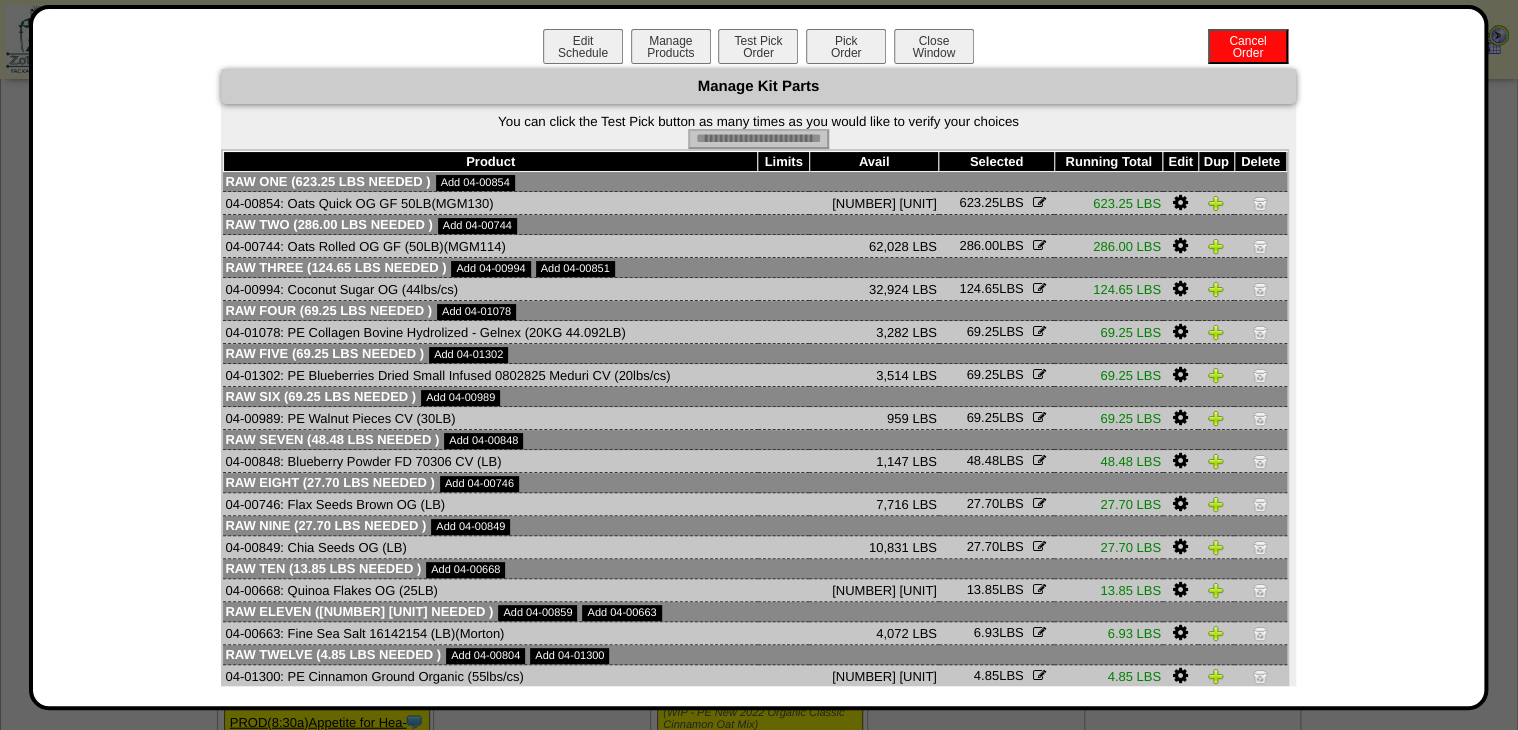 drag, startPoint x: 833, startPoint y: 49, endPoint x: 843, endPoint y: 65, distance: 18.867962 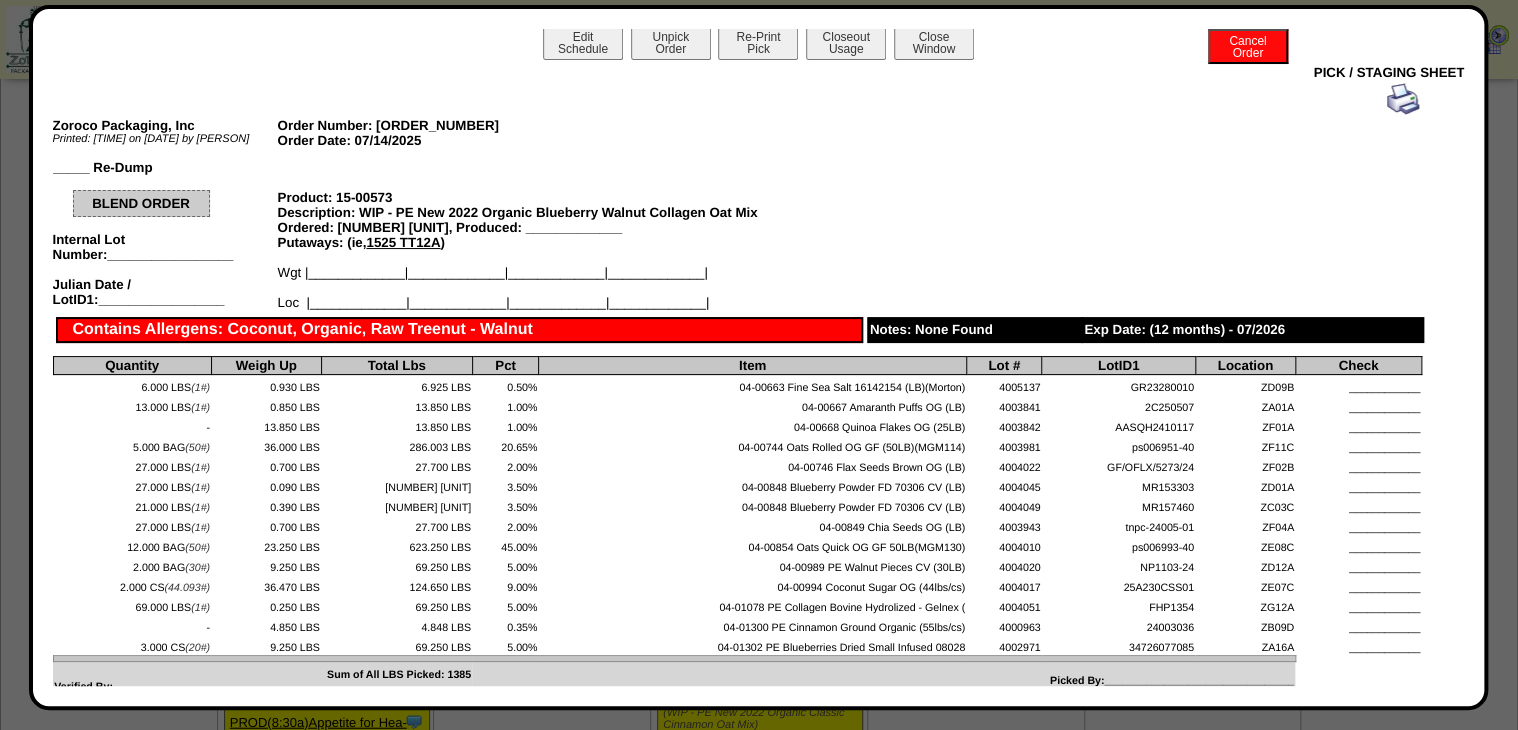 scroll, scrollTop: 0, scrollLeft: 0, axis: both 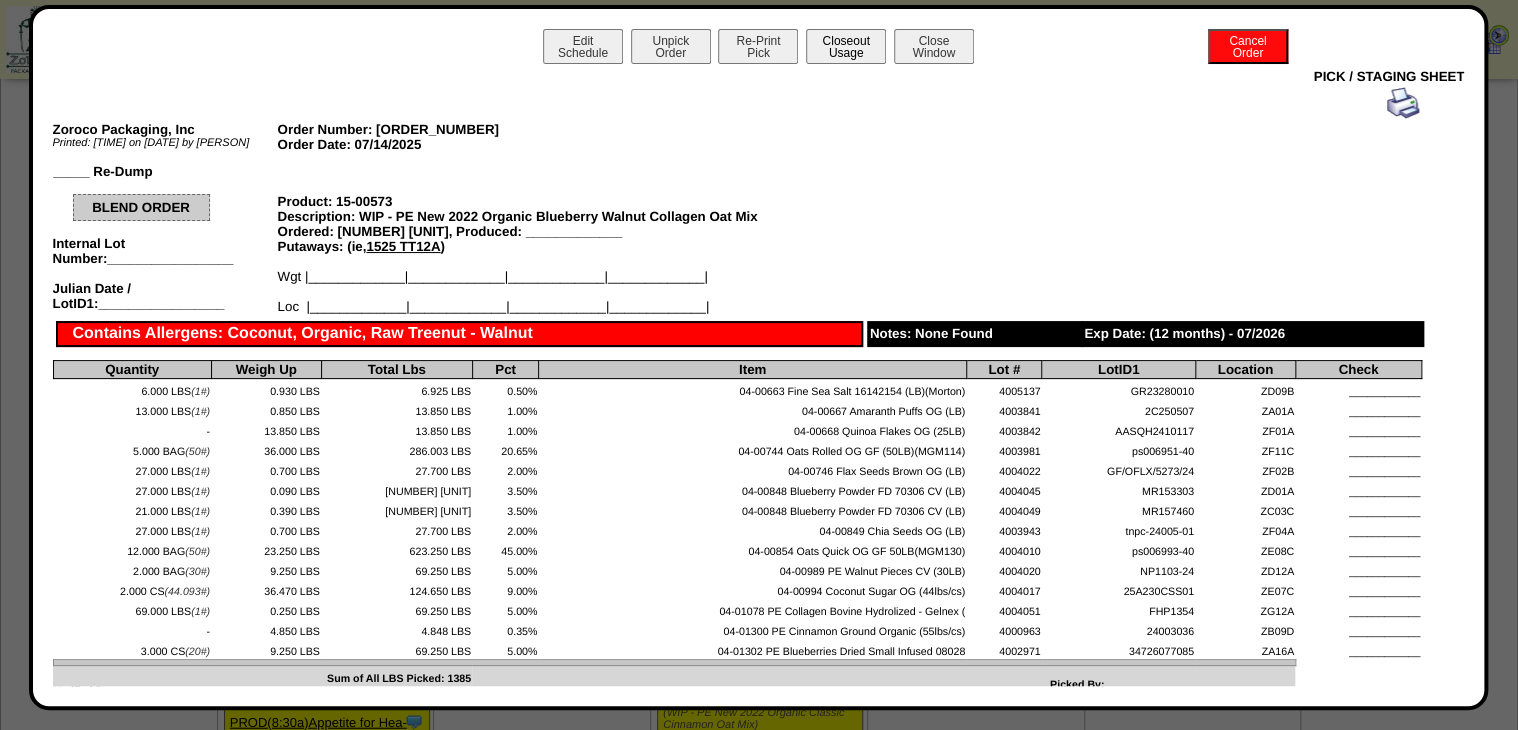 click on "Closeout Usage" at bounding box center [846, 46] 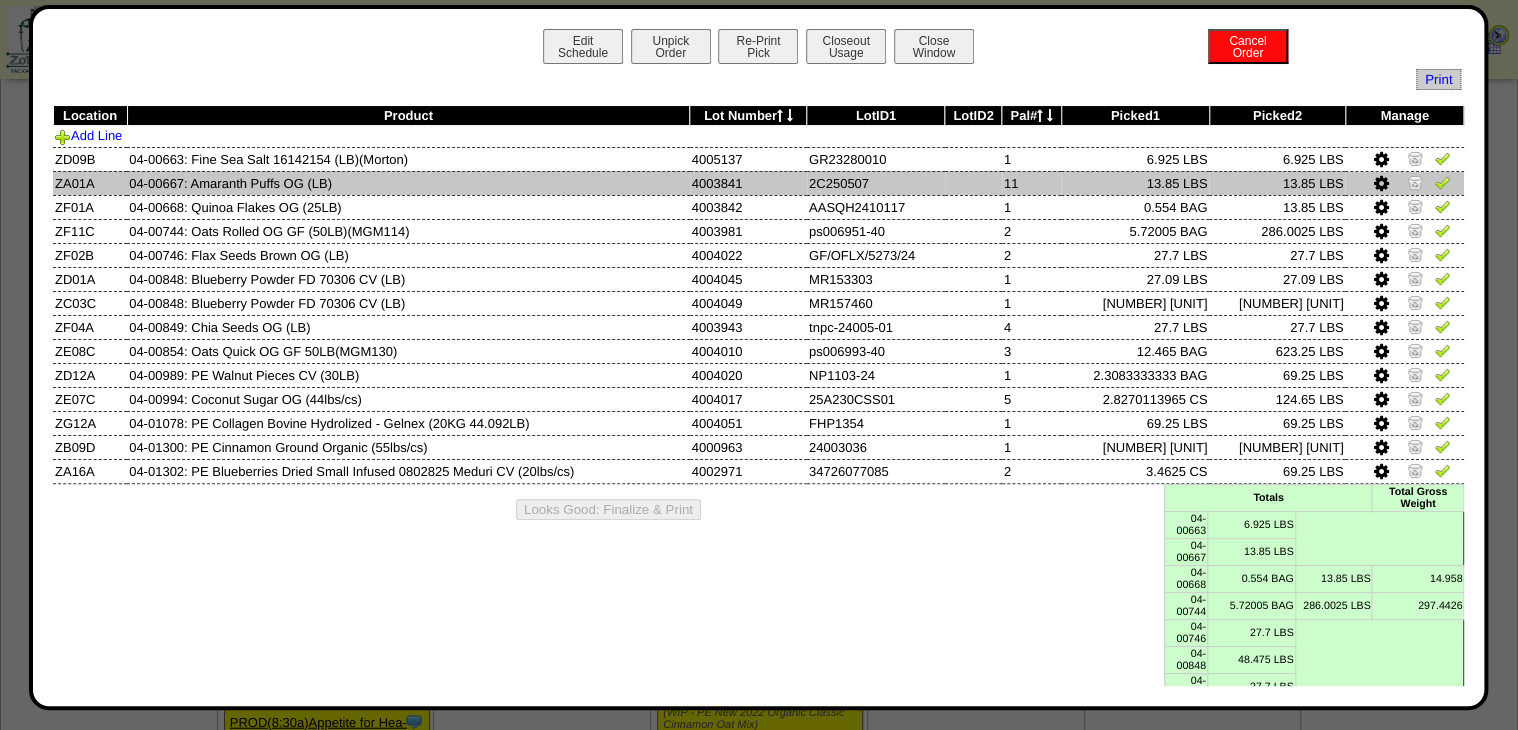 drag, startPoint x: 1430, startPoint y: 160, endPoint x: 1427, endPoint y: 183, distance: 23.194826 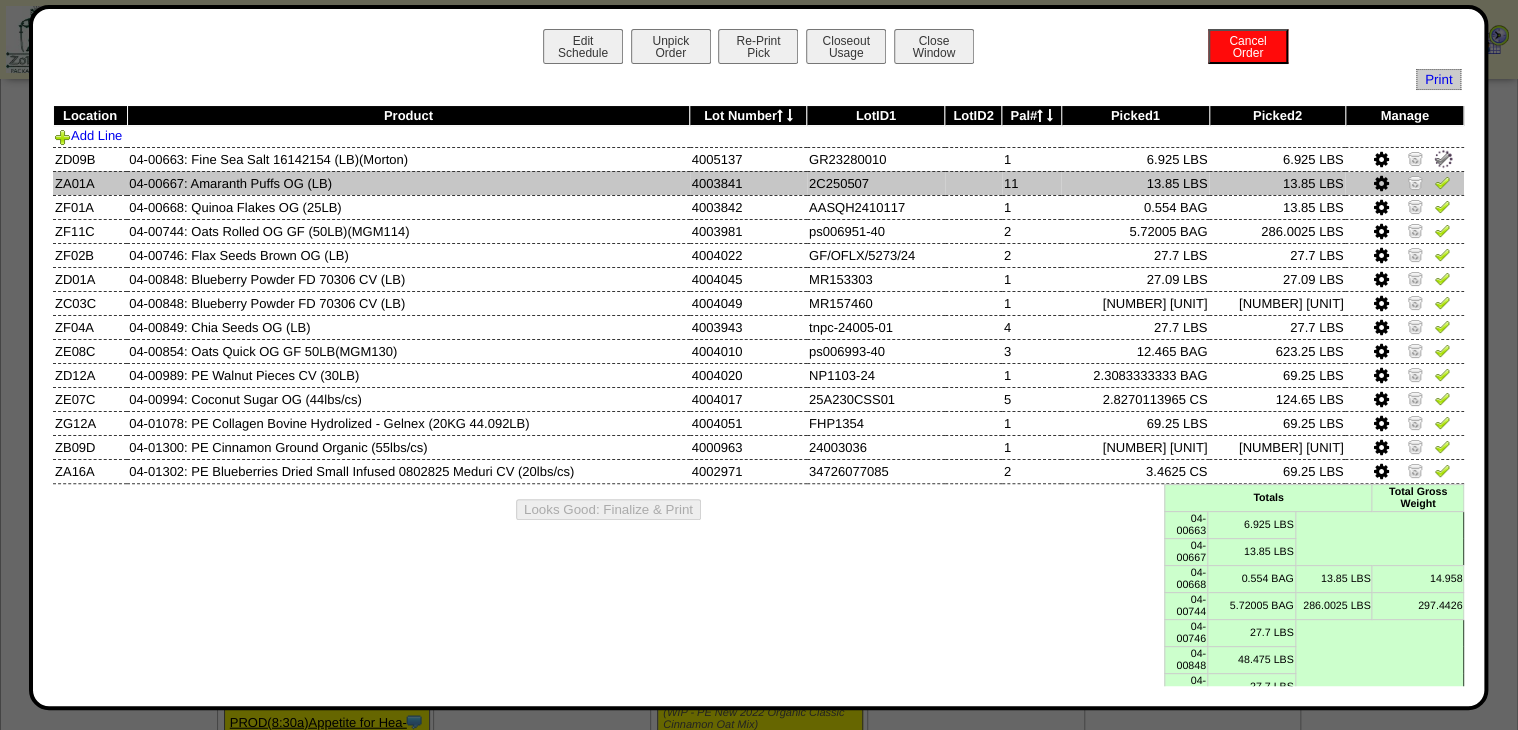 click at bounding box center [1442, 182] 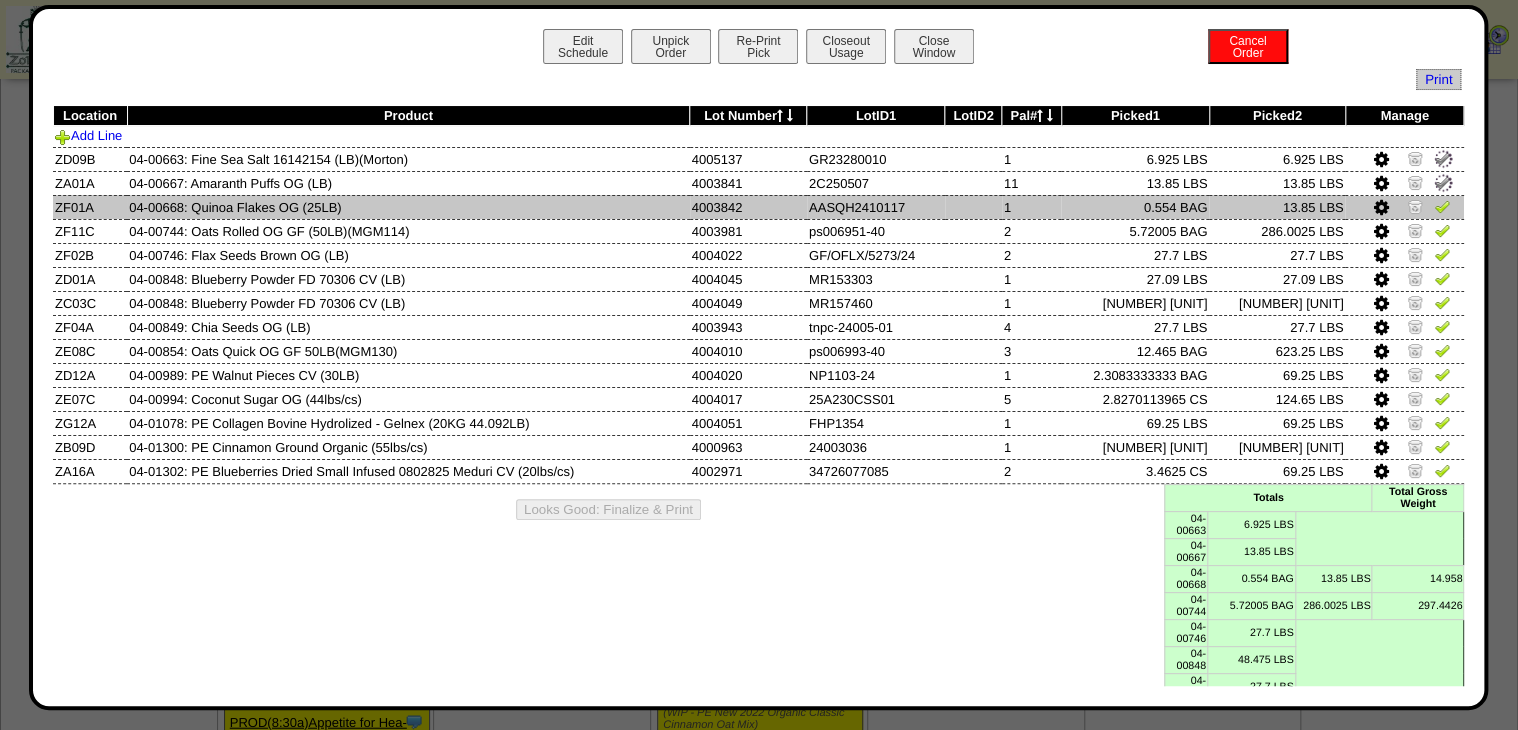click at bounding box center [1442, 206] 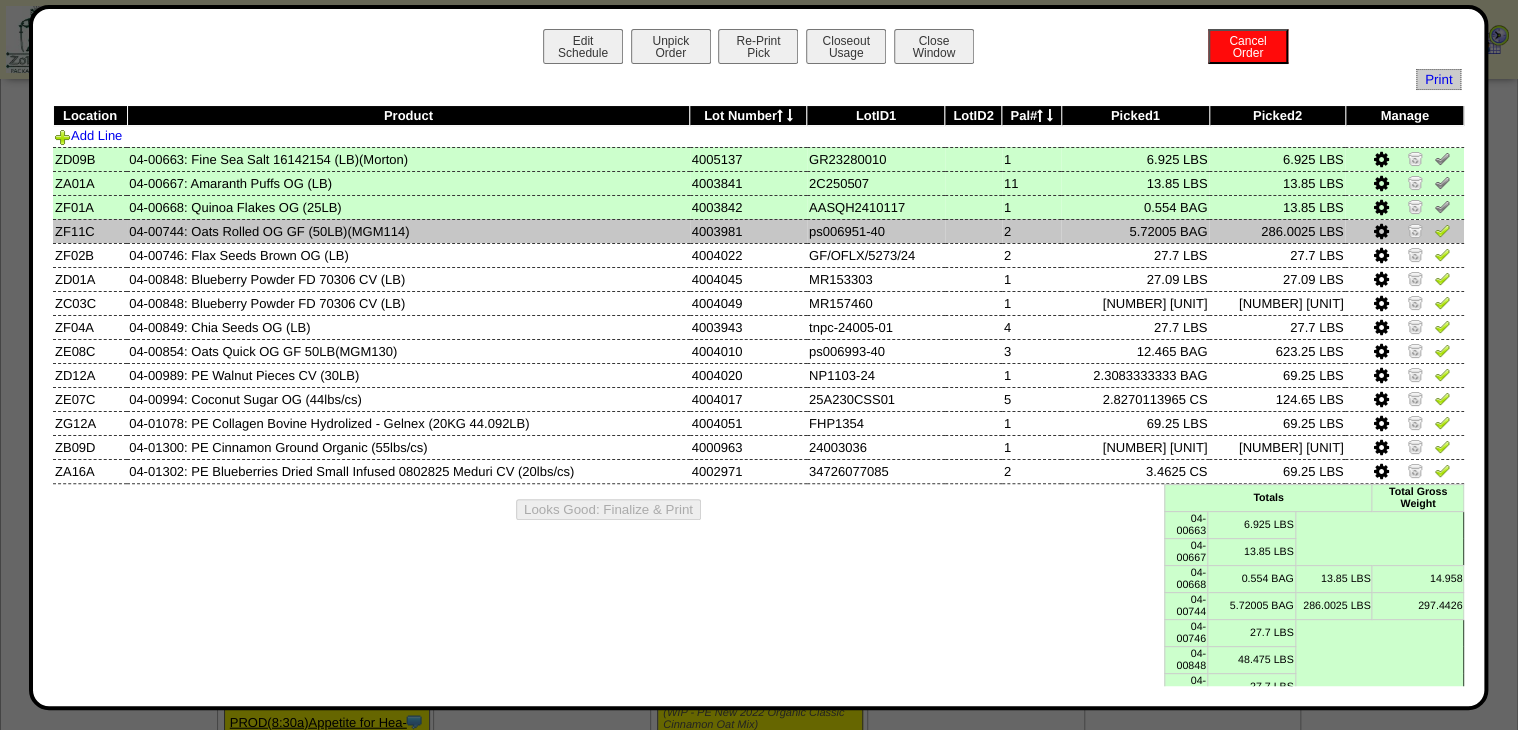 click at bounding box center [1442, 230] 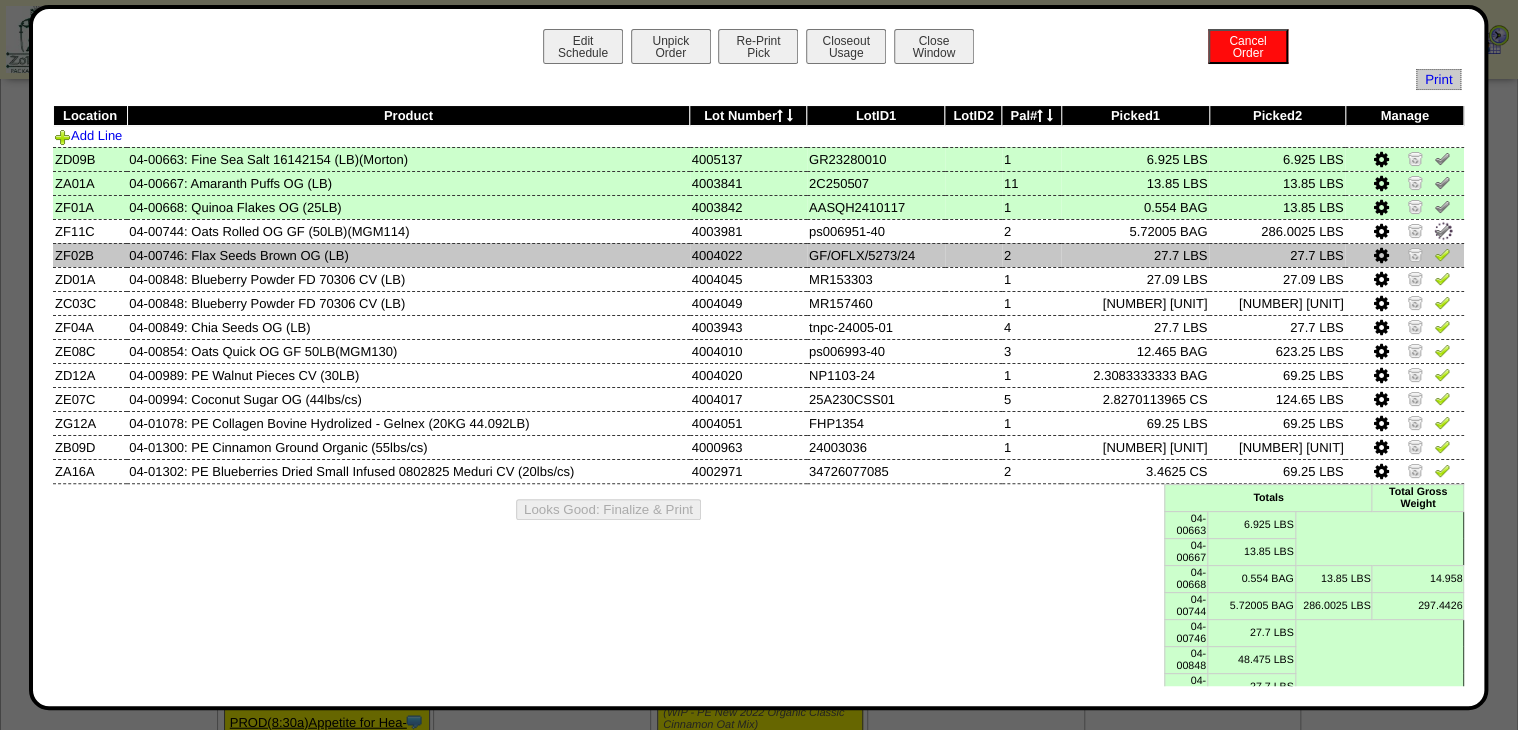 click at bounding box center (1442, 254) 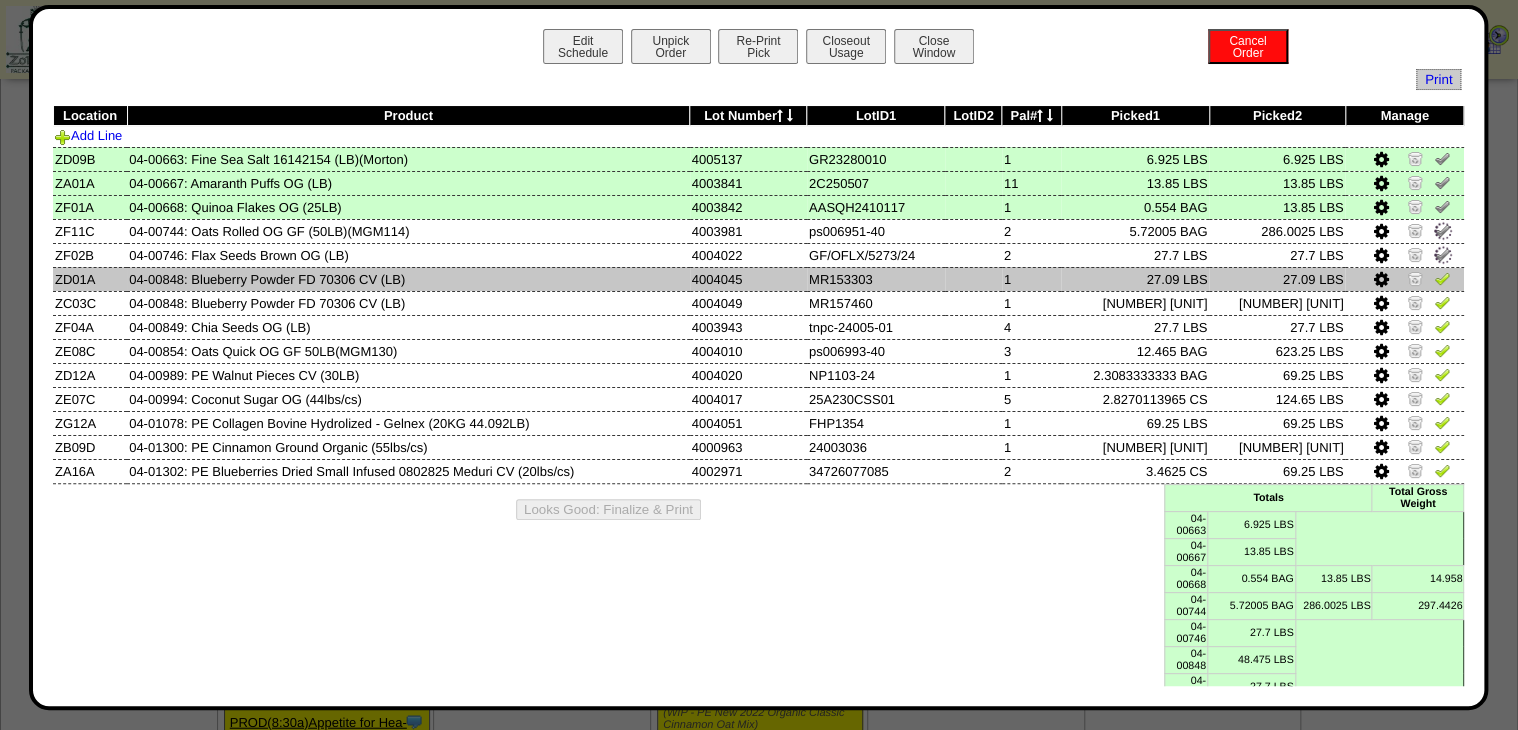 click at bounding box center (1442, 278) 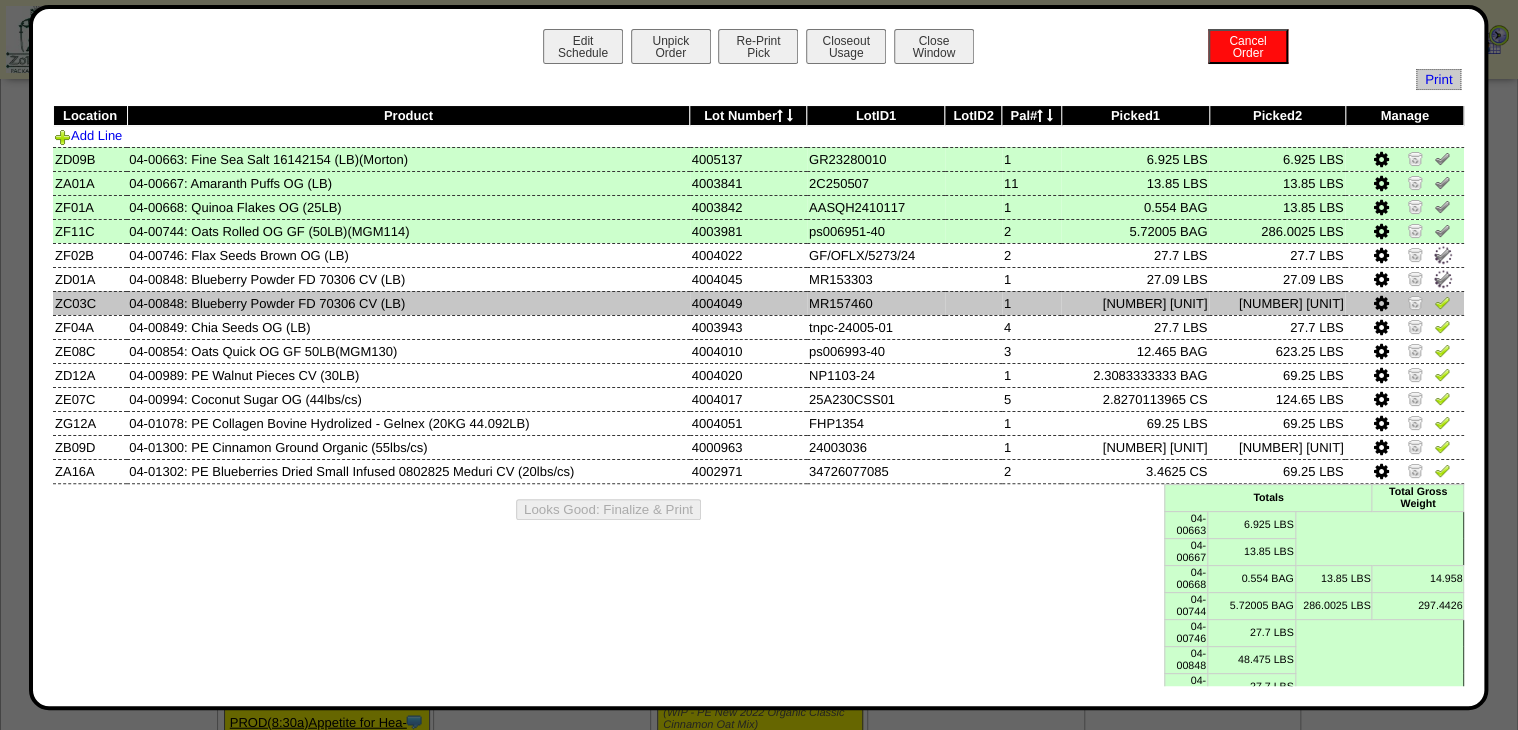 click at bounding box center (1404, 303) 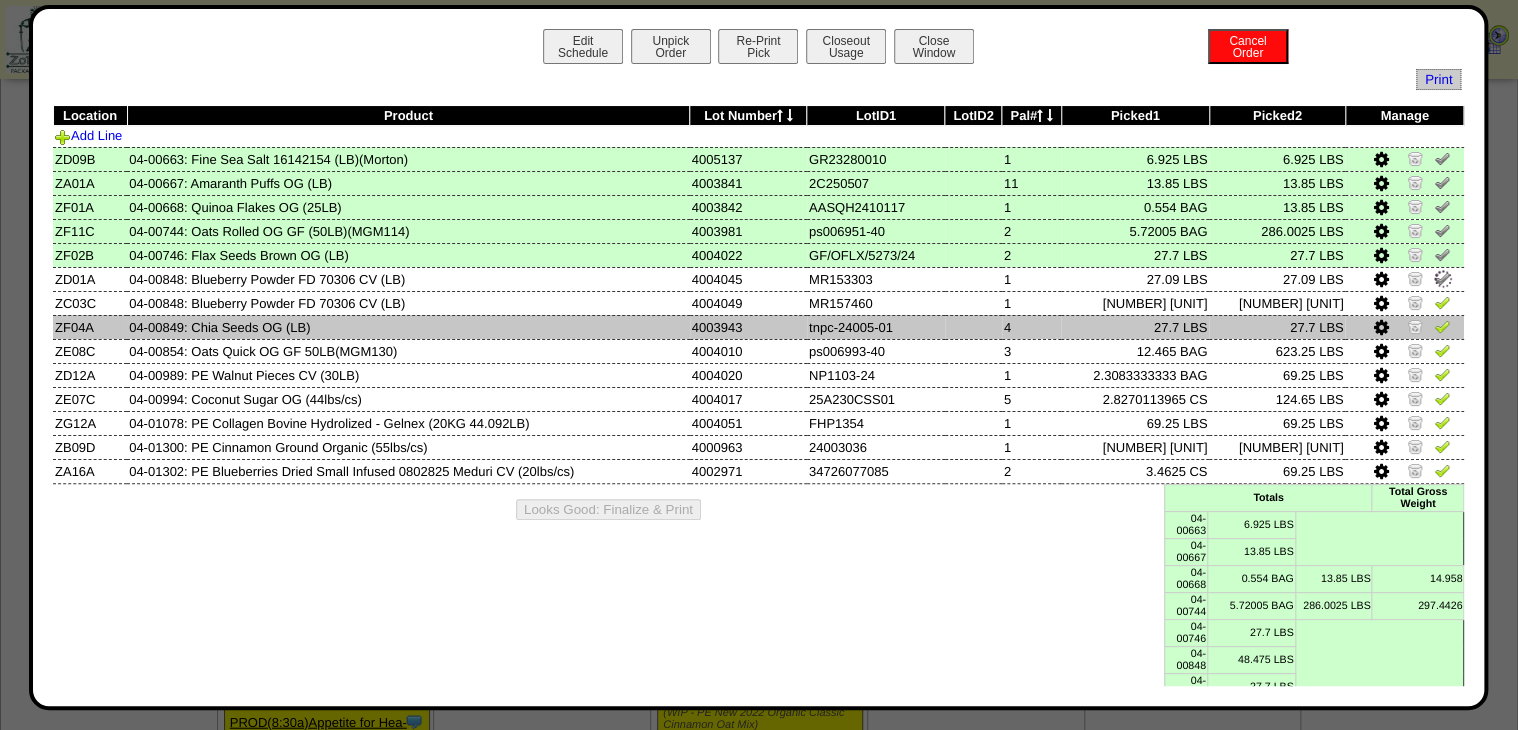 click at bounding box center [1442, 329] 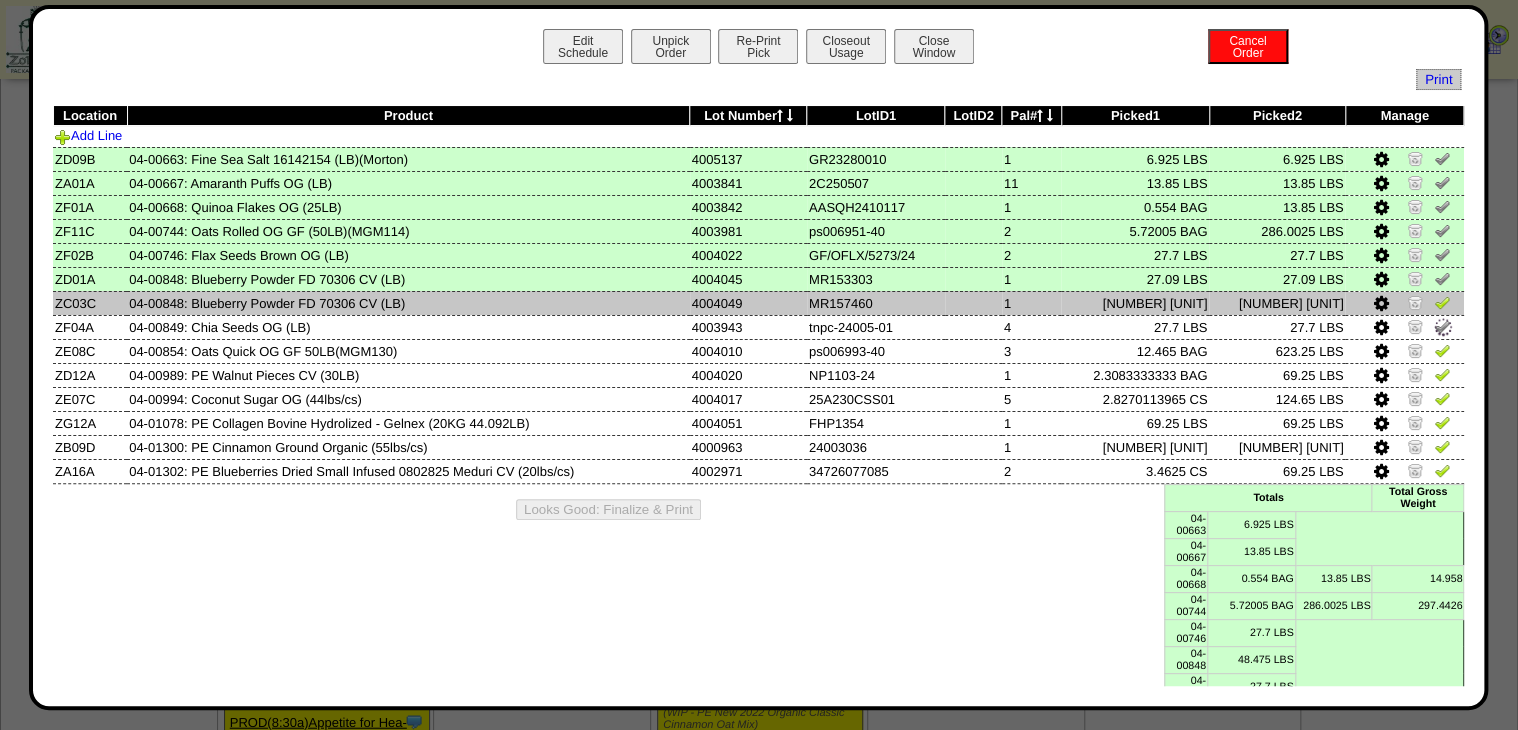 click at bounding box center (1442, 302) 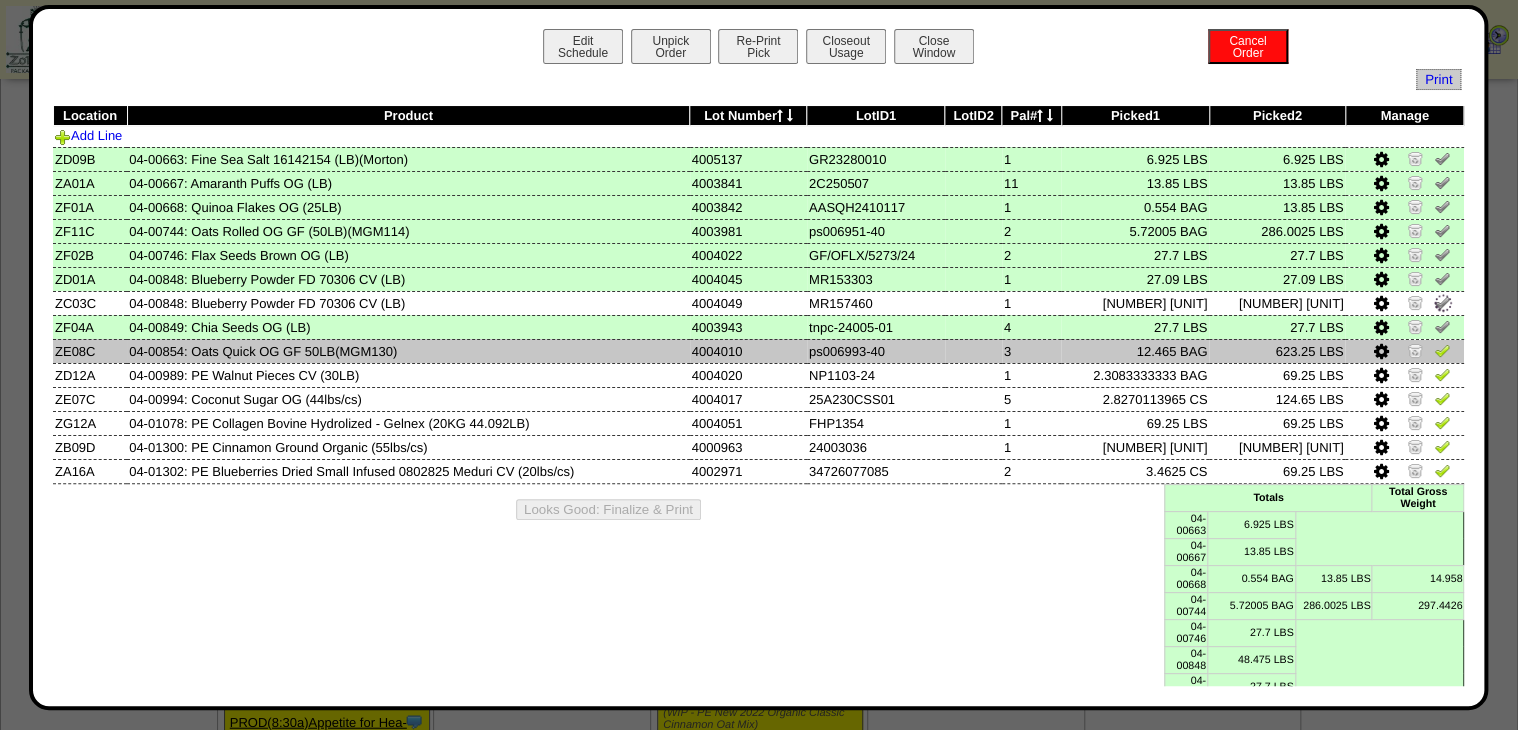 click at bounding box center [1442, 350] 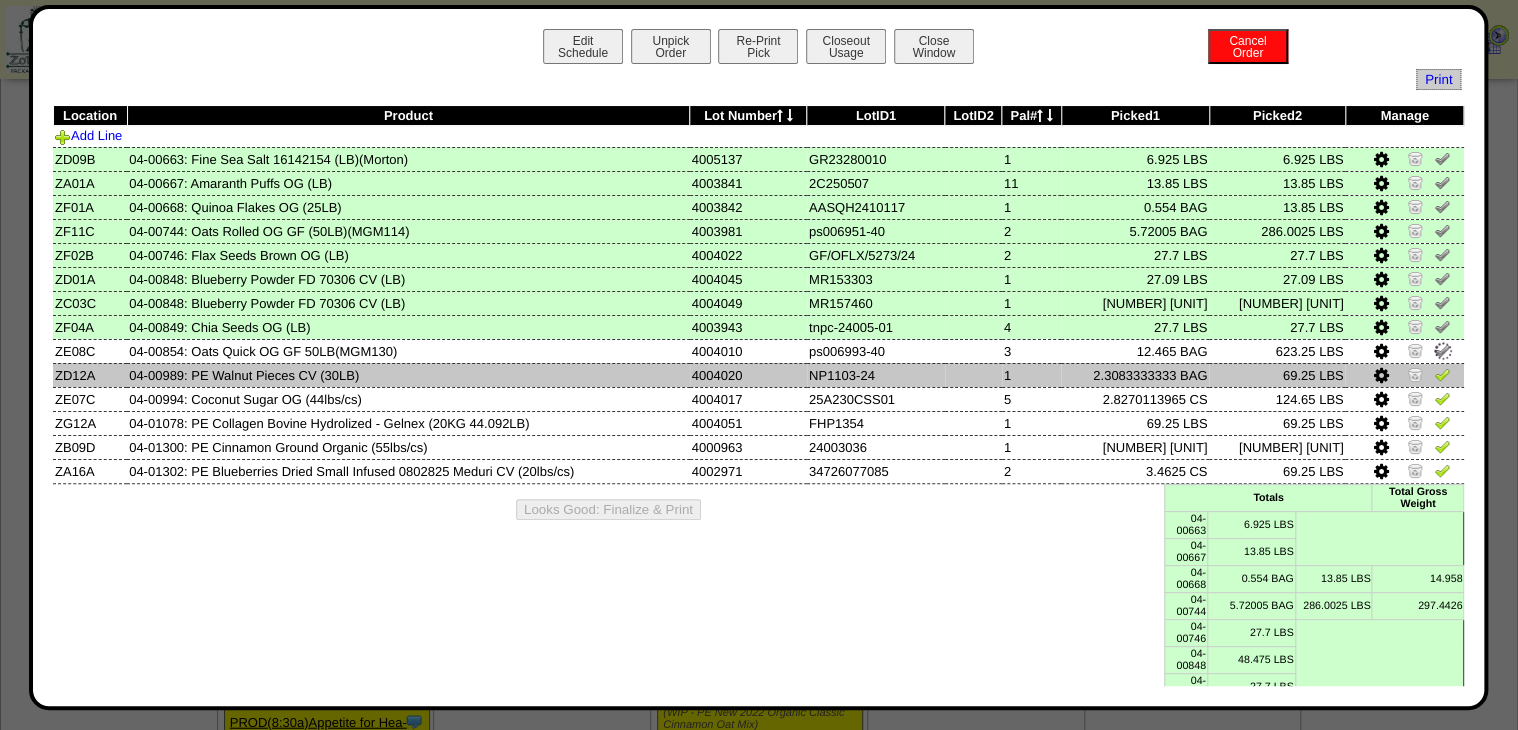 click at bounding box center [1442, 374] 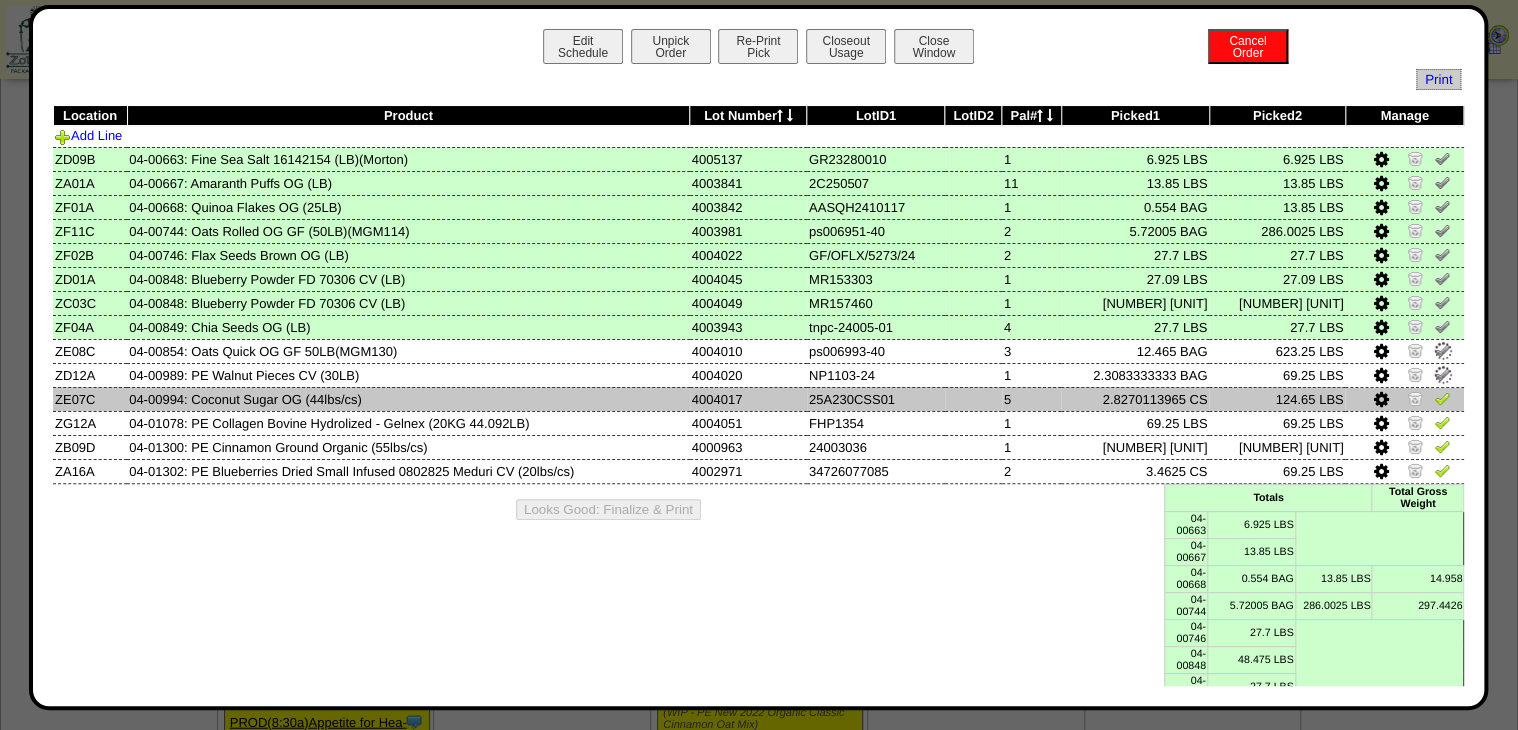 click at bounding box center (1442, 398) 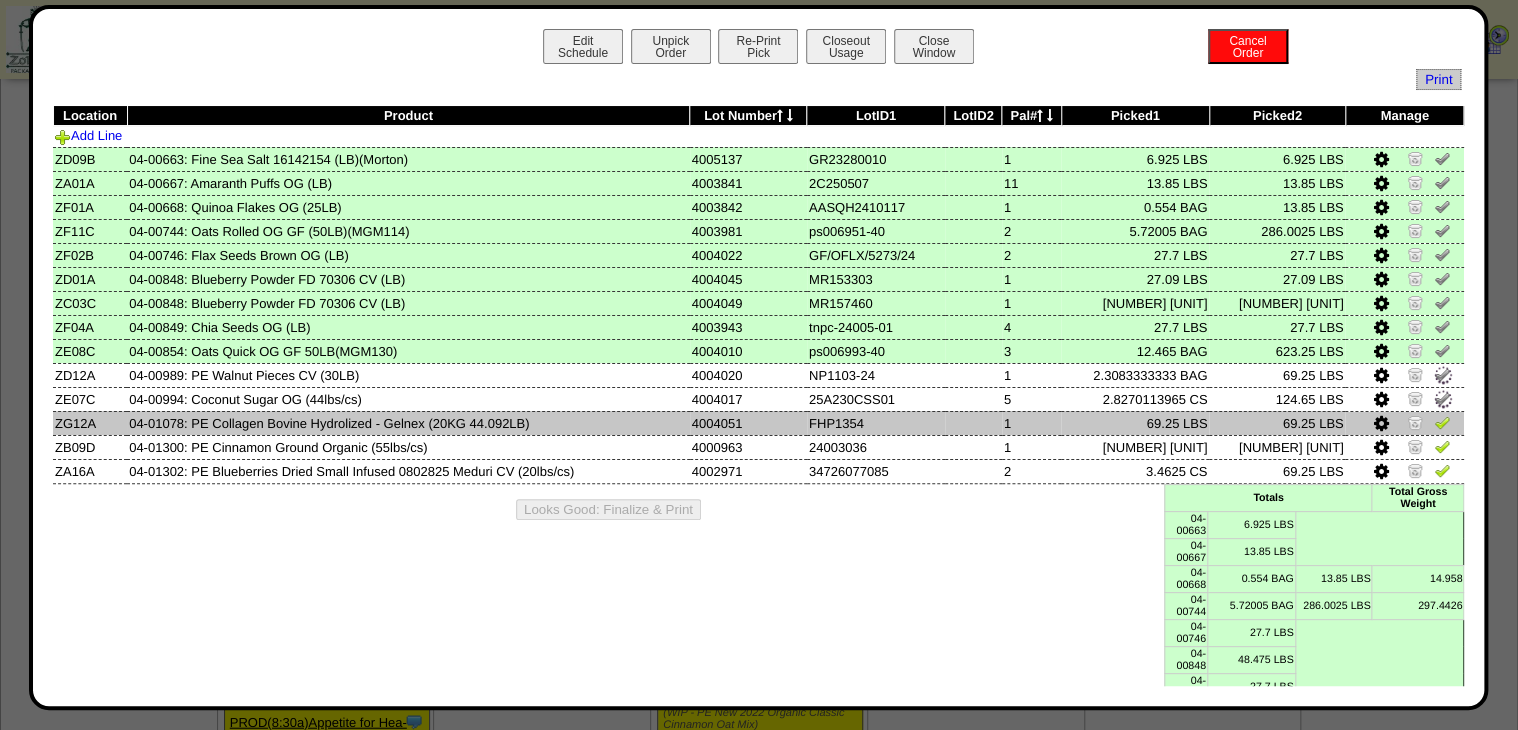 click at bounding box center [1442, 422] 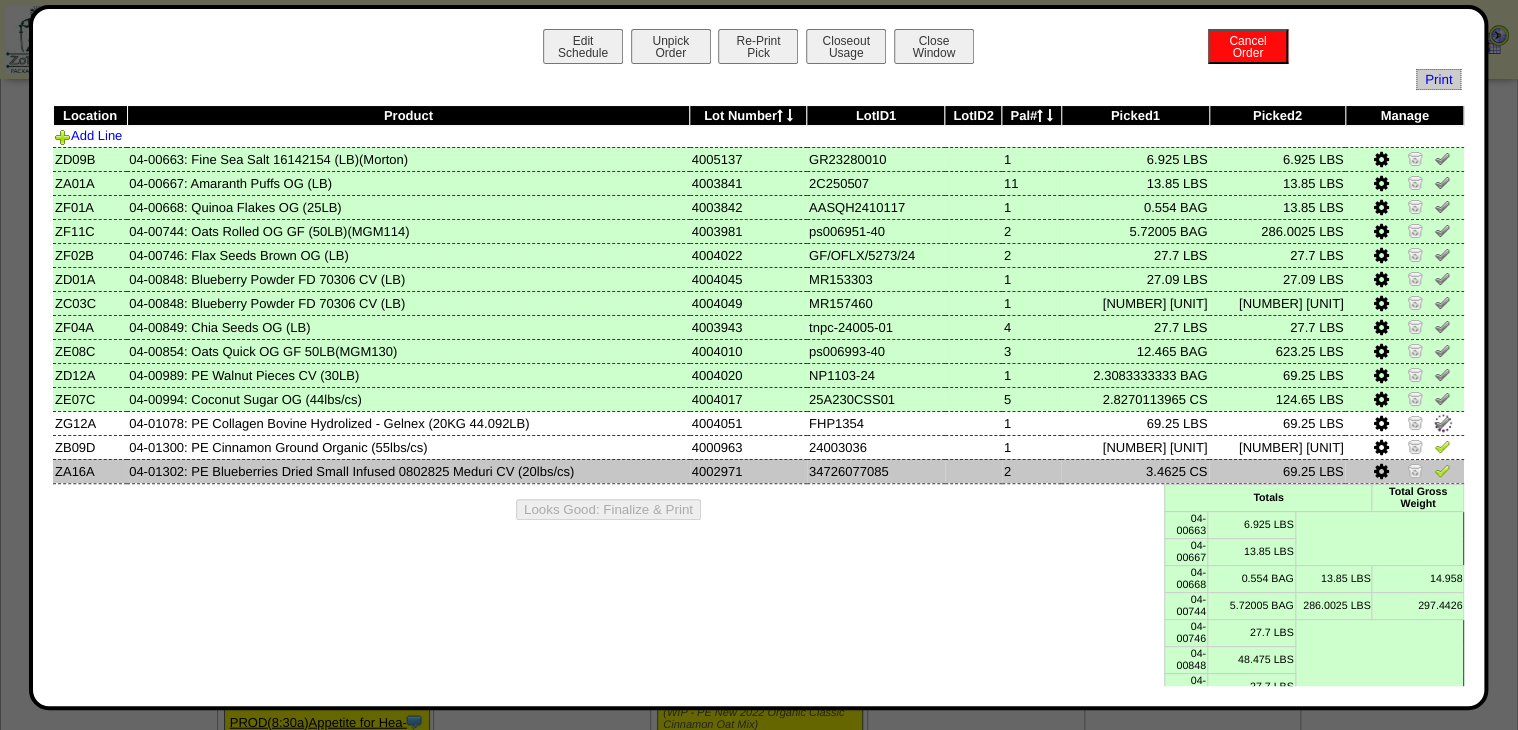 click at bounding box center [1442, 470] 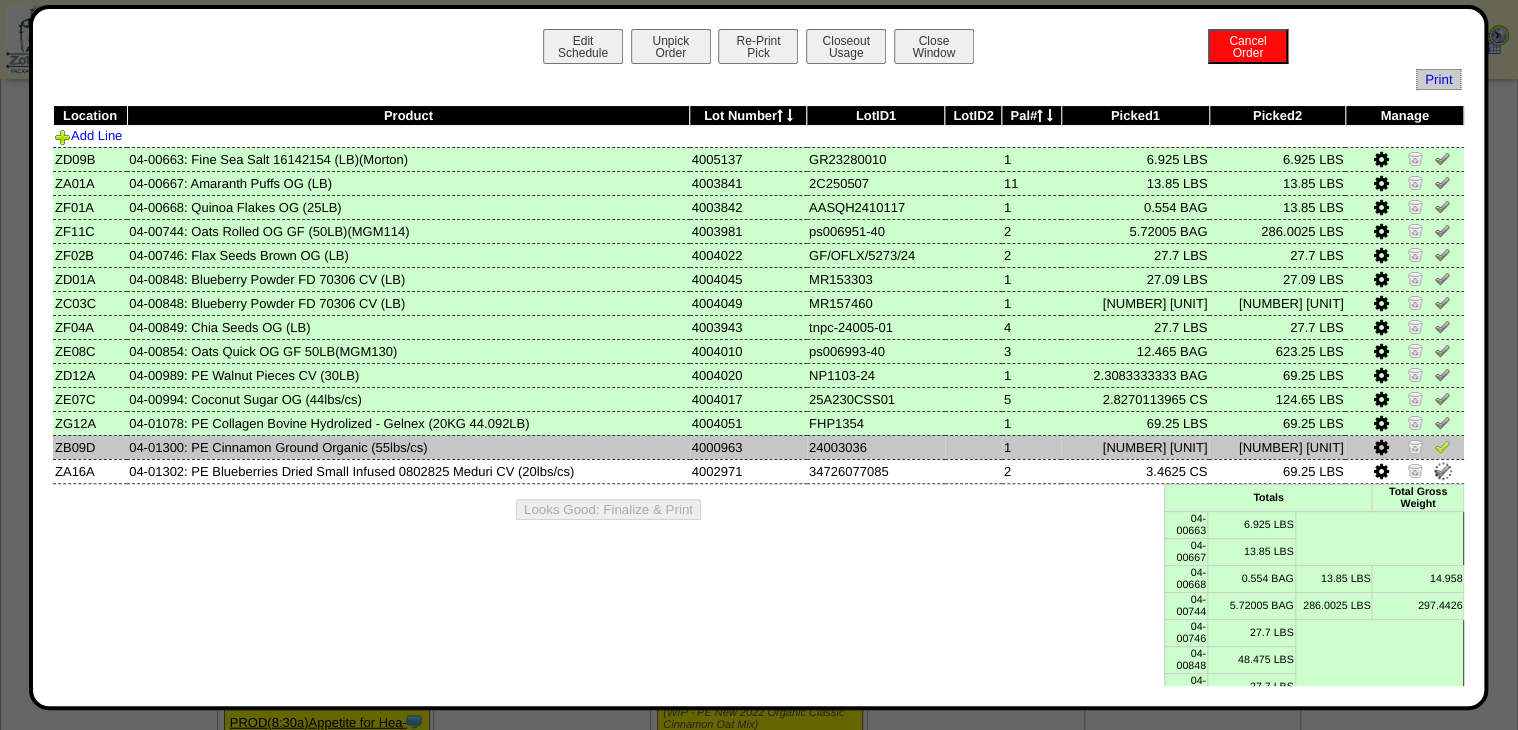 click at bounding box center (1442, 446) 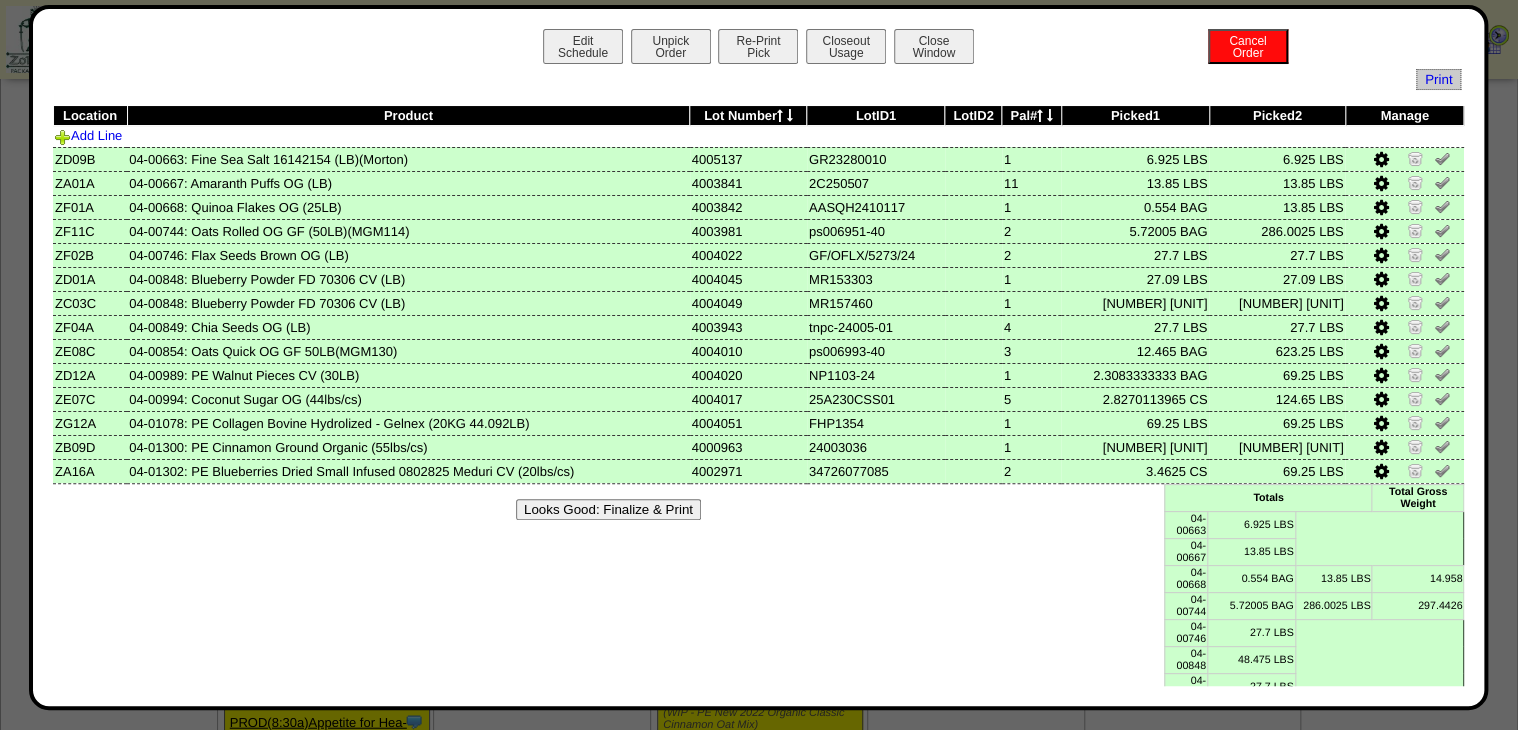 click on "Looks Good: Finalize & Print" at bounding box center [759, 509] 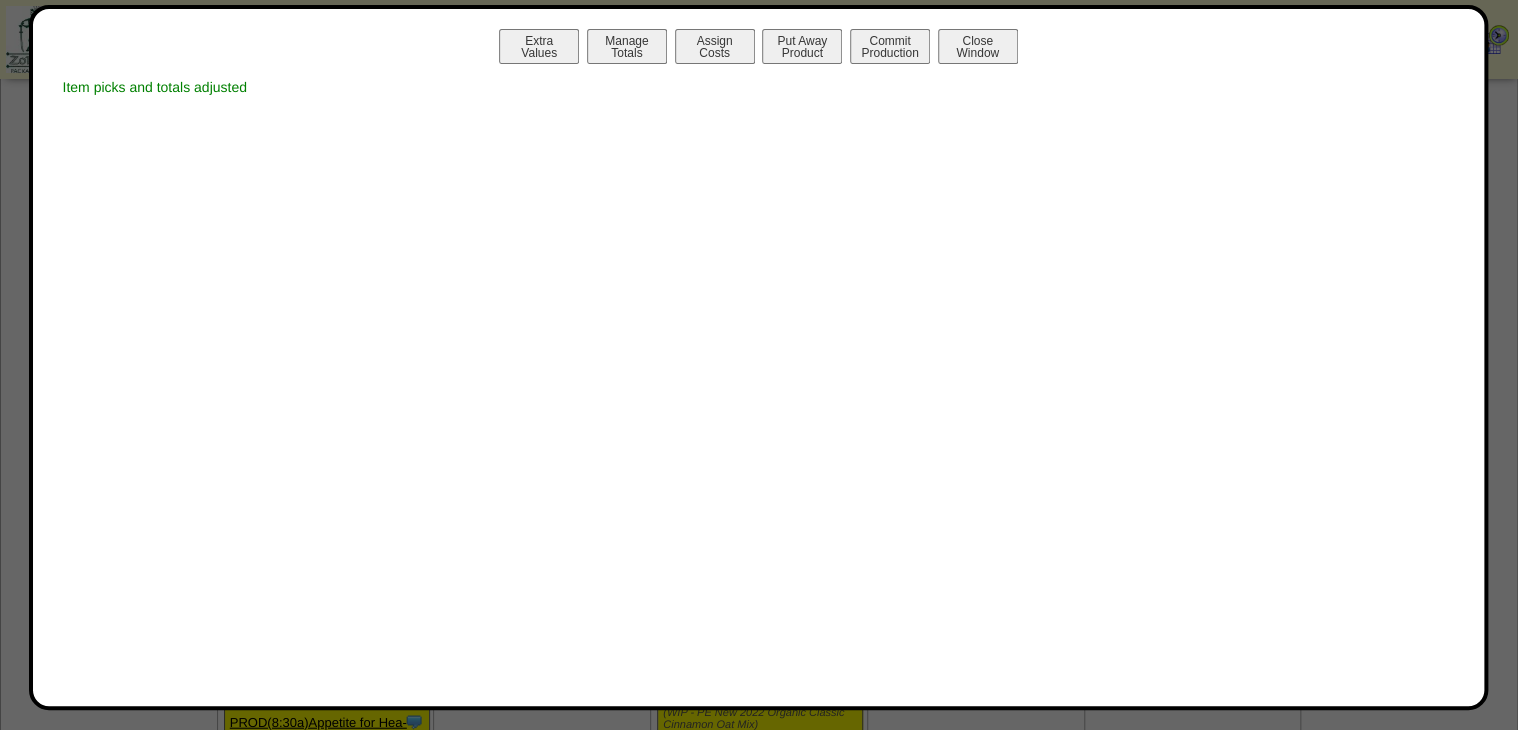 click on "Manage Totals" at bounding box center (627, 46) 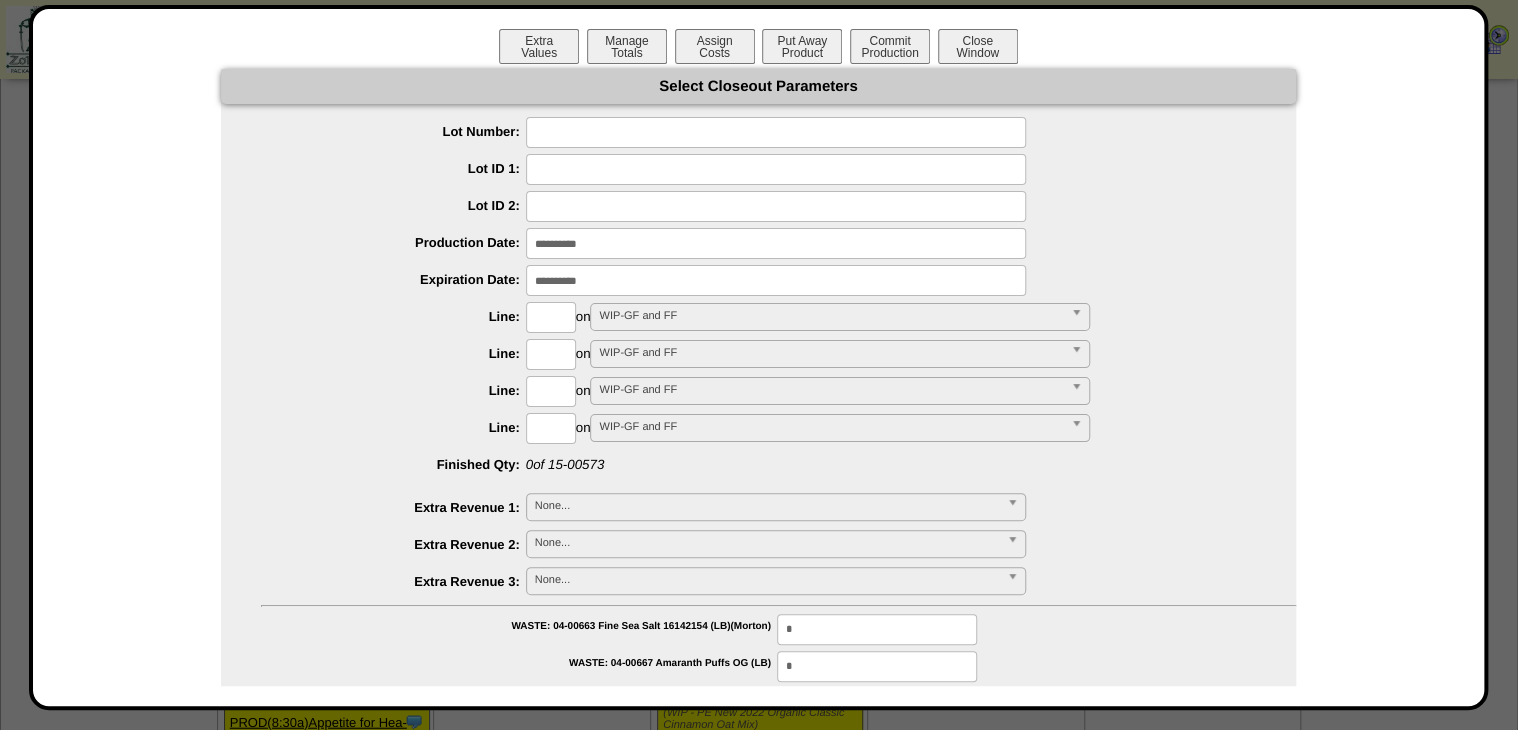 click at bounding box center [776, 132] 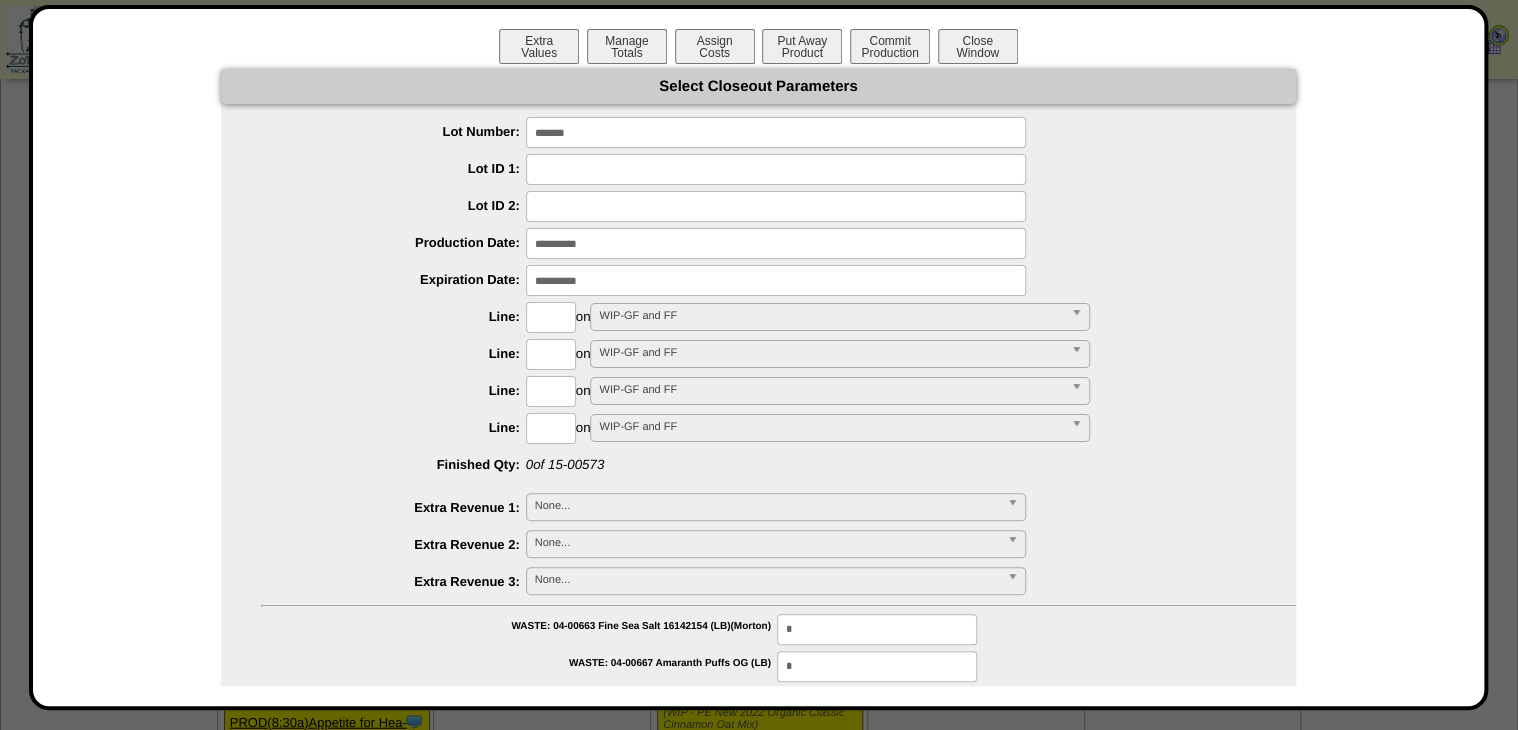 type on "*******" 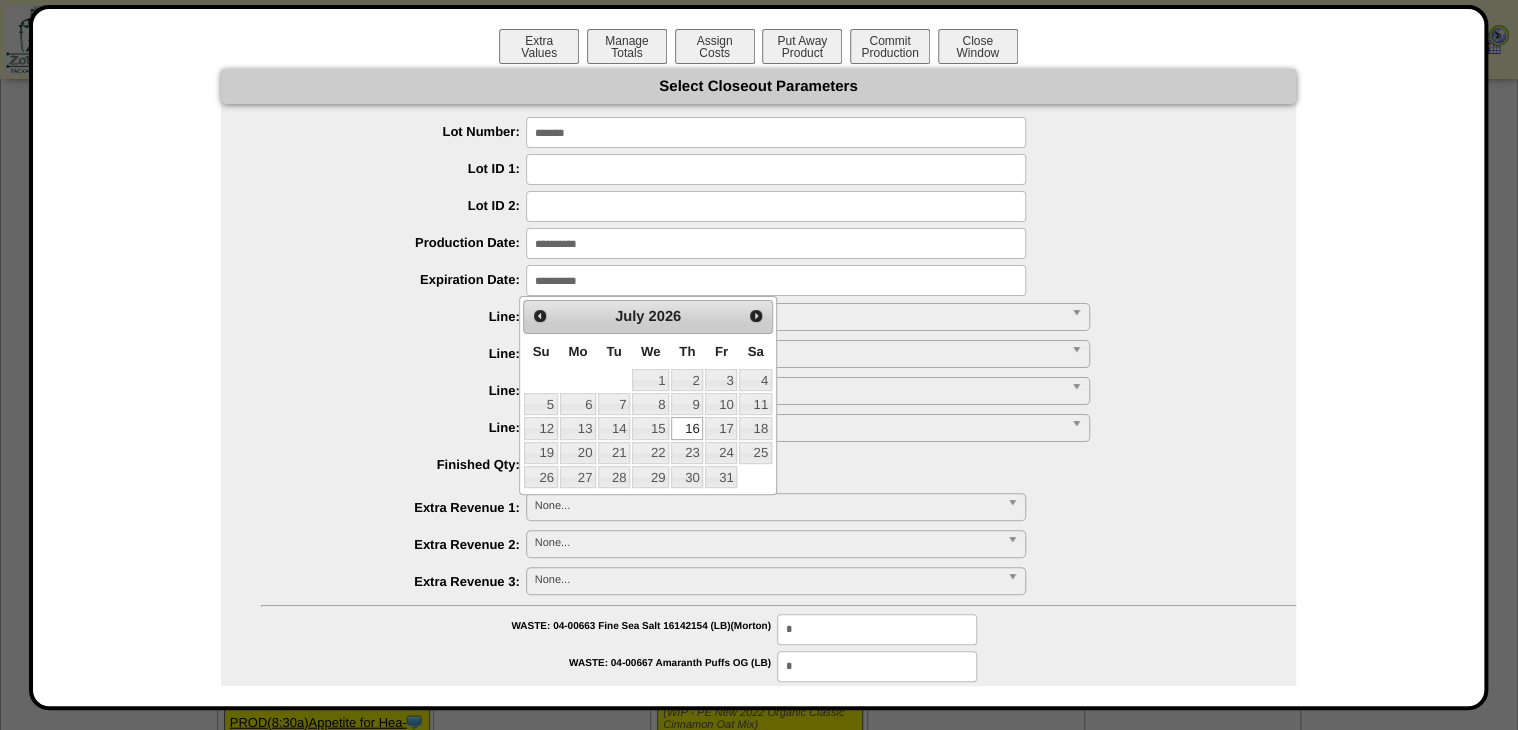 click at bounding box center (776, 243) 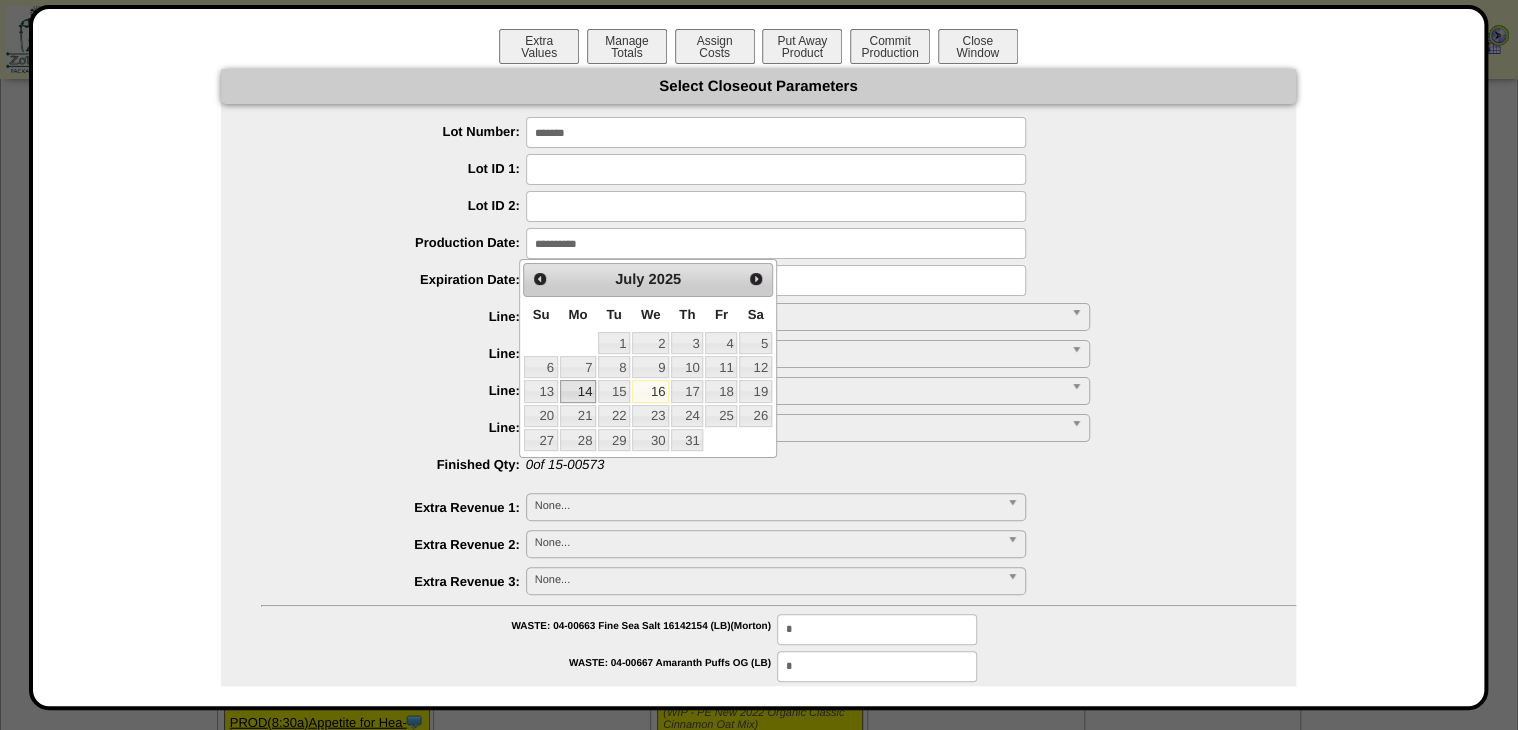 click on "14" at bounding box center [578, 391] 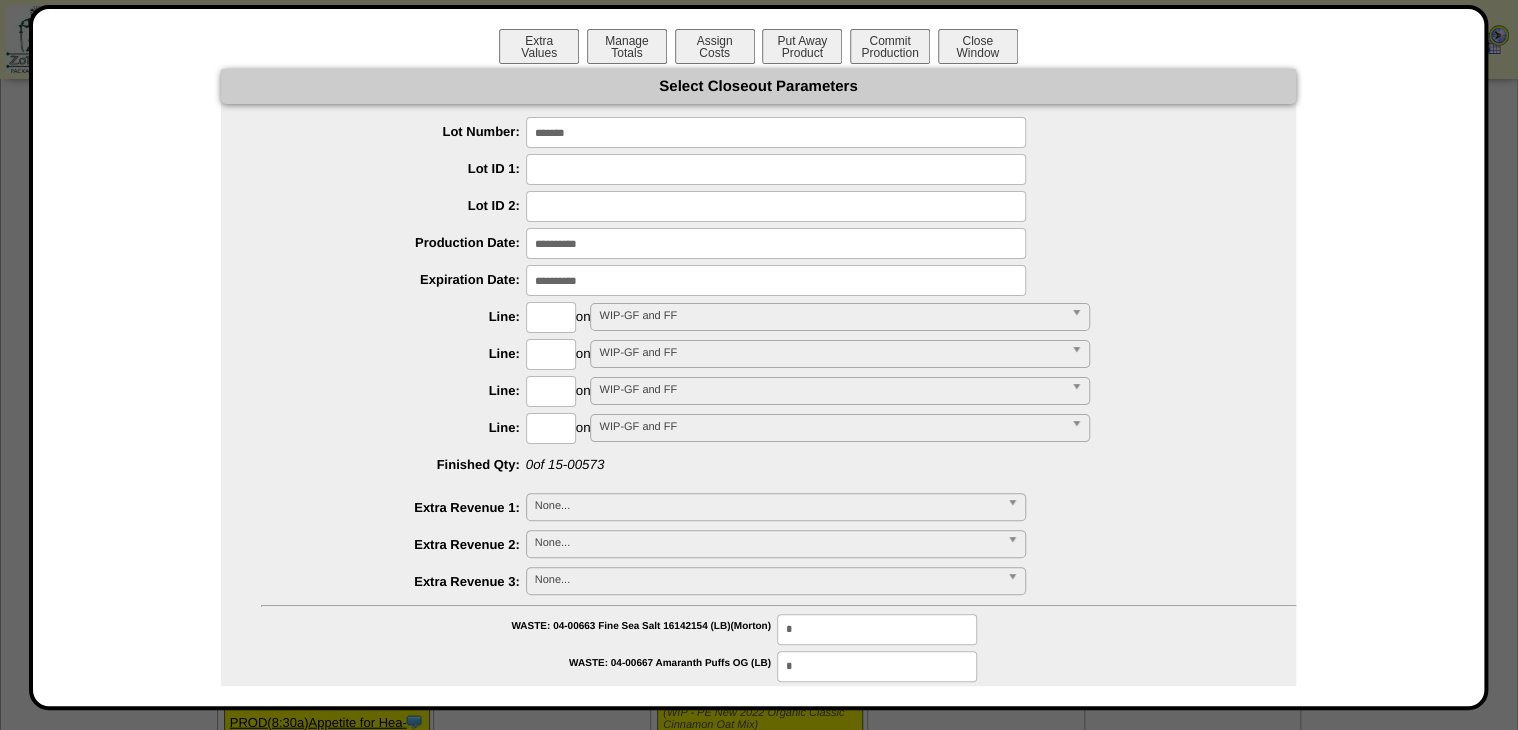 click at bounding box center [776, 280] 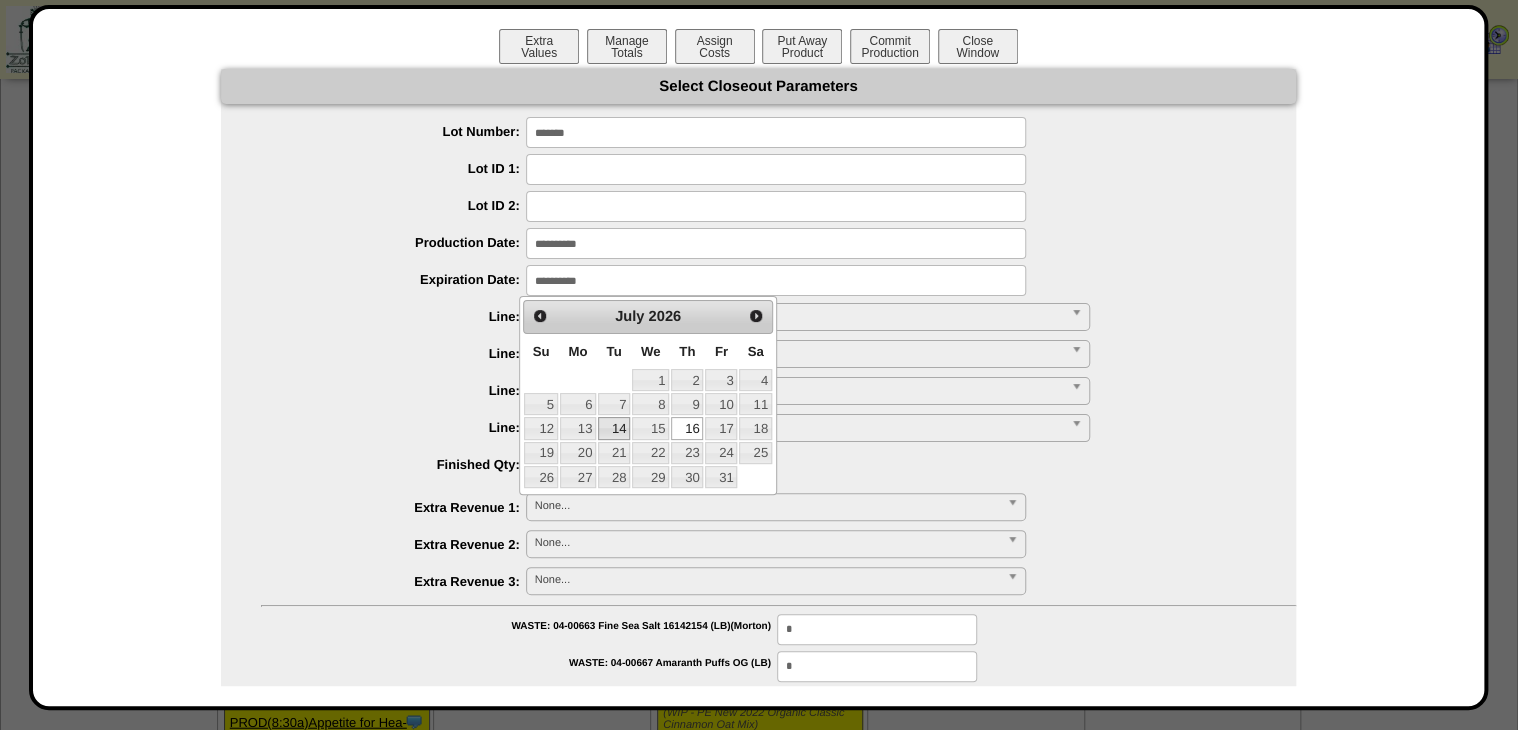 click on "14" at bounding box center [614, 428] 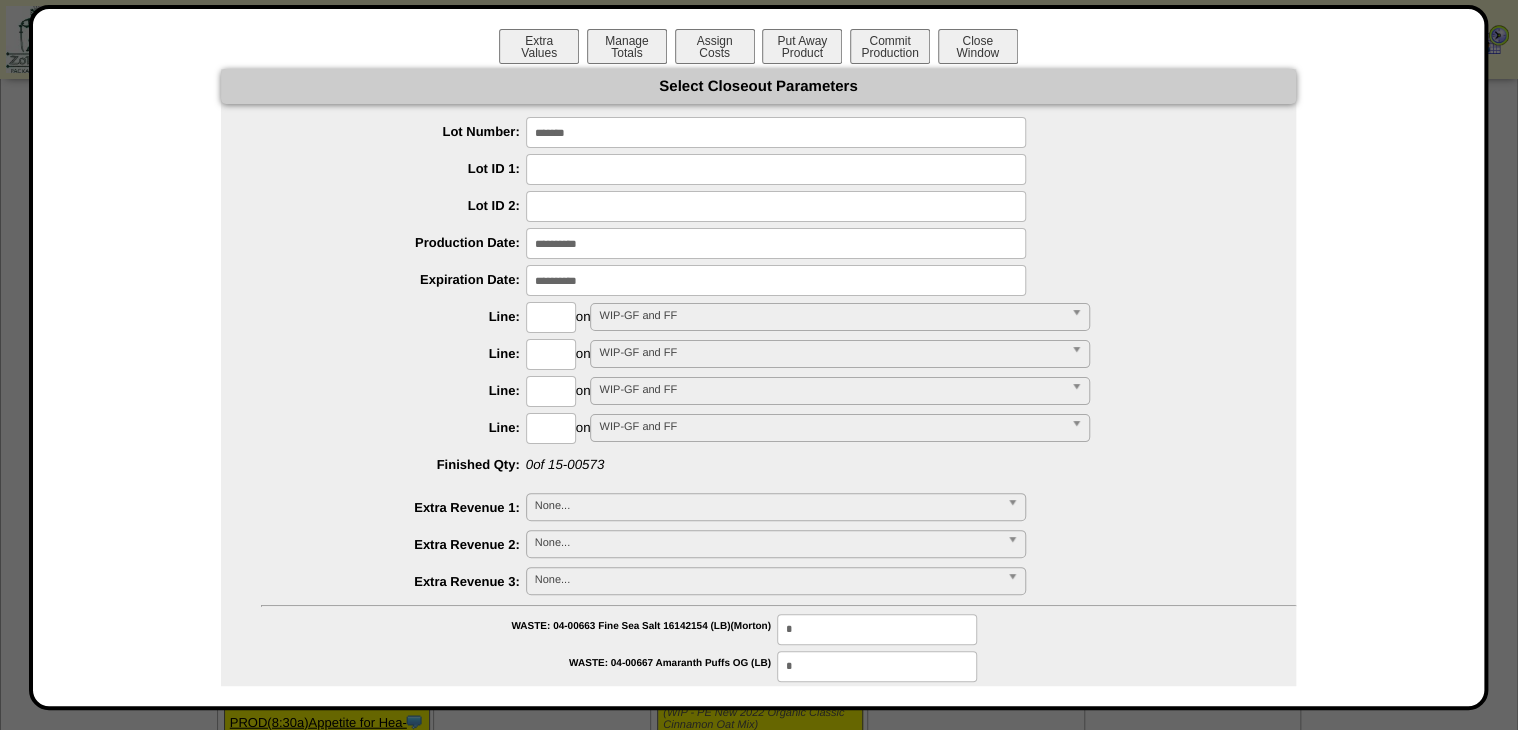 click at bounding box center [551, 317] 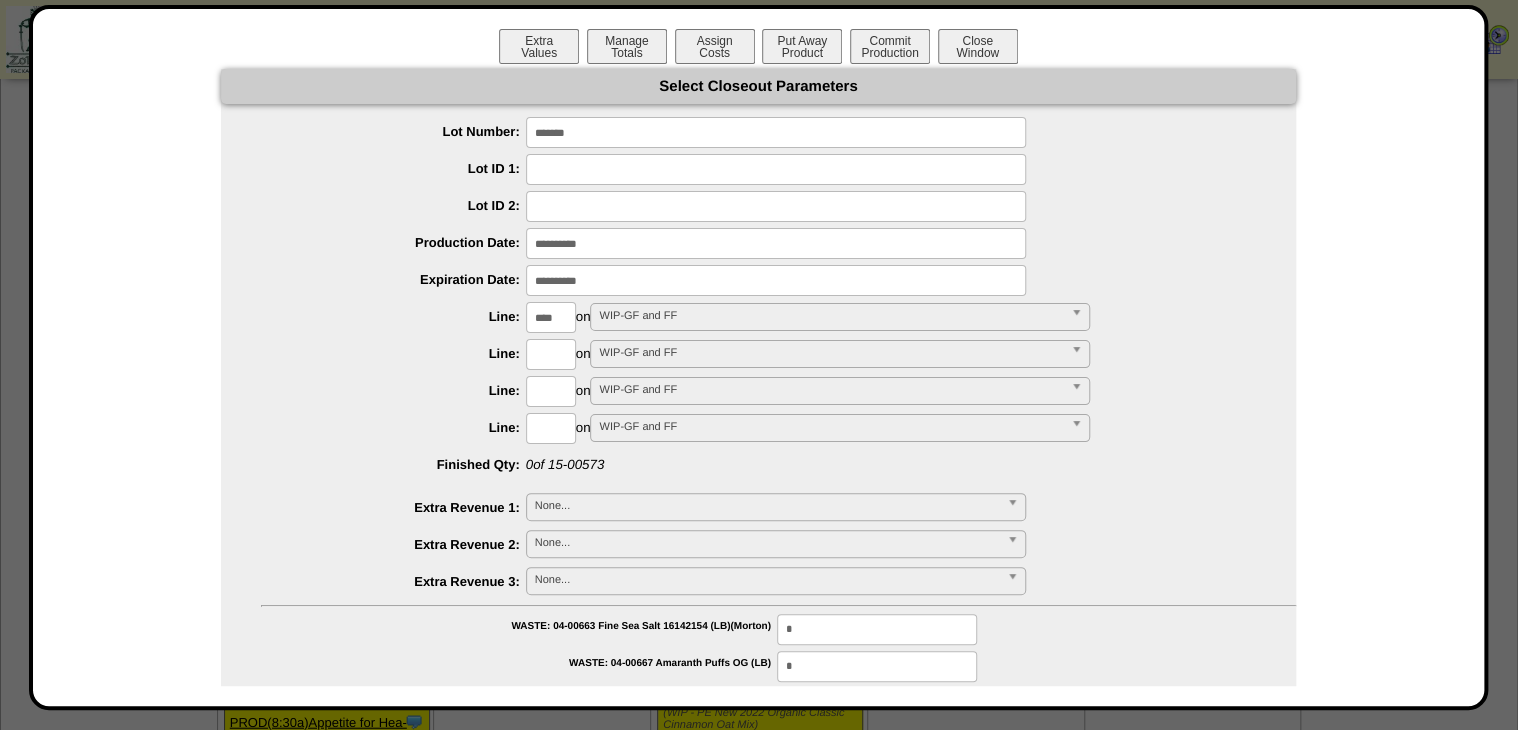 type on "****" 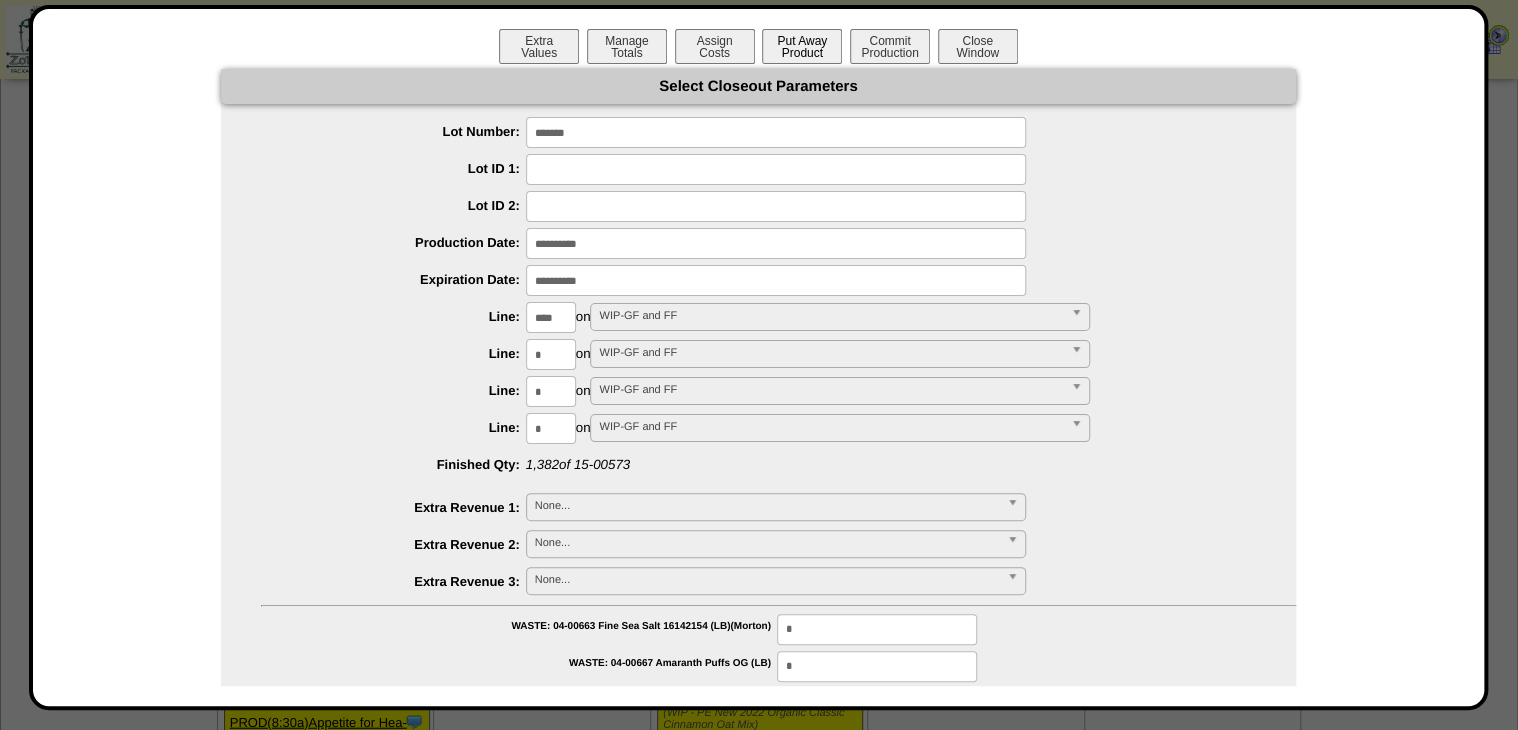 click on "Put Away Product" at bounding box center [802, 46] 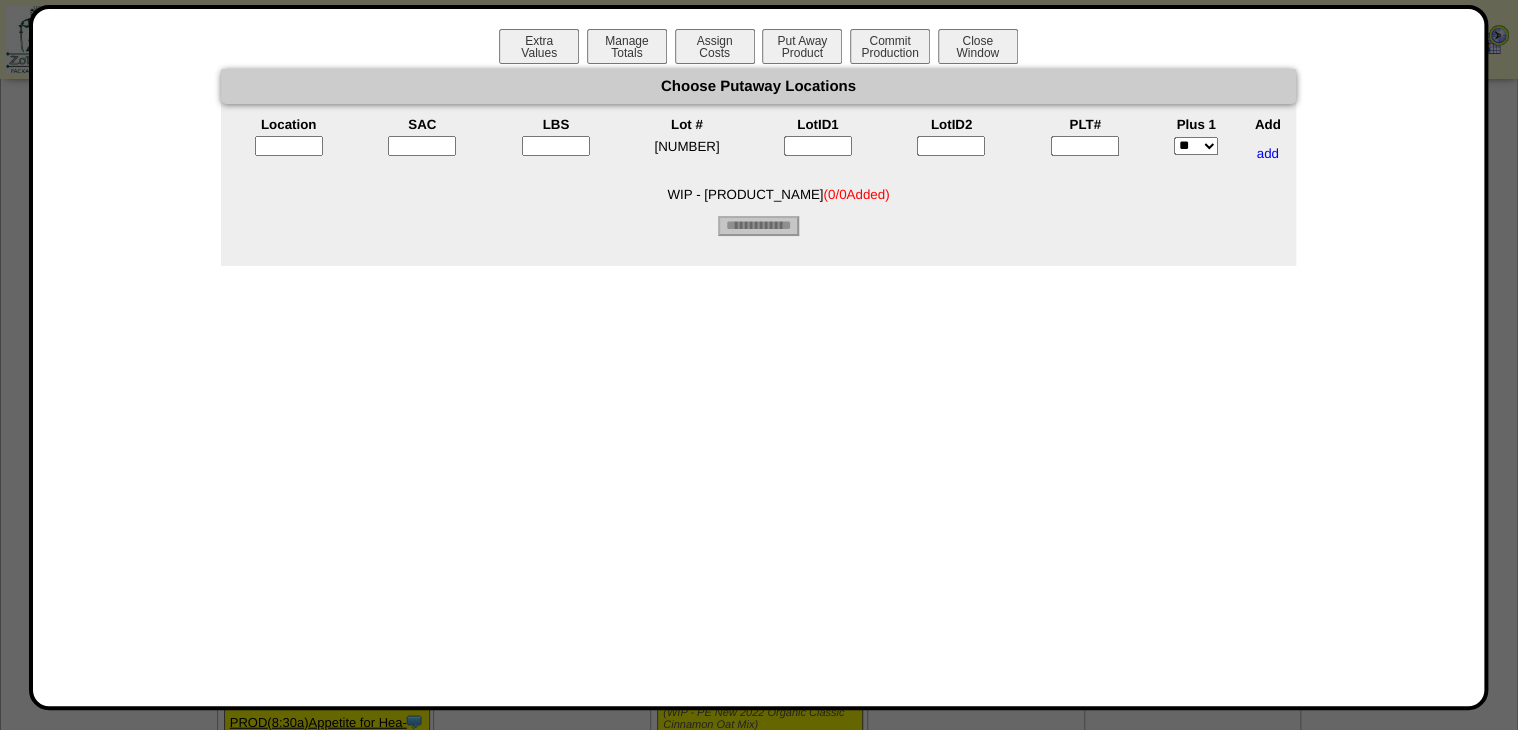 click on "Location" at bounding box center [289, 124] 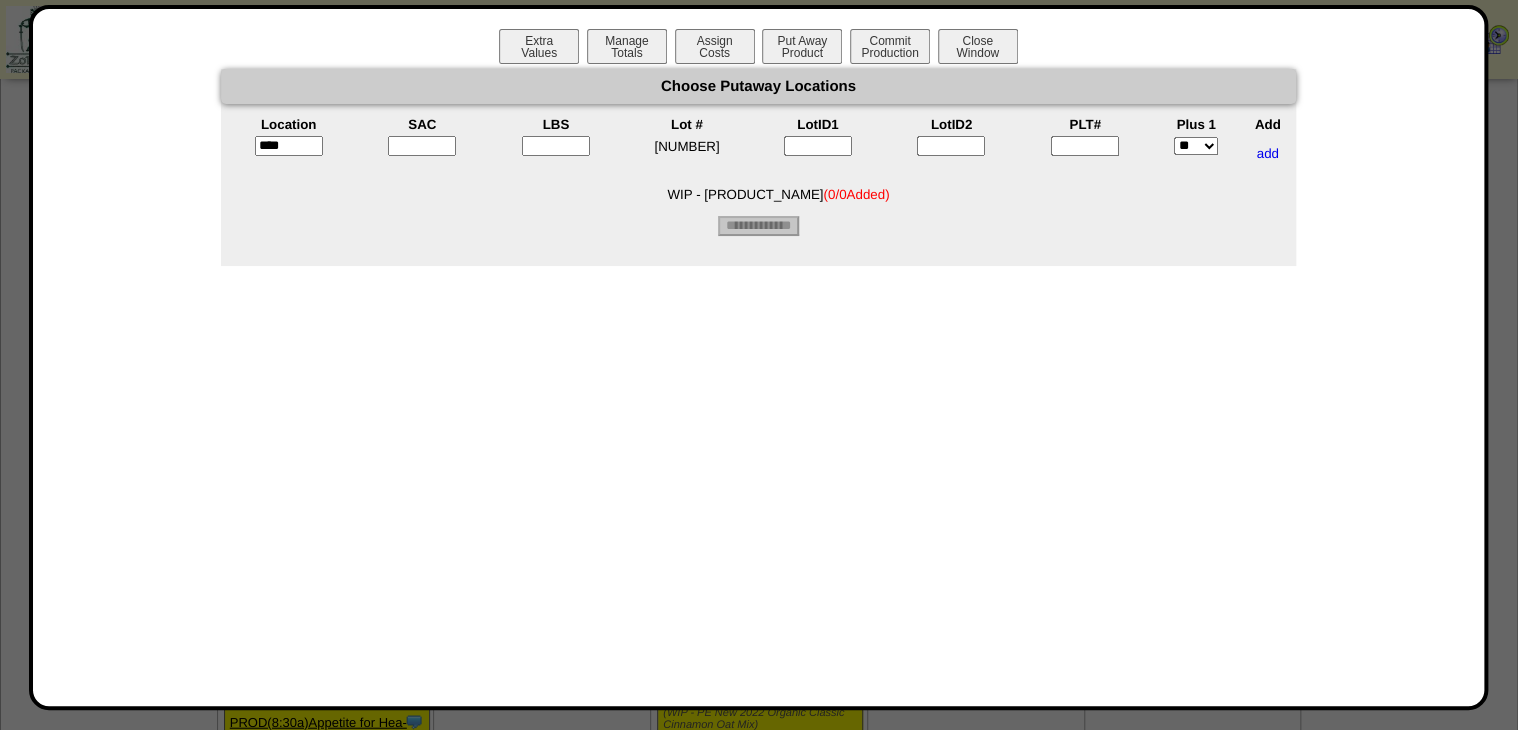 type on "*****" 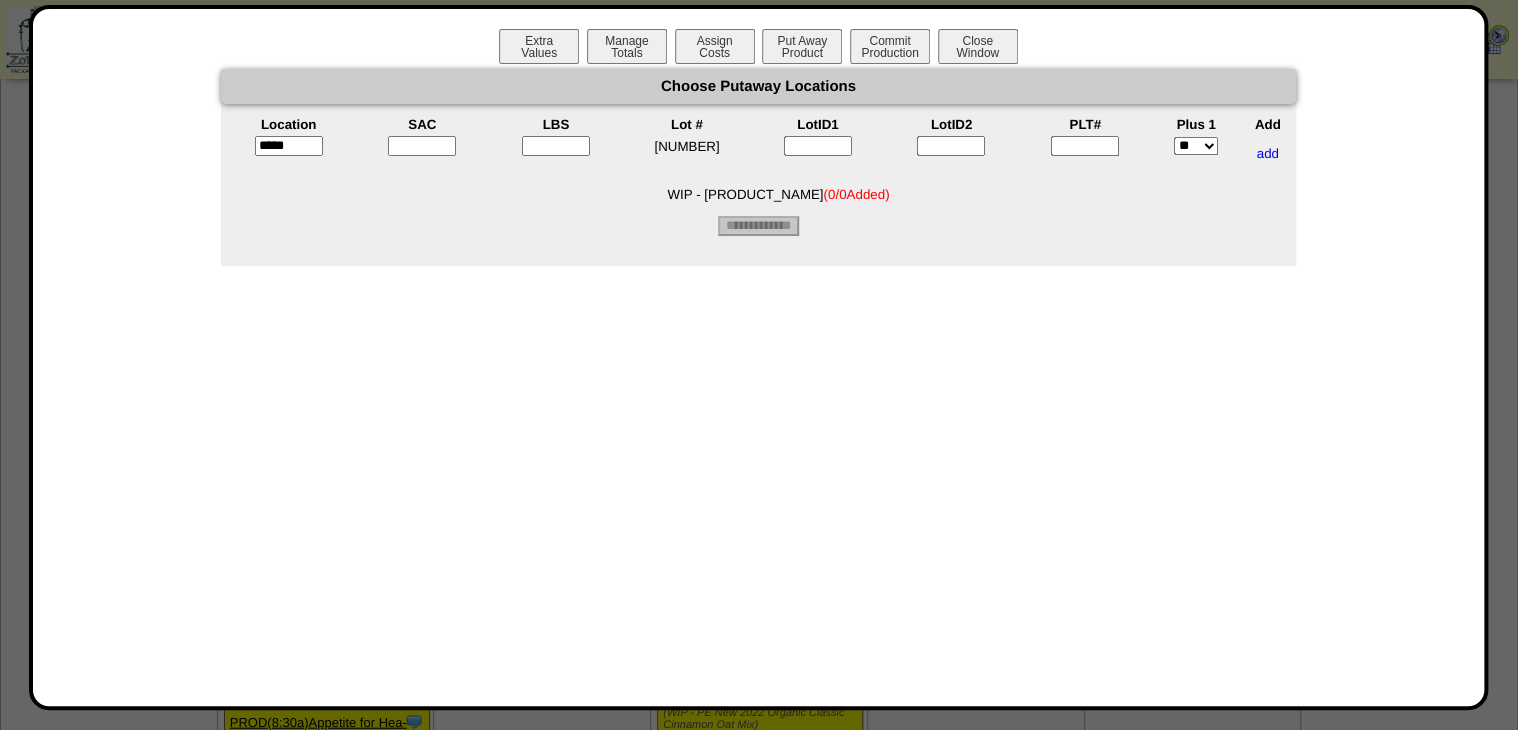 click at bounding box center (422, 146) 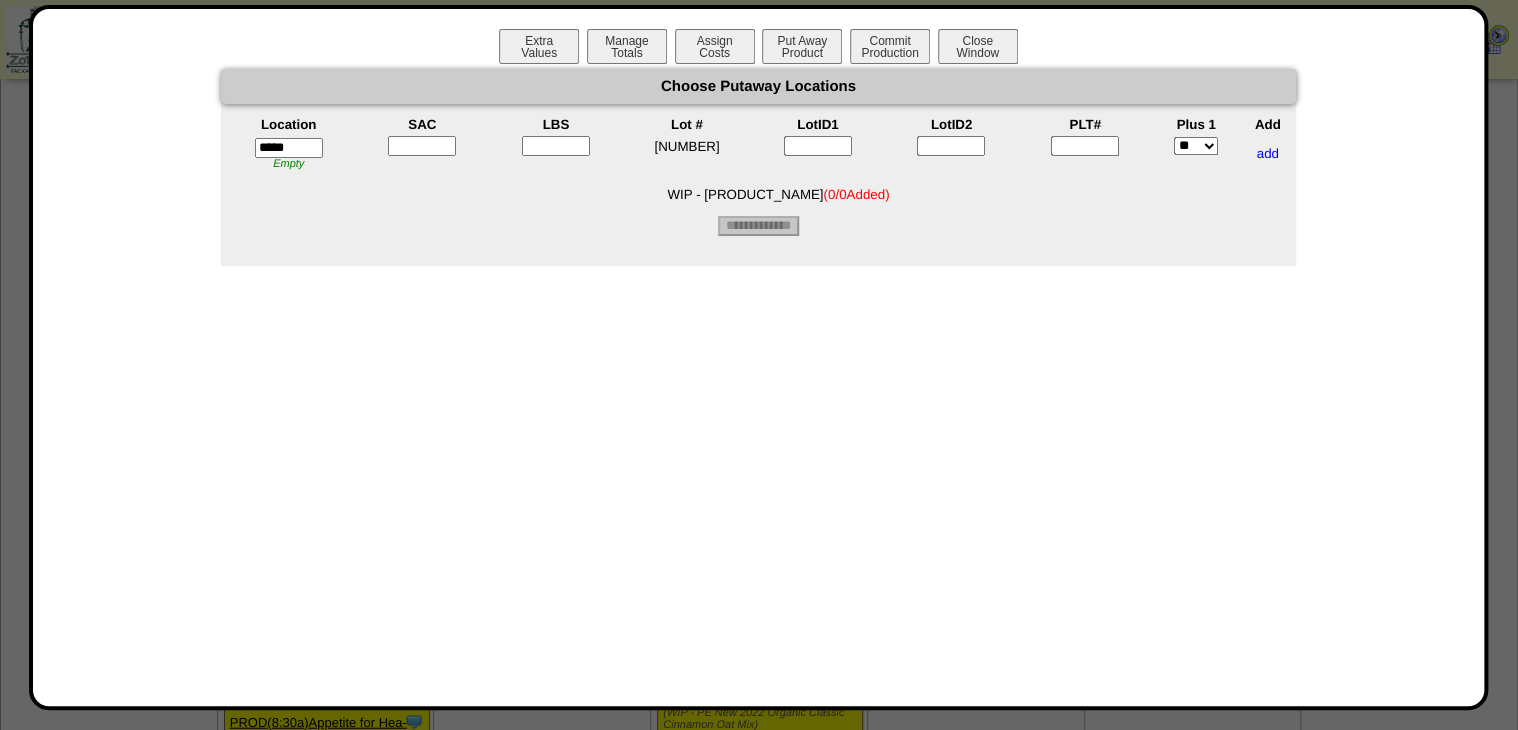 click at bounding box center [422, 146] 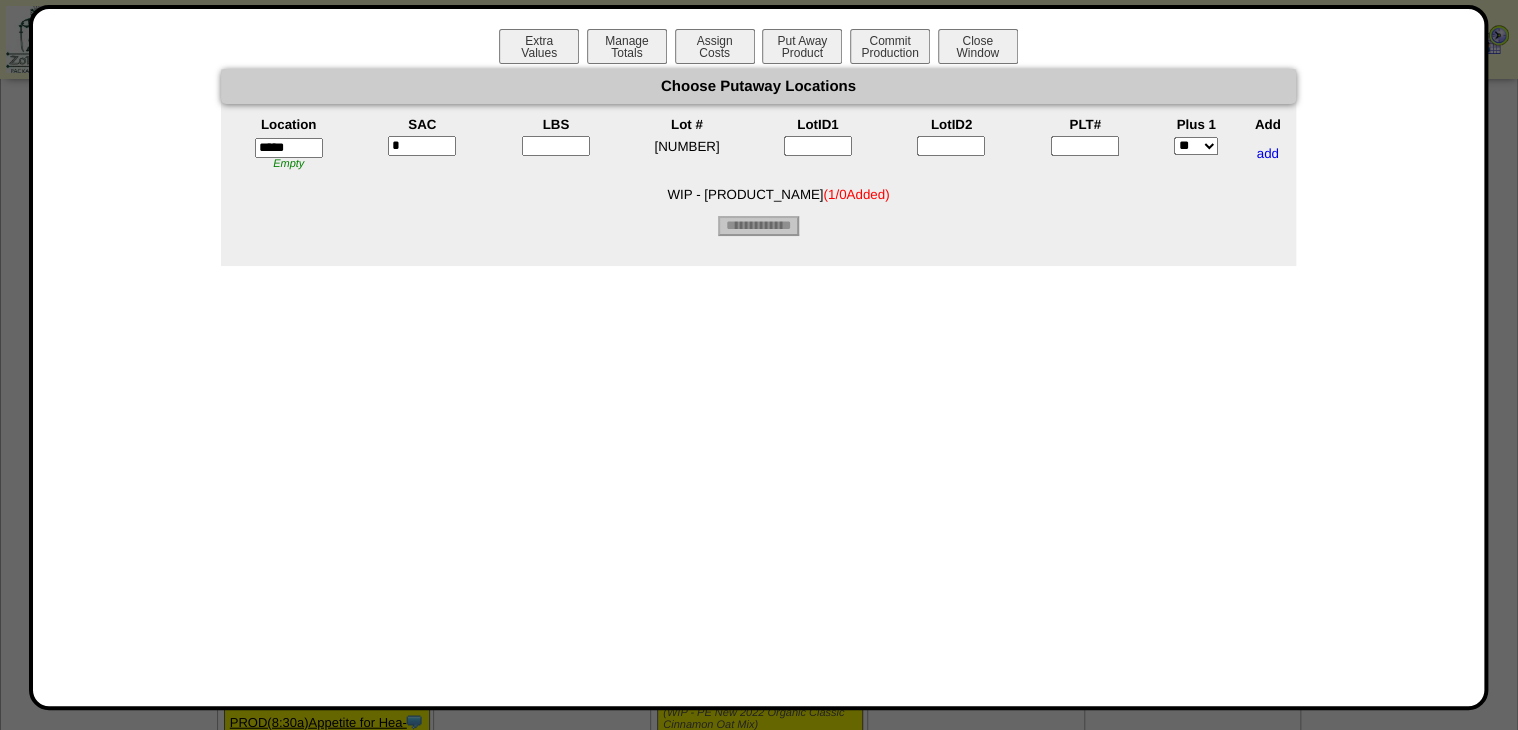 click at bounding box center [556, 146] 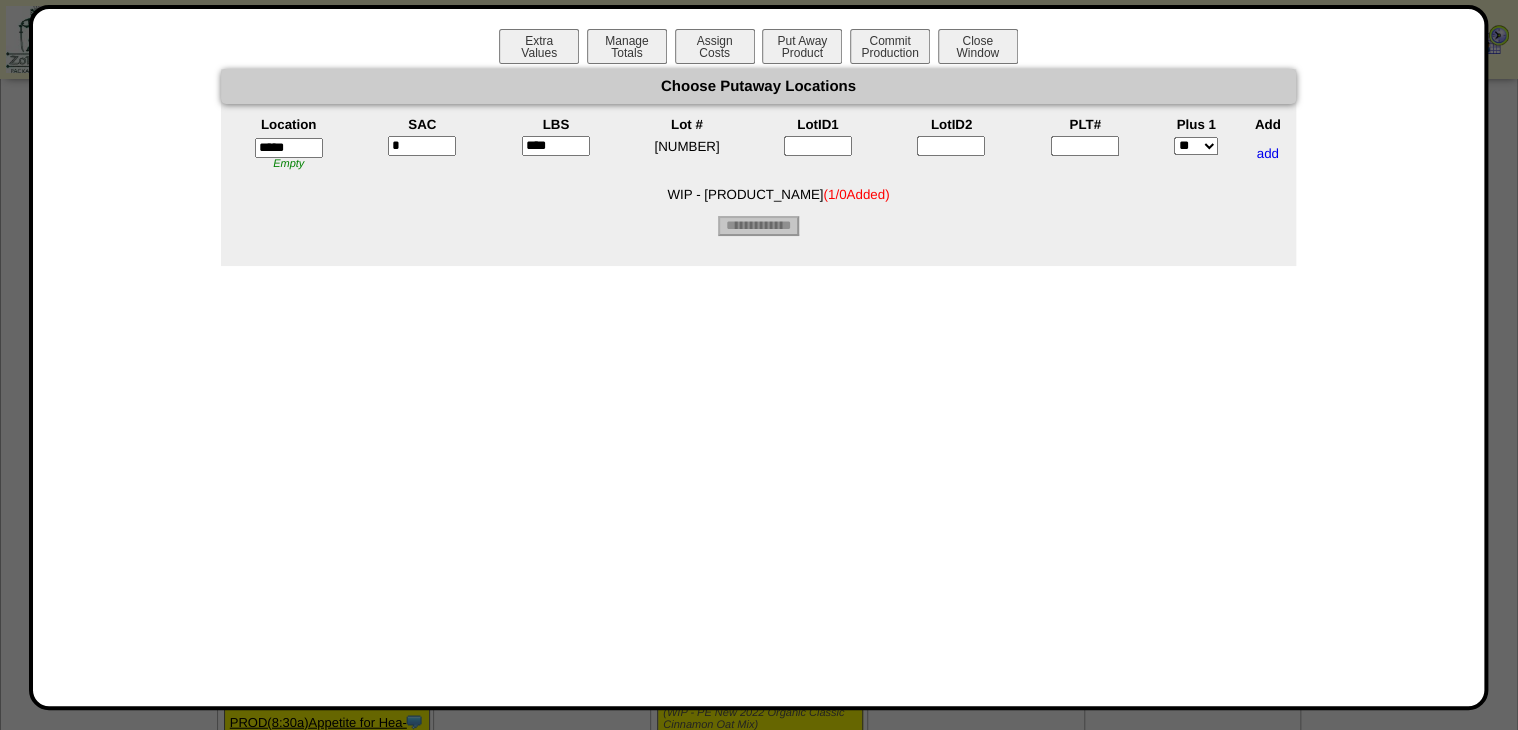 type on "****" 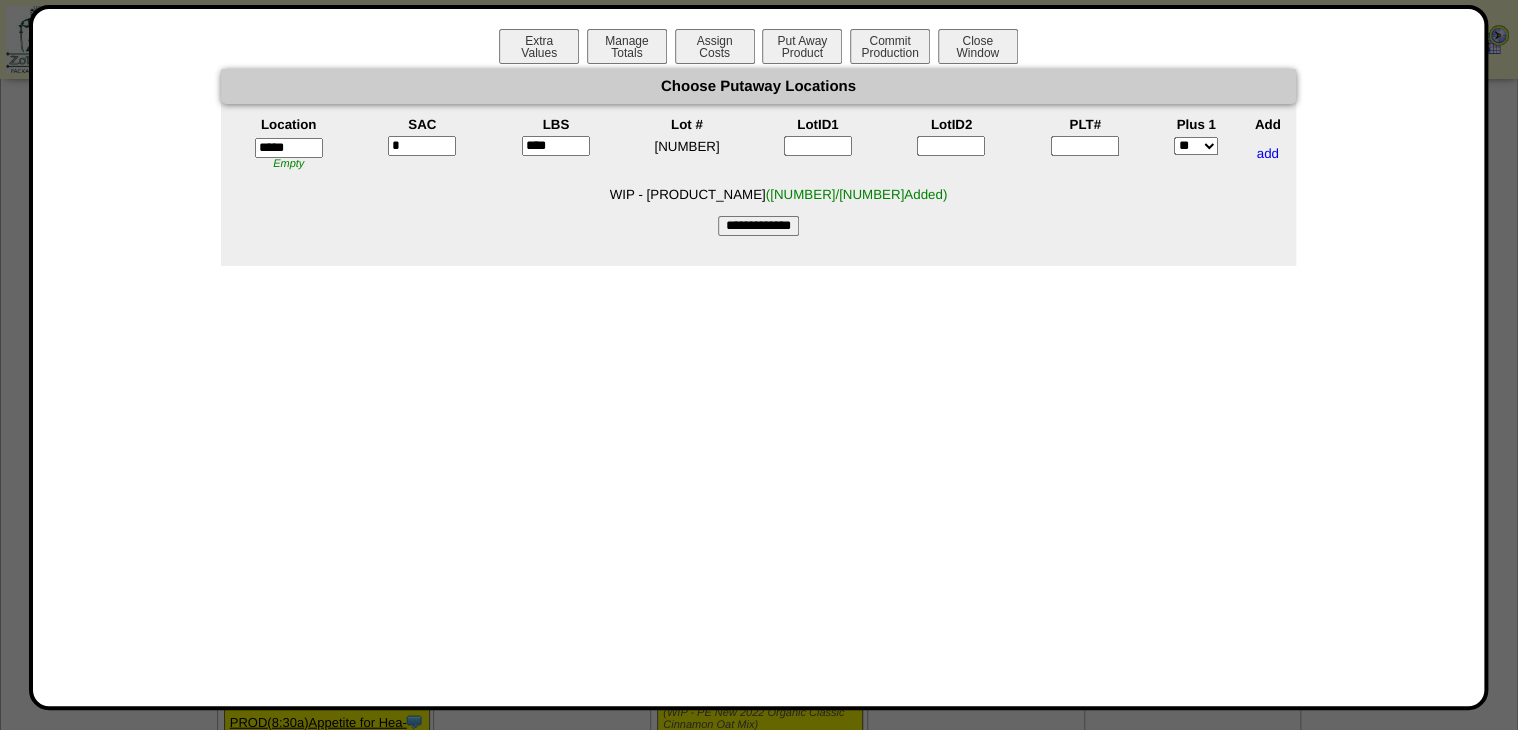 click at bounding box center (1085, 146) 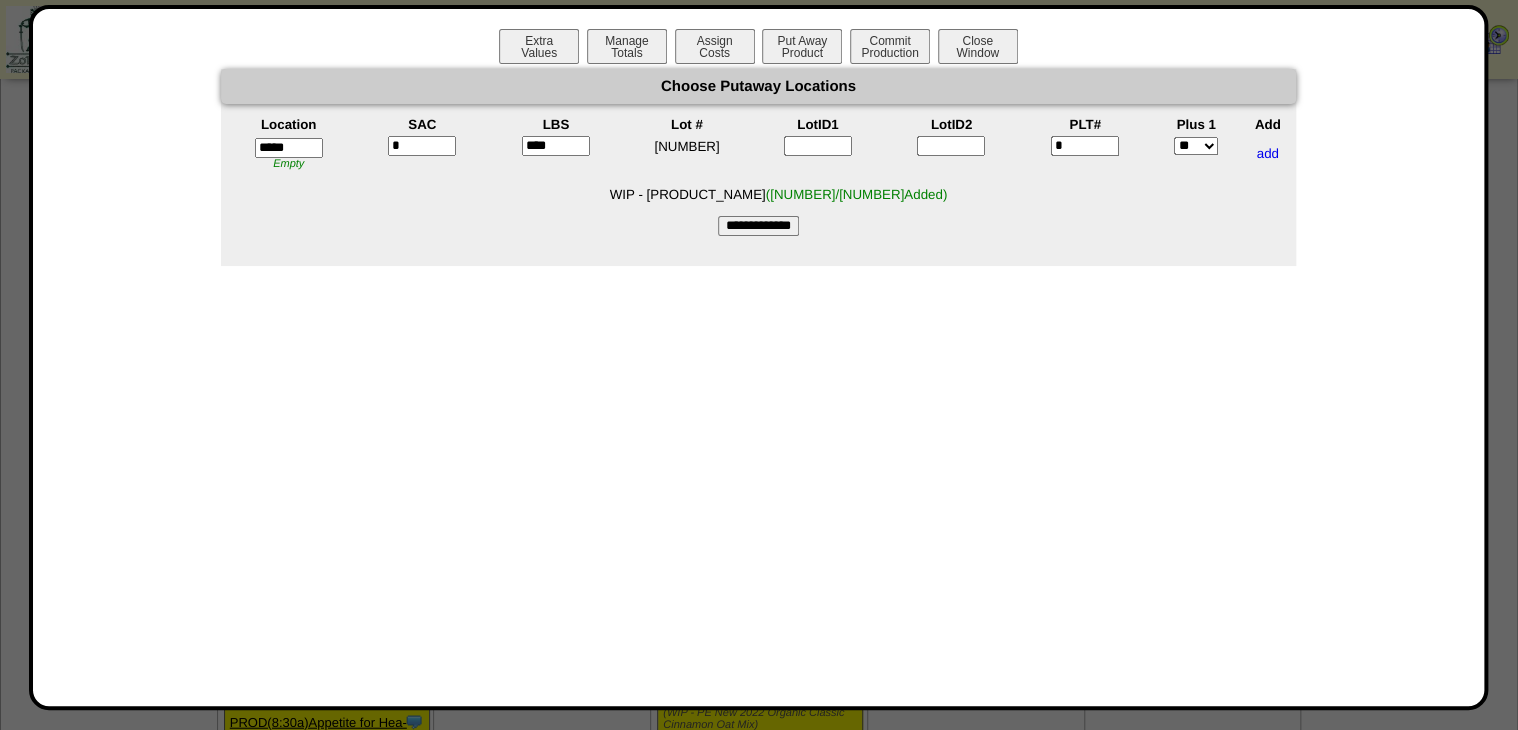 click on "**********" at bounding box center (758, 226) 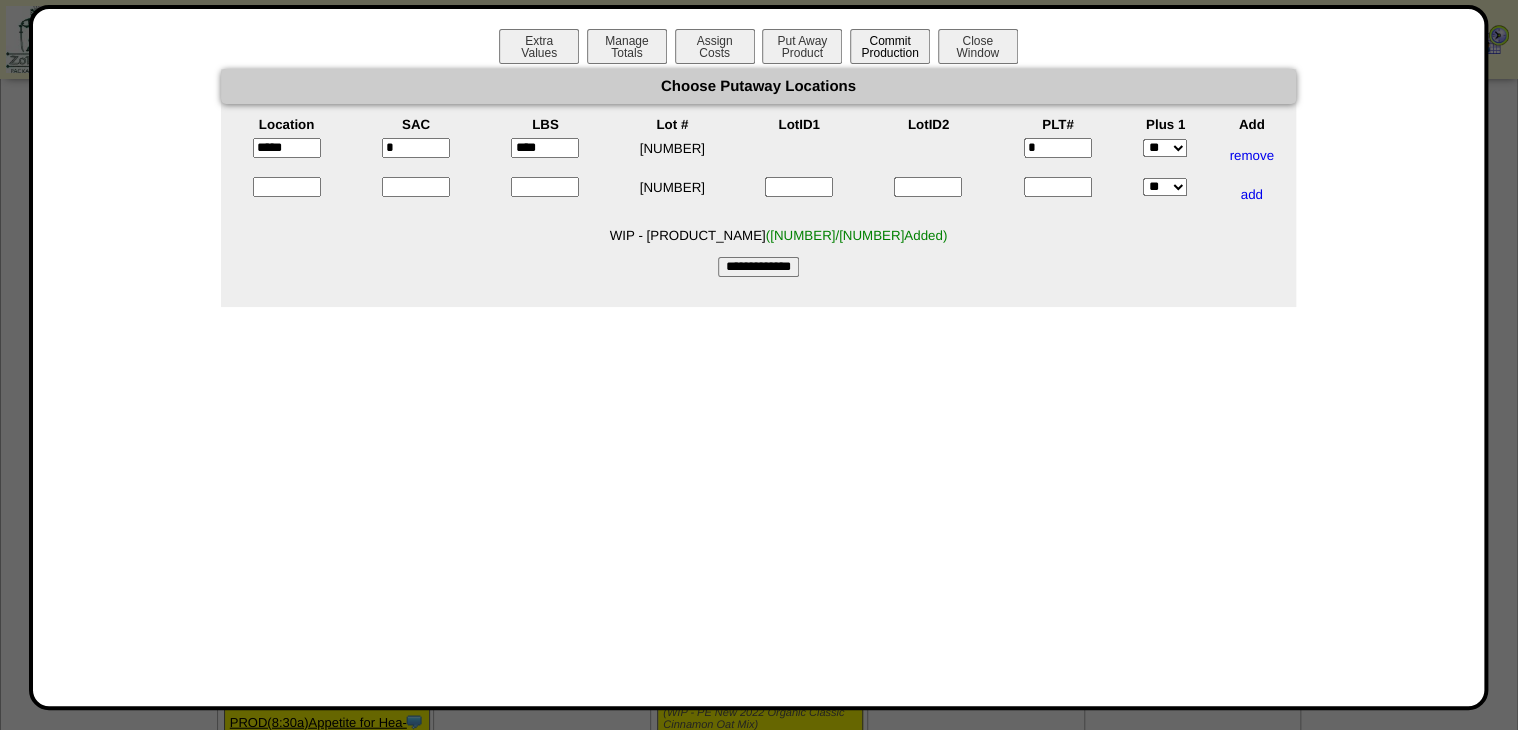 click on "Commit Production" at bounding box center [890, 46] 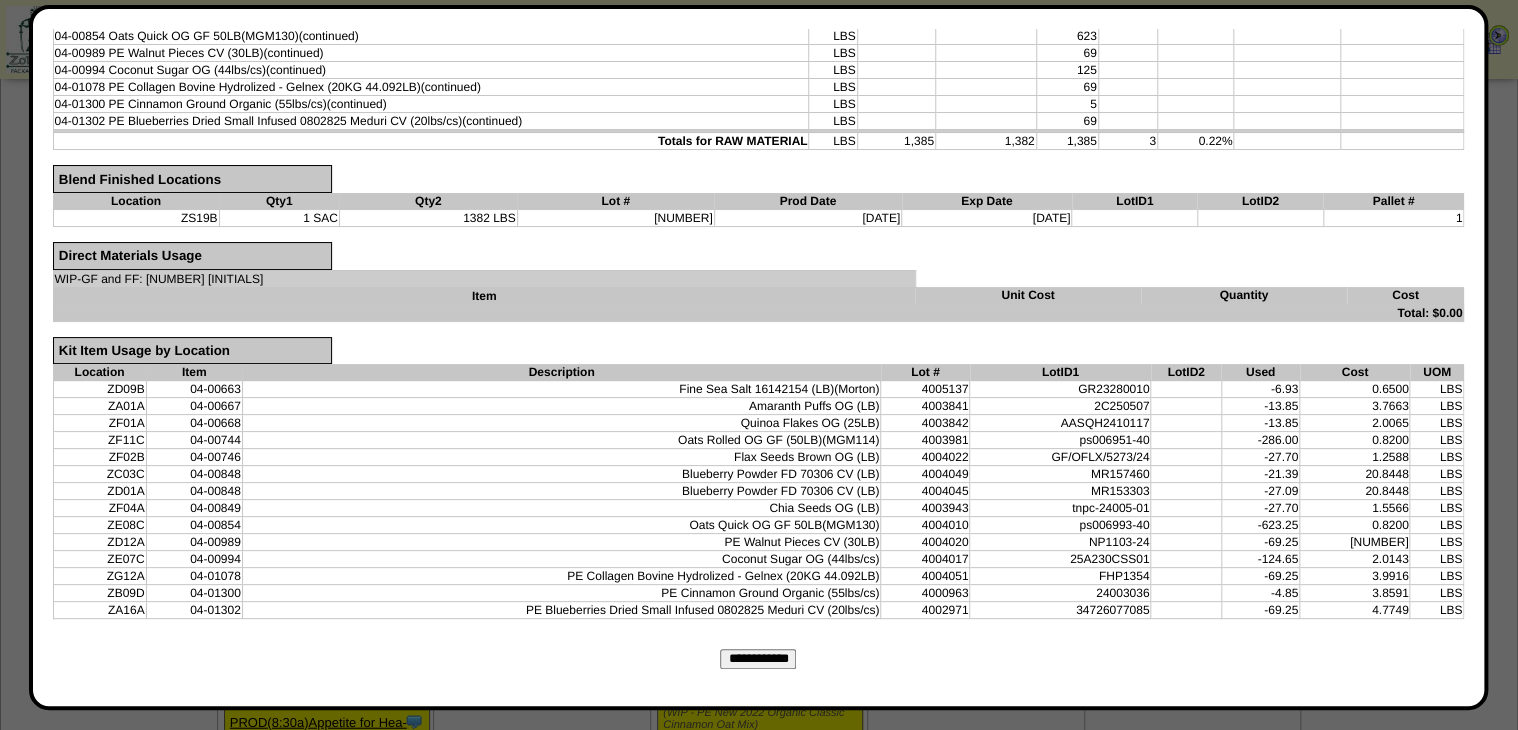 scroll, scrollTop: 544, scrollLeft: 0, axis: vertical 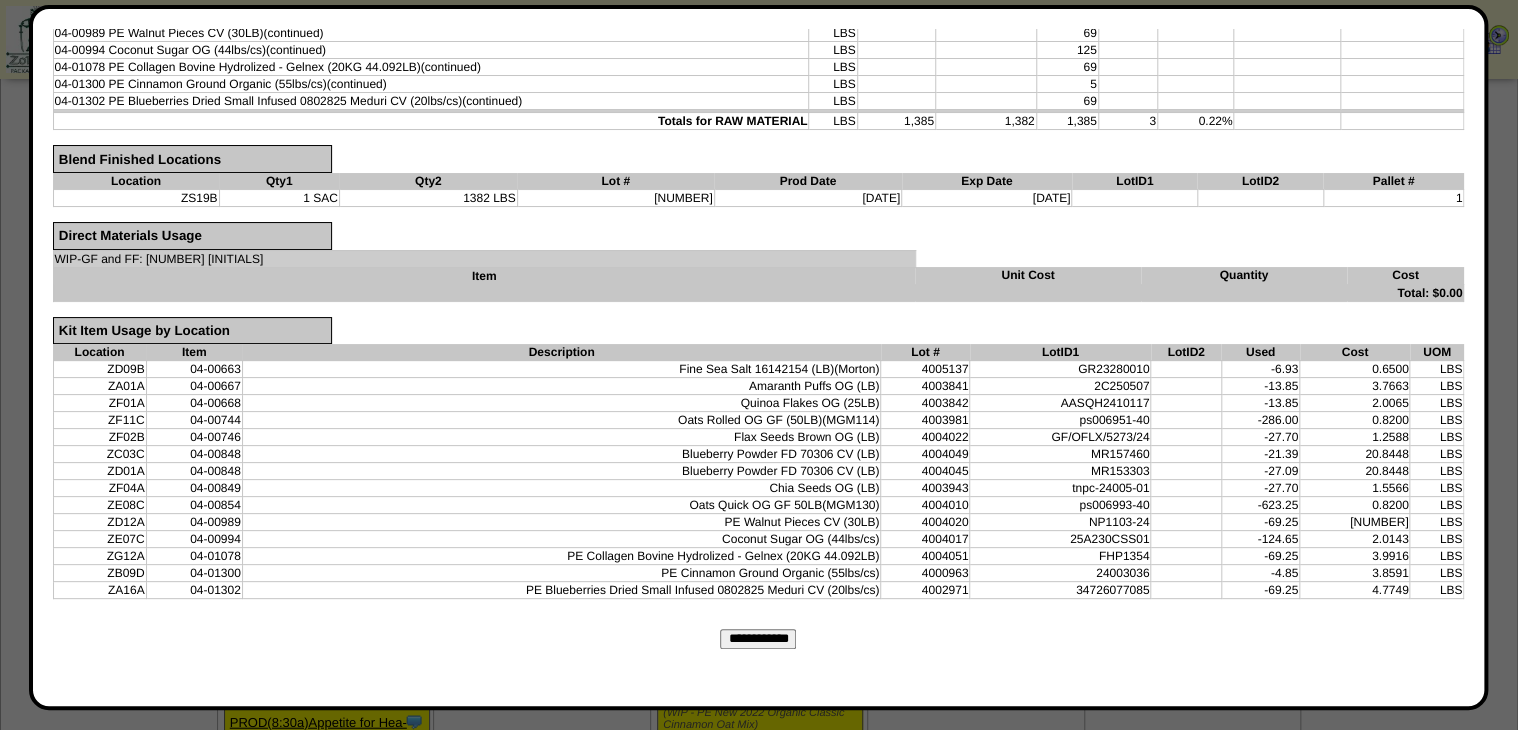 click on "**********" at bounding box center (758, 639) 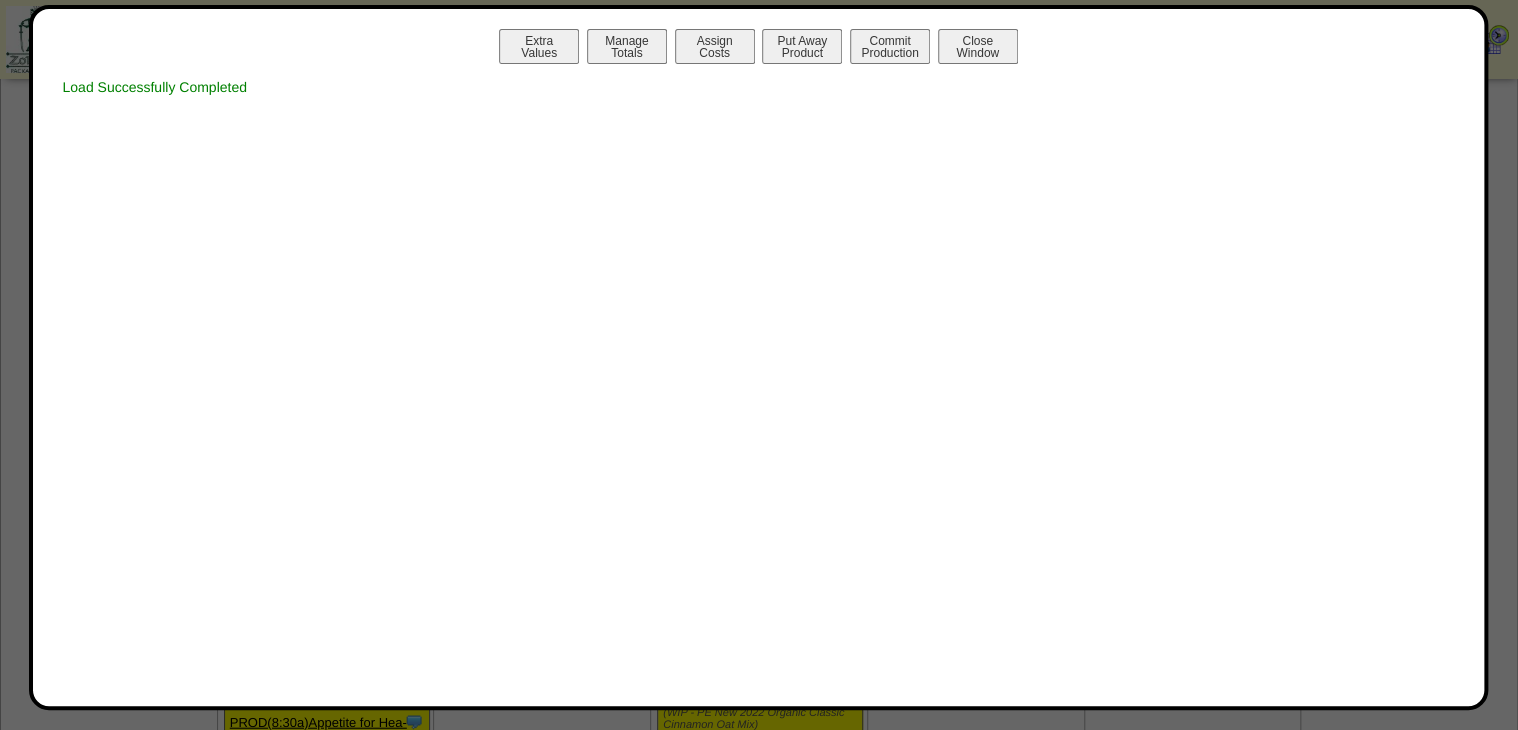 scroll, scrollTop: 0, scrollLeft: 0, axis: both 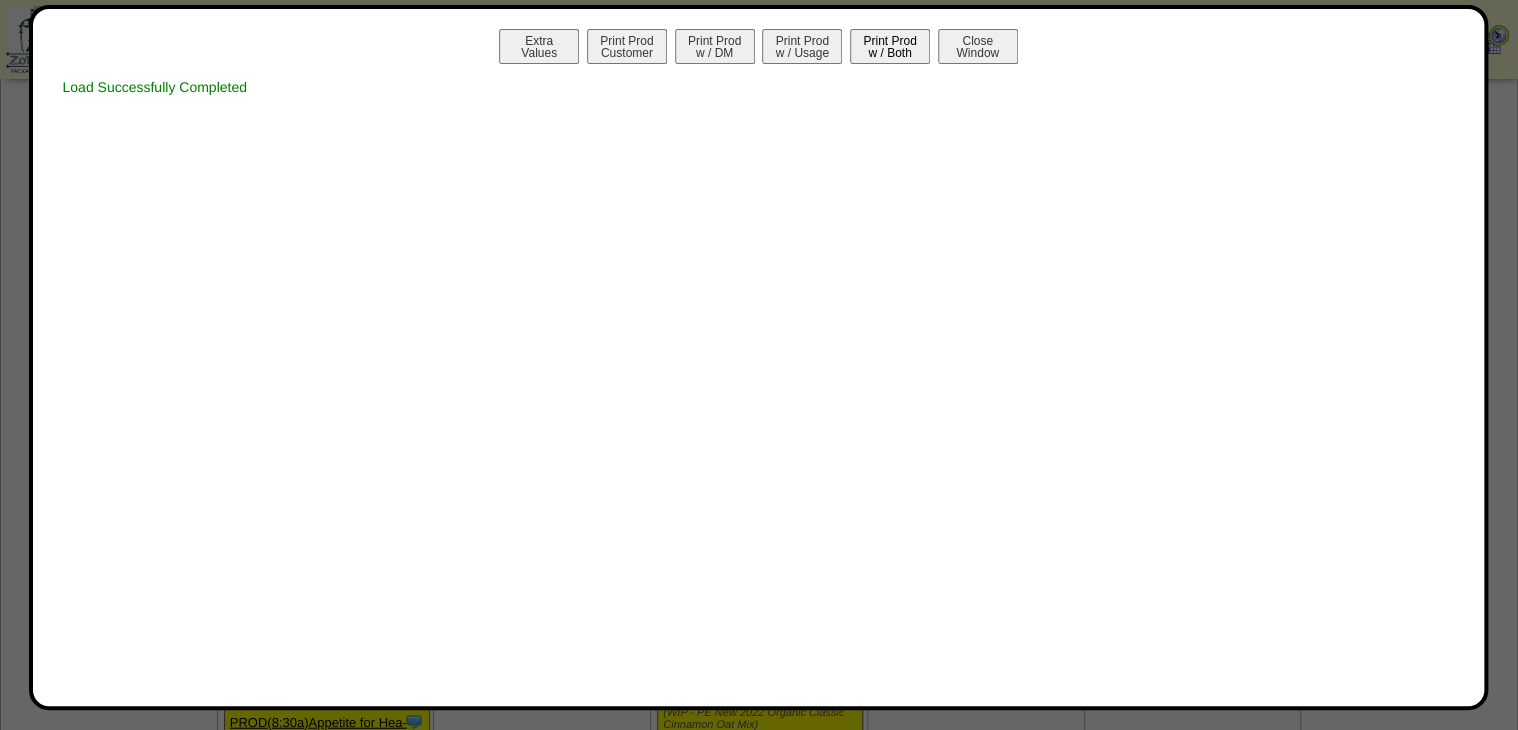 click on "Print Prod w / Both" at bounding box center [890, 46] 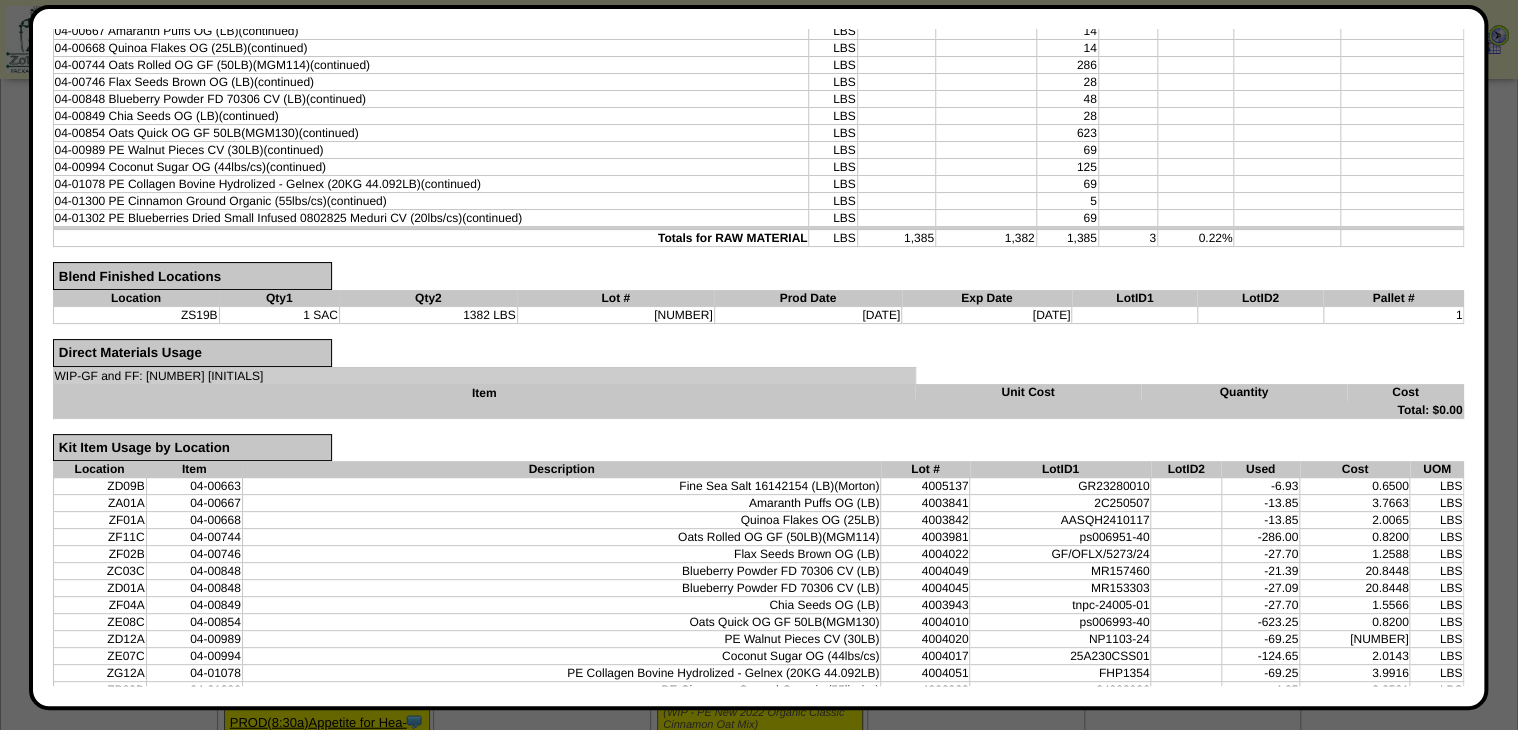 scroll, scrollTop: 474, scrollLeft: 0, axis: vertical 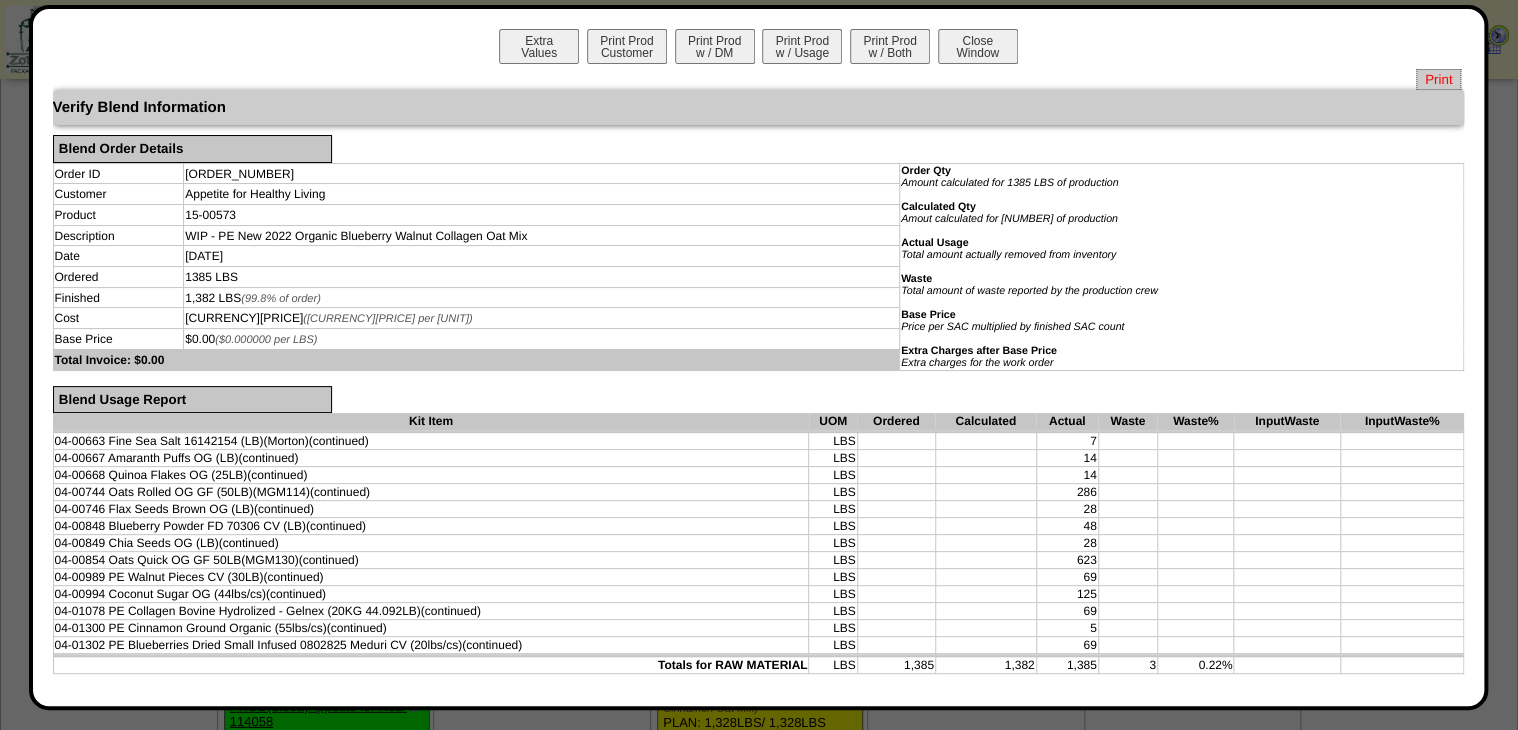 click on "Print" at bounding box center (1438, 79) 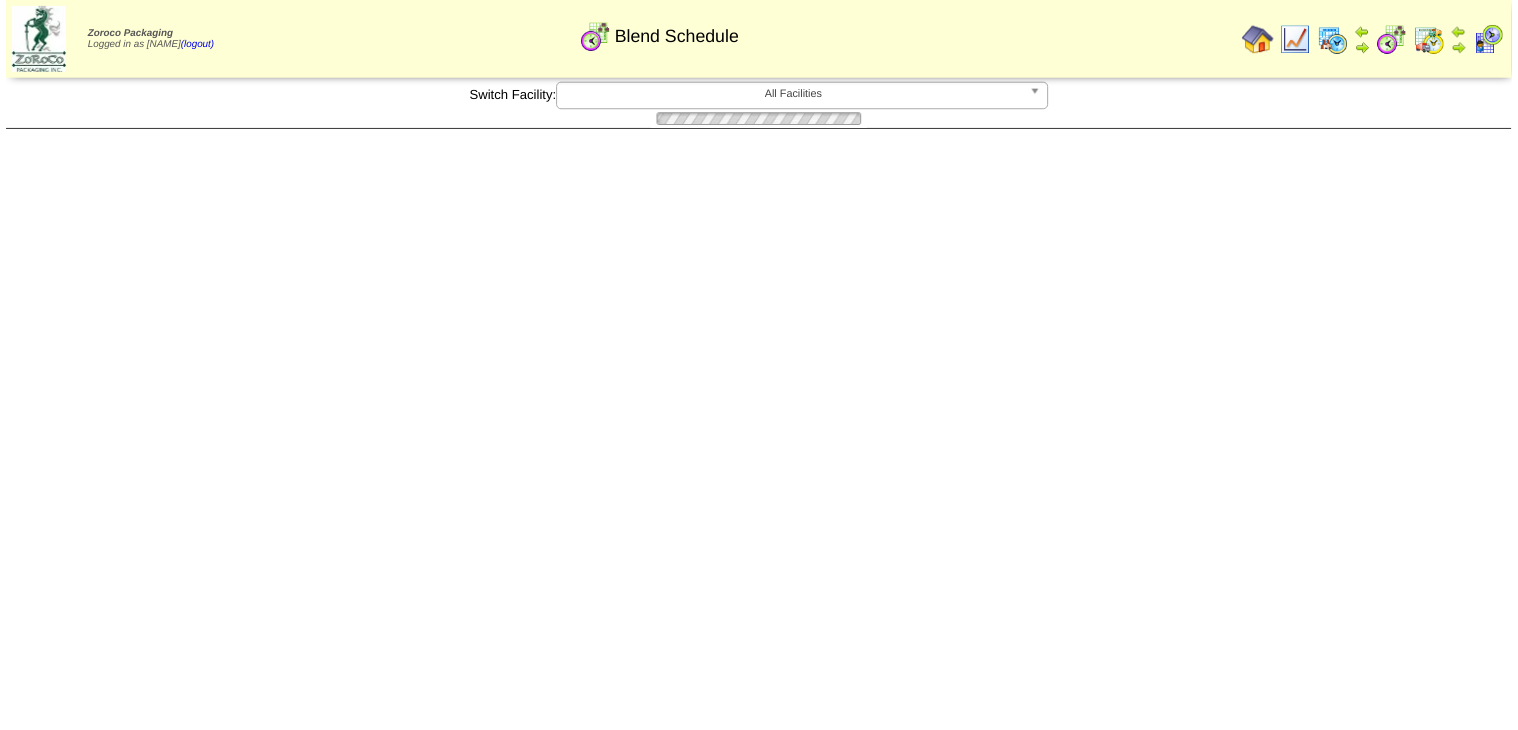 scroll, scrollTop: 2400, scrollLeft: 0, axis: vertical 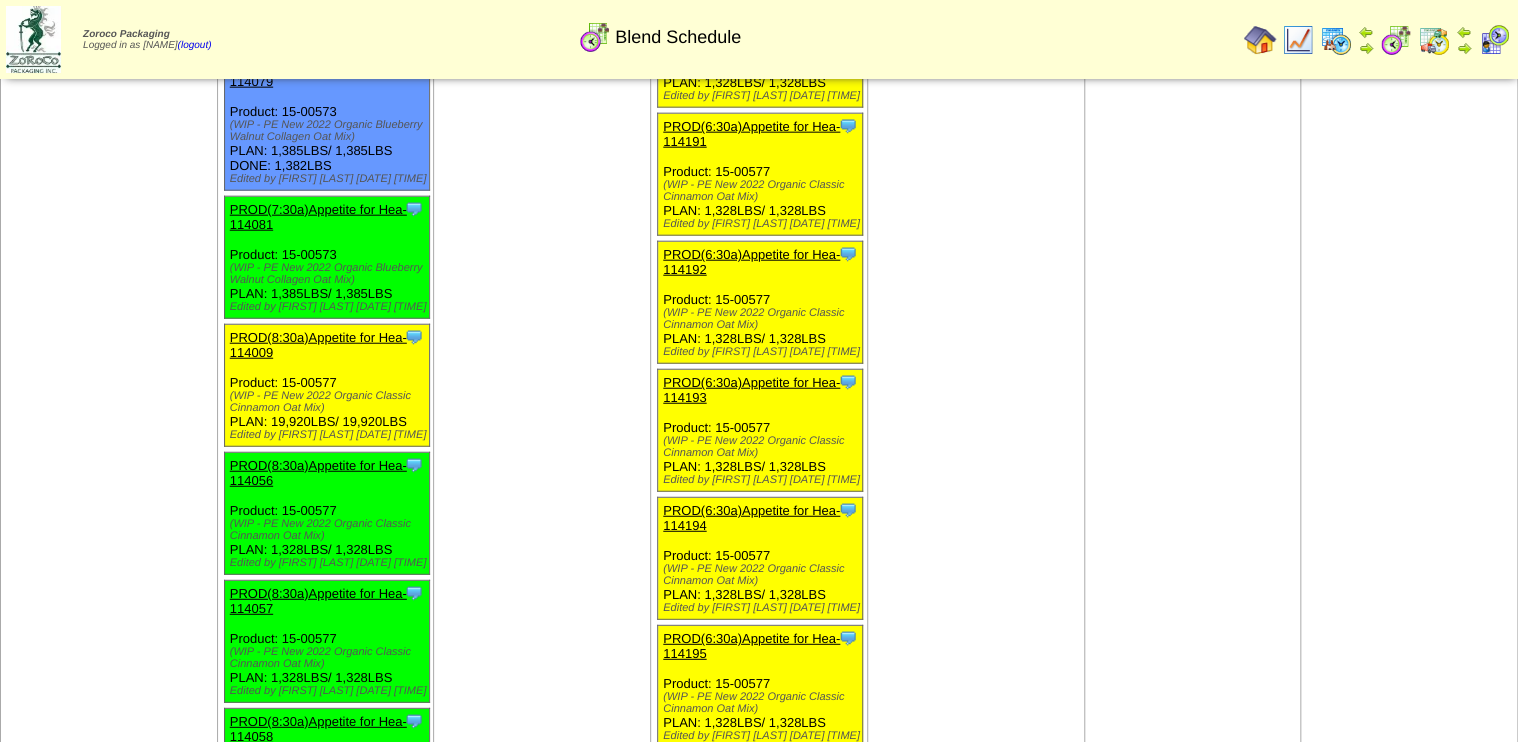 click on "PROD(7:30a)Appetite for Hea-114081" at bounding box center [318, 217] 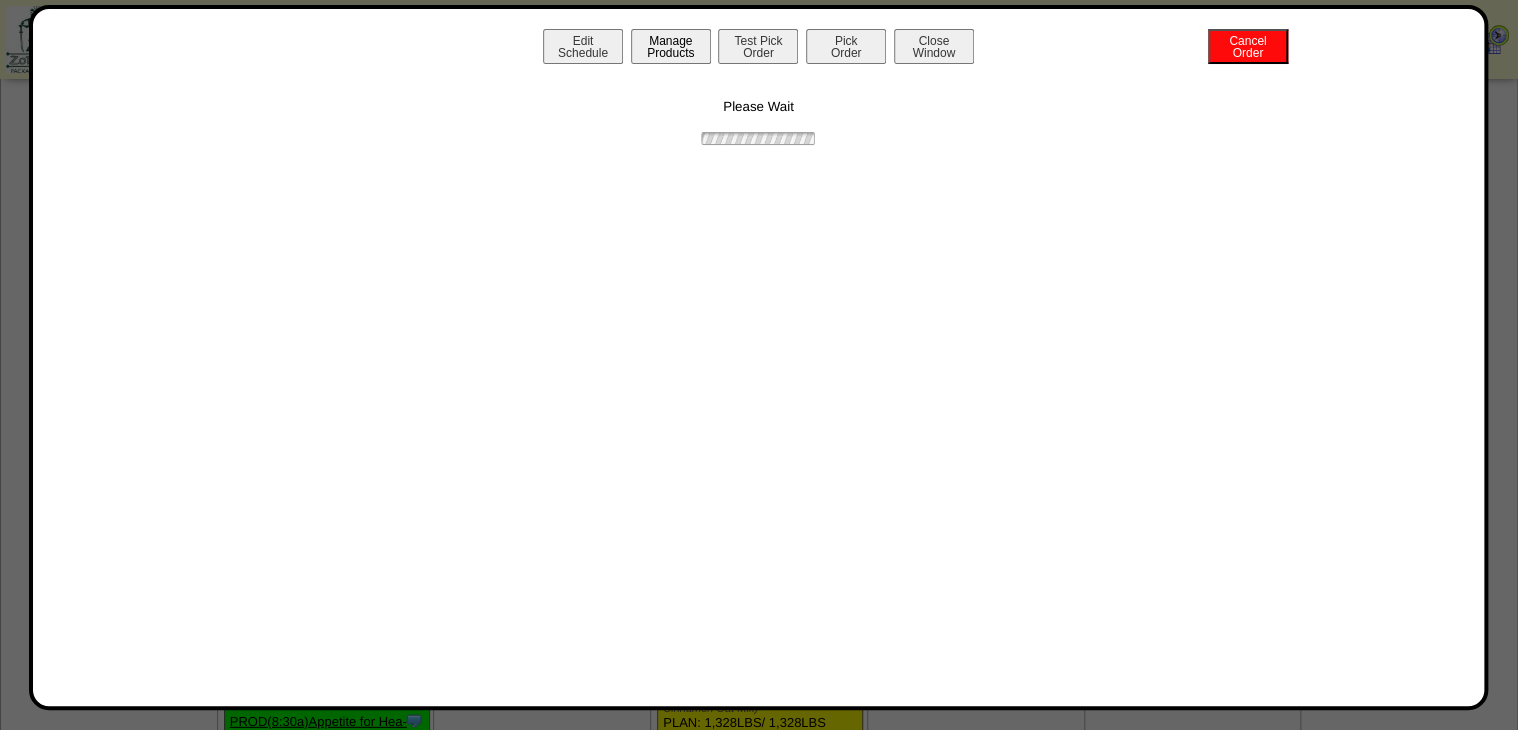 click on "Manage Products" at bounding box center (671, 46) 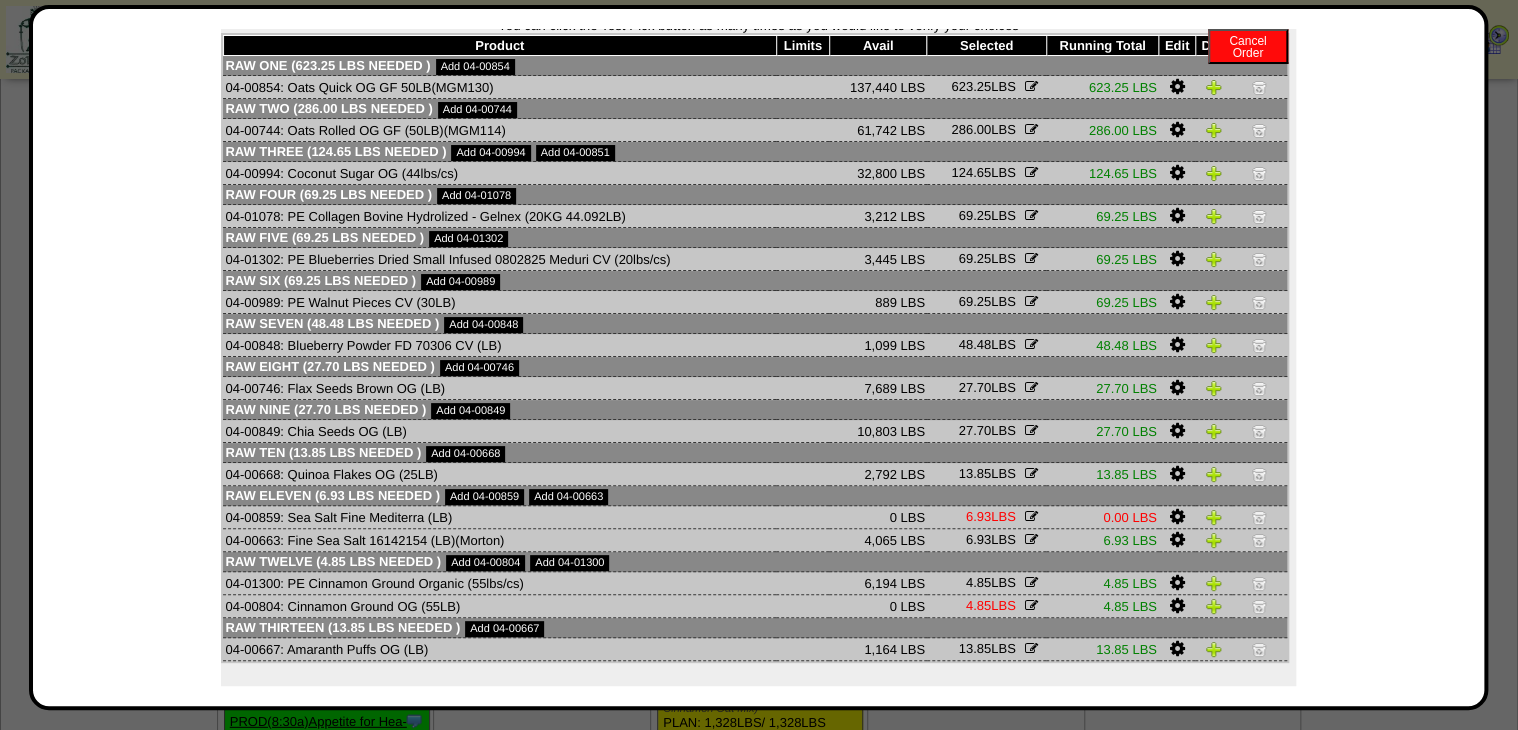scroll, scrollTop: 100, scrollLeft: 0, axis: vertical 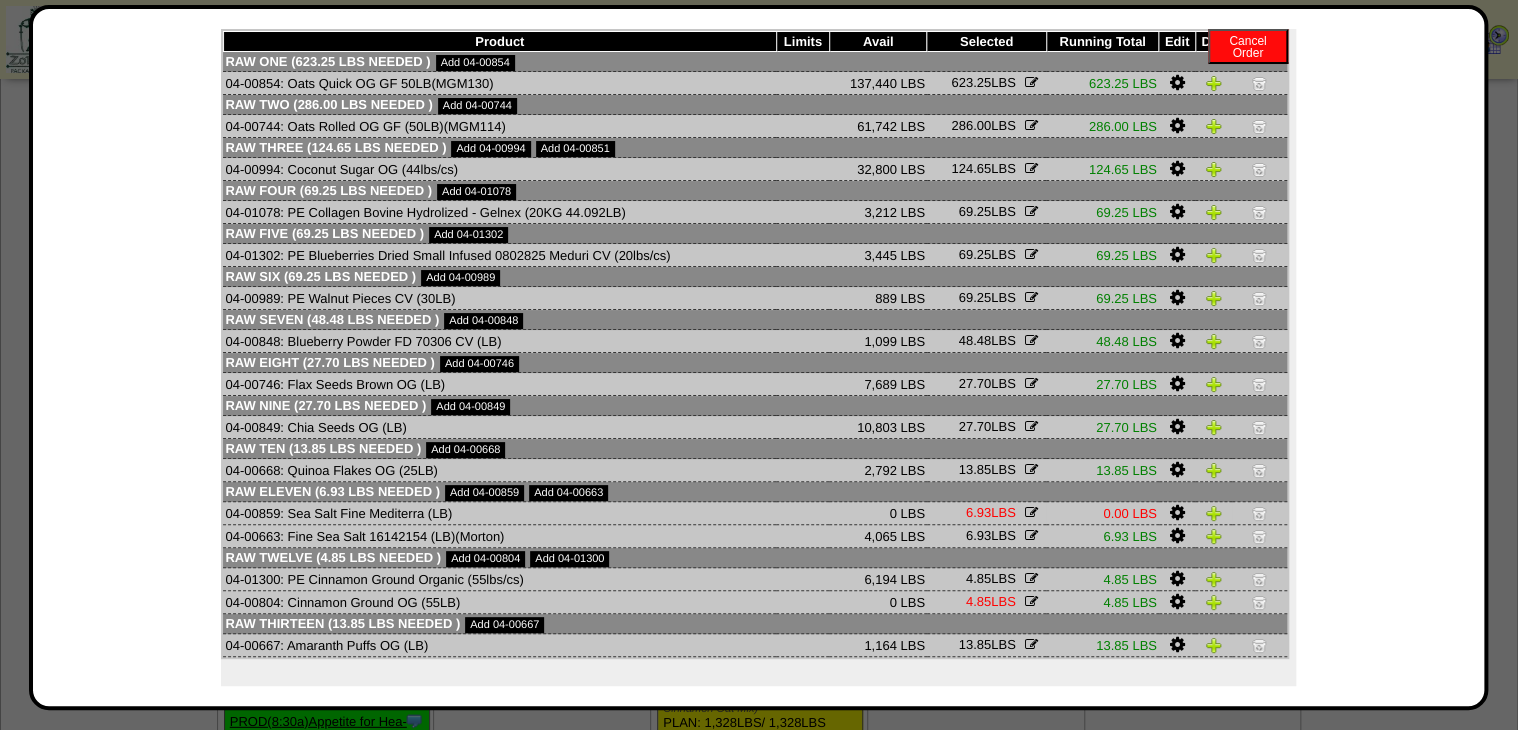 click at bounding box center (1259, 513) 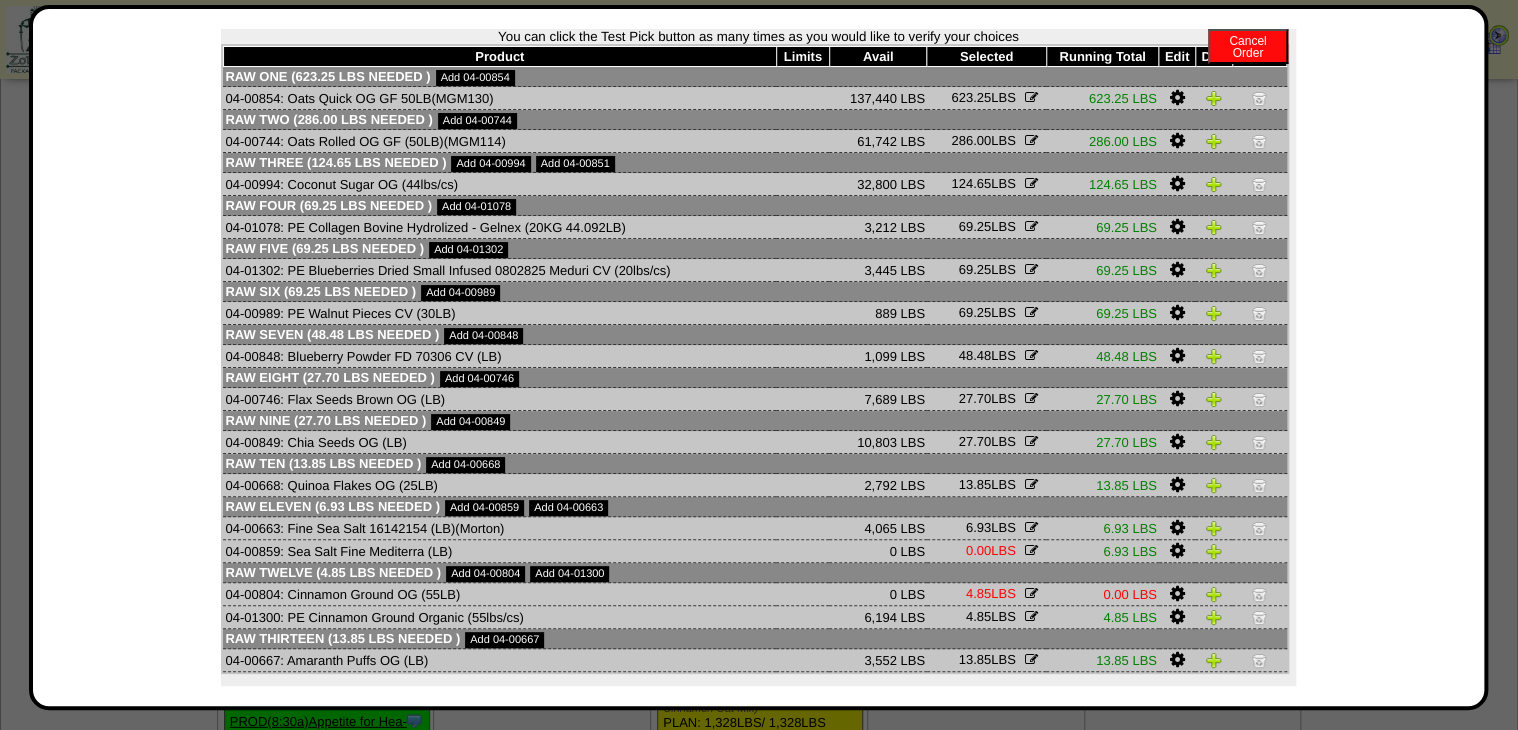scroll, scrollTop: 100, scrollLeft: 0, axis: vertical 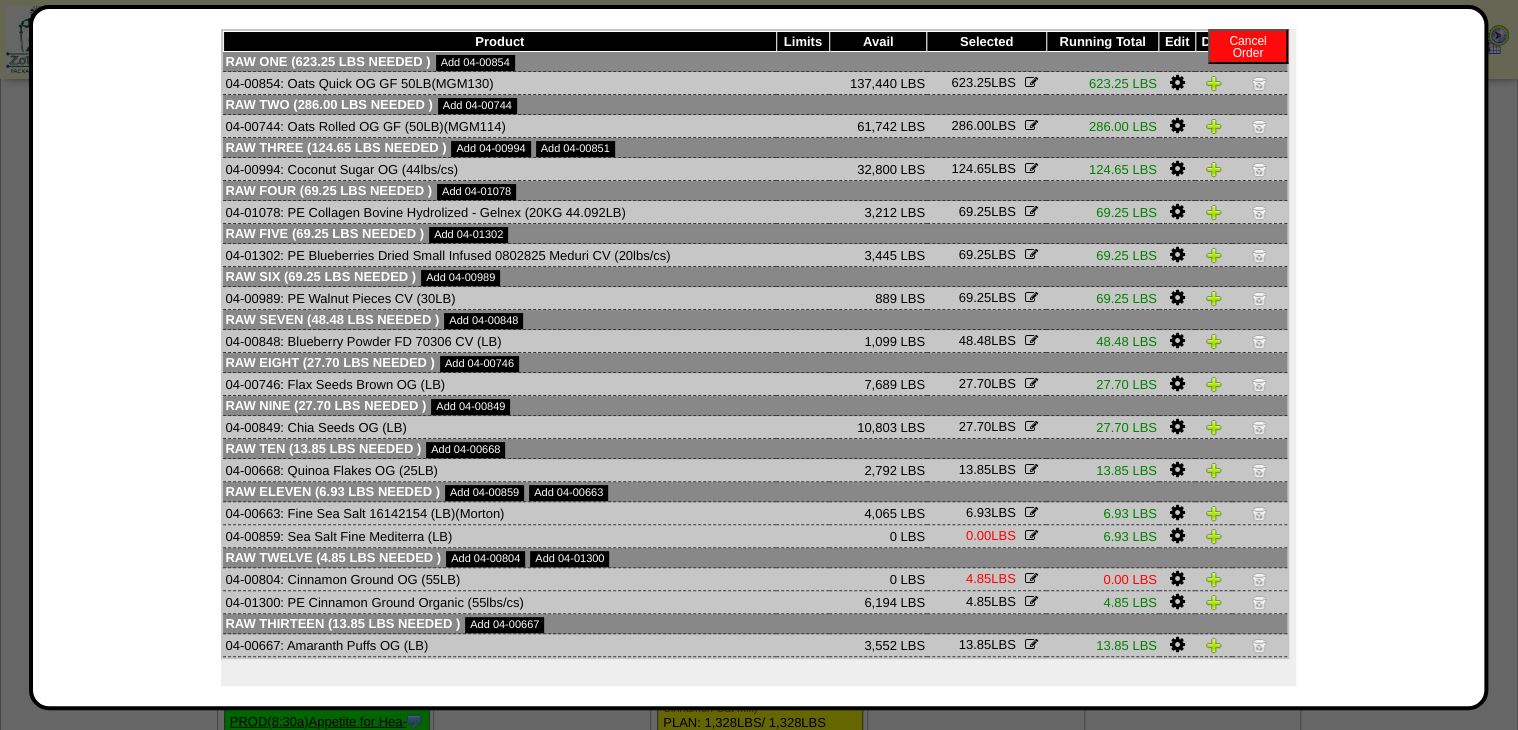 click at bounding box center [1259, 579] 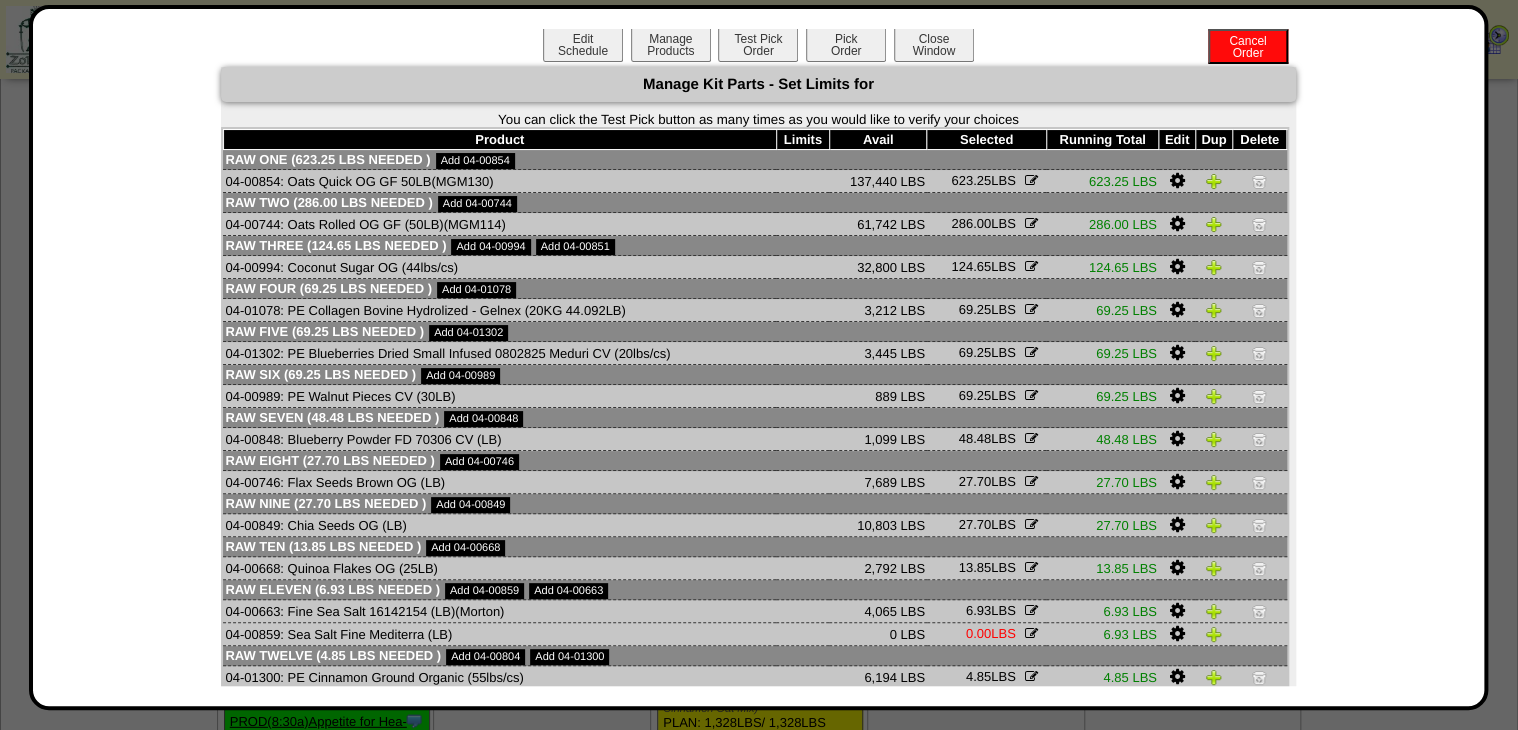scroll, scrollTop: 0, scrollLeft: 0, axis: both 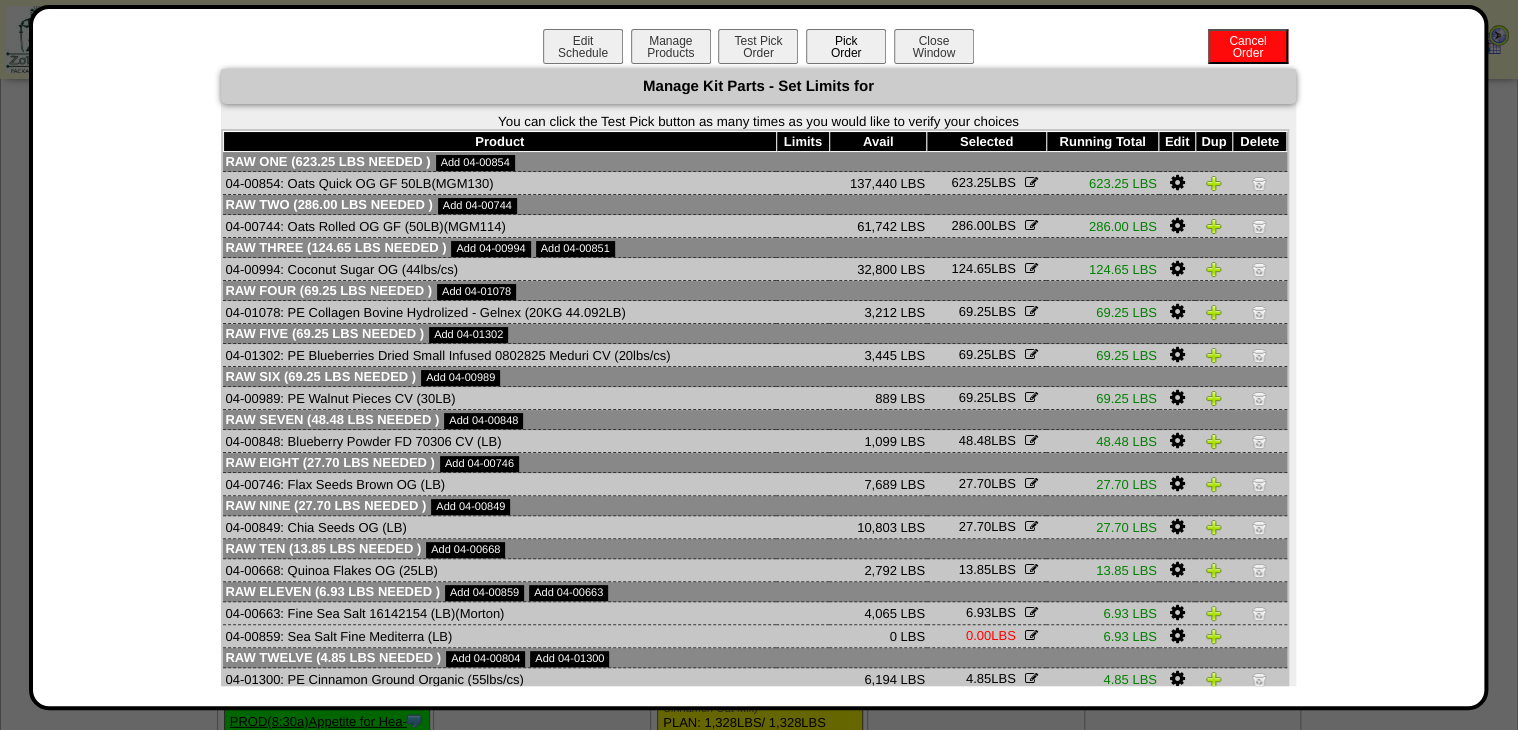 click on "Pick Order" at bounding box center [846, 46] 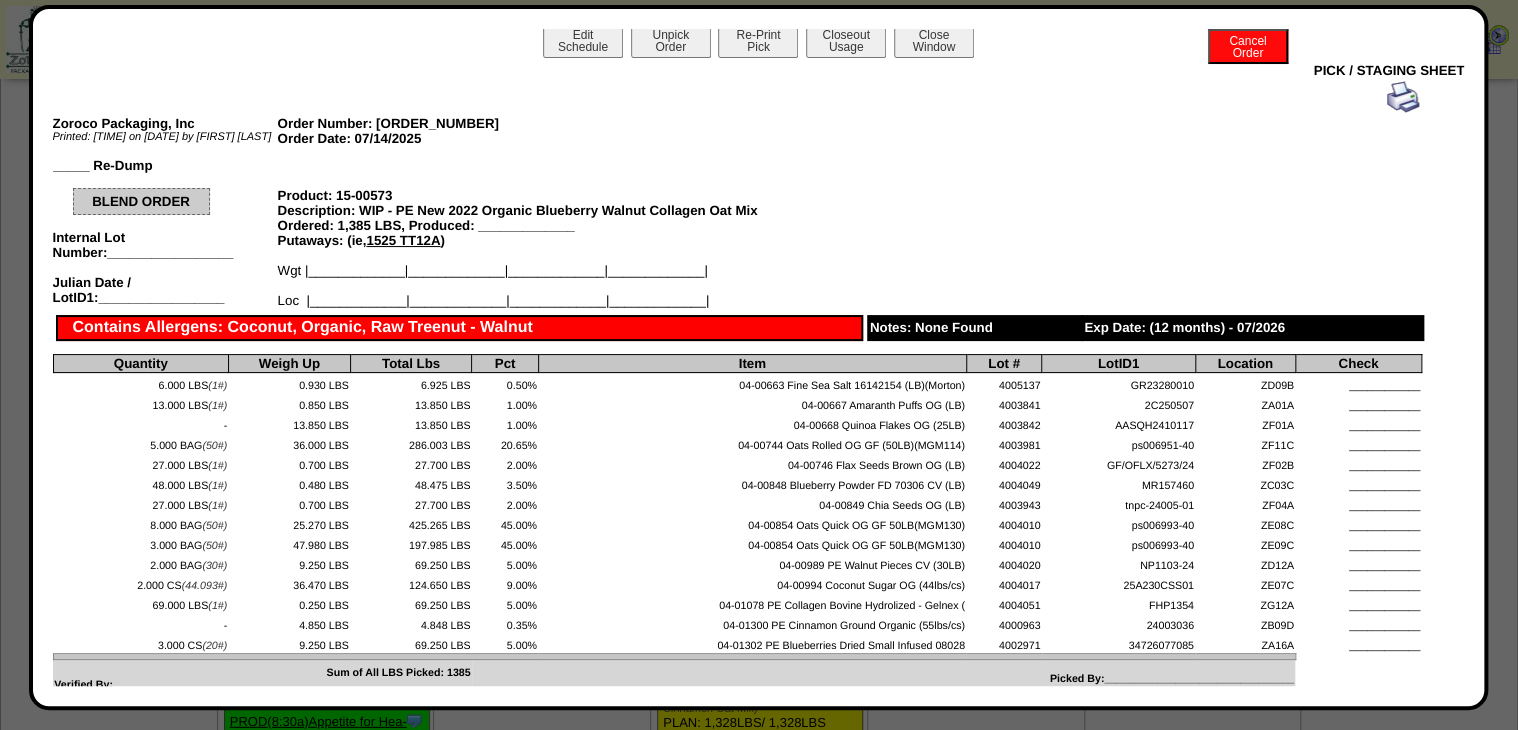 scroll, scrollTop: 0, scrollLeft: 0, axis: both 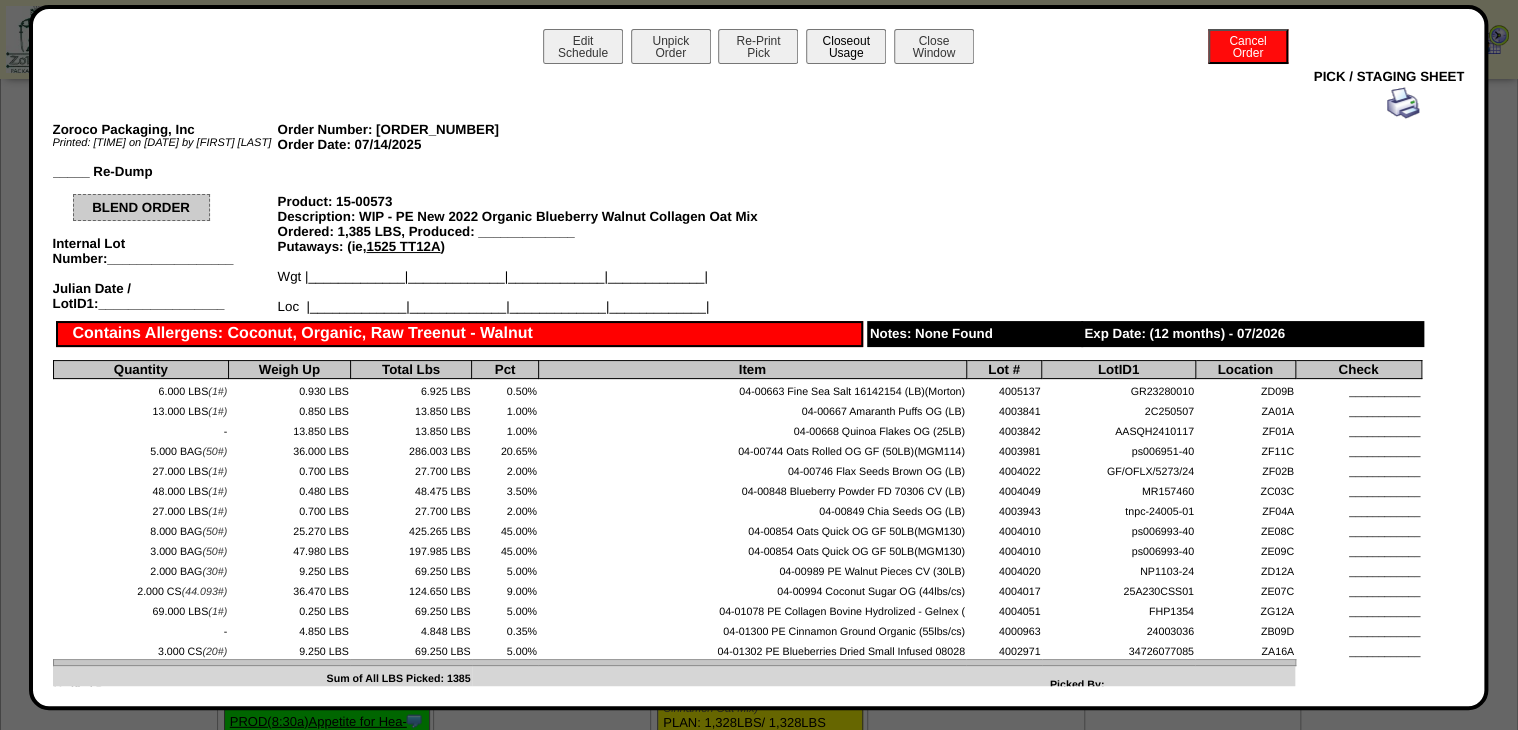 click on "Closeout Usage" at bounding box center [846, 46] 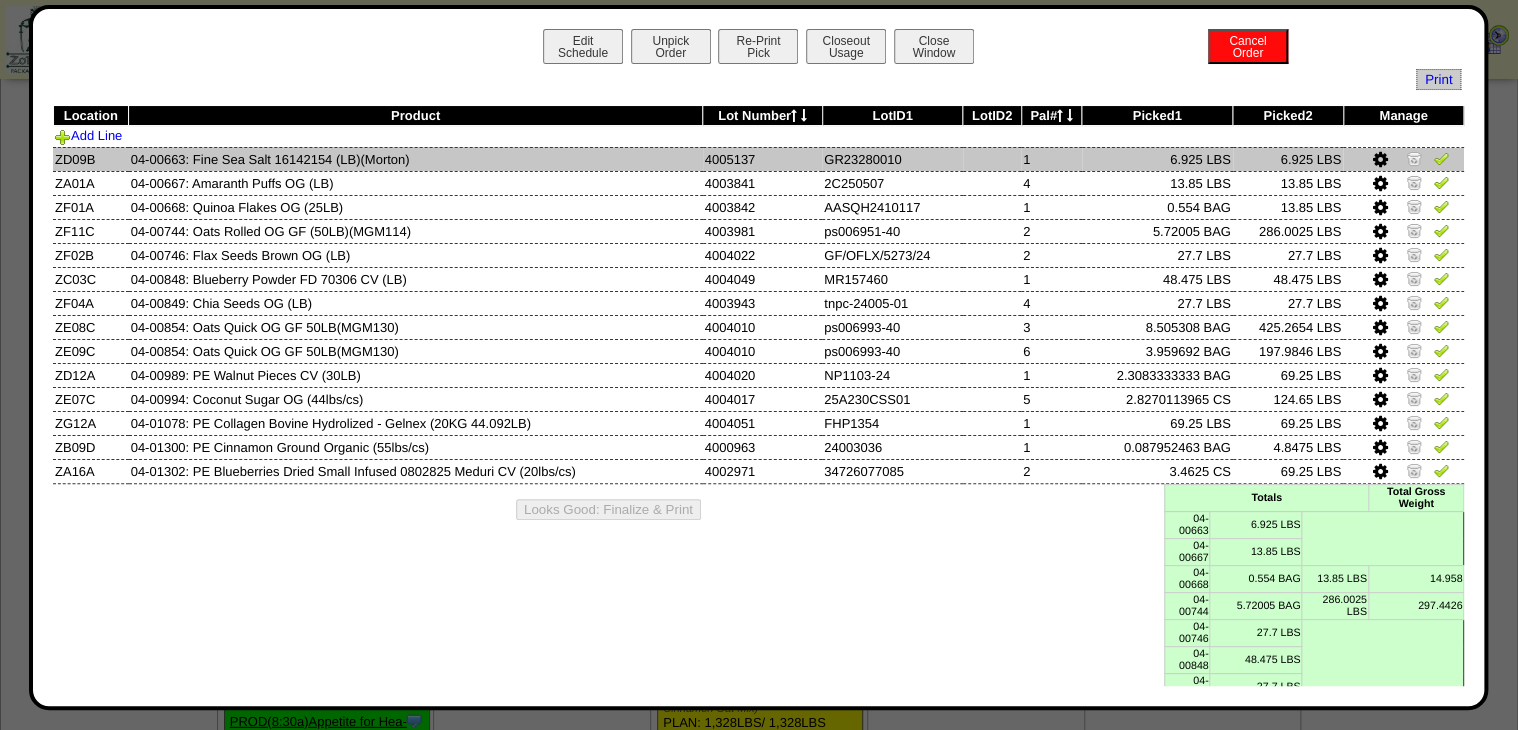 click at bounding box center (1441, 158) 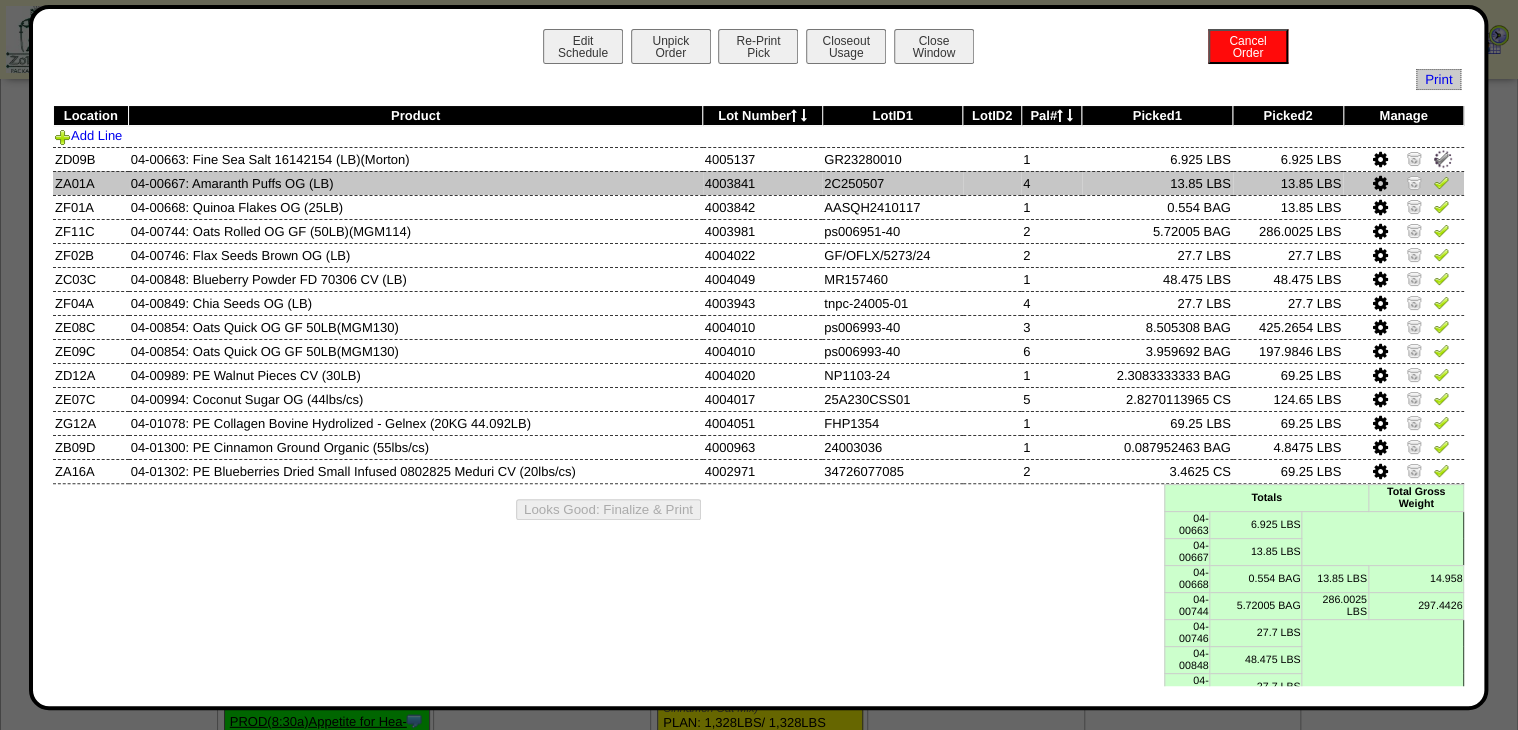 click at bounding box center (1441, 182) 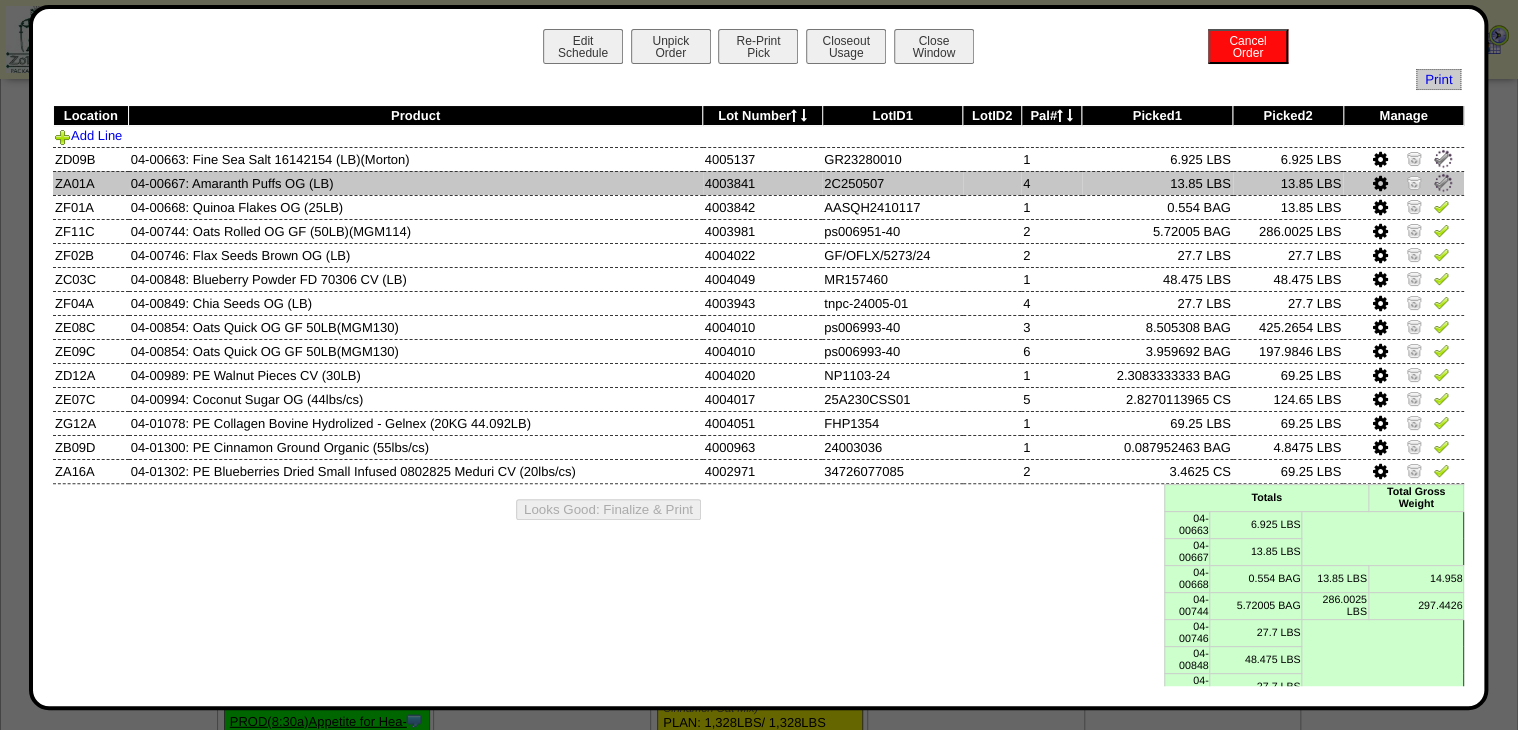 drag, startPoint x: 1427, startPoint y: 195, endPoint x: 1427, endPoint y: 209, distance: 14 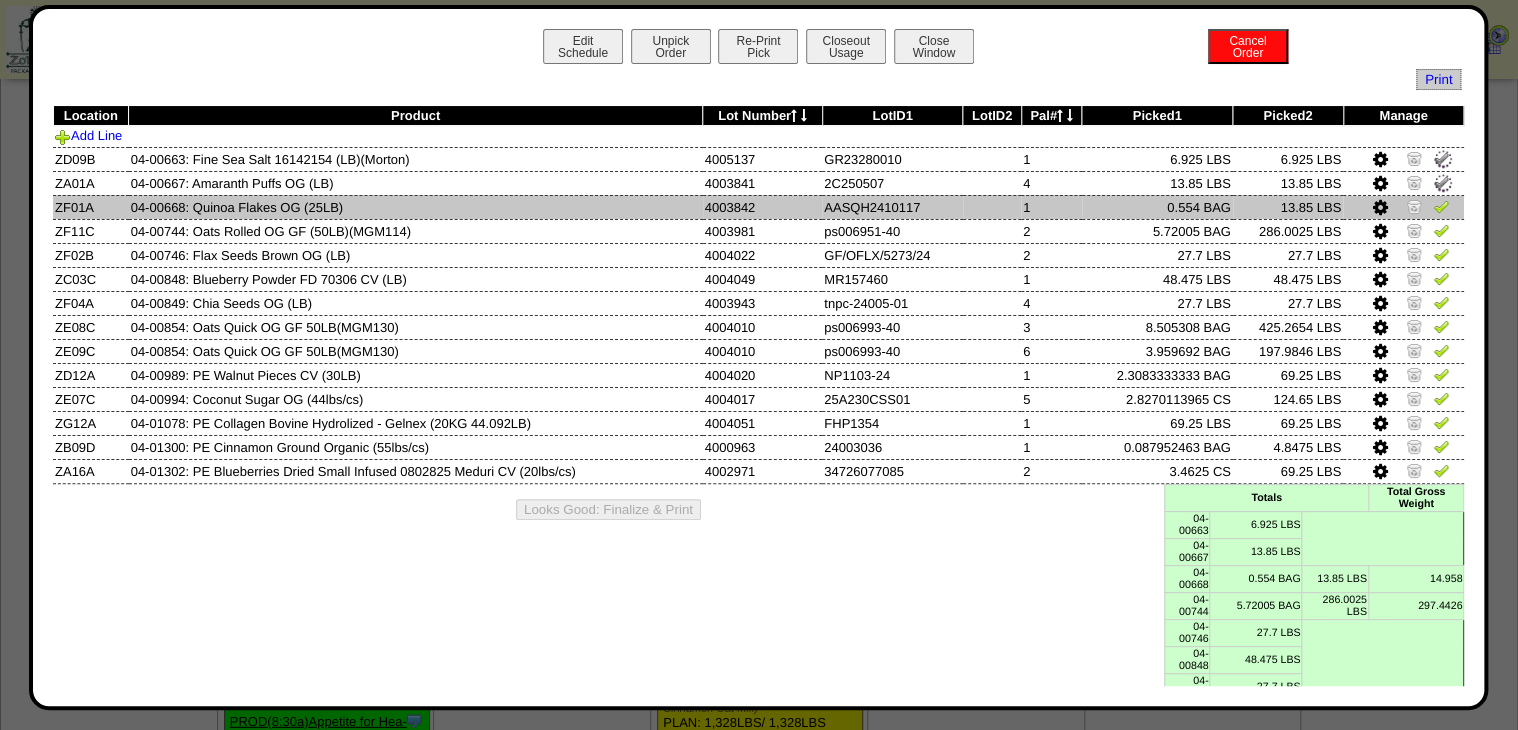 click on "Location
Product
Lot Number
LotID1
LotID2
Pal#
Picked1
Picked2
Manage
Add Line
ZD09B
04-00663: Fine Sea Salt 16142154 (LB)(Morton)
4005137" at bounding box center (758, 295) 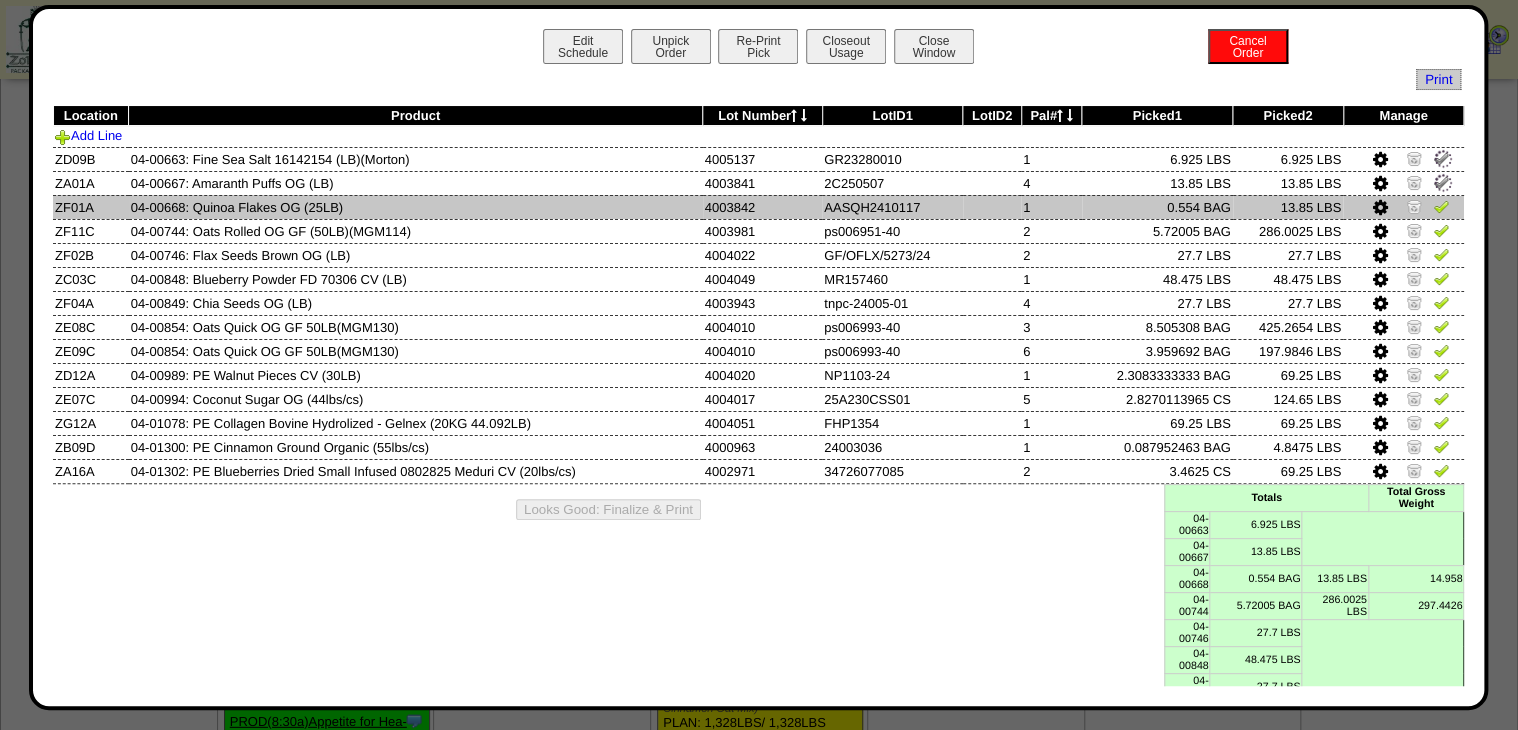 click at bounding box center [1441, 206] 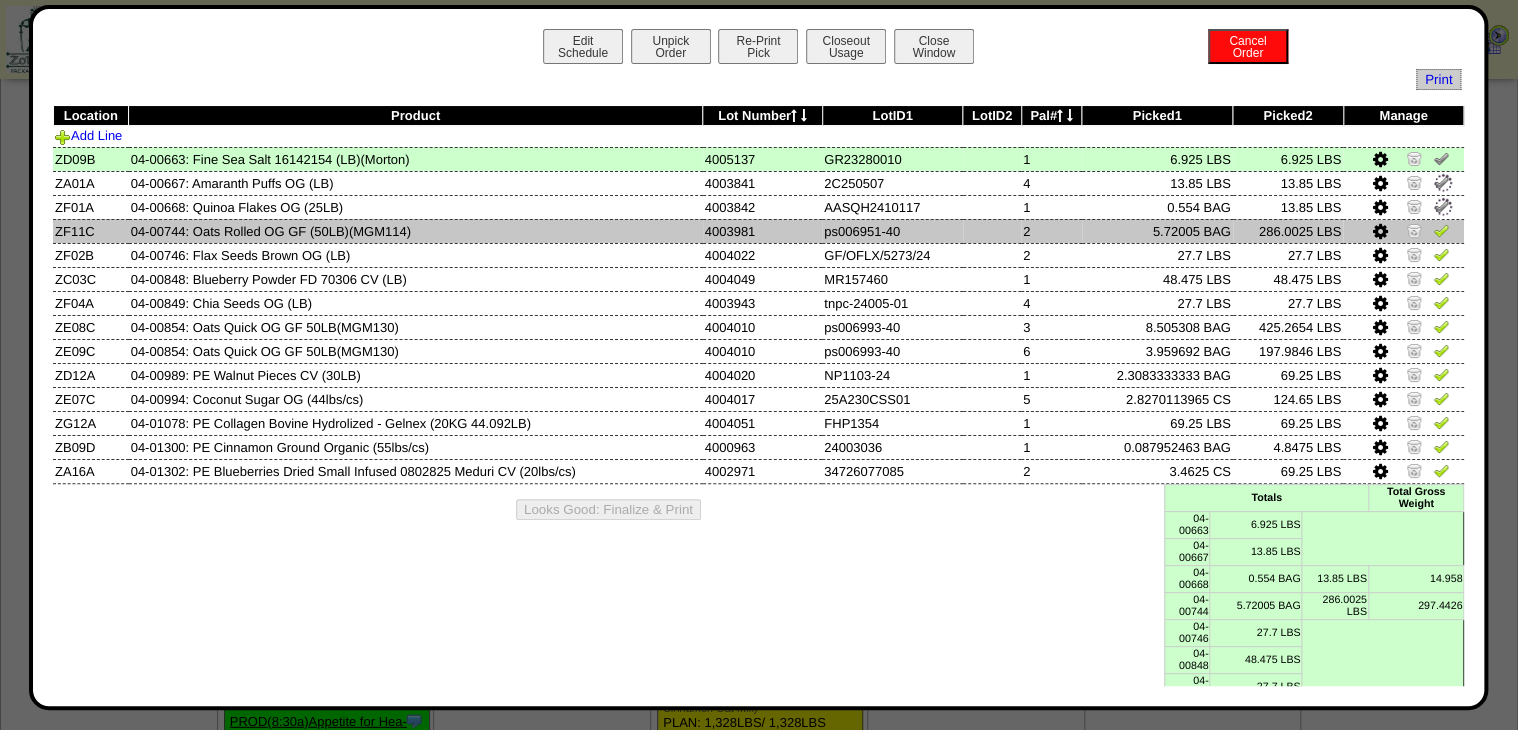 click at bounding box center [1441, 233] 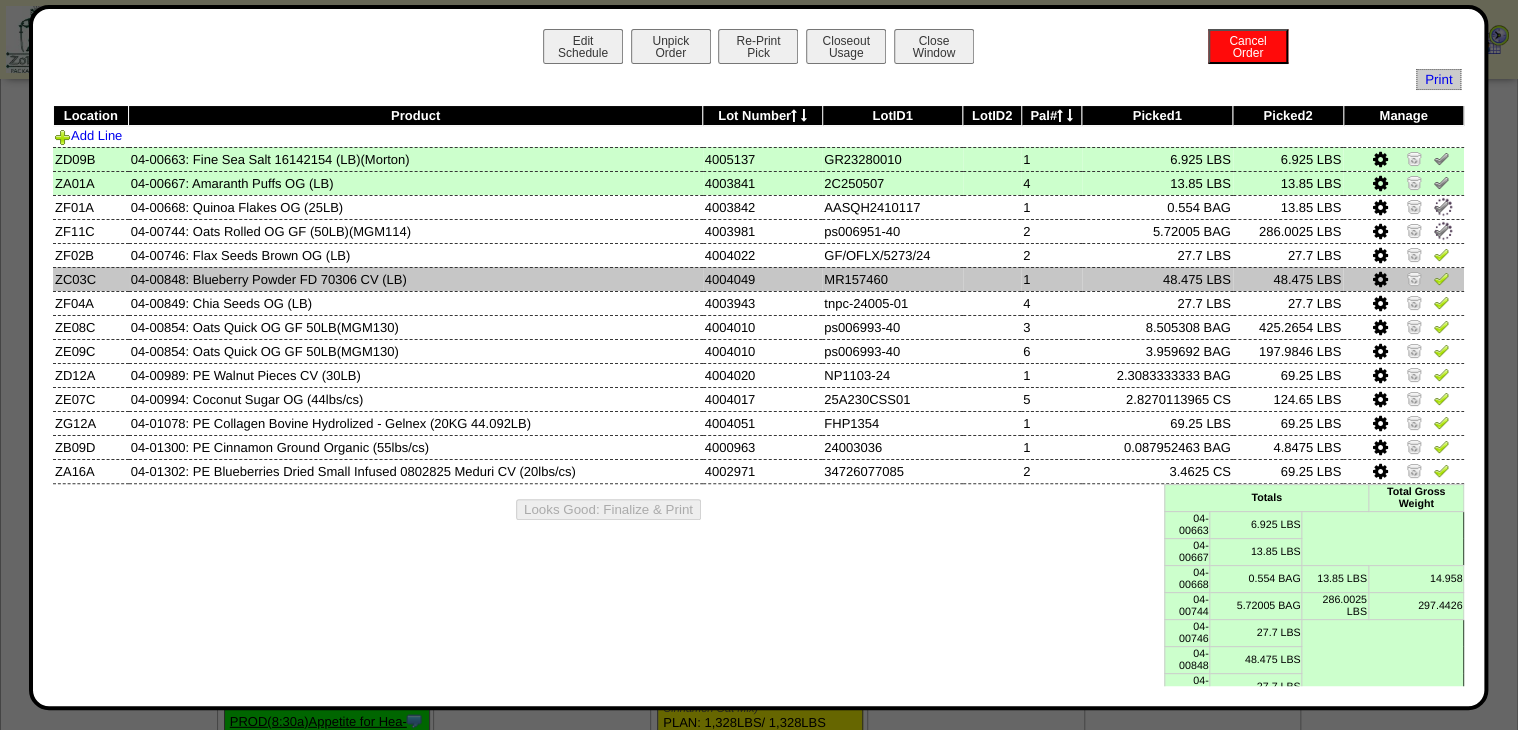 drag, startPoint x: 1427, startPoint y: 258, endPoint x: 1425, endPoint y: 284, distance: 26.076809 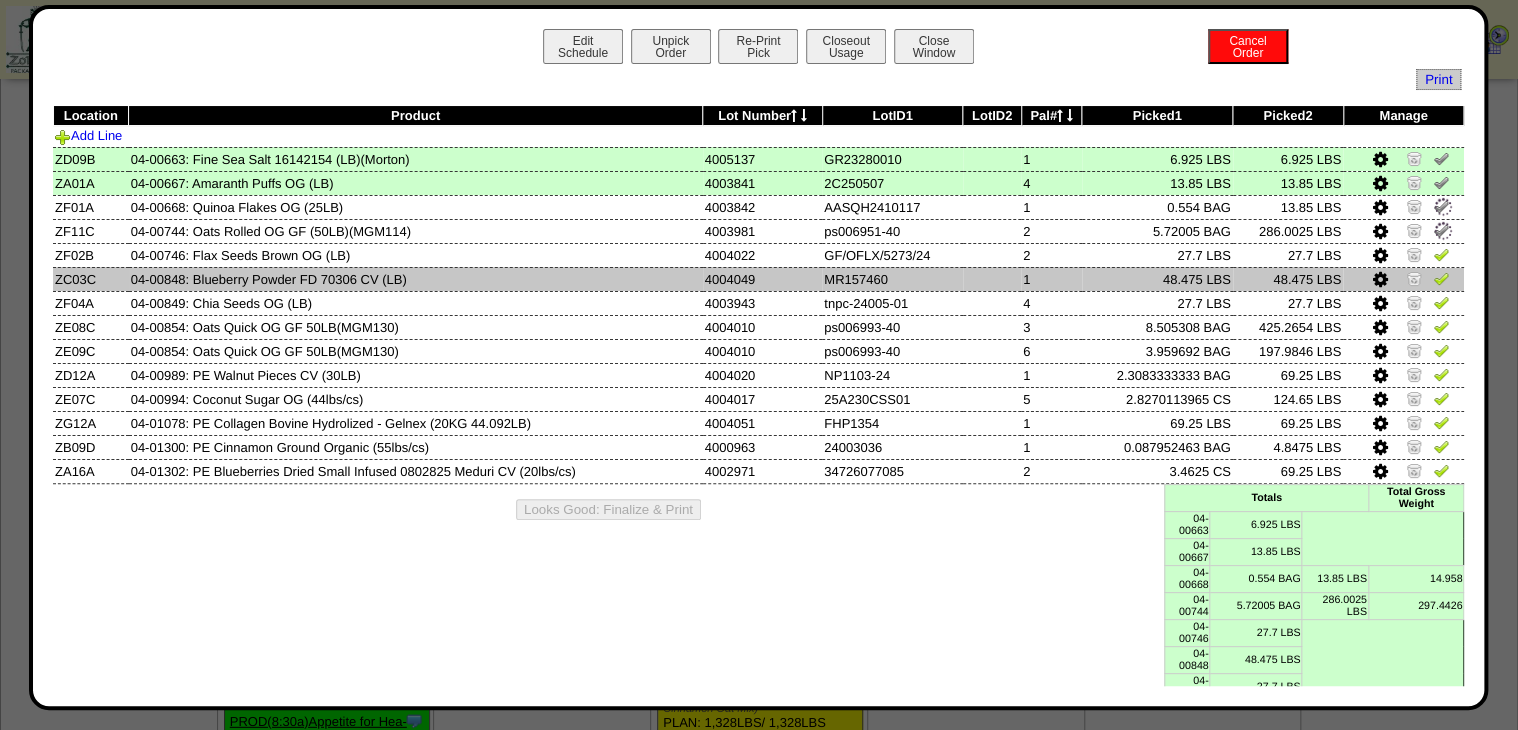 click at bounding box center [1441, 254] 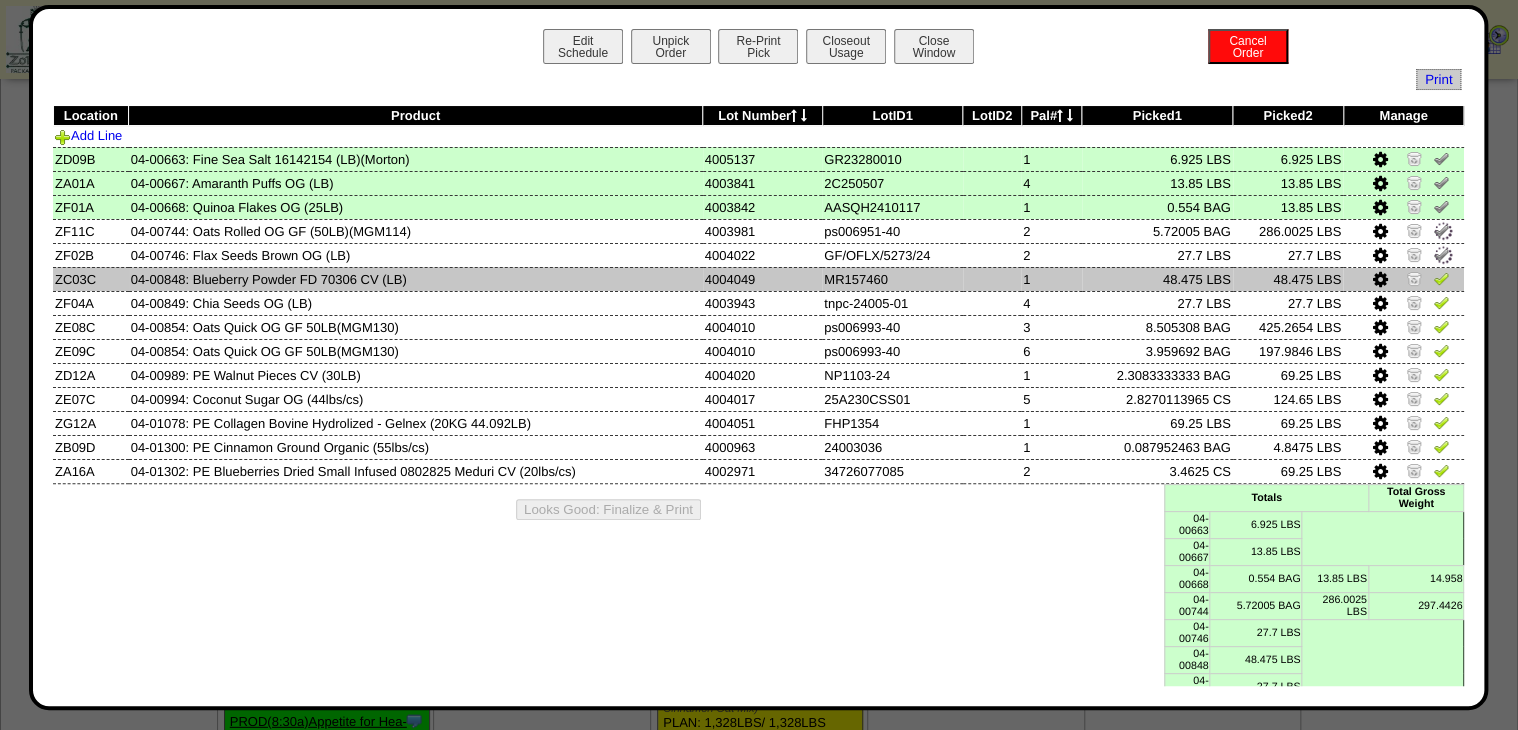 click at bounding box center [1441, 278] 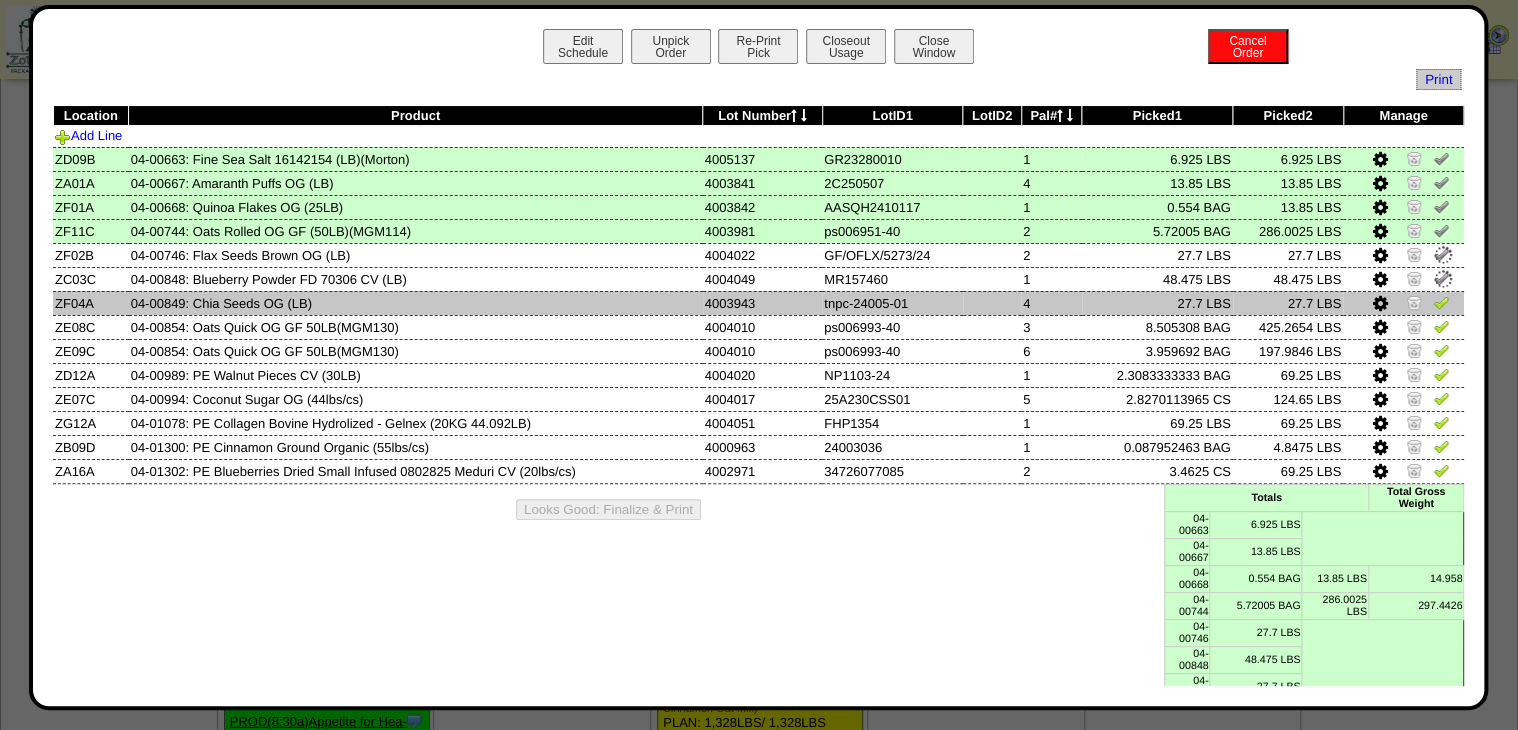 click at bounding box center [1441, 302] 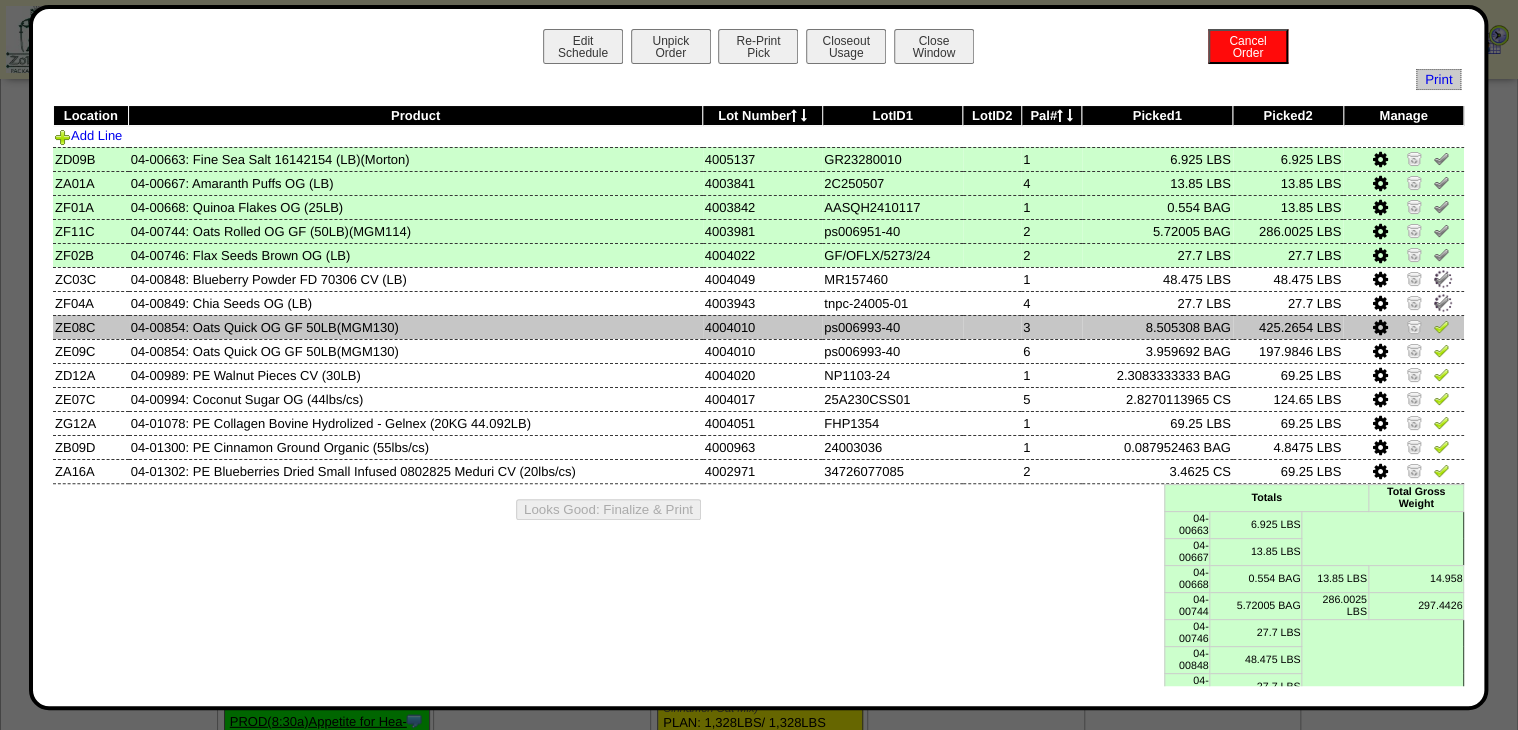 click at bounding box center (1441, 326) 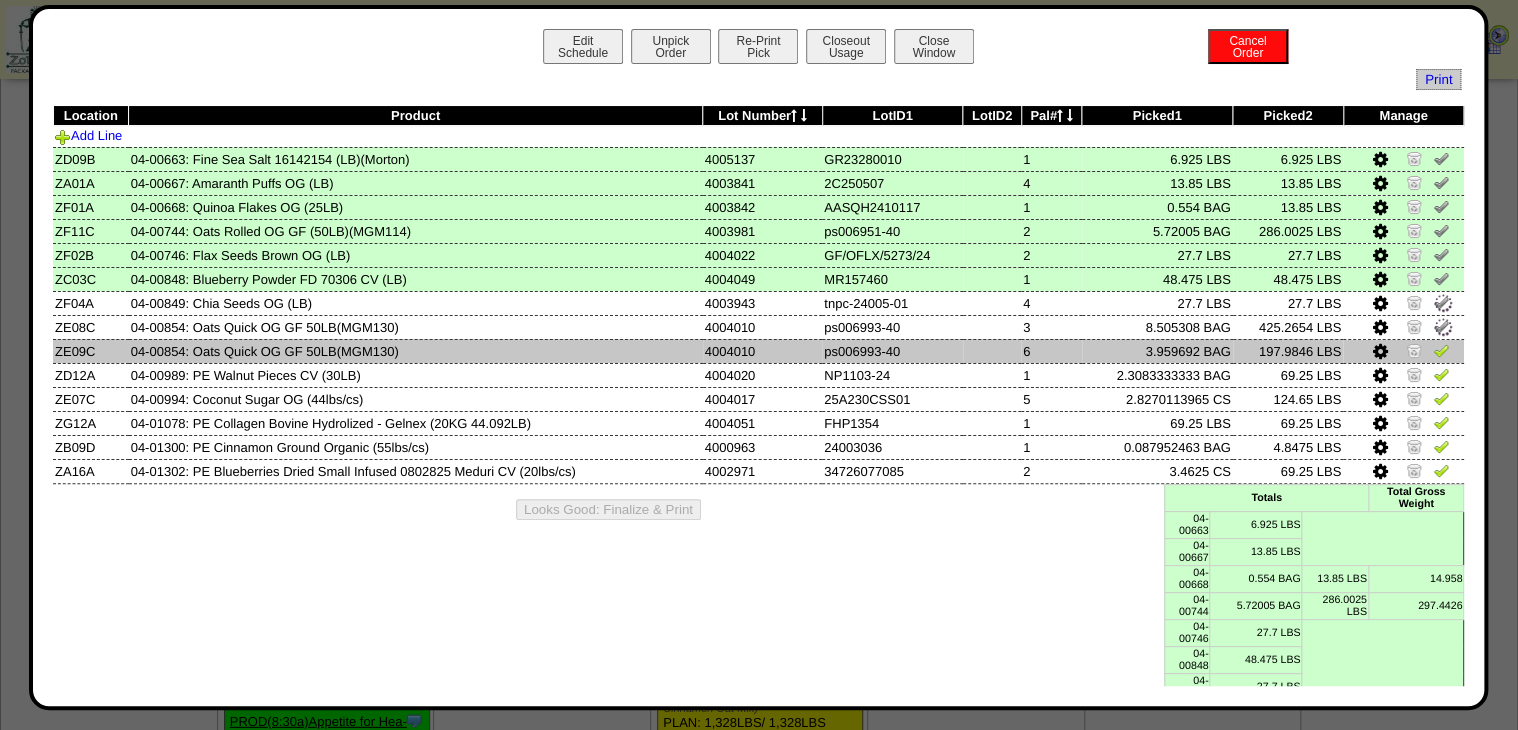 click at bounding box center [1441, 350] 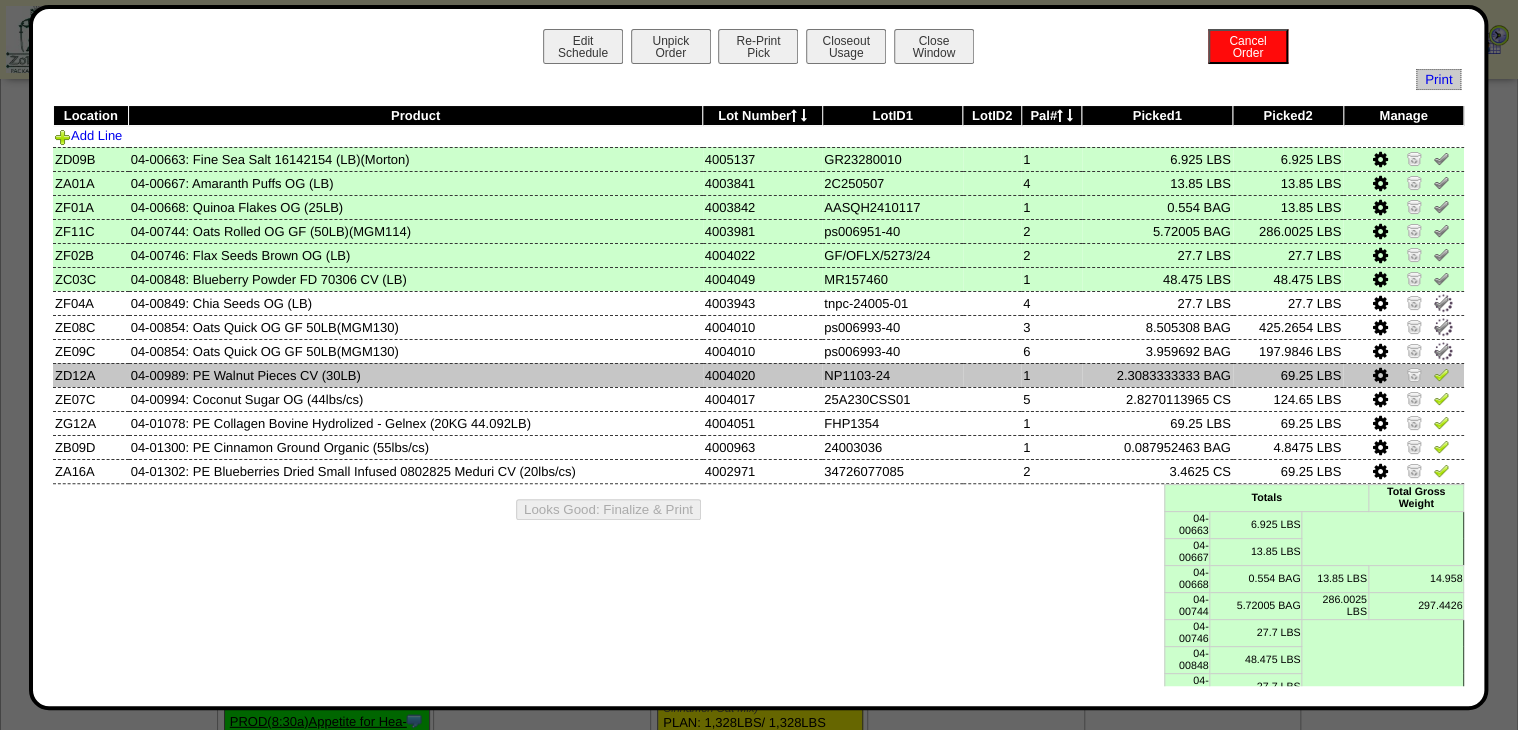 click at bounding box center (1441, 377) 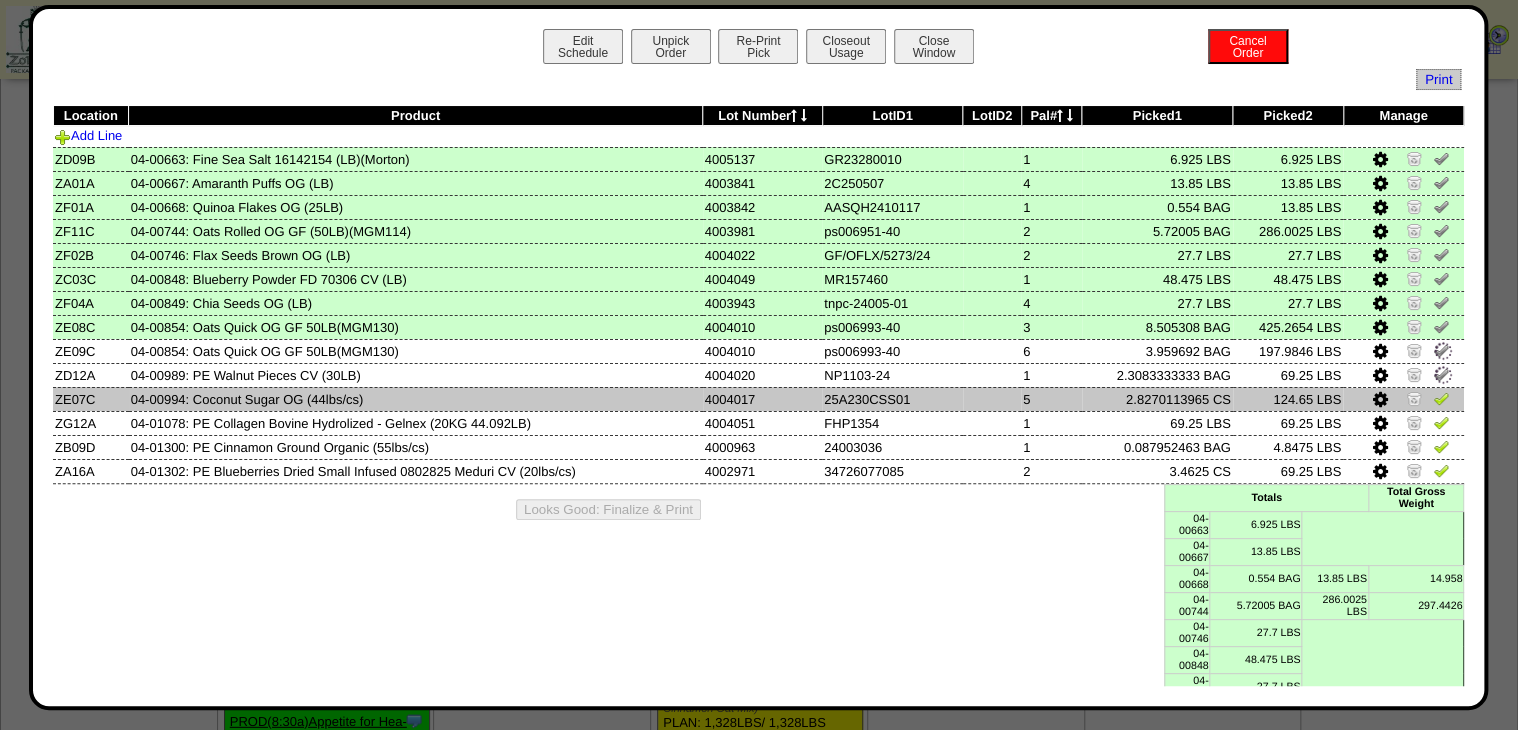 click at bounding box center (1441, 398) 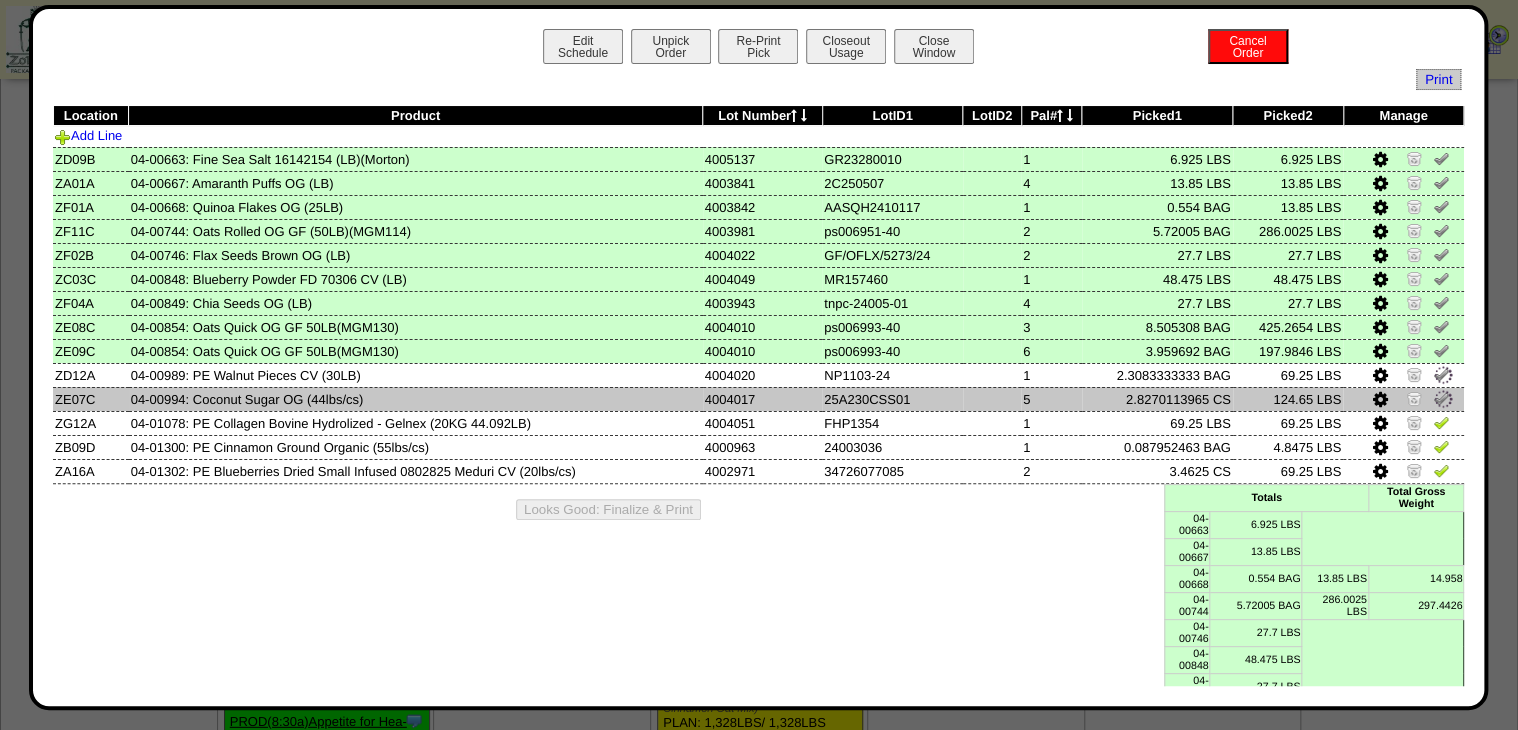 click at bounding box center [1403, 399] 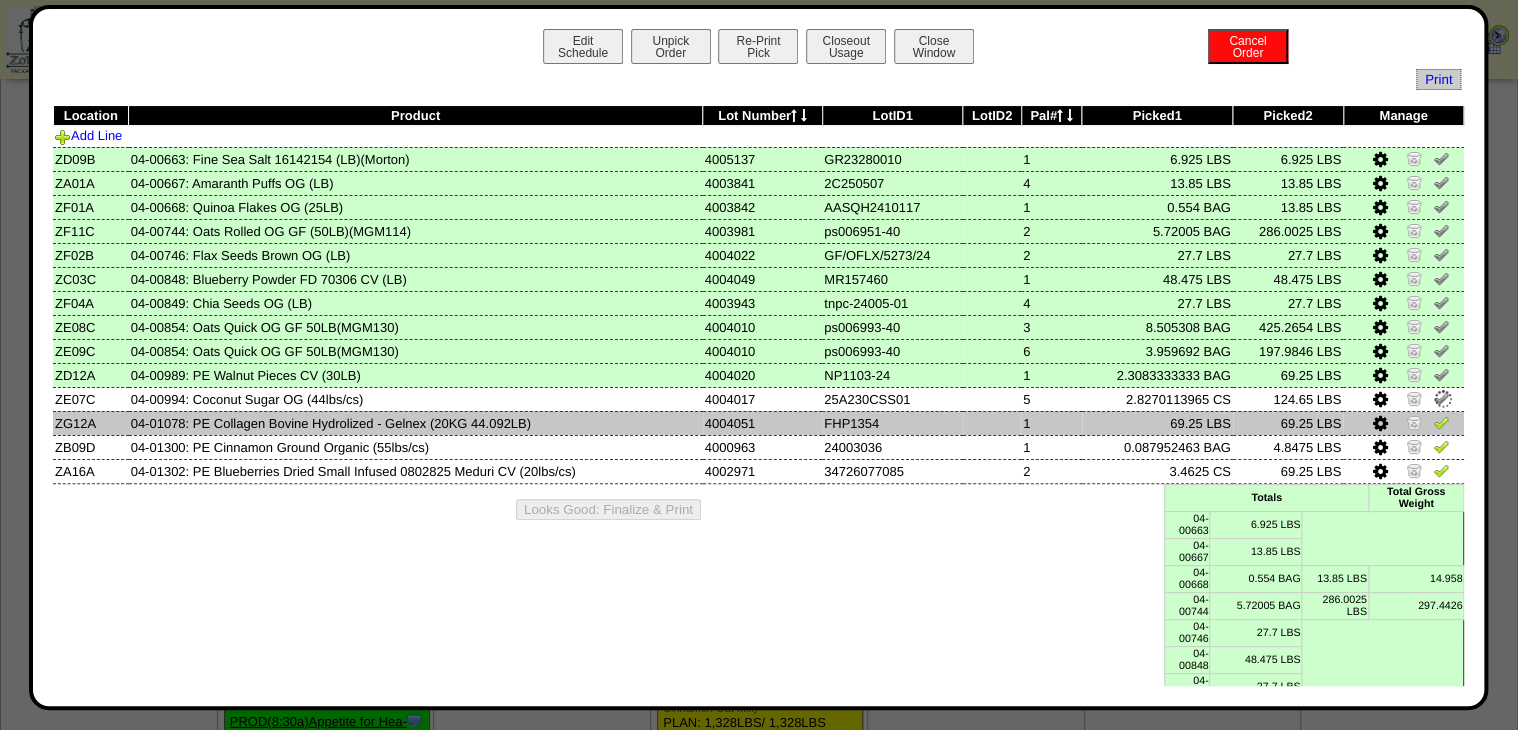 click at bounding box center (1441, 422) 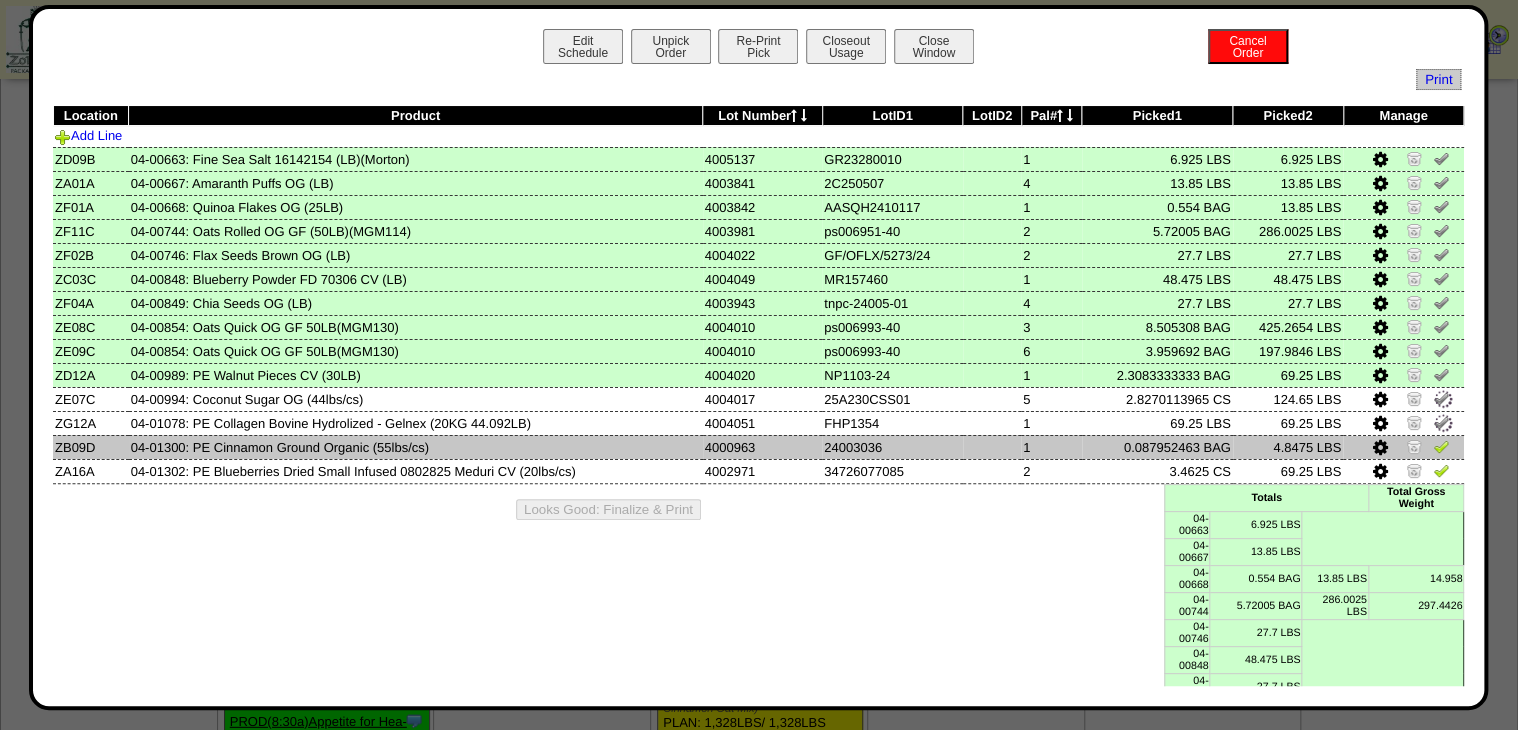 click at bounding box center (1441, 446) 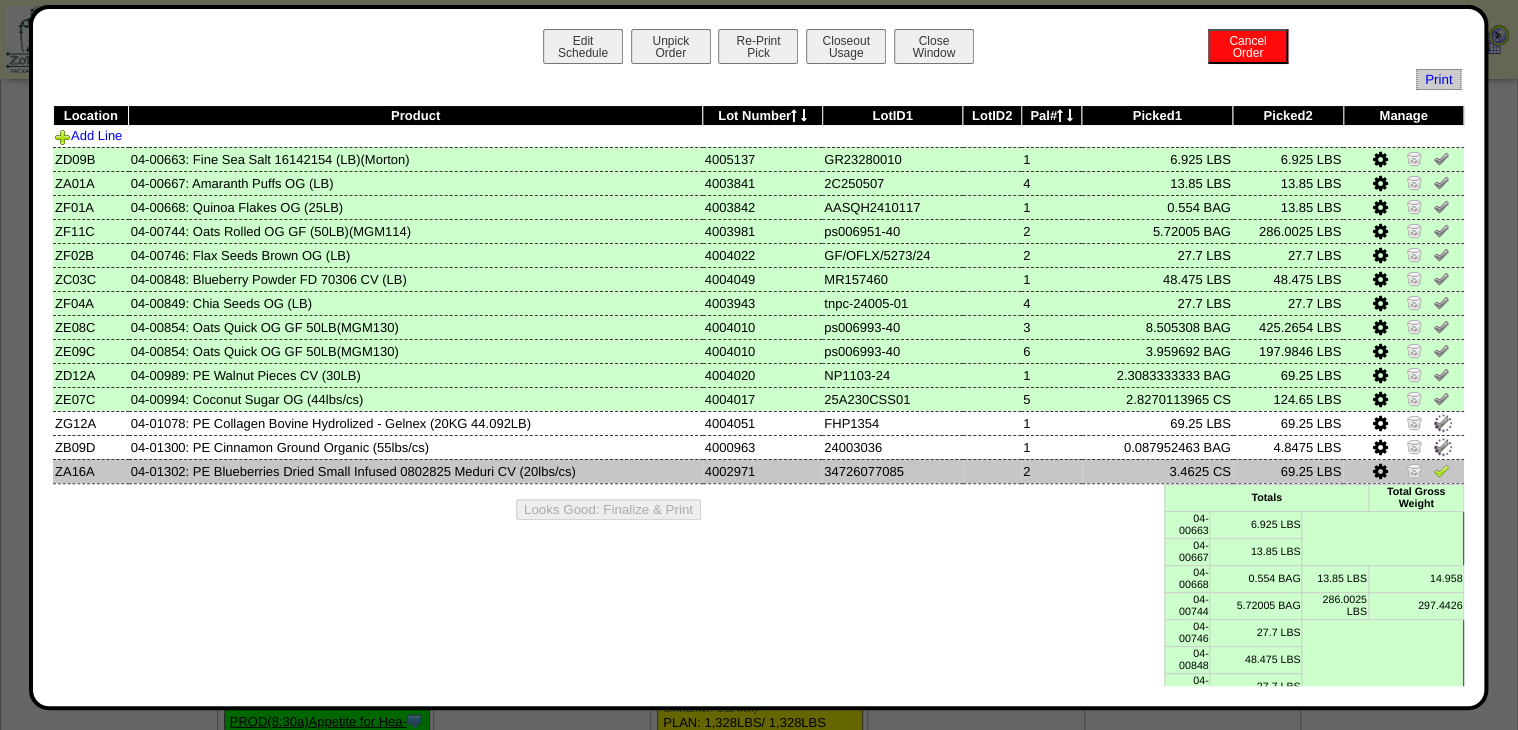 click at bounding box center [1441, 470] 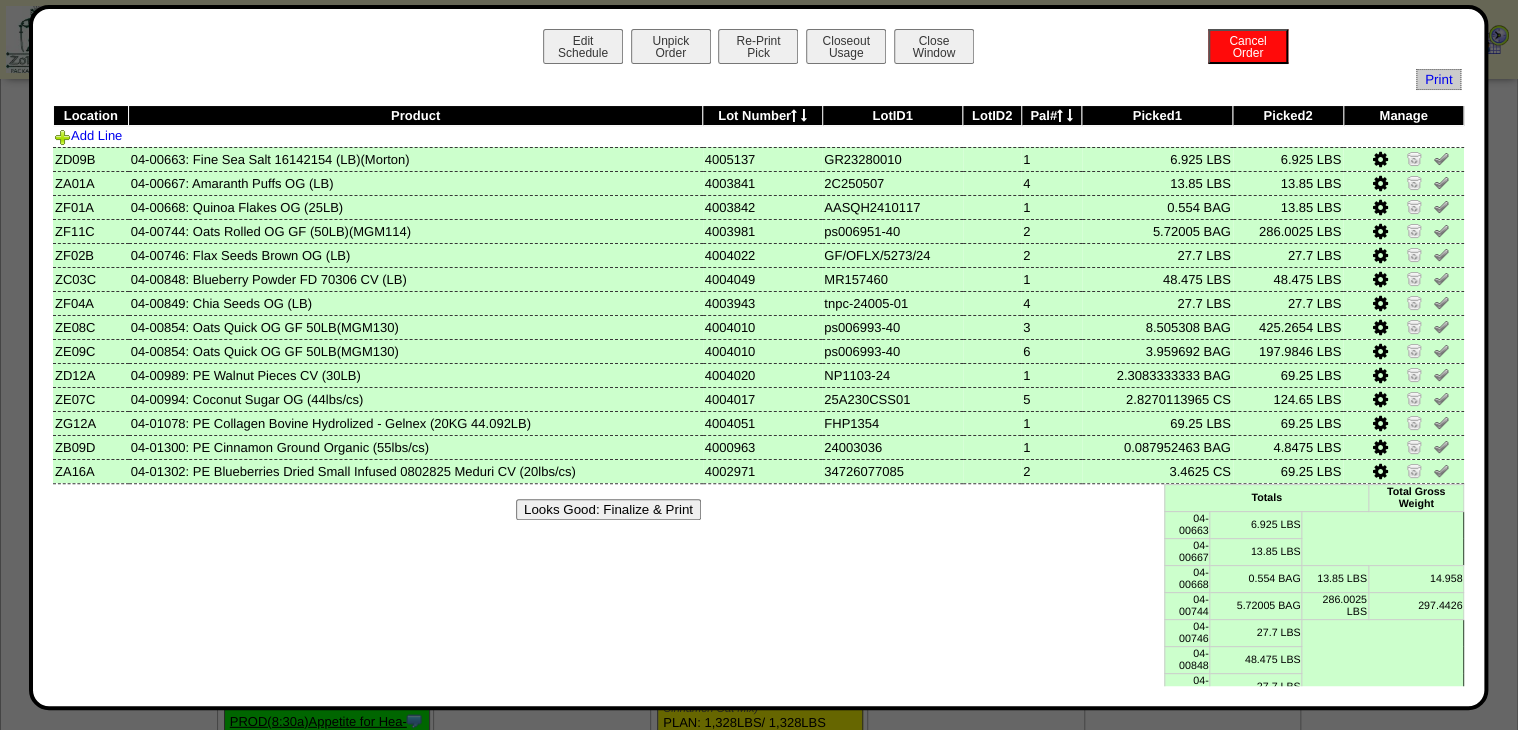click on "Looks Good: Finalize & Print" at bounding box center [608, 509] 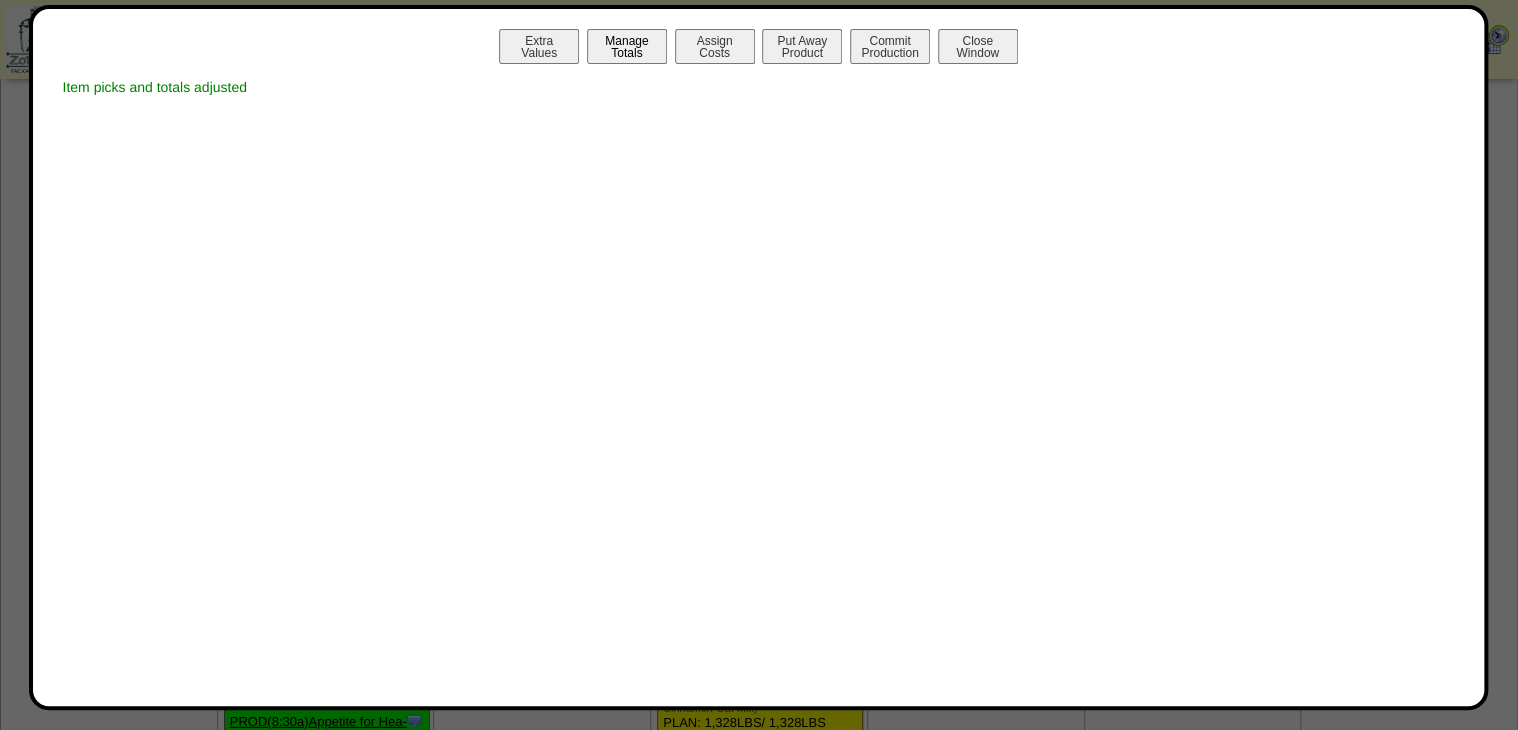 click on "Manage Totals" at bounding box center (627, 46) 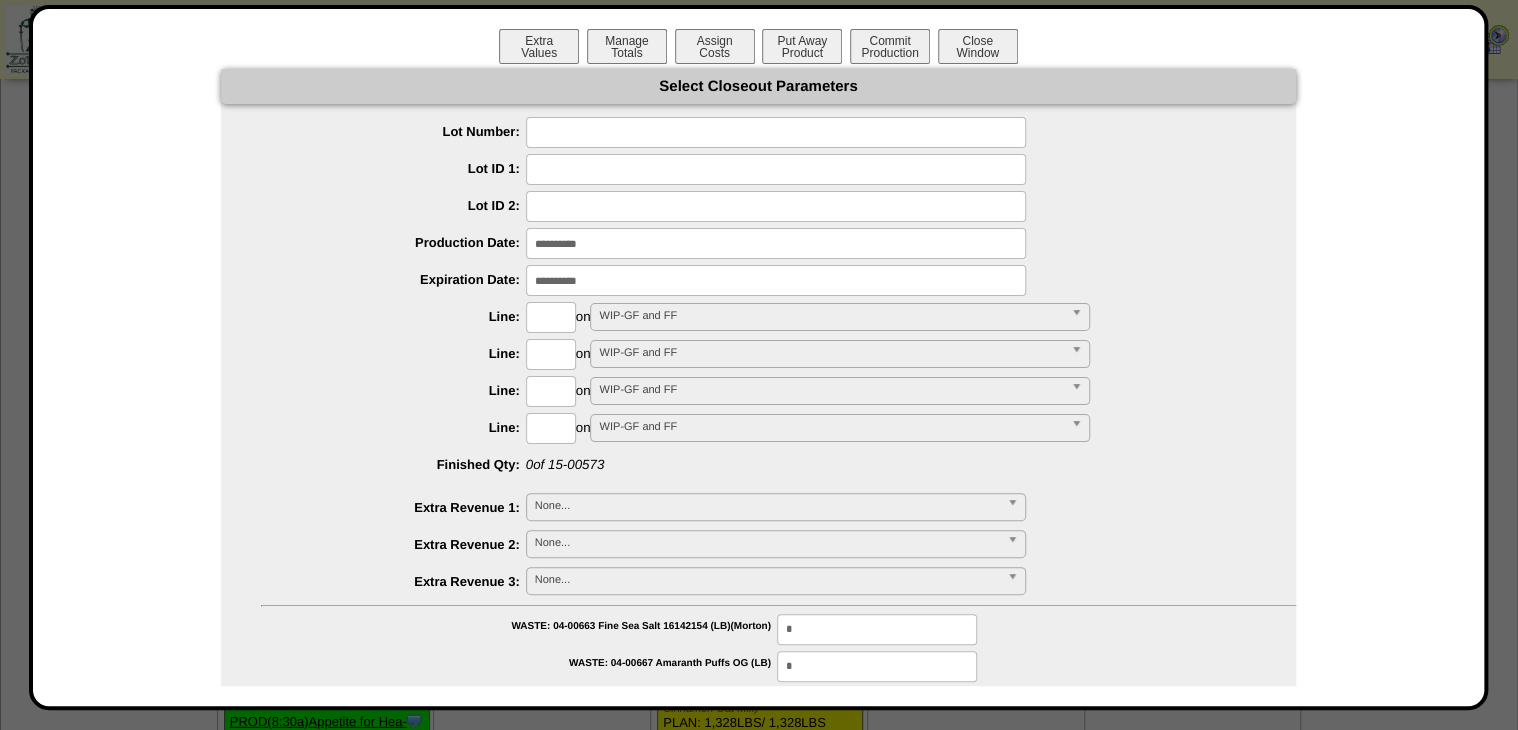 click at bounding box center (776, 132) 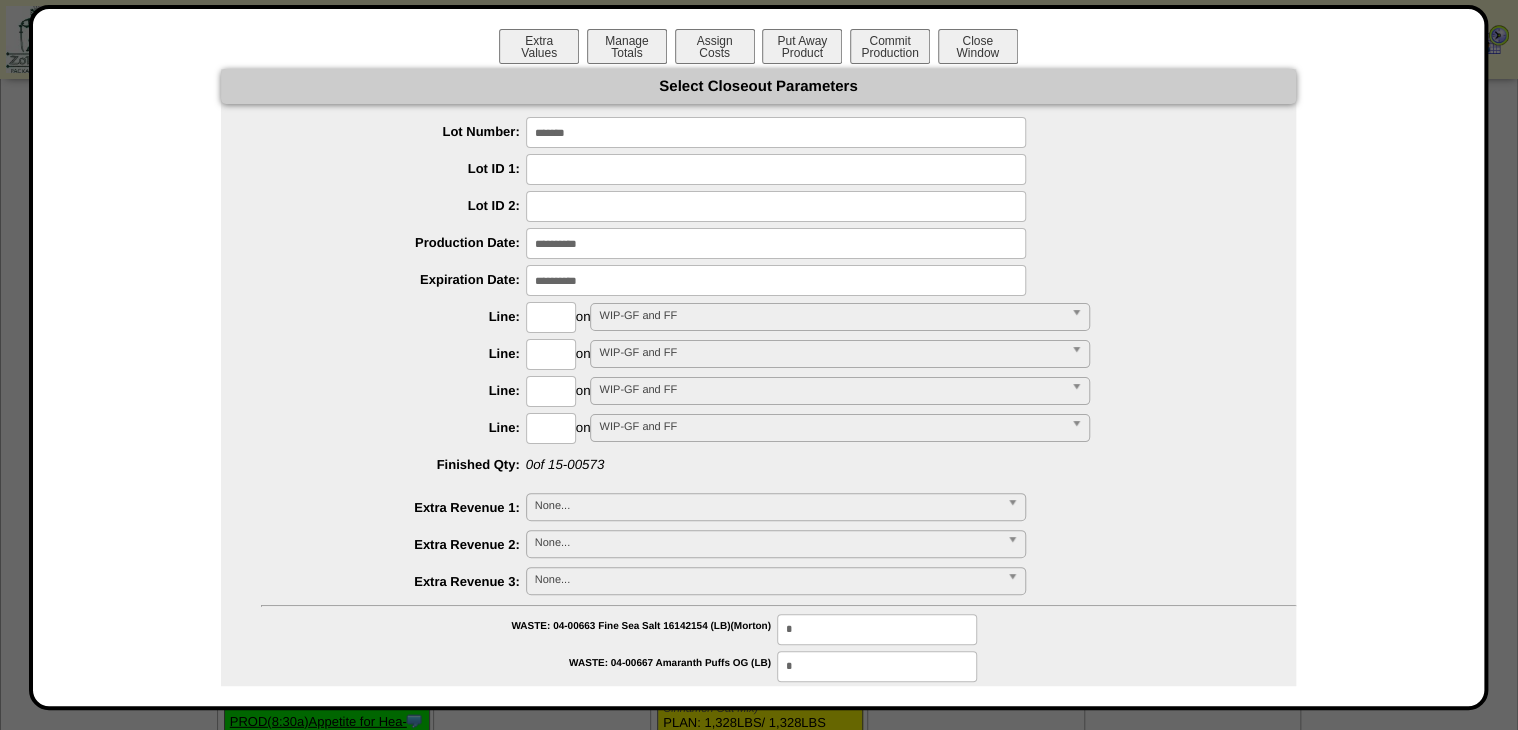 type on "*******" 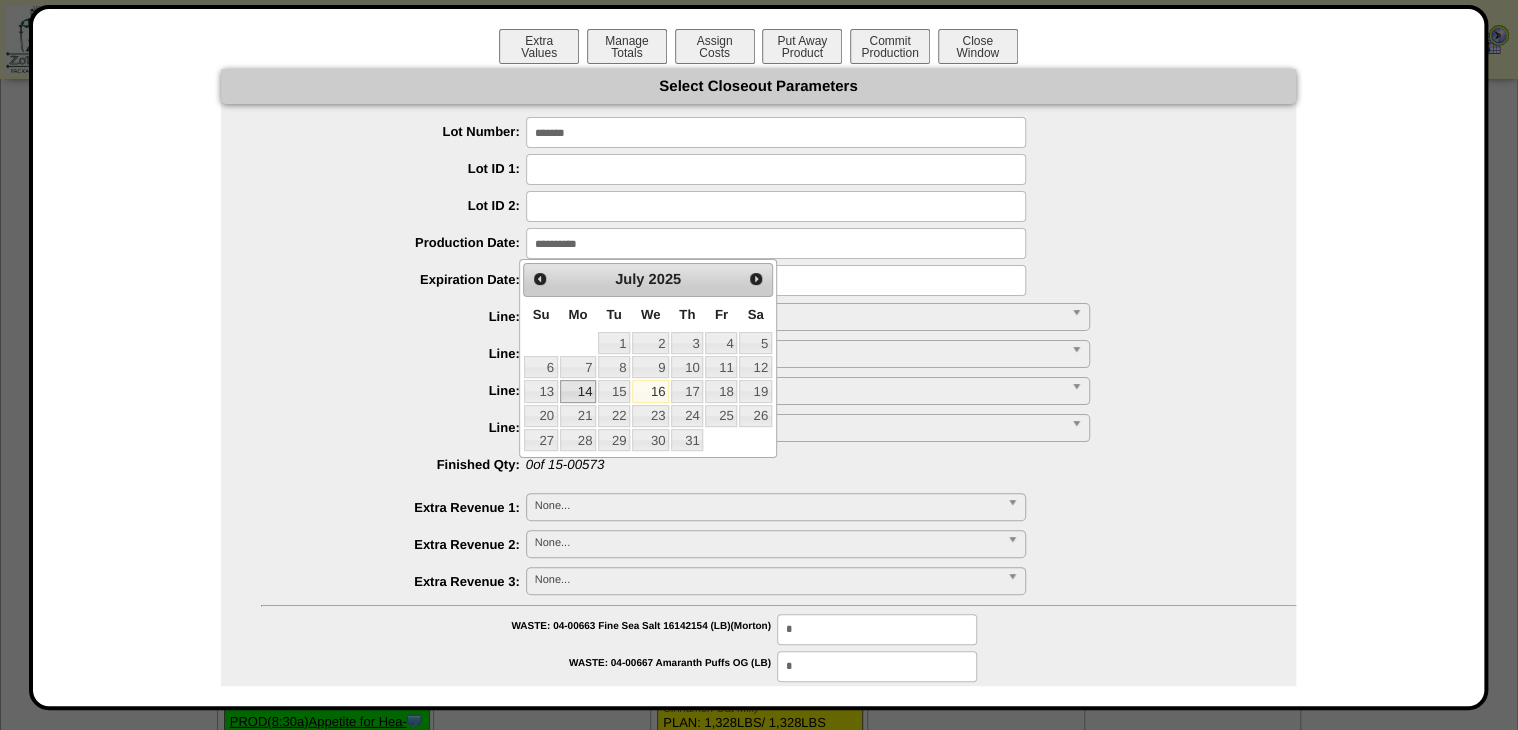 click on "14" at bounding box center (578, 391) 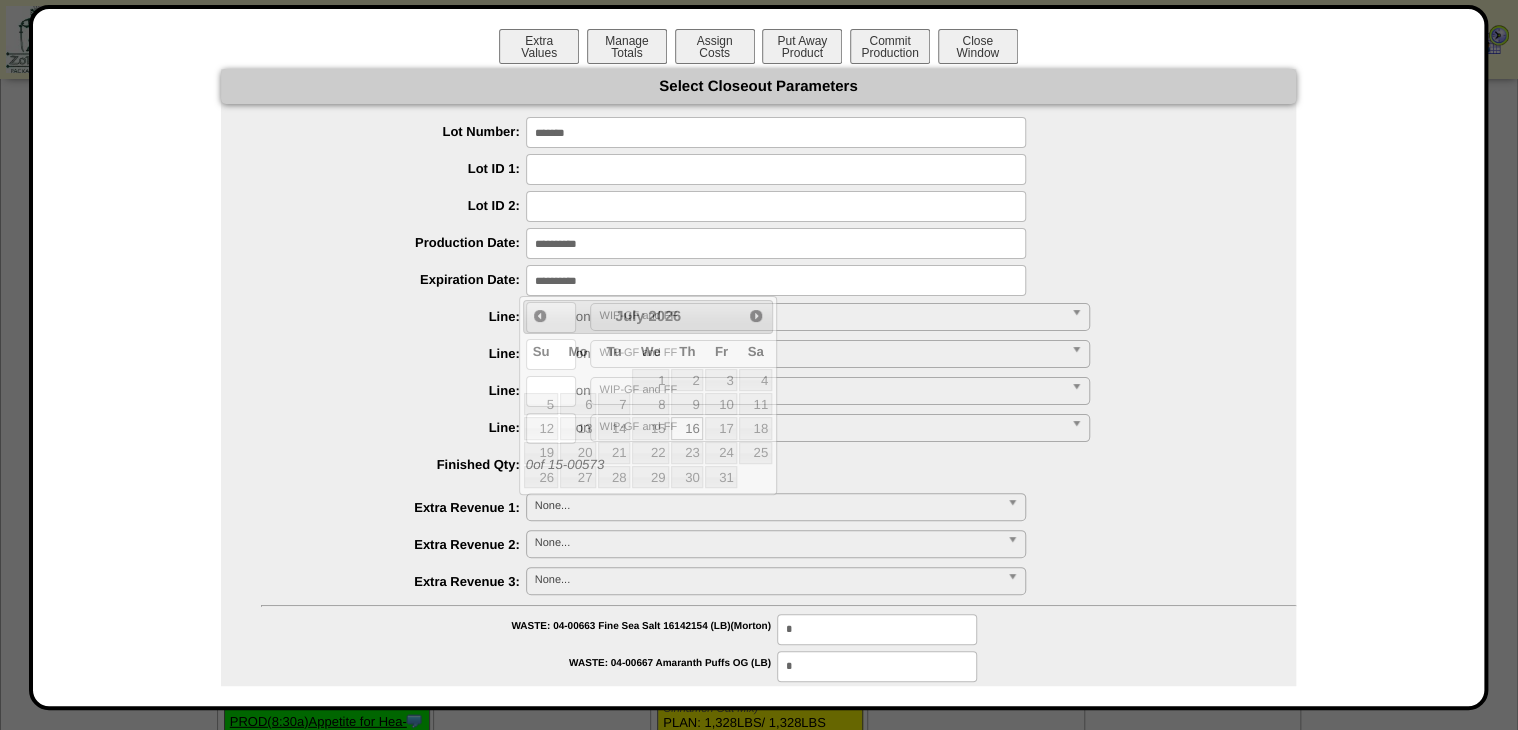 click at bounding box center (776, 280) 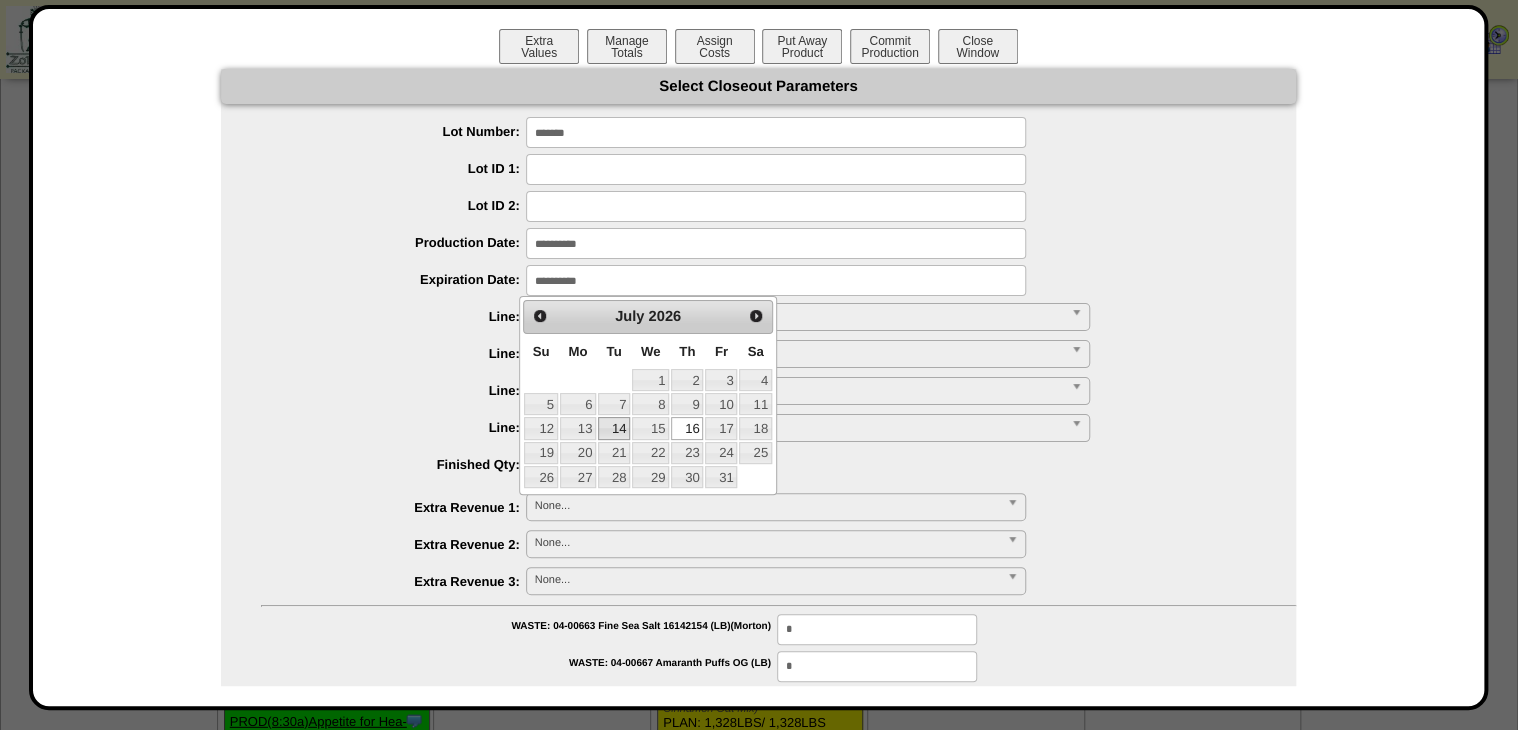 click on "14" at bounding box center (614, 428) 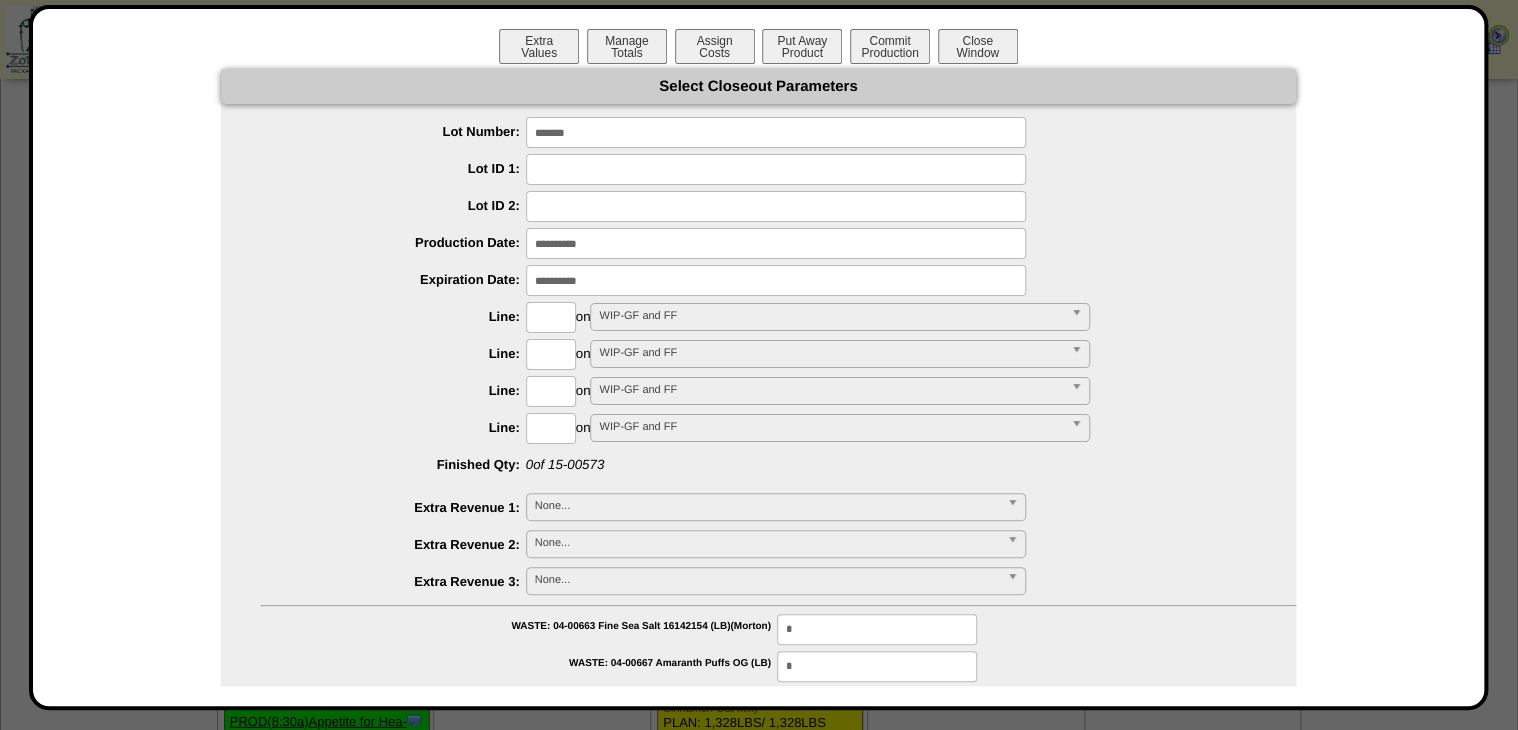 click at bounding box center [551, 317] 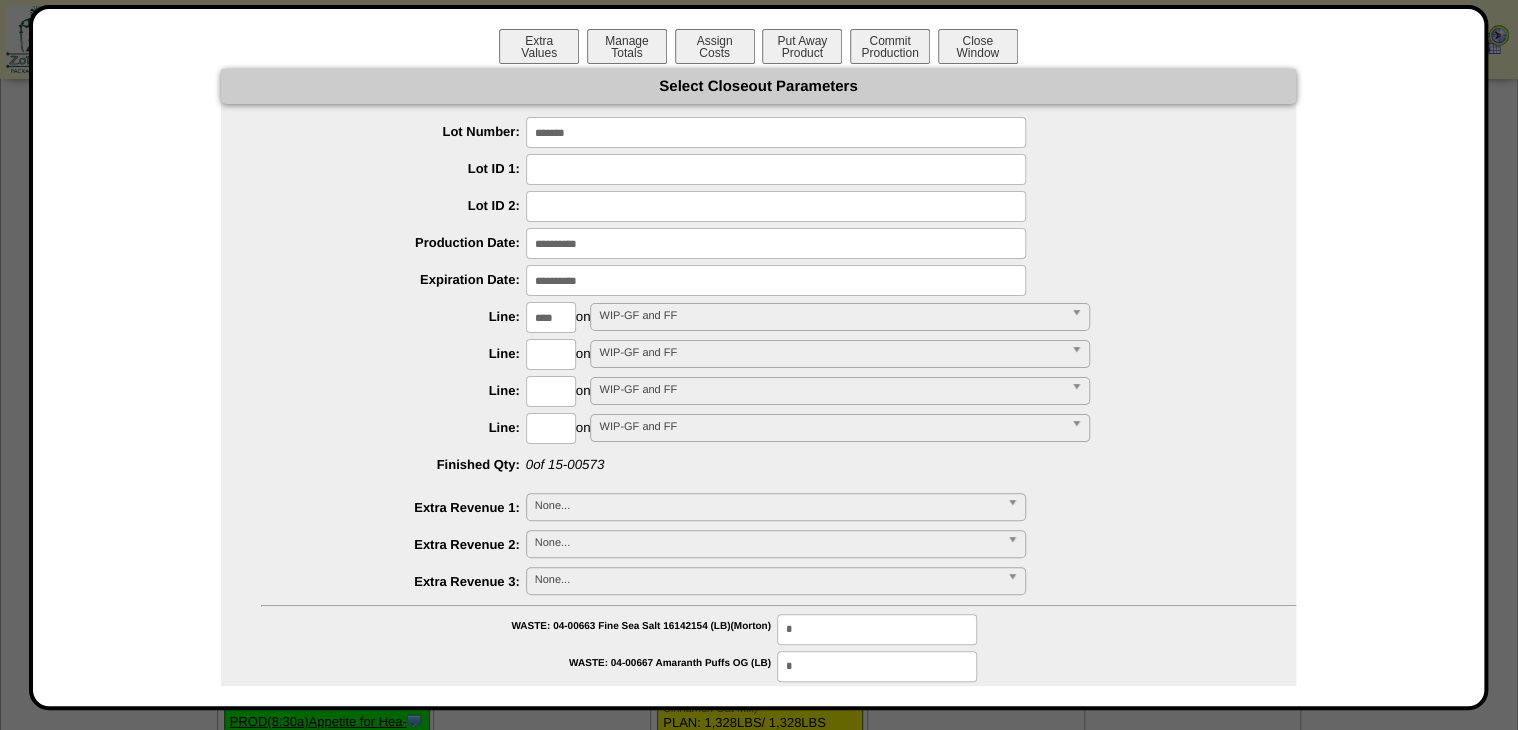 type on "****" 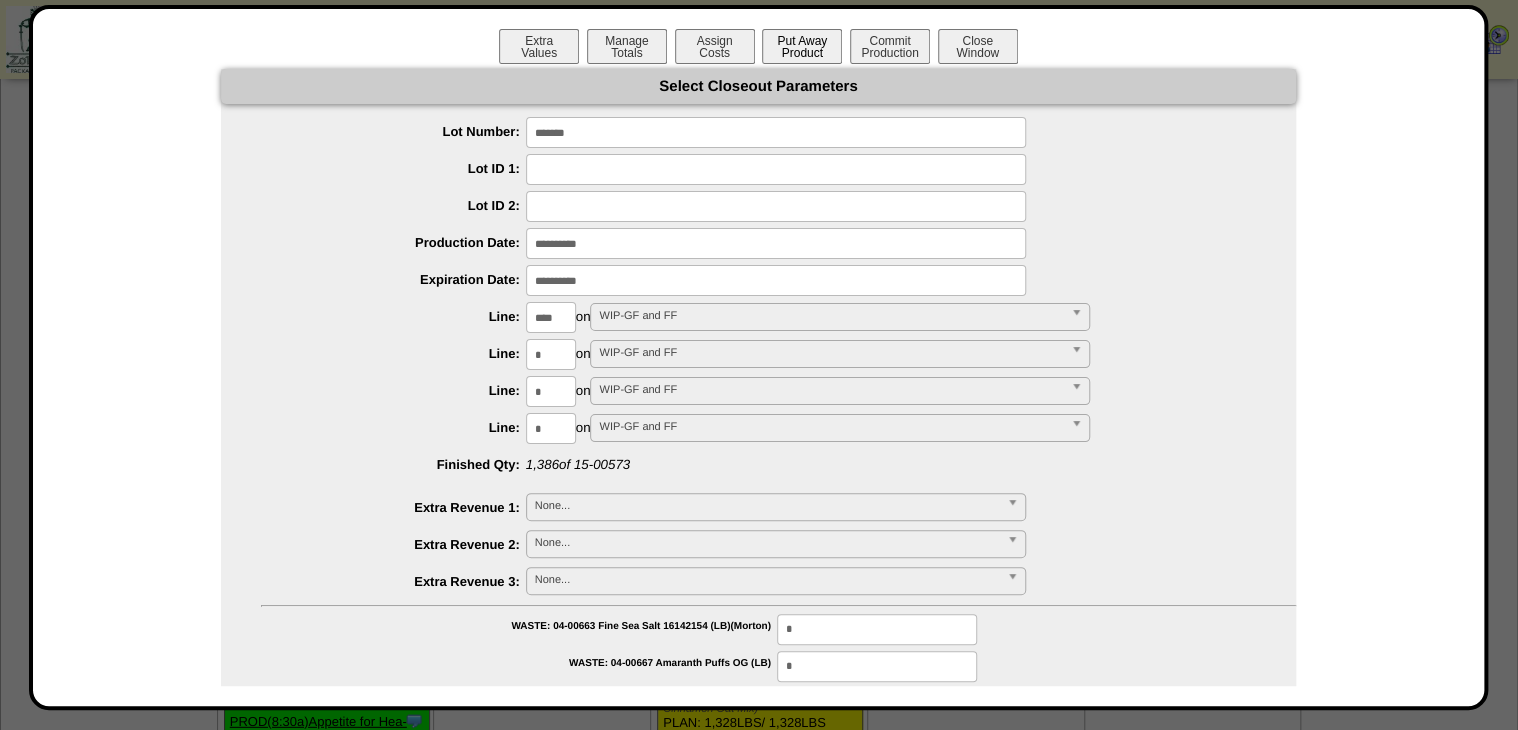 click on "Put Away Product" at bounding box center (802, 46) 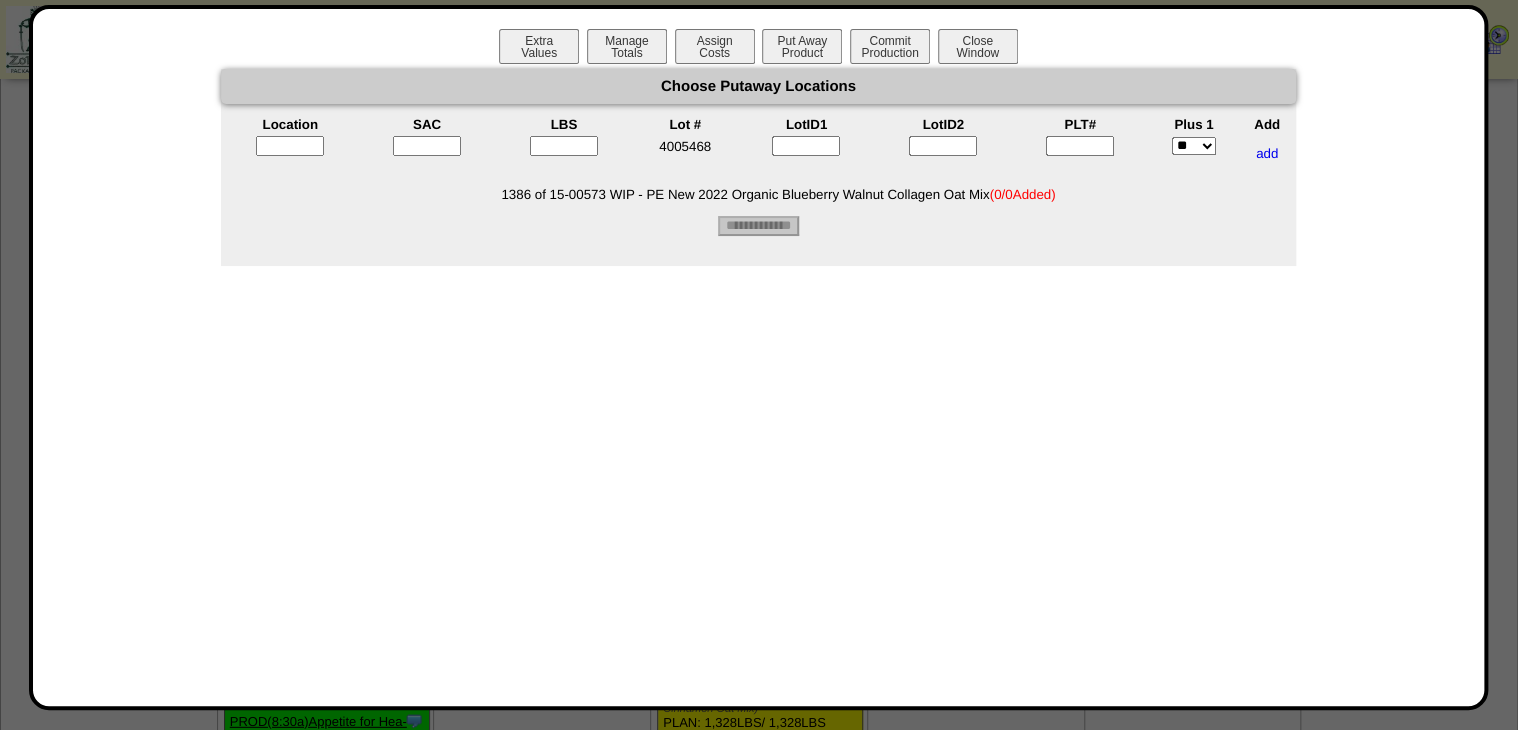 click at bounding box center (290, 153) 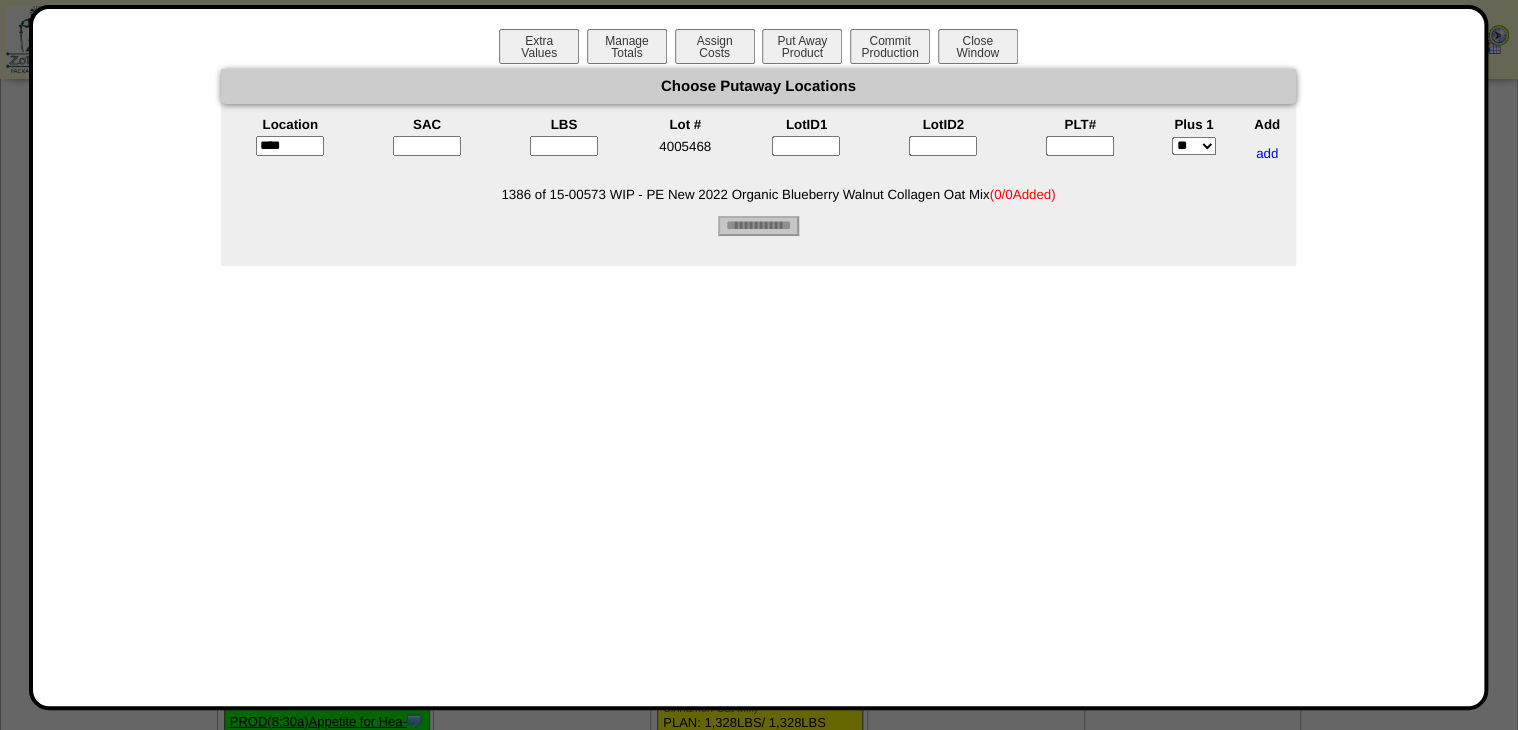 type on "*****" 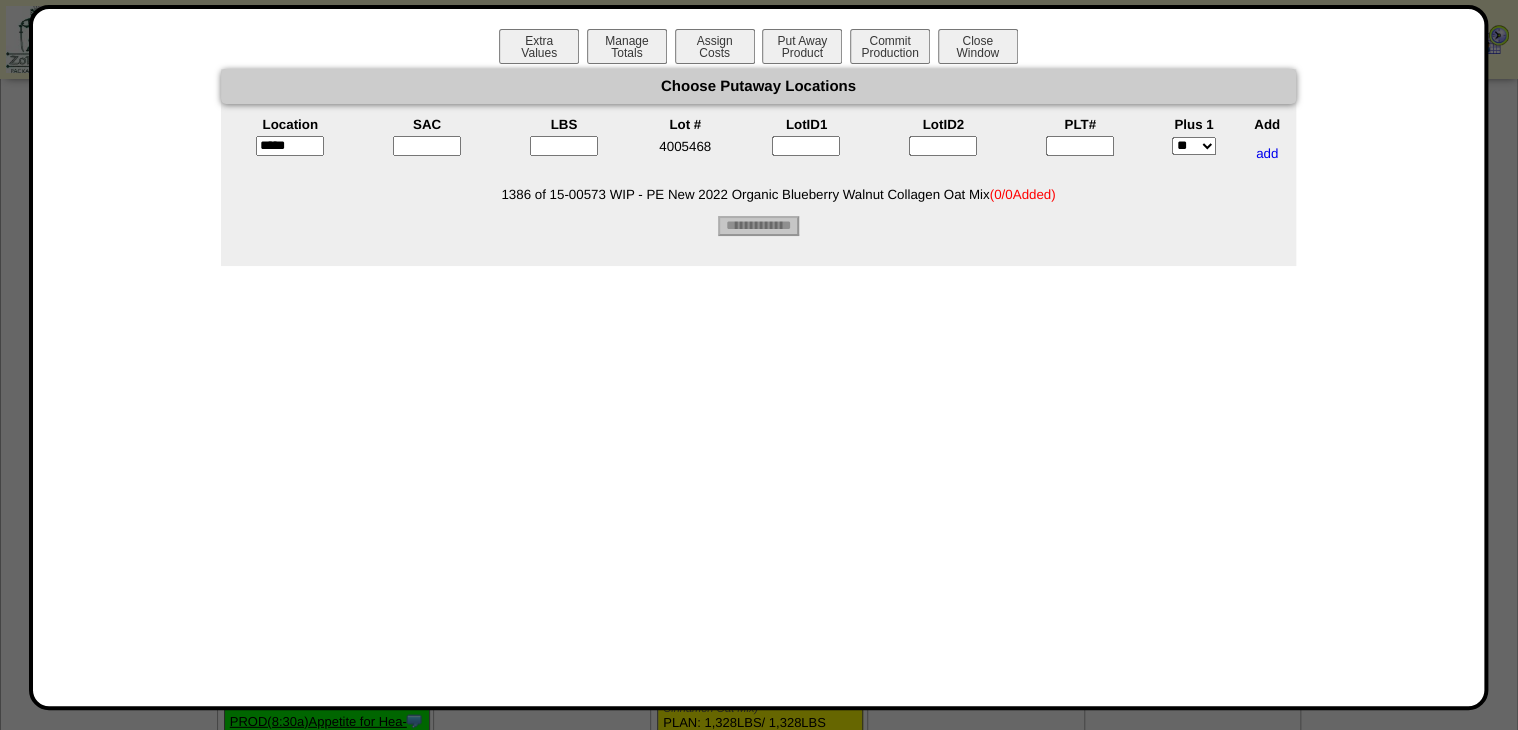 click on "Location
SAC
LBS
Lot #
LotID1
LotID2
PLT#
Plus 1
Add
*****
4005468
** ***" at bounding box center [758, 144] 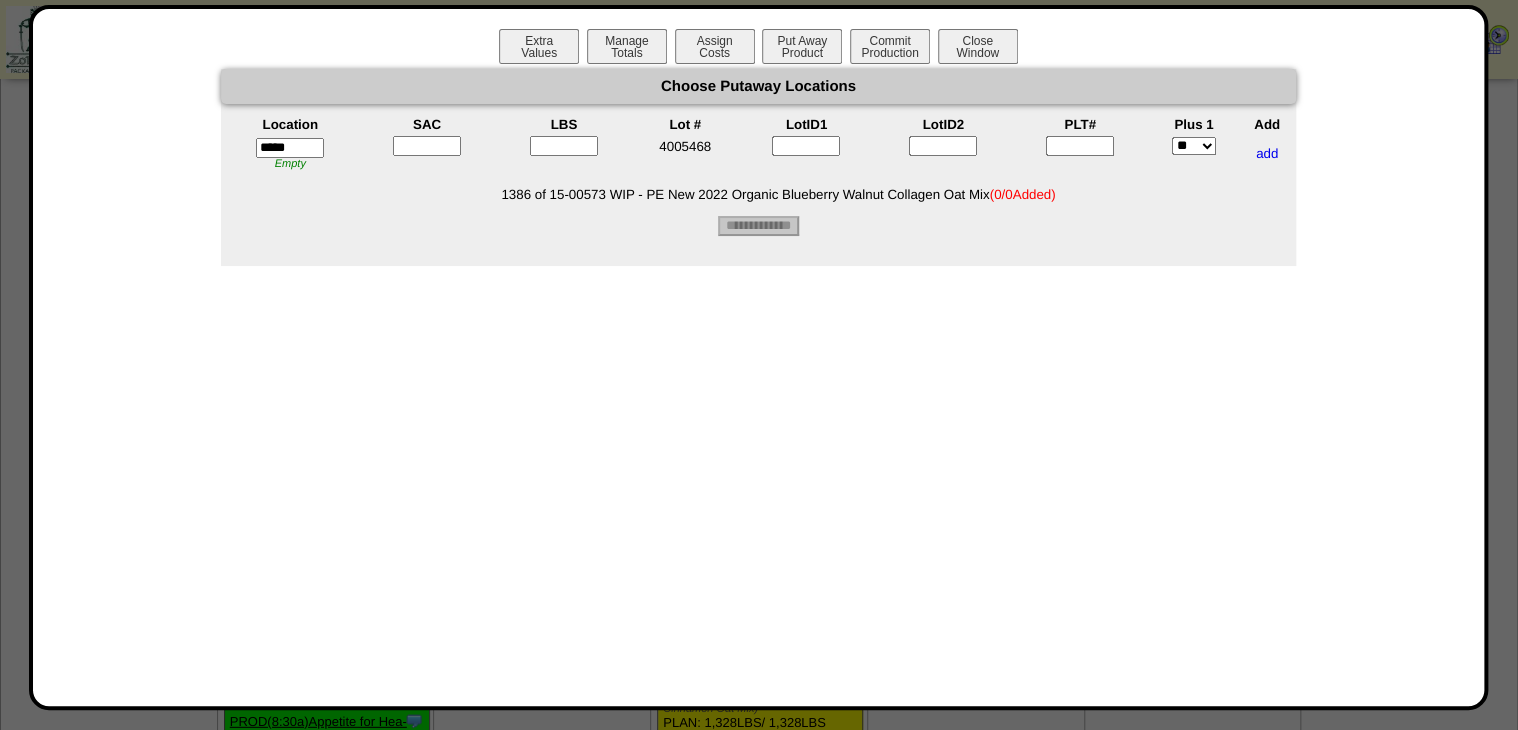 click at bounding box center [427, 146] 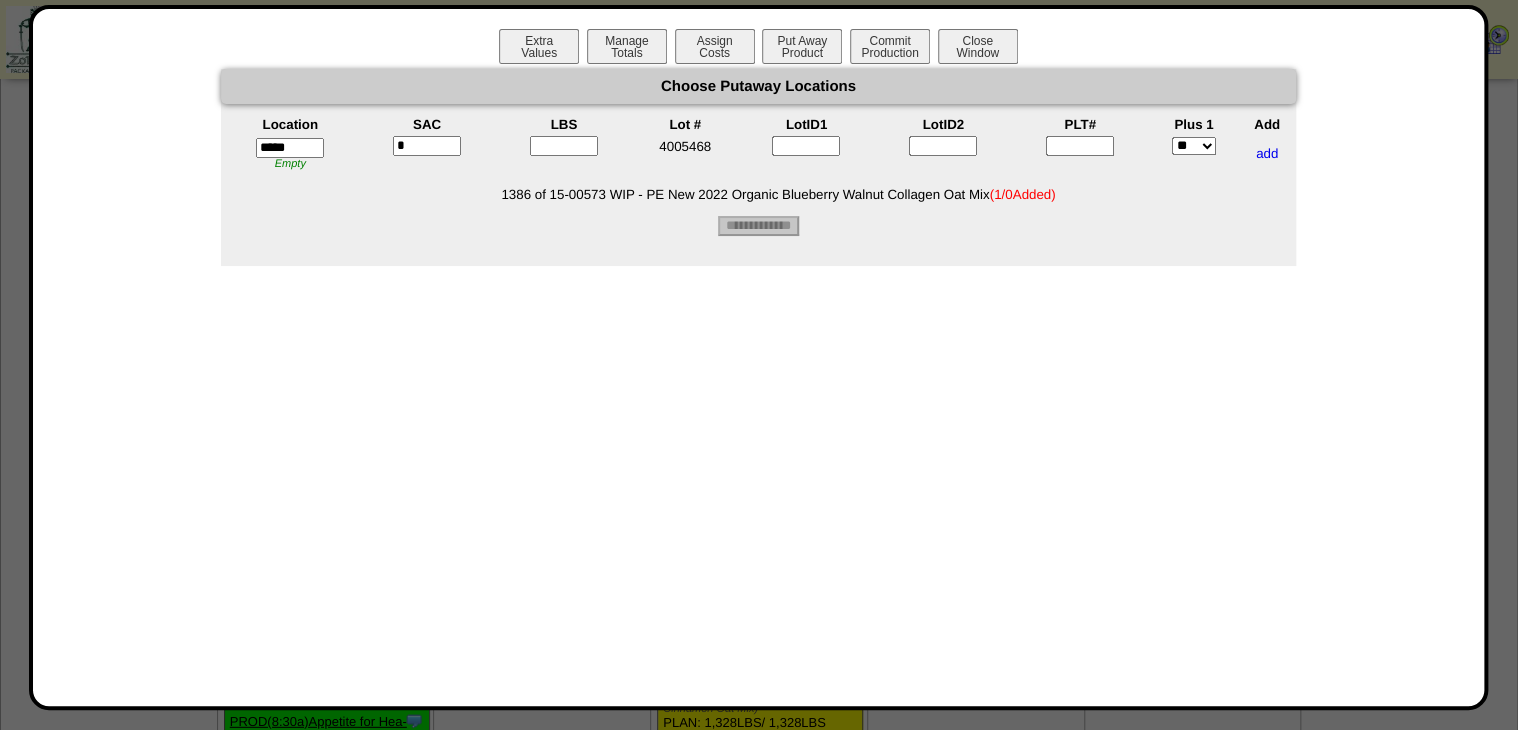 click at bounding box center [564, 146] 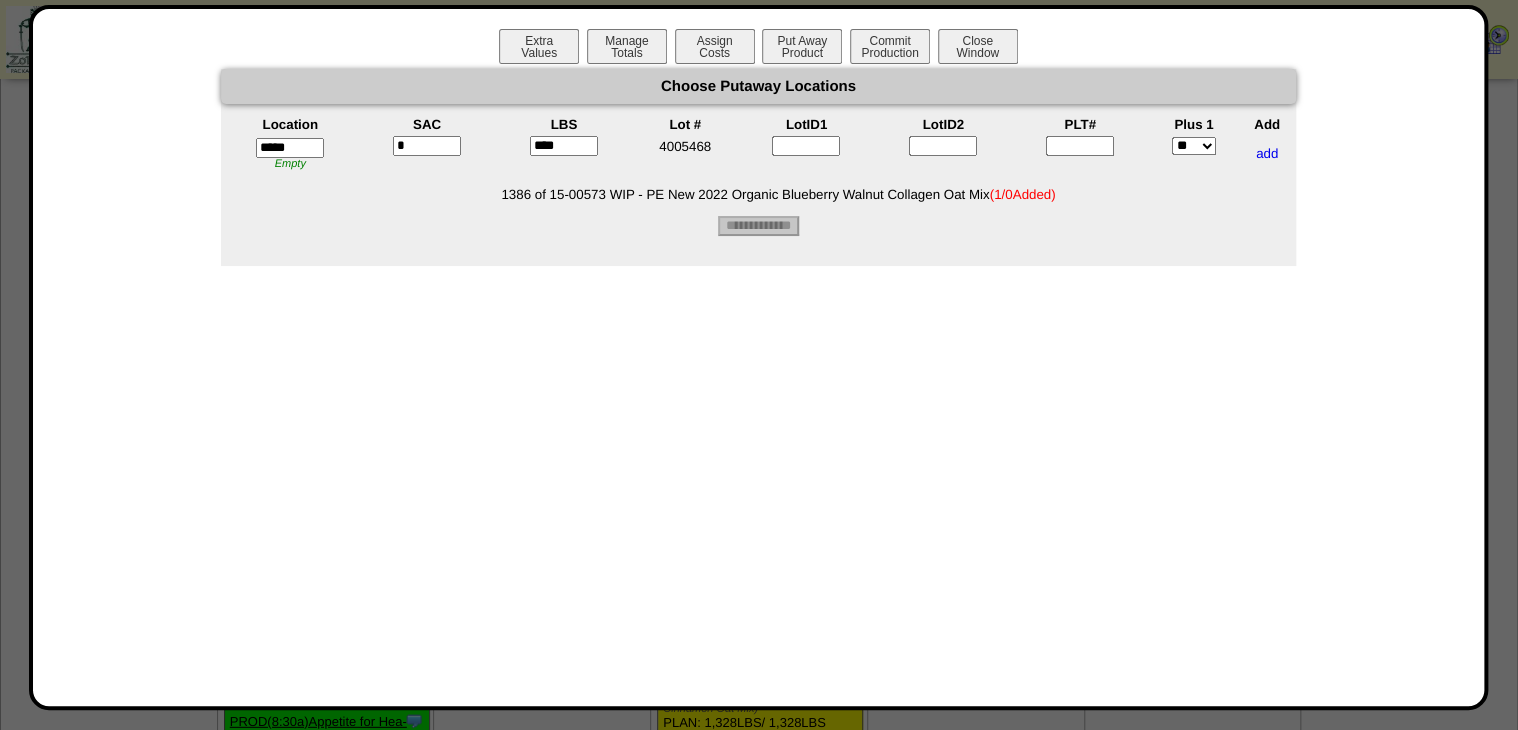 type on "****" 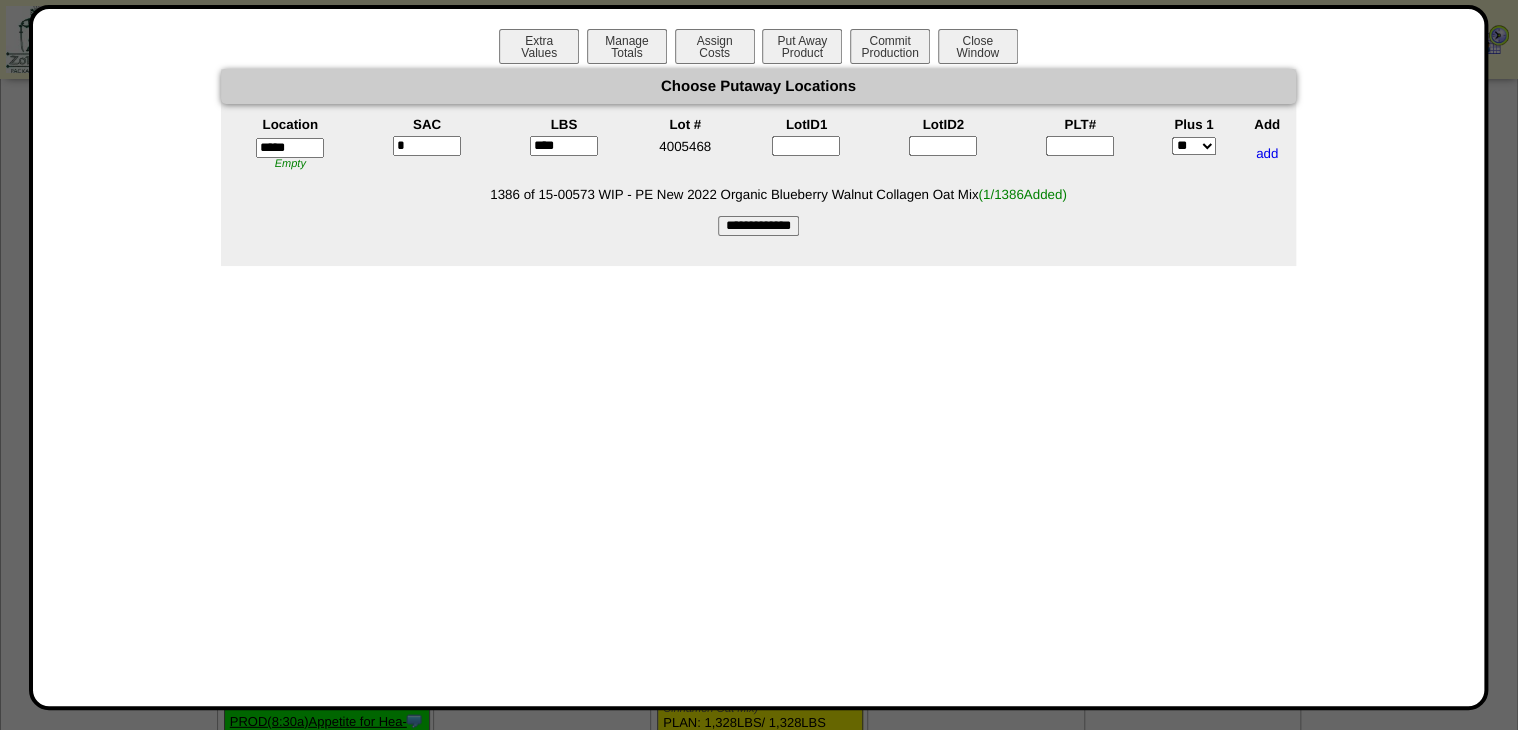 type on "*" 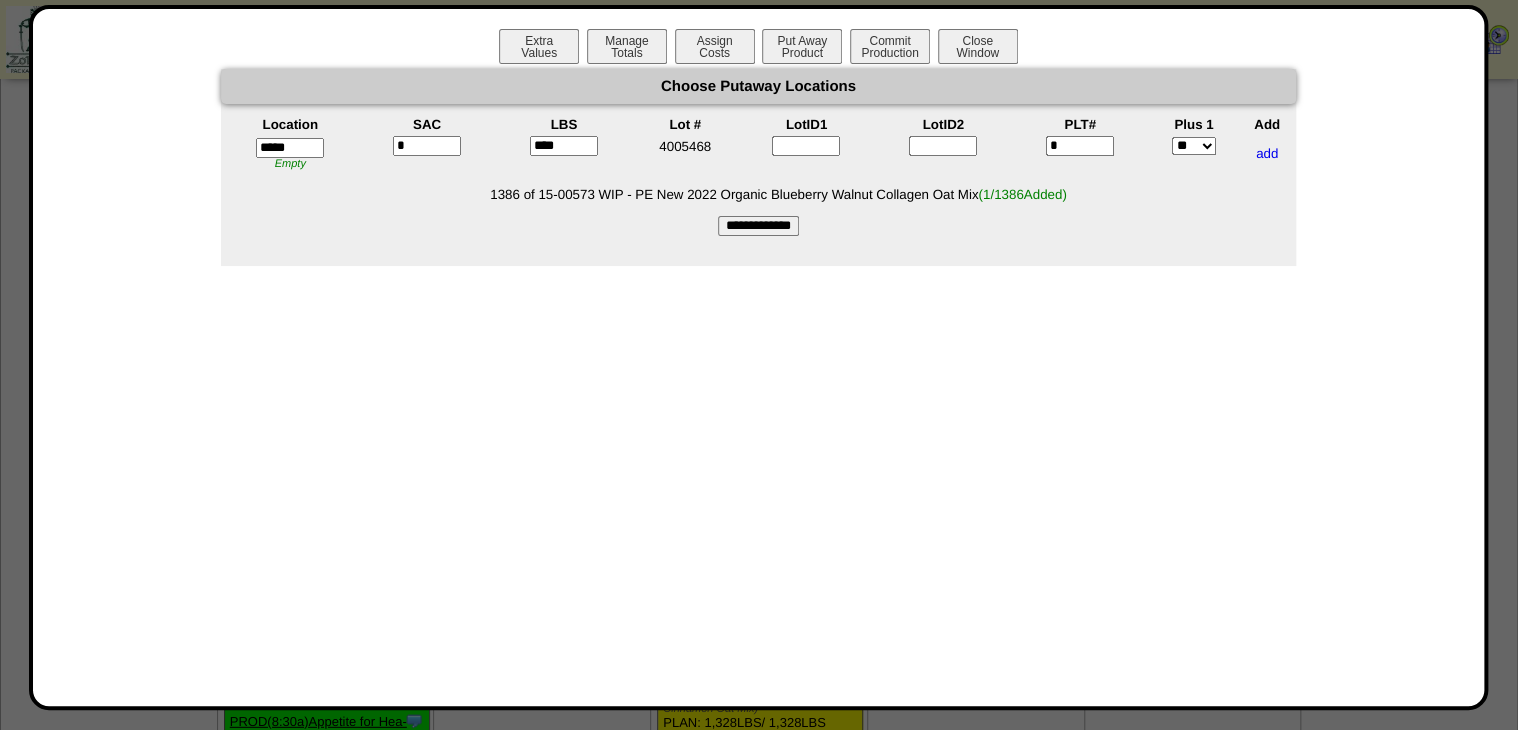 drag, startPoint x: 827, startPoint y: 229, endPoint x: 772, endPoint y: 239, distance: 55.9017 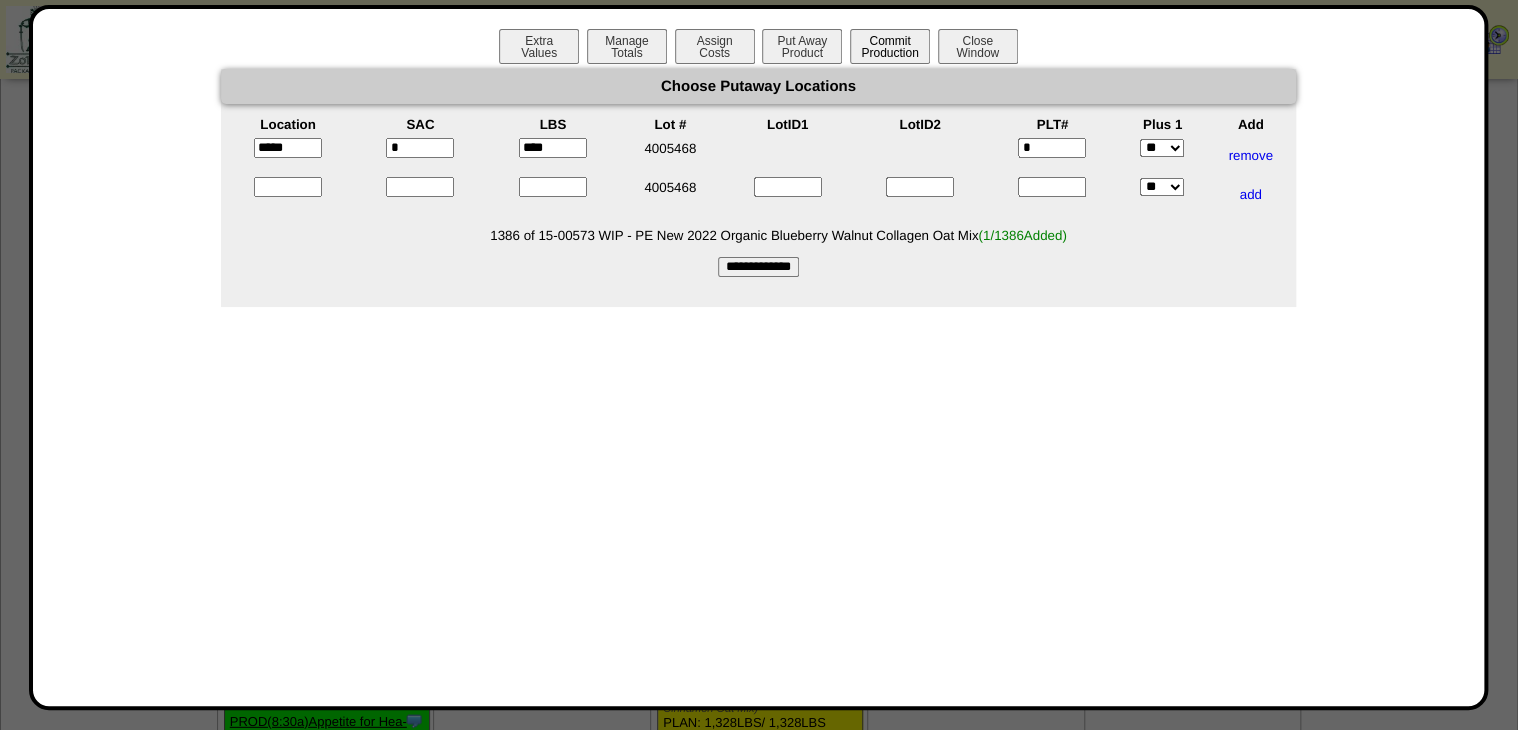 click on "Commit Production" at bounding box center [890, 46] 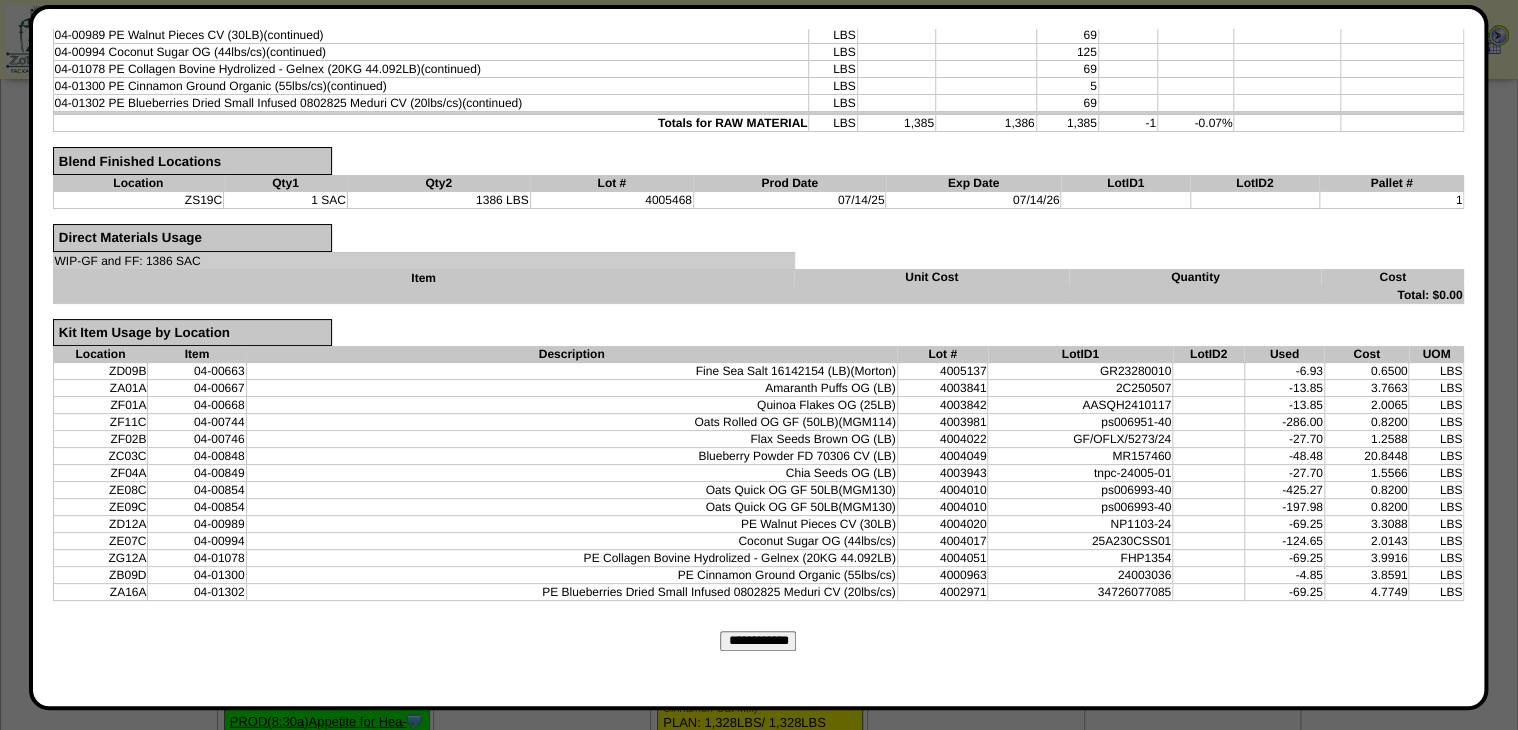 scroll, scrollTop: 544, scrollLeft: 0, axis: vertical 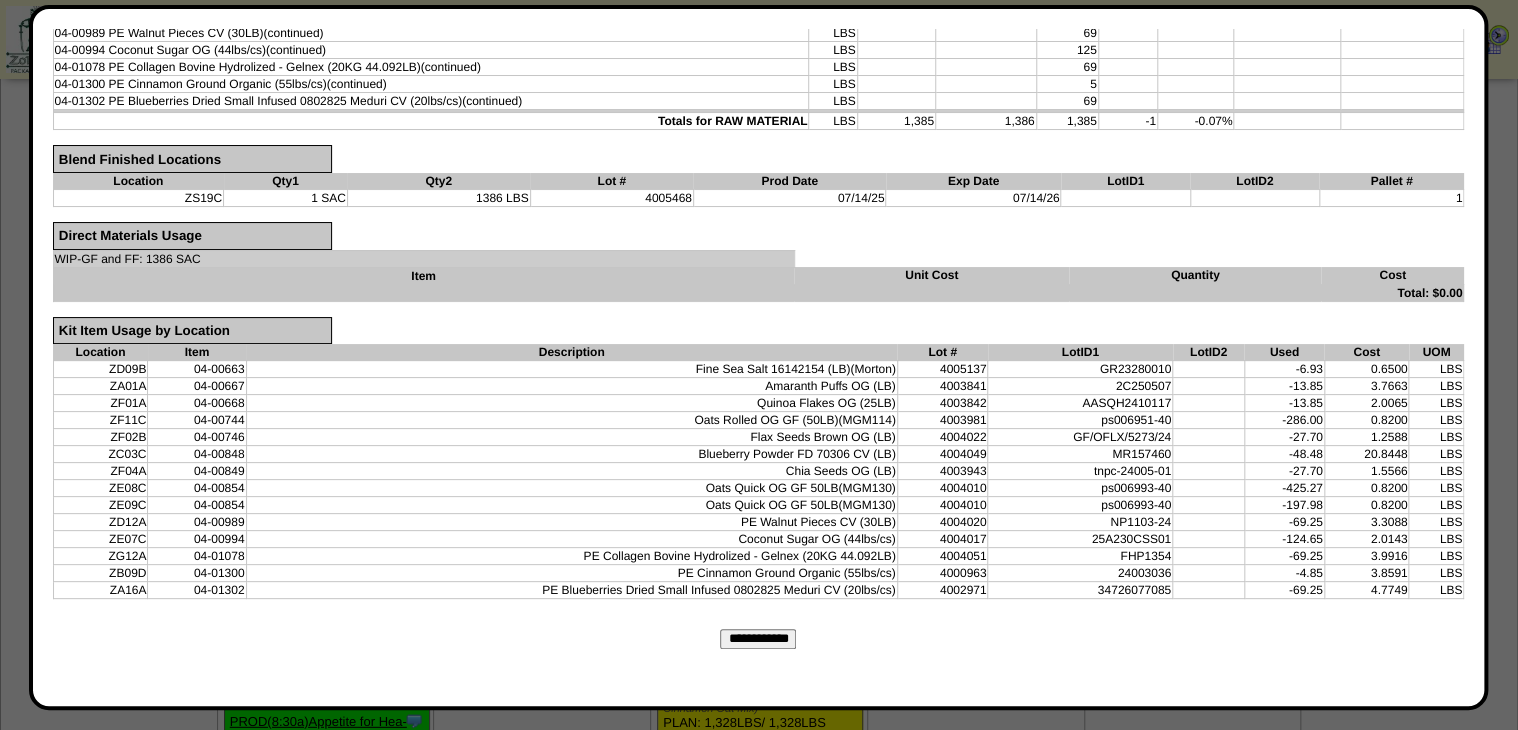 click on "**********" at bounding box center [758, 639] 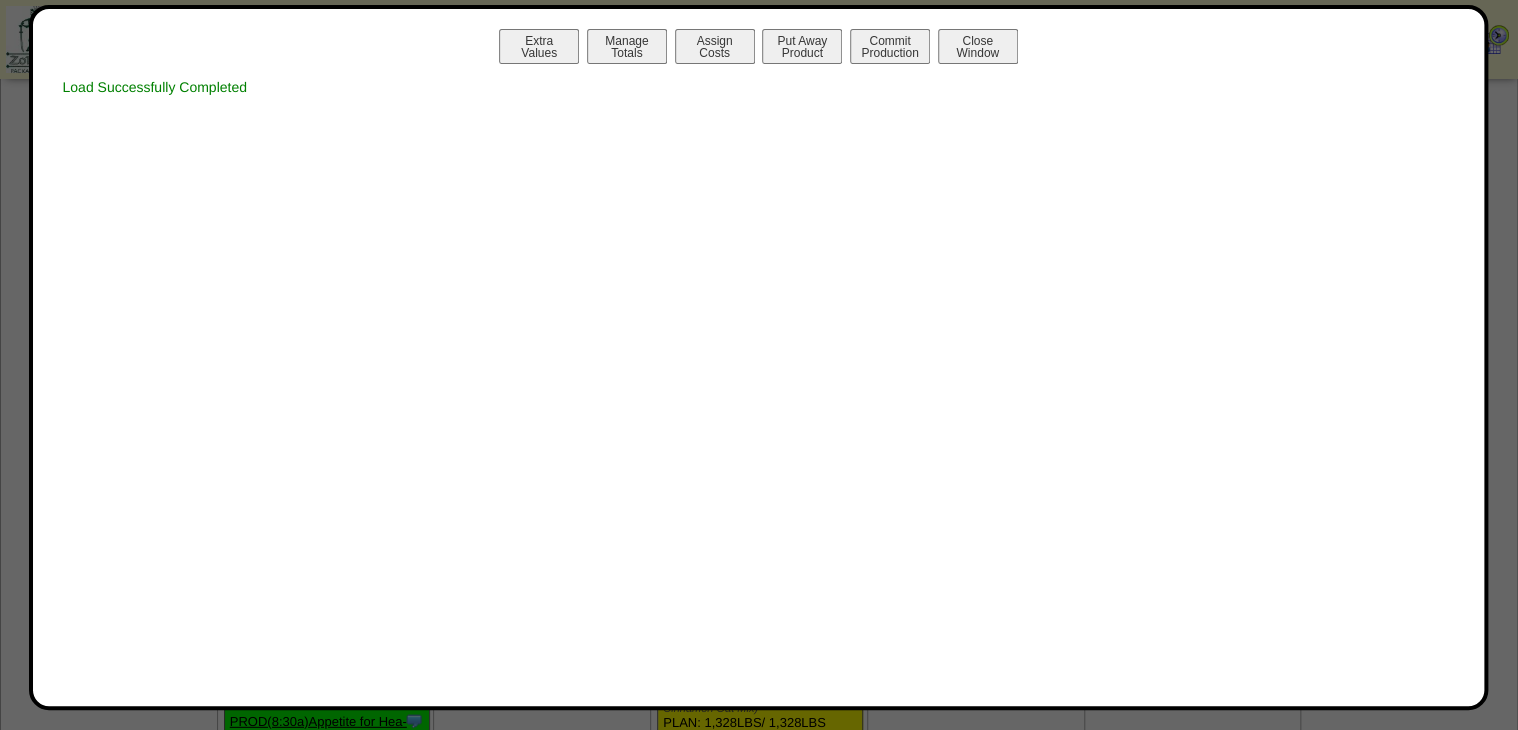 scroll, scrollTop: 0, scrollLeft: 0, axis: both 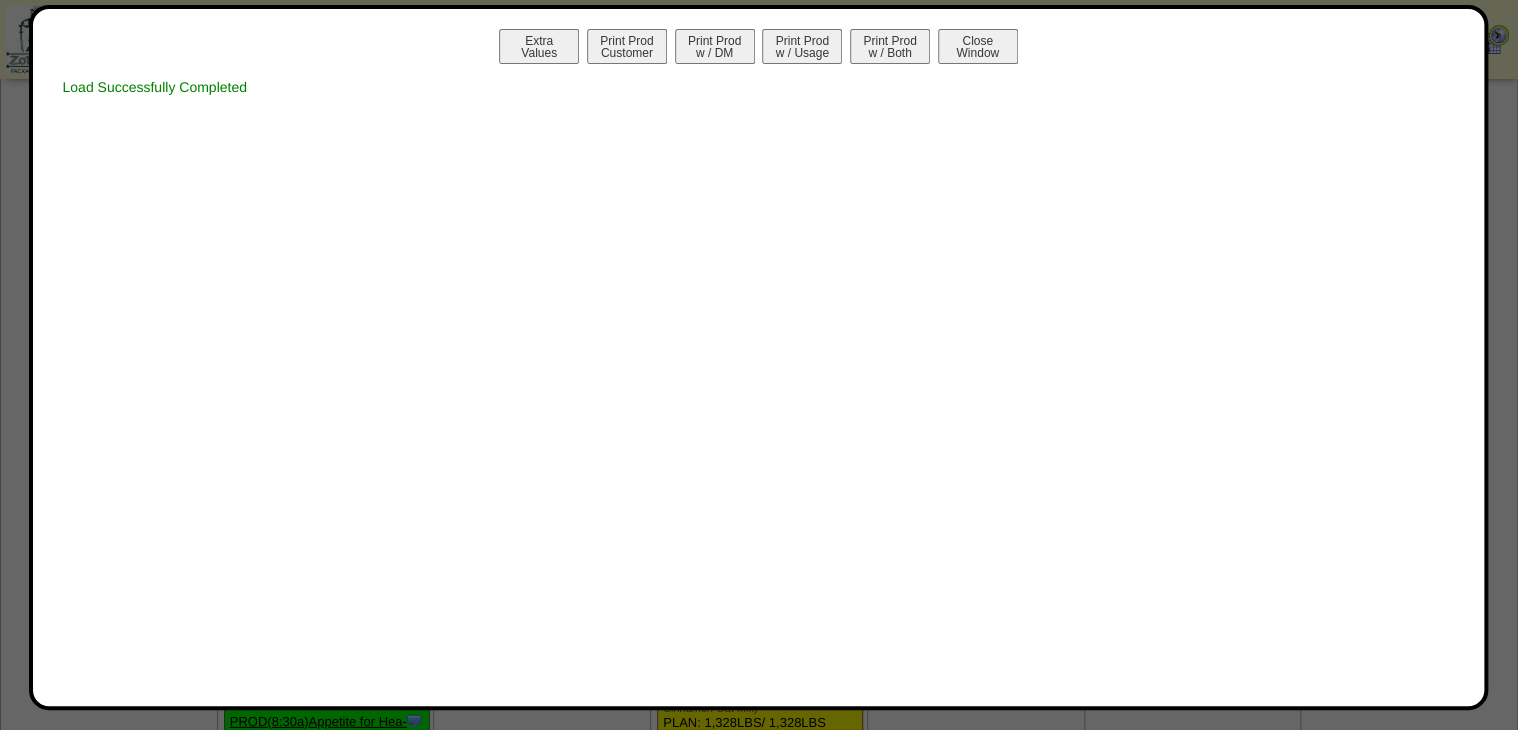 click on "Extra Values
Print Prod Customer
Print Prod w / DM
Print Prod w / Usage
Print Prod w / Both
Close Window" at bounding box center [759, 49] 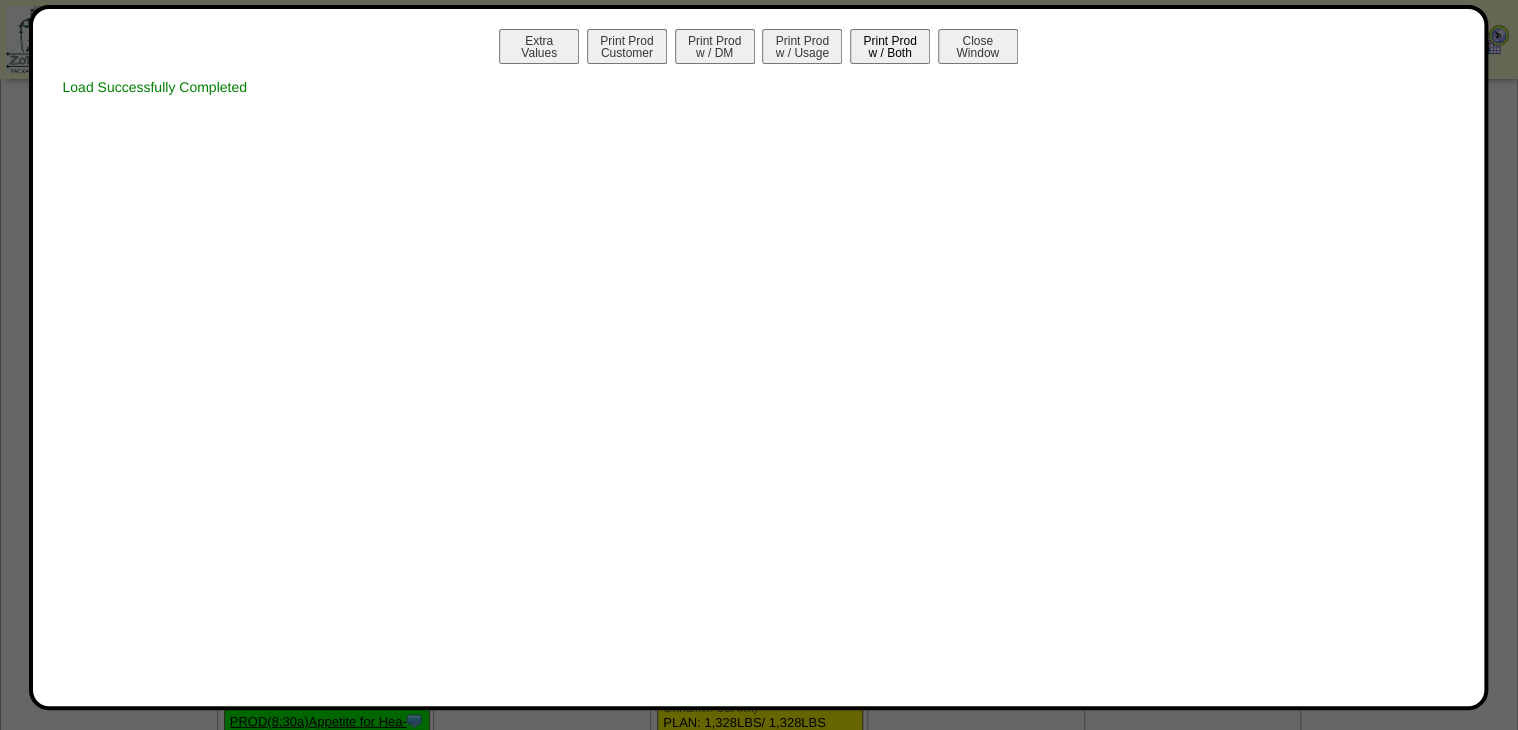 click on "Print Prod w / Both" at bounding box center [890, 46] 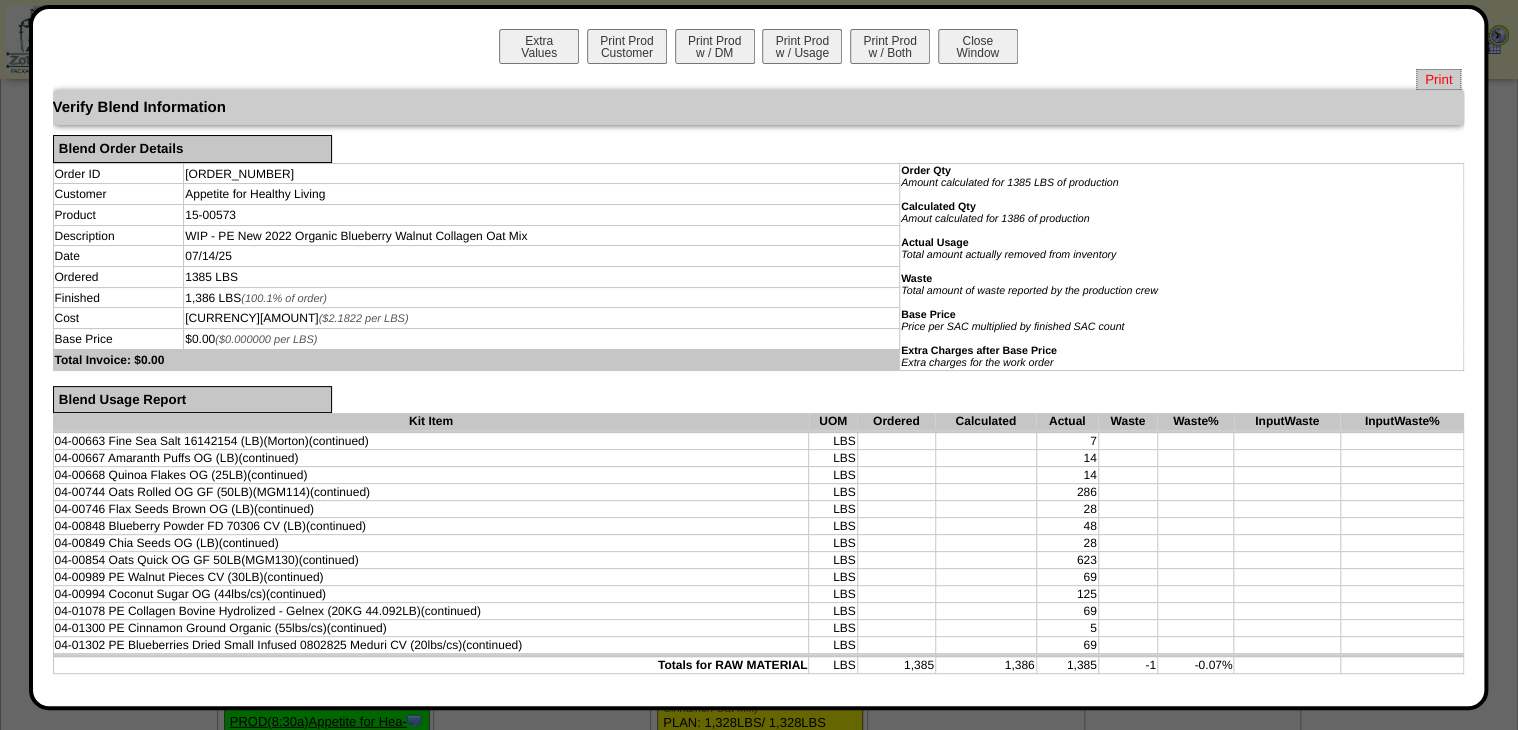 click on "Print" at bounding box center (1438, 79) 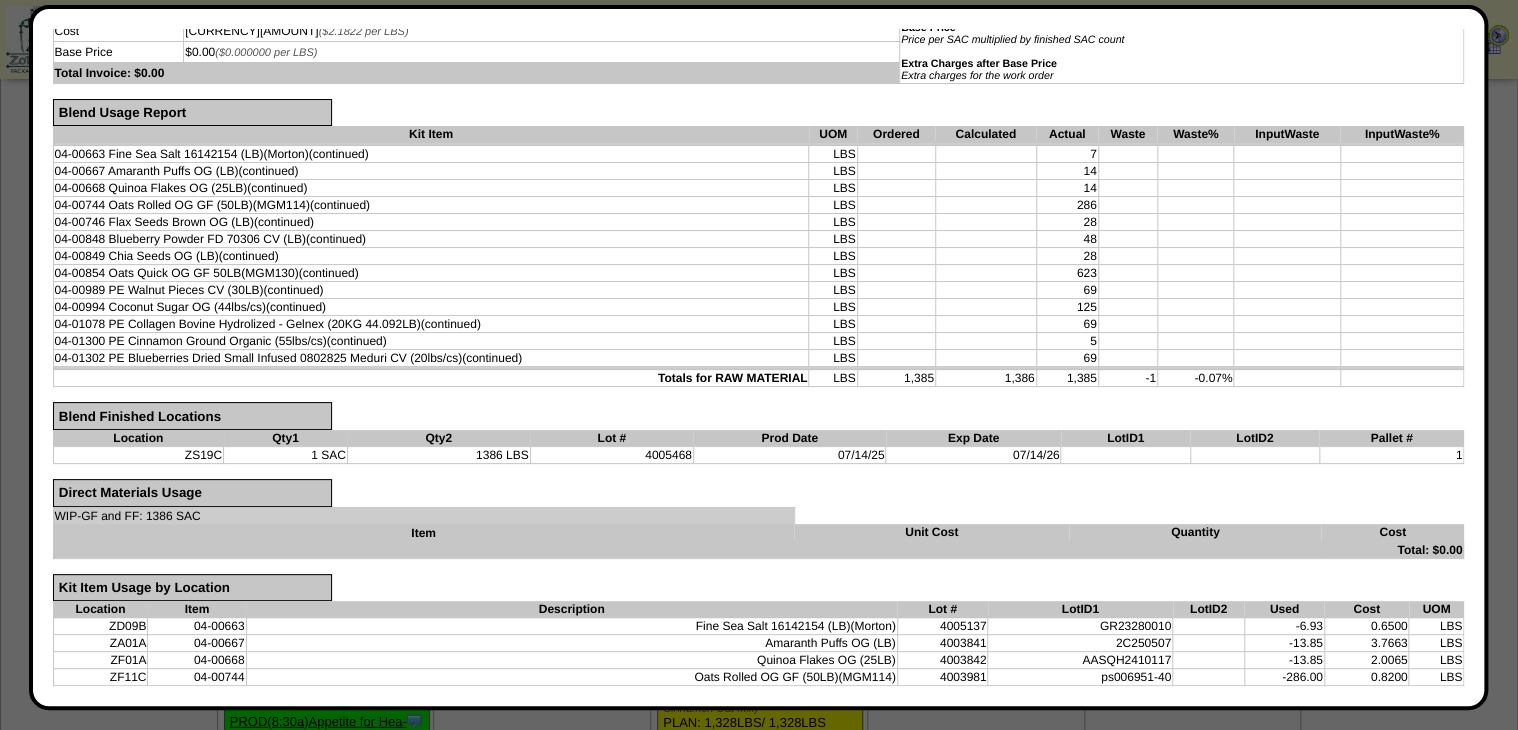 scroll, scrollTop: 474, scrollLeft: 0, axis: vertical 